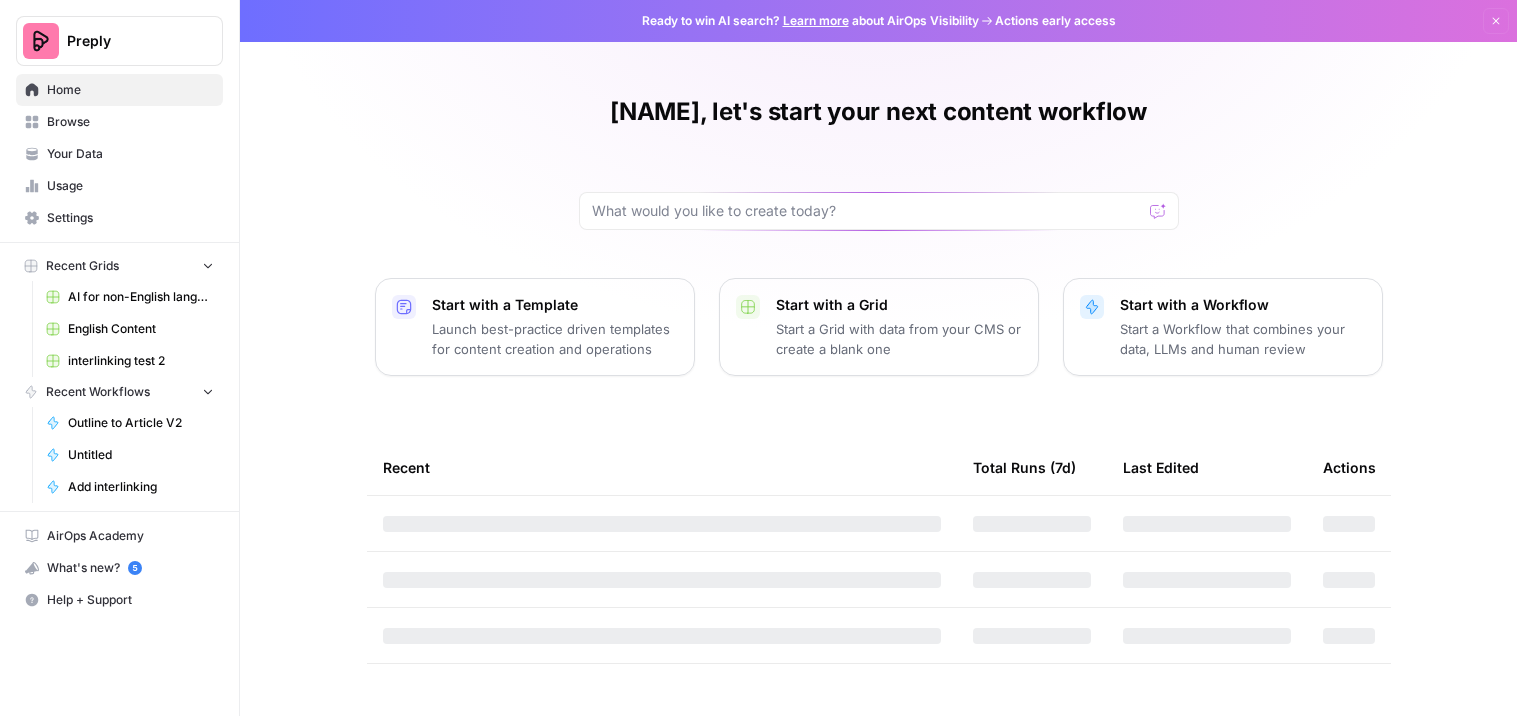 scroll, scrollTop: 0, scrollLeft: 0, axis: both 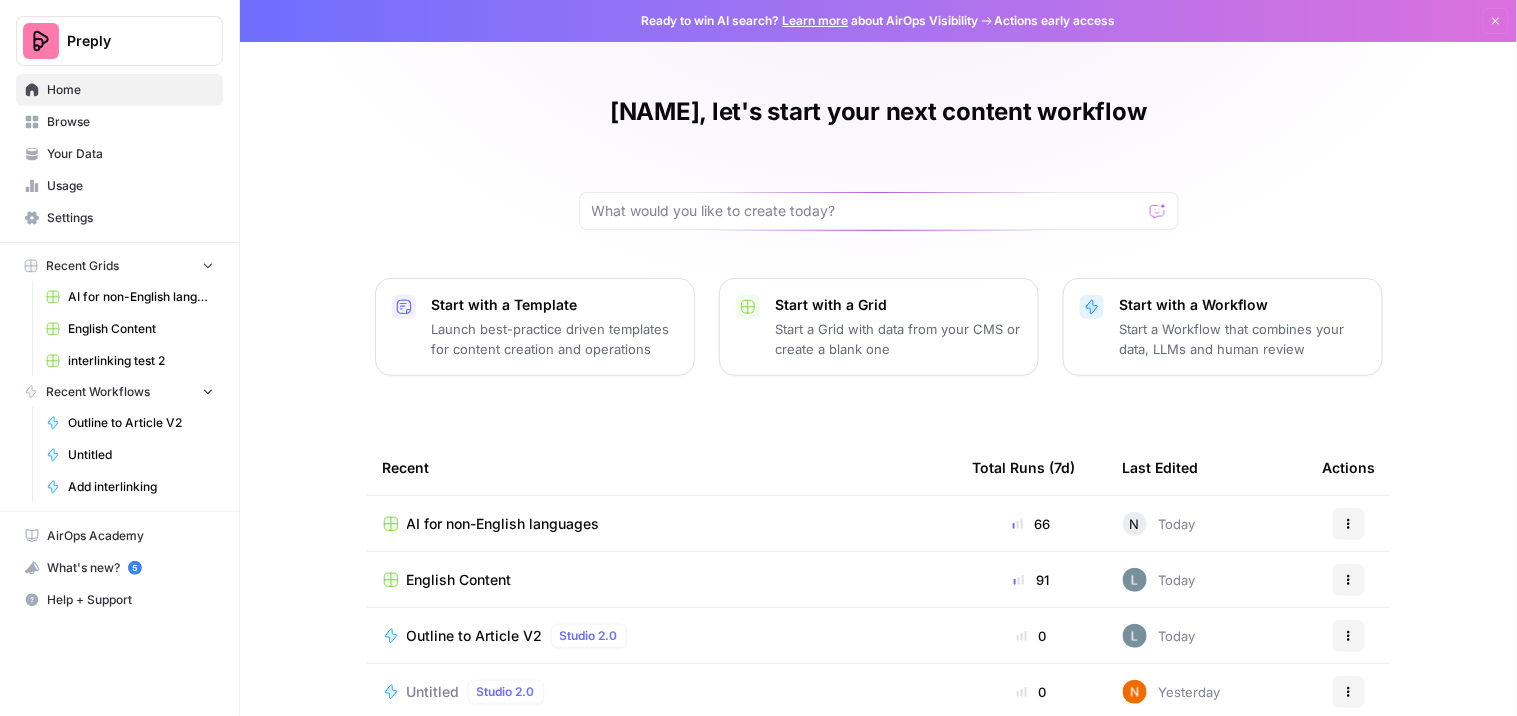 click on "English Content" at bounding box center (459, 580) 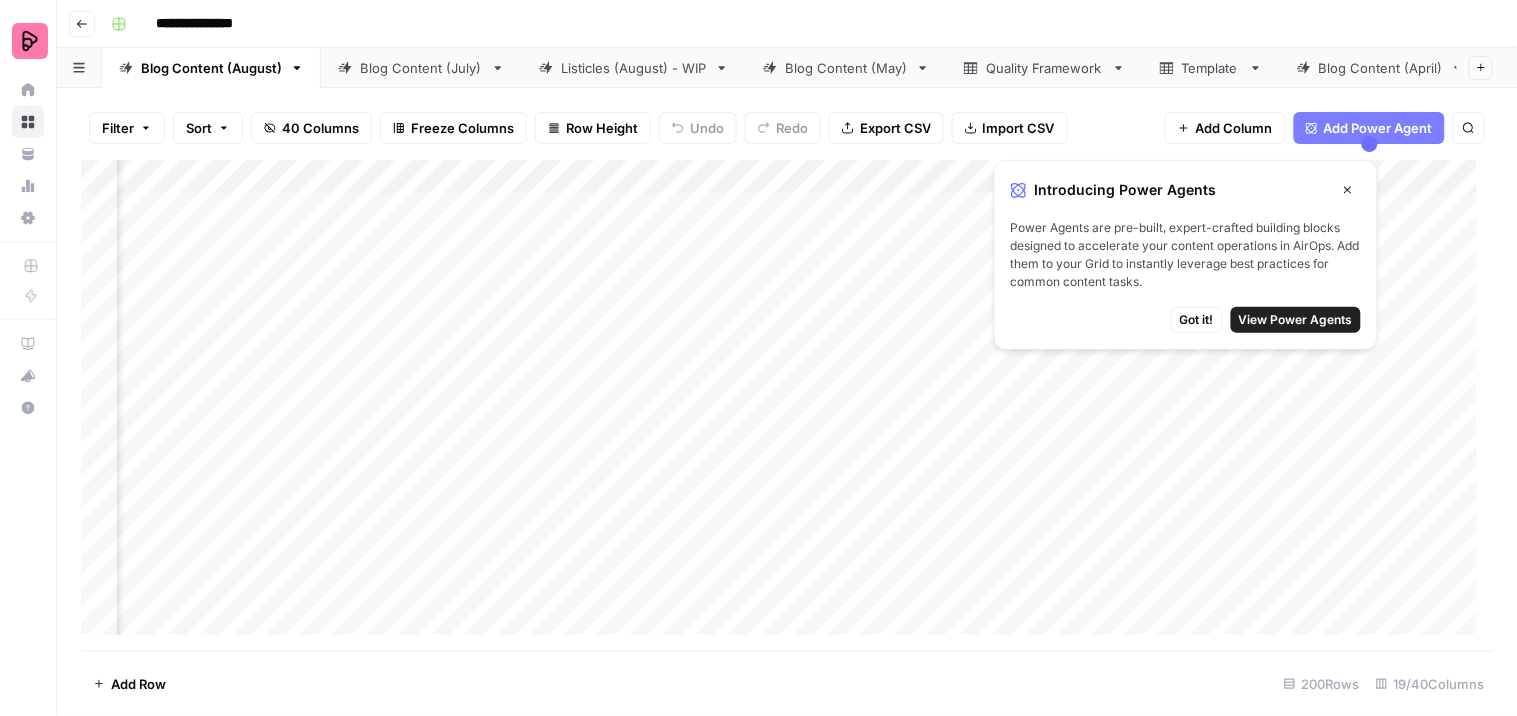 scroll, scrollTop: 0, scrollLeft: 953, axis: horizontal 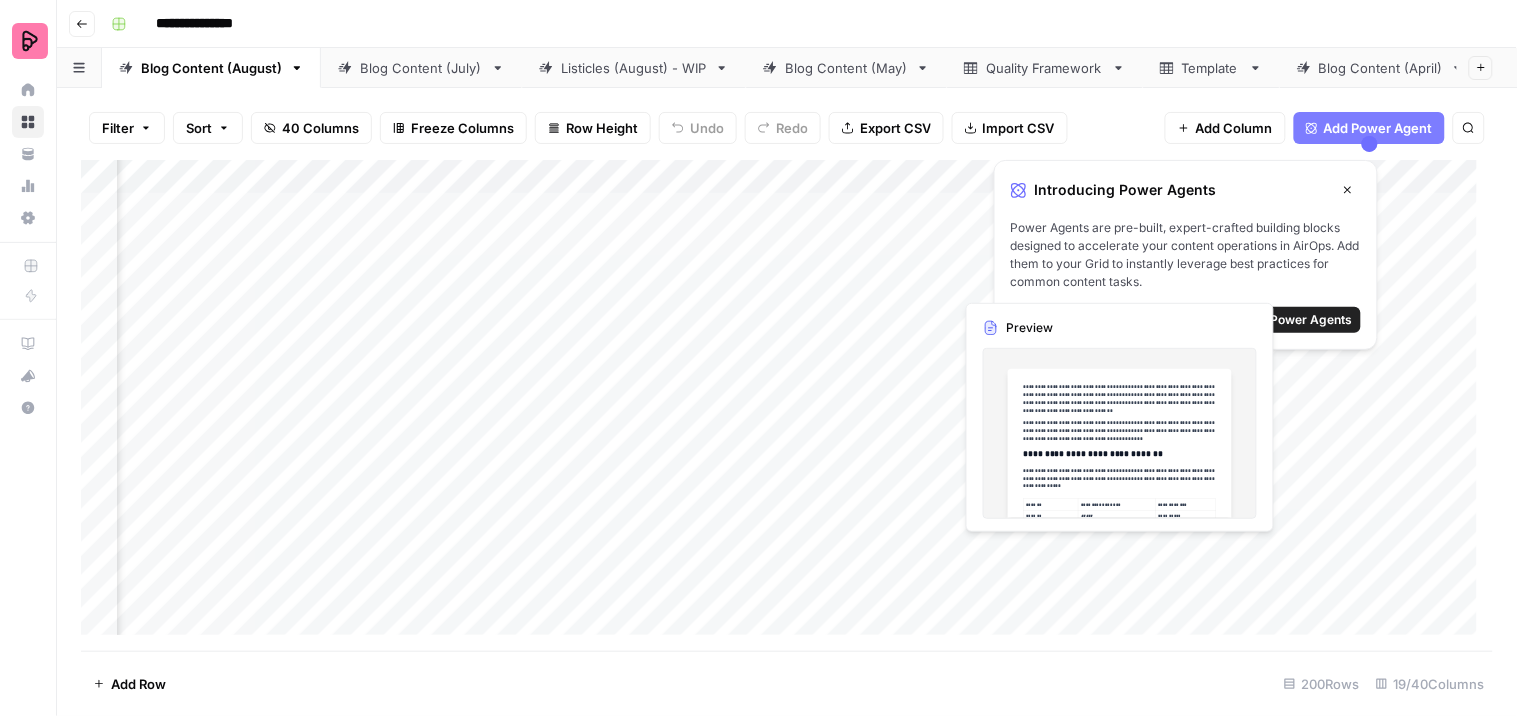 click on "Add Column" at bounding box center (787, 405) 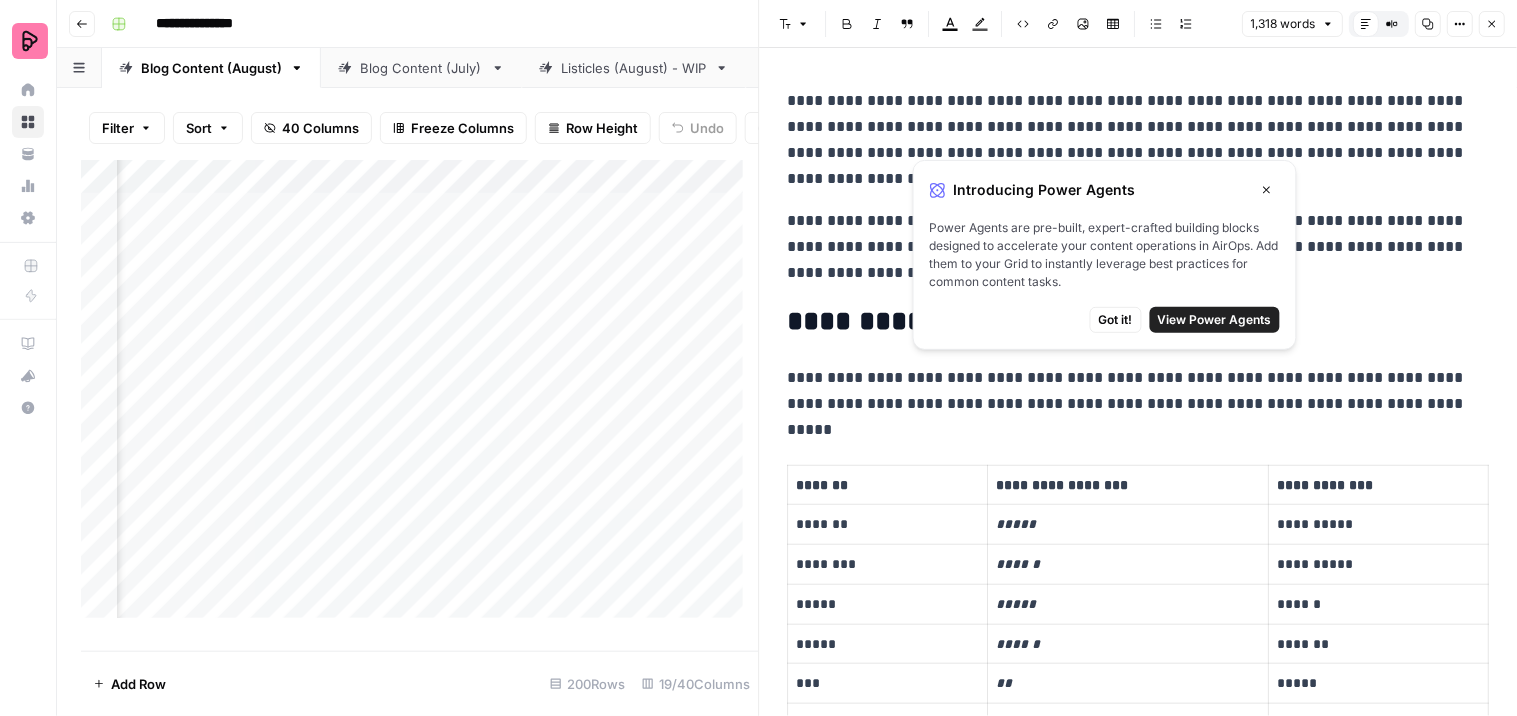 click 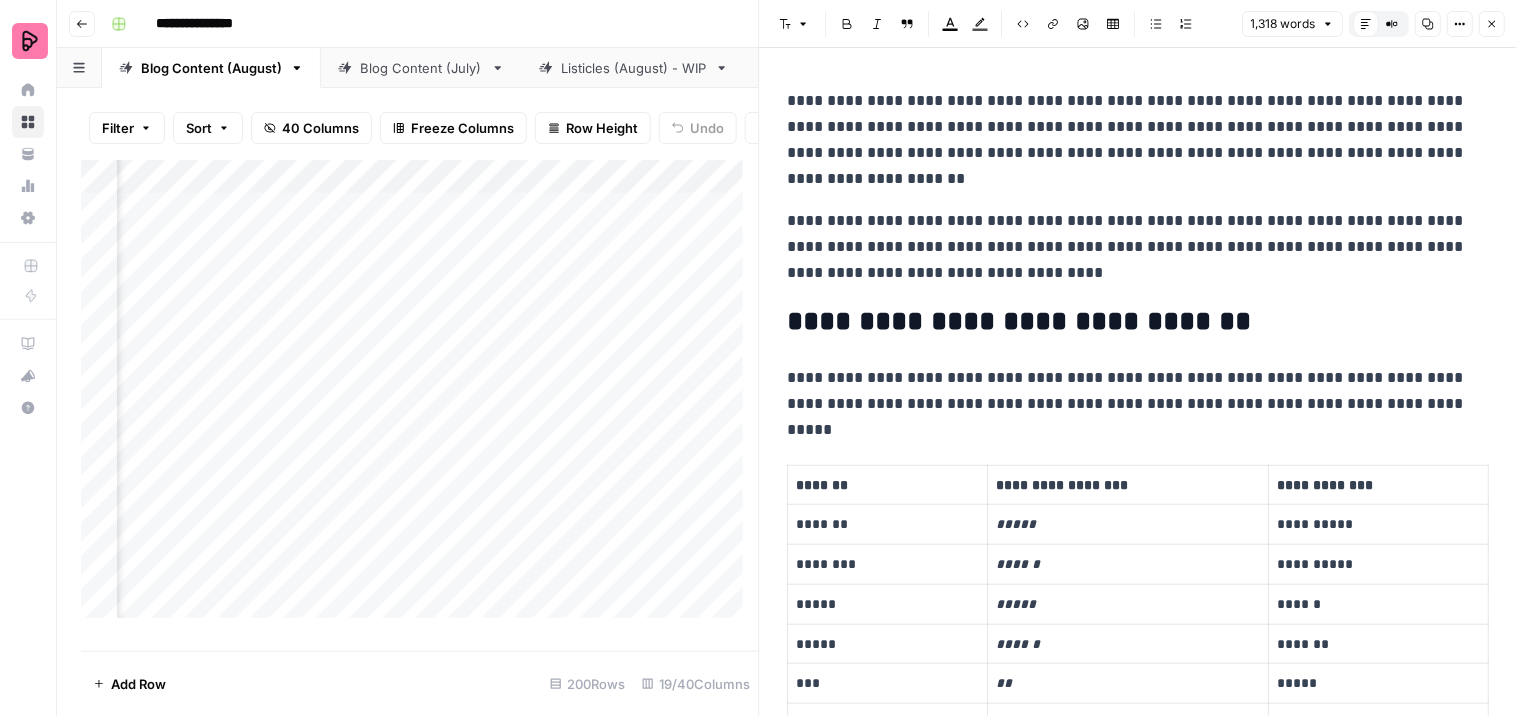 click on "*******" at bounding box center (888, 485) 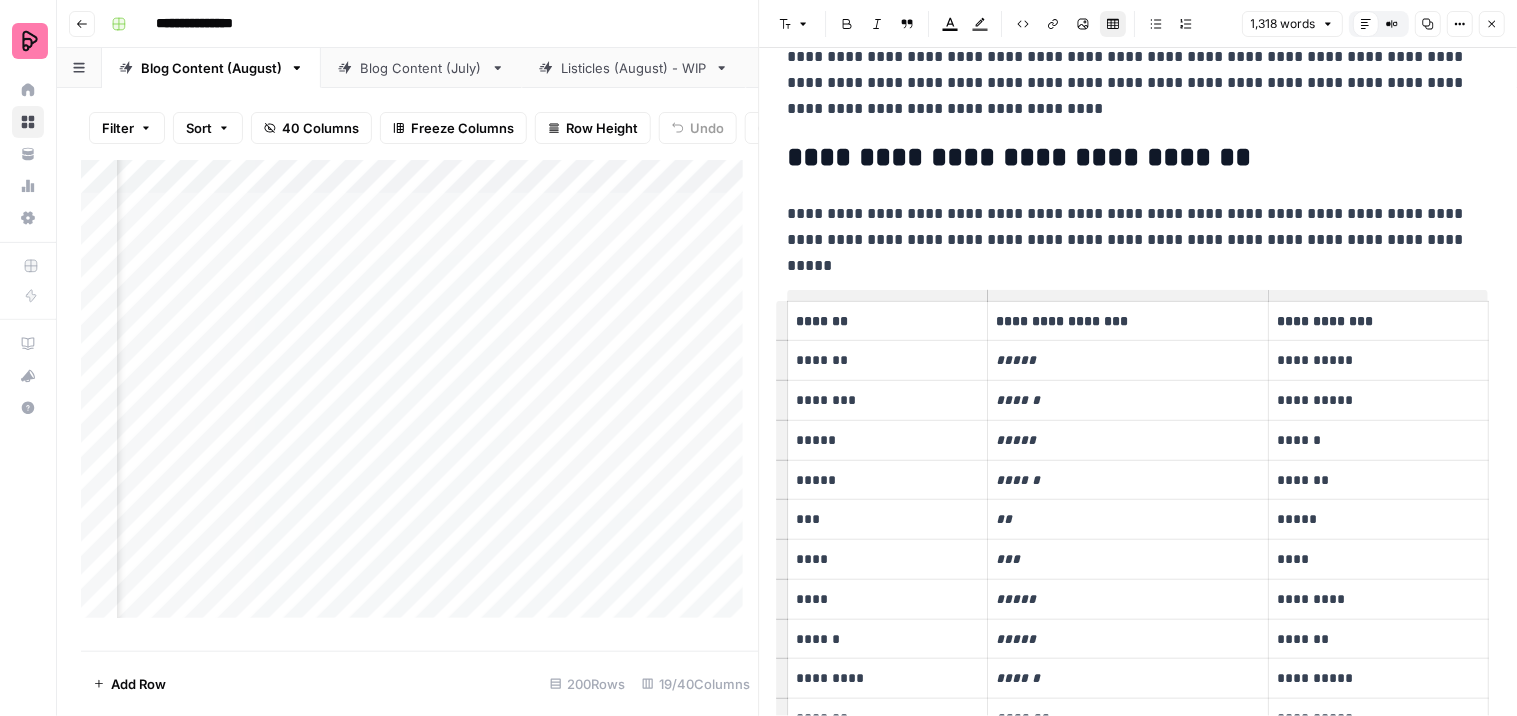 scroll, scrollTop: 333, scrollLeft: 0, axis: vertical 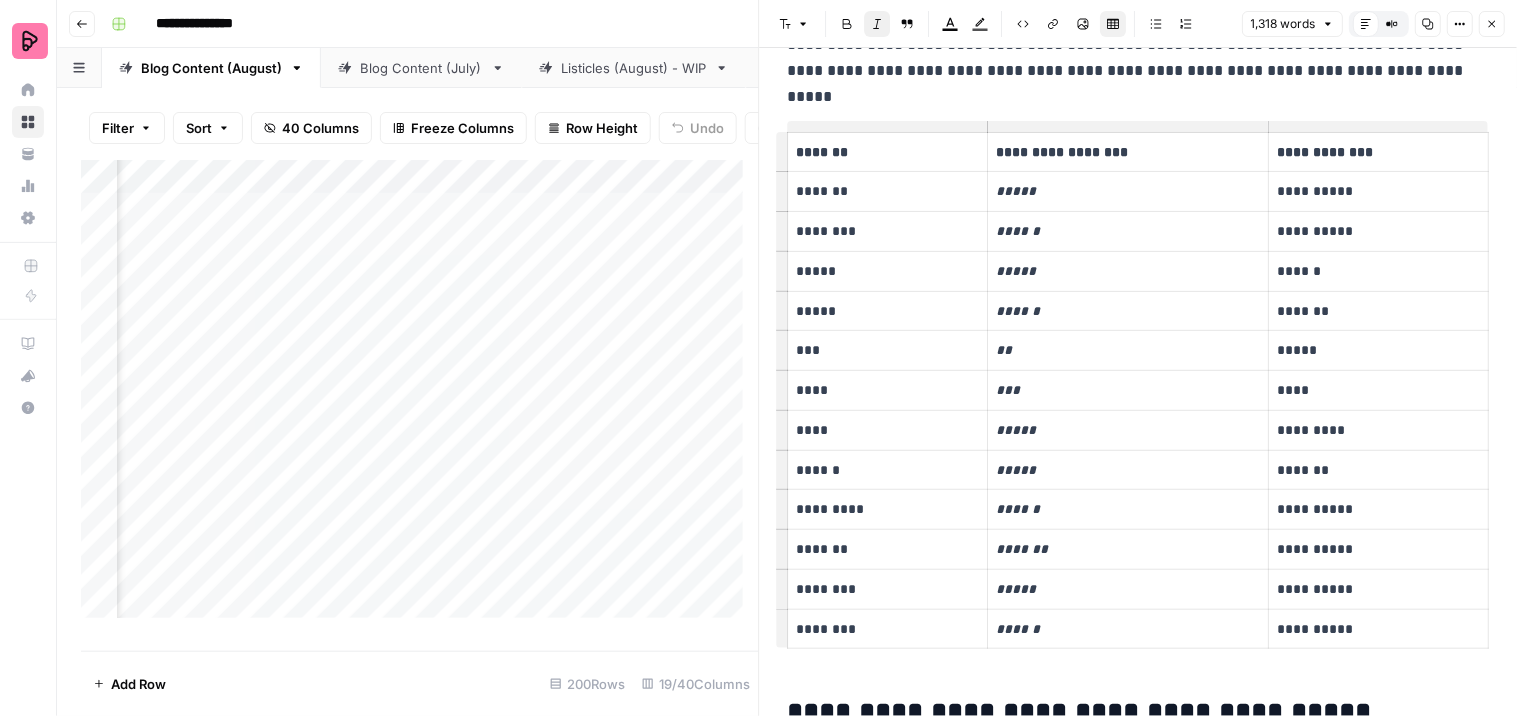 drag, startPoint x: 782, startPoint y: 127, endPoint x: 1063, endPoint y: 392, distance: 386.24603 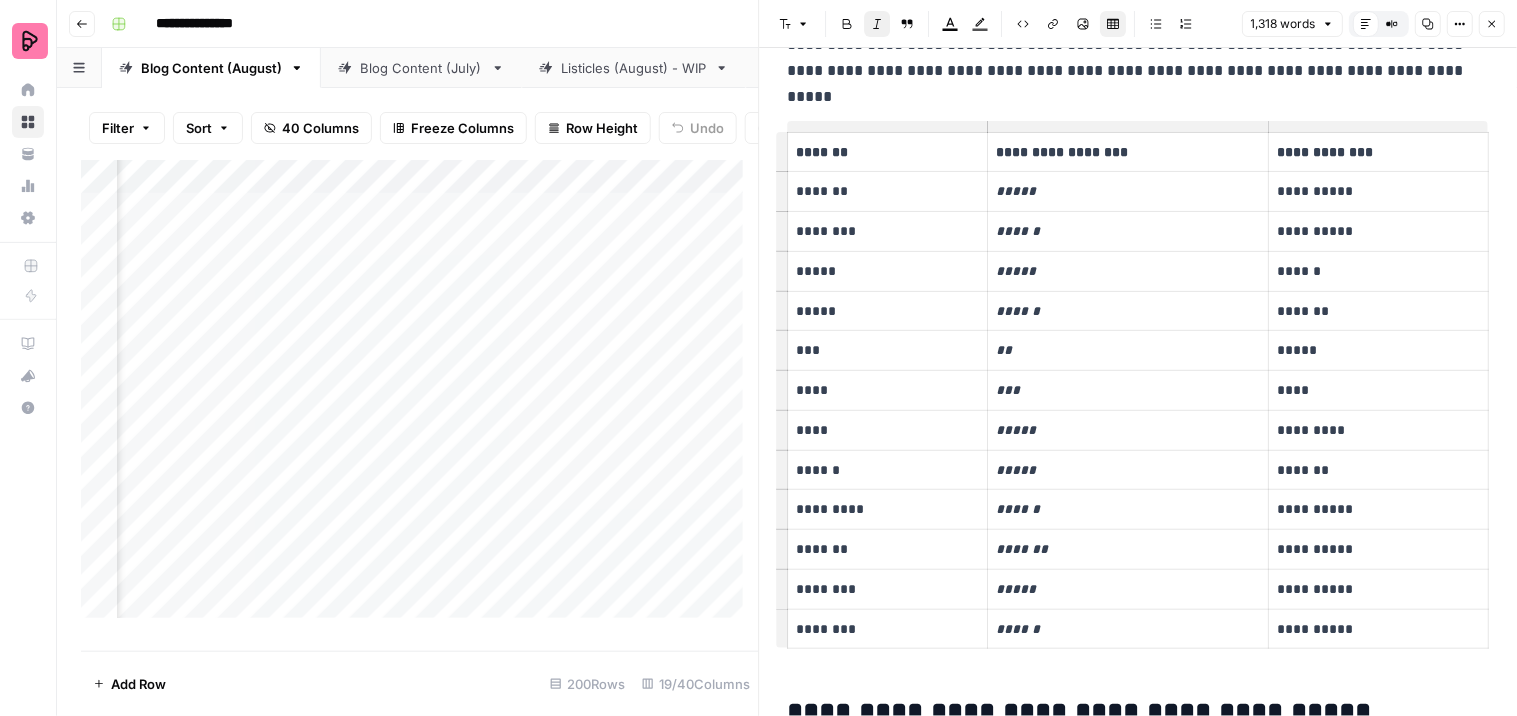 click on "**********" at bounding box center (1139, 2576) 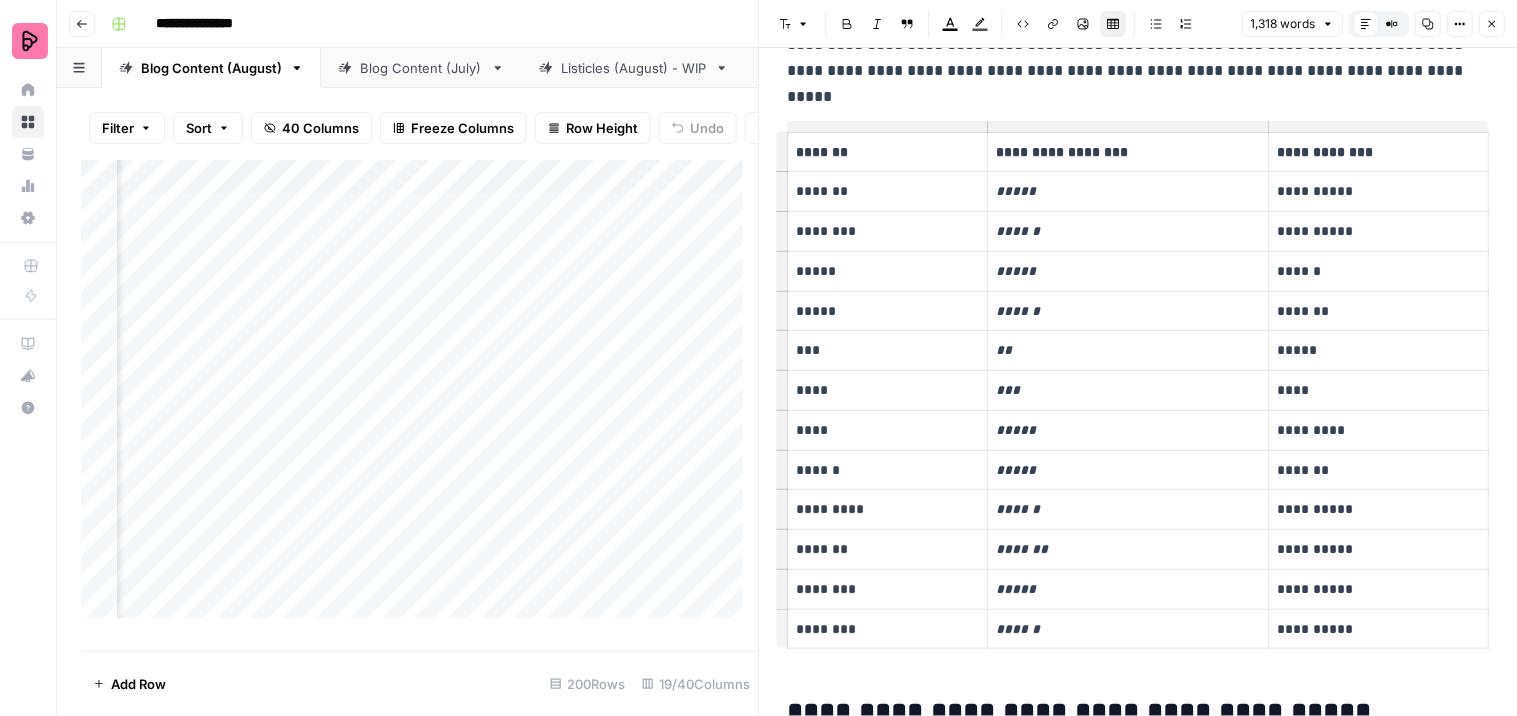 click on "**********" at bounding box center (1124, 152) 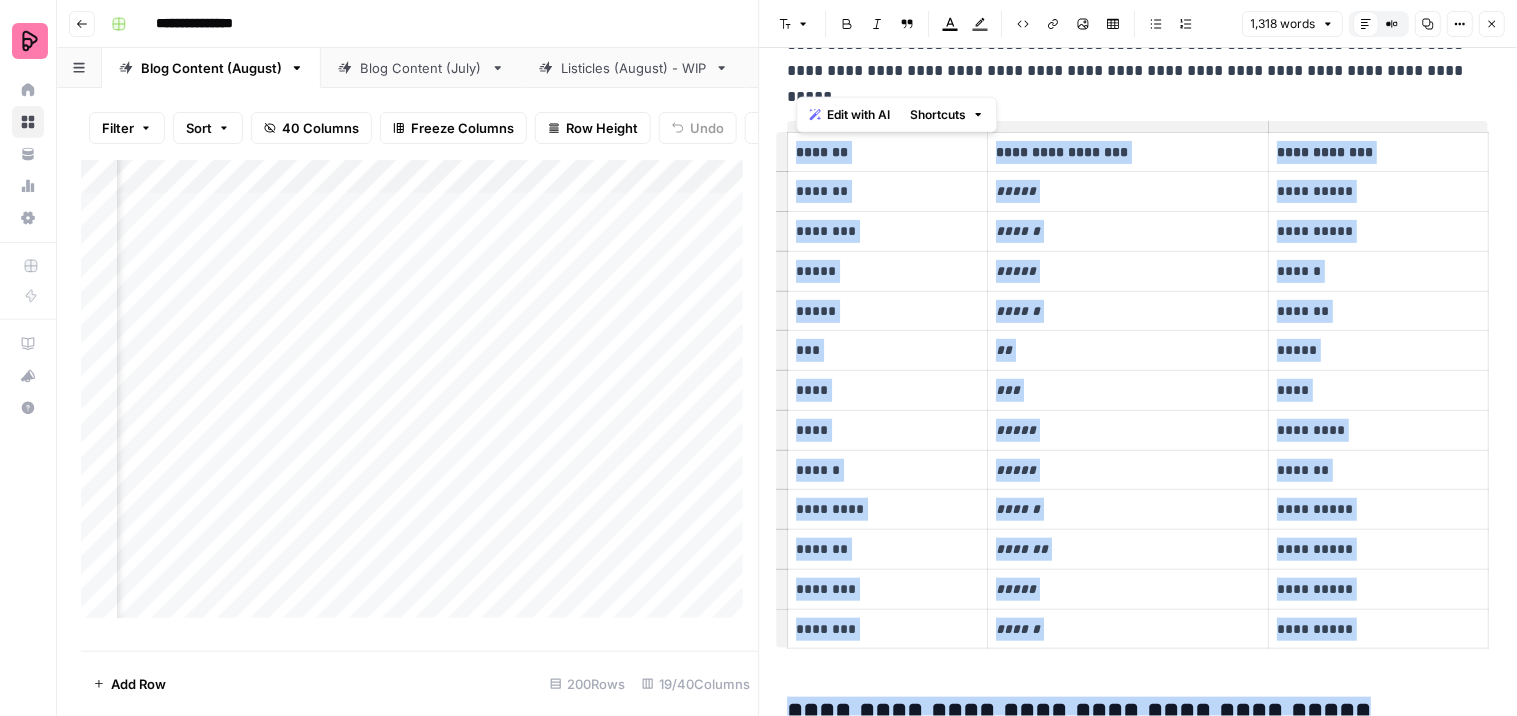 drag, startPoint x: 1410, startPoint y: 656, endPoint x: 782, endPoint y: 97, distance: 840.7526 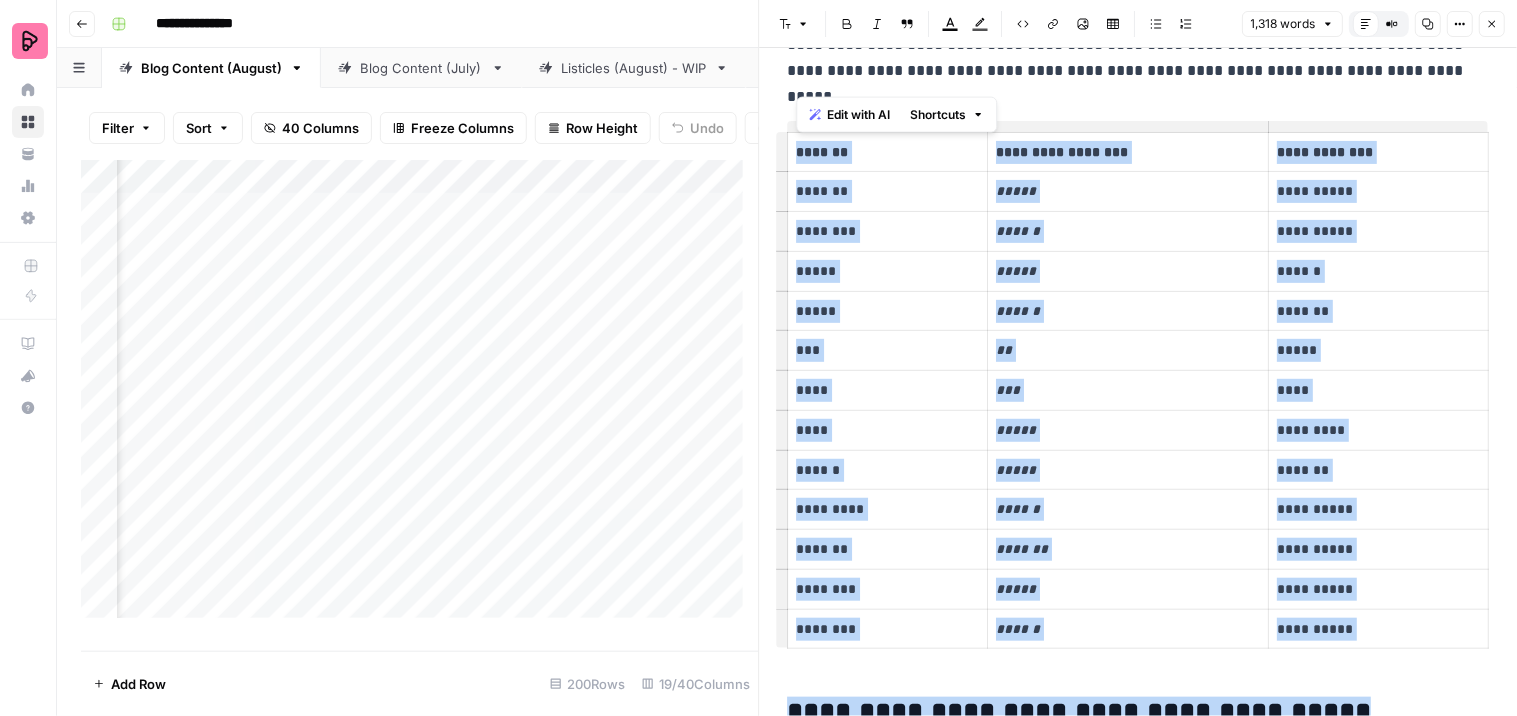 click on "**********" at bounding box center [1139, 2592] 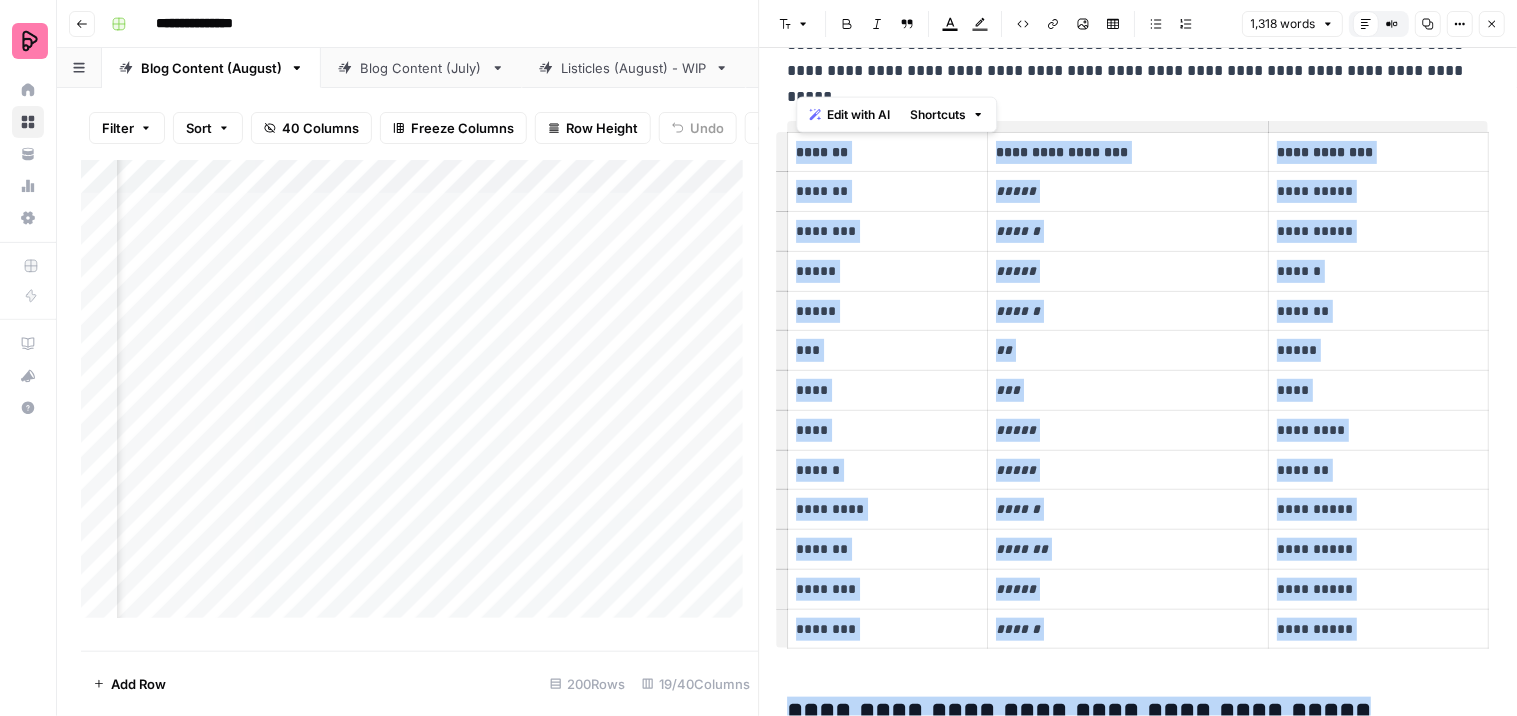 copy on "**********" 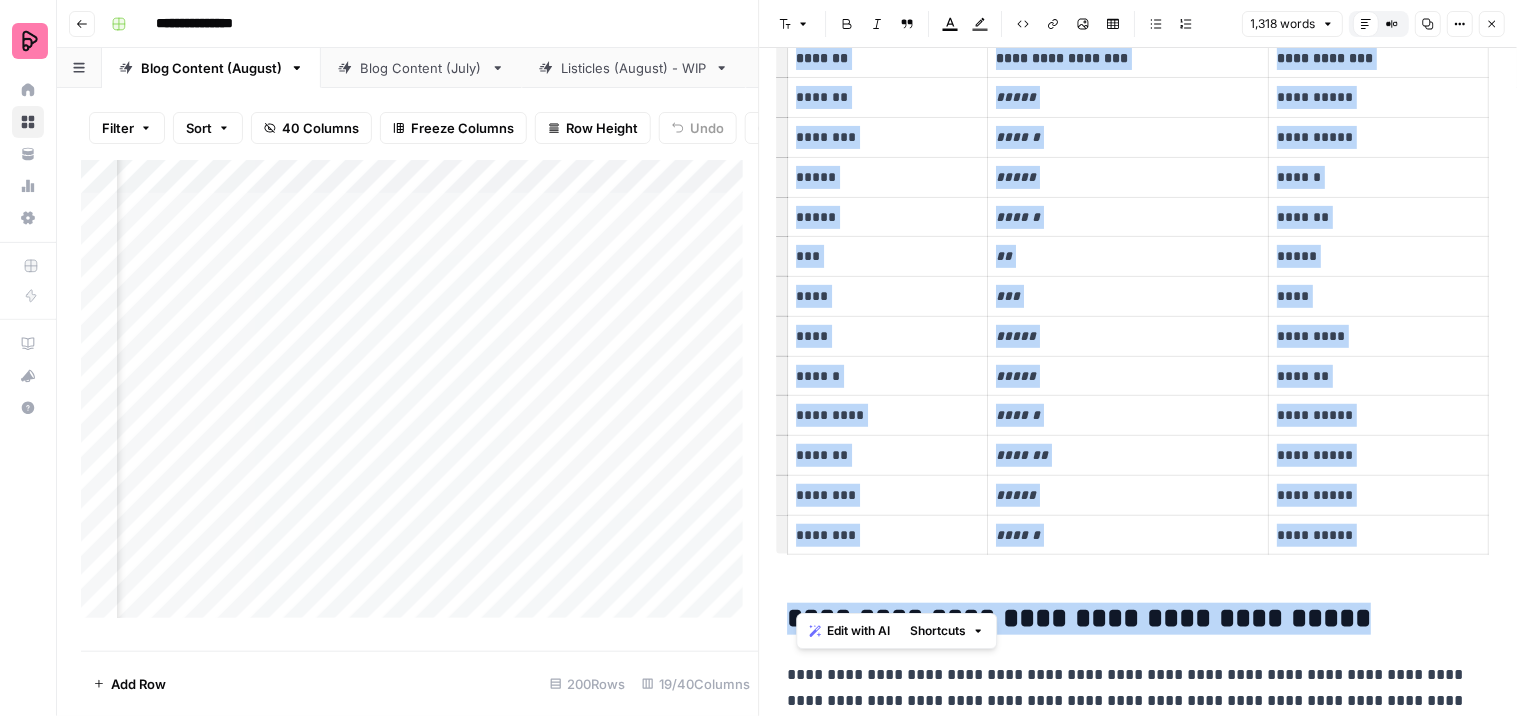 scroll, scrollTop: 666, scrollLeft: 0, axis: vertical 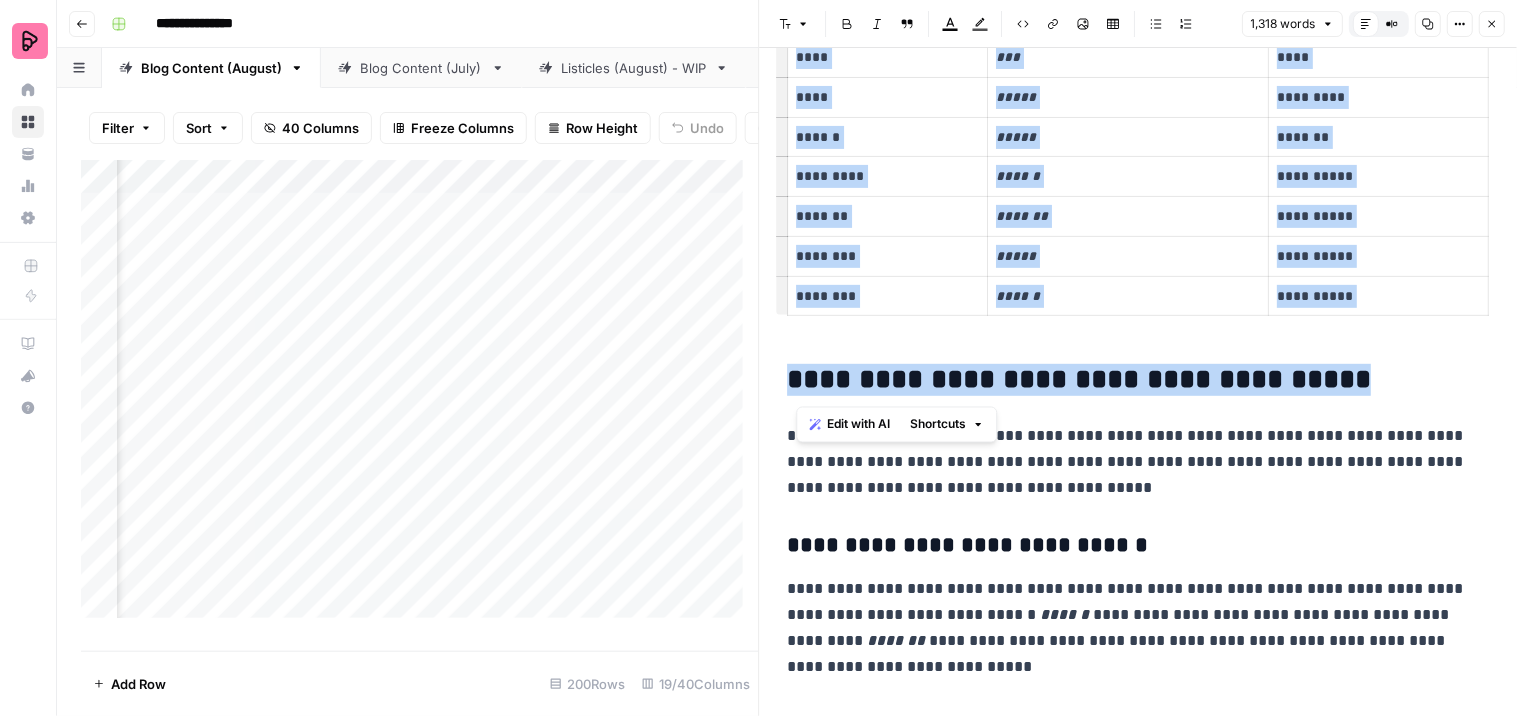 drag, startPoint x: 1368, startPoint y: 362, endPoint x: 1395, endPoint y: 344, distance: 32.449963 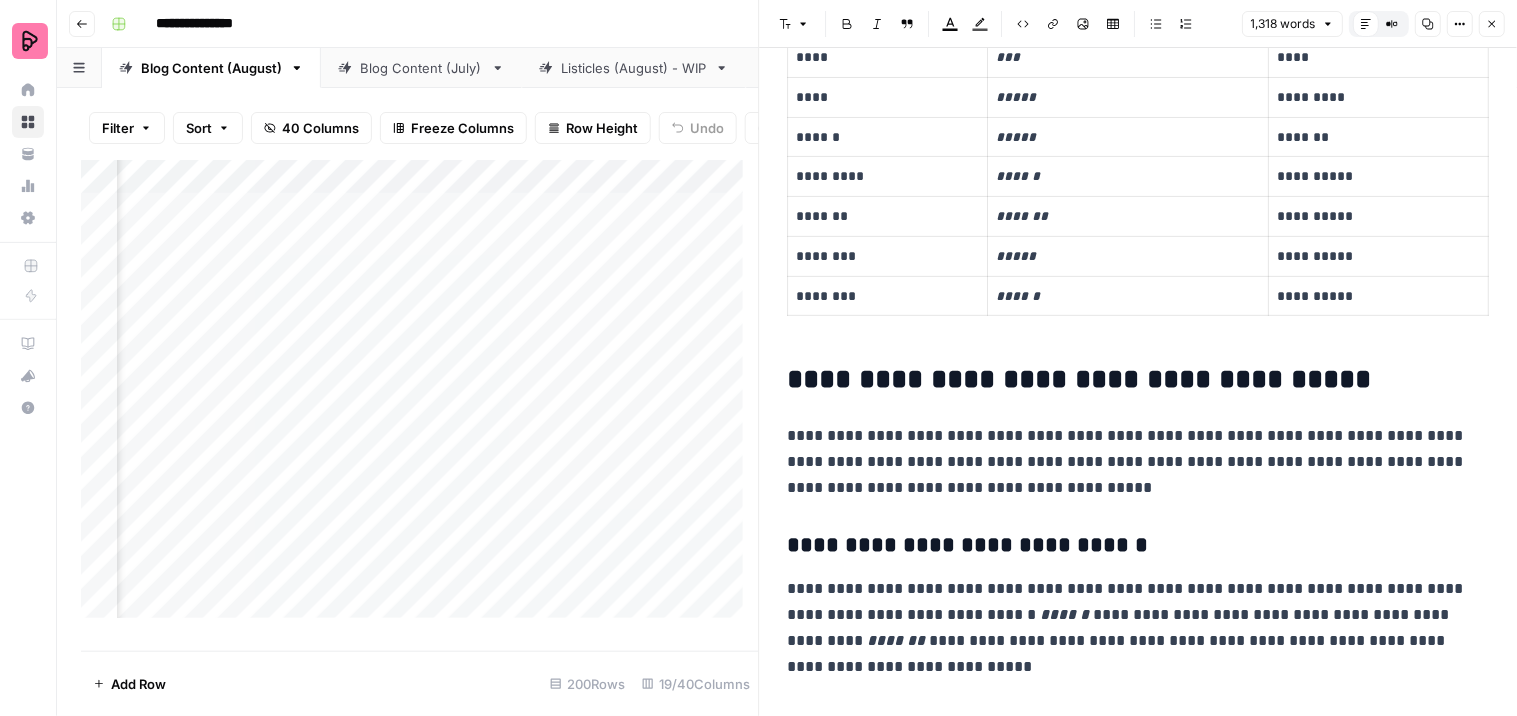 click on "**********" at bounding box center (1130, 462) 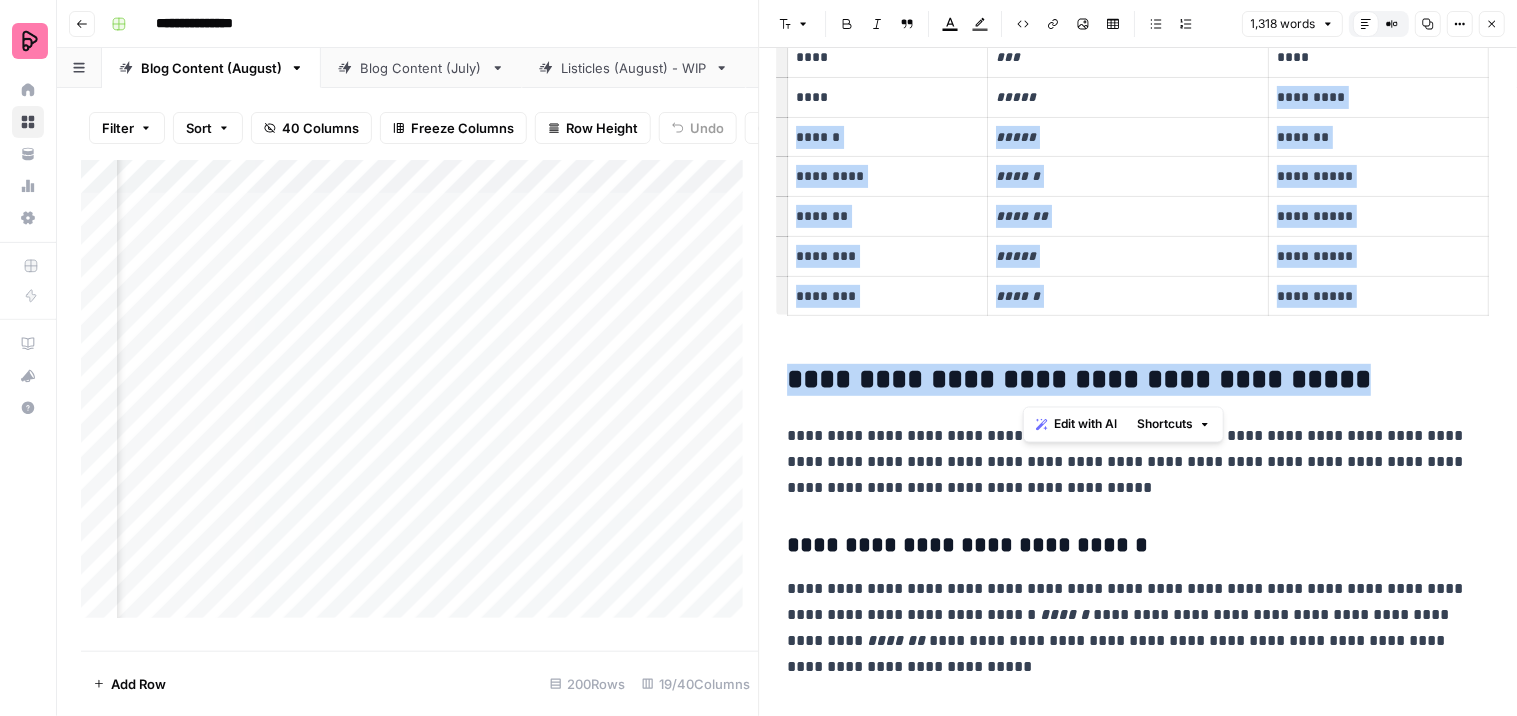 drag, startPoint x: 1451, startPoint y: 334, endPoint x: 1154, endPoint y: 125, distance: 363.16663 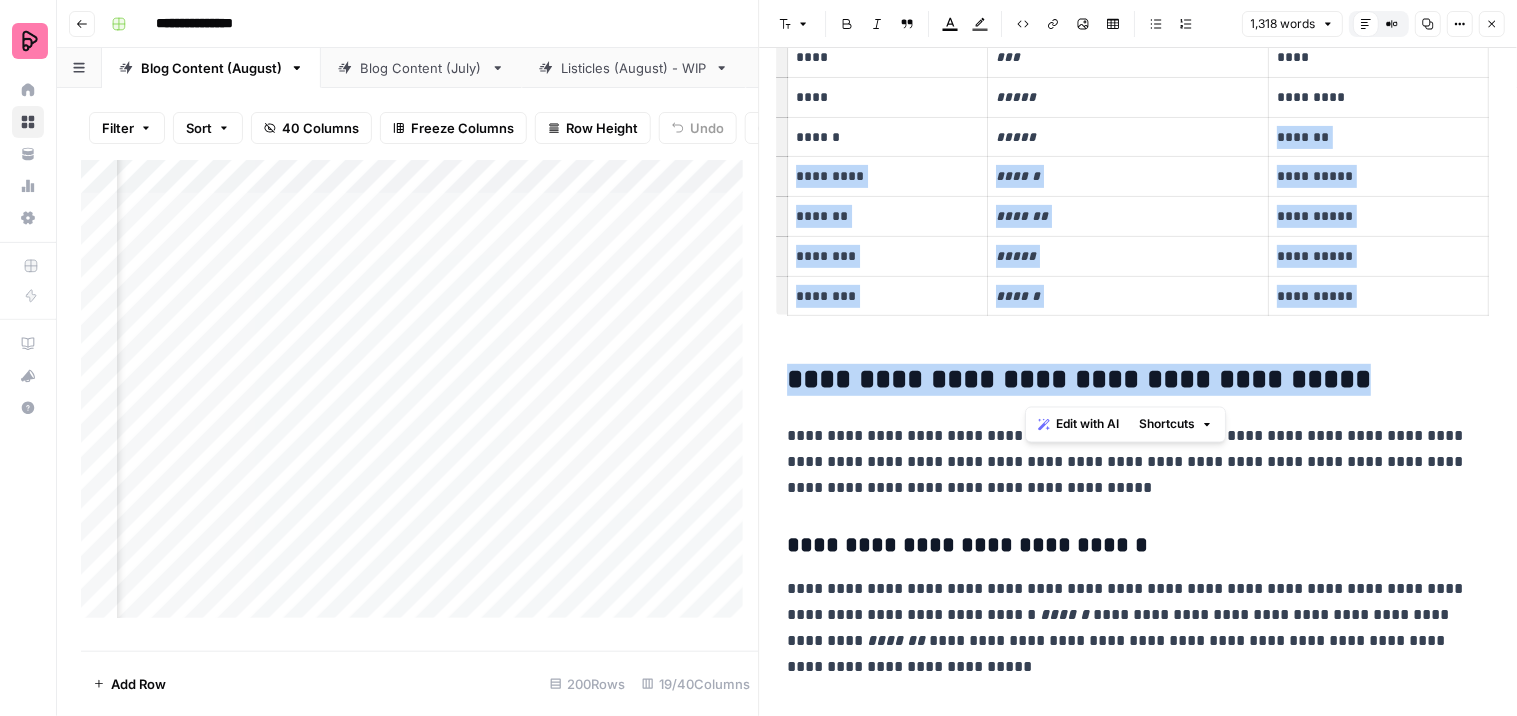 click on "**********" at bounding box center [1130, 380] 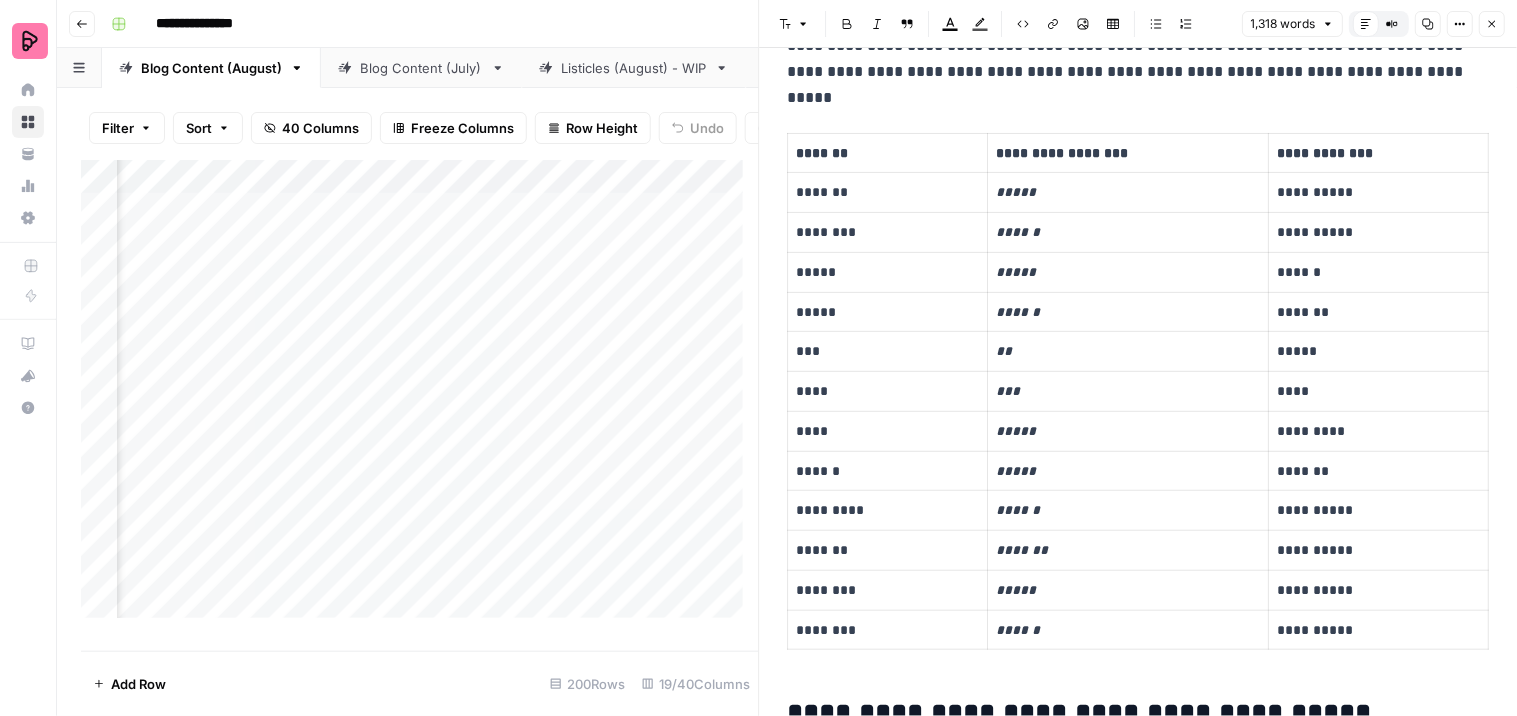 scroll, scrollTop: 0, scrollLeft: 0, axis: both 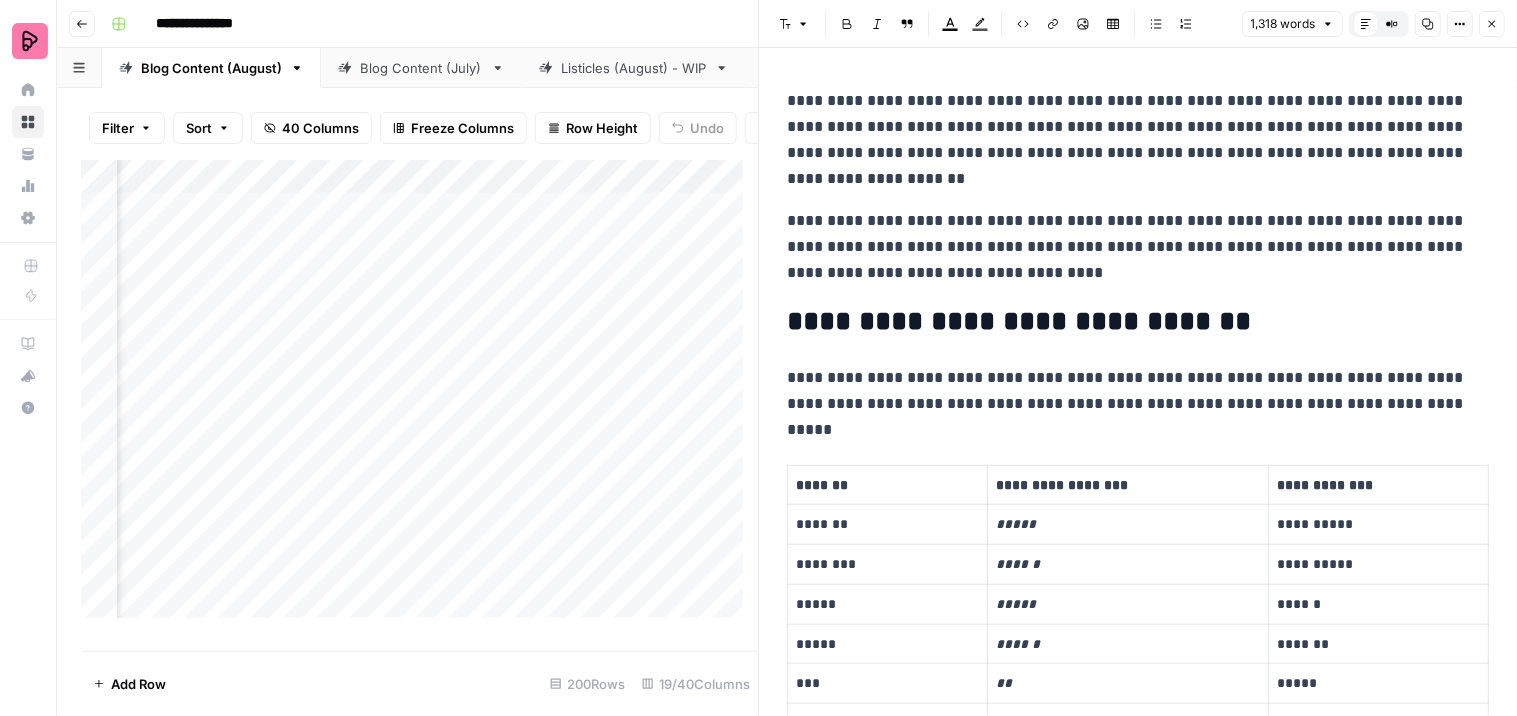 click on "**********" at bounding box center (1139, 2909) 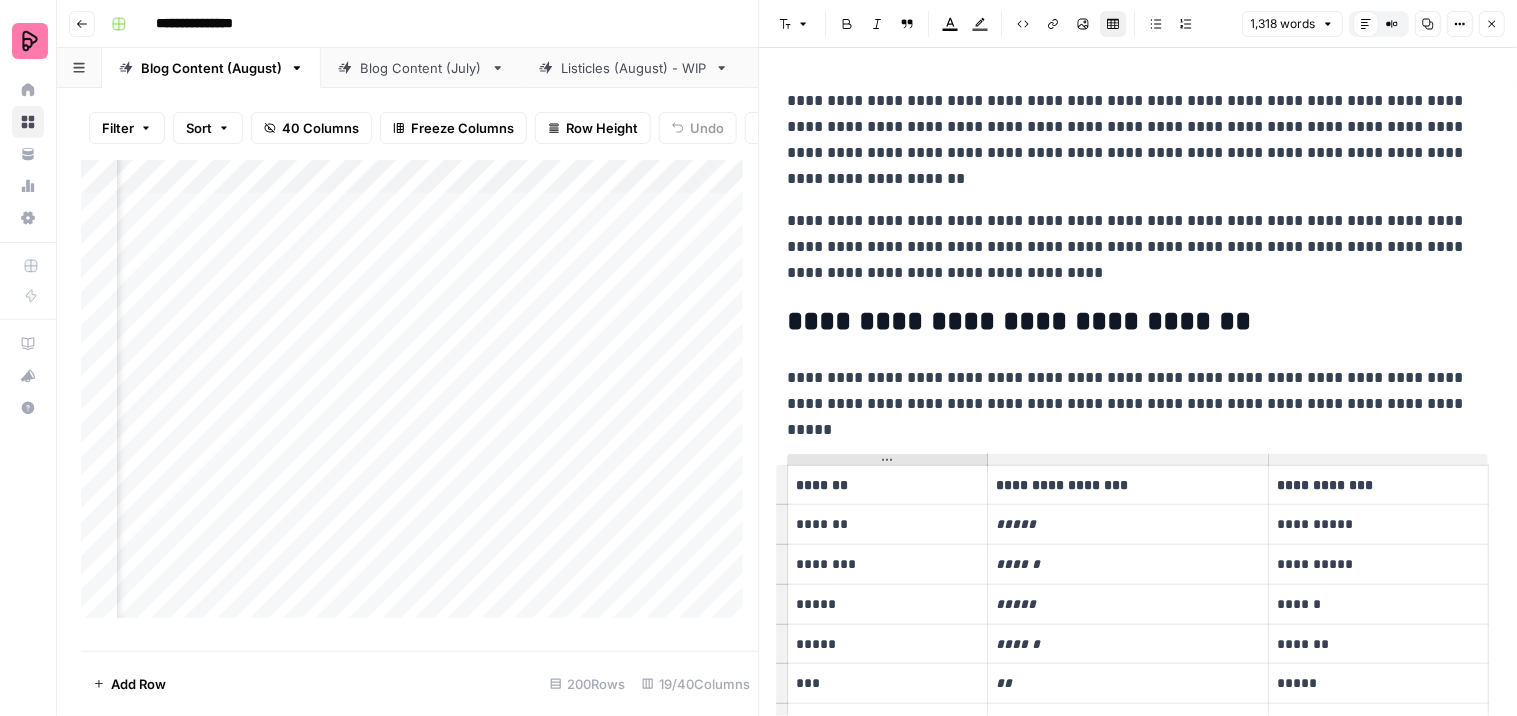 type 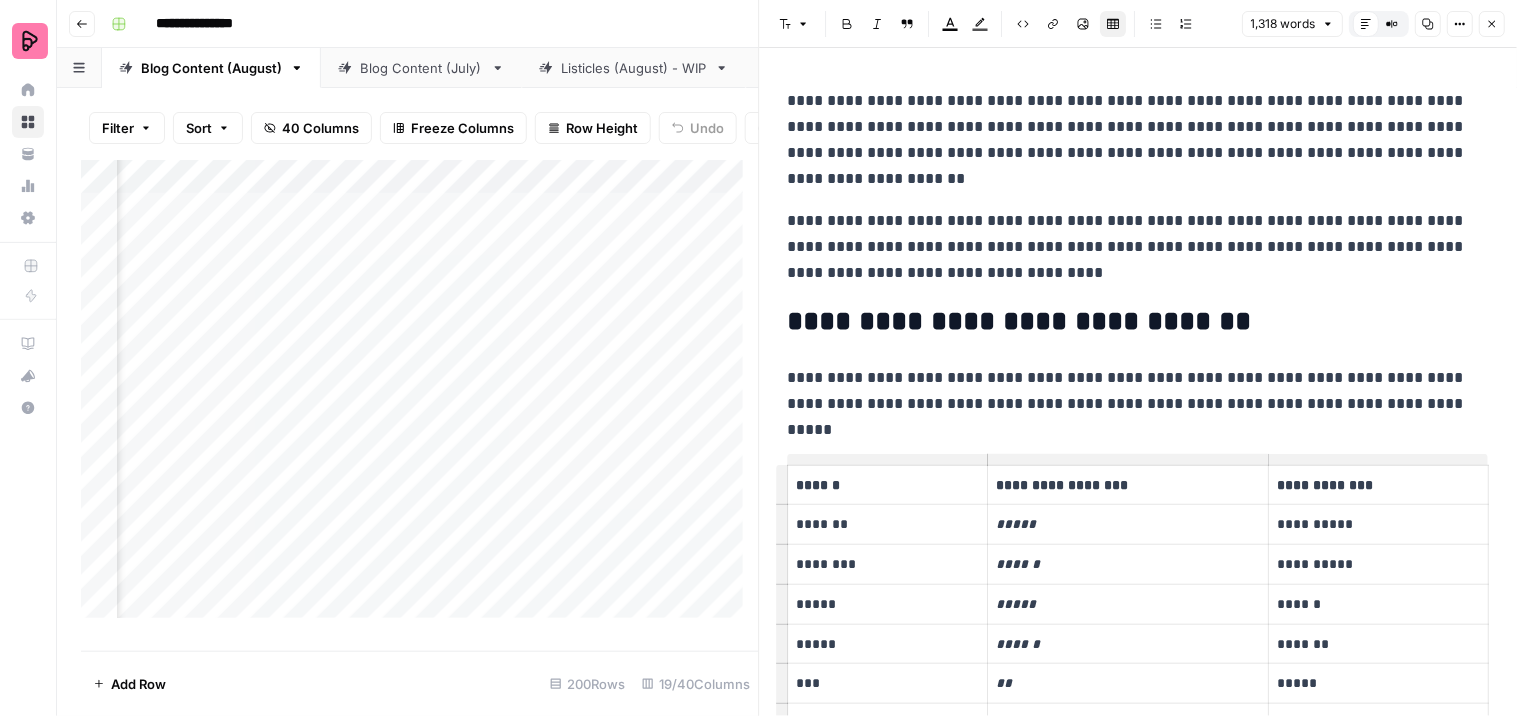 click on "**********" at bounding box center (1139, 2909) 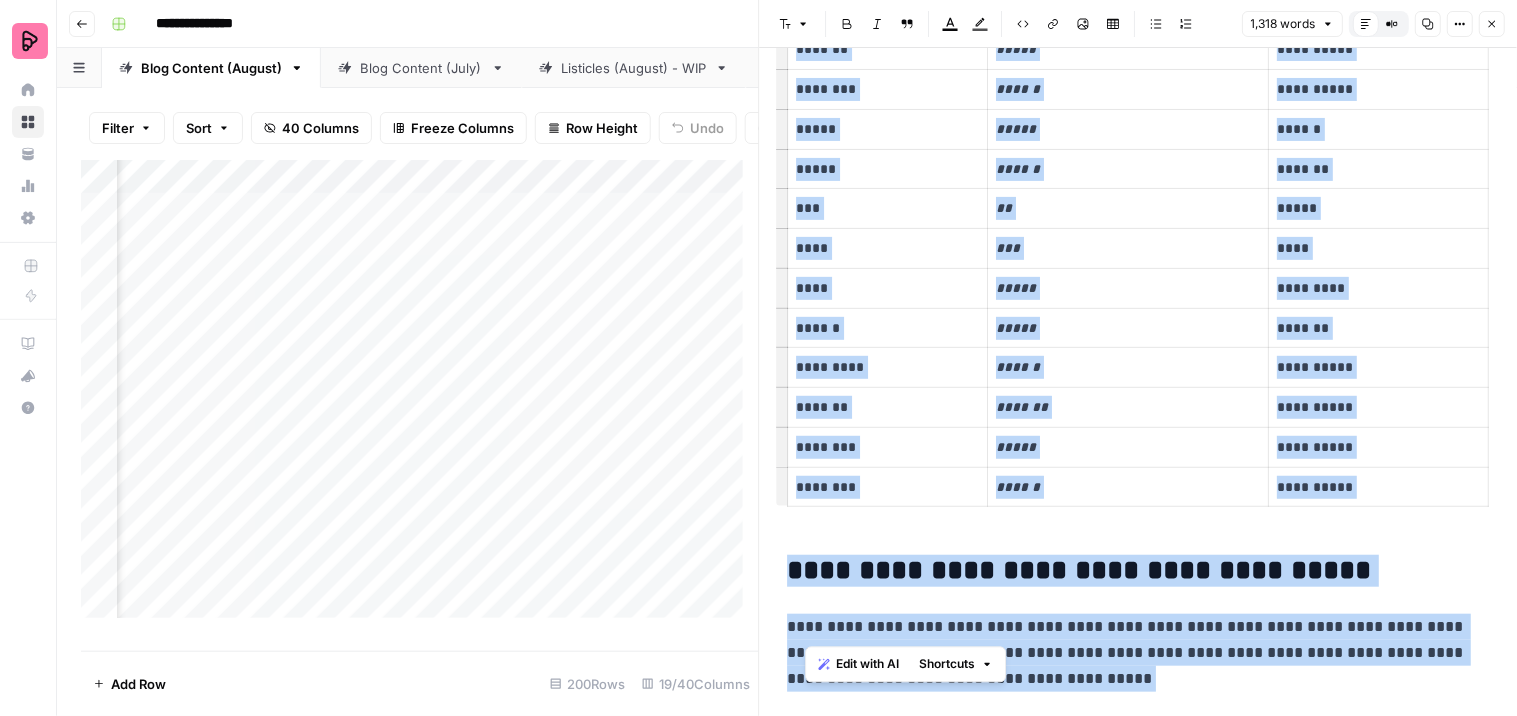 scroll, scrollTop: 654, scrollLeft: 0, axis: vertical 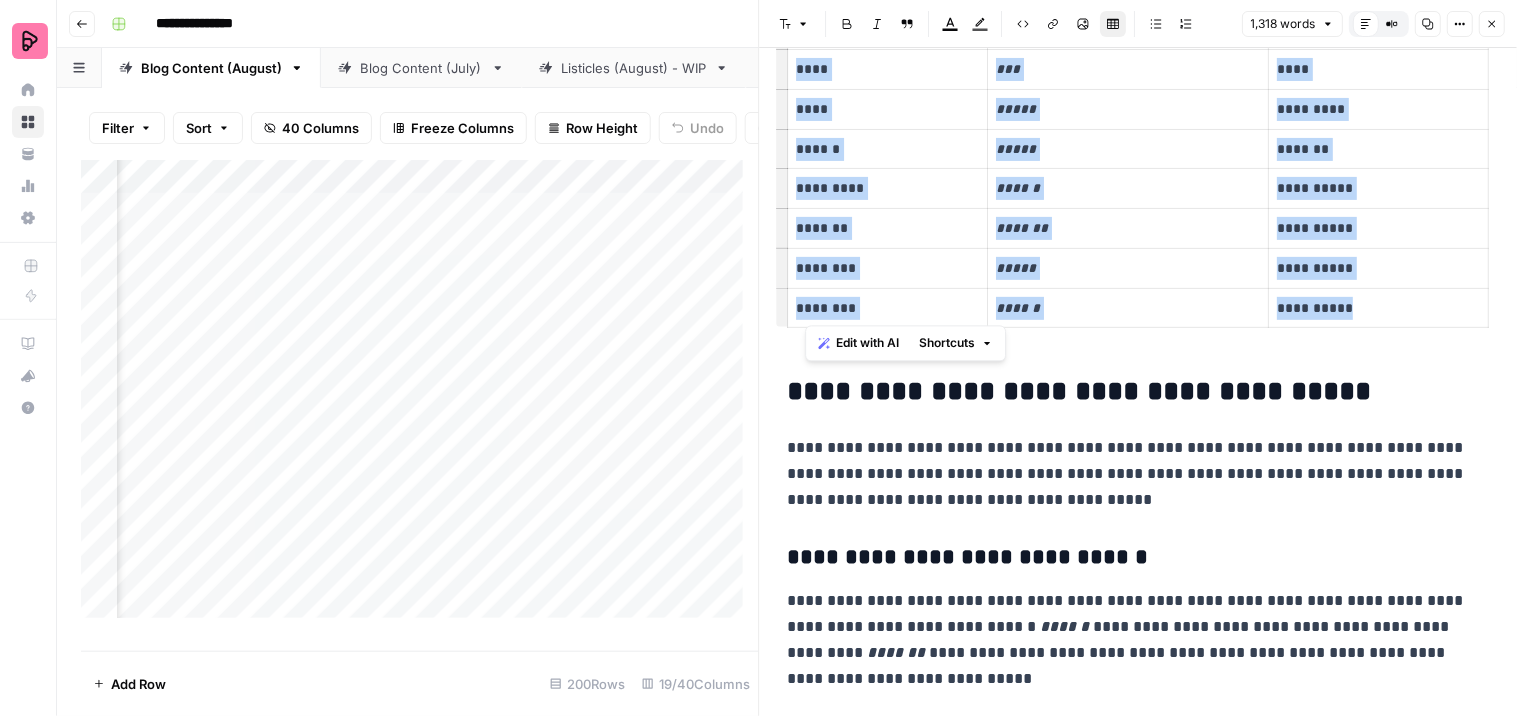 drag, startPoint x: 778, startPoint y: 447, endPoint x: 1466, endPoint y: 316, distance: 700.3606 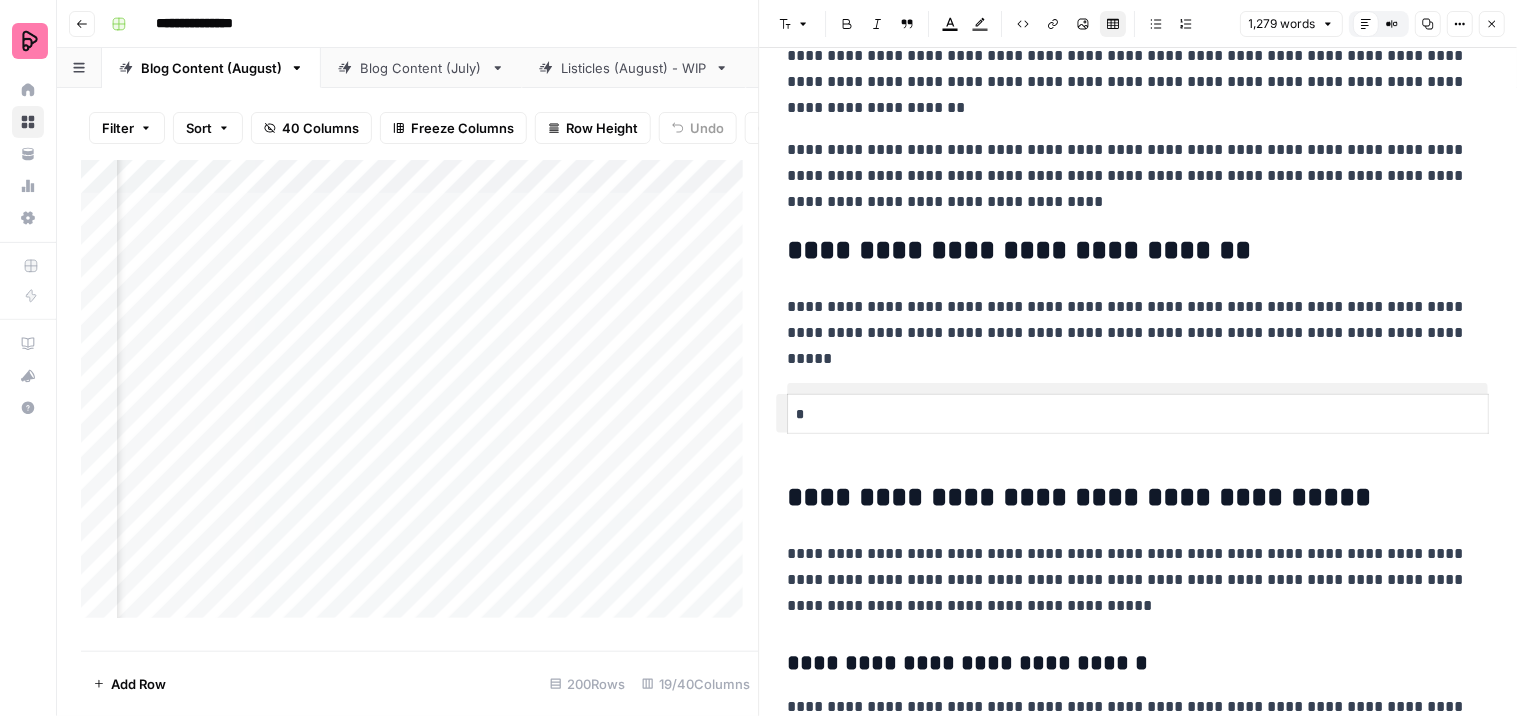scroll, scrollTop: 0, scrollLeft: 0, axis: both 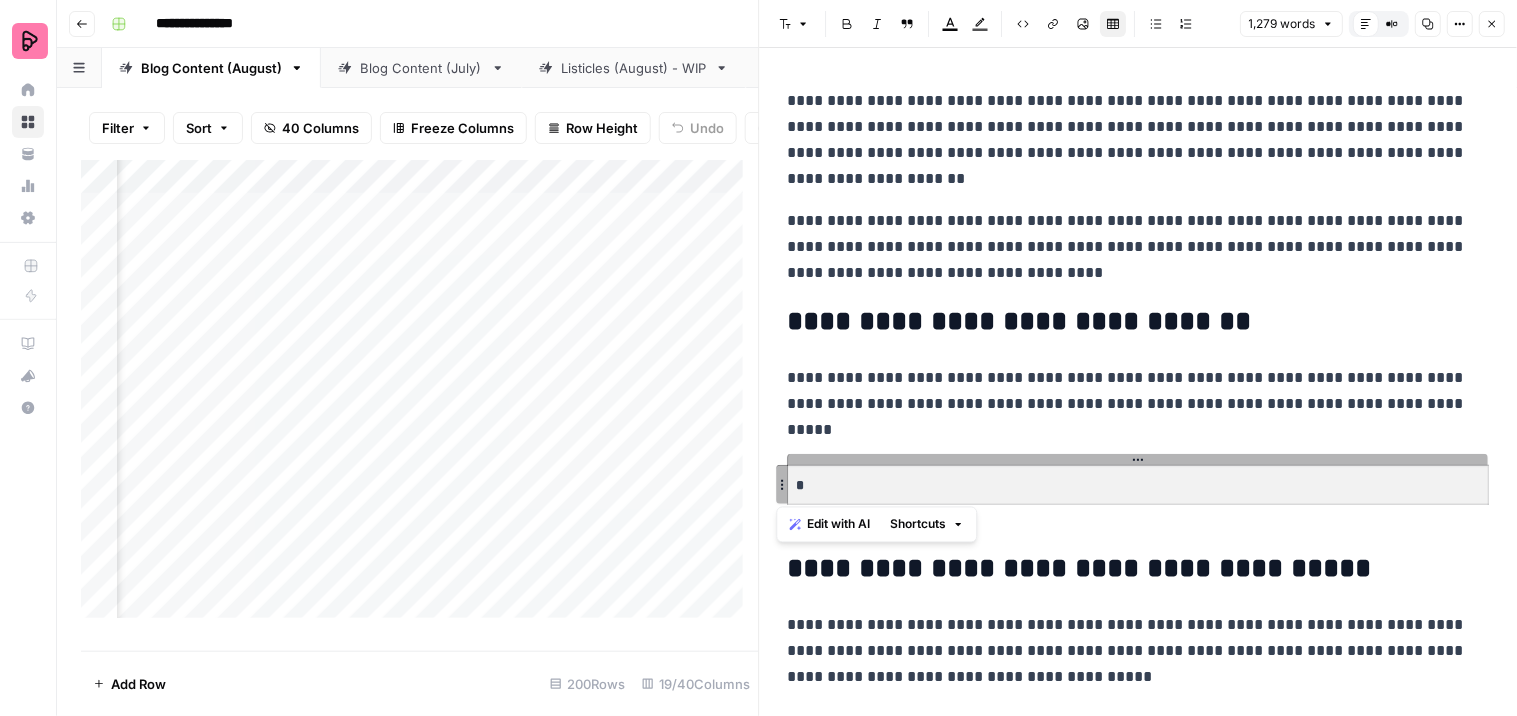drag, startPoint x: 831, startPoint y: 487, endPoint x: 767, endPoint y: 481, distance: 64.28063 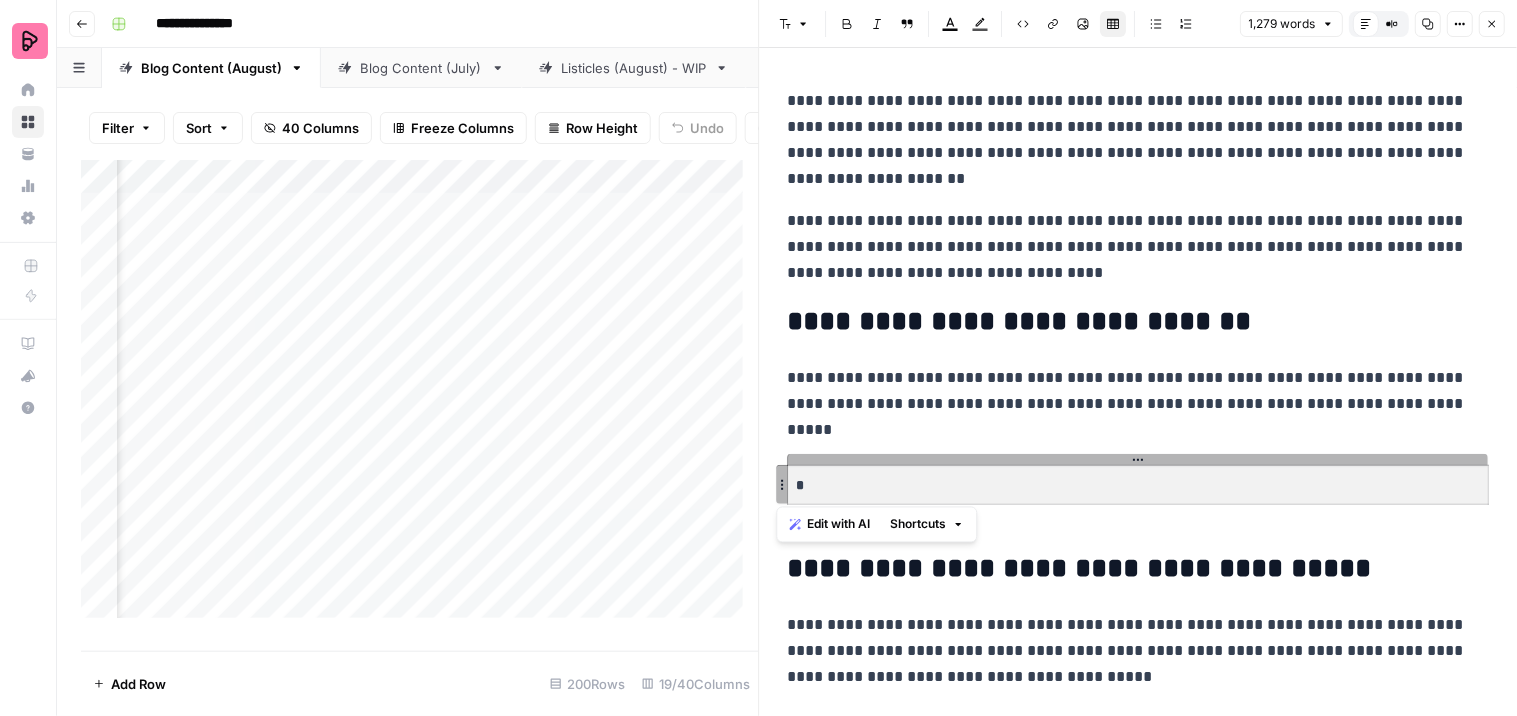 click on "**********" at bounding box center (1138, 358) 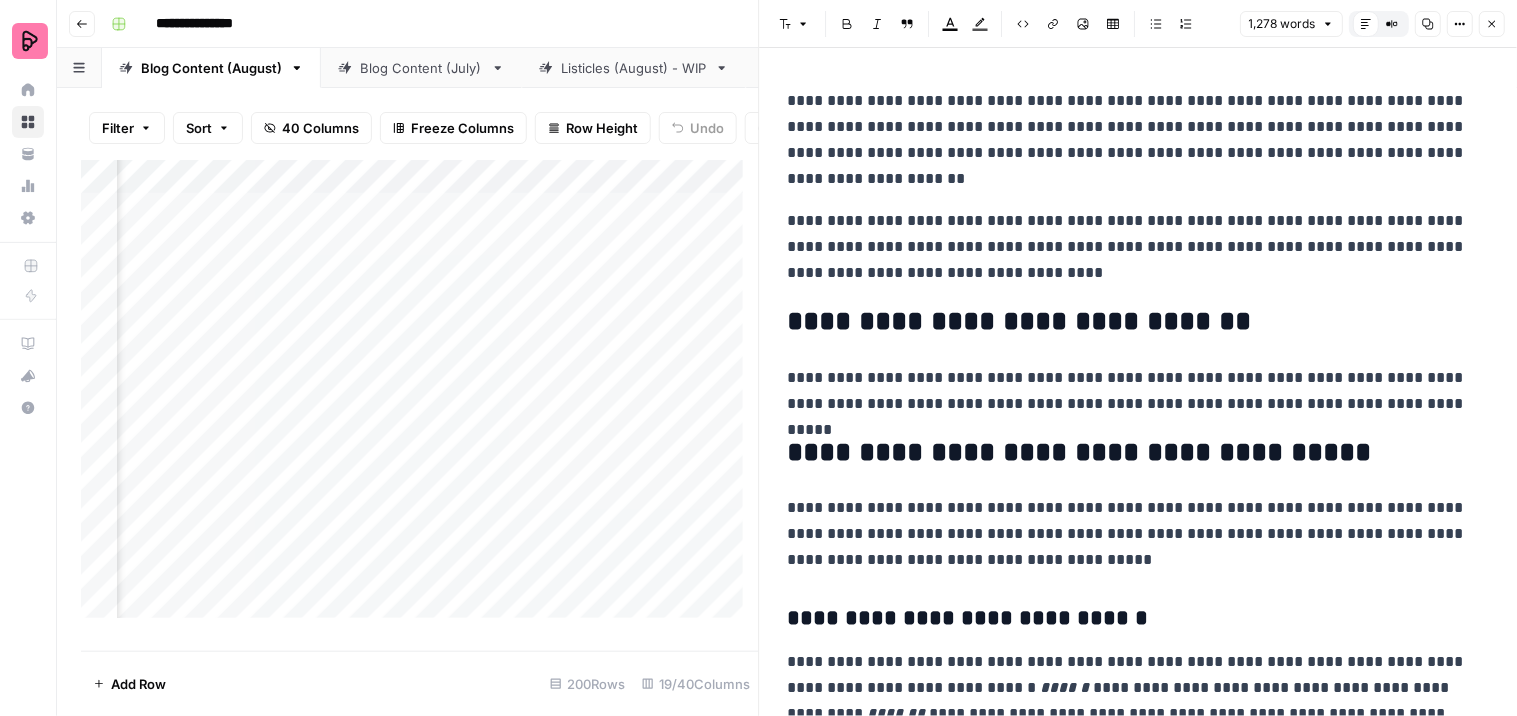 click on "**********" at bounding box center (1130, 391) 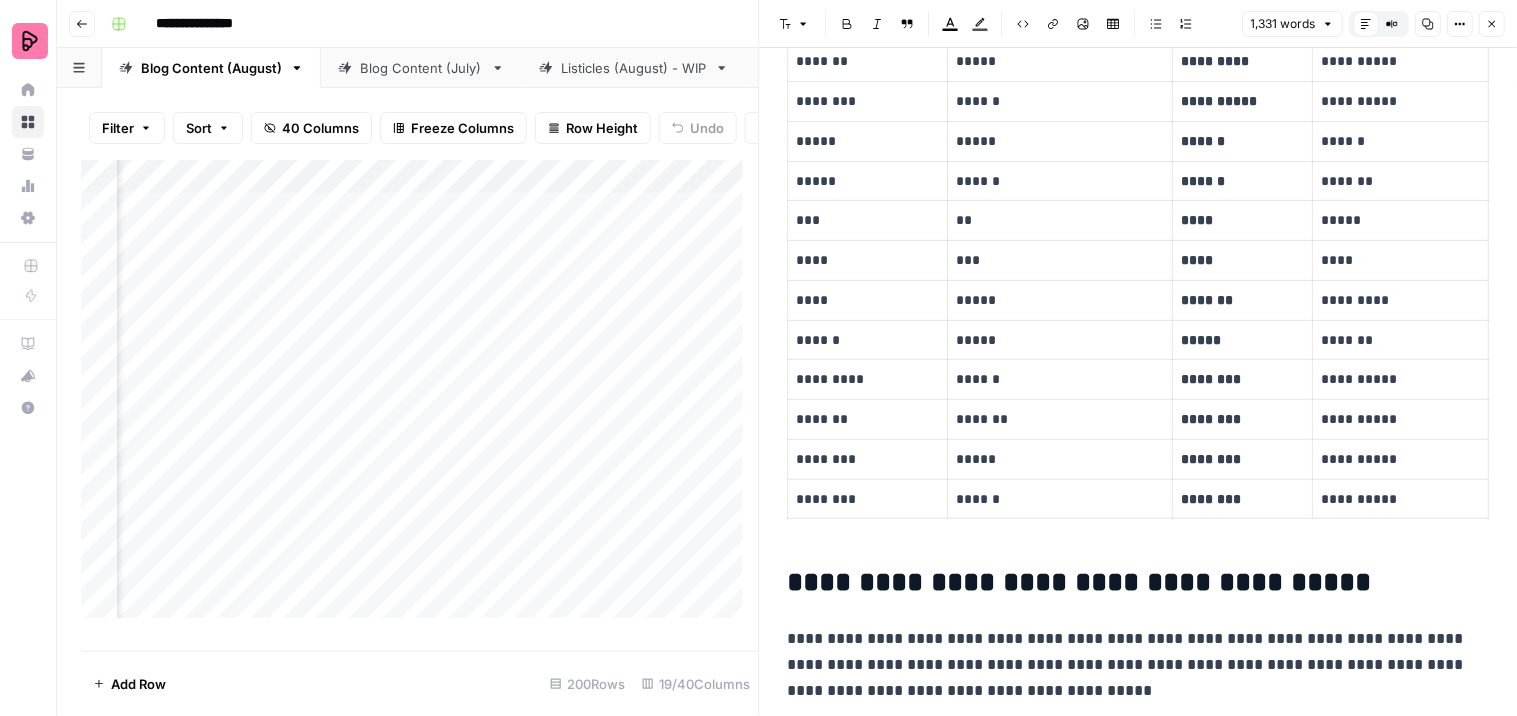 scroll, scrollTop: 352, scrollLeft: 0, axis: vertical 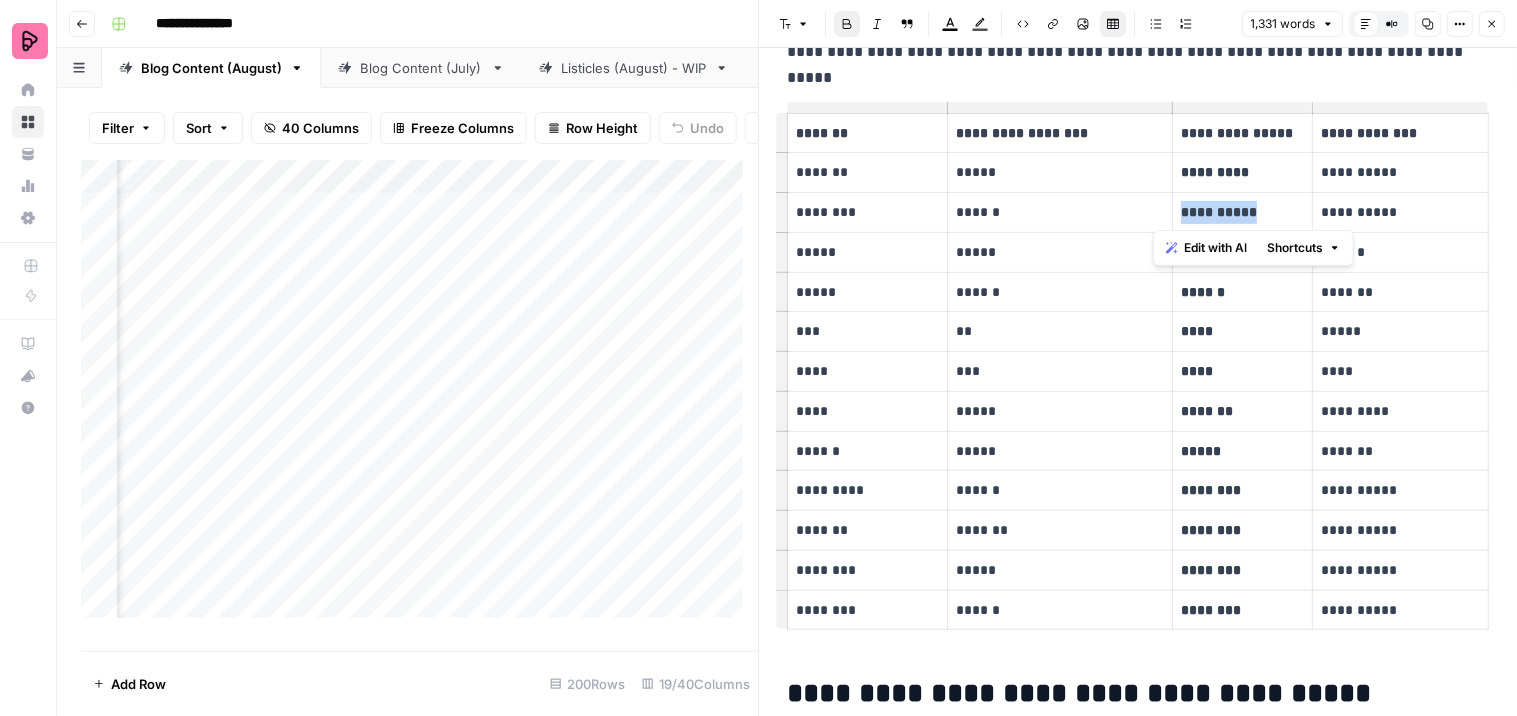 drag, startPoint x: 1218, startPoint y: 211, endPoint x: 1153, endPoint y: 211, distance: 65 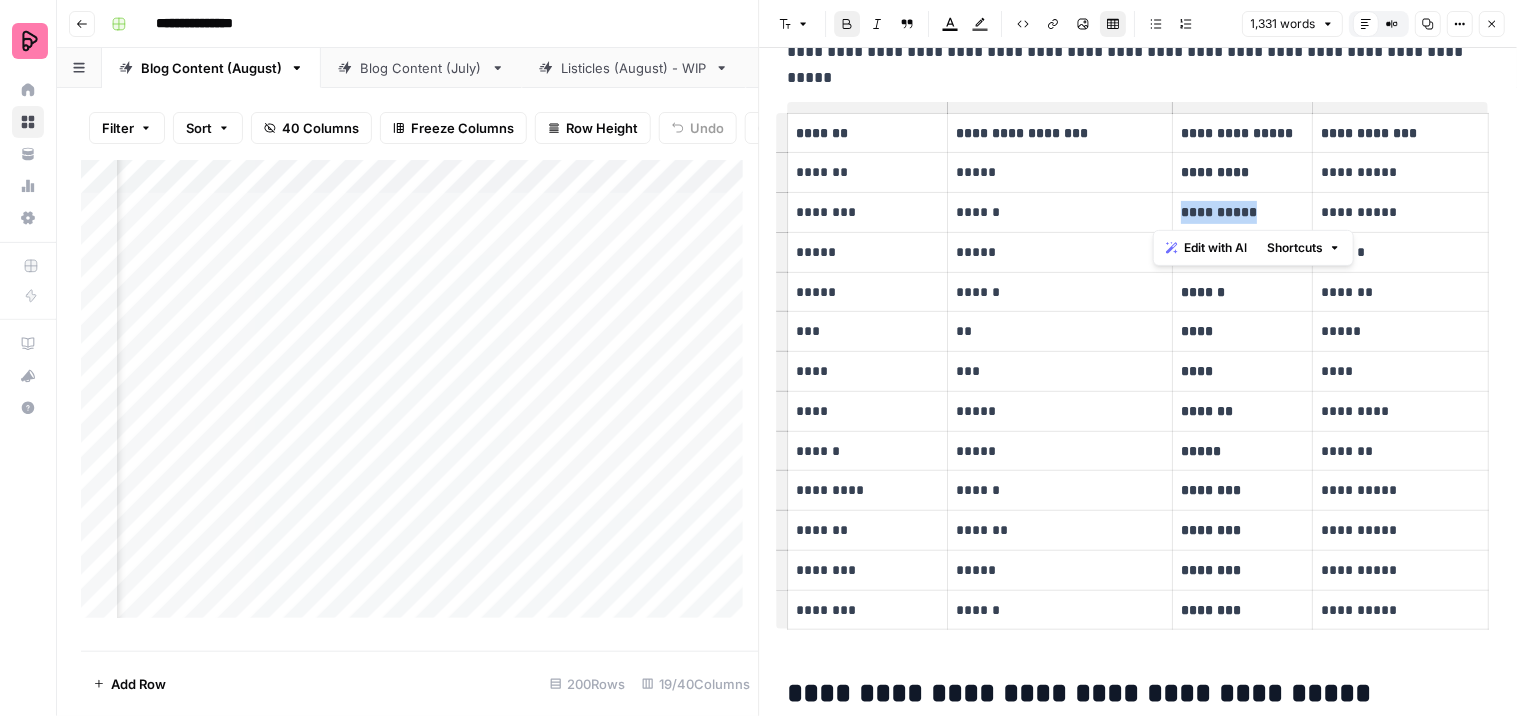 click on "**********" at bounding box center [1243, 212] 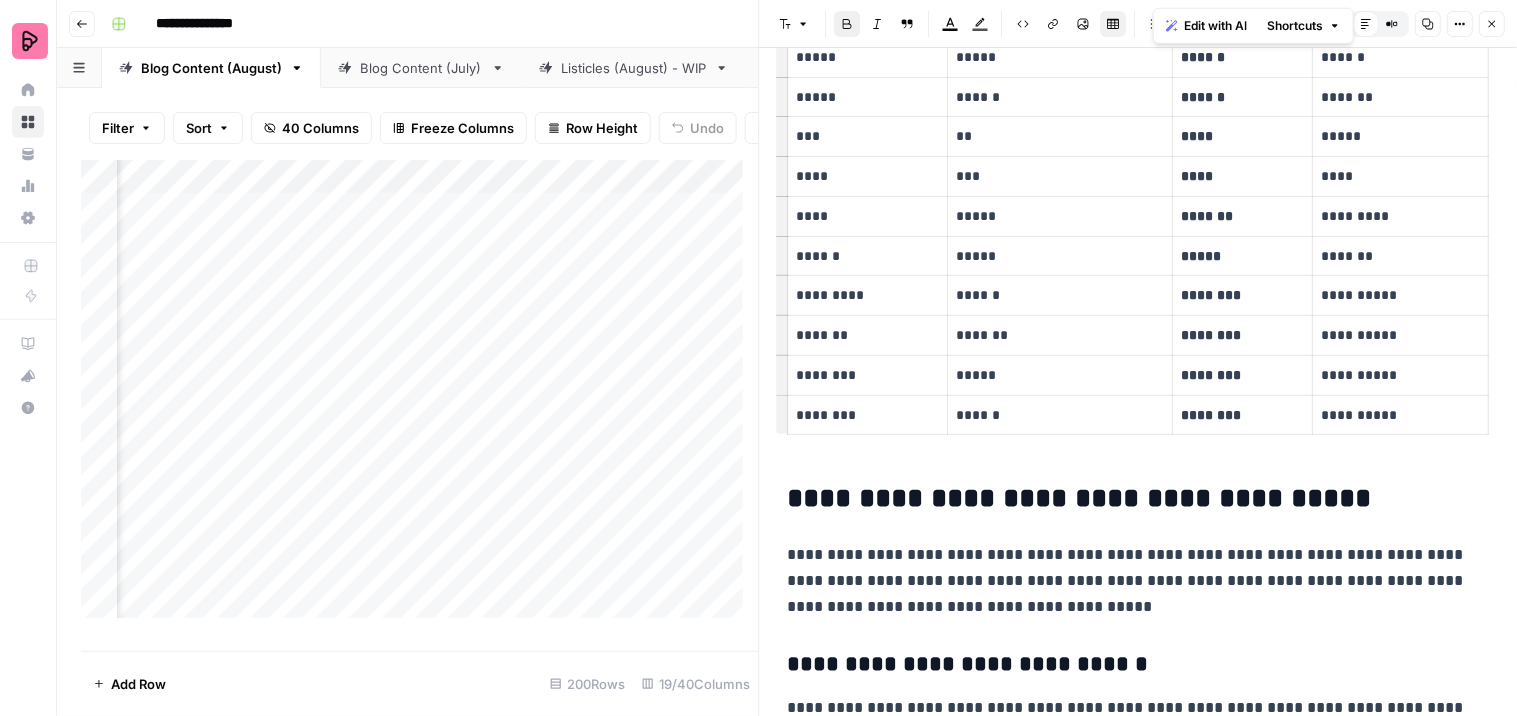 scroll, scrollTop: 796, scrollLeft: 0, axis: vertical 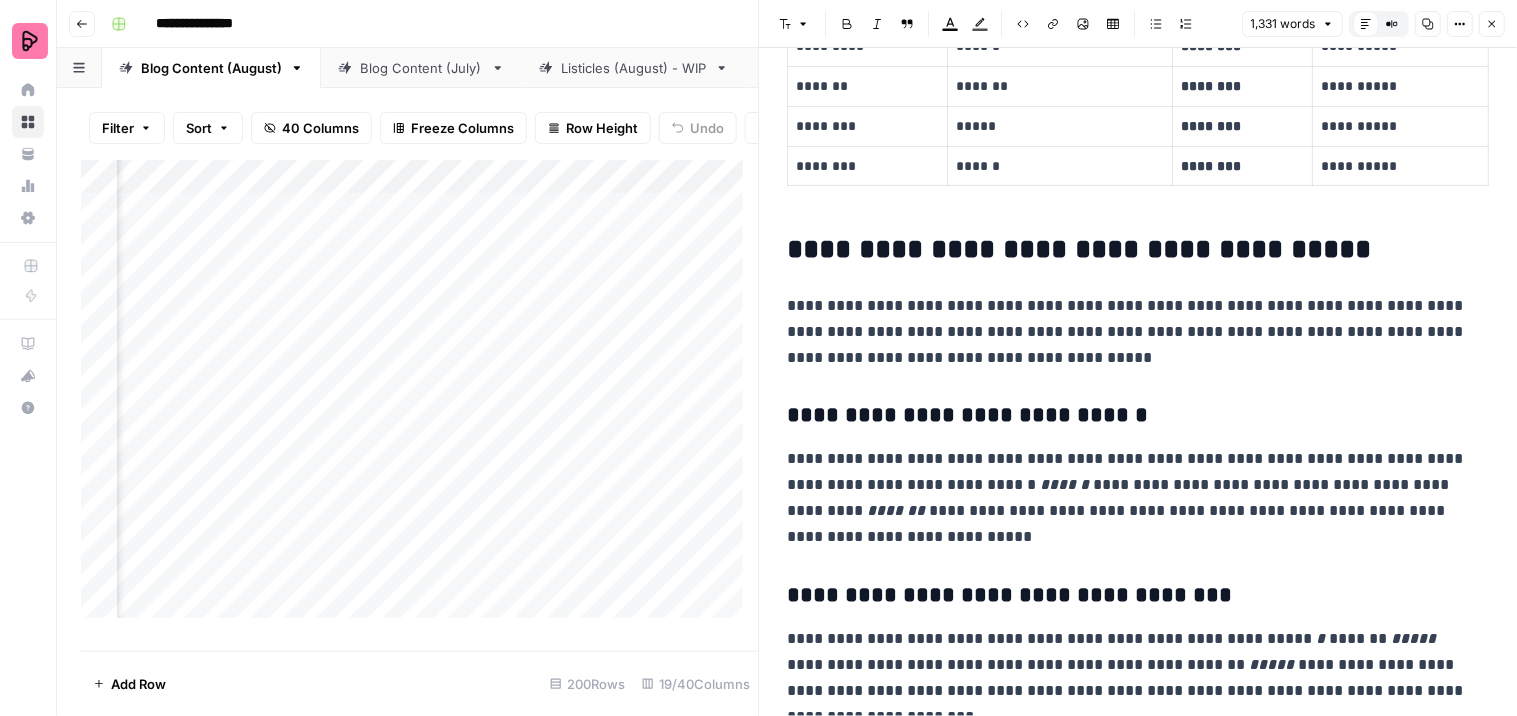 click on "**********" at bounding box center (1130, 498) 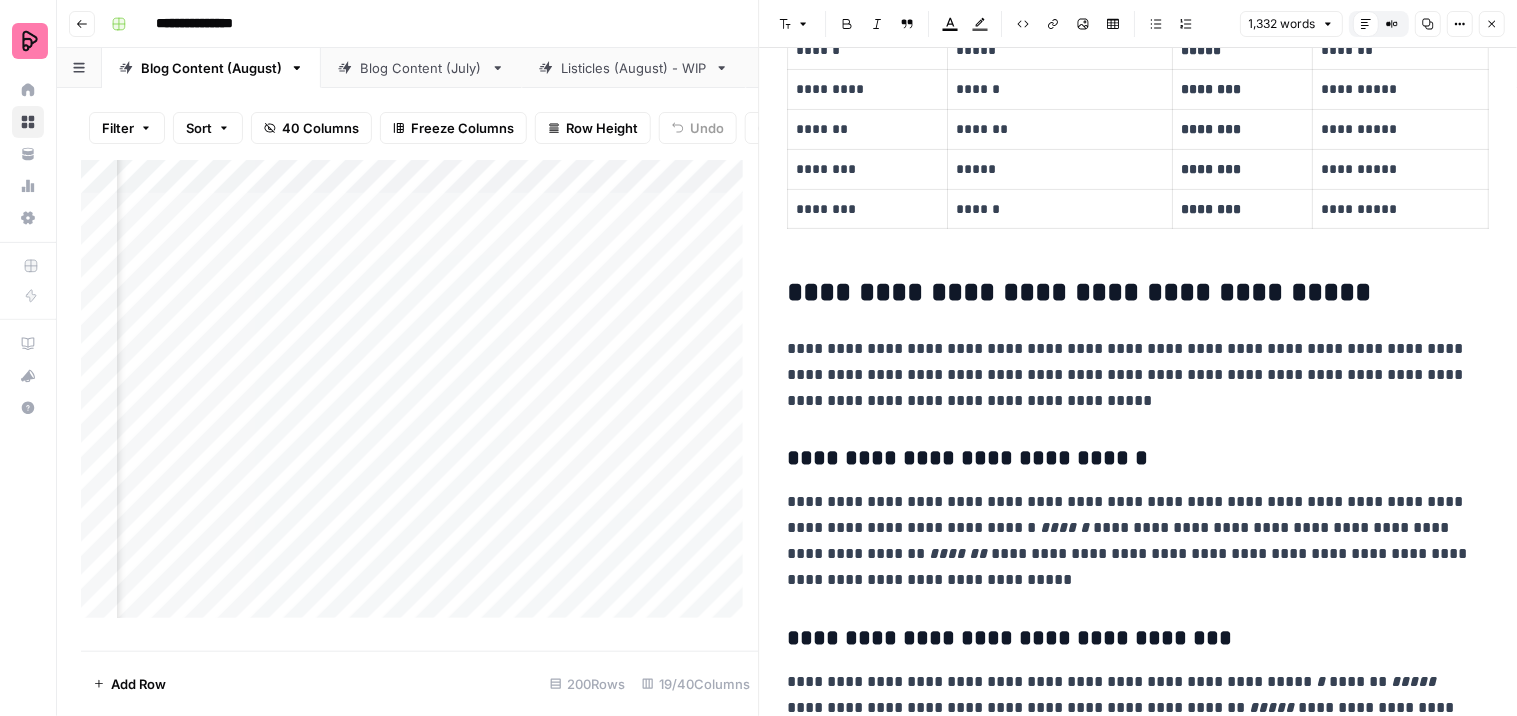 scroll, scrollTop: 796, scrollLeft: 0, axis: vertical 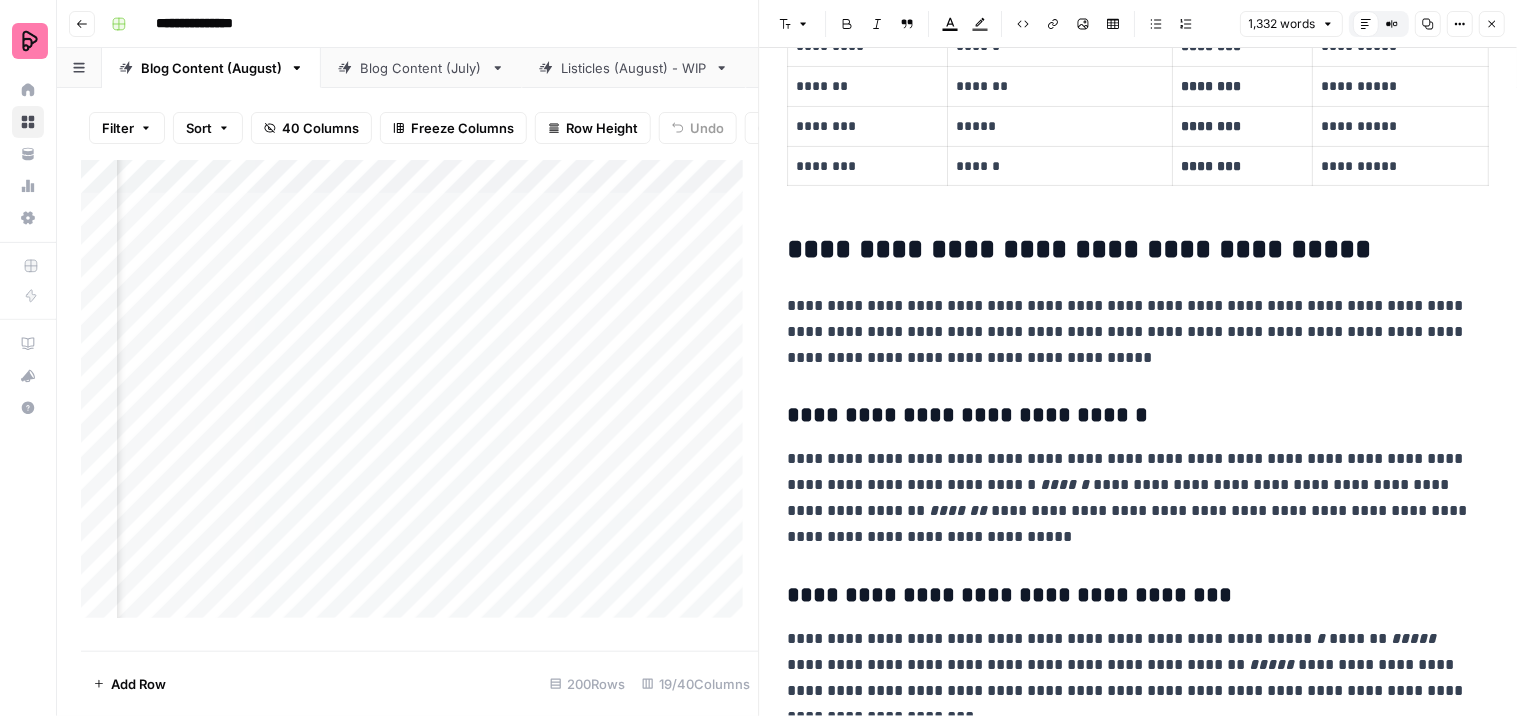 click on "**********" at bounding box center [1130, 498] 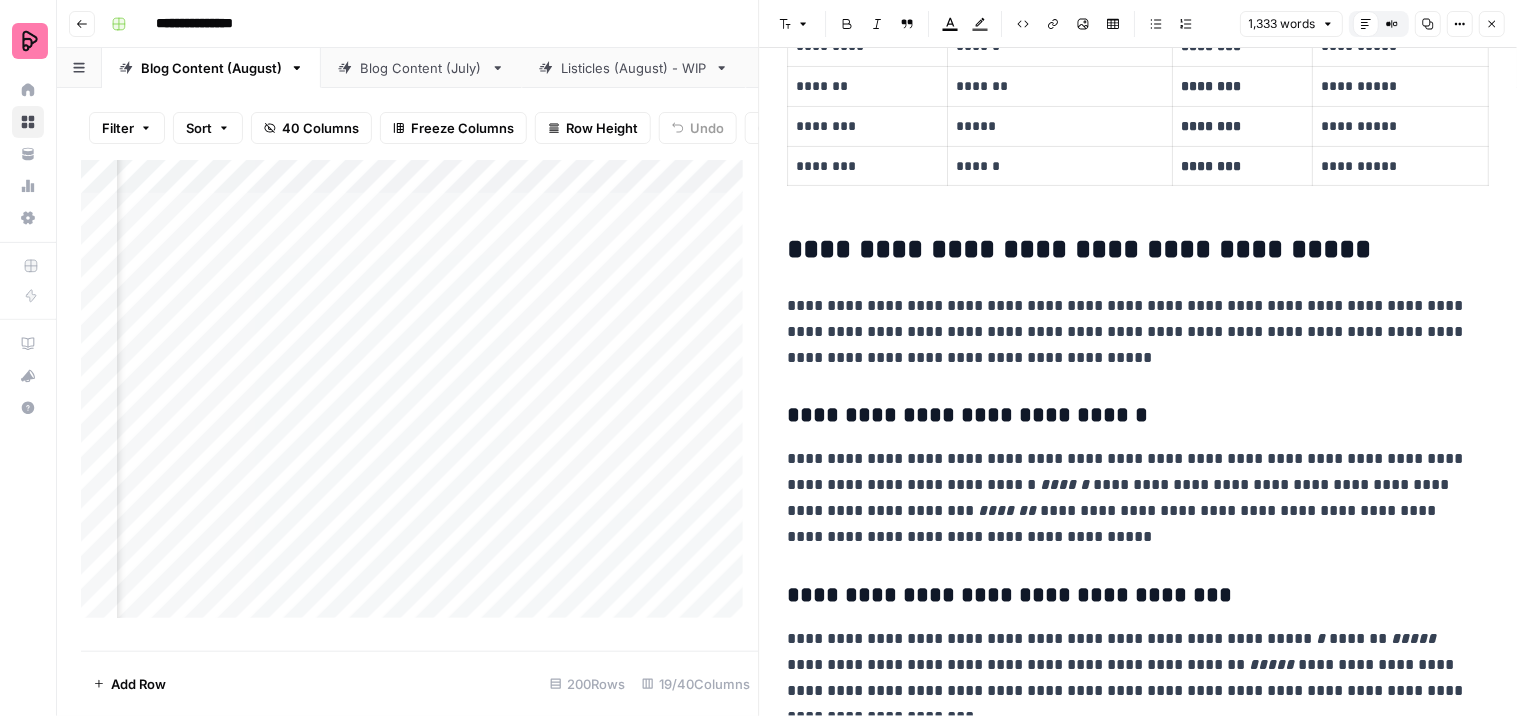 click on "**********" at bounding box center [1130, 498] 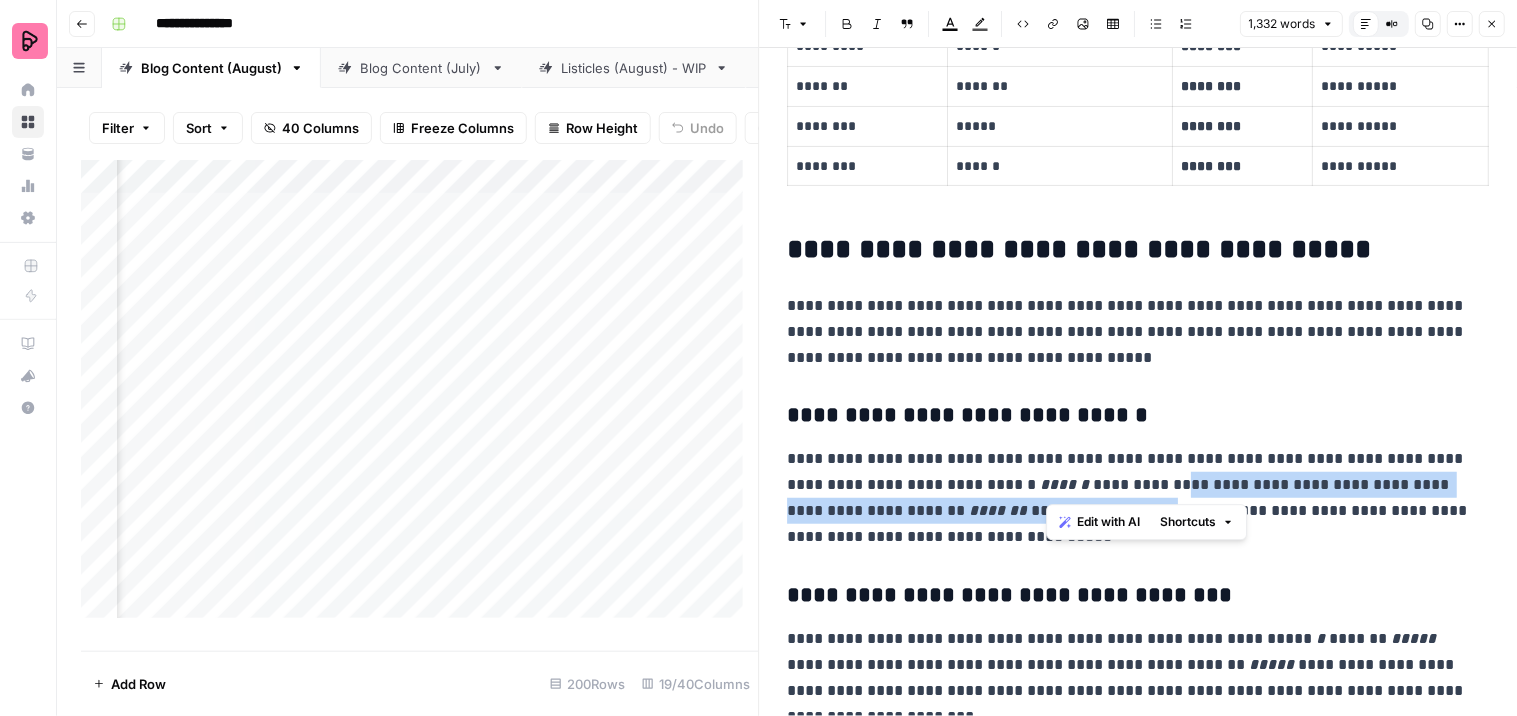 drag, startPoint x: 1132, startPoint y: 484, endPoint x: 1047, endPoint y: 498, distance: 86.145226 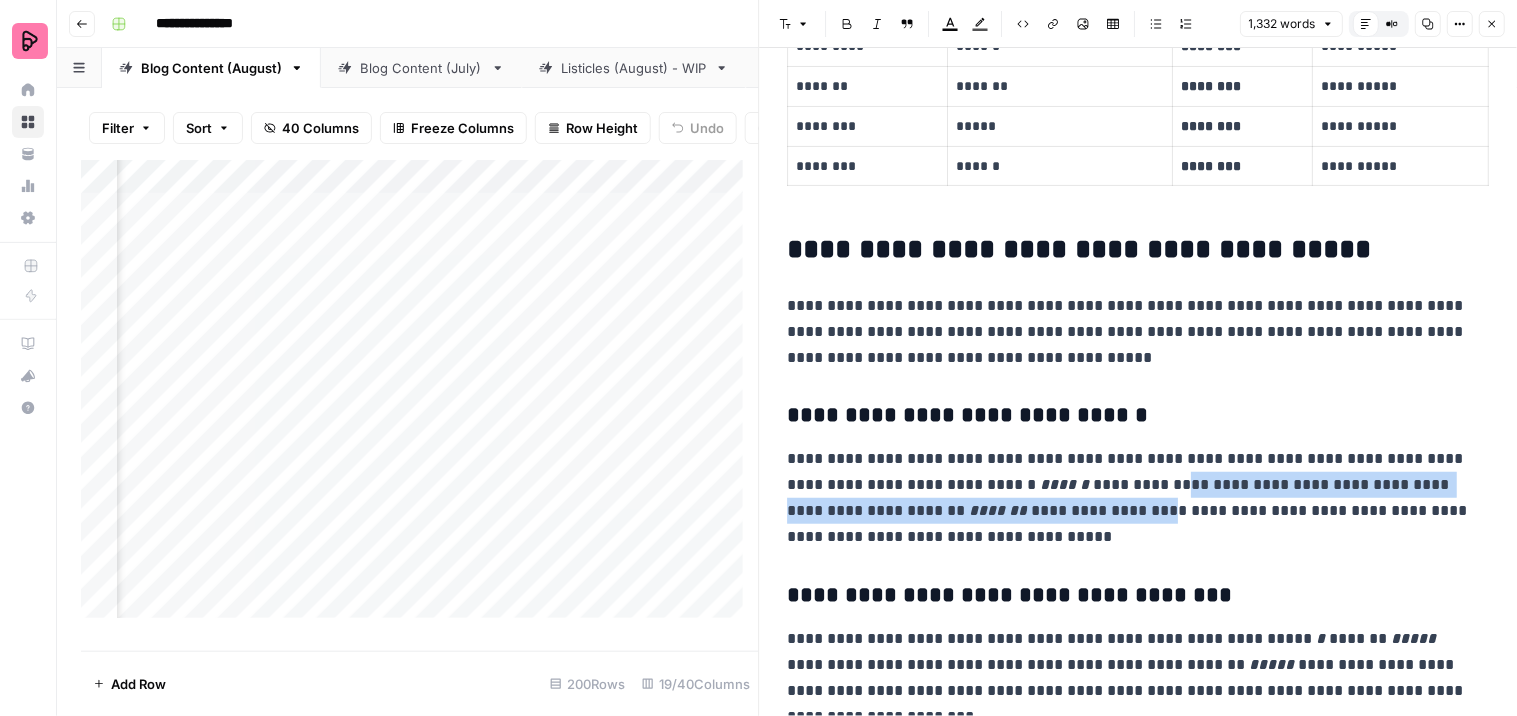 click 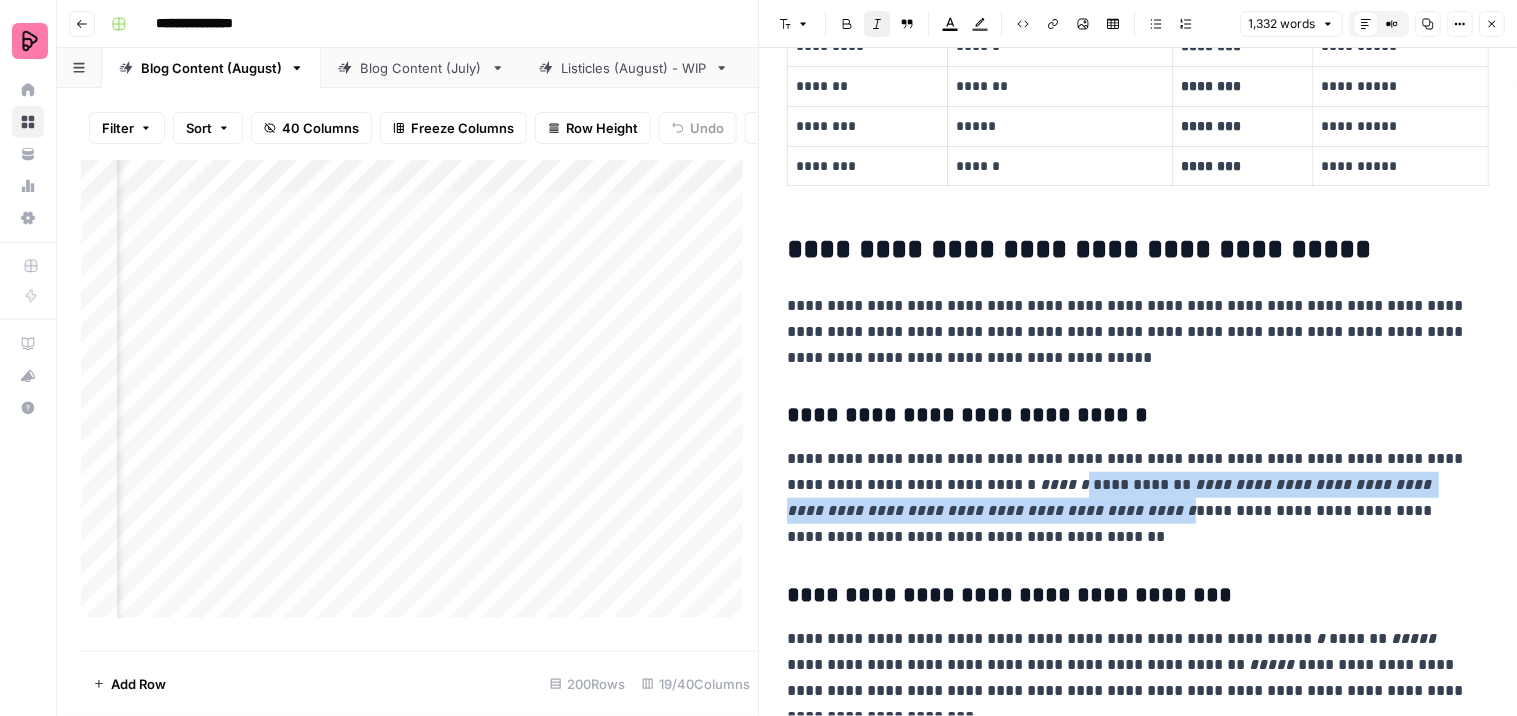 click 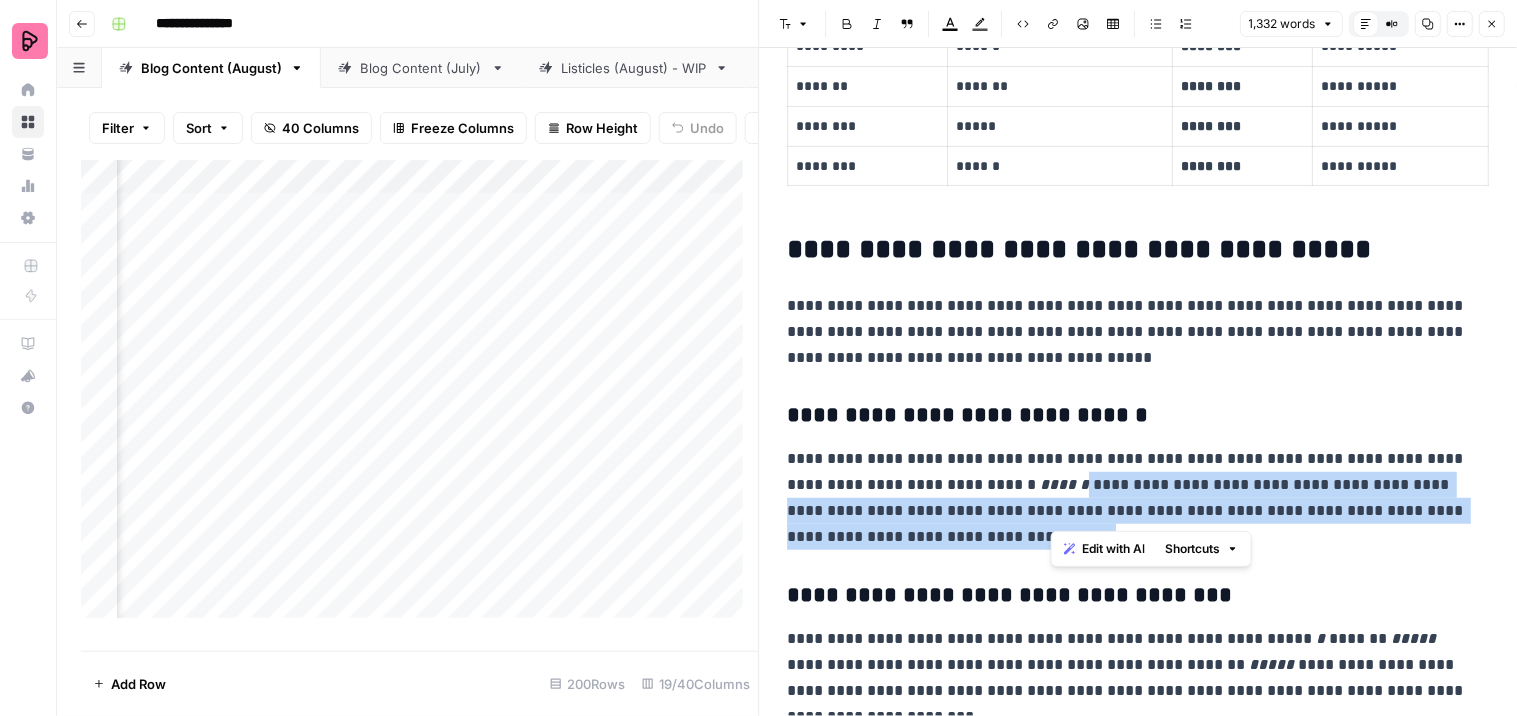 click on "**********" at bounding box center (1130, 498) 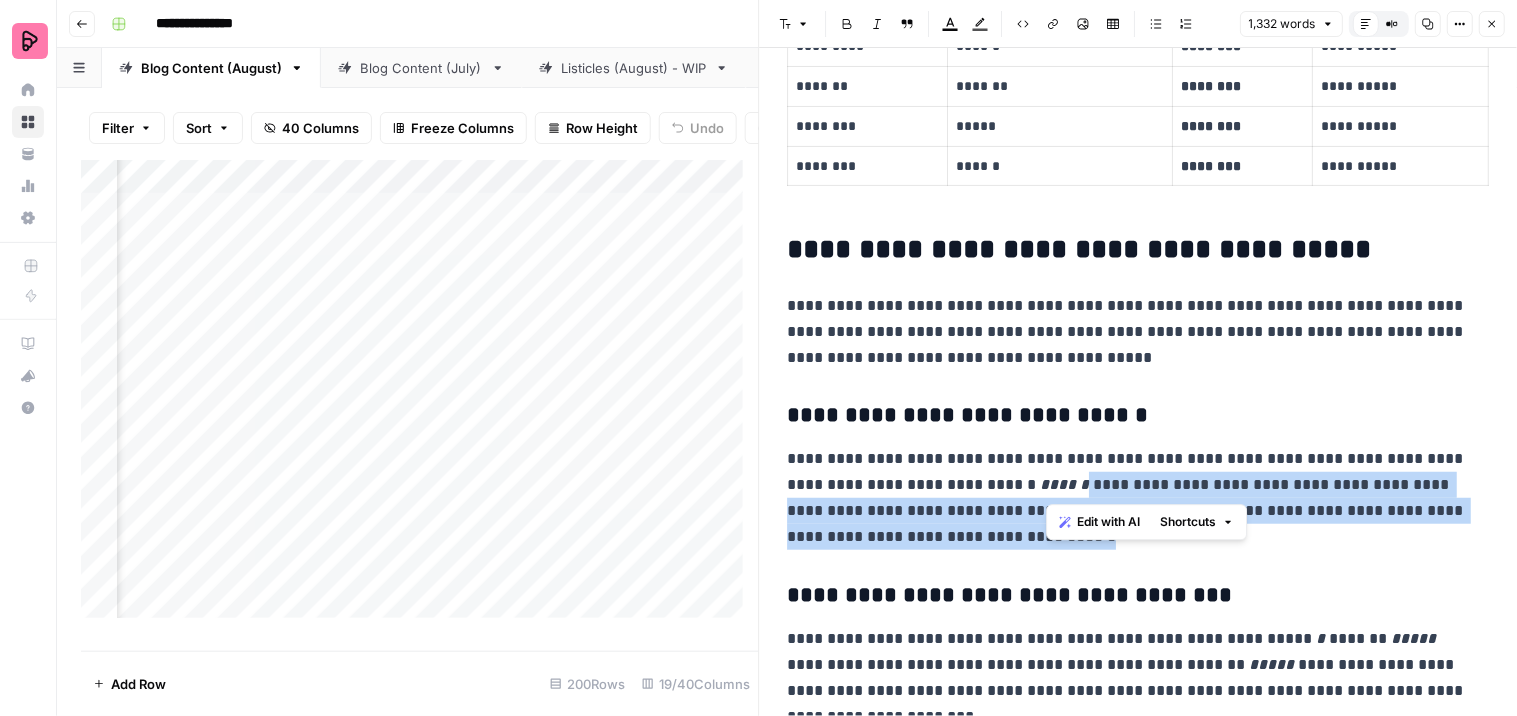 drag, startPoint x: 1135, startPoint y: 487, endPoint x: 1046, endPoint y: 480, distance: 89.27486 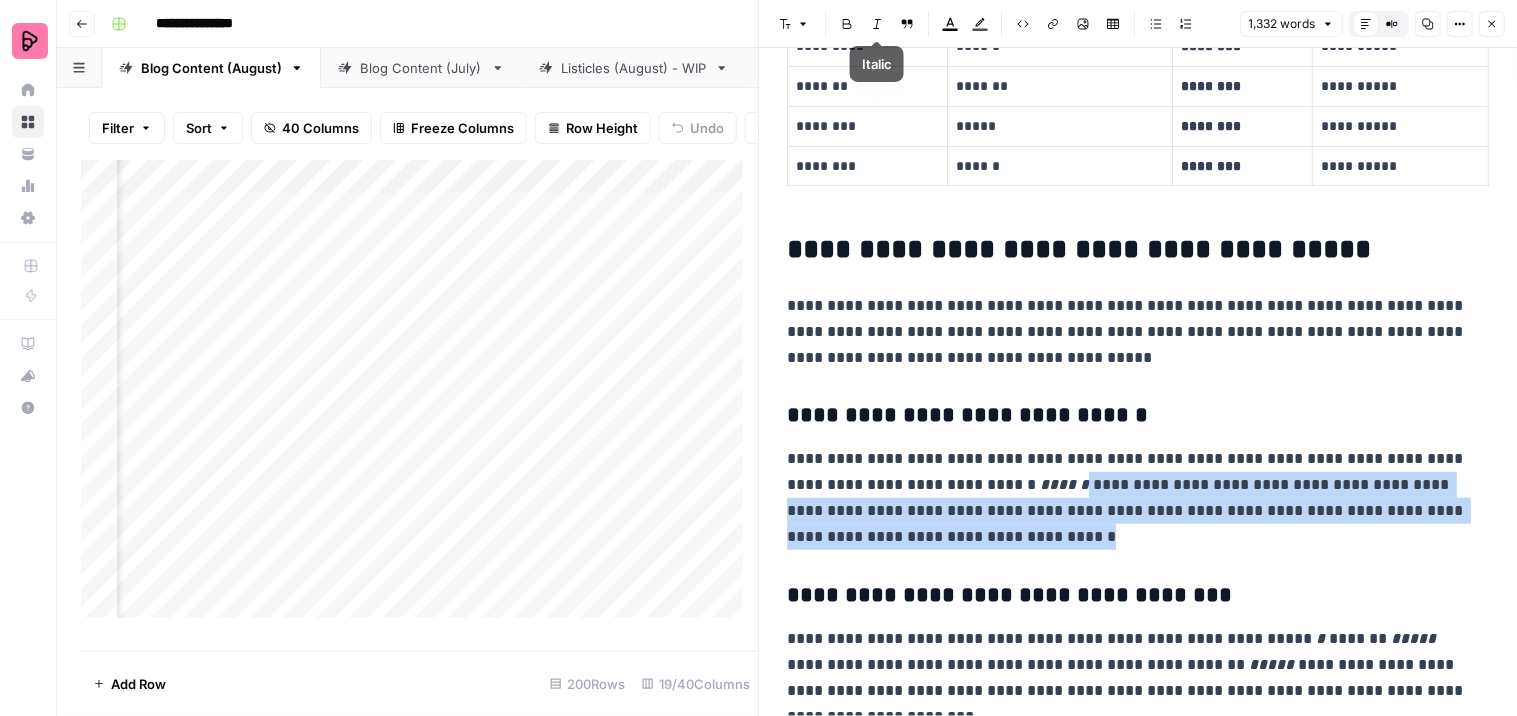 click 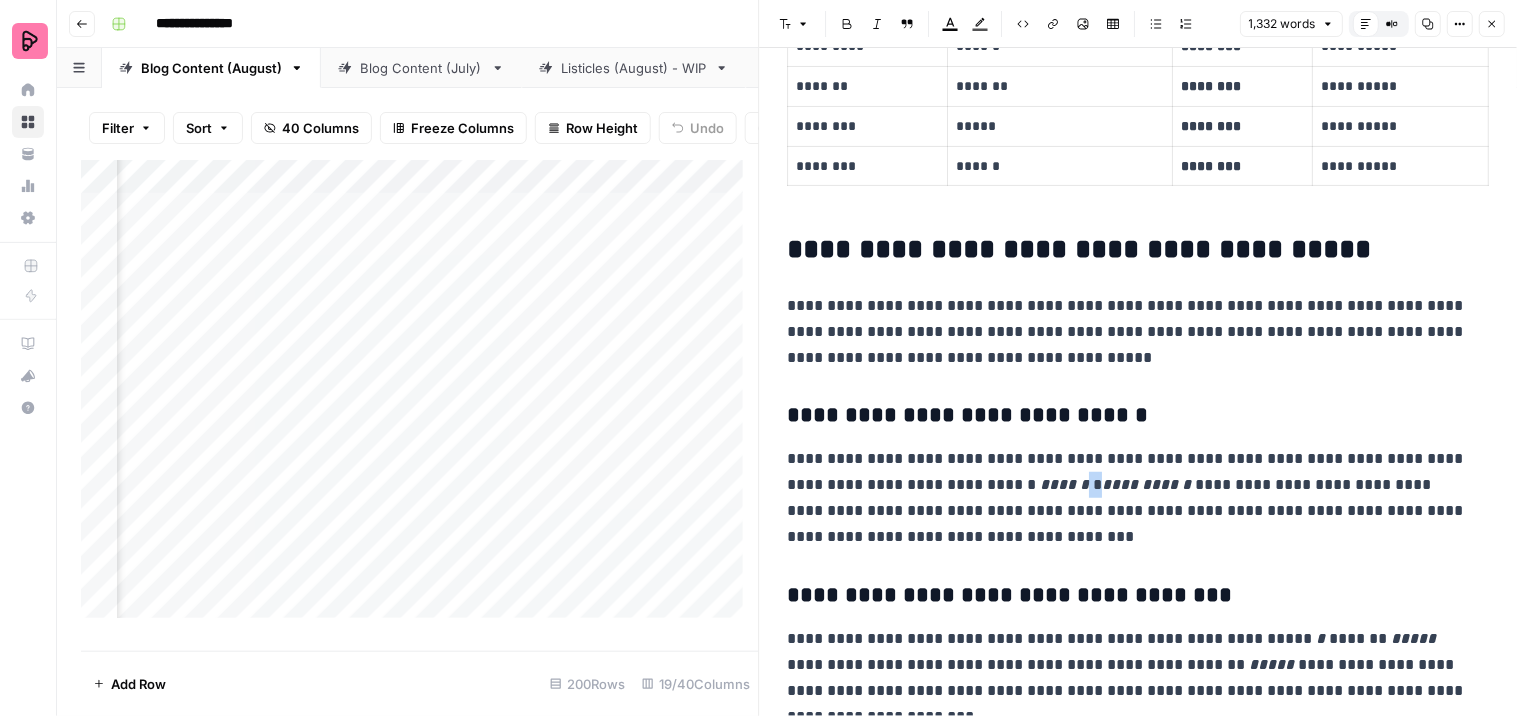 click on "**********" at bounding box center [1130, 498] 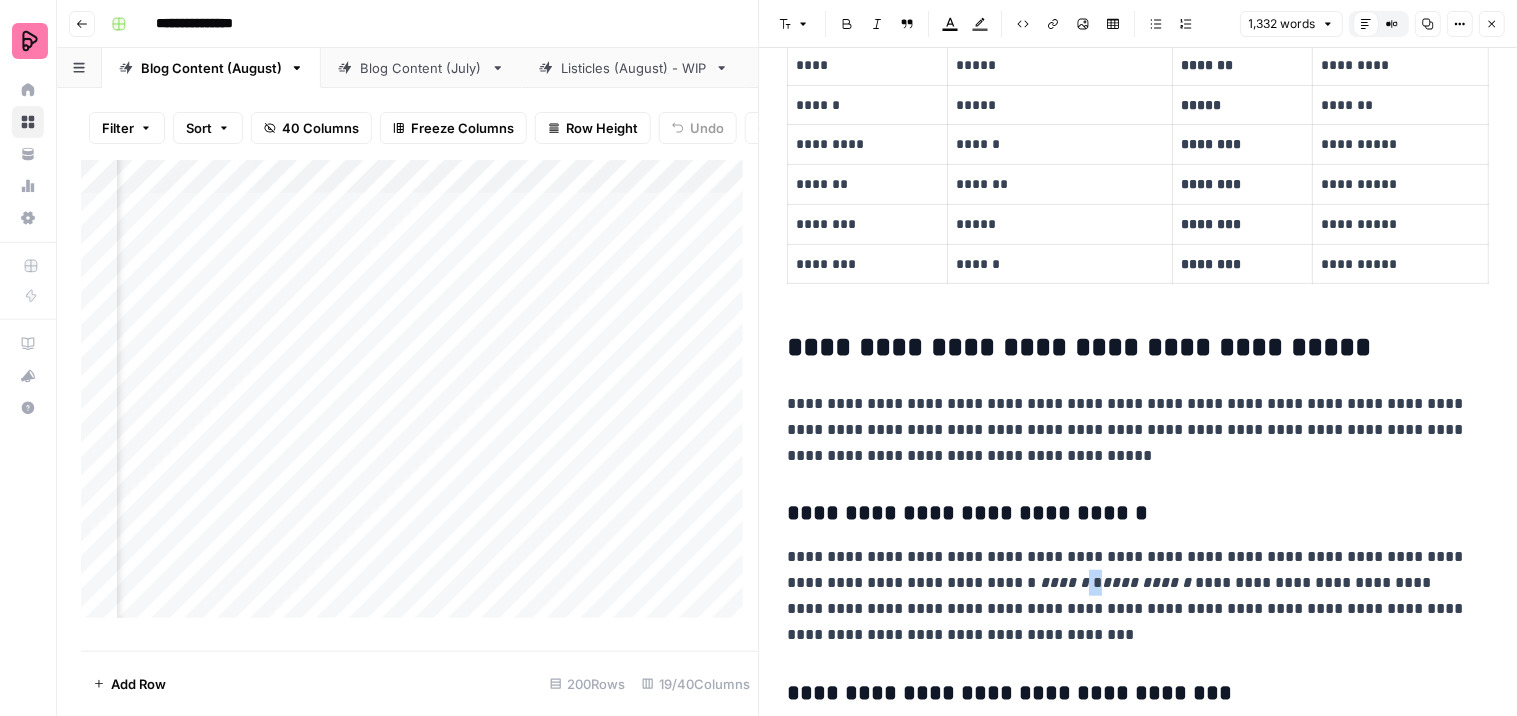 scroll, scrollTop: 907, scrollLeft: 0, axis: vertical 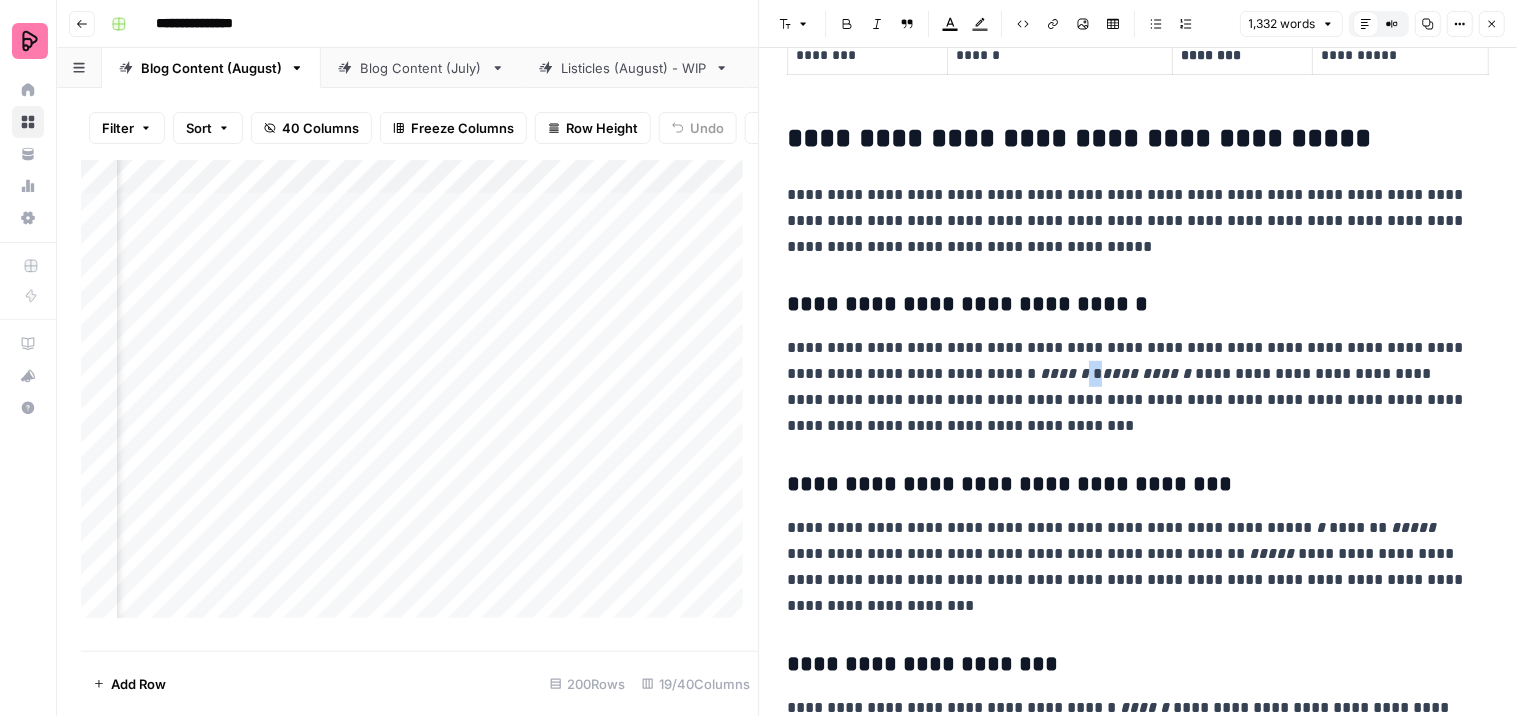 click on "**********" at bounding box center (1130, 387) 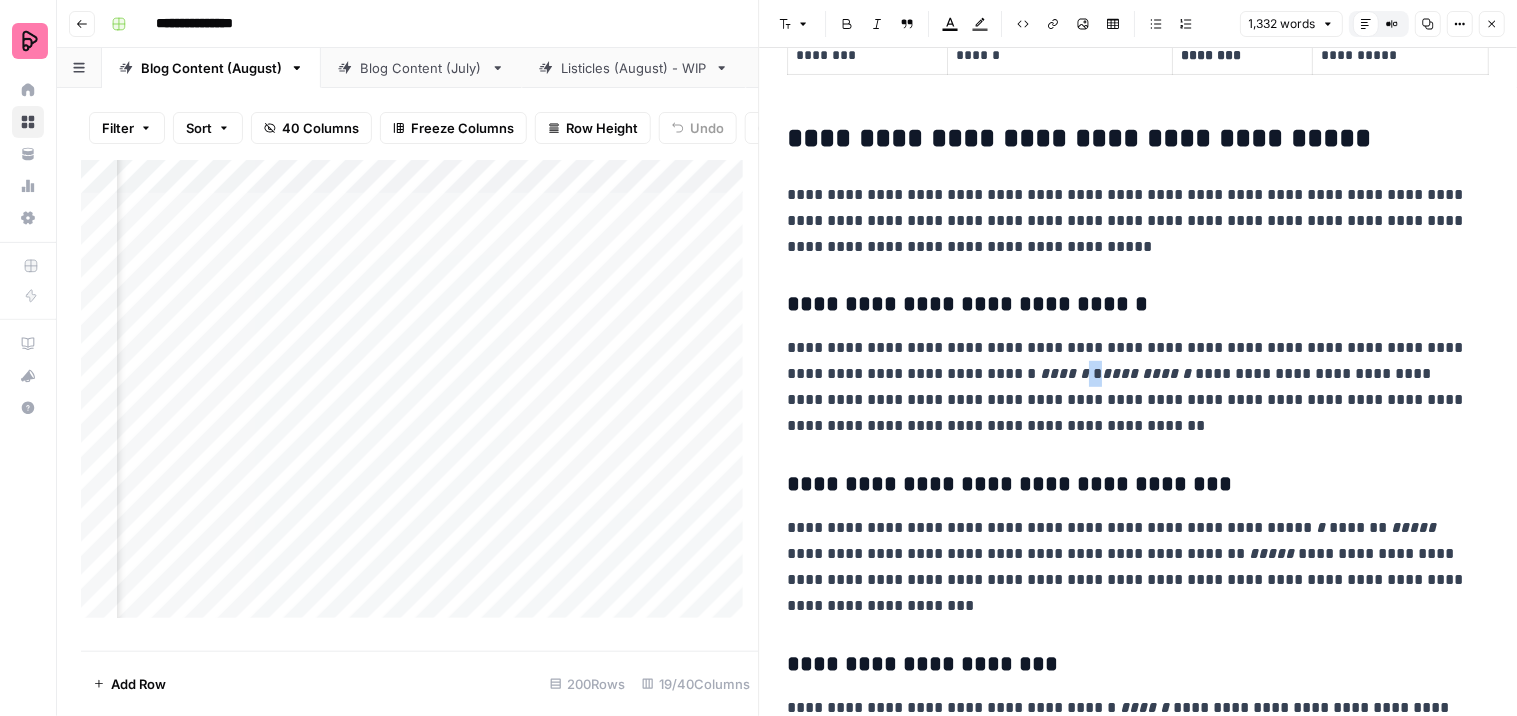 click on "**********" at bounding box center [1130, 387] 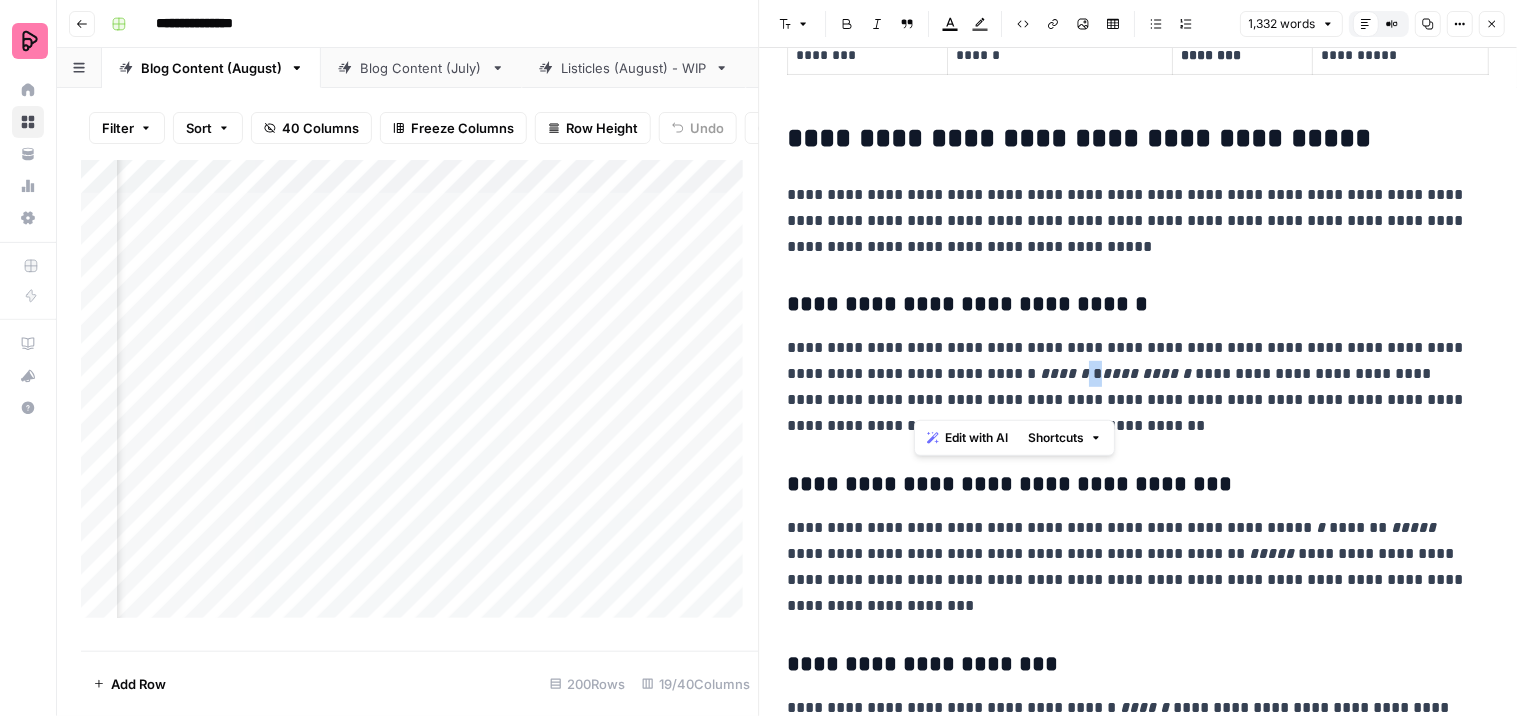 drag, startPoint x: 981, startPoint y: 401, endPoint x: 918, endPoint y: 405, distance: 63.126858 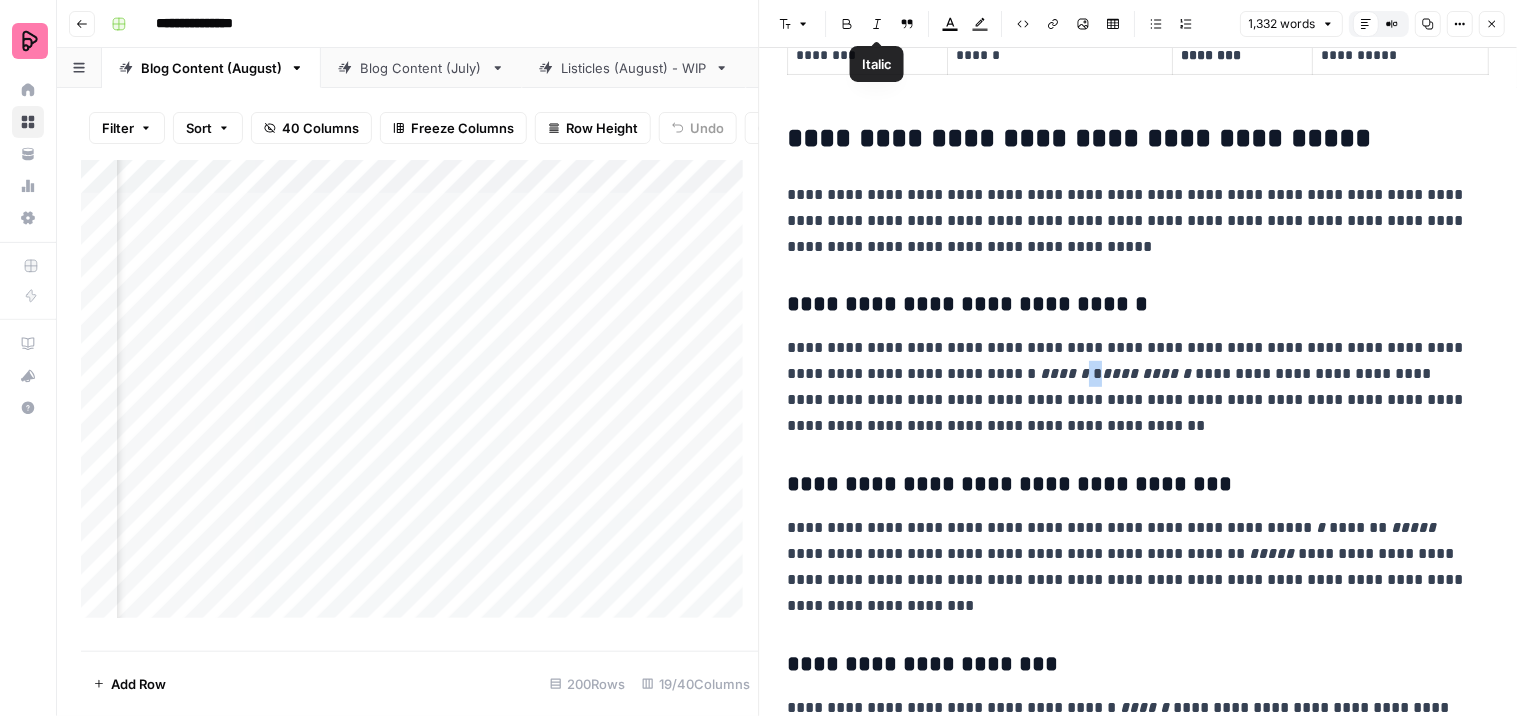 click 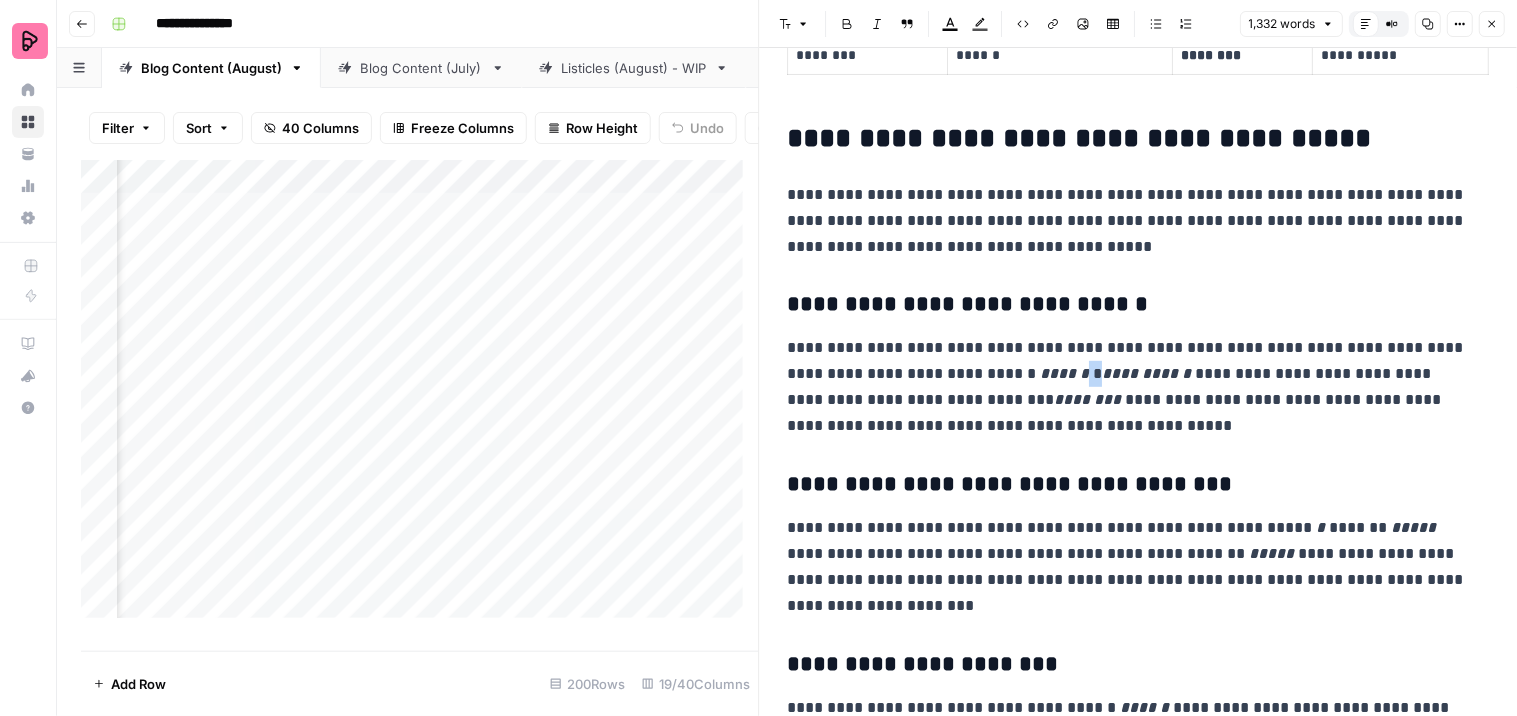 click on "**********" at bounding box center (1139, 2002) 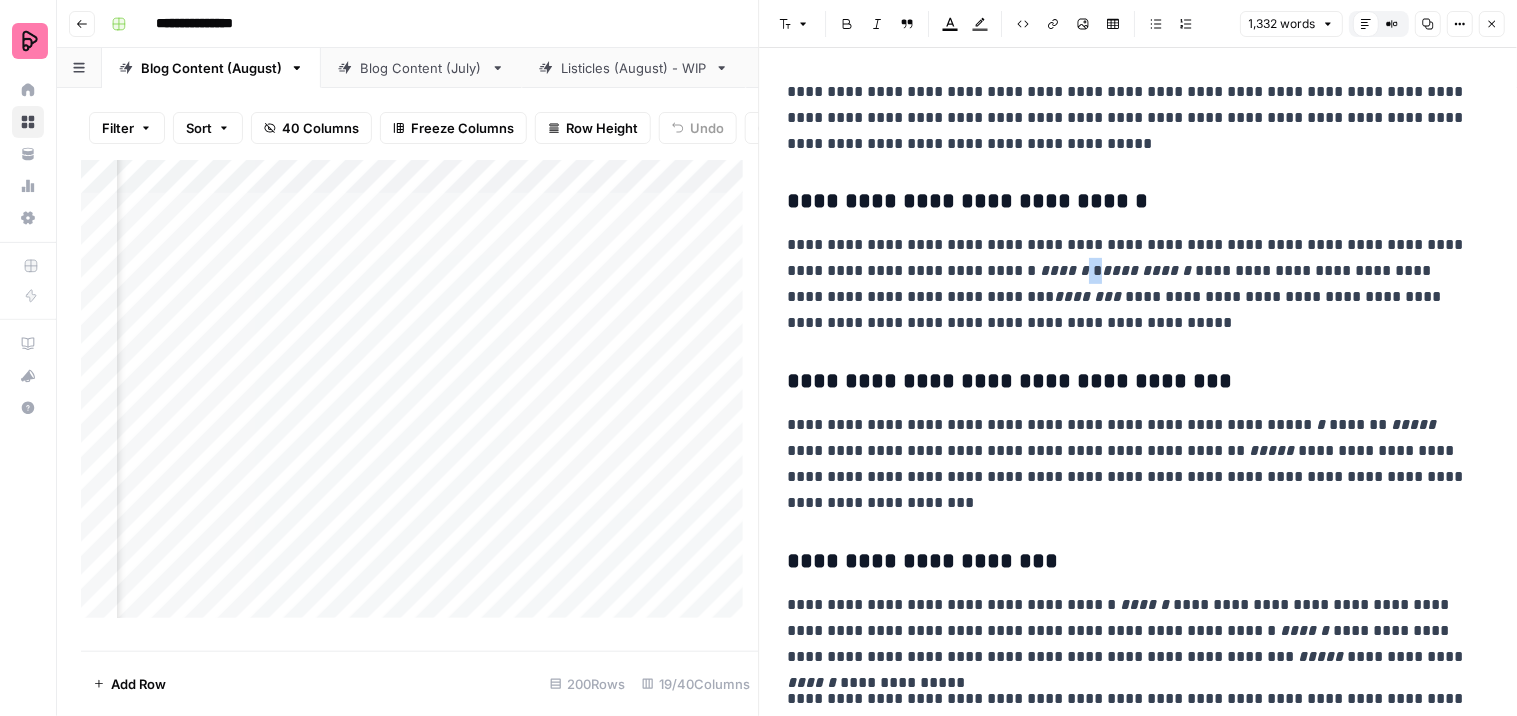 scroll, scrollTop: 1018, scrollLeft: 0, axis: vertical 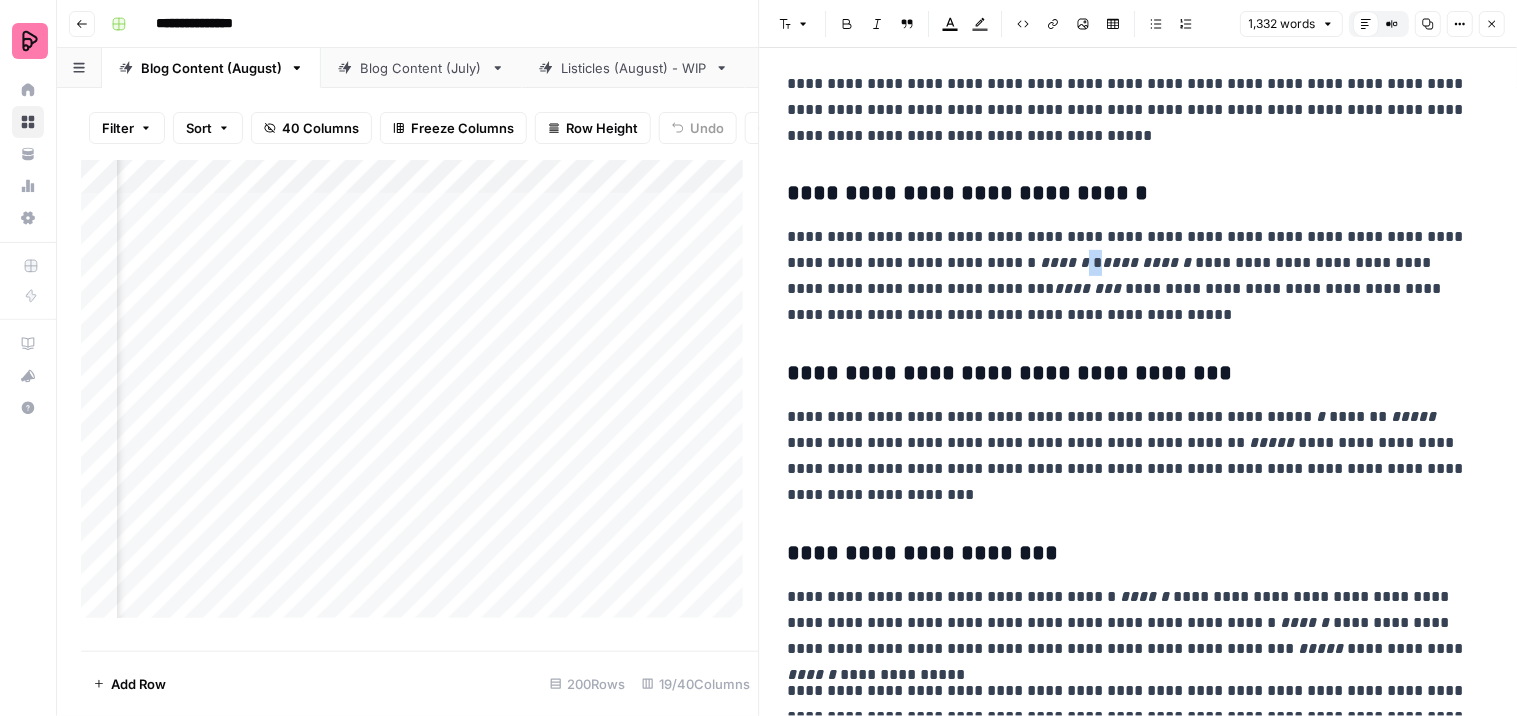 click on "**********" at bounding box center [1130, 456] 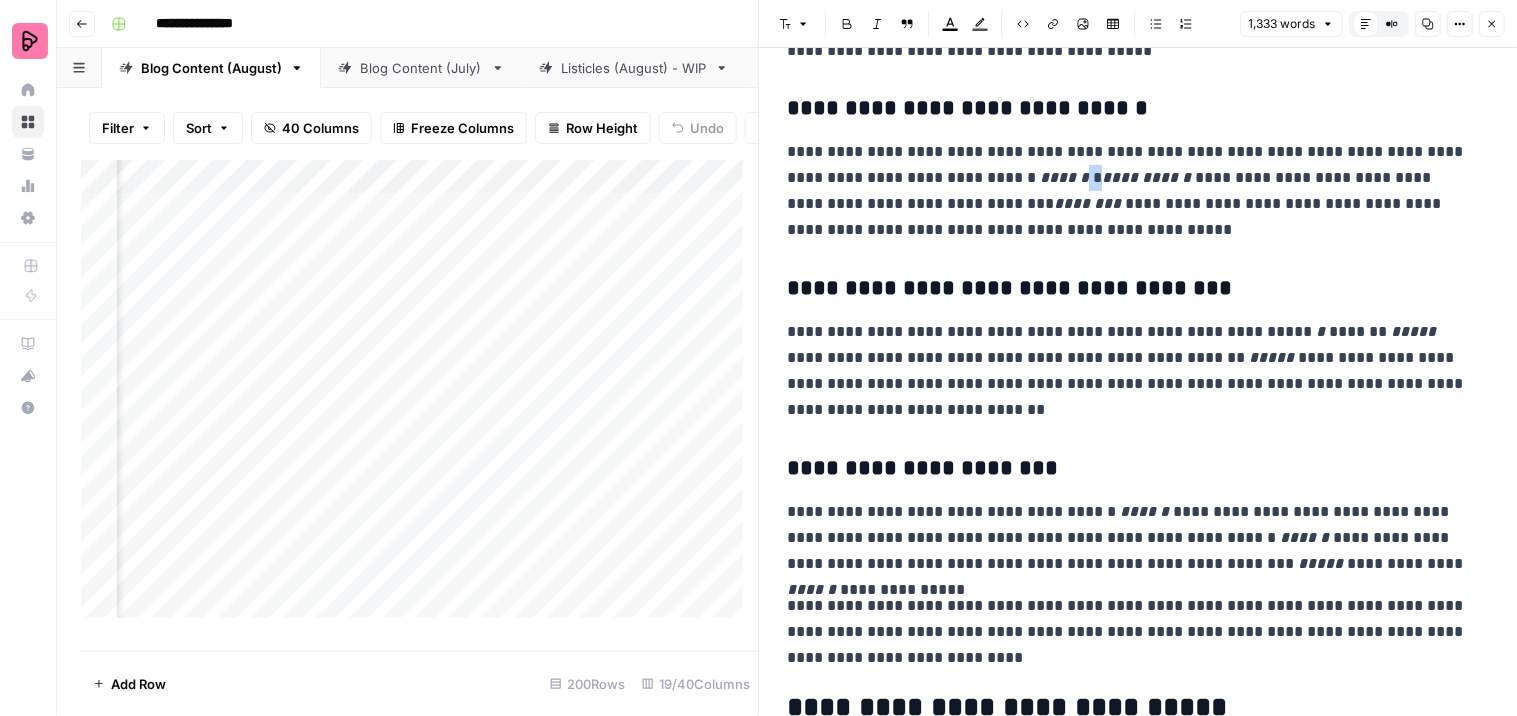 scroll, scrollTop: 1130, scrollLeft: 0, axis: vertical 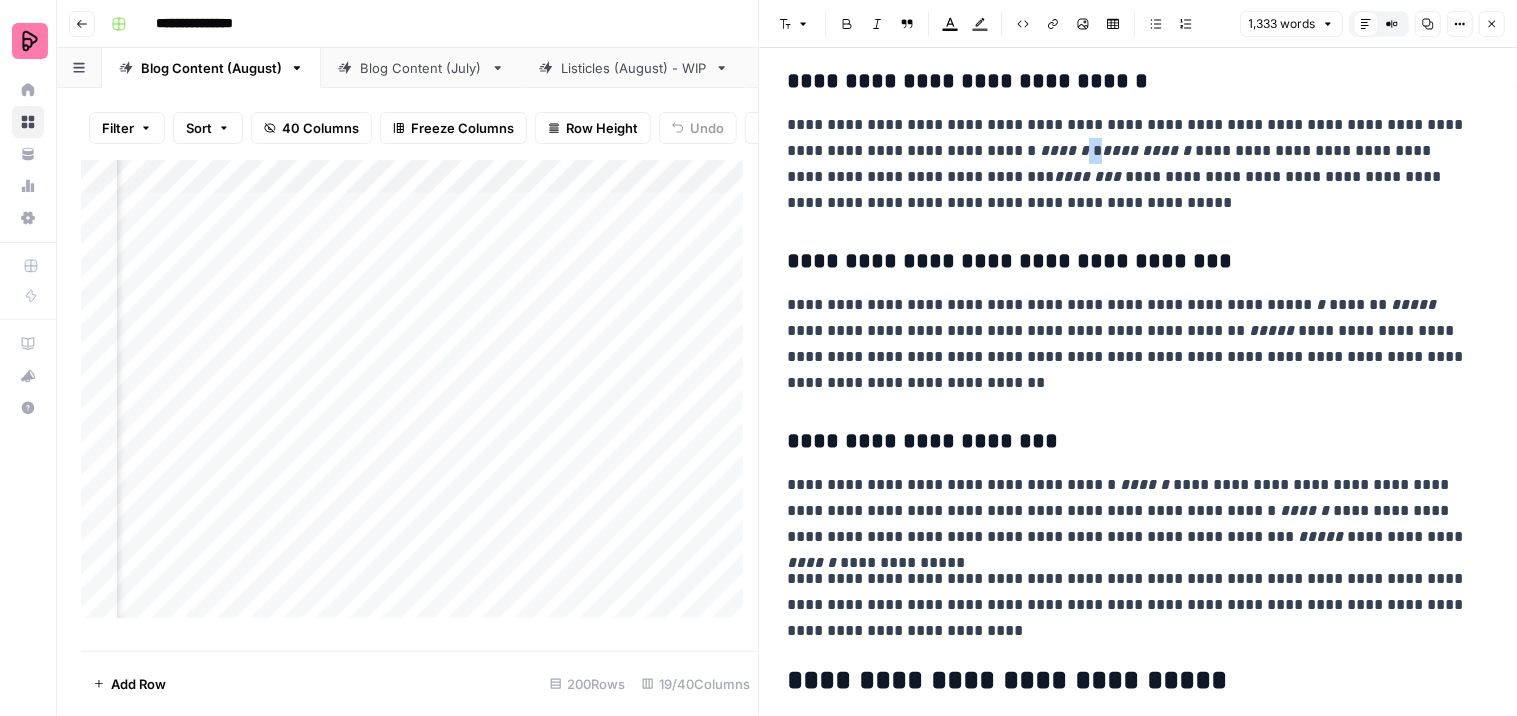 click on "**********" at bounding box center [1130, 344] 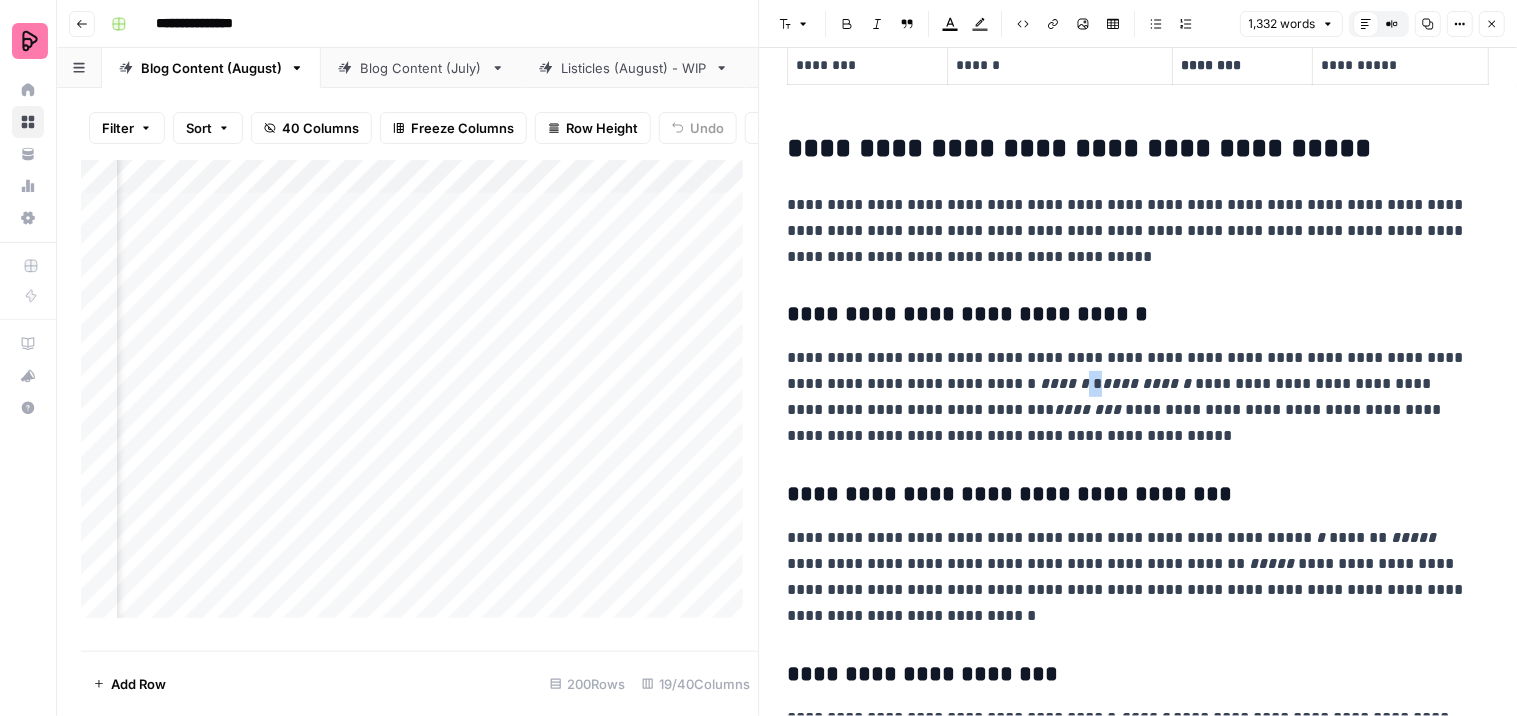 scroll, scrollTop: 1018, scrollLeft: 0, axis: vertical 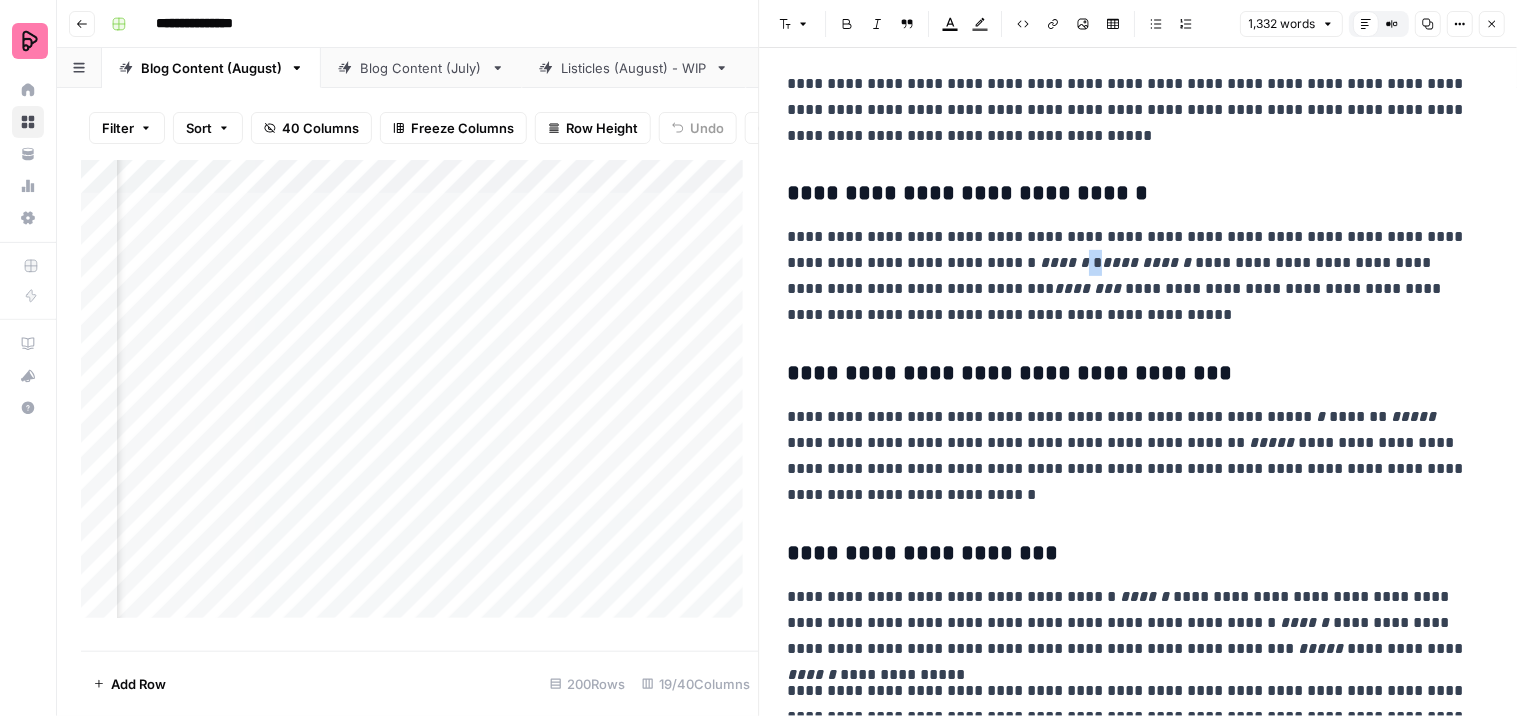 click on "**********" at bounding box center [1130, 456] 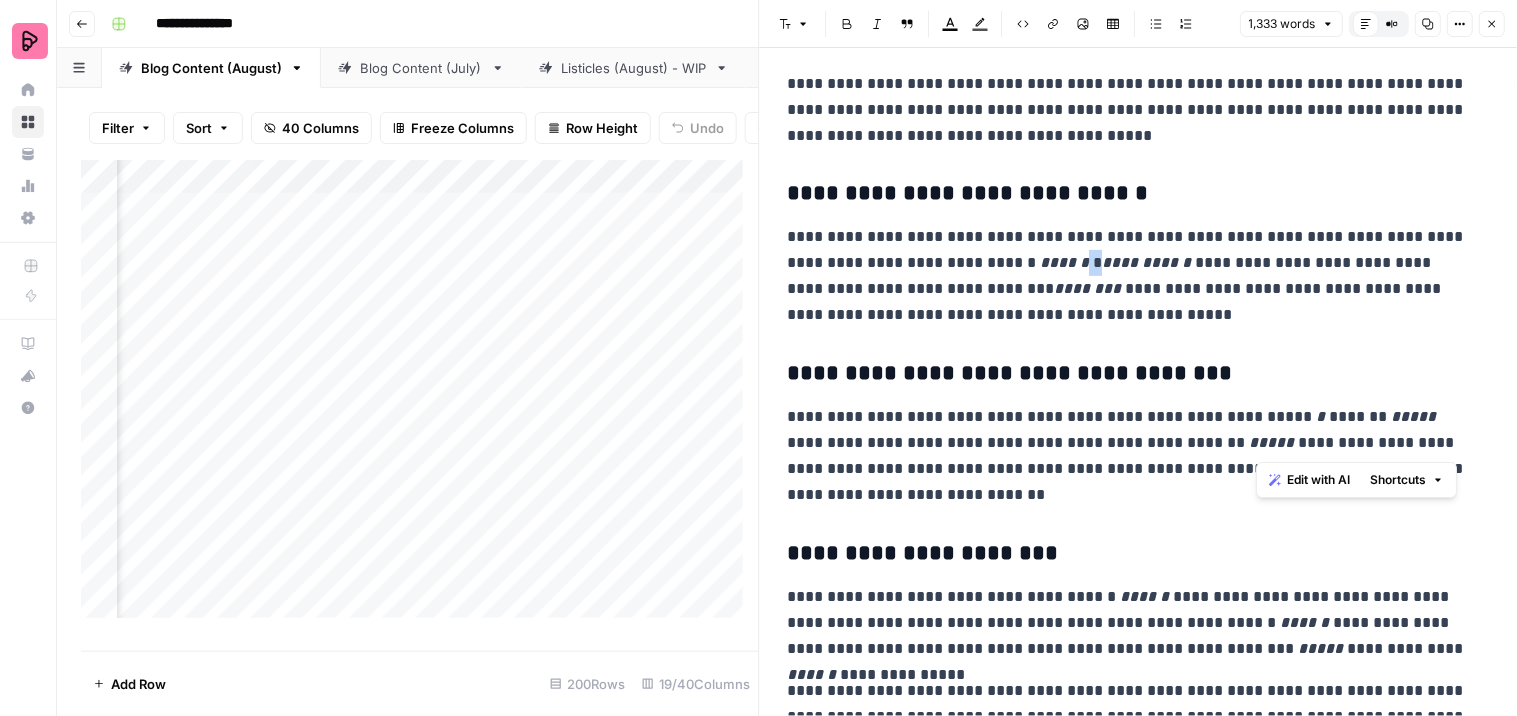 drag, startPoint x: 1295, startPoint y: 441, endPoint x: 1257, endPoint y: 451, distance: 39.293766 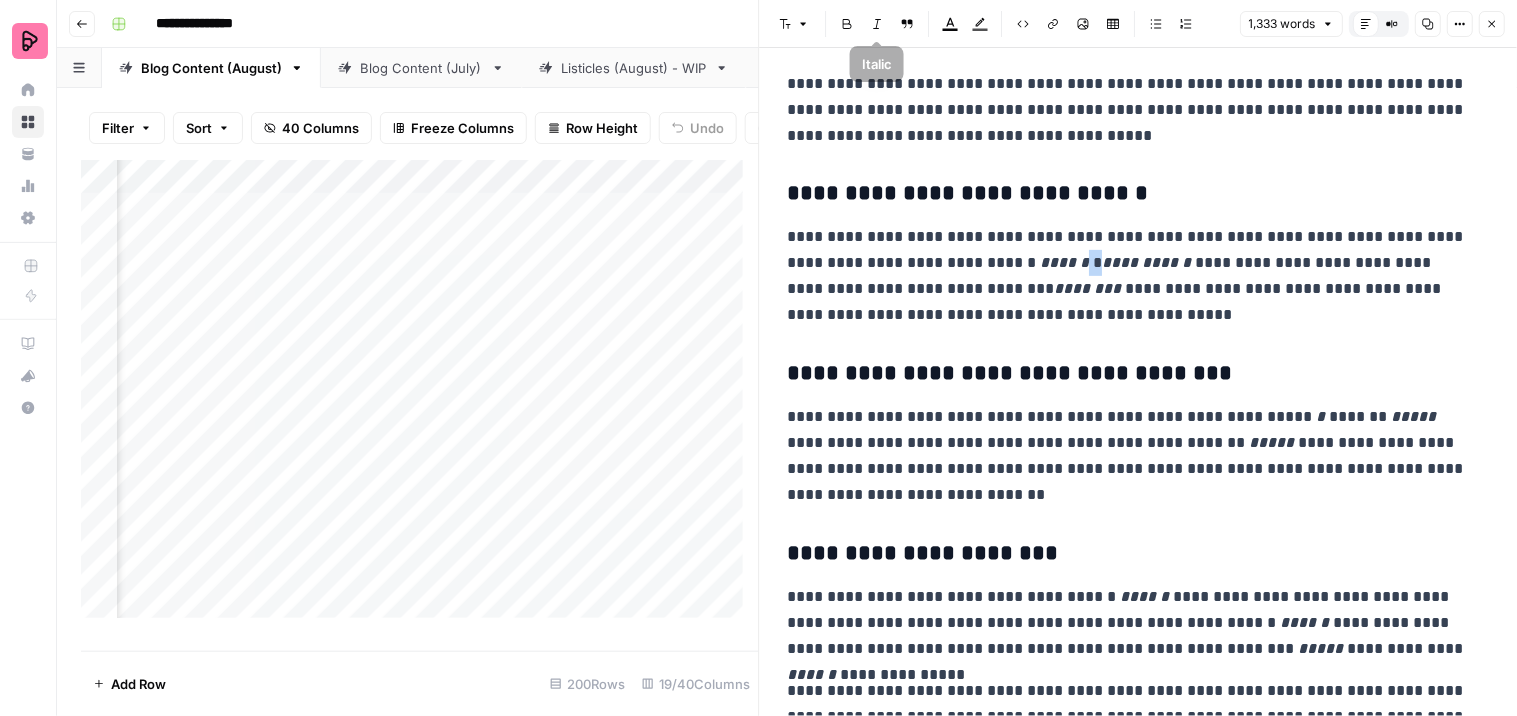 click 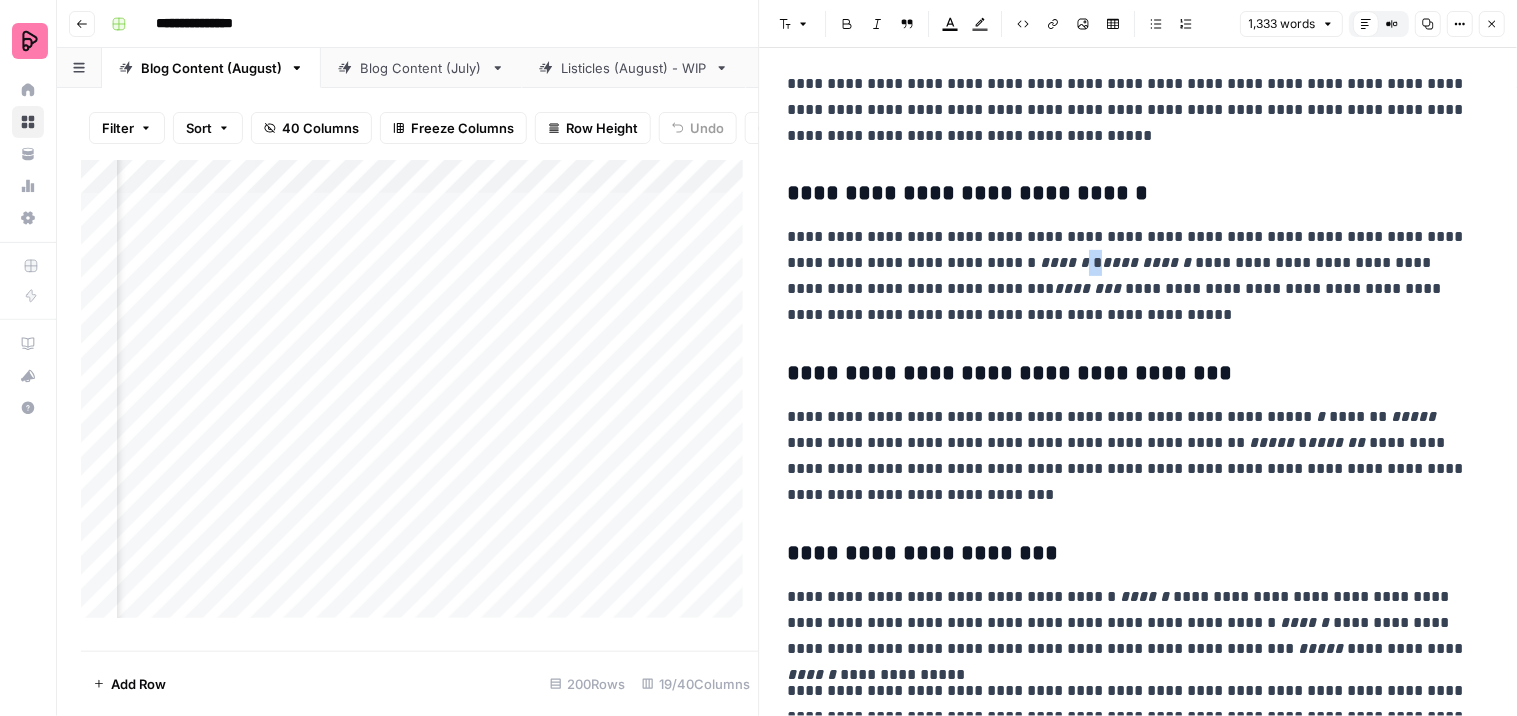 click on "**********" at bounding box center (1139, 1891) 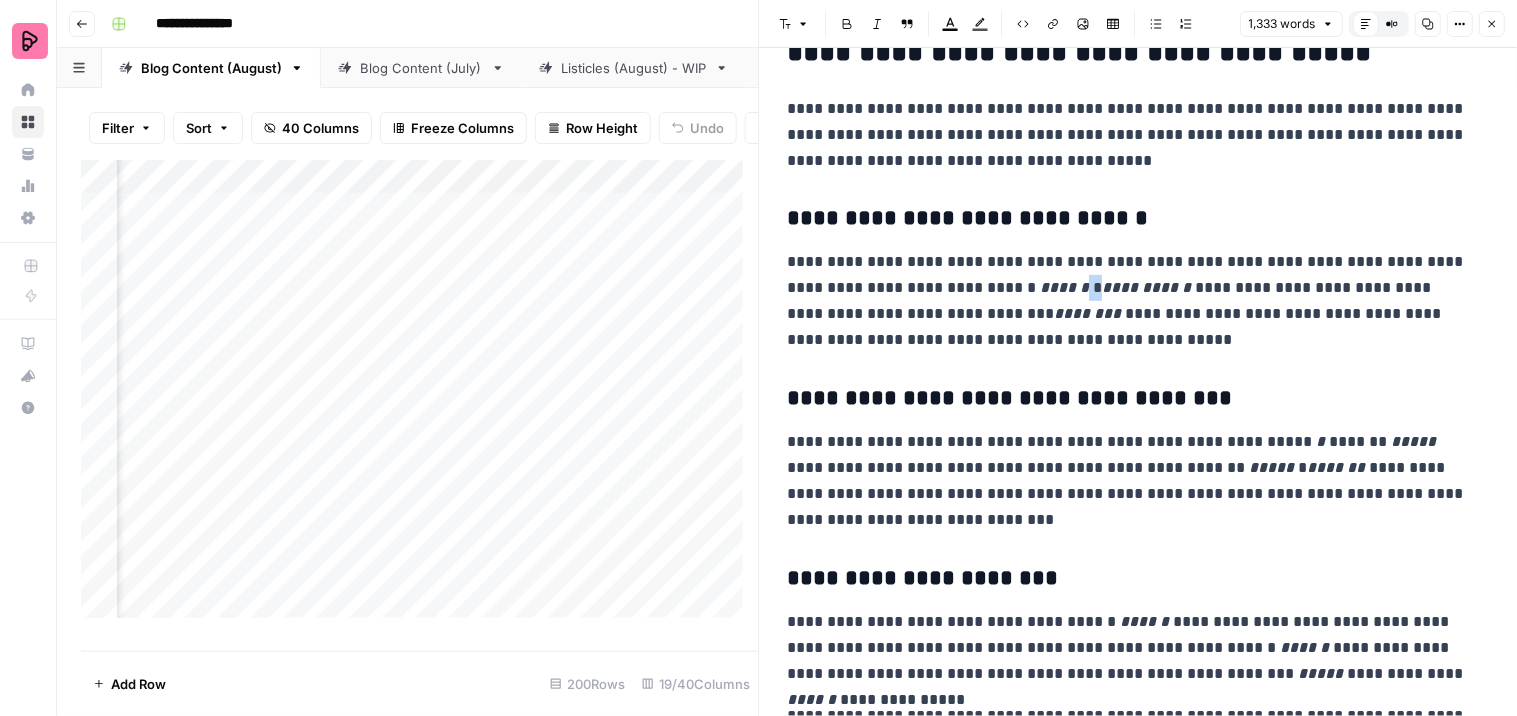 scroll, scrollTop: 1130, scrollLeft: 0, axis: vertical 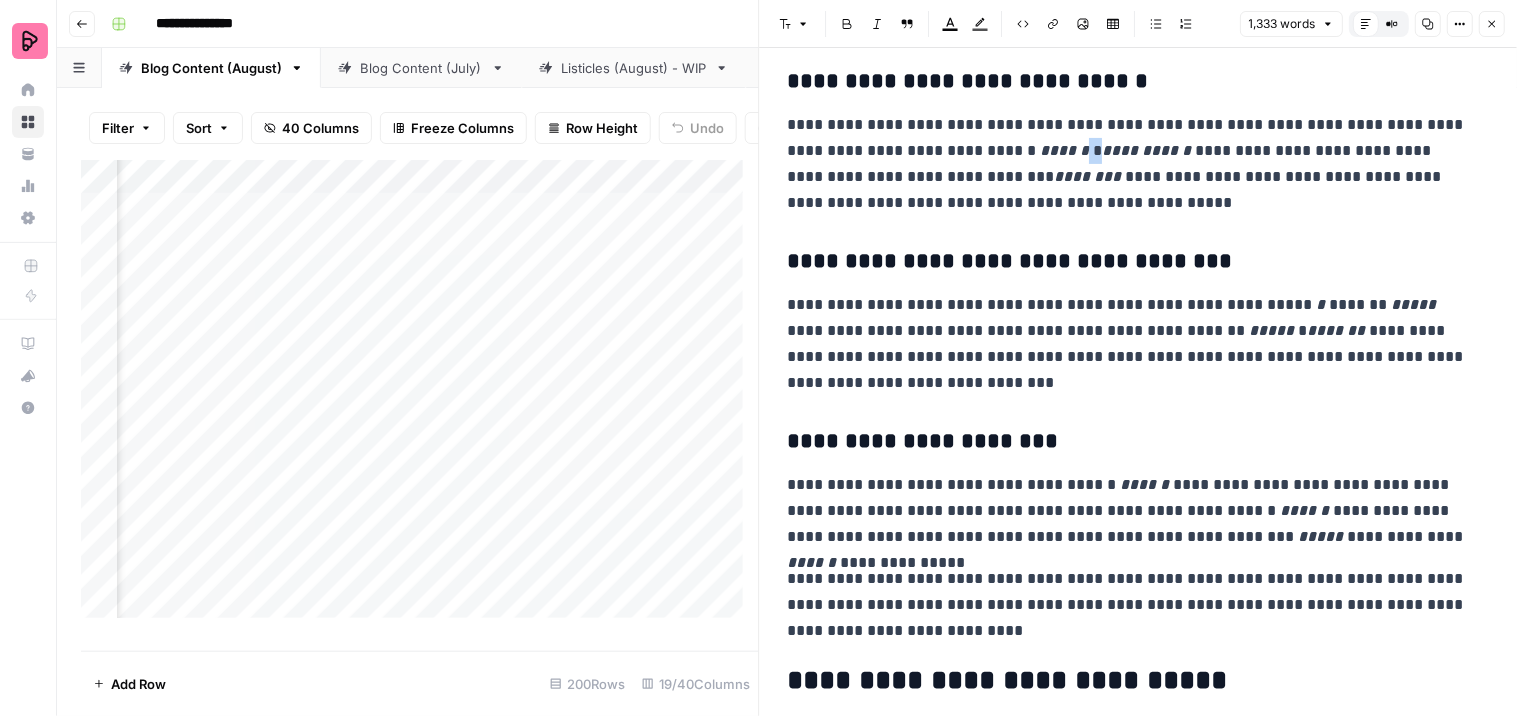 click on "**********" at bounding box center (1130, 511) 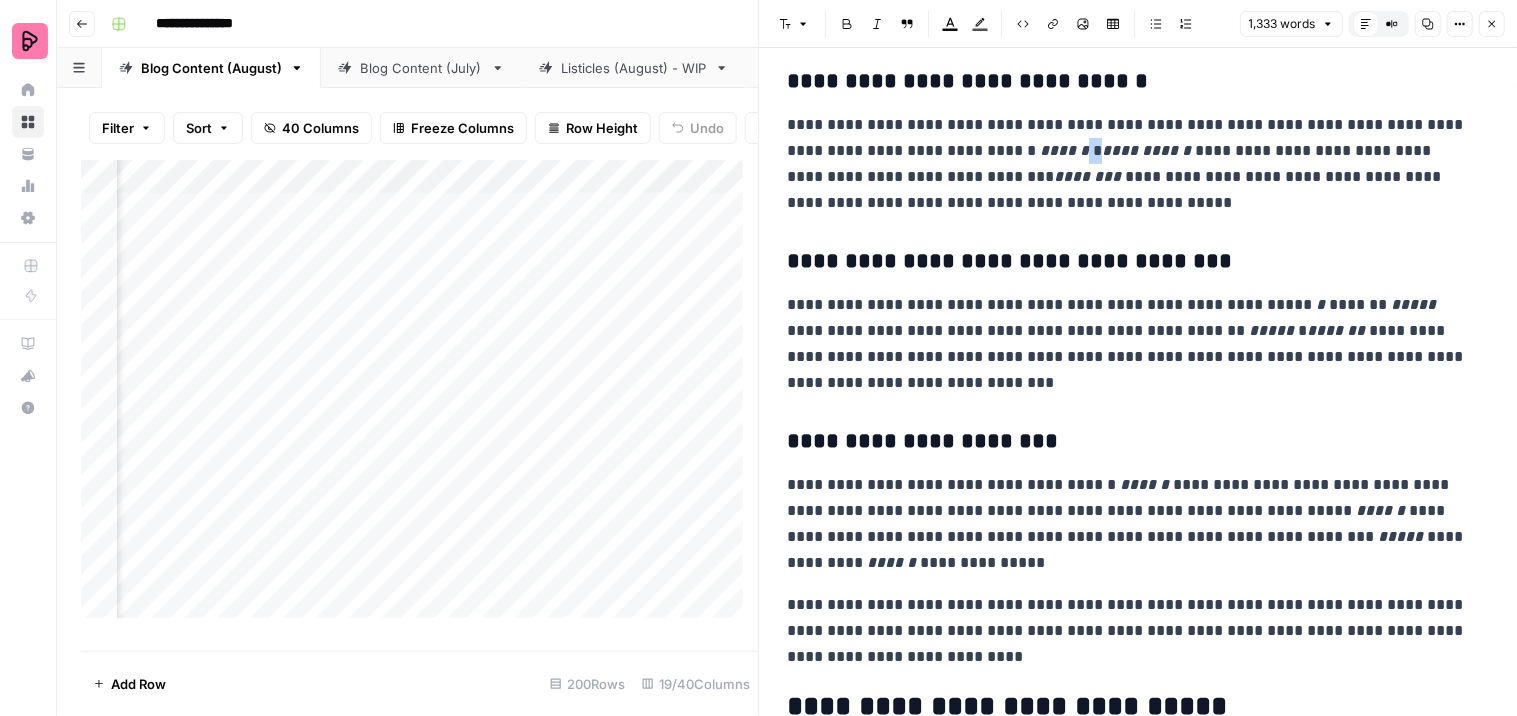 click on "**********" at bounding box center (1130, 524) 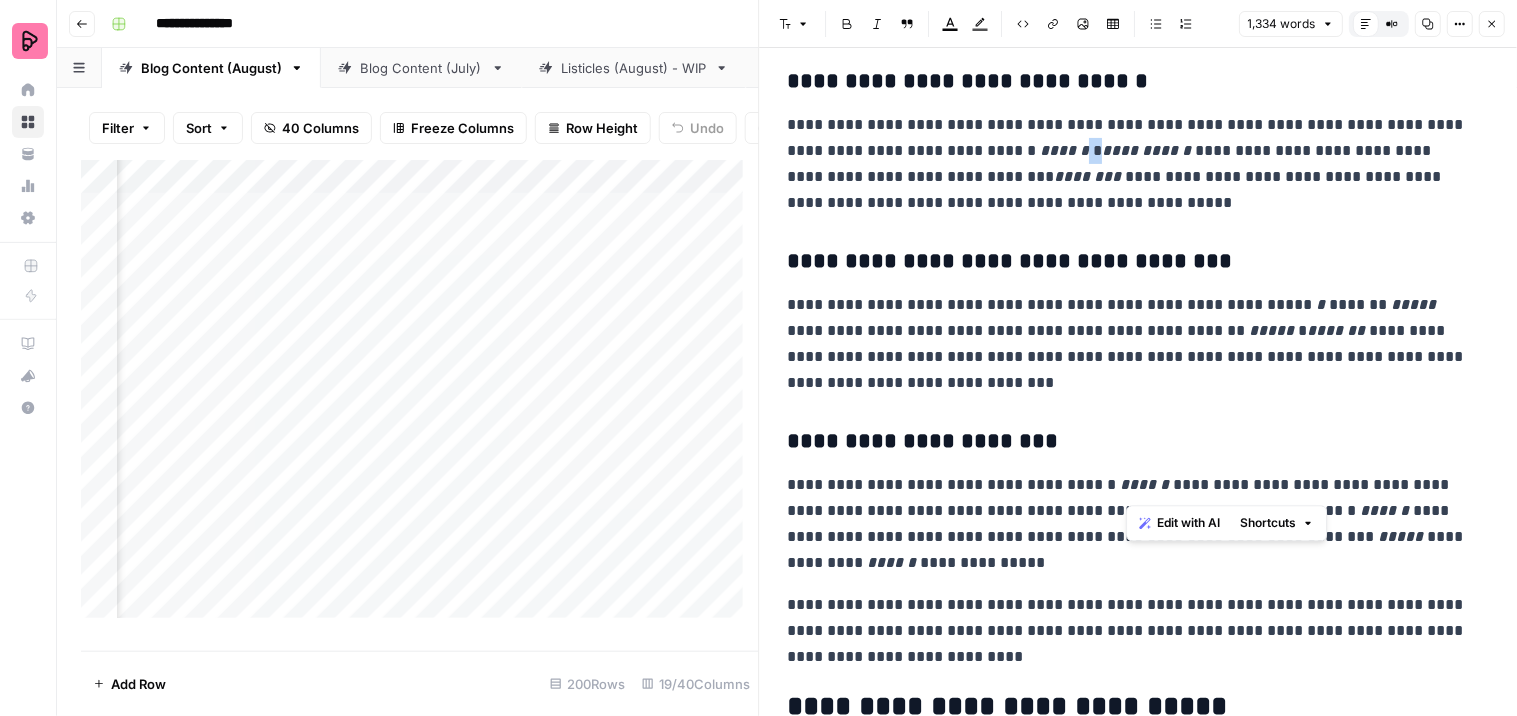 drag, startPoint x: 1186, startPoint y: 488, endPoint x: 1127, endPoint y: 488, distance: 59 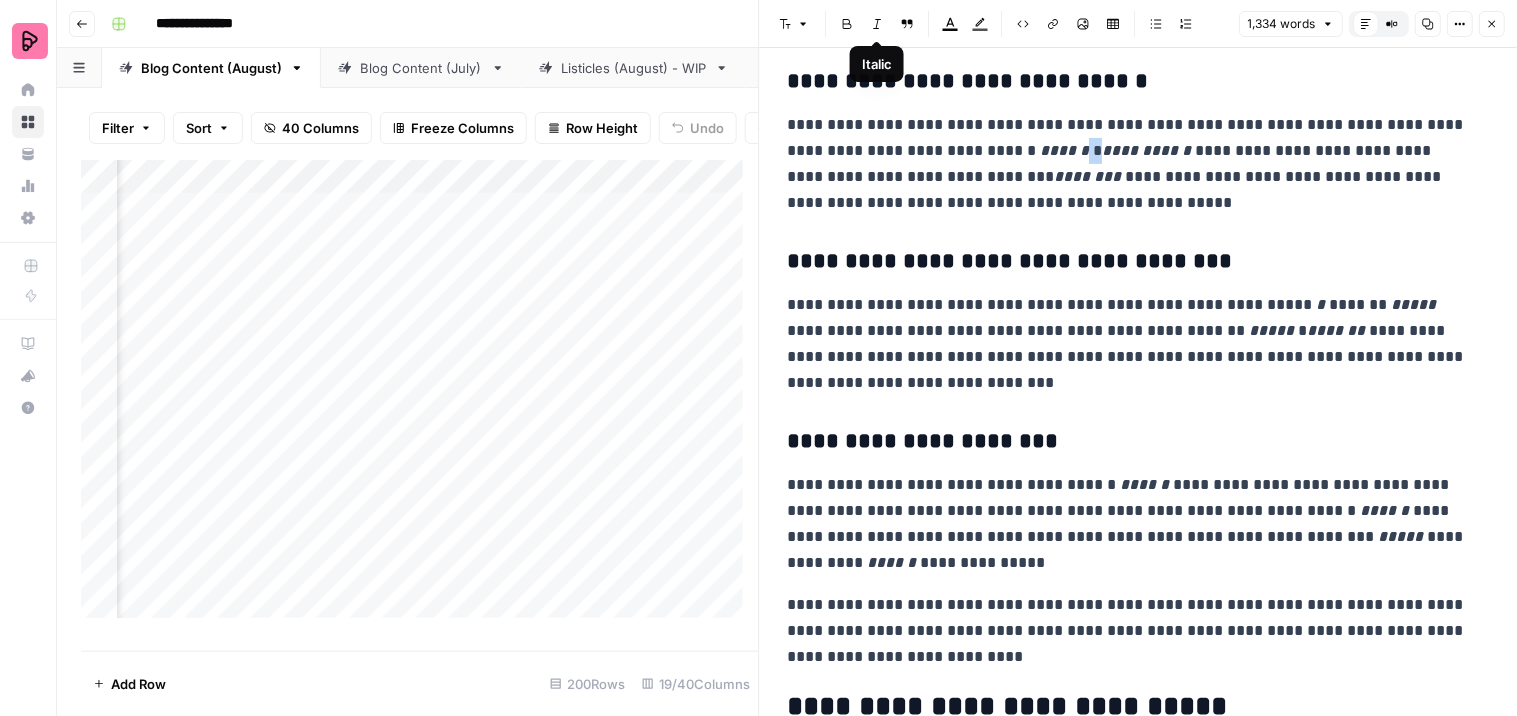click 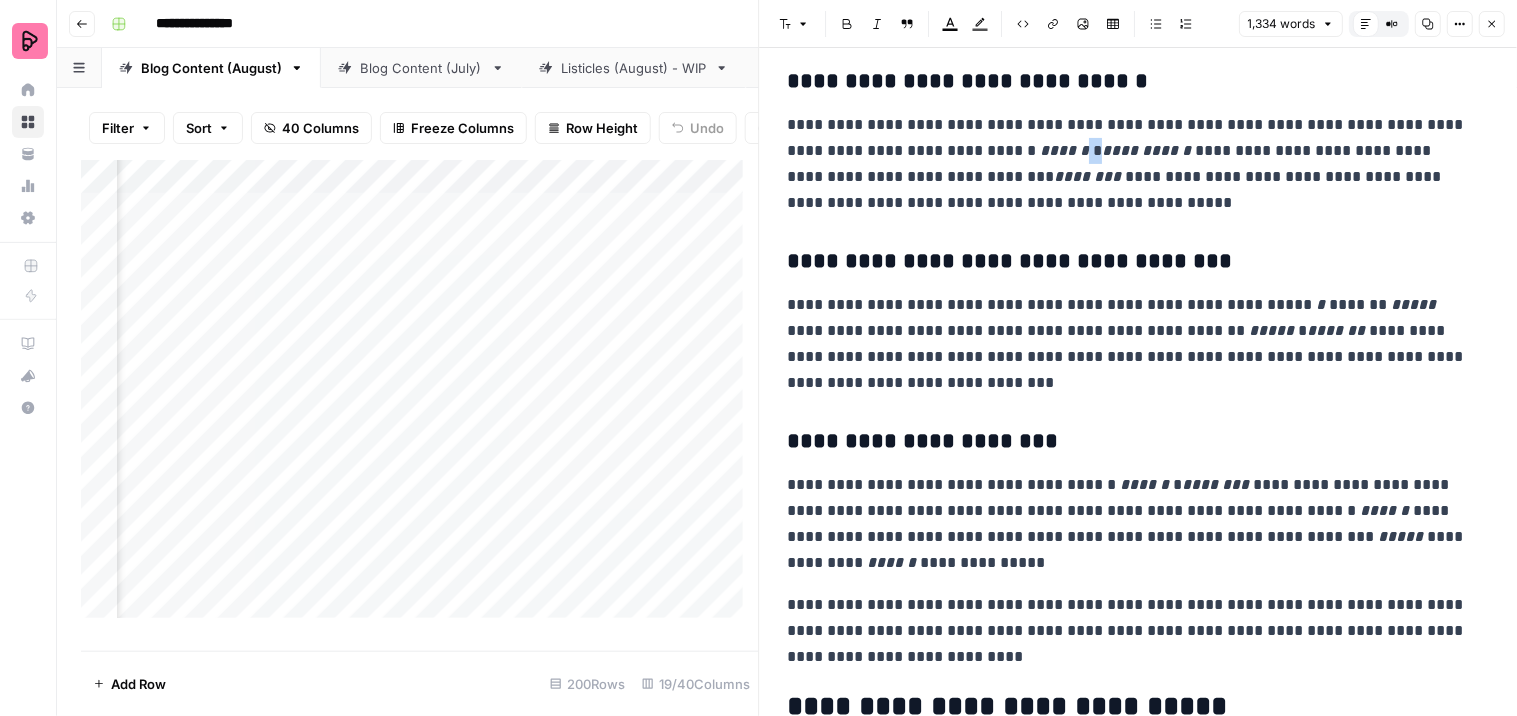 click on "**********" at bounding box center (1130, 631) 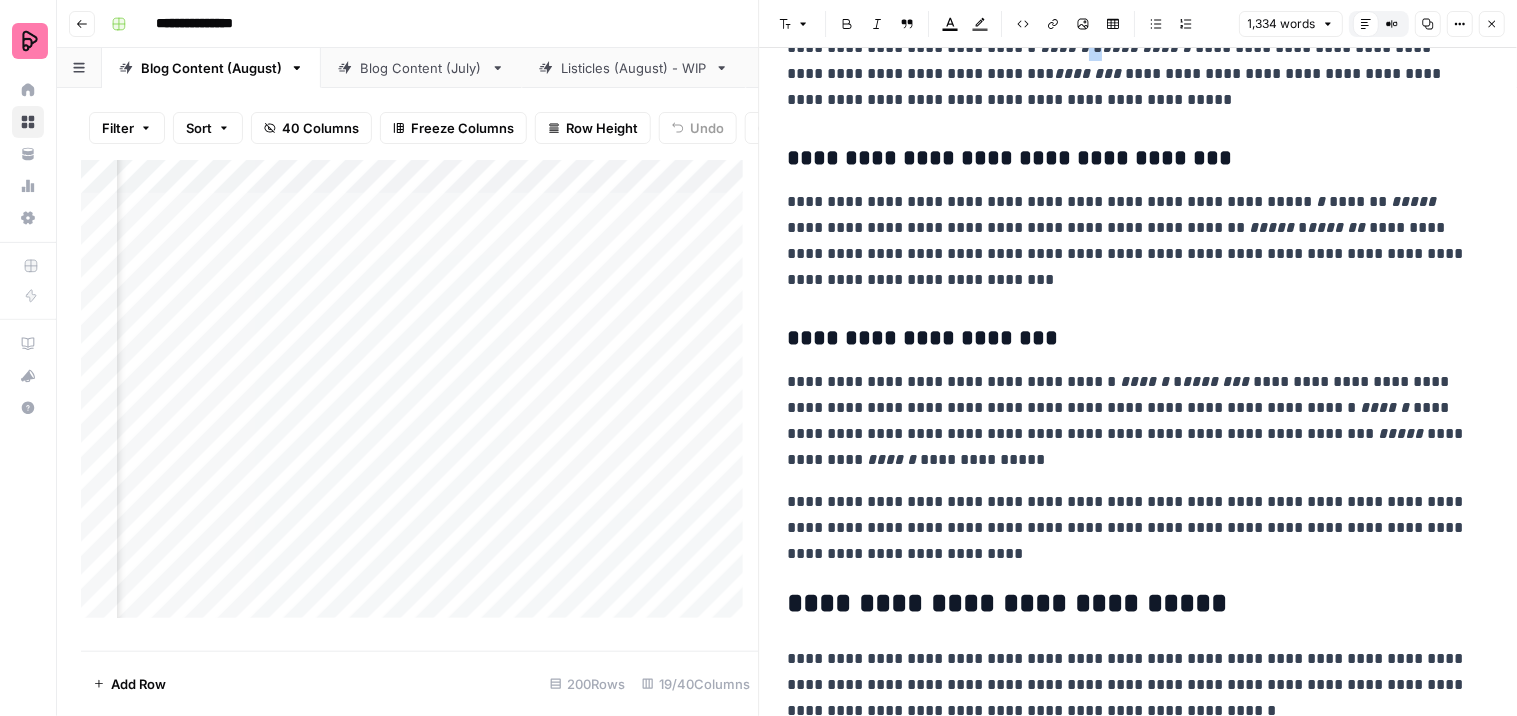scroll, scrollTop: 1241, scrollLeft: 0, axis: vertical 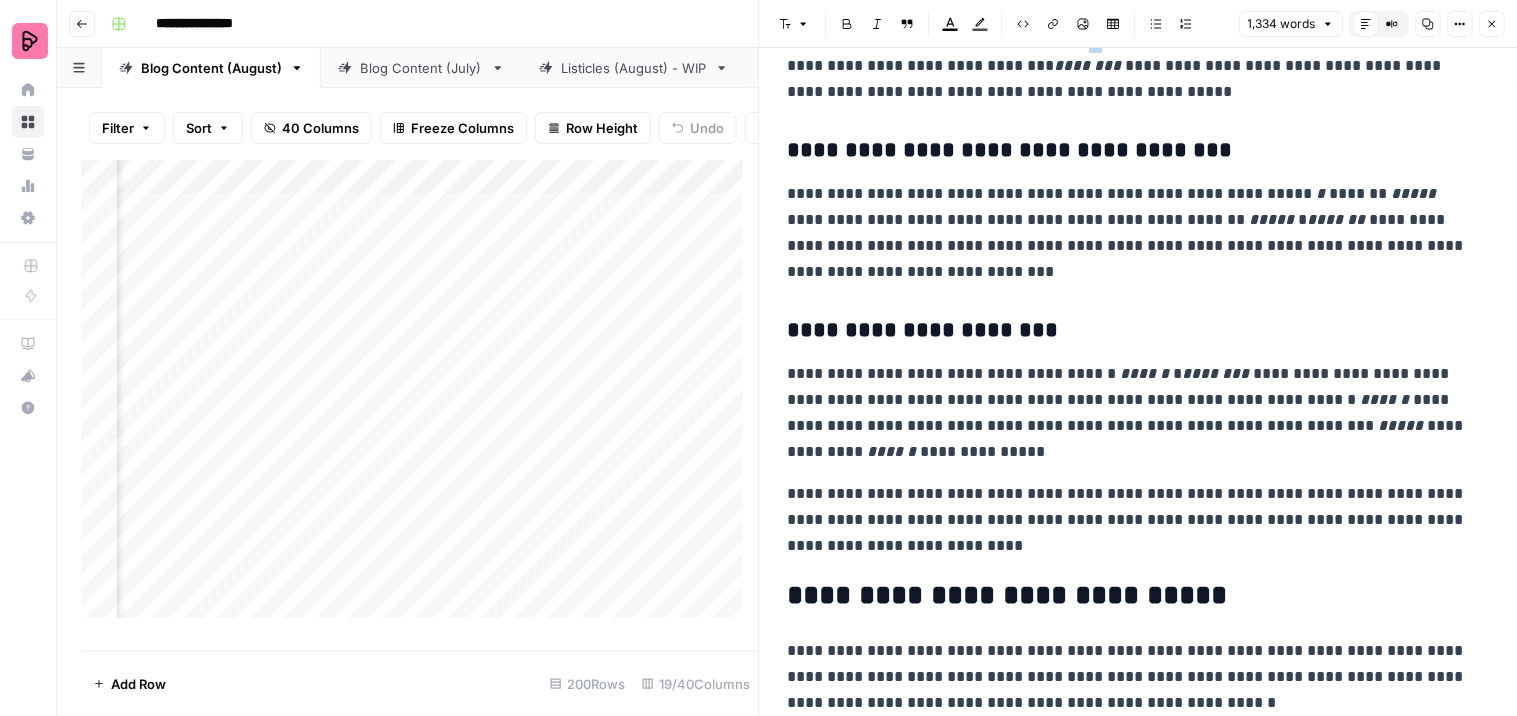 click on "**********" at bounding box center [1130, 413] 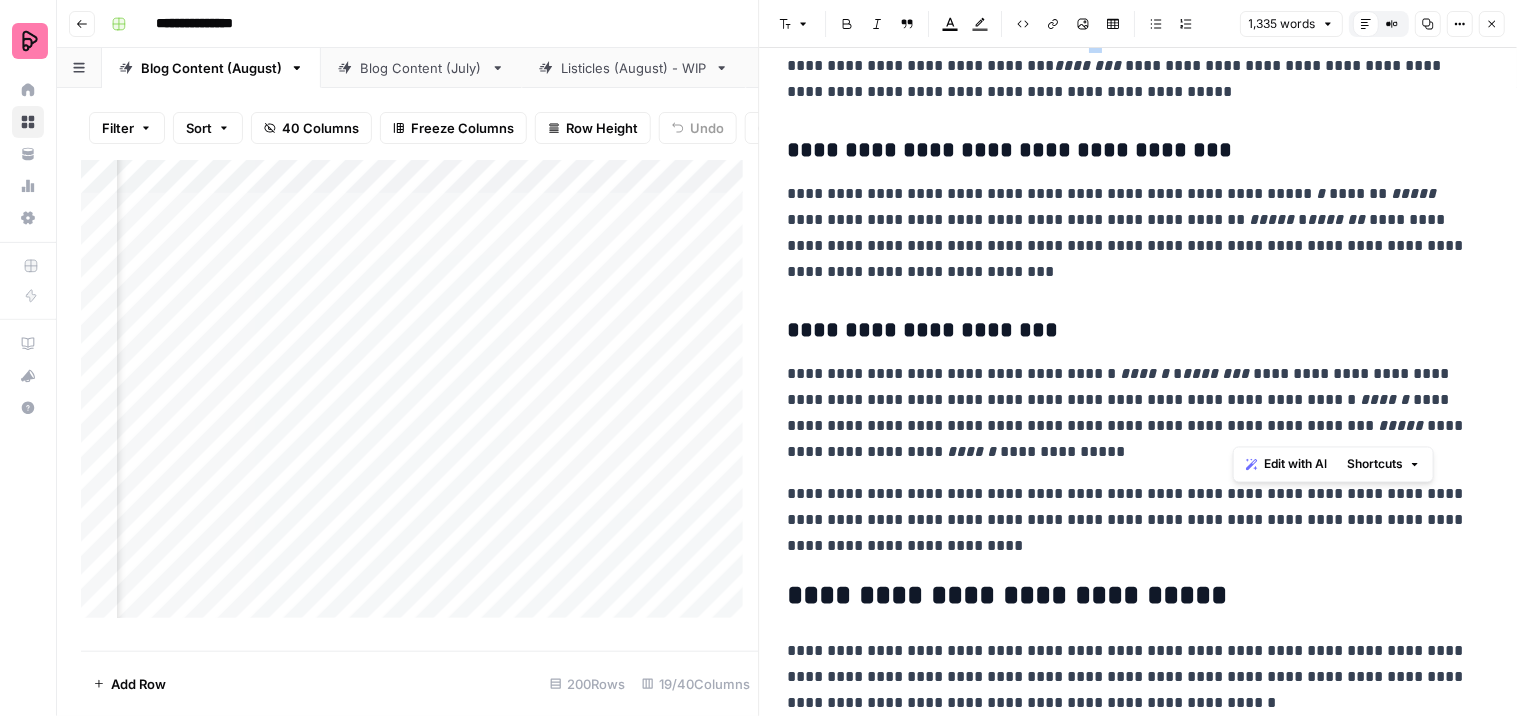 drag, startPoint x: 1307, startPoint y: 424, endPoint x: 1238, endPoint y: 424, distance: 69 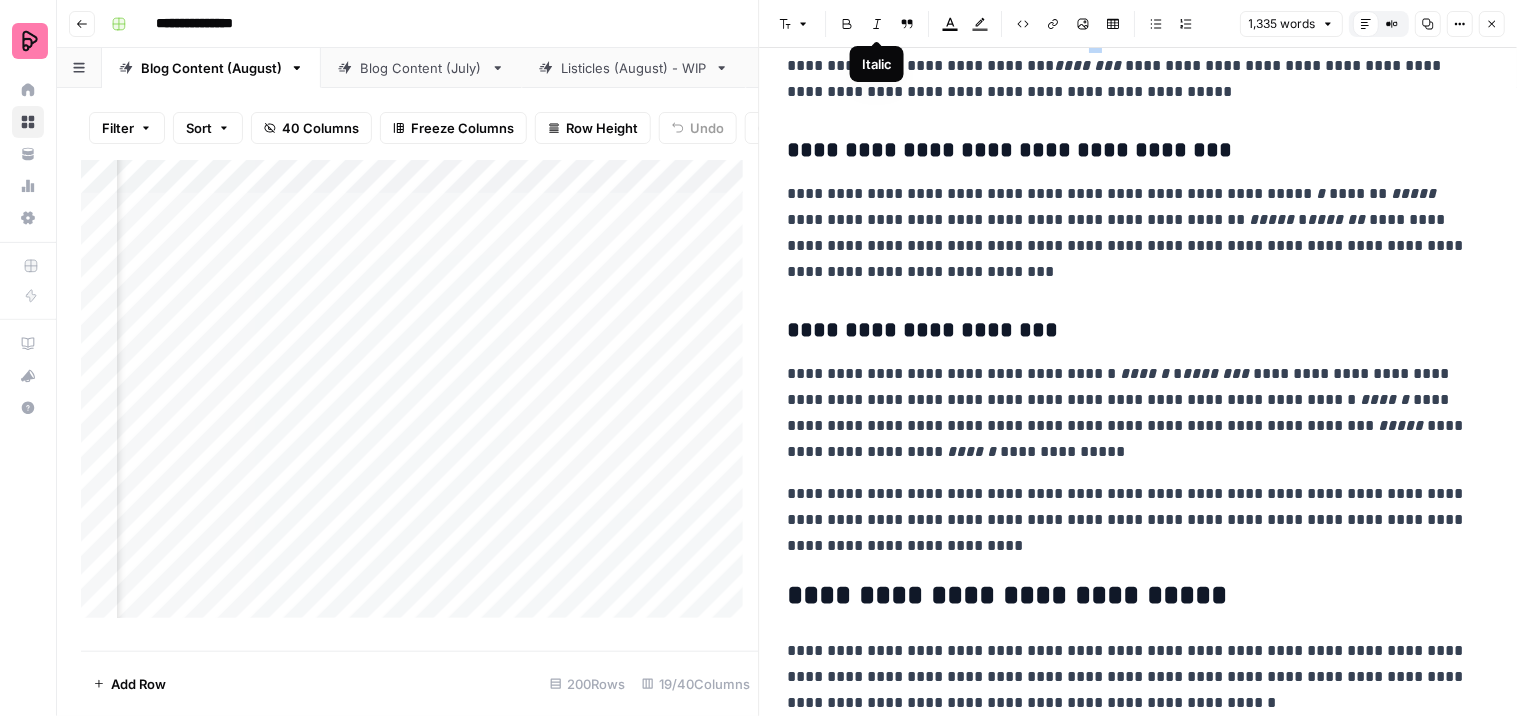click 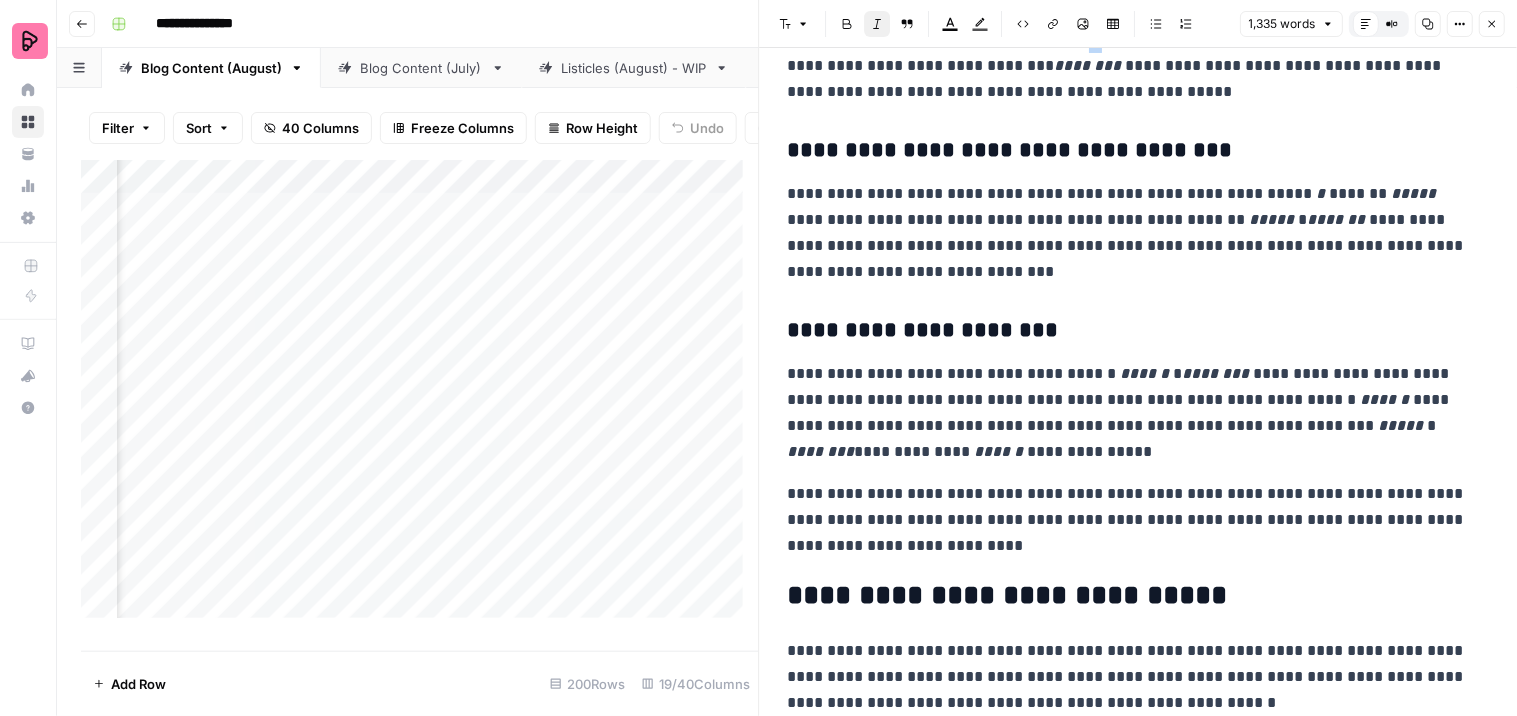 click on "**********" at bounding box center [1130, 413] 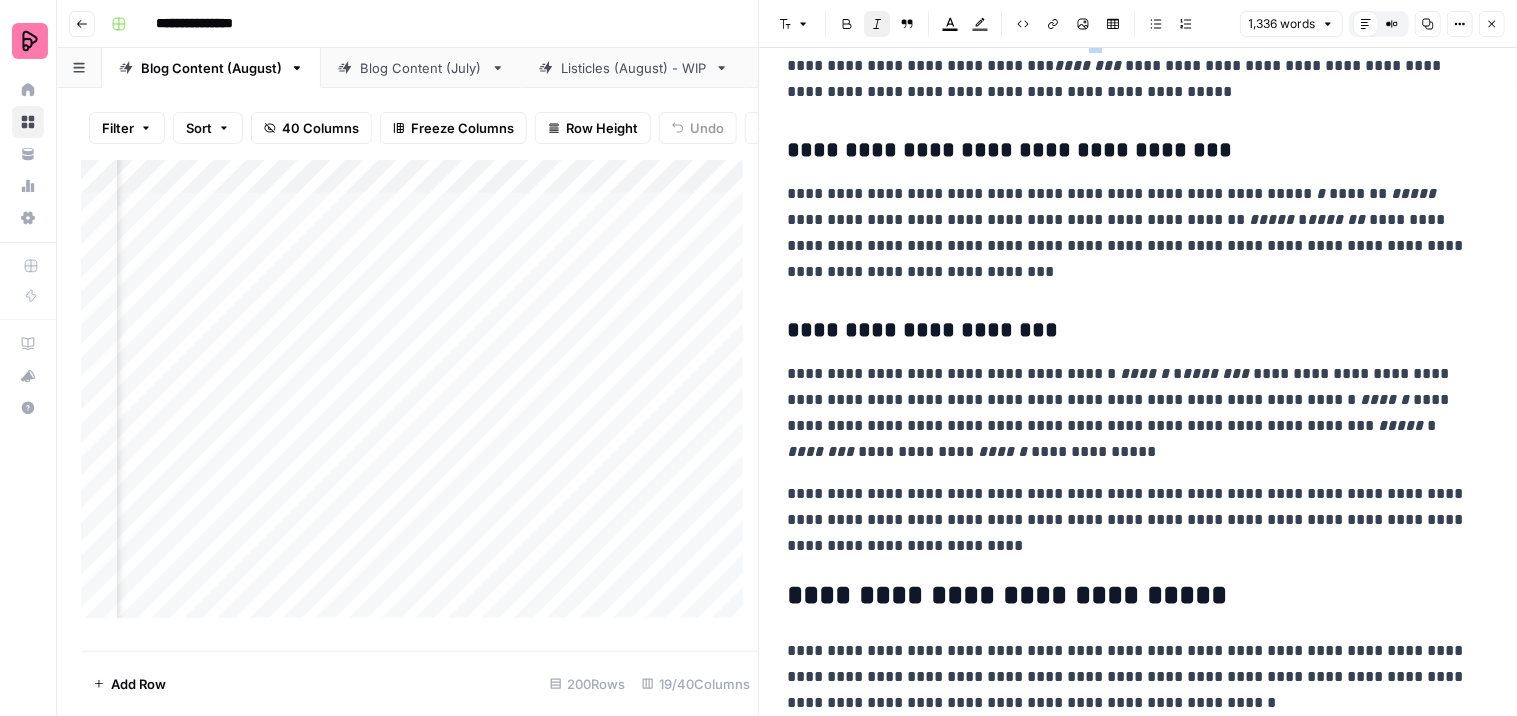 click on "********" at bounding box center [823, 451] 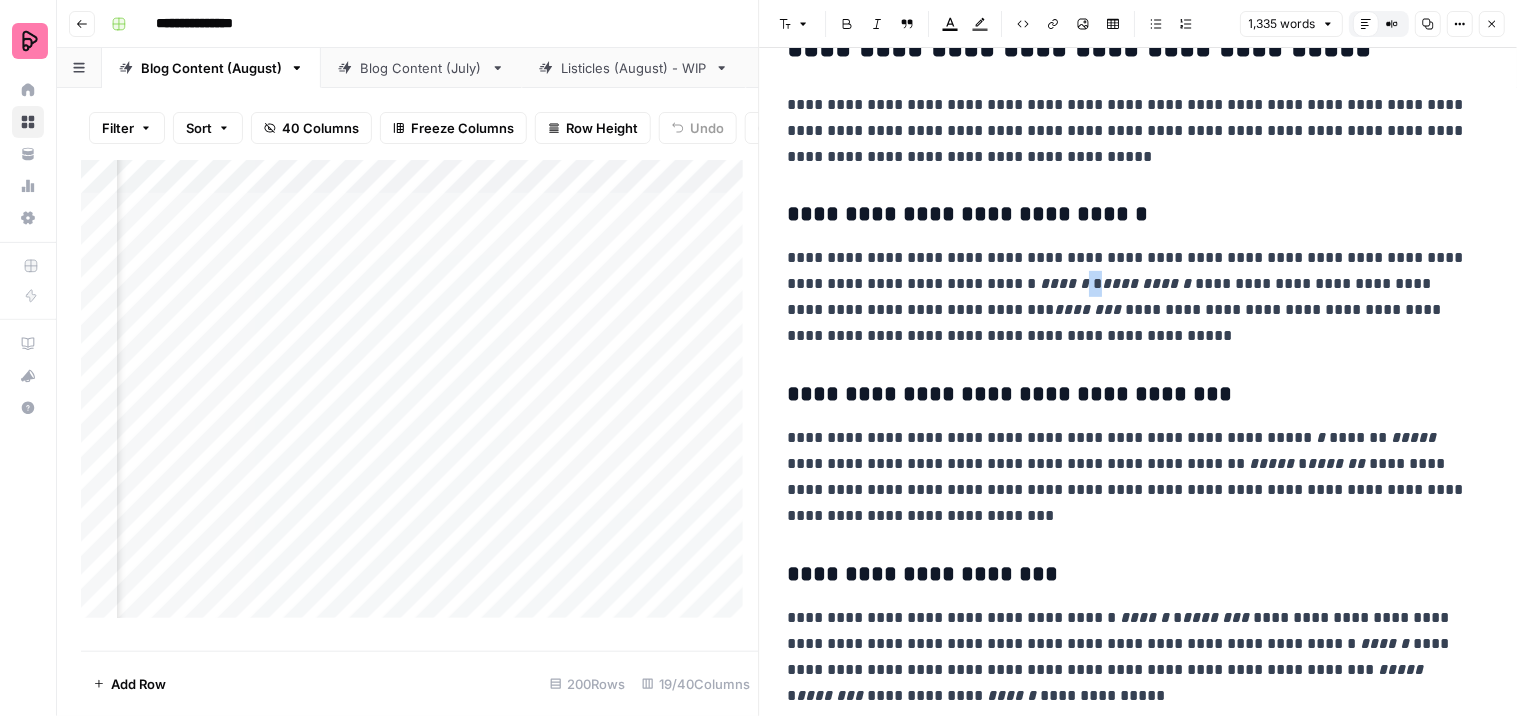 scroll, scrollTop: 1130, scrollLeft: 0, axis: vertical 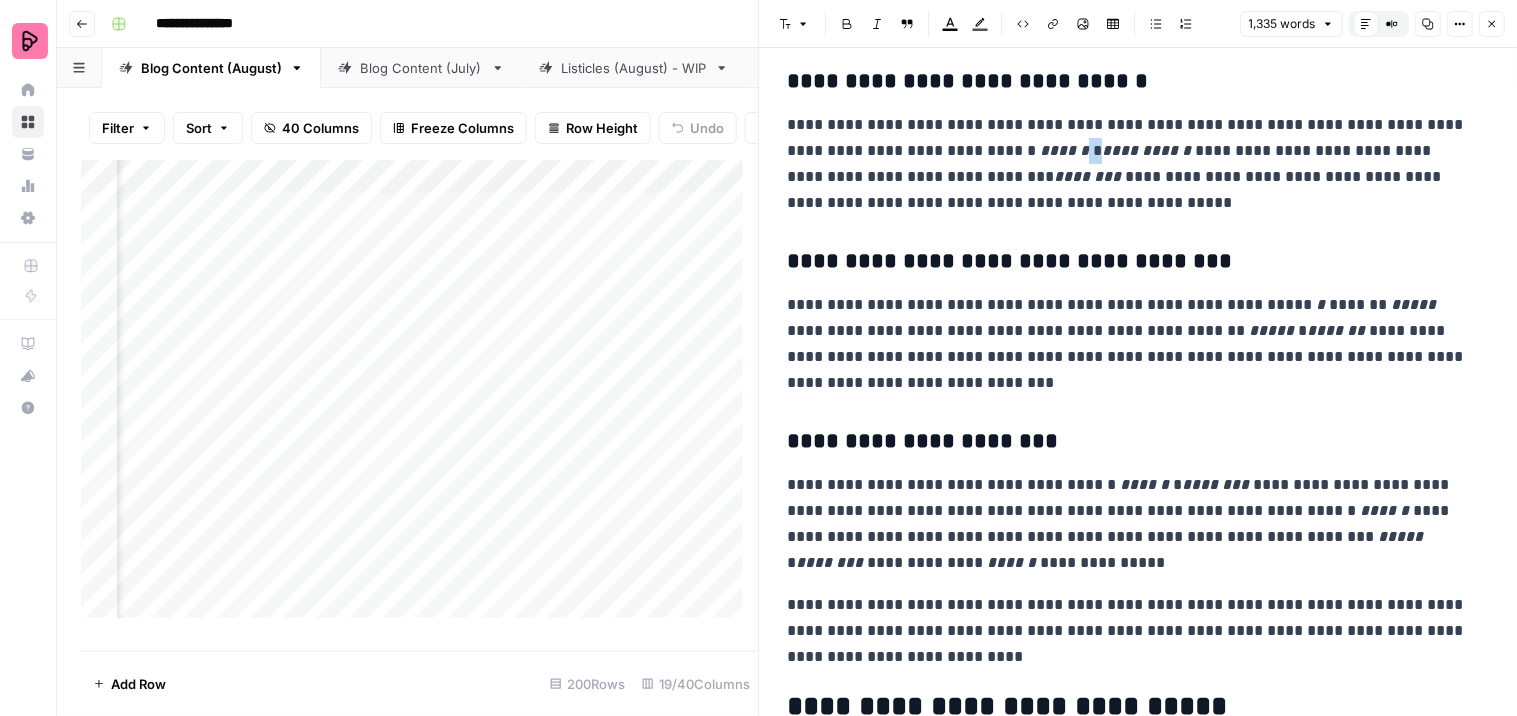 click on "**********" at bounding box center [1130, 524] 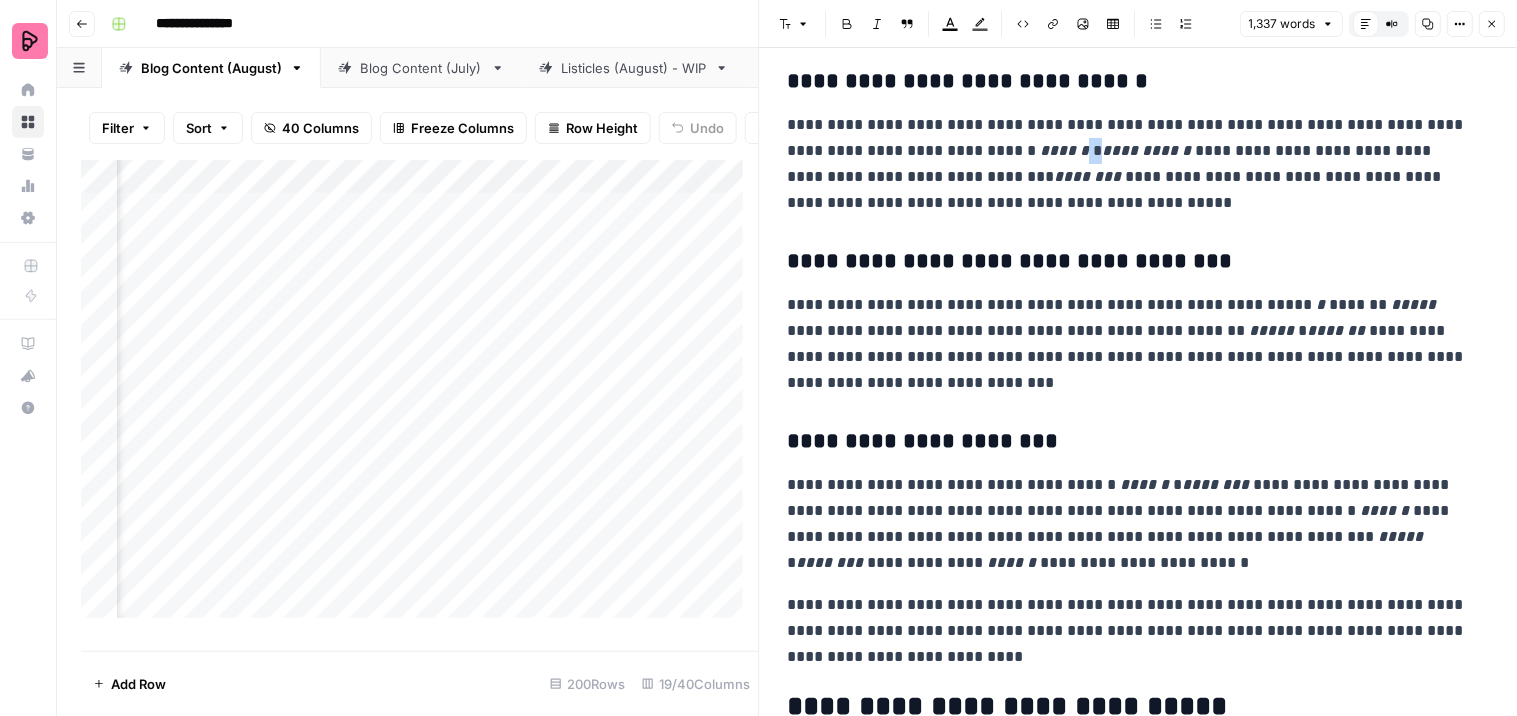 click on "**********" at bounding box center (1130, 524) 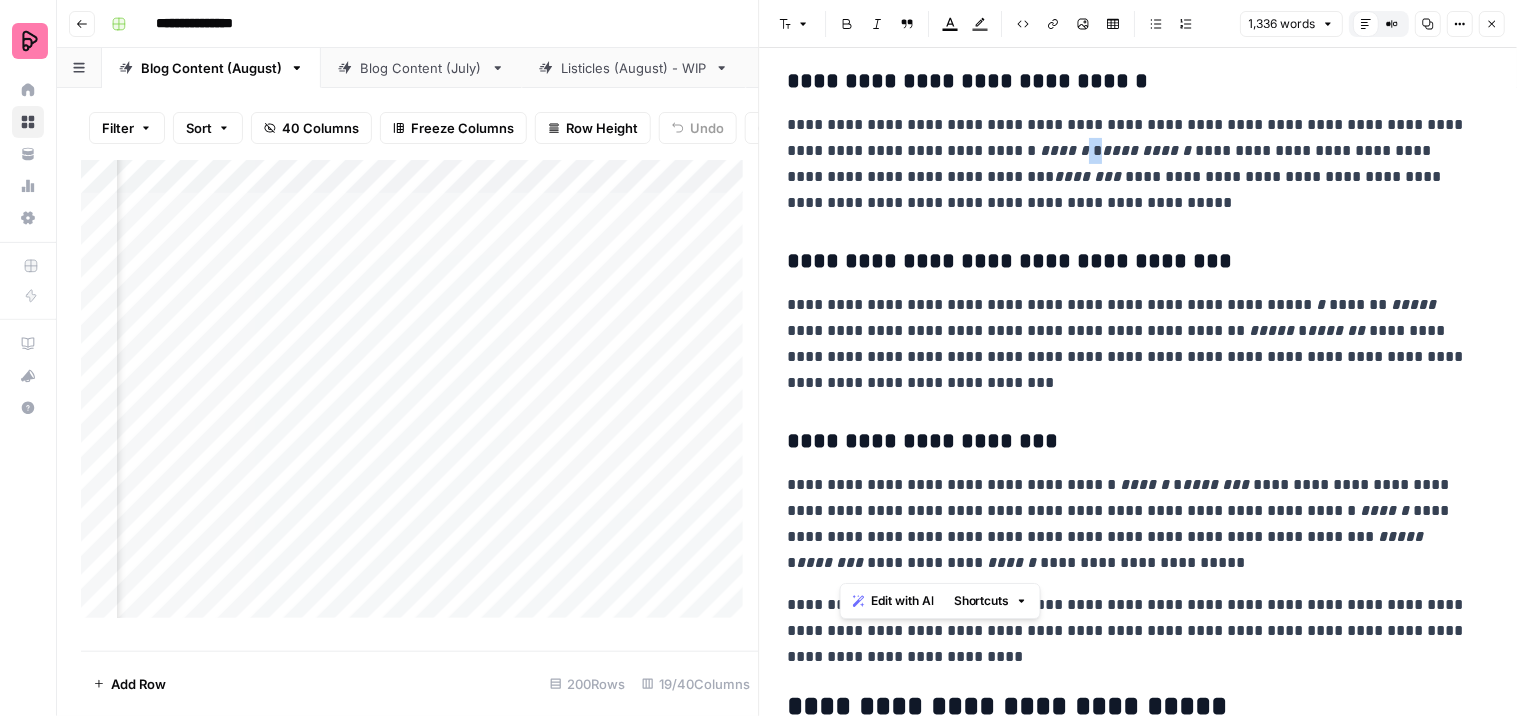 drag, startPoint x: 902, startPoint y: 567, endPoint x: 840, endPoint y: 573, distance: 62.289646 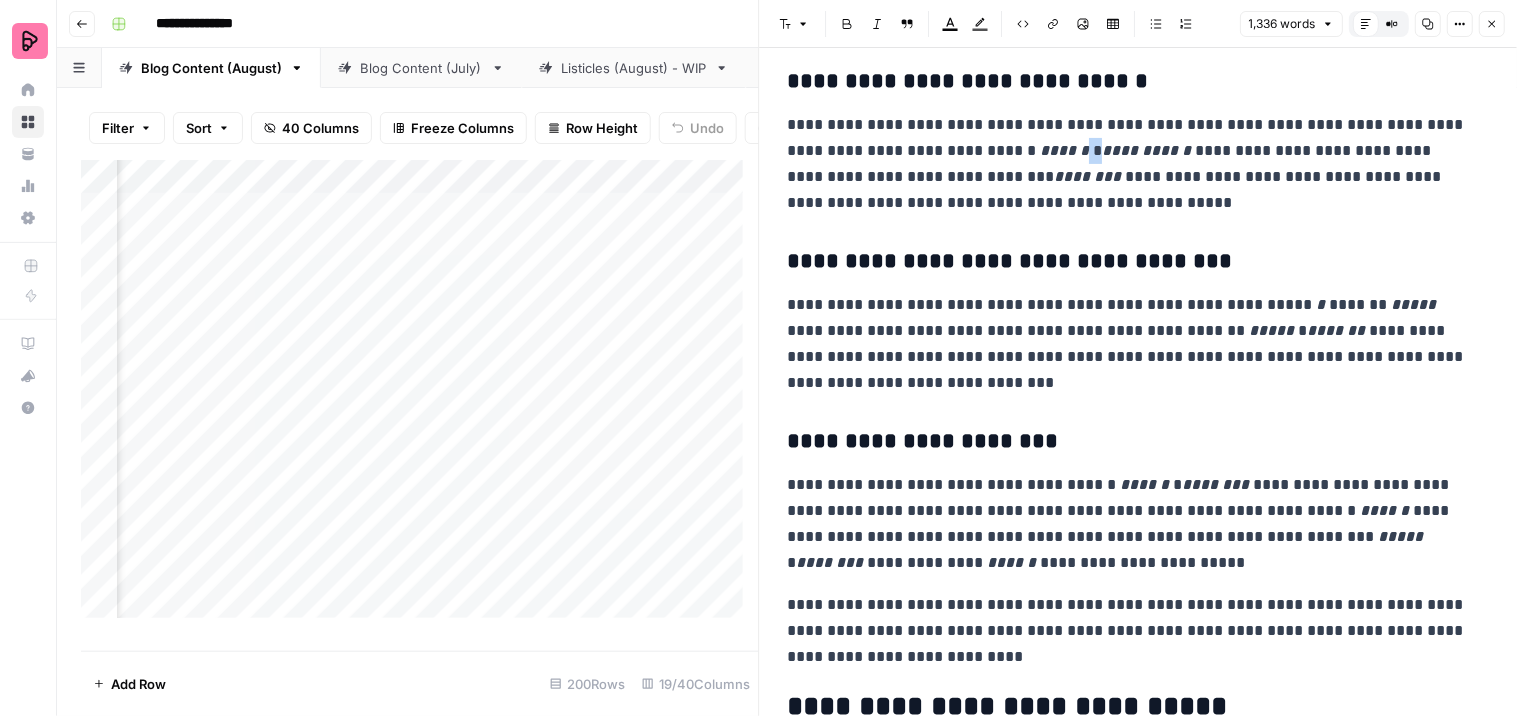 click 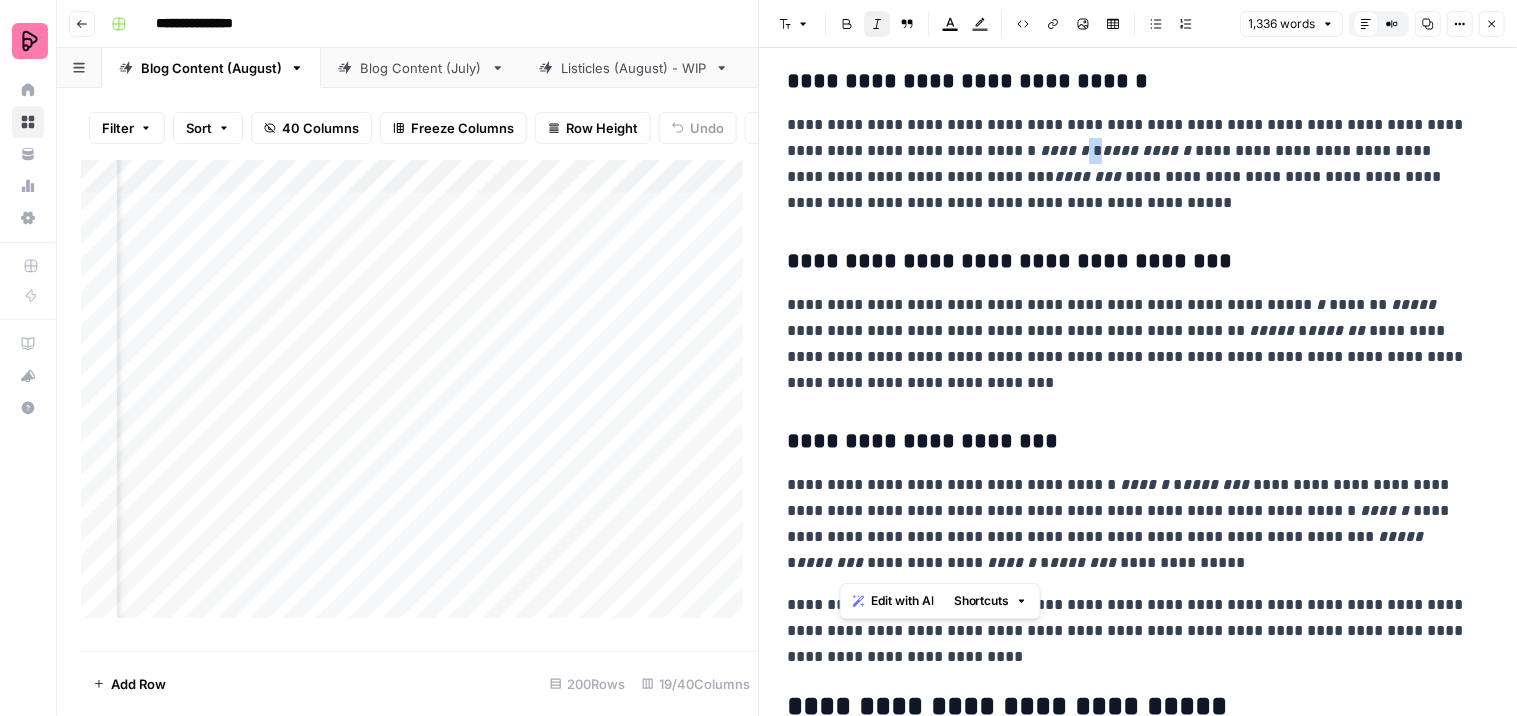 click on "**********" at bounding box center [1139, 1792] 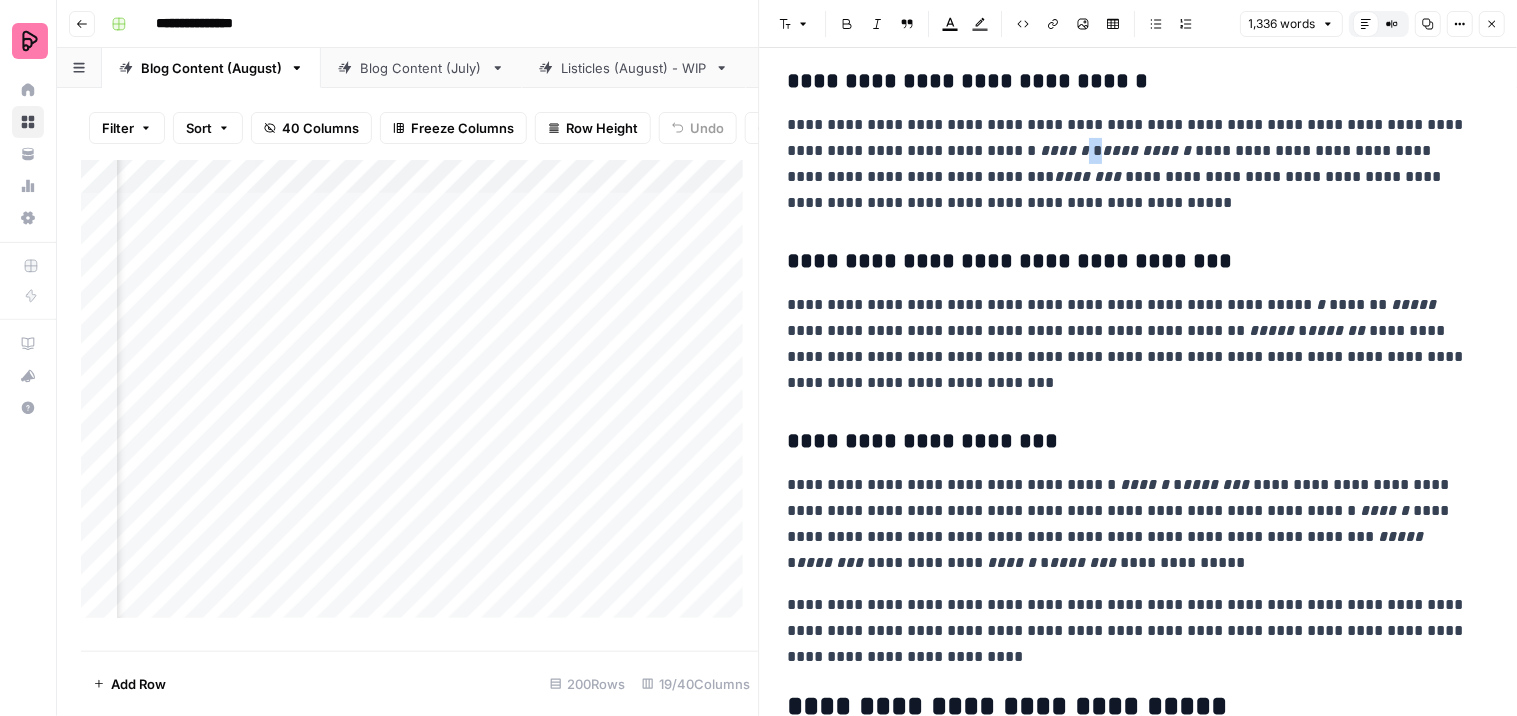 click on "********" at bounding box center (1216, 484) 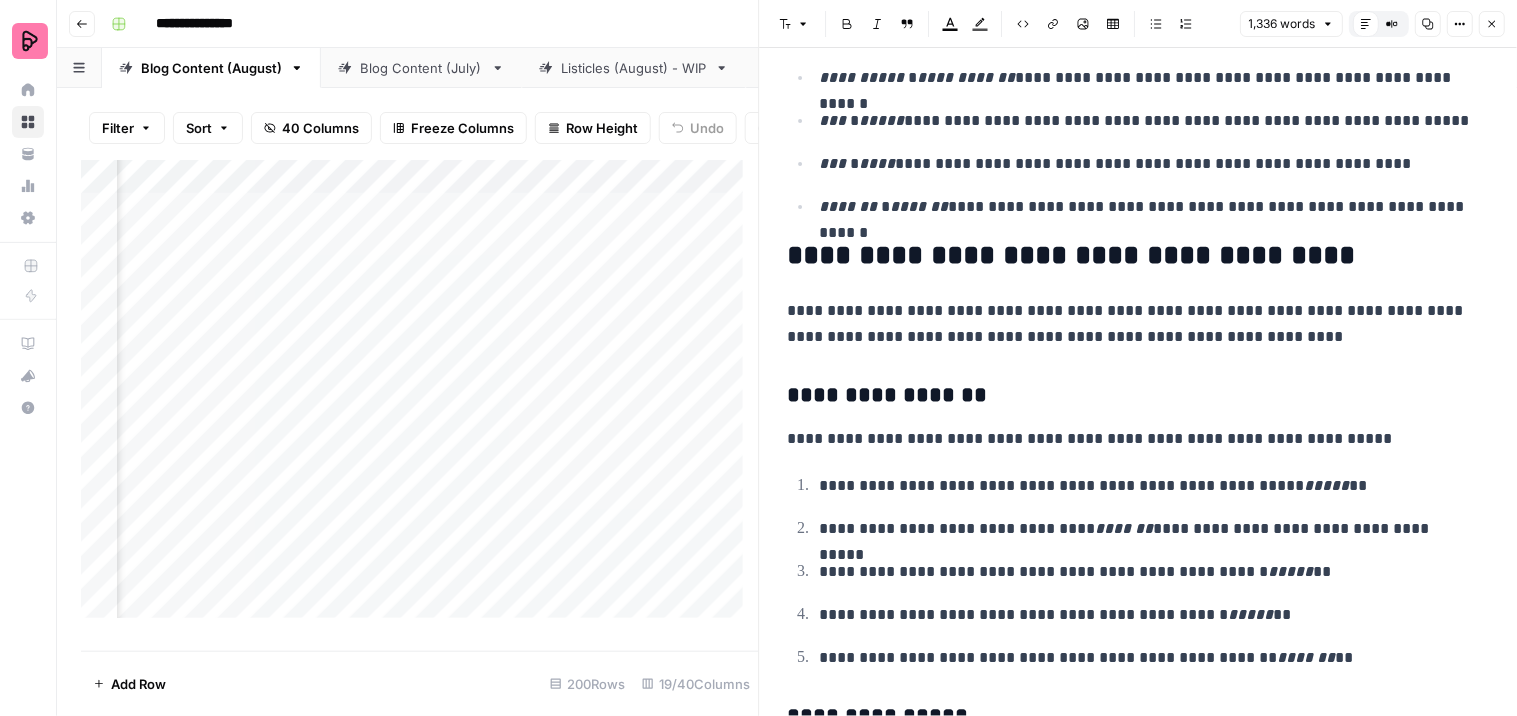 scroll, scrollTop: 2352, scrollLeft: 0, axis: vertical 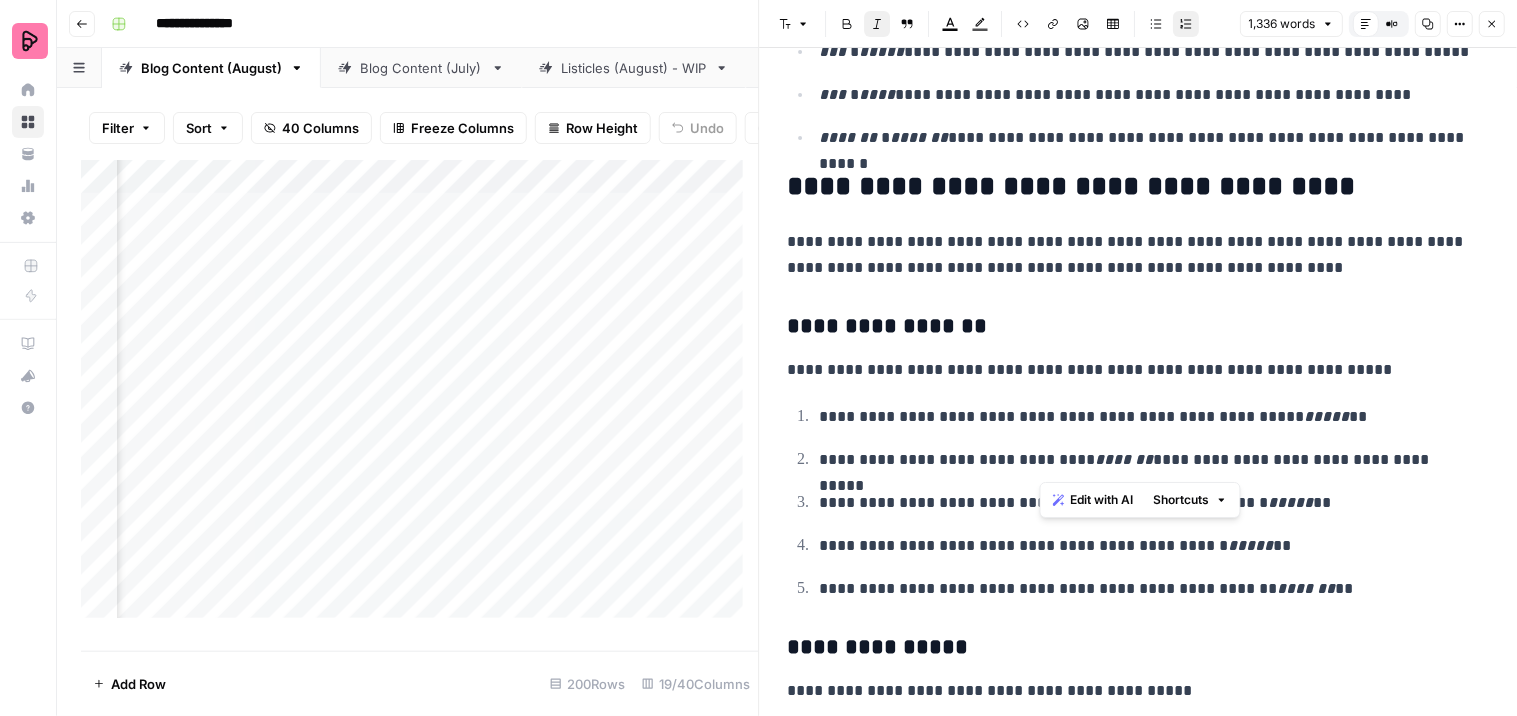 drag, startPoint x: 1085, startPoint y: 460, endPoint x: 1042, endPoint y: 464, distance: 43.185646 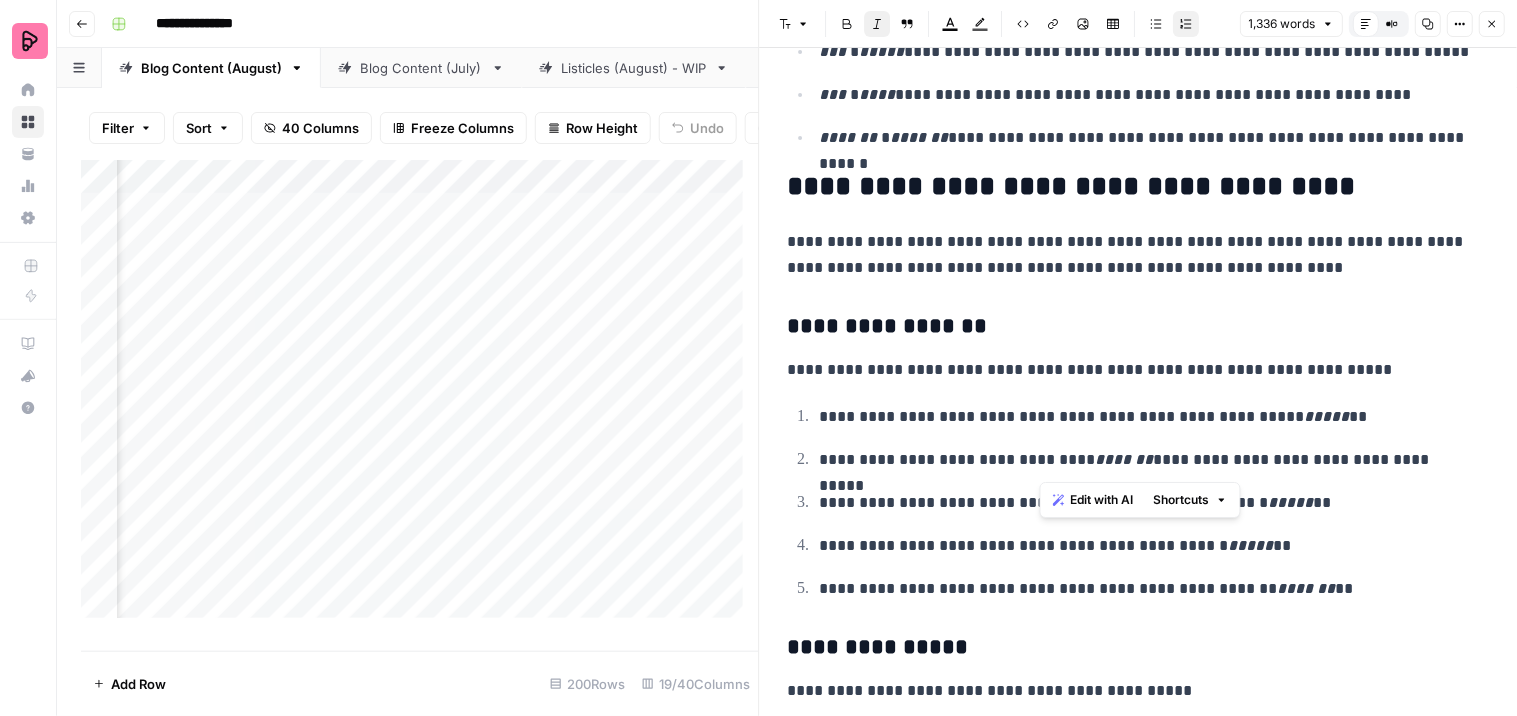 copy on "*******" 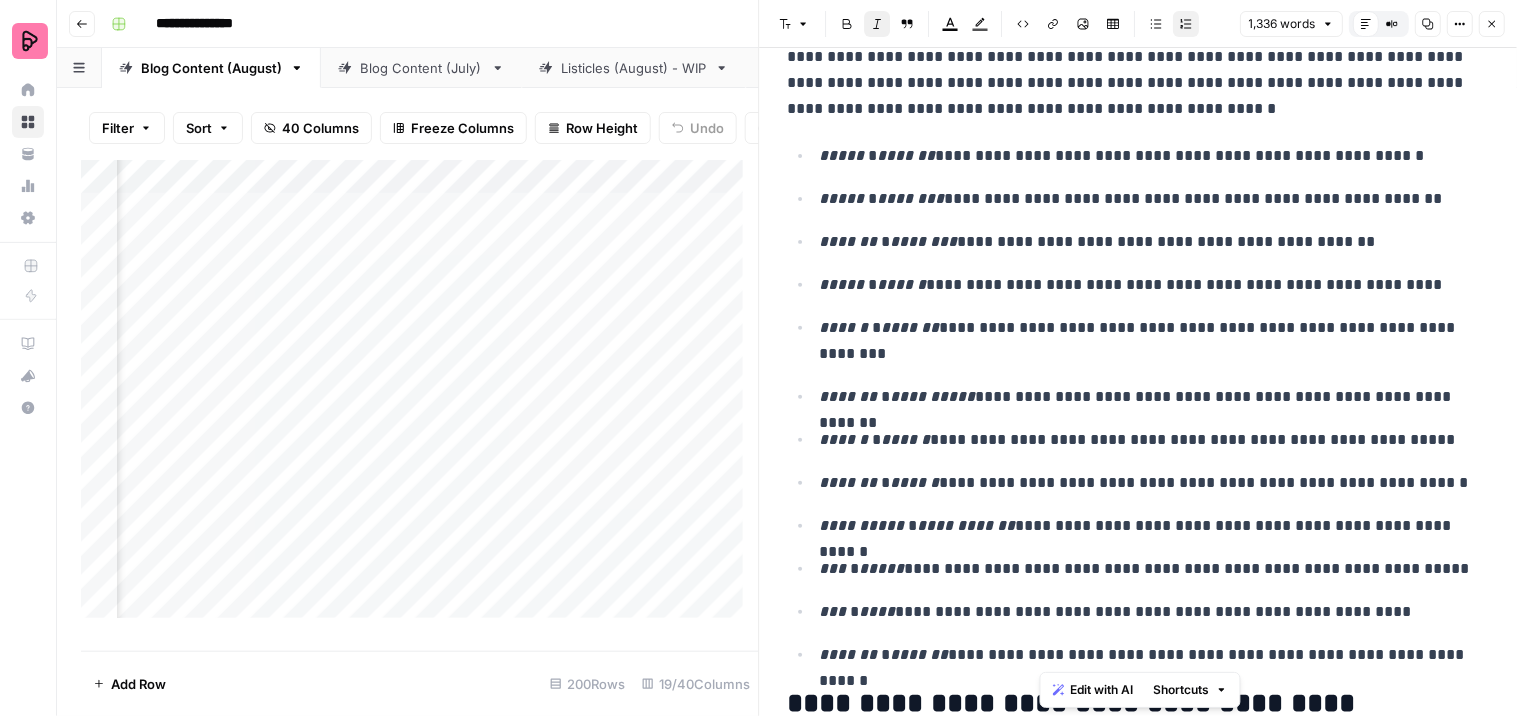 scroll, scrollTop: 1796, scrollLeft: 0, axis: vertical 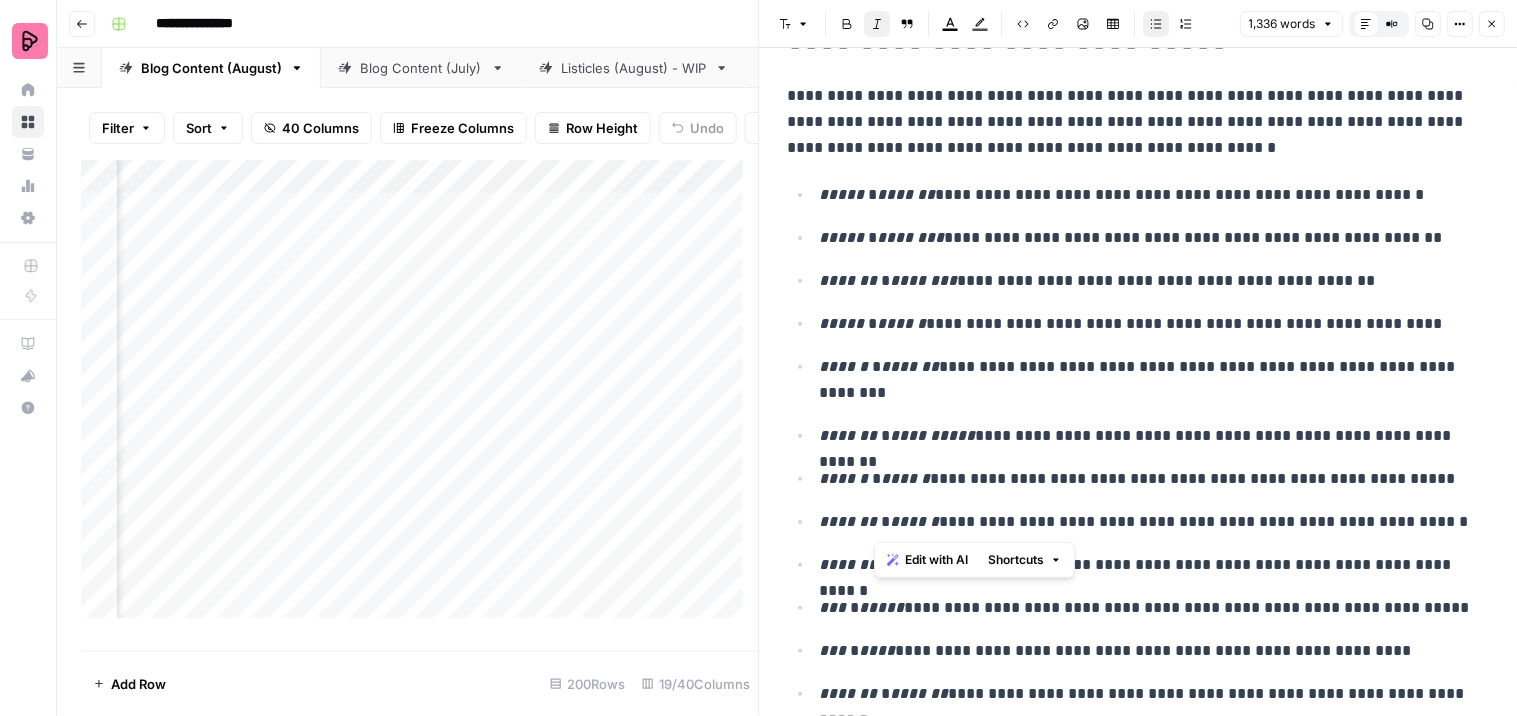 drag, startPoint x: 917, startPoint y: 518, endPoint x: 877, endPoint y: 521, distance: 40.112343 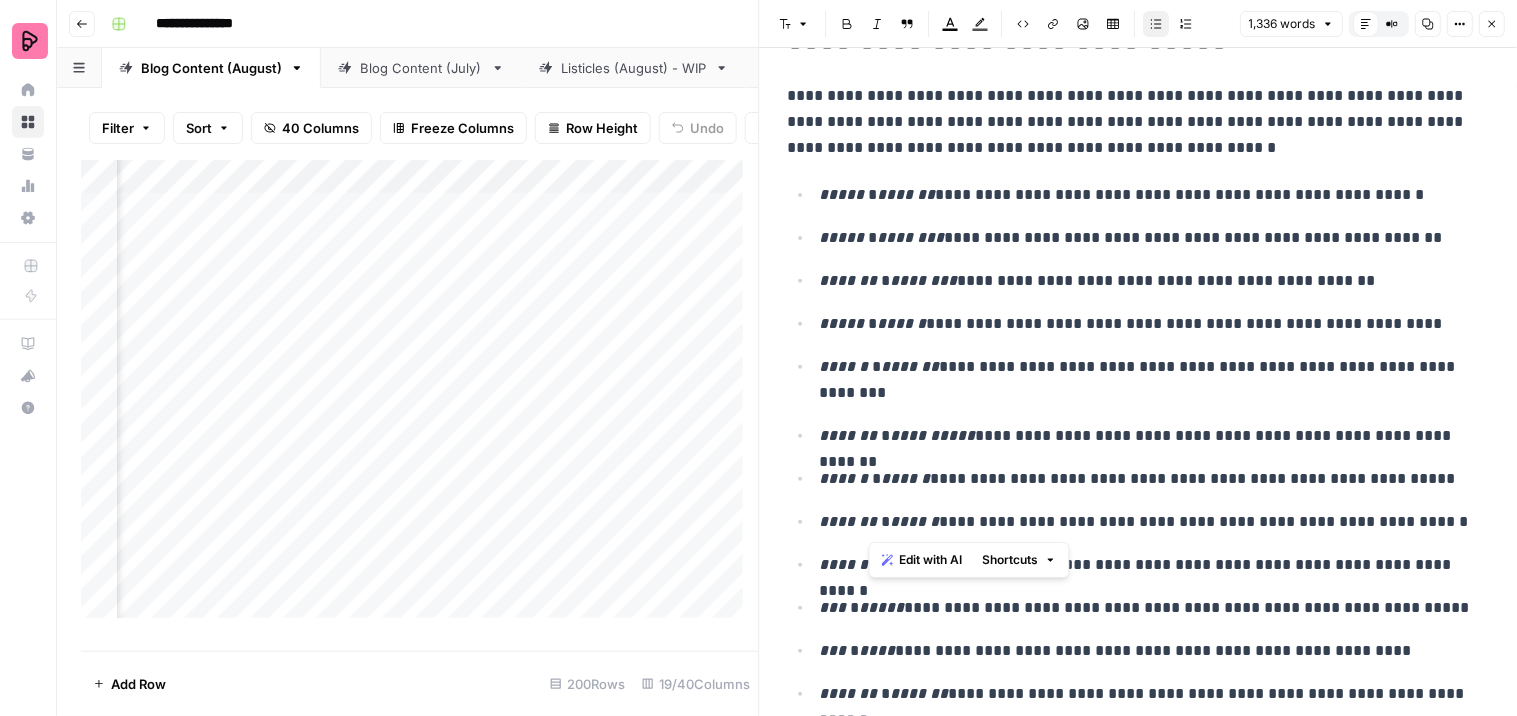 drag, startPoint x: 921, startPoint y: 522, endPoint x: 867, endPoint y: 524, distance: 54.037025 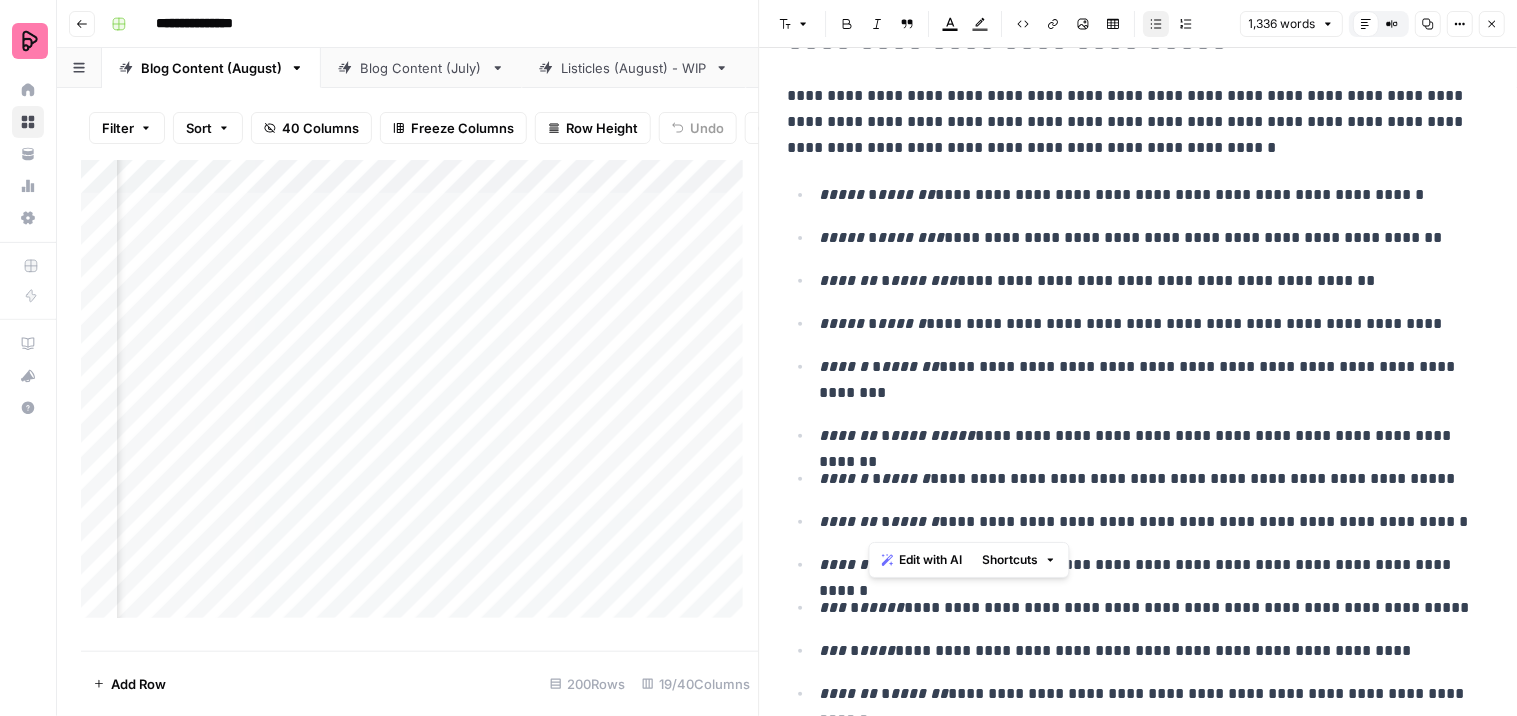 copy on "****** *" 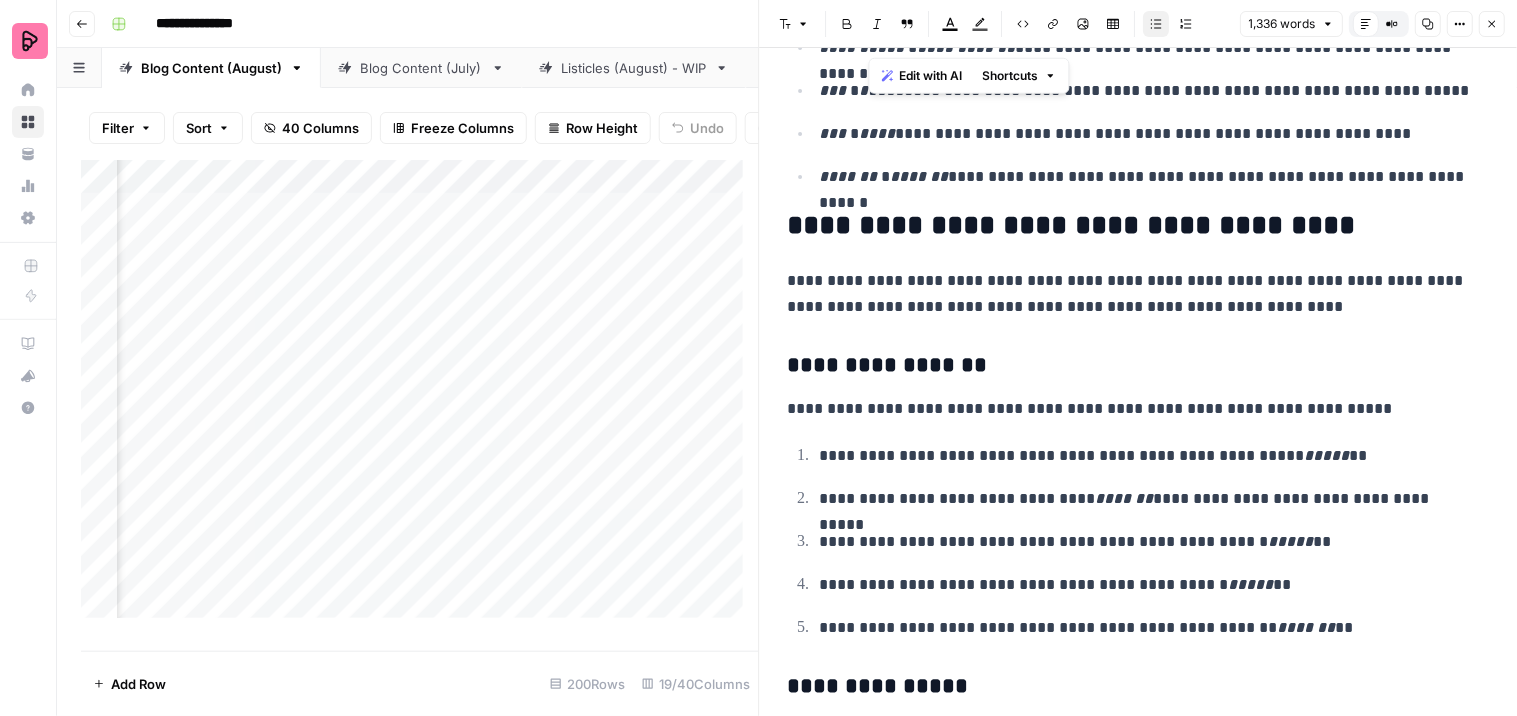 scroll, scrollTop: 2352, scrollLeft: 0, axis: vertical 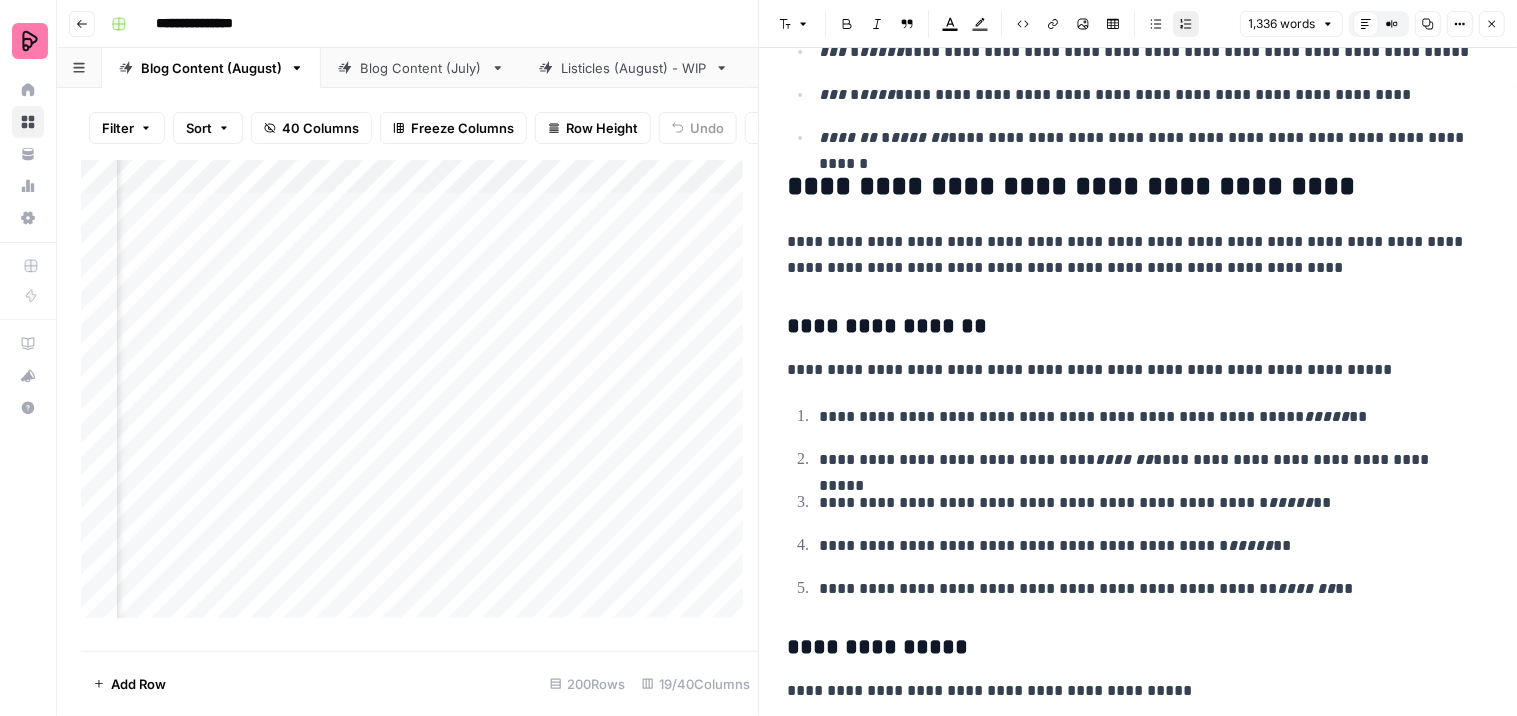click on "**********" at bounding box center (1146, 460) 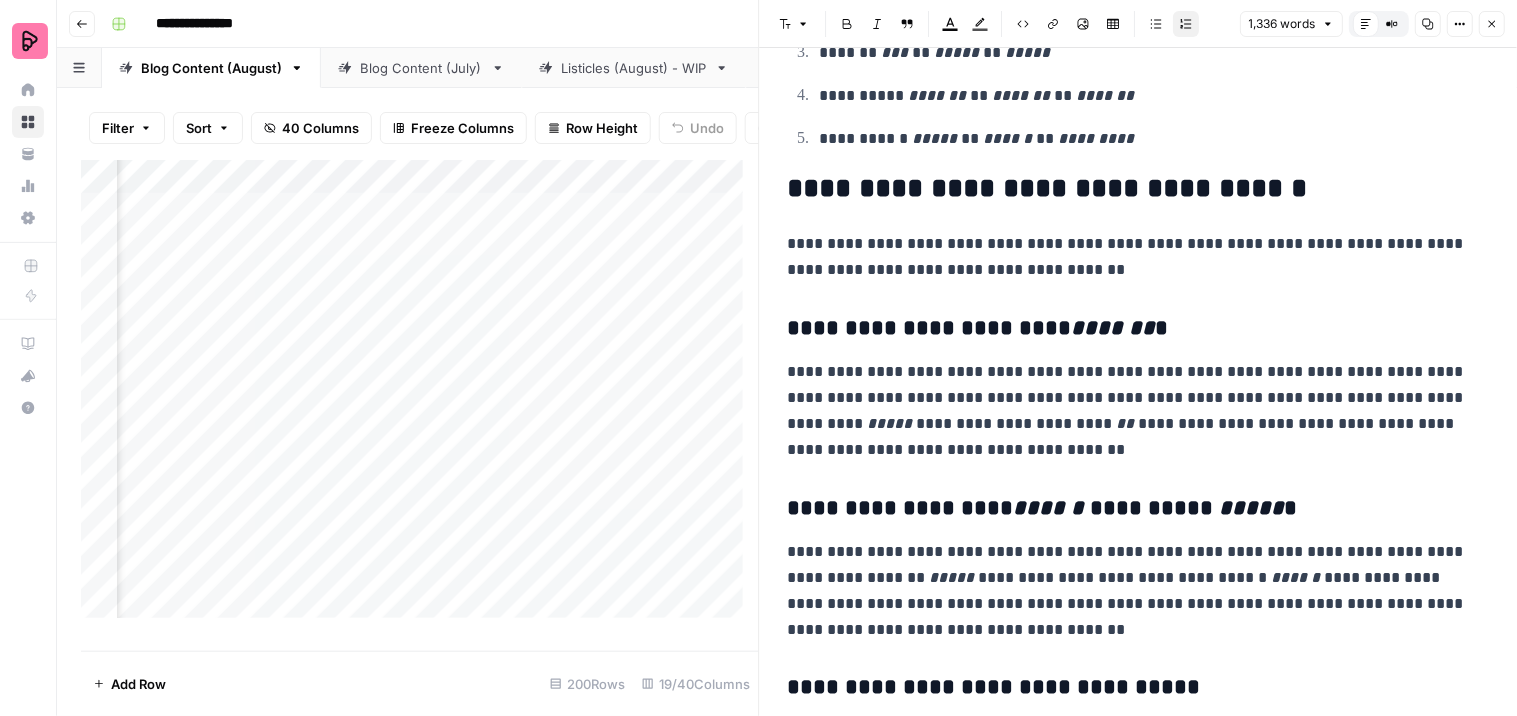 scroll, scrollTop: 3241, scrollLeft: 0, axis: vertical 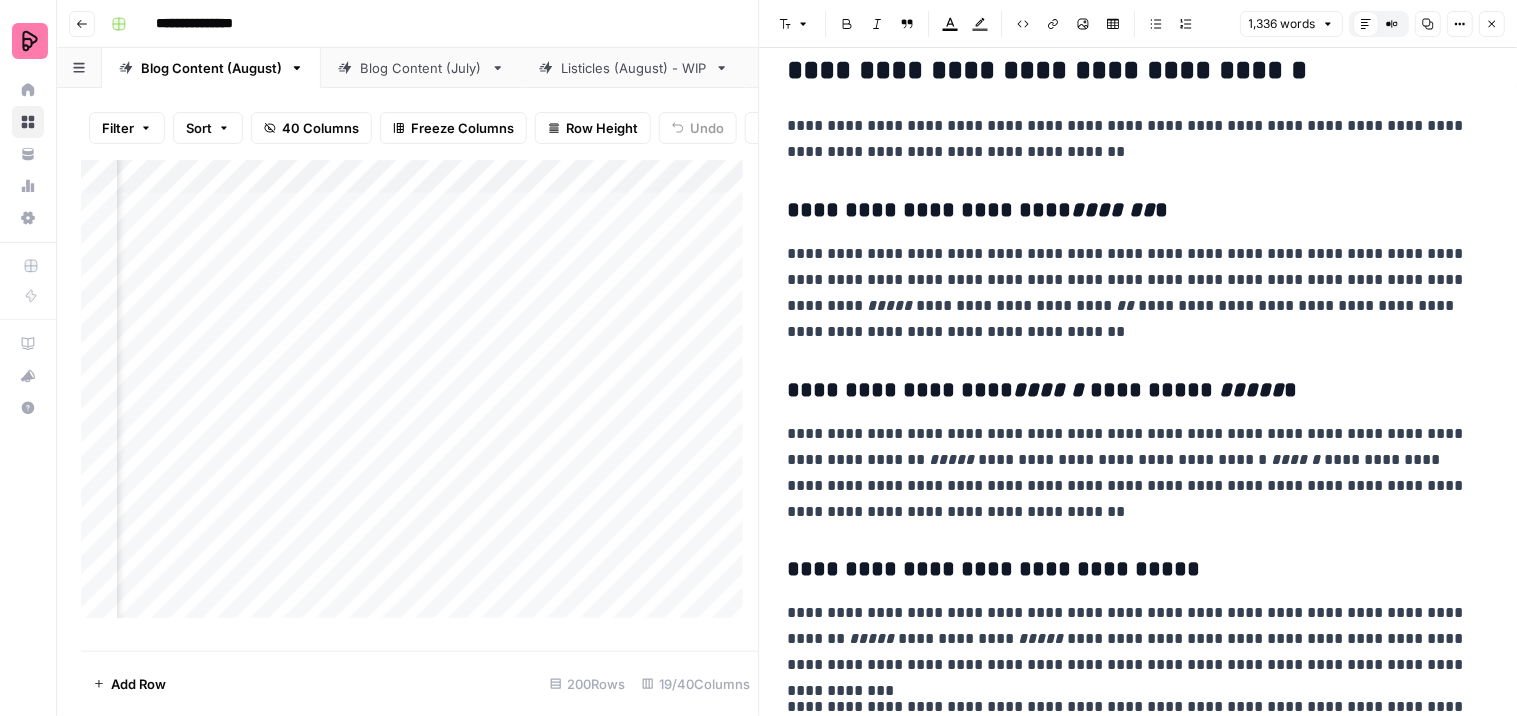 click on "**********" at bounding box center (1130, 473) 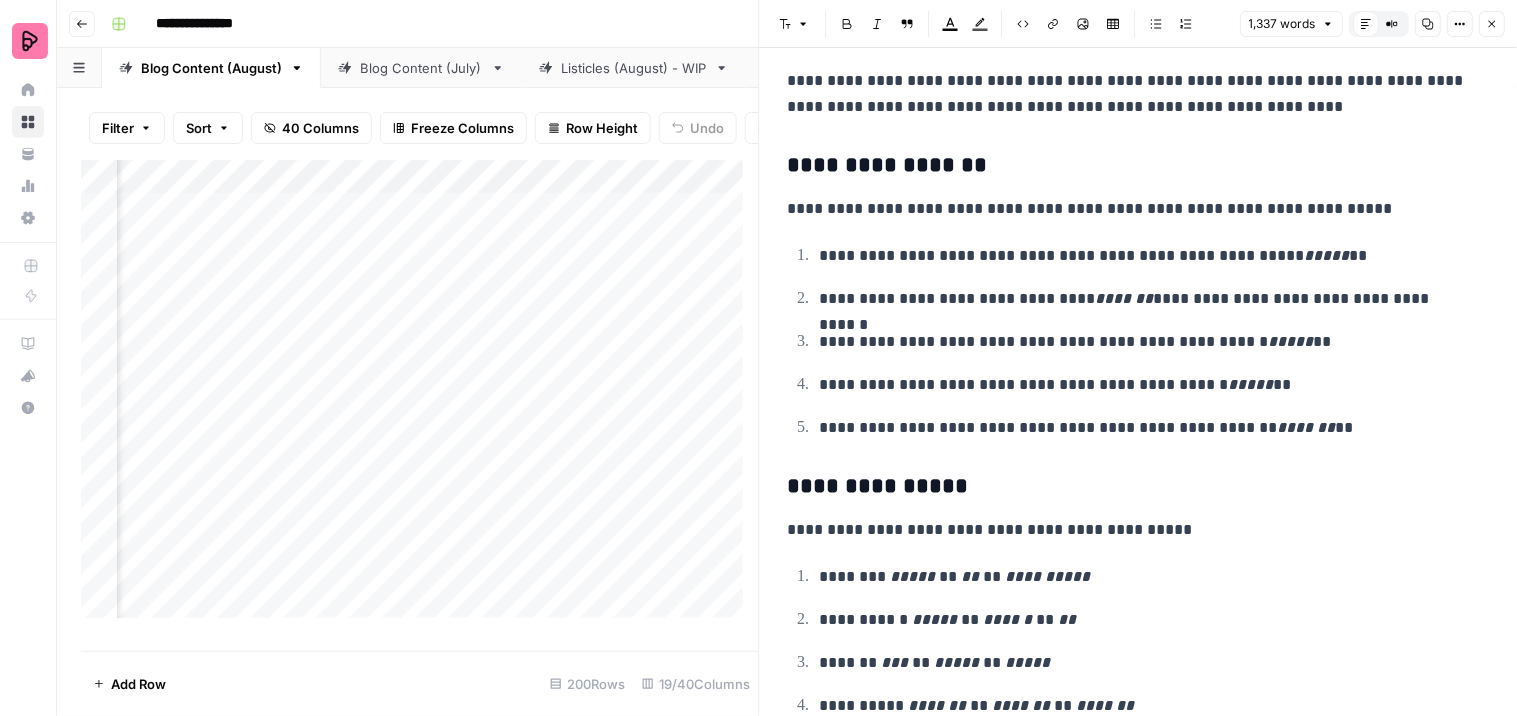 scroll, scrollTop: 2907, scrollLeft: 0, axis: vertical 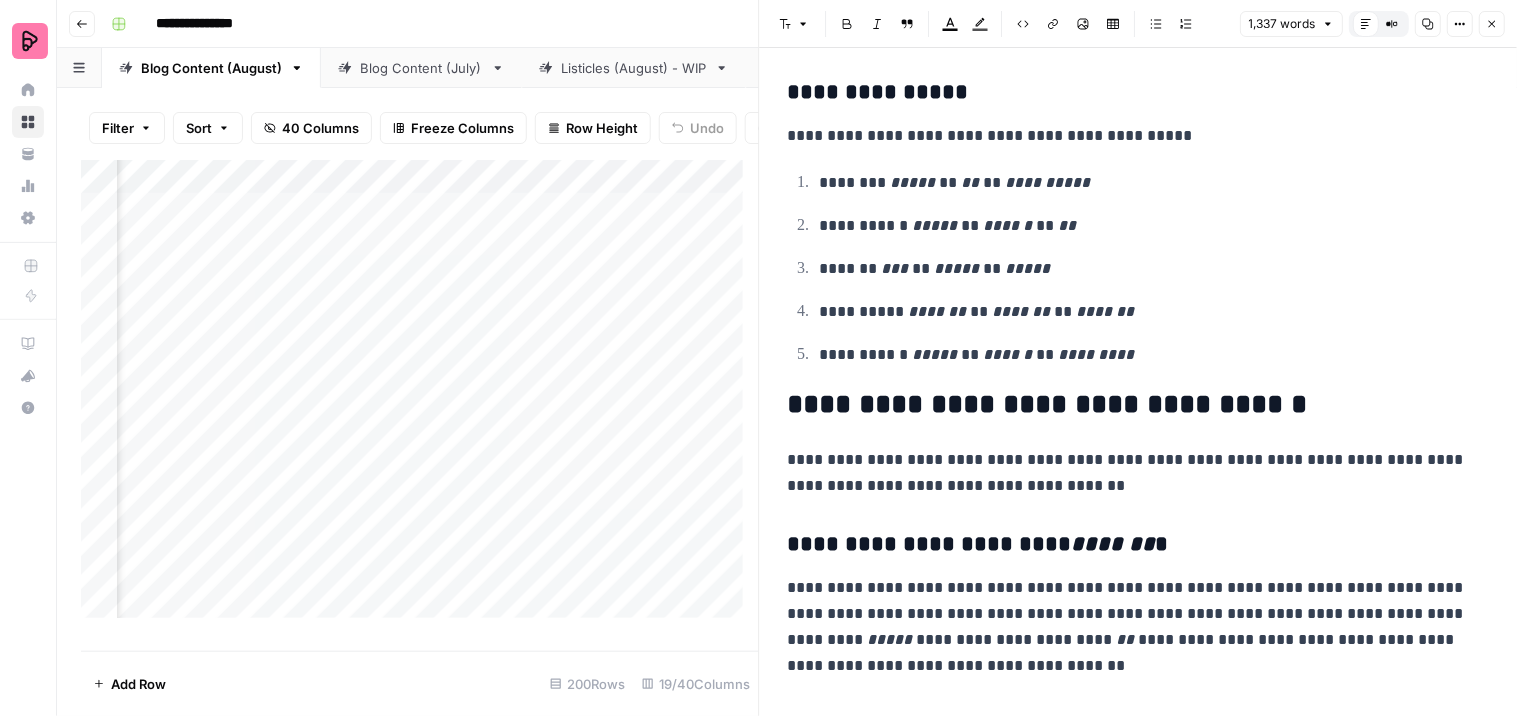 click on "**********" at bounding box center [1130, 627] 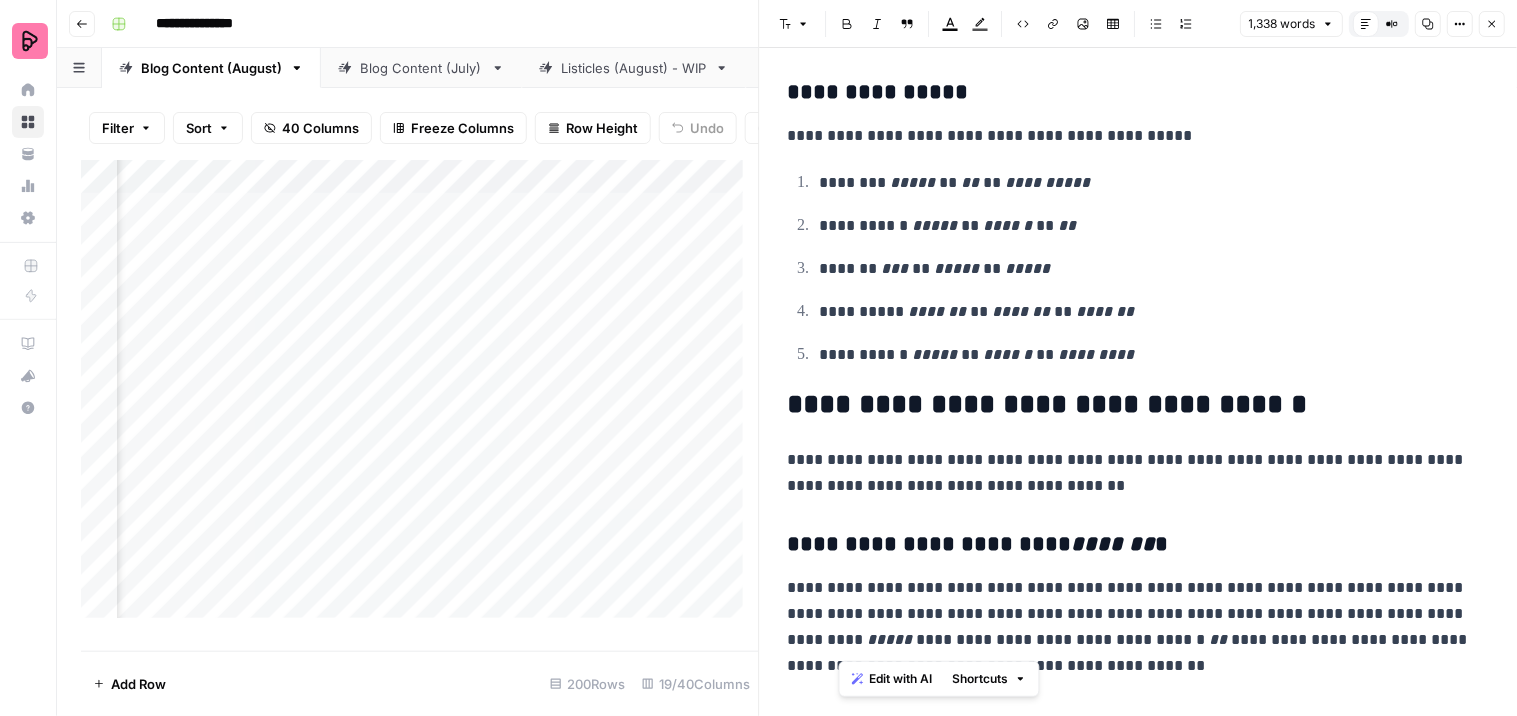 drag, startPoint x: 920, startPoint y: 641, endPoint x: 843, endPoint y: 635, distance: 77.23341 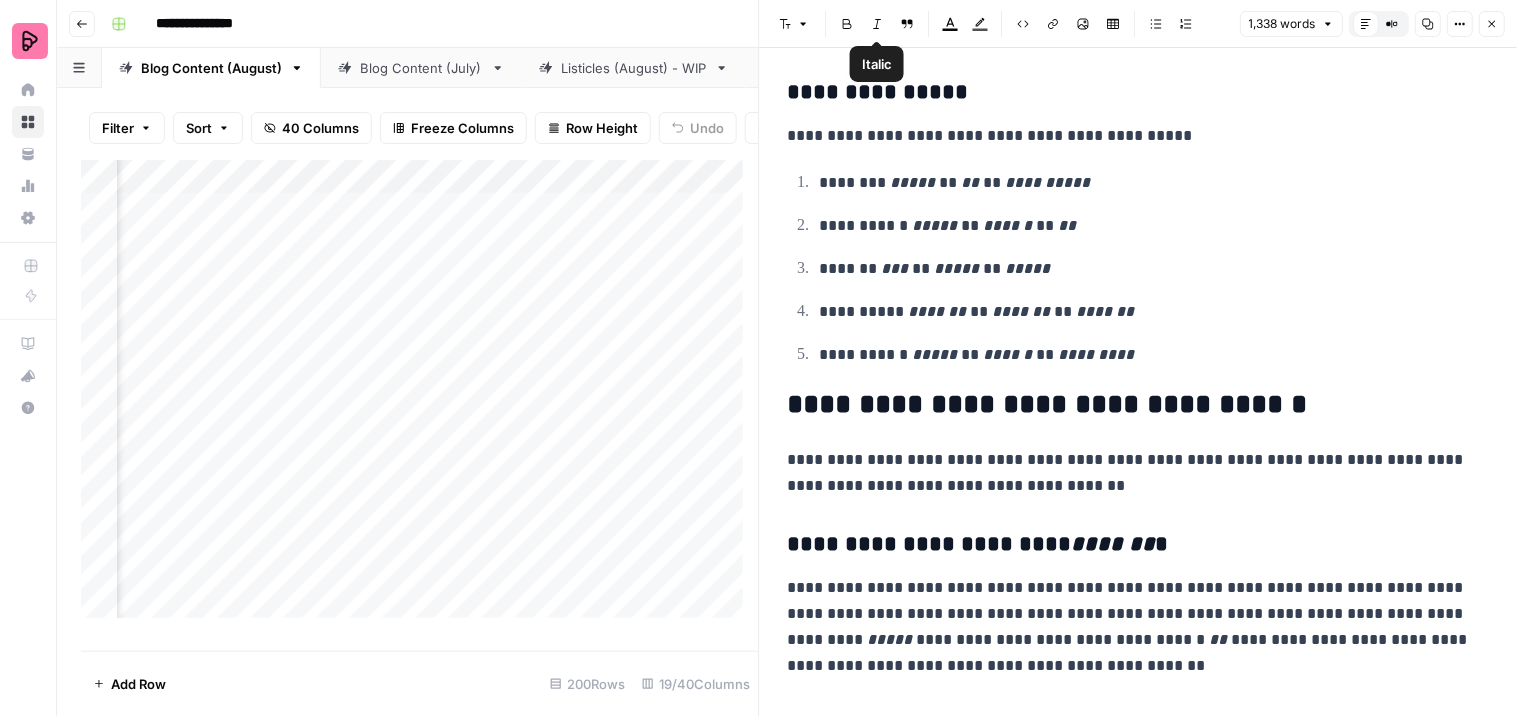 click 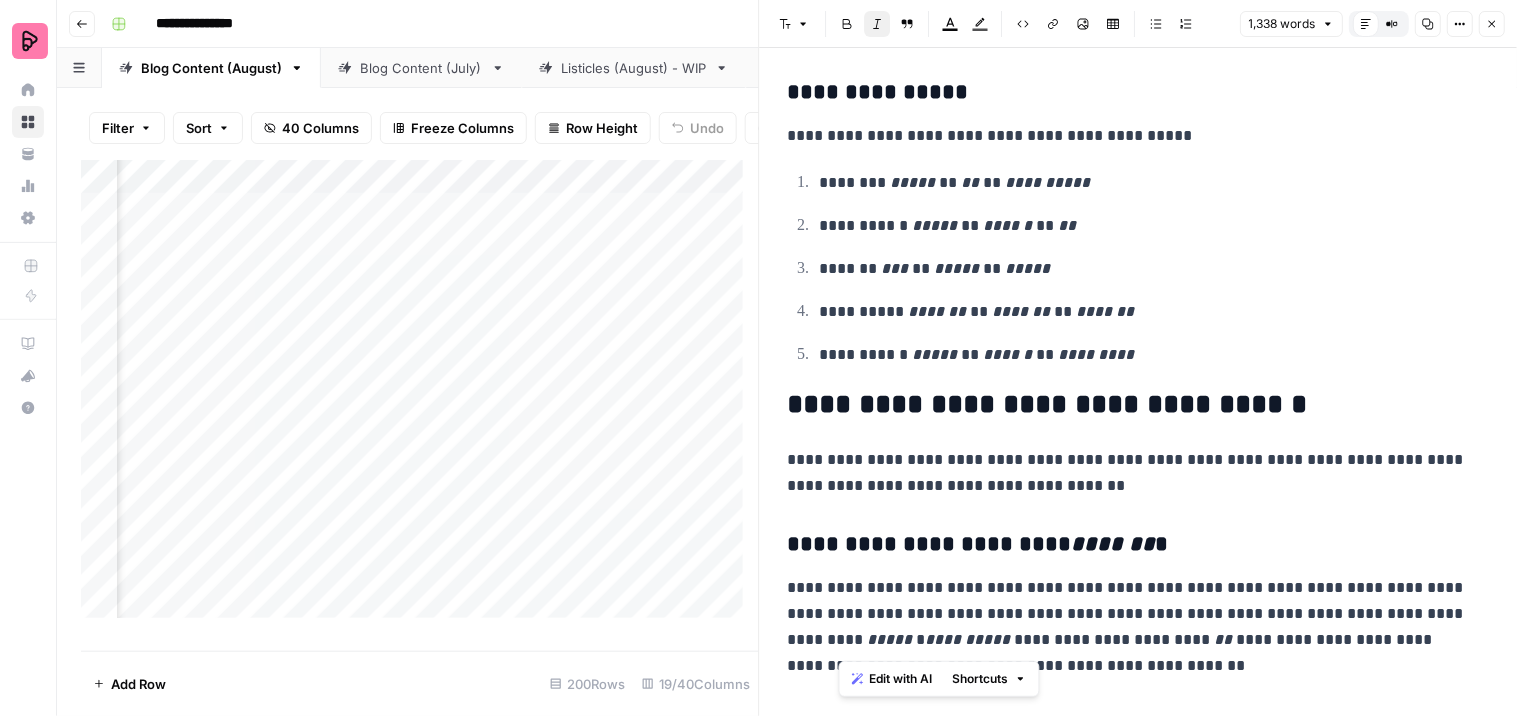 click on "**********" at bounding box center [1130, 627] 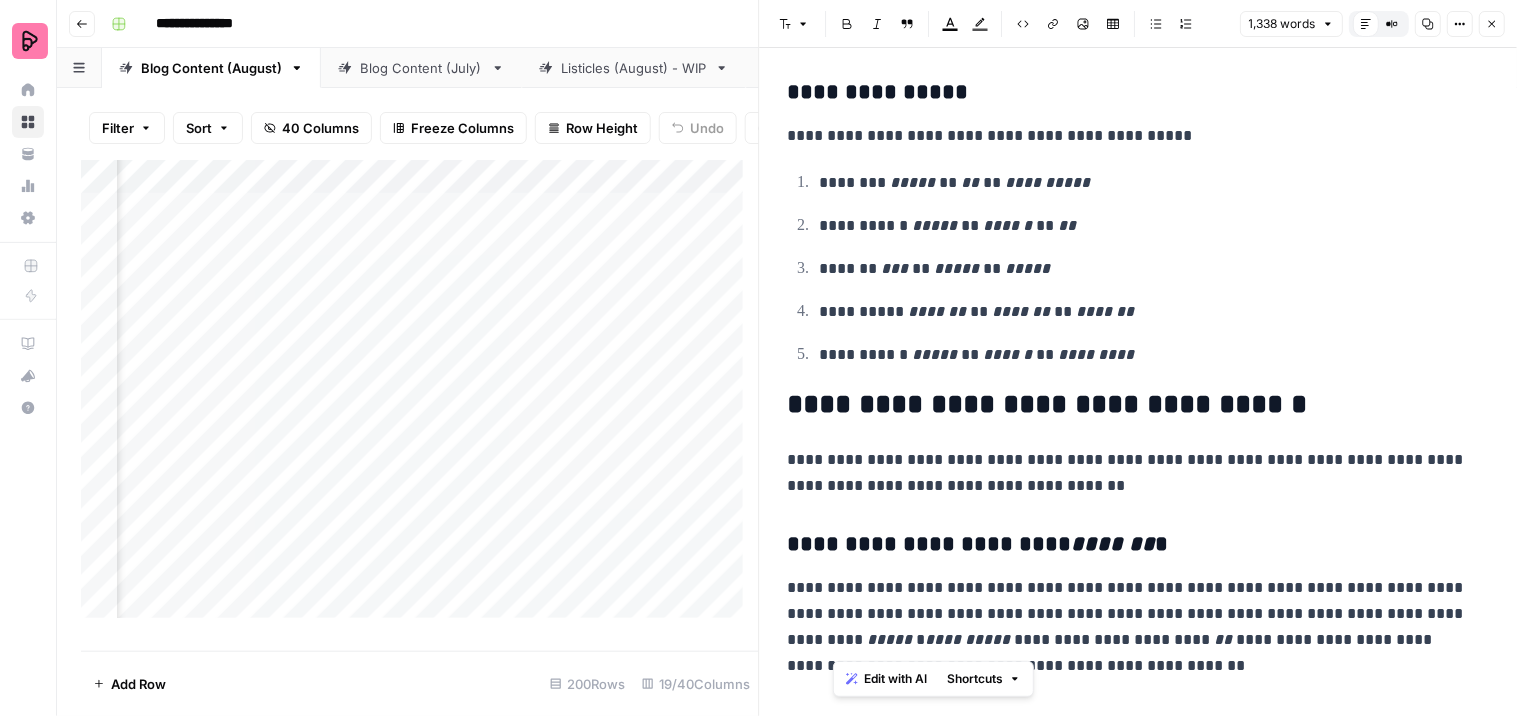 drag, startPoint x: 924, startPoint y: 642, endPoint x: 833, endPoint y: 647, distance: 91.13726 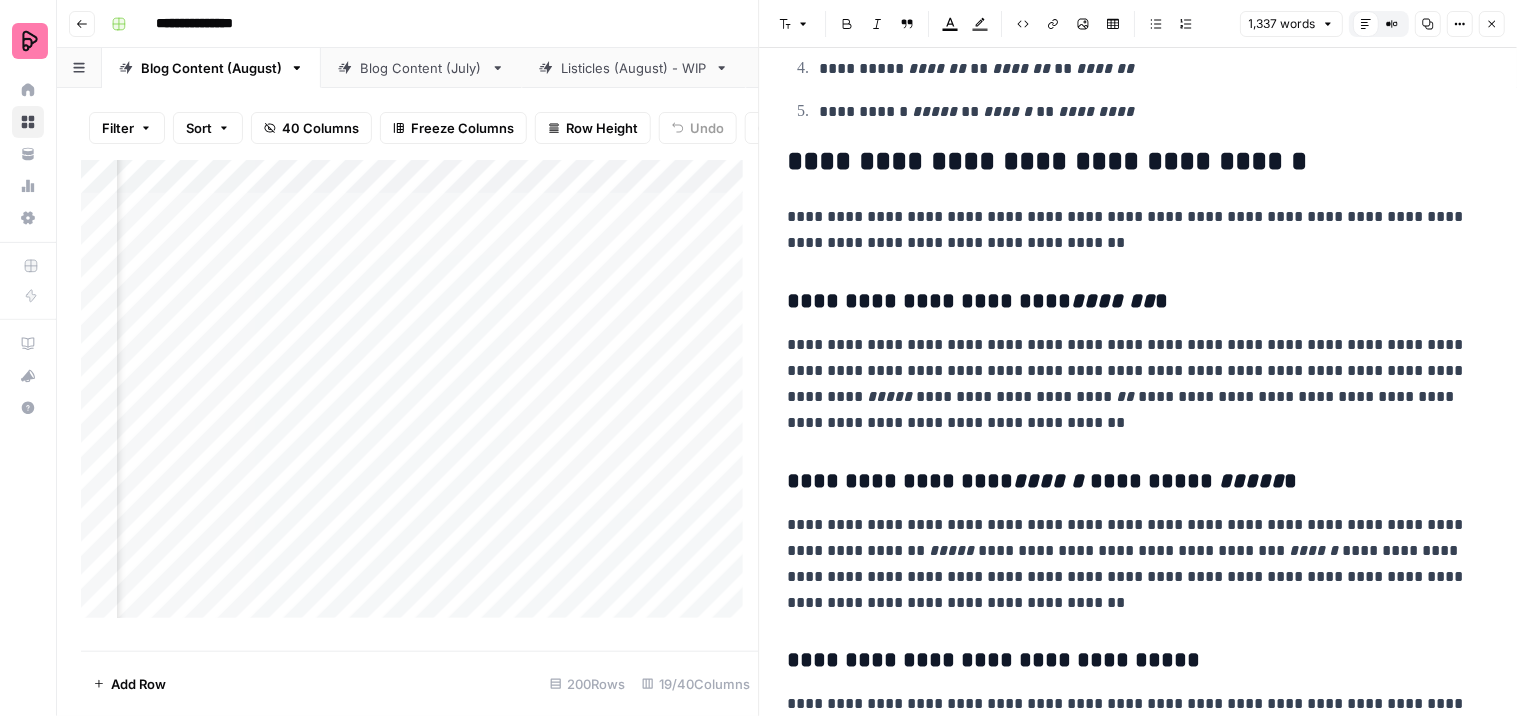 scroll, scrollTop: 3352, scrollLeft: 0, axis: vertical 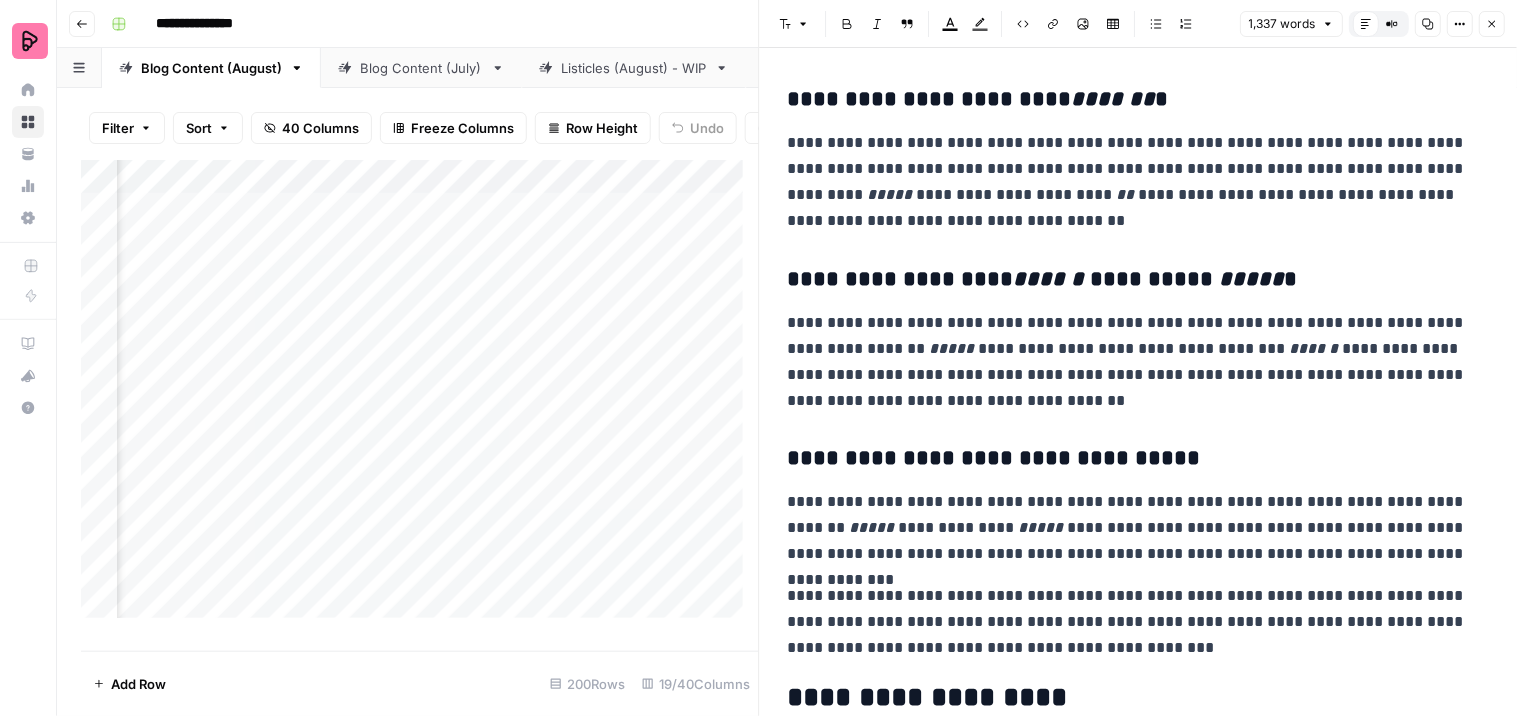 click on "**********" at bounding box center [1130, 362] 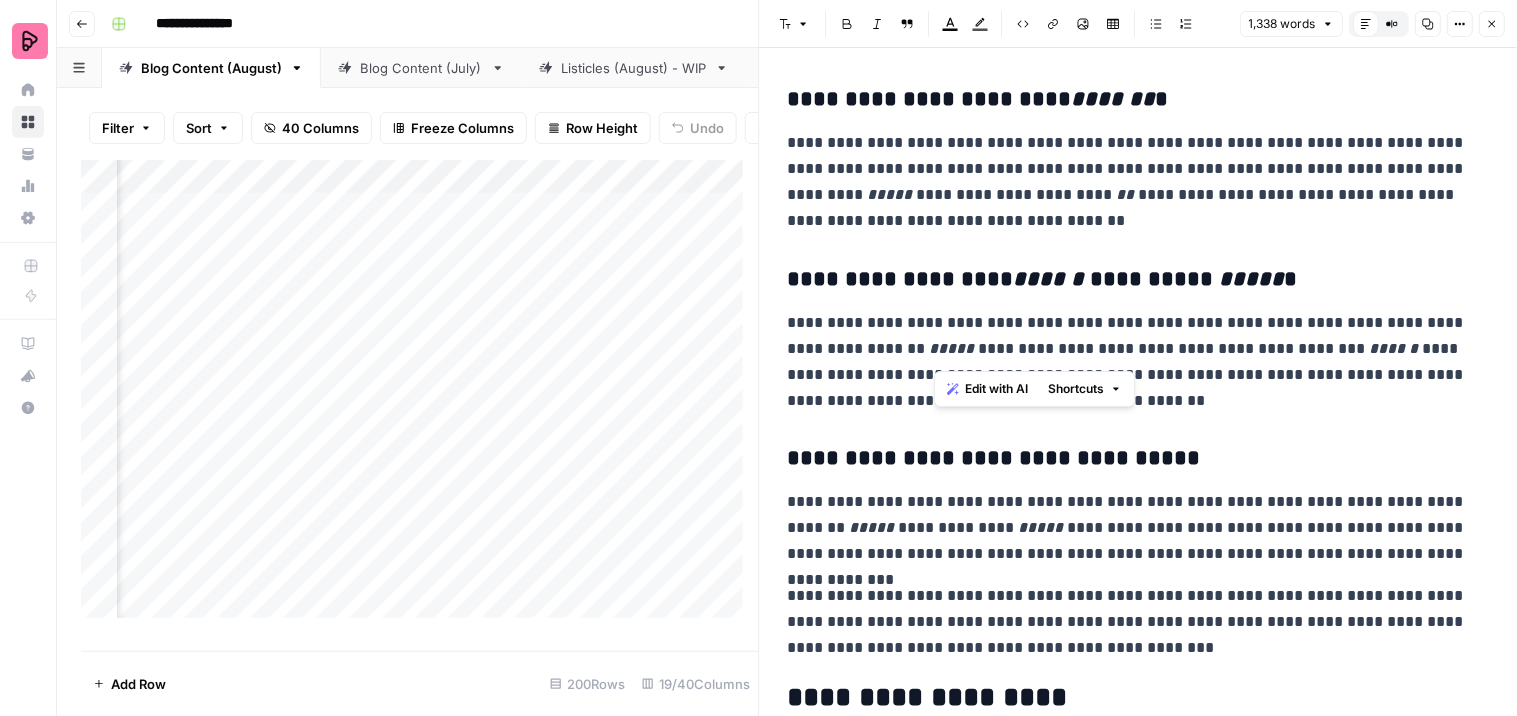 drag, startPoint x: 1016, startPoint y: 346, endPoint x: 936, endPoint y: 351, distance: 80.1561 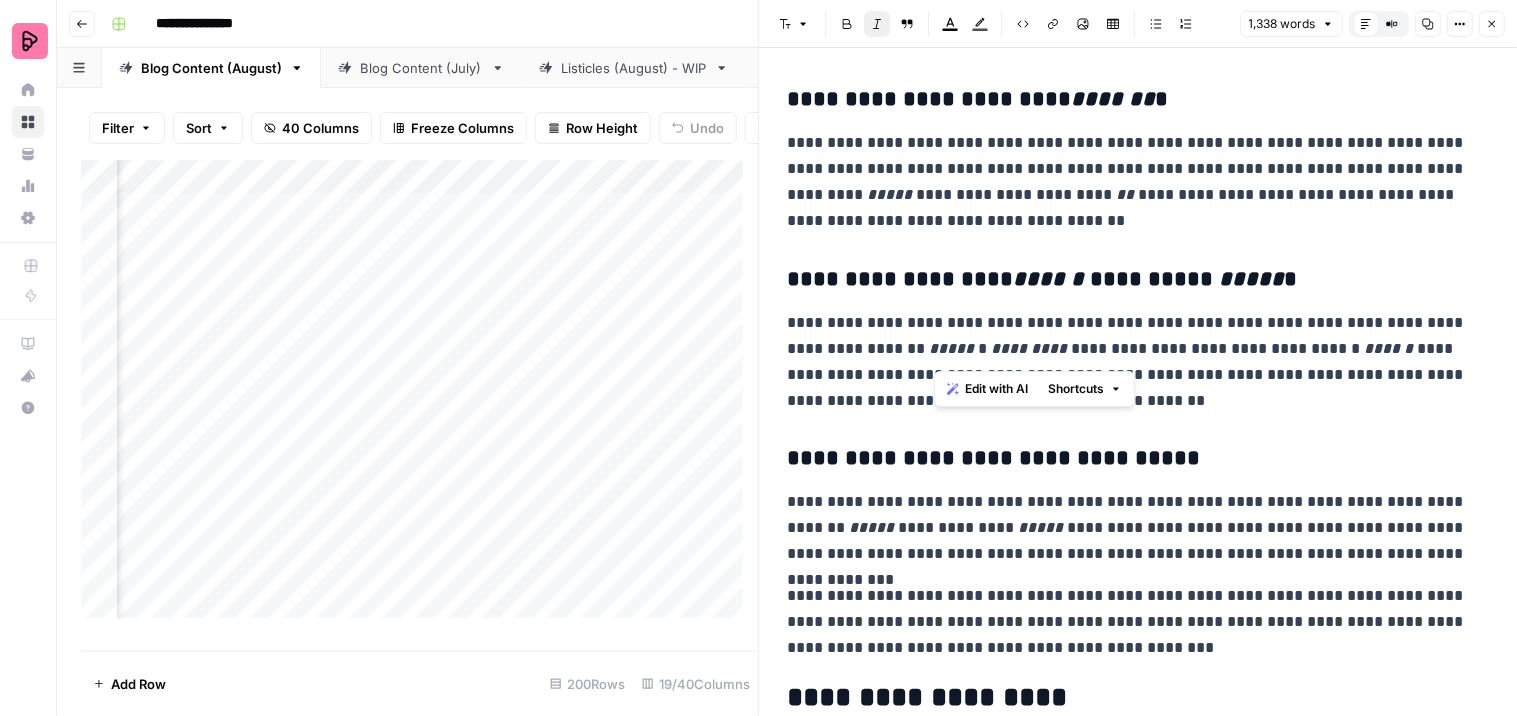 click on "*********" at bounding box center [1028, 348] 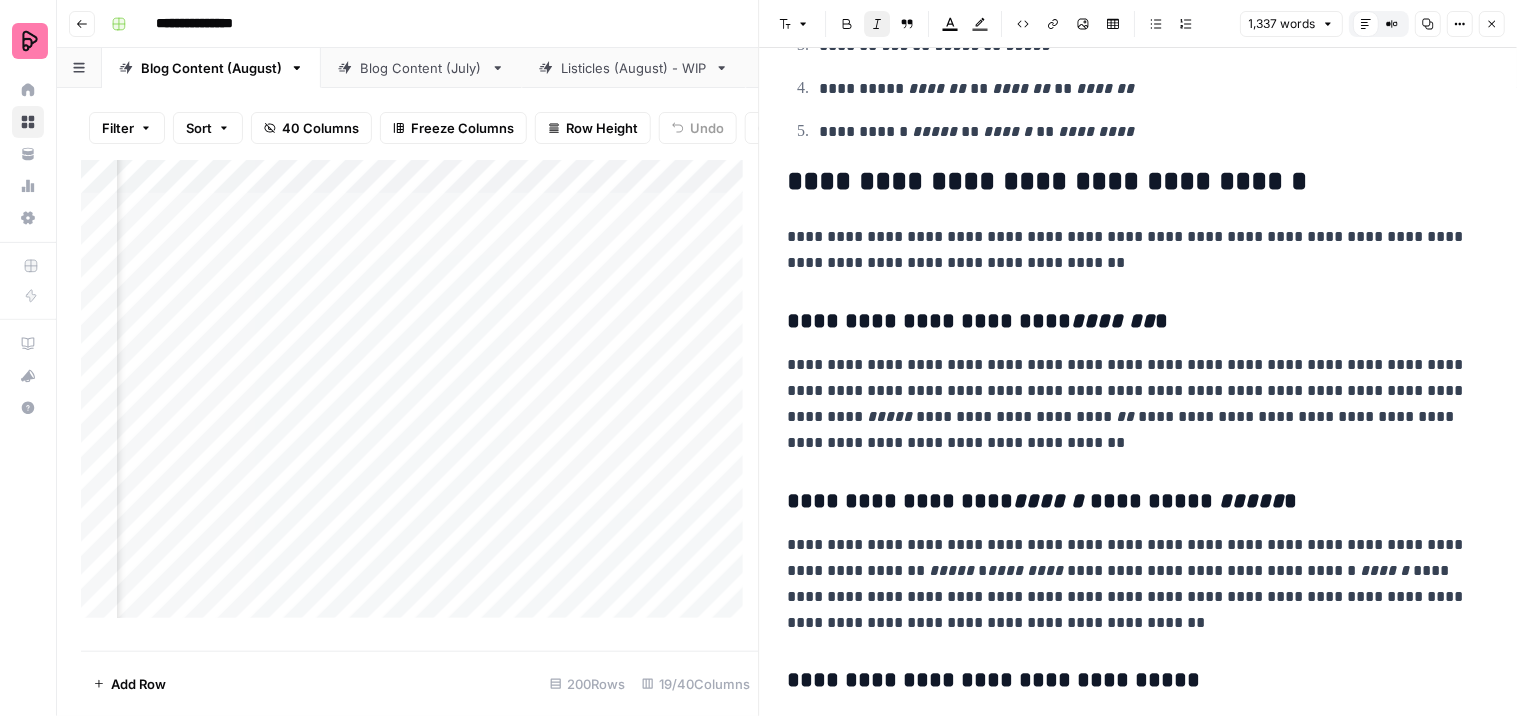 scroll, scrollTop: 3352, scrollLeft: 0, axis: vertical 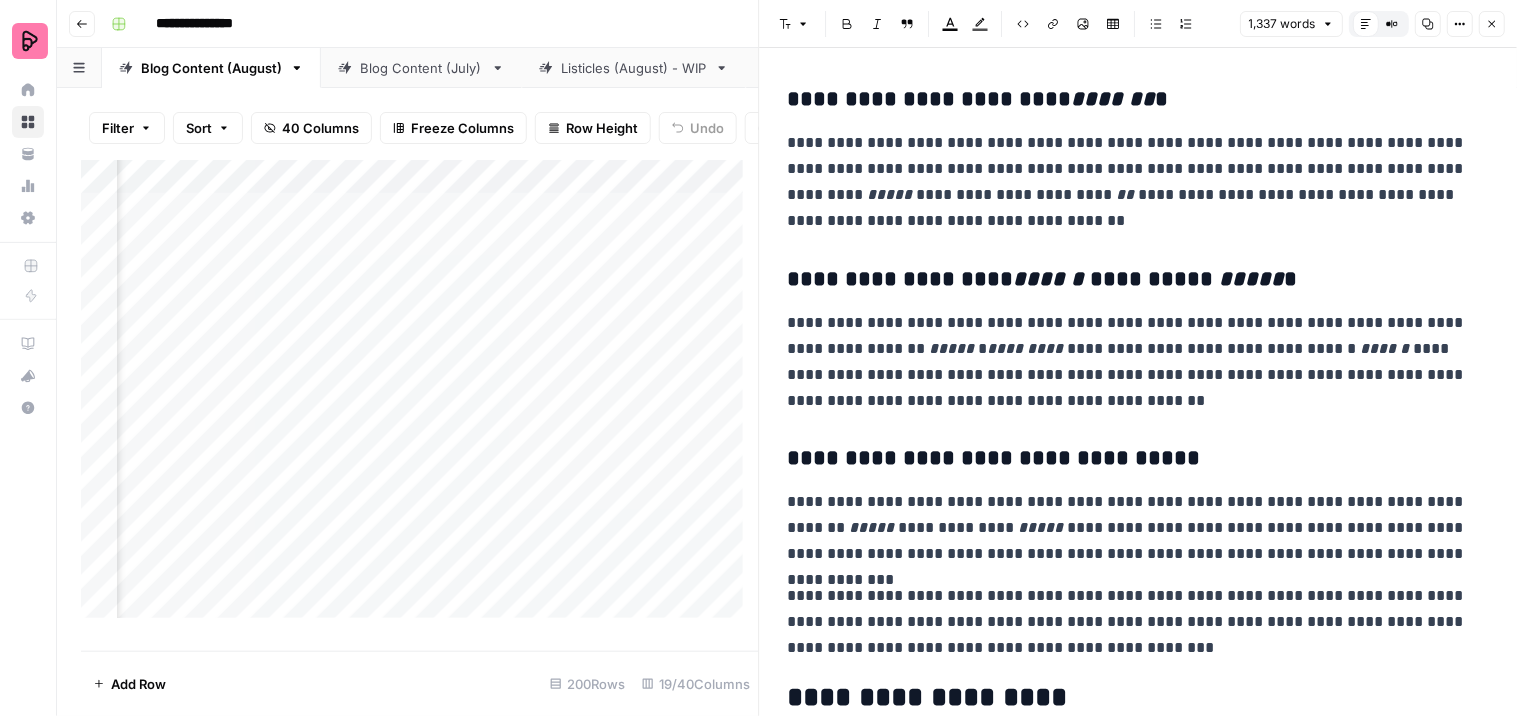 click on "**********" at bounding box center (1130, 362) 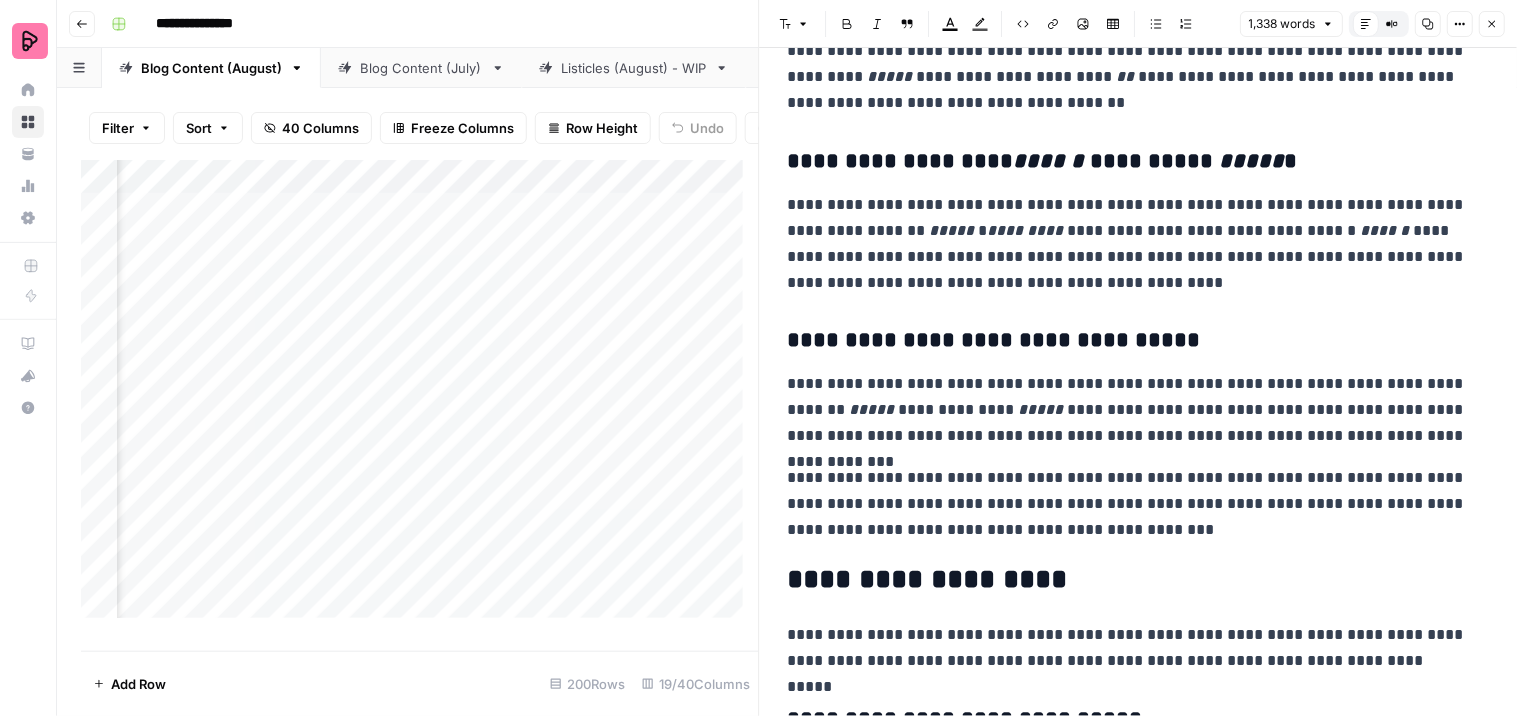 scroll, scrollTop: 3444, scrollLeft: 0, axis: vertical 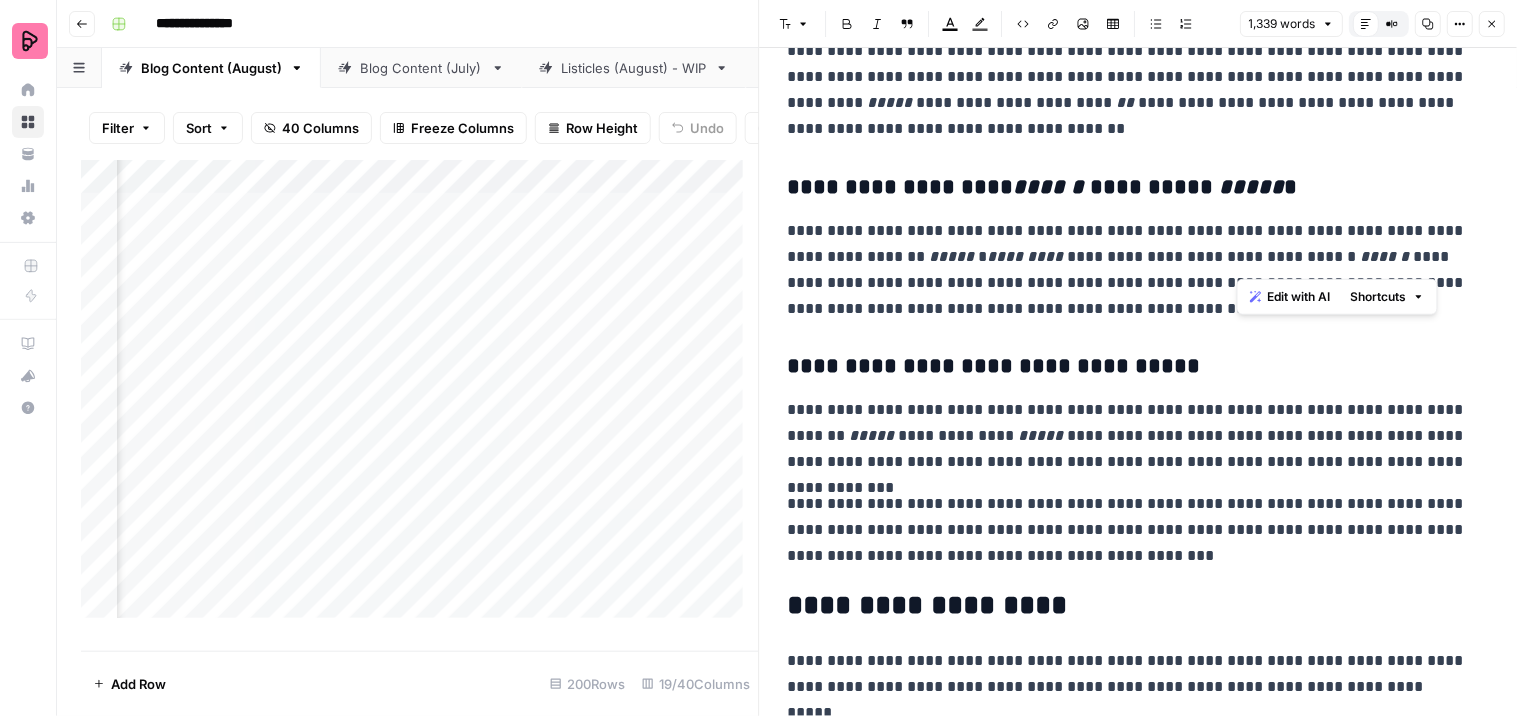 drag, startPoint x: 1434, startPoint y: 261, endPoint x: 1354, endPoint y: 247, distance: 81.21576 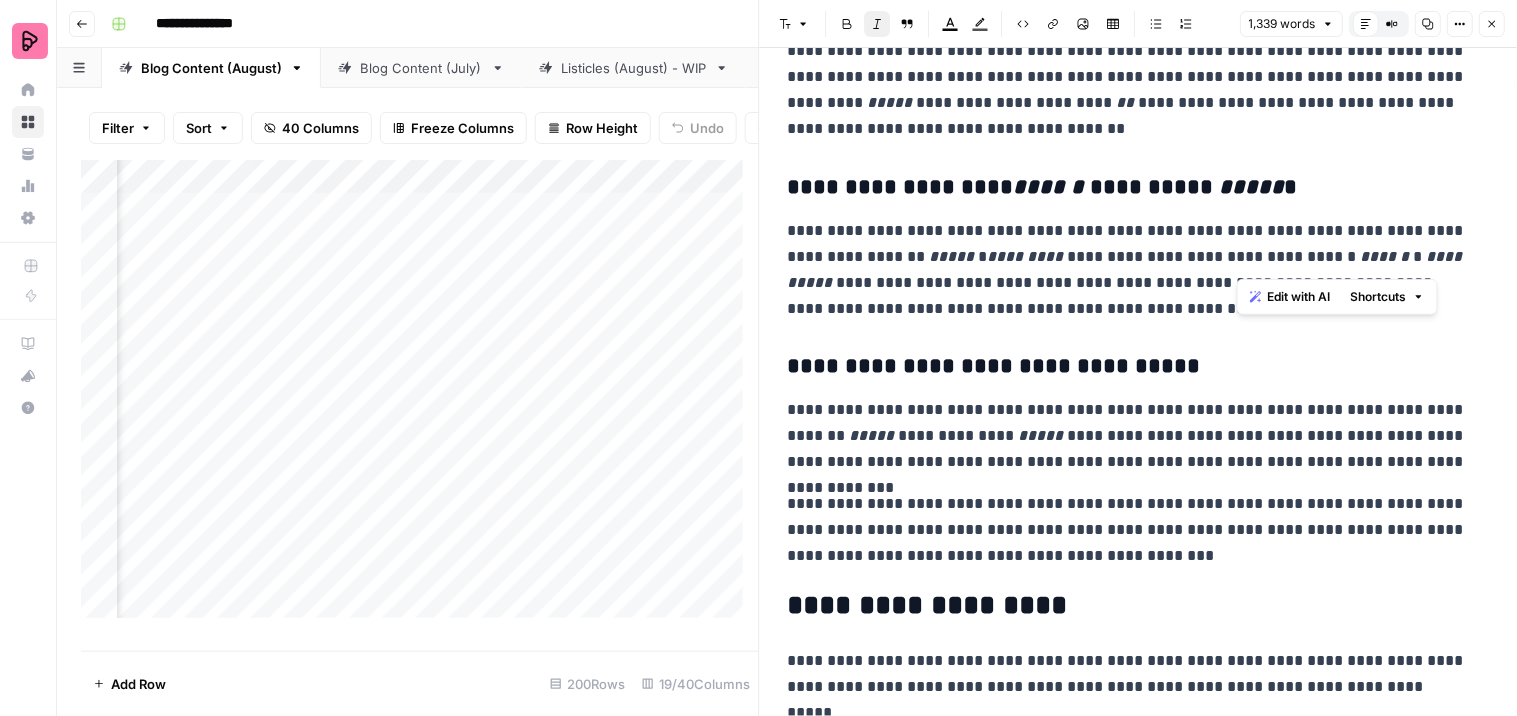click on "**********" at bounding box center (1130, 270) 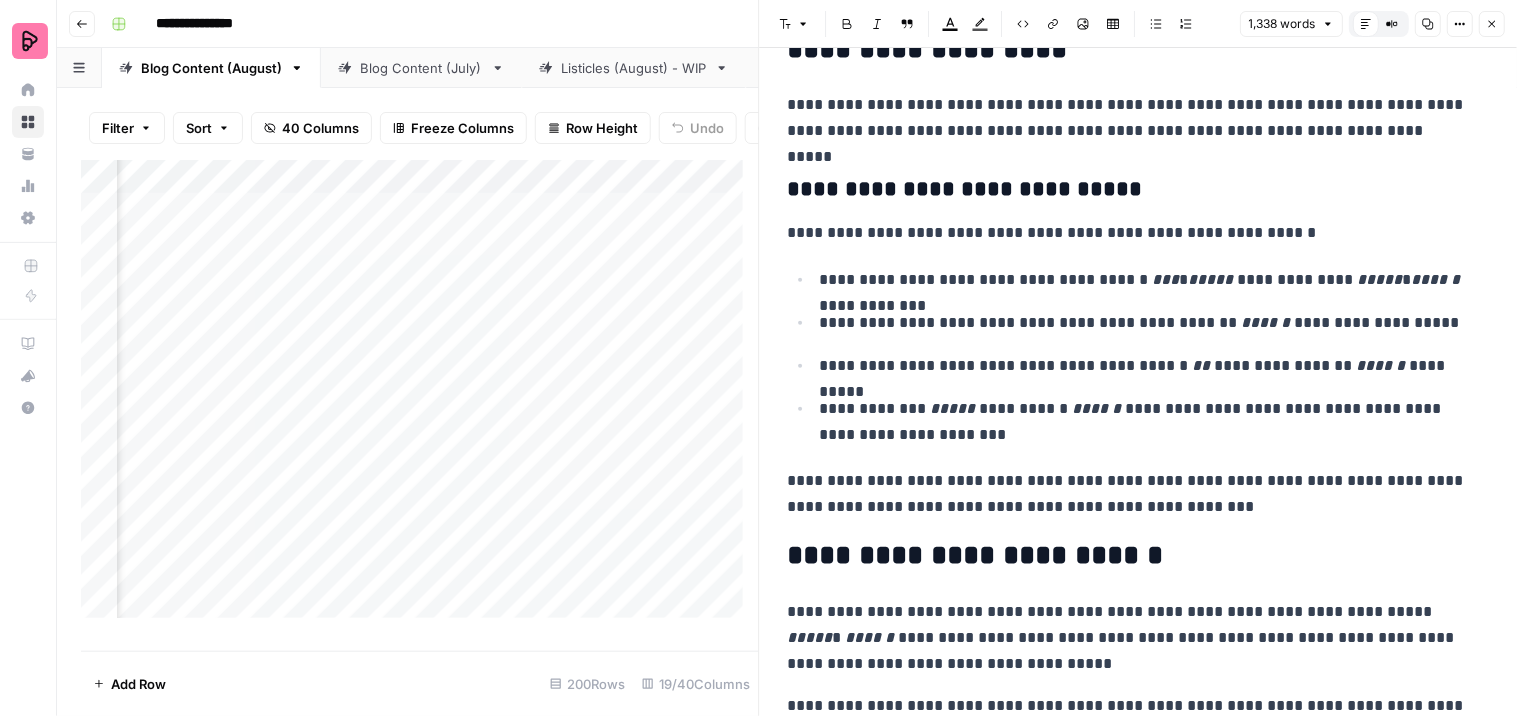 scroll, scrollTop: 3888, scrollLeft: 0, axis: vertical 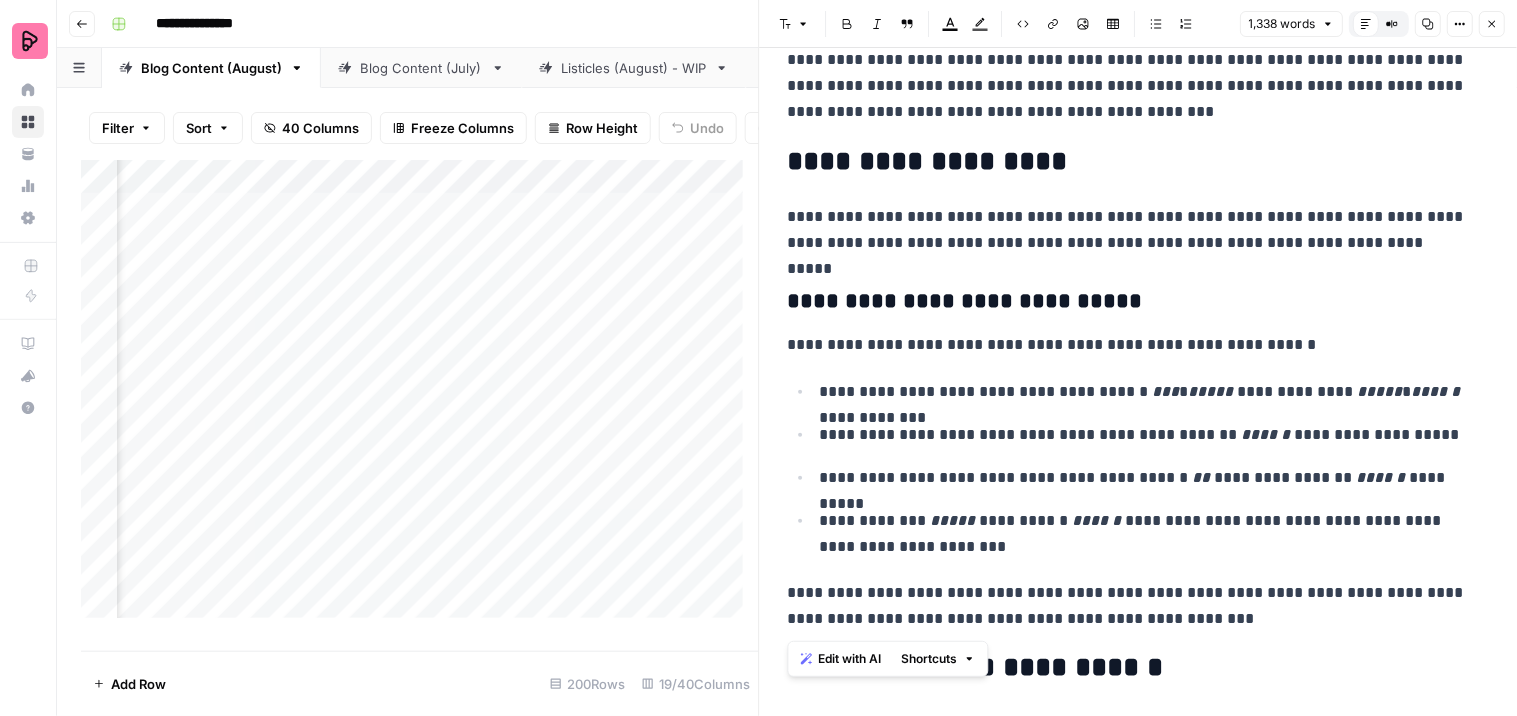 drag, startPoint x: 1158, startPoint y: 630, endPoint x: 786, endPoint y: 152, distance: 605.6963 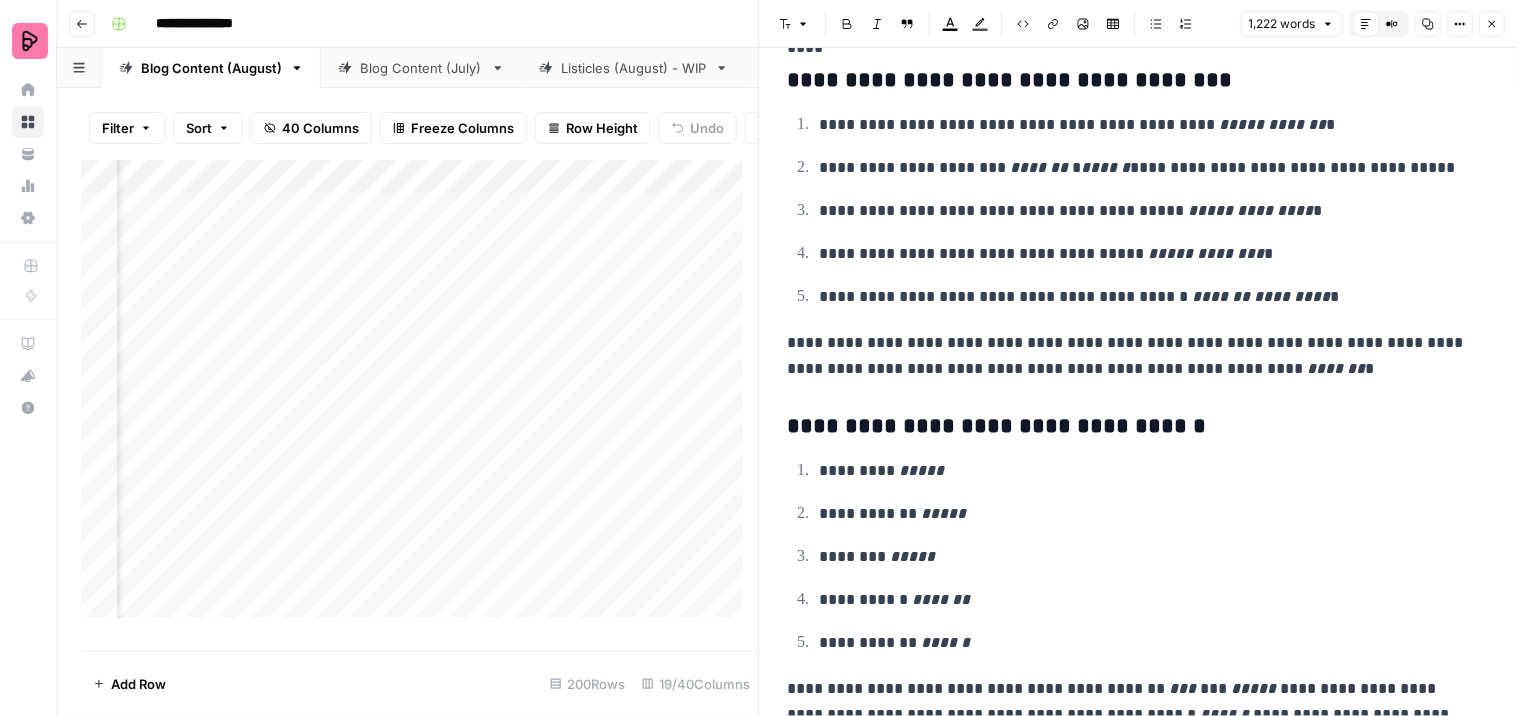 scroll, scrollTop: 4611, scrollLeft: 0, axis: vertical 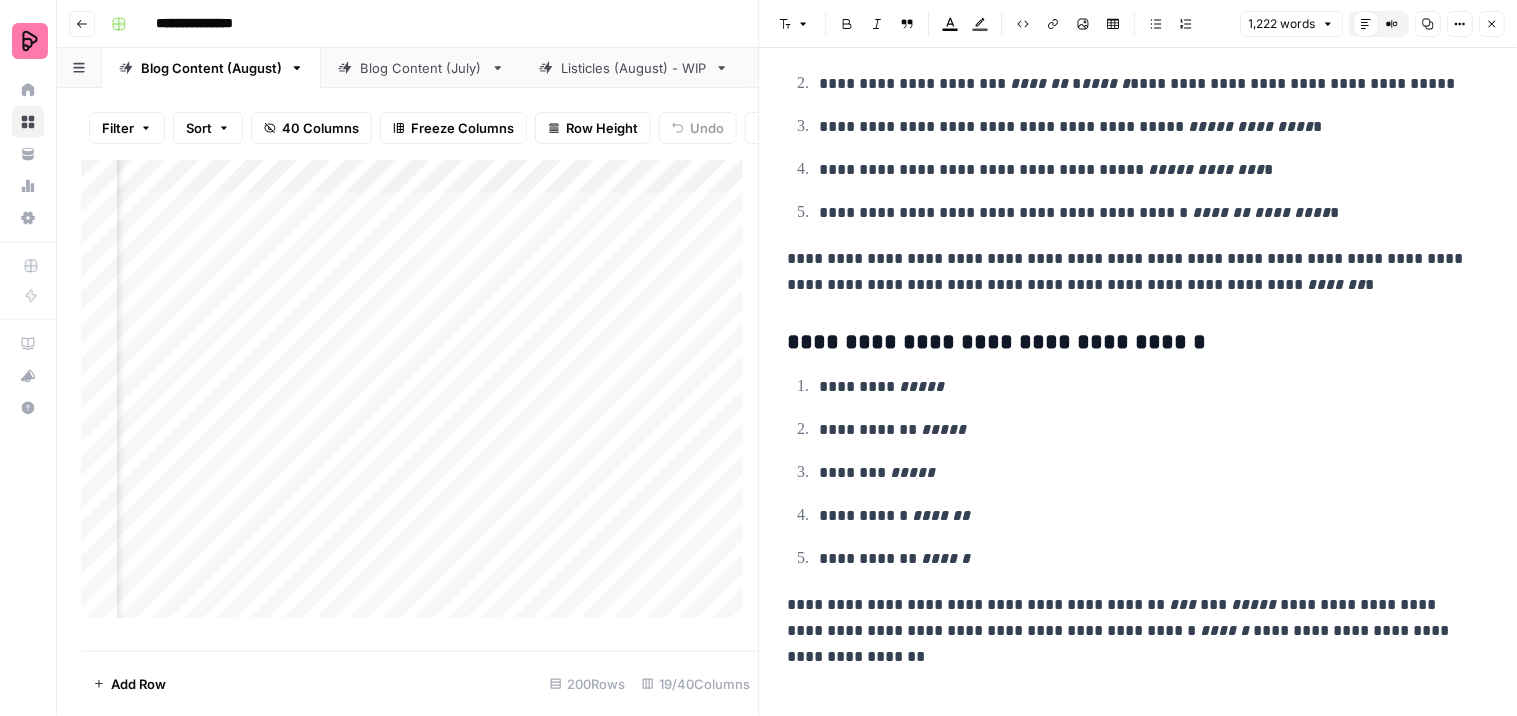 click on "**********" at bounding box center (1139, -1921) 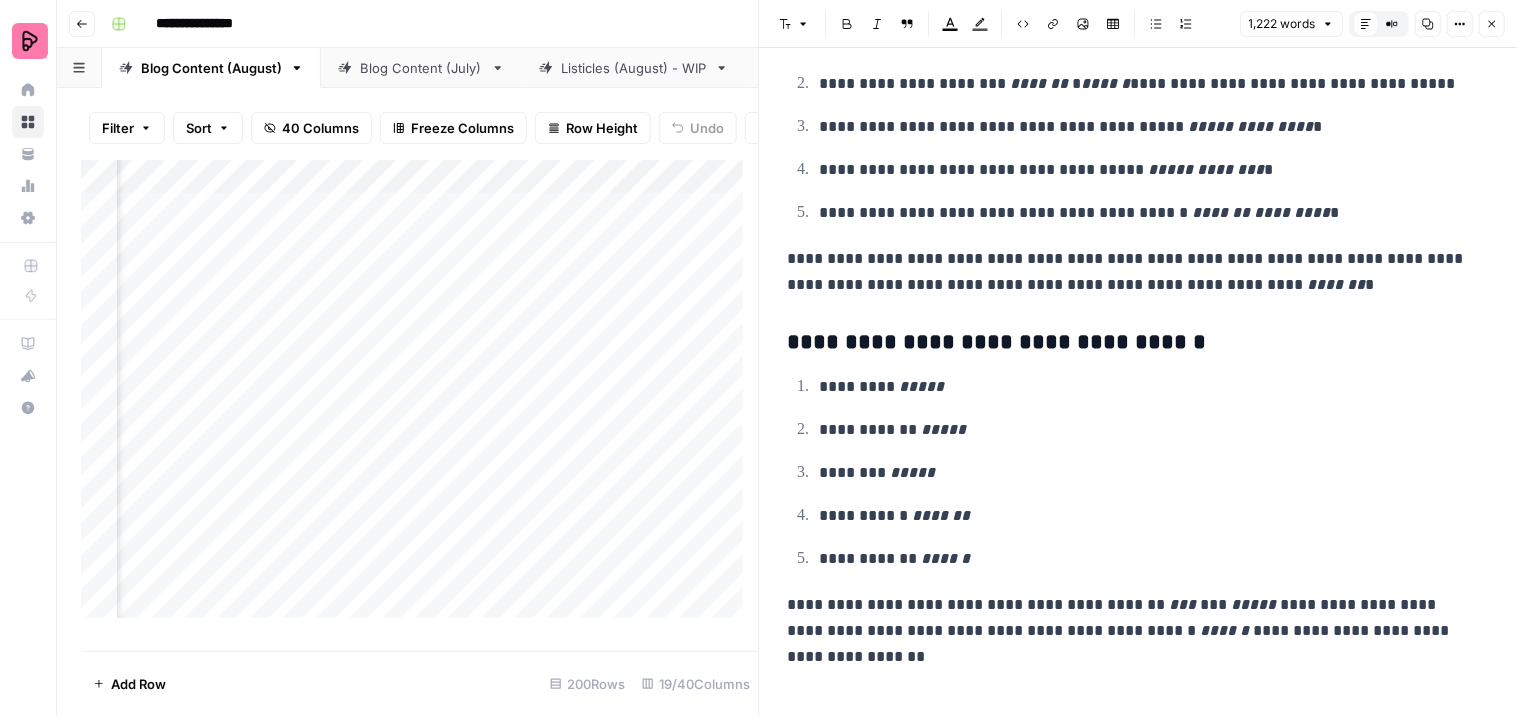 click on "Add Column" at bounding box center (420, 397) 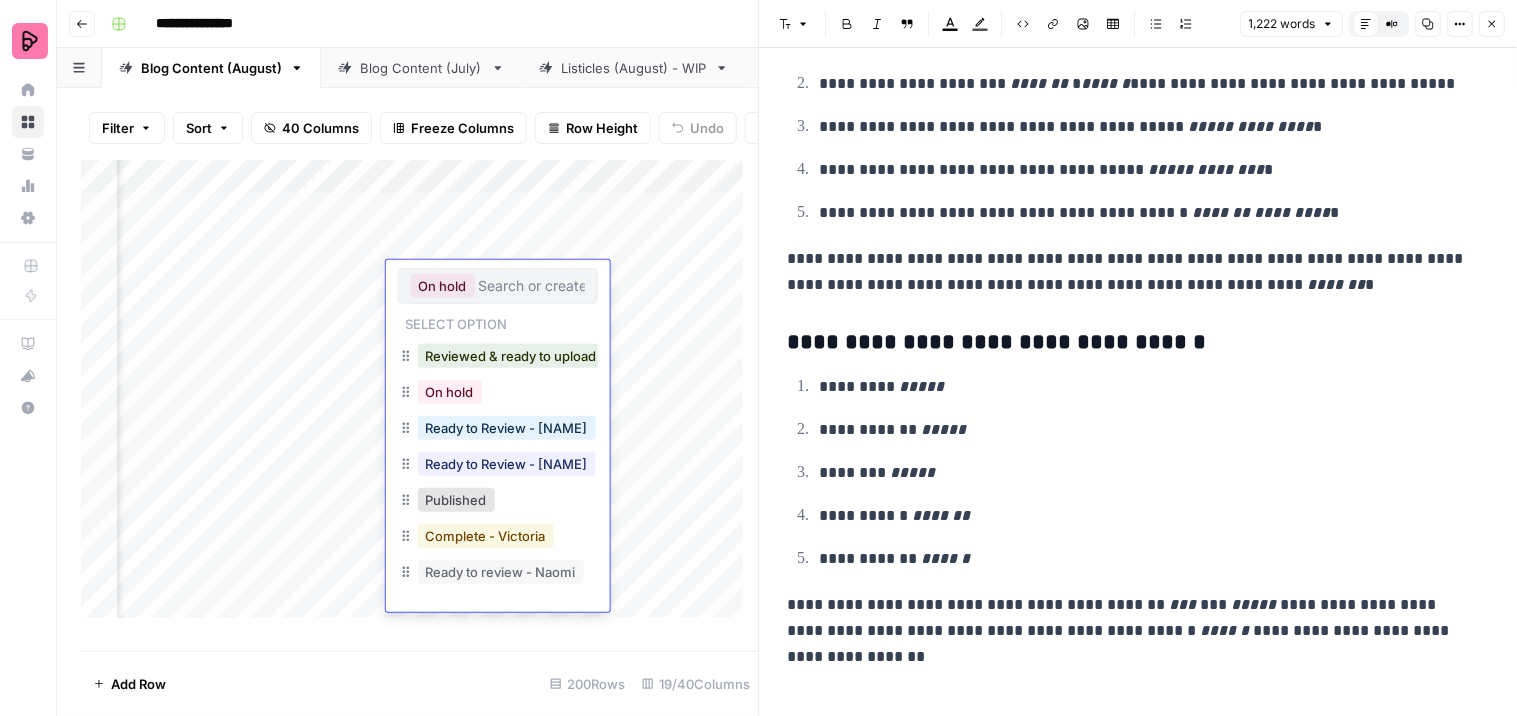 click on "Complete - Victoria" at bounding box center (486, 536) 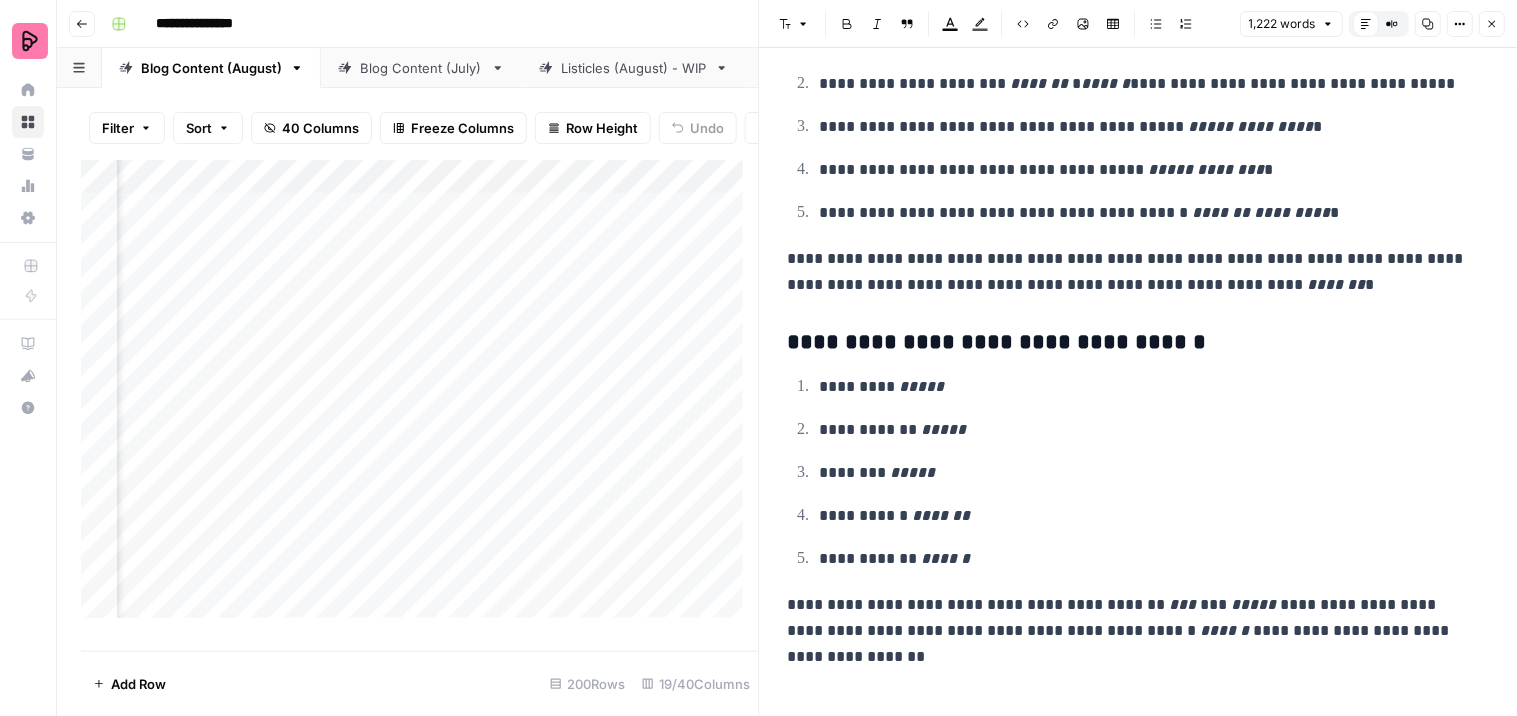 click on "Add Column" at bounding box center [420, 397] 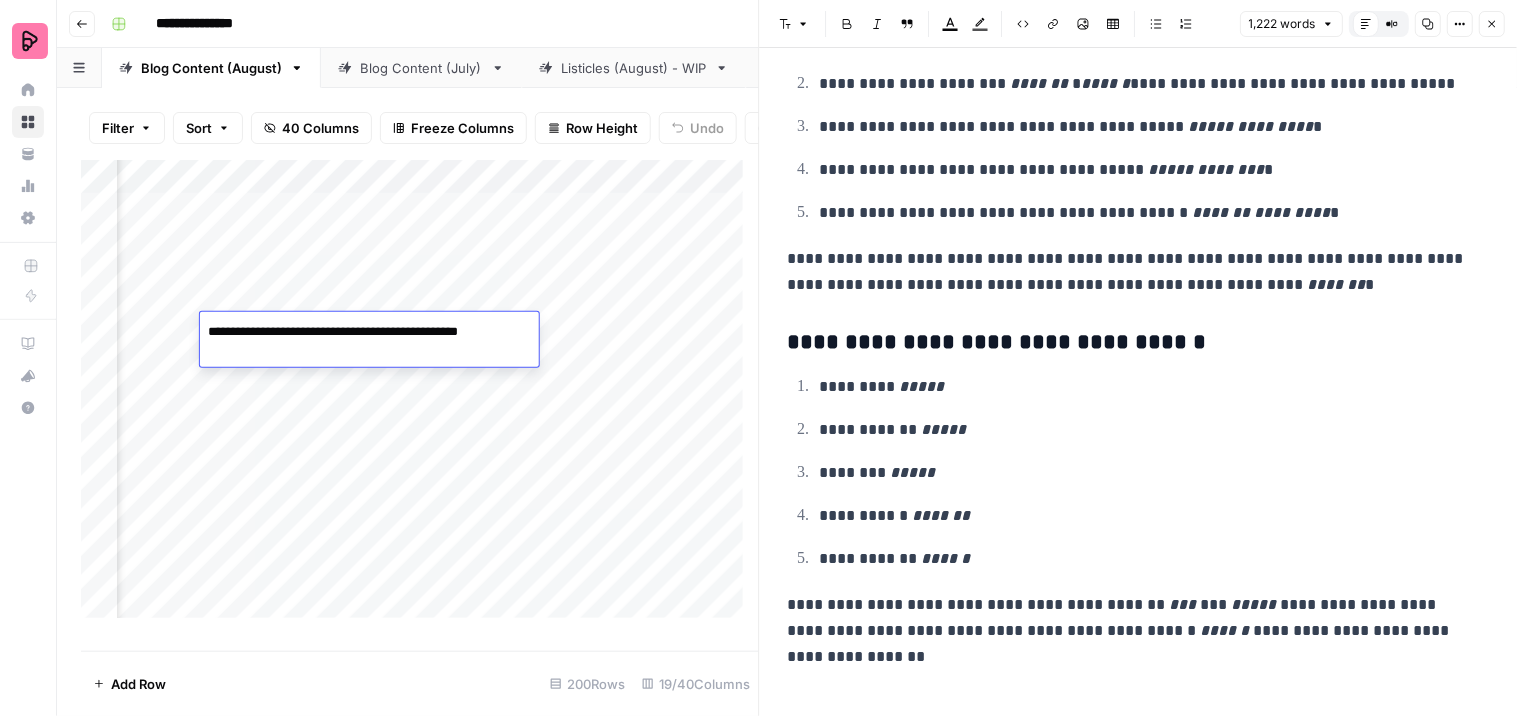 click on "Add Column" at bounding box center (420, 397) 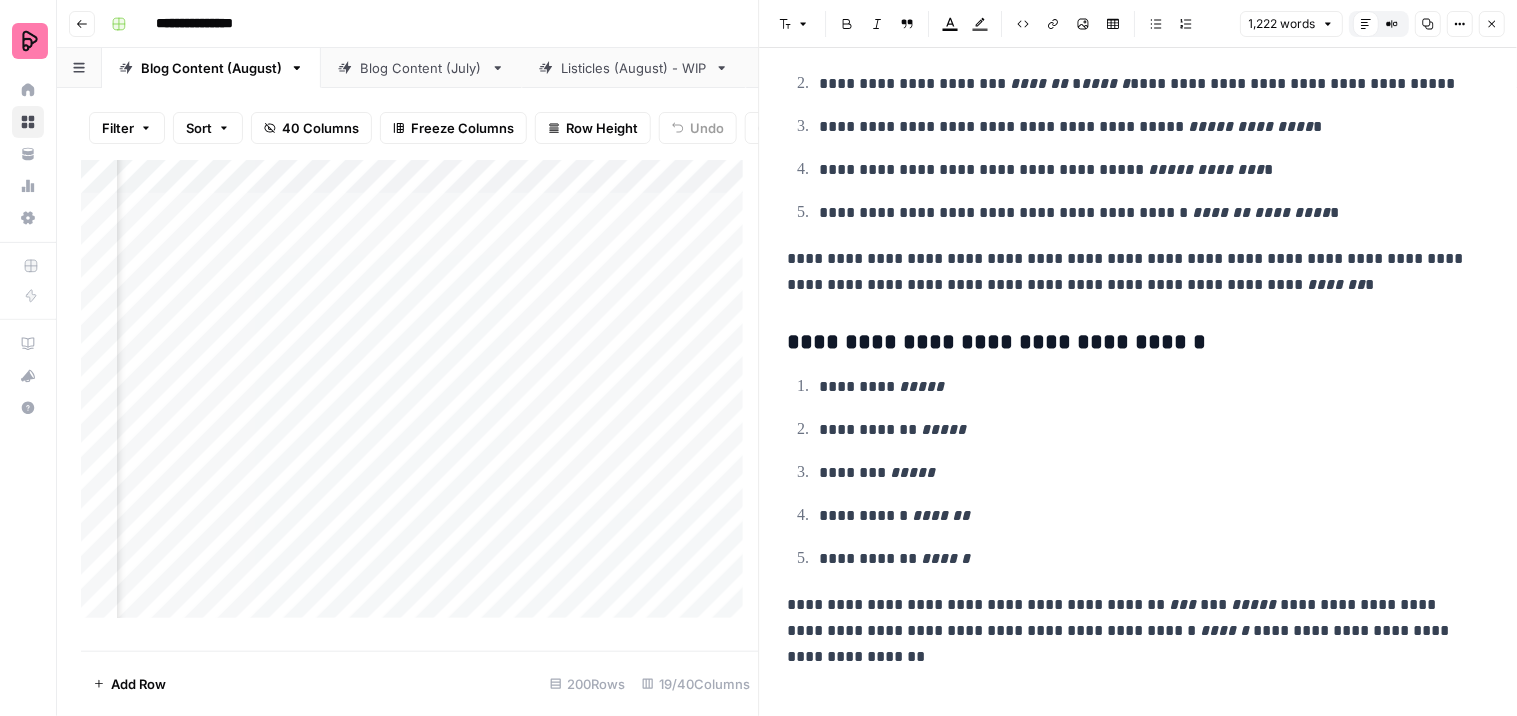 click on "Add Column" at bounding box center (420, 397) 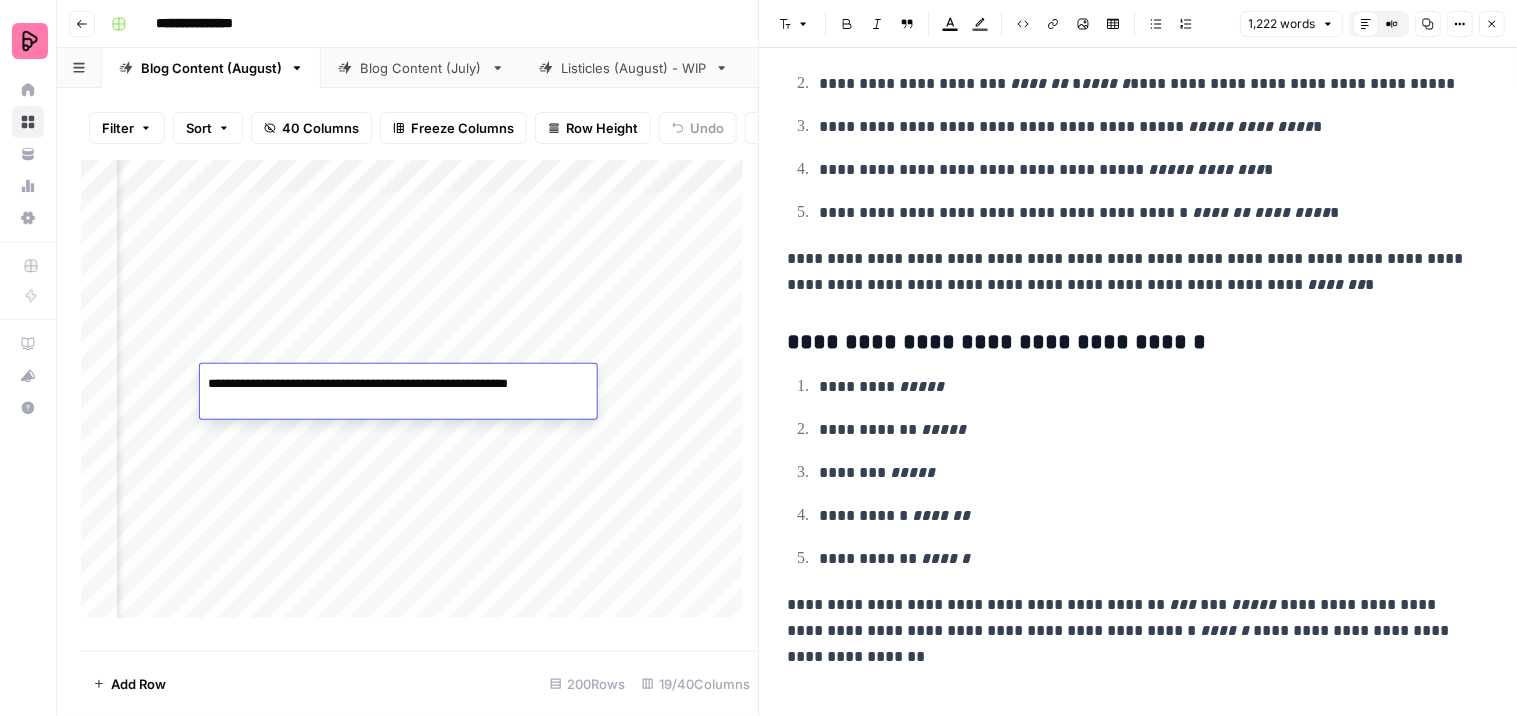 click on "Add Column" at bounding box center [420, 397] 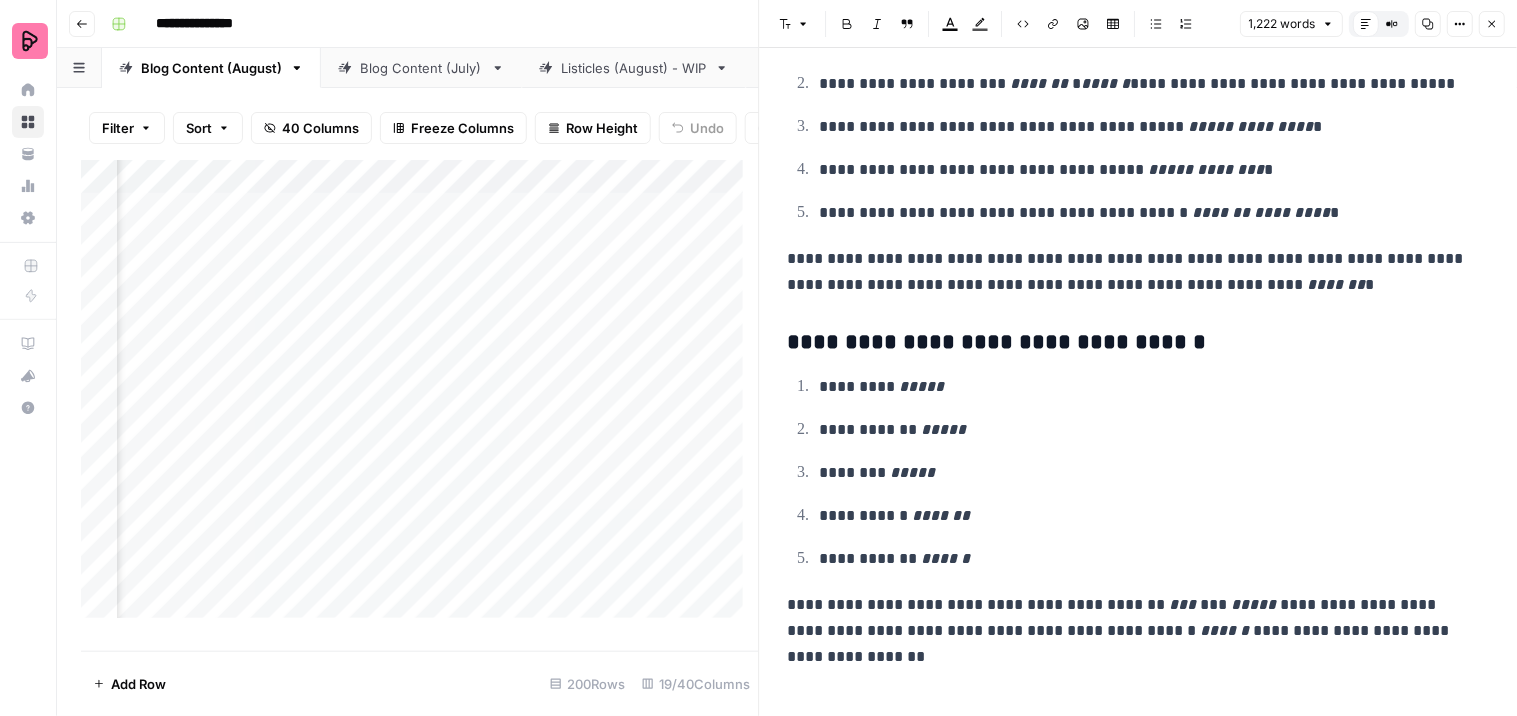 scroll, scrollTop: 0, scrollLeft: 1705, axis: horizontal 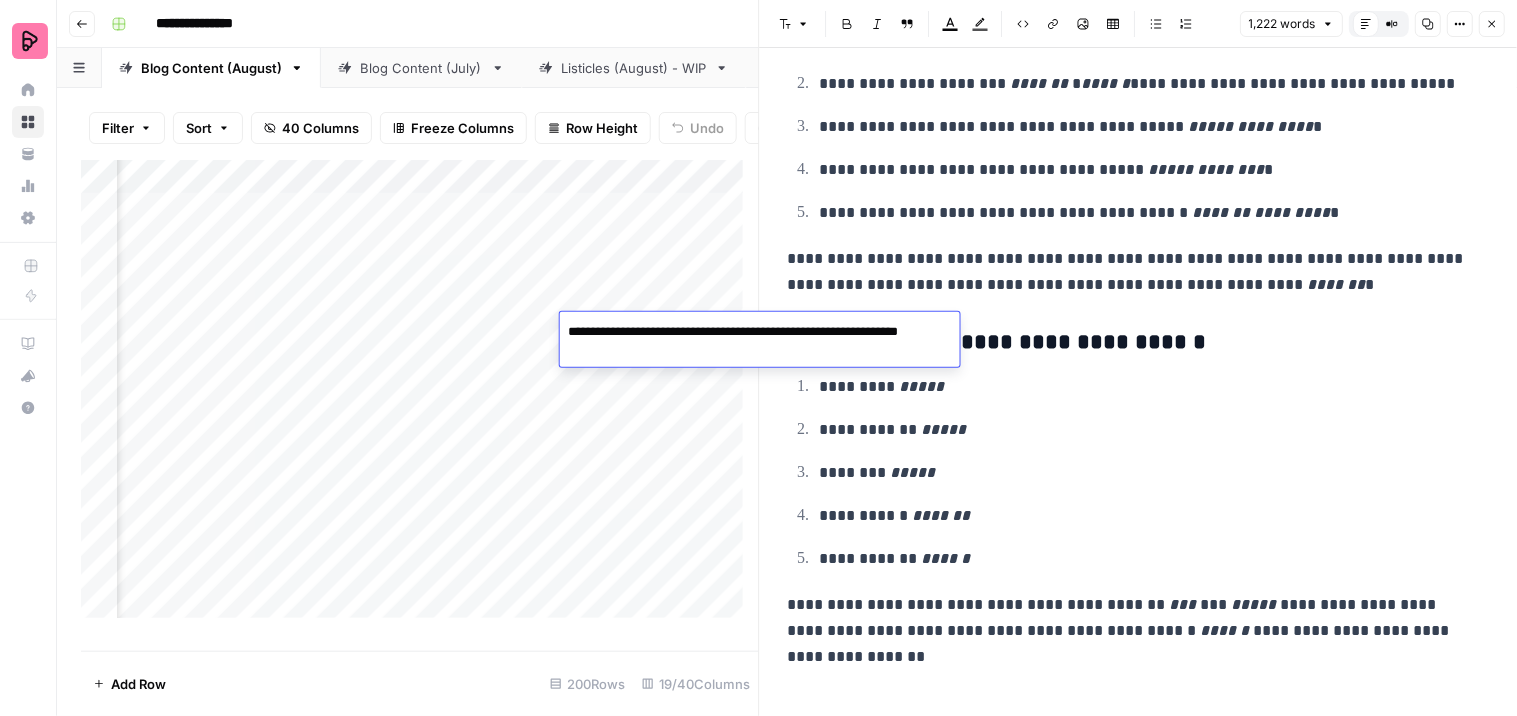 click on "Add Column" at bounding box center [420, 397] 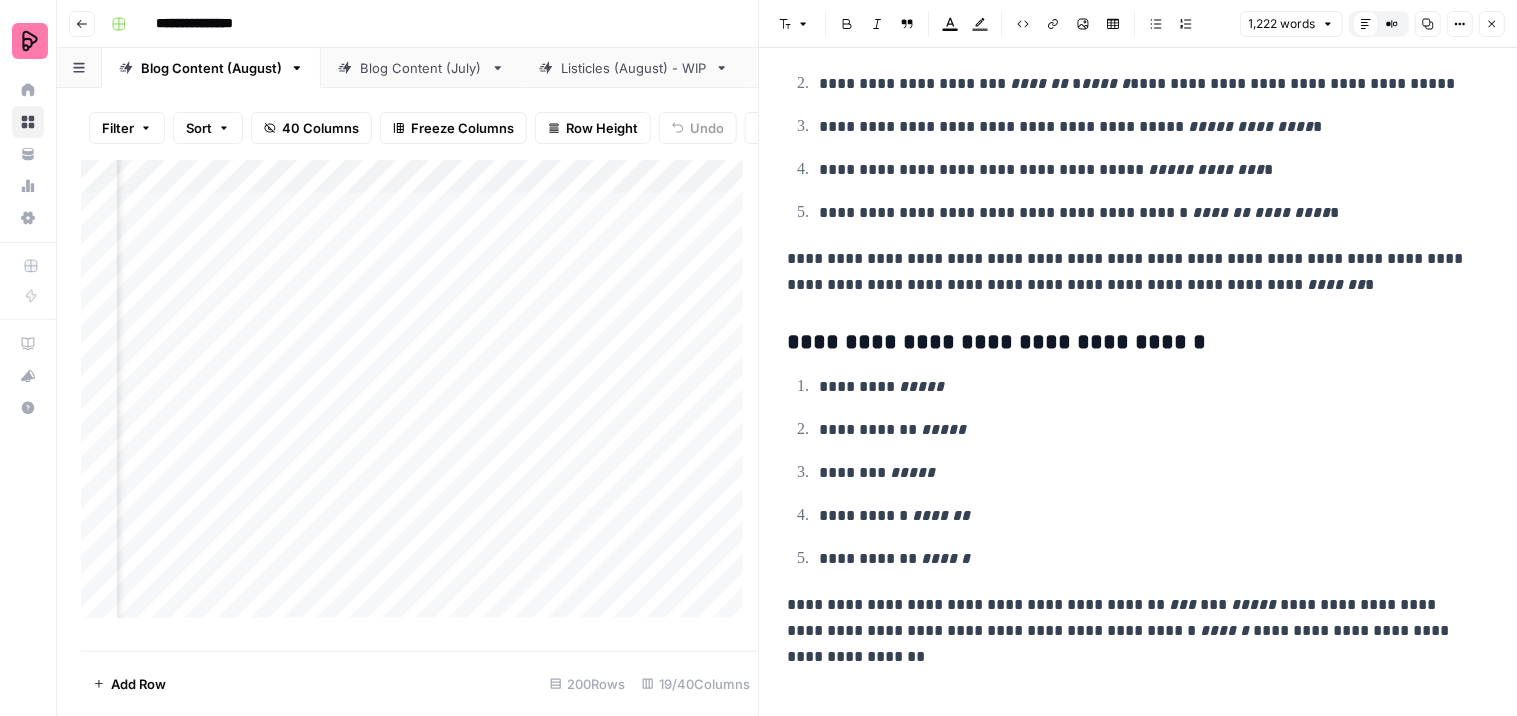 click on "Add Column" at bounding box center (420, 397) 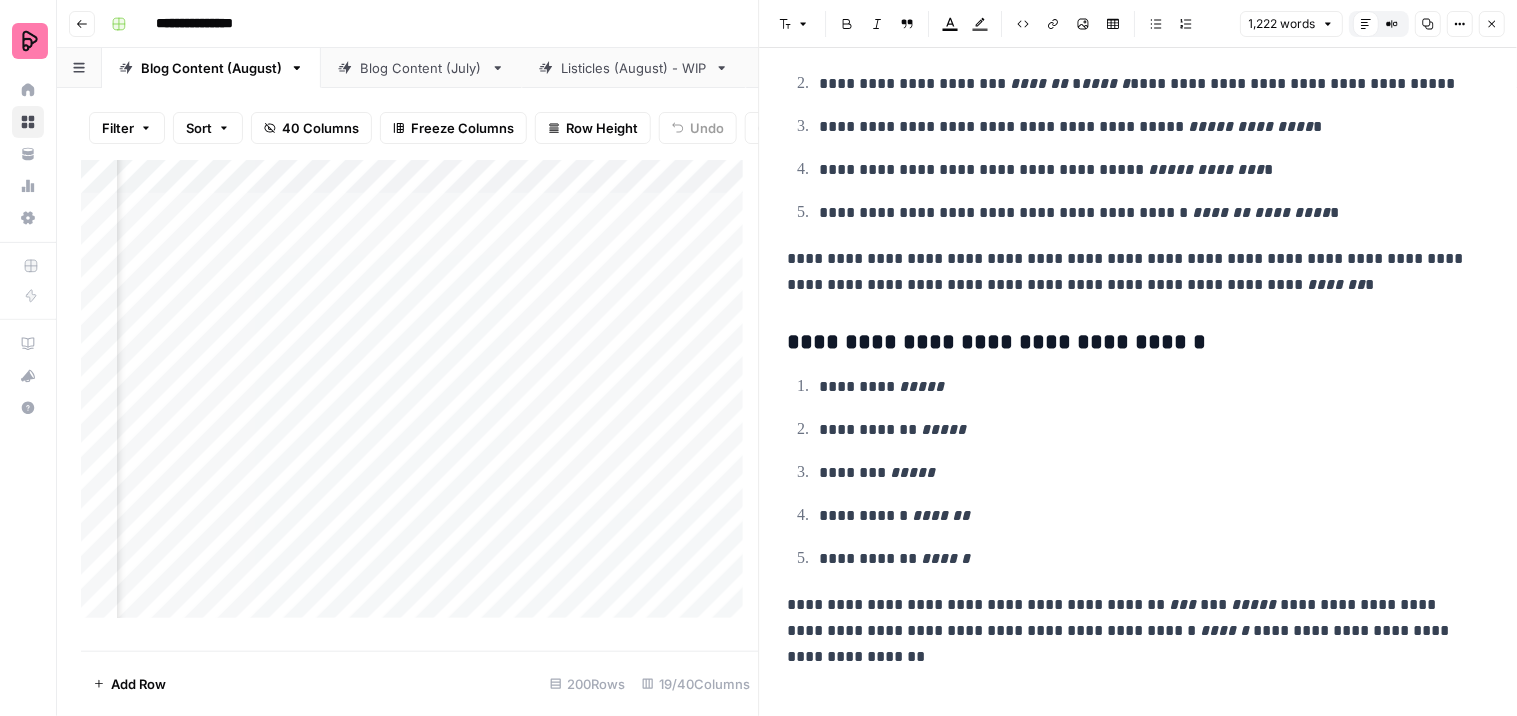 scroll, scrollTop: 0, scrollLeft: 1523, axis: horizontal 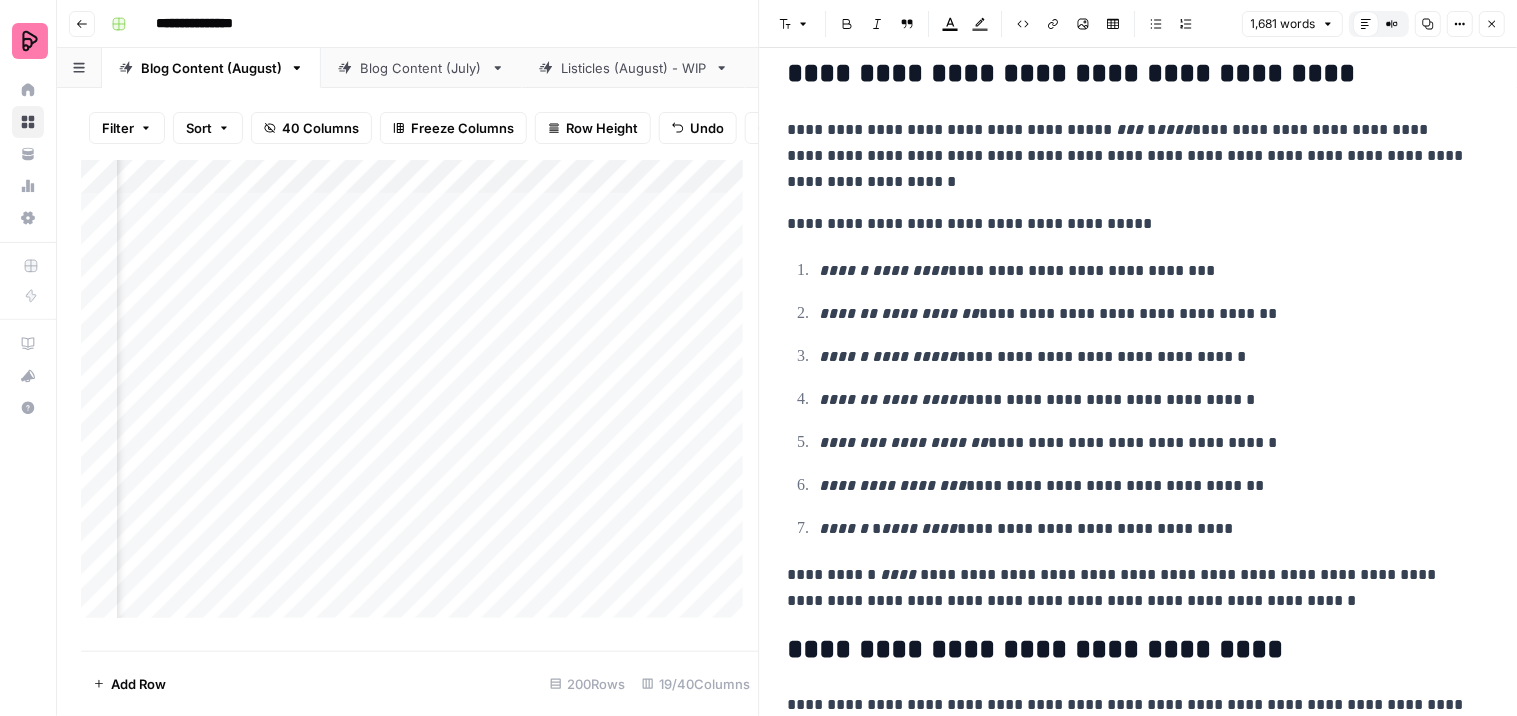 click on "**********" at bounding box center [1130, 588] 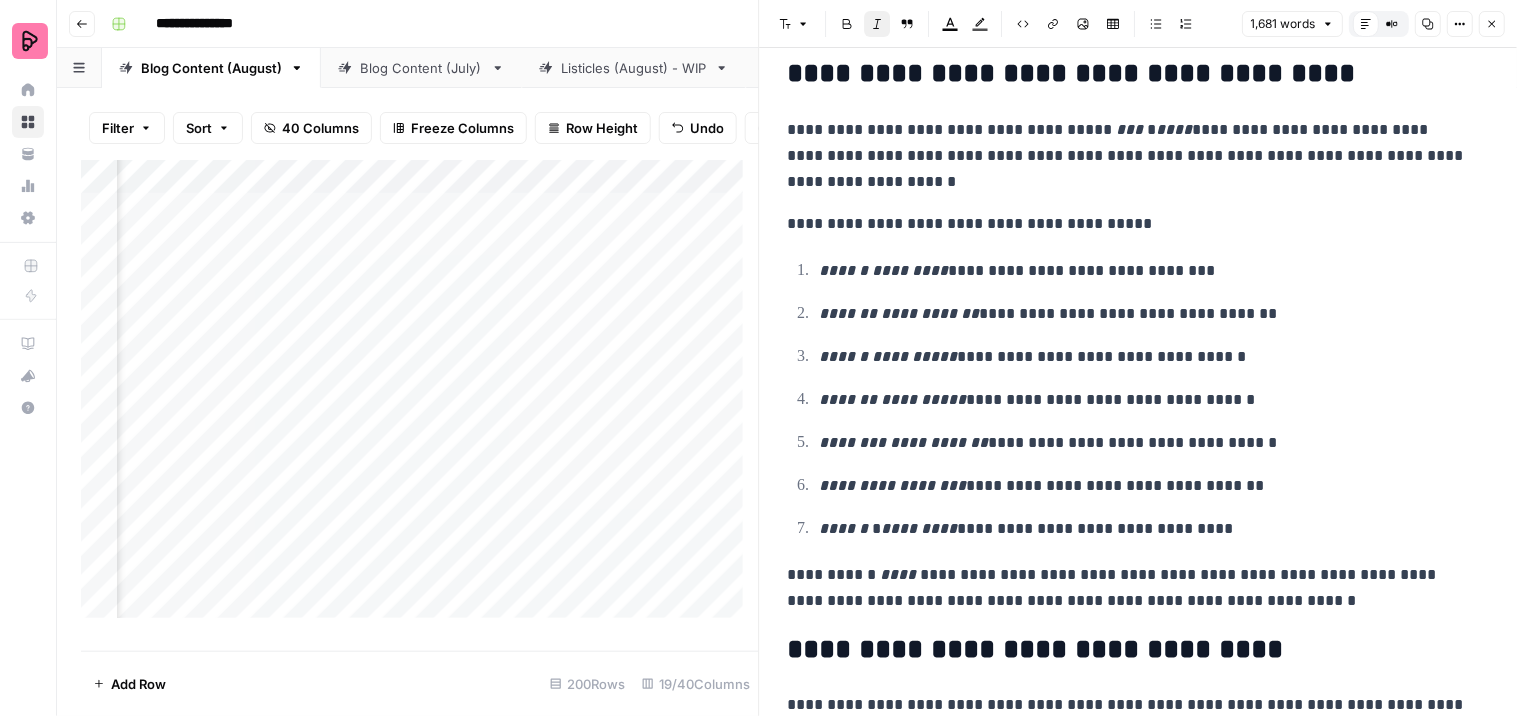 type 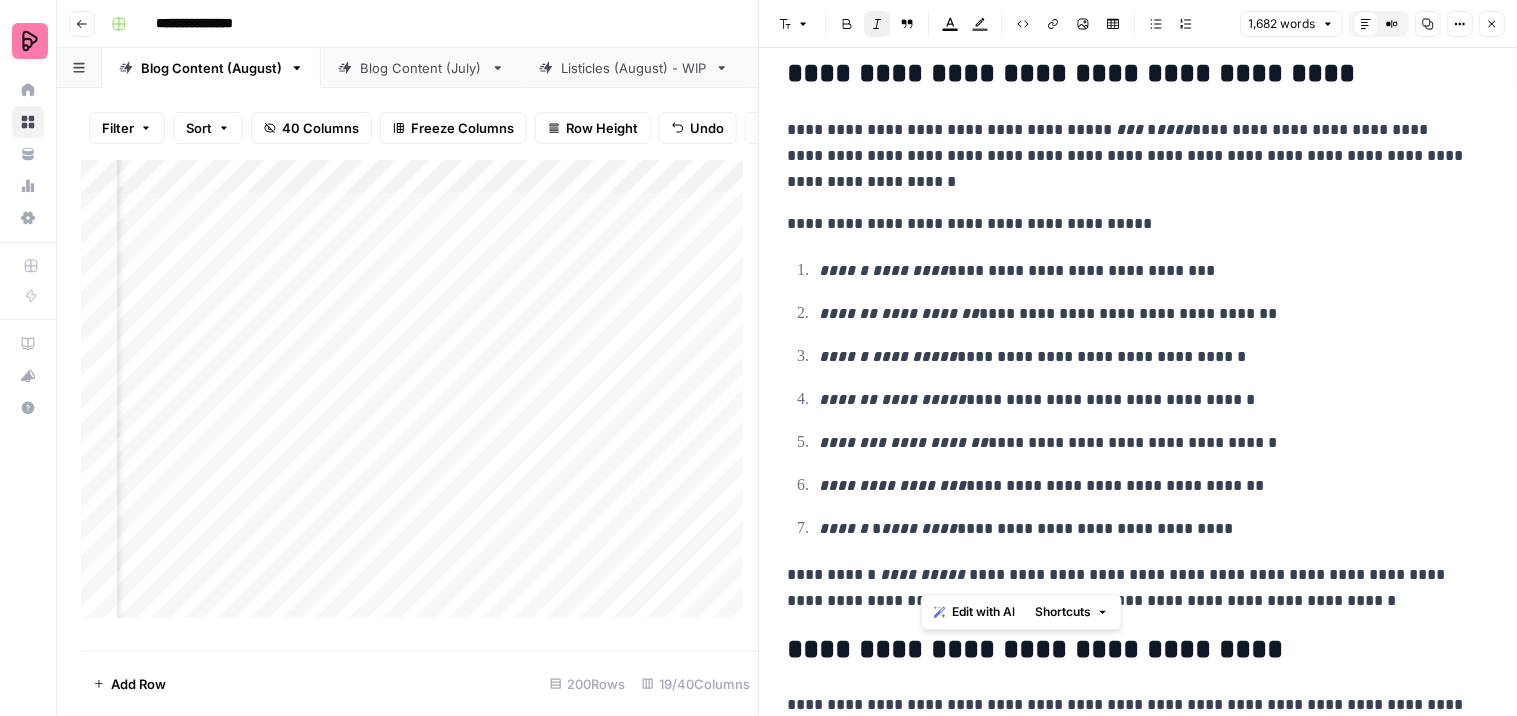 drag, startPoint x: 961, startPoint y: 575, endPoint x: 921, endPoint y: 566, distance: 41 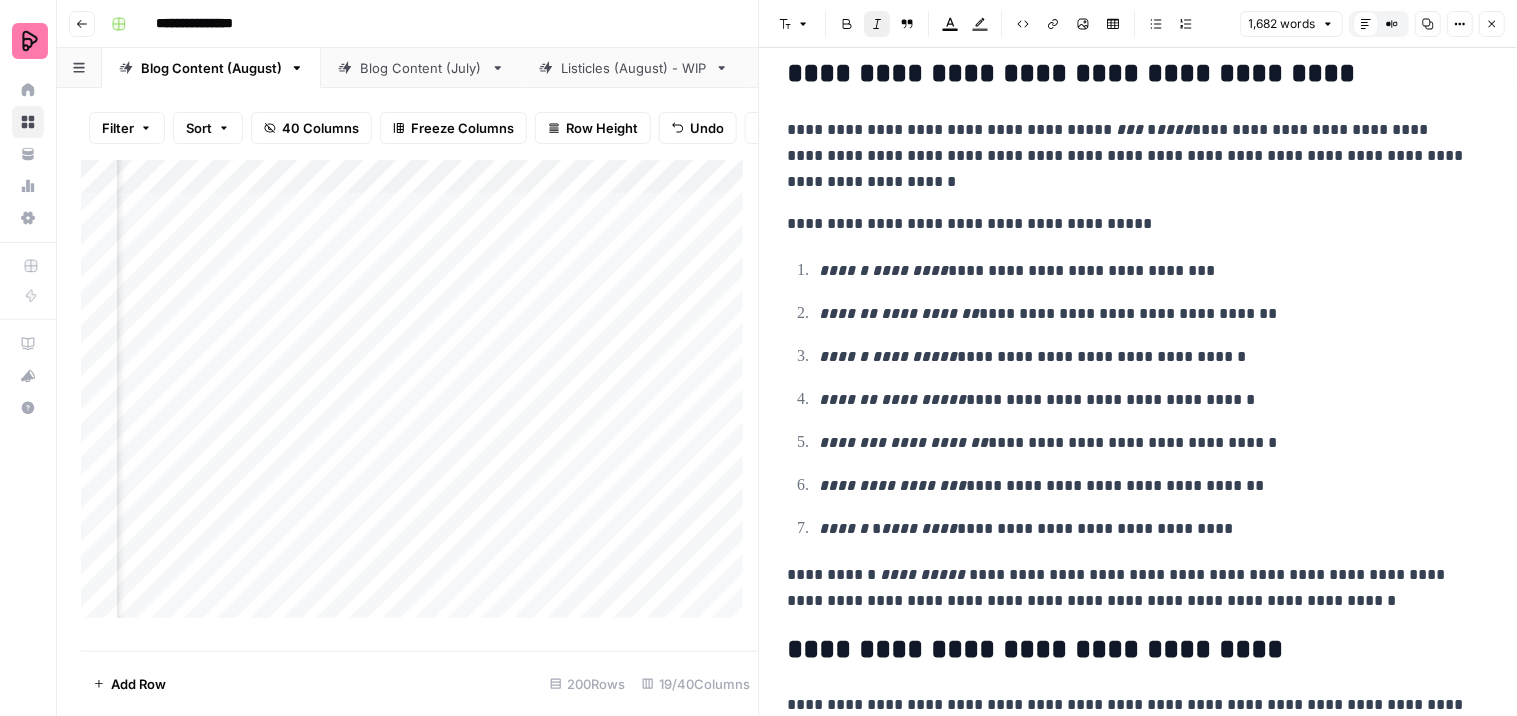 click 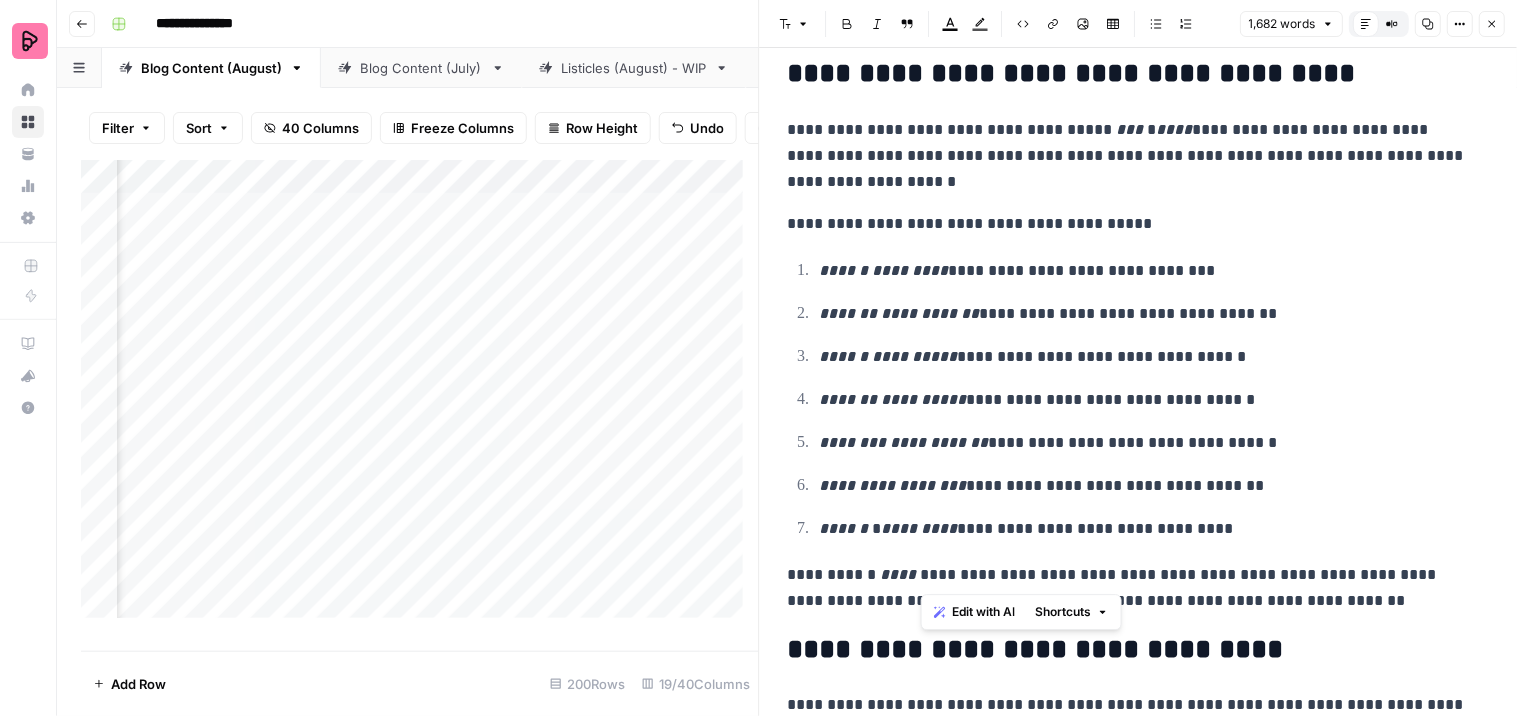 click on "**********" at bounding box center (1130, 731) 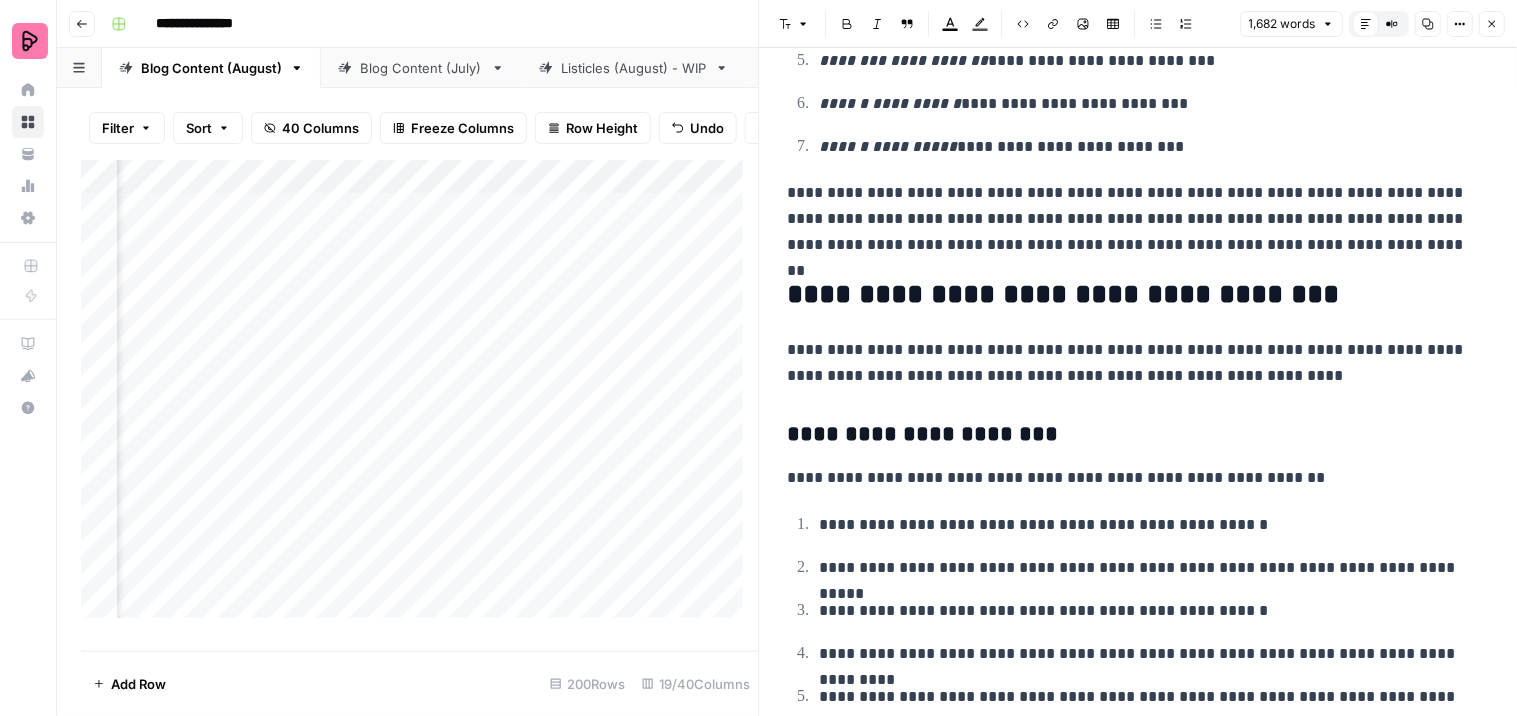scroll, scrollTop: 2222, scrollLeft: 0, axis: vertical 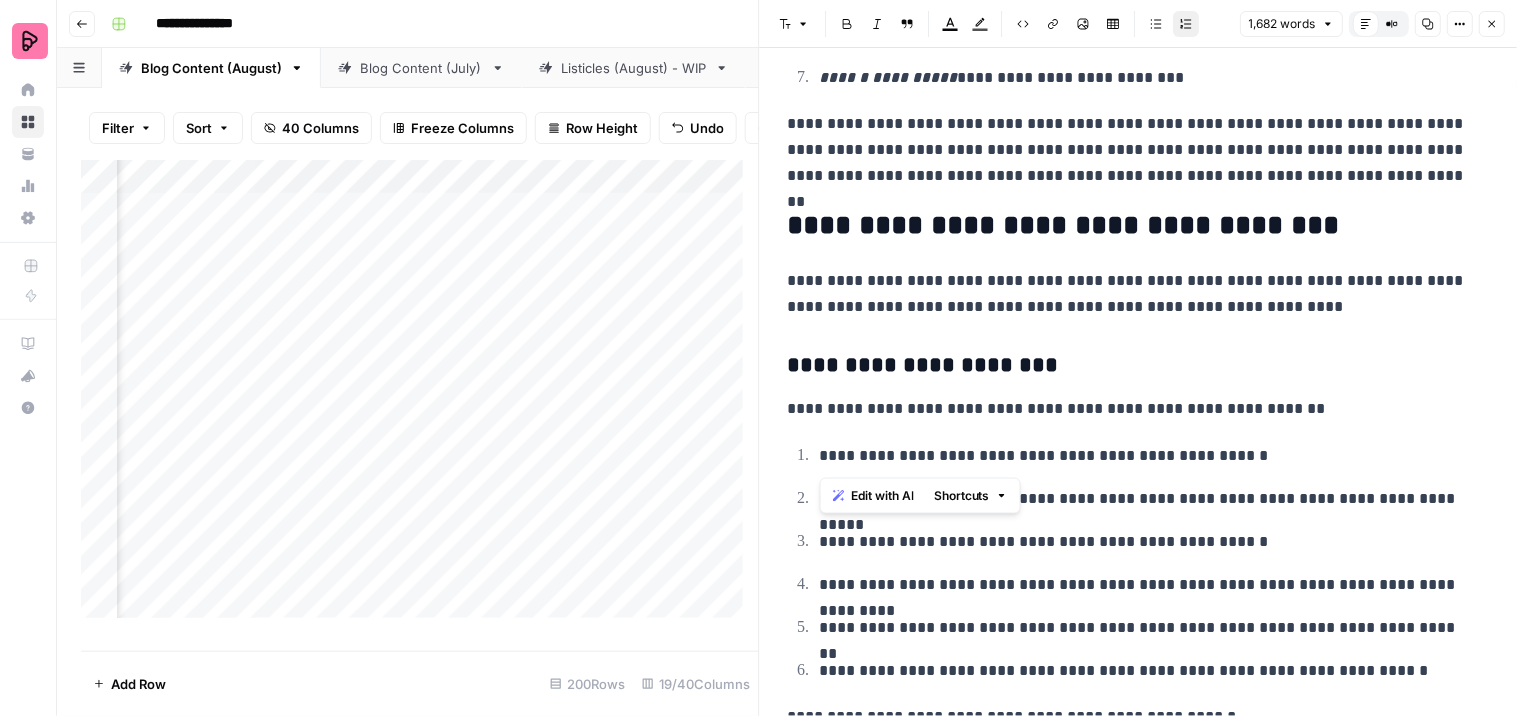 drag, startPoint x: 1006, startPoint y: 456, endPoint x: 823, endPoint y: 447, distance: 183.22118 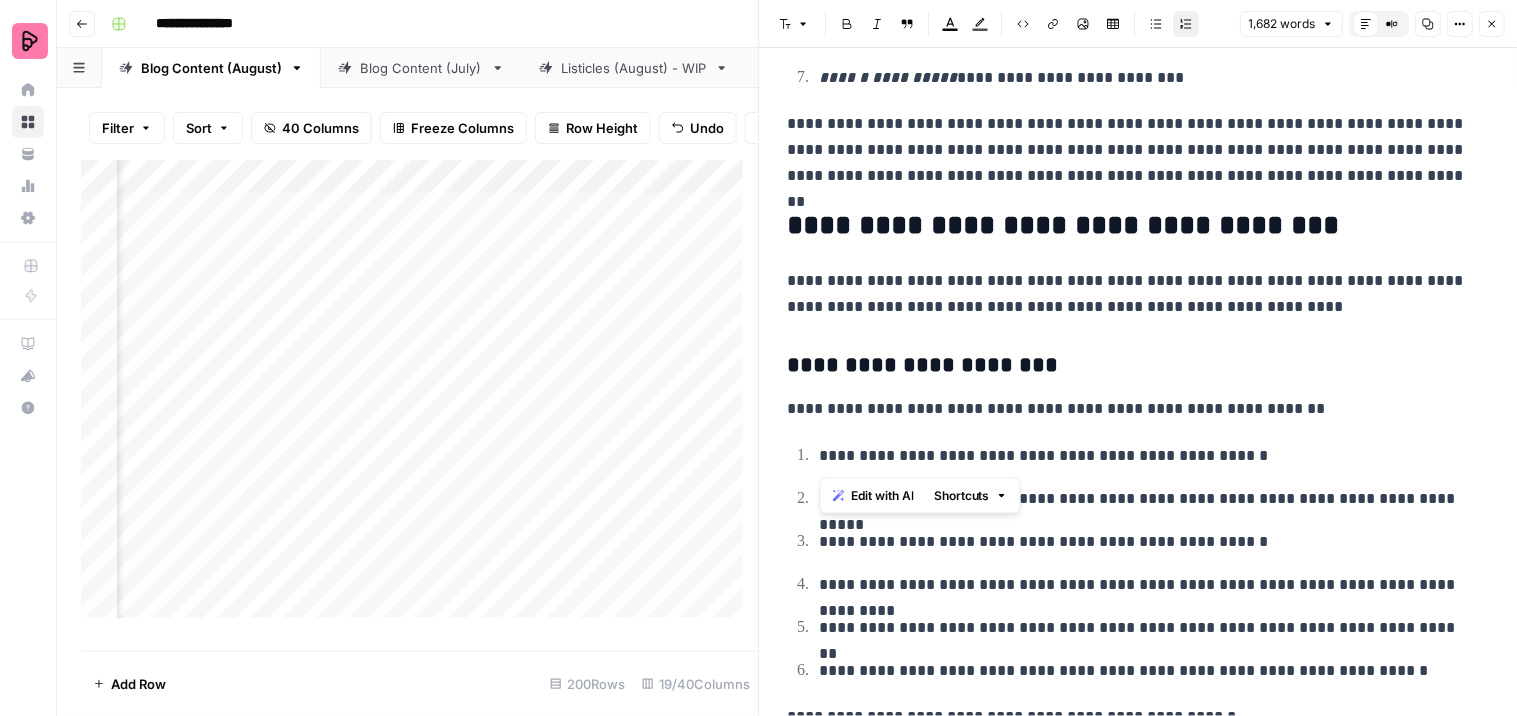 copy on "**********" 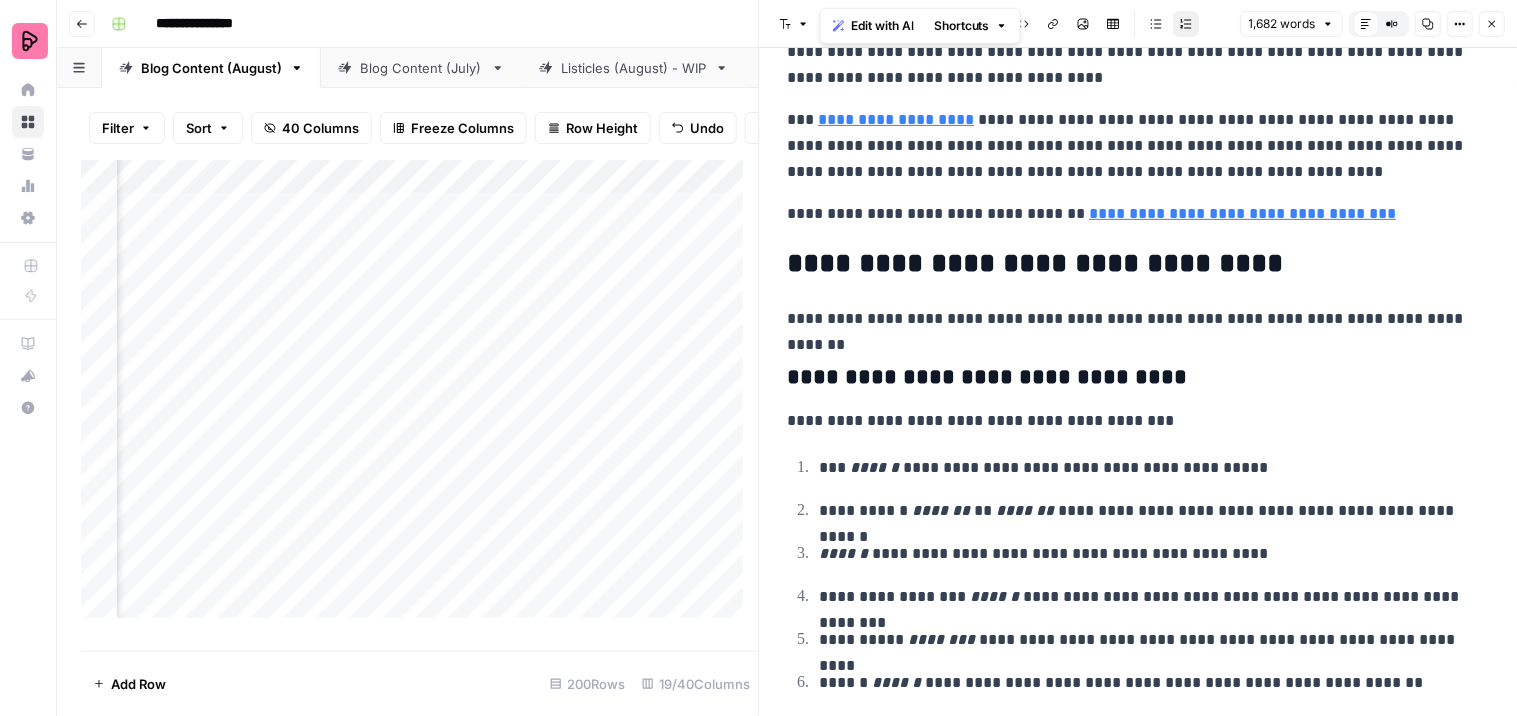scroll, scrollTop: 5222, scrollLeft: 0, axis: vertical 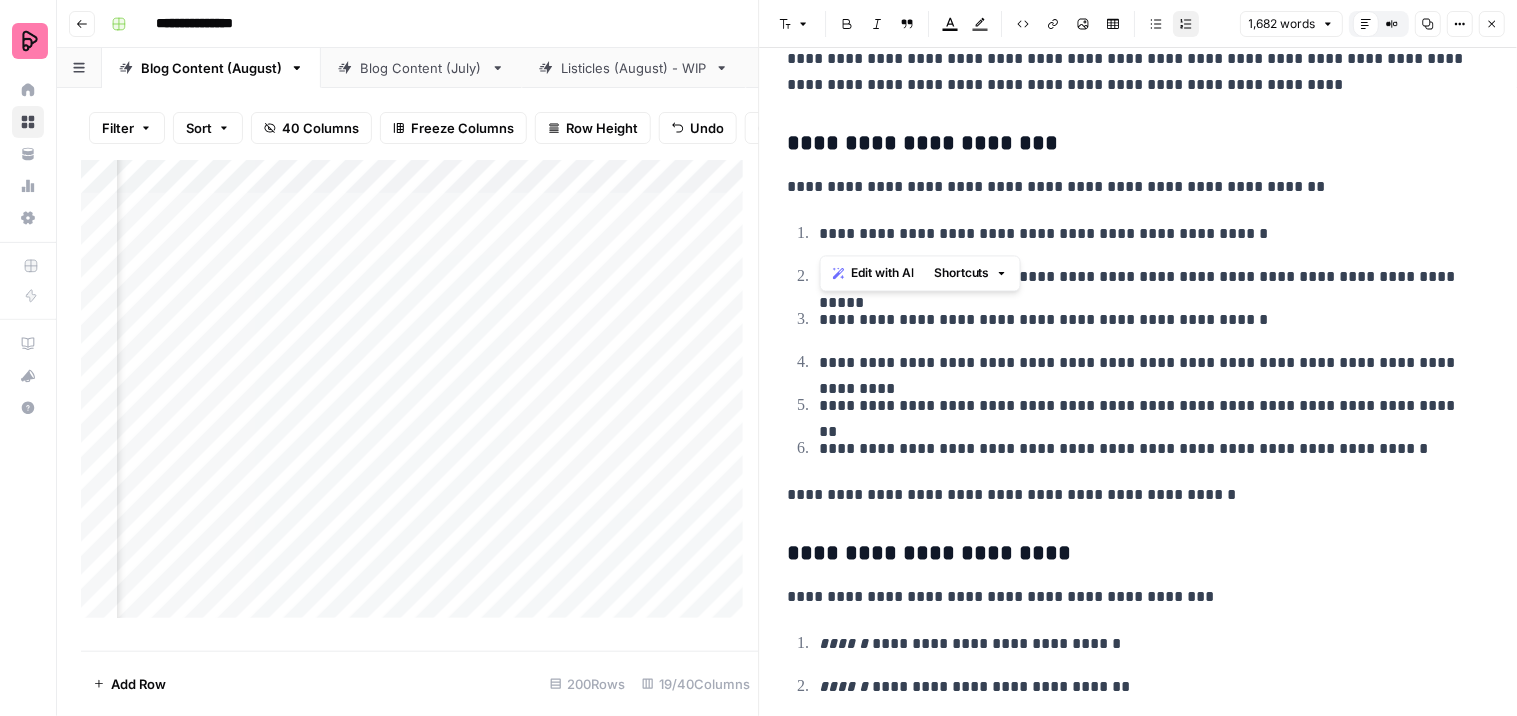 click on "**********" at bounding box center (1146, 234) 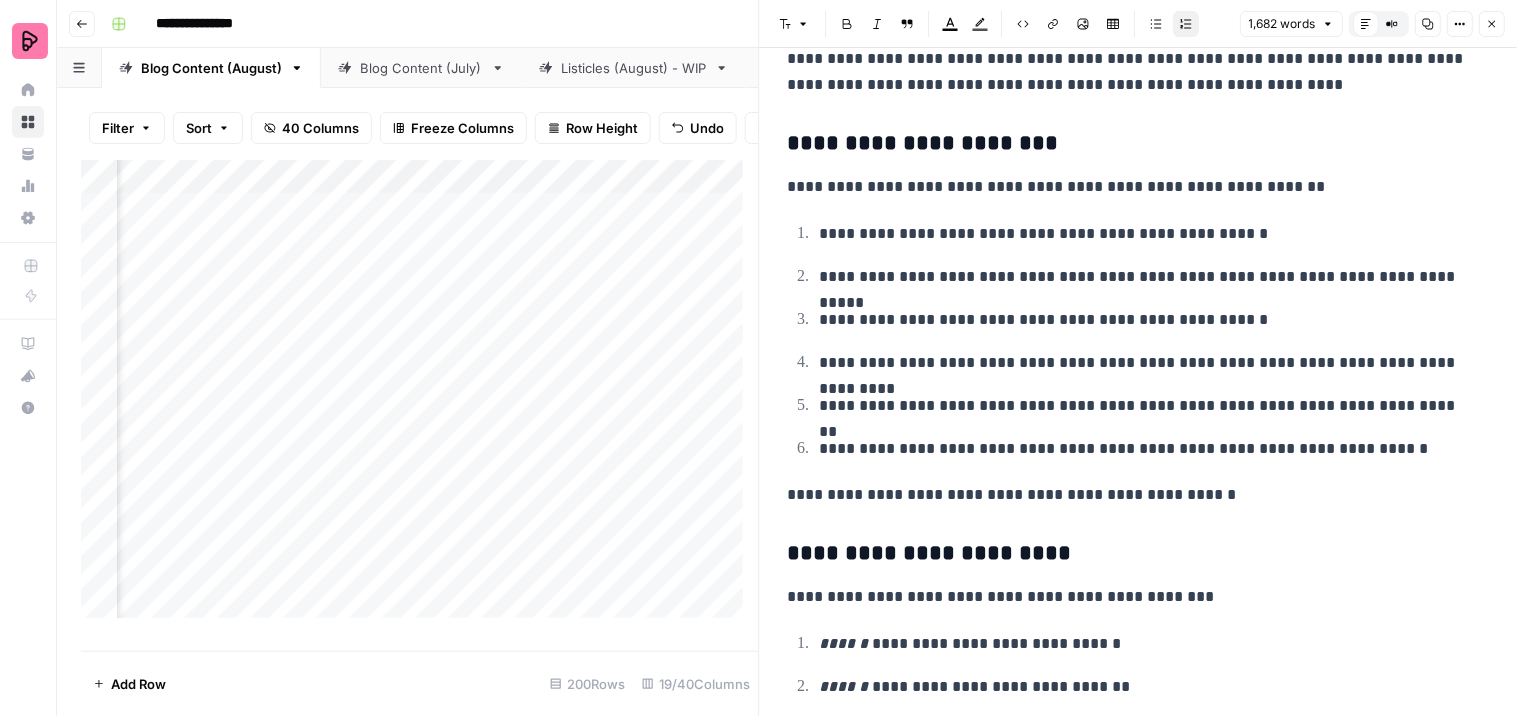 click on "**********" at bounding box center [1146, 234] 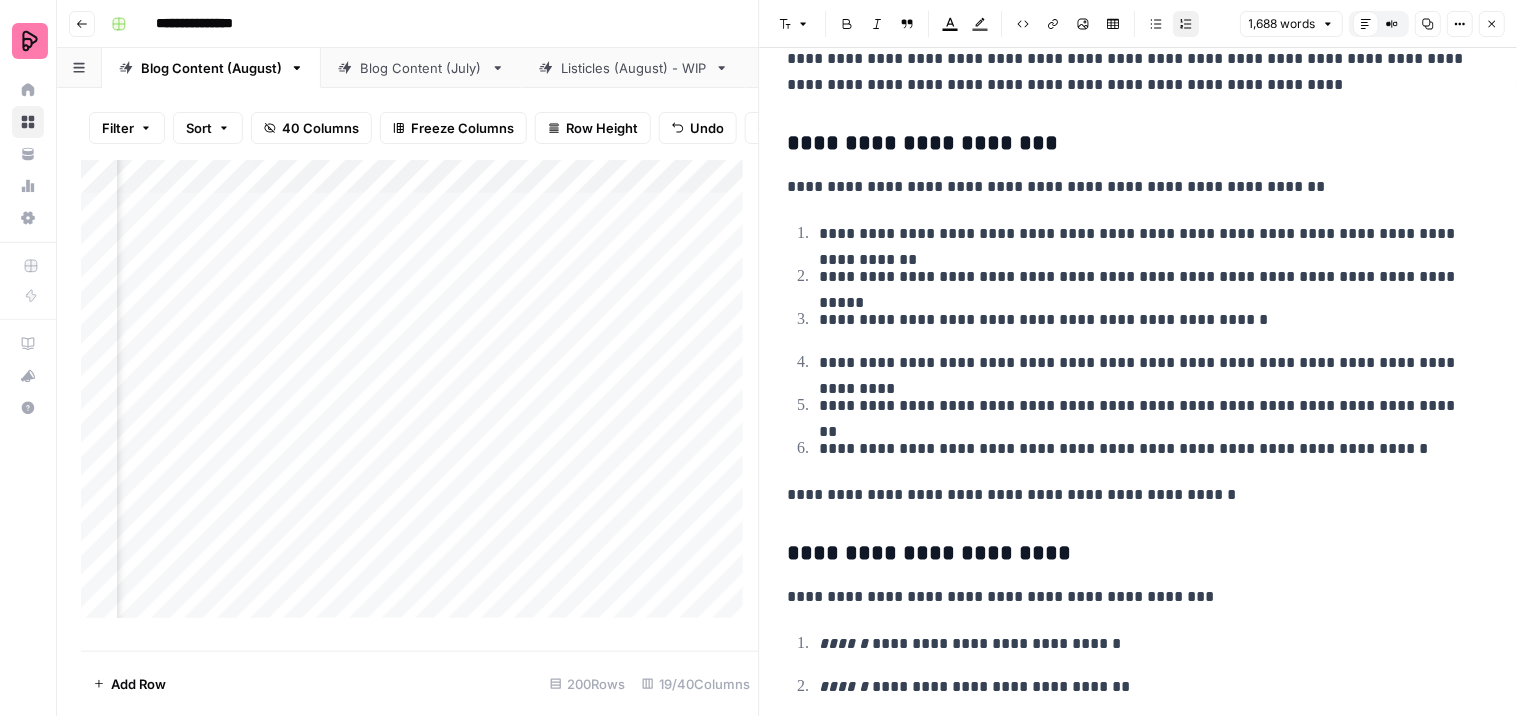 click on "**********" at bounding box center [1146, 234] 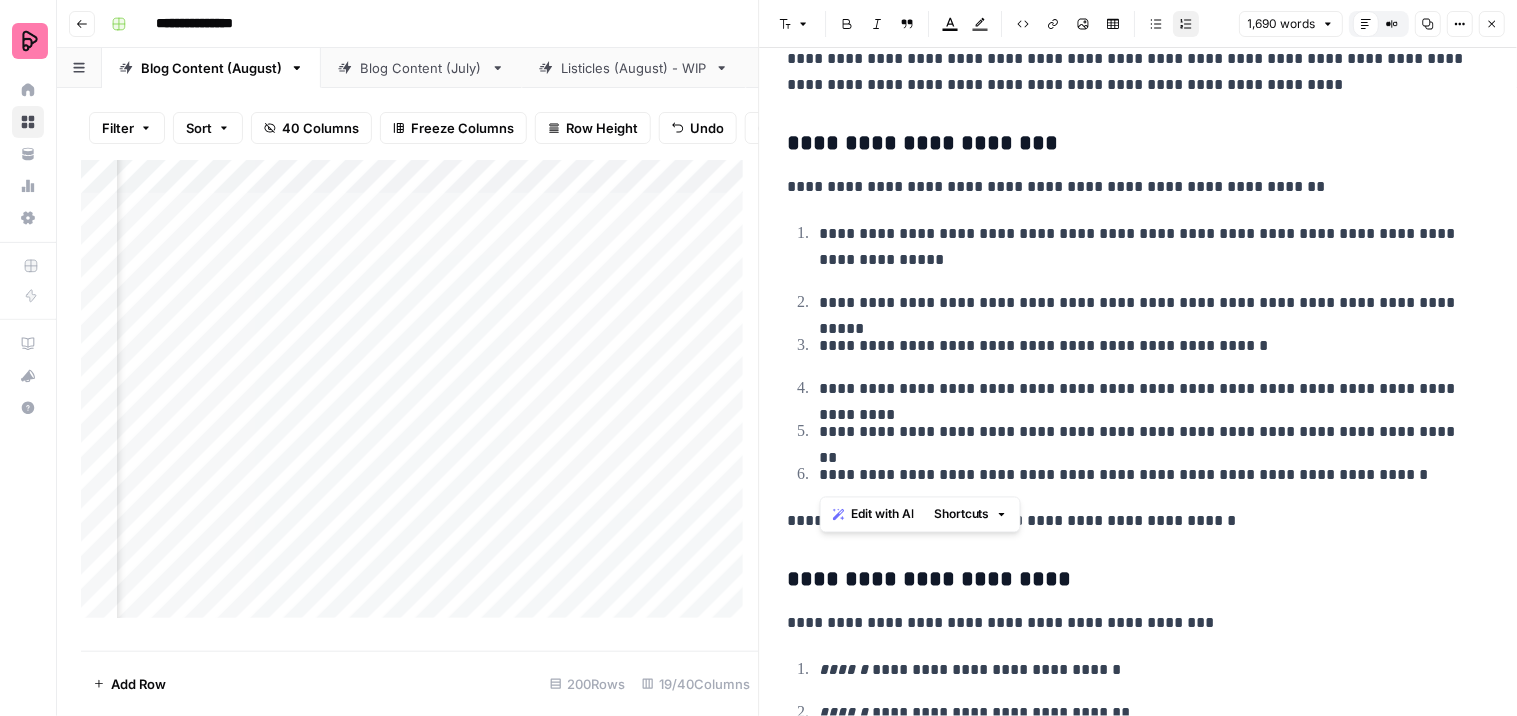 drag, startPoint x: 1324, startPoint y: 475, endPoint x: 816, endPoint y: 285, distance: 542.3689 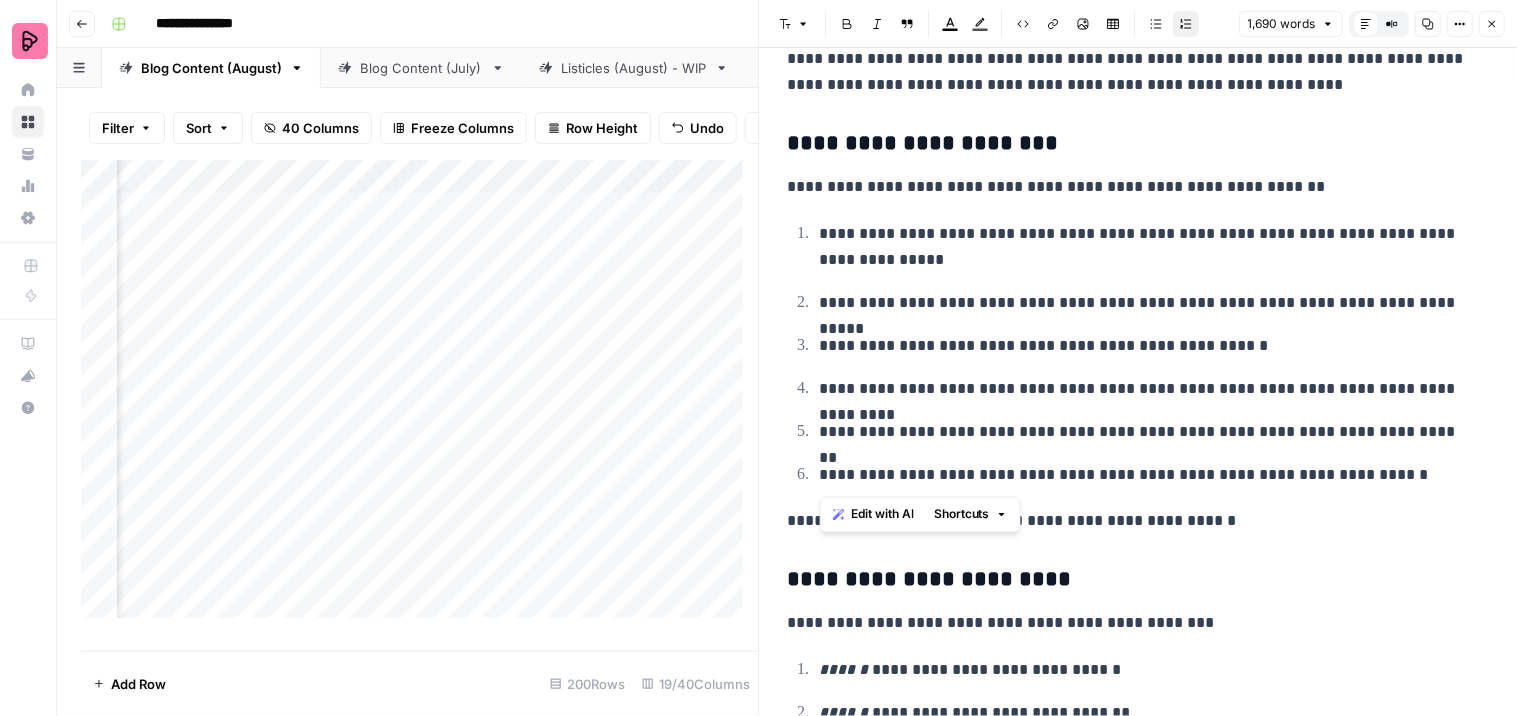 click on "**********" at bounding box center (1139, 354) 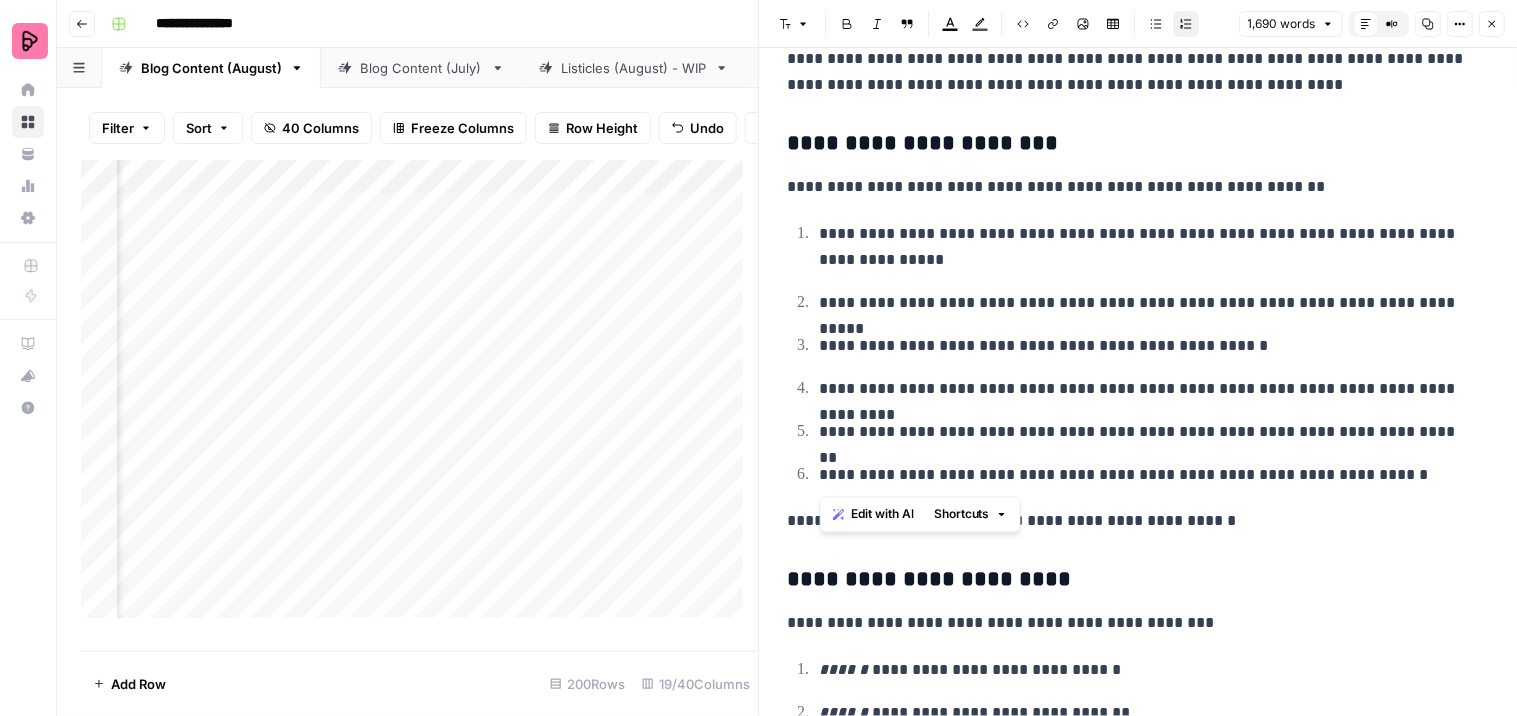 click on "**********" at bounding box center (1146, 475) 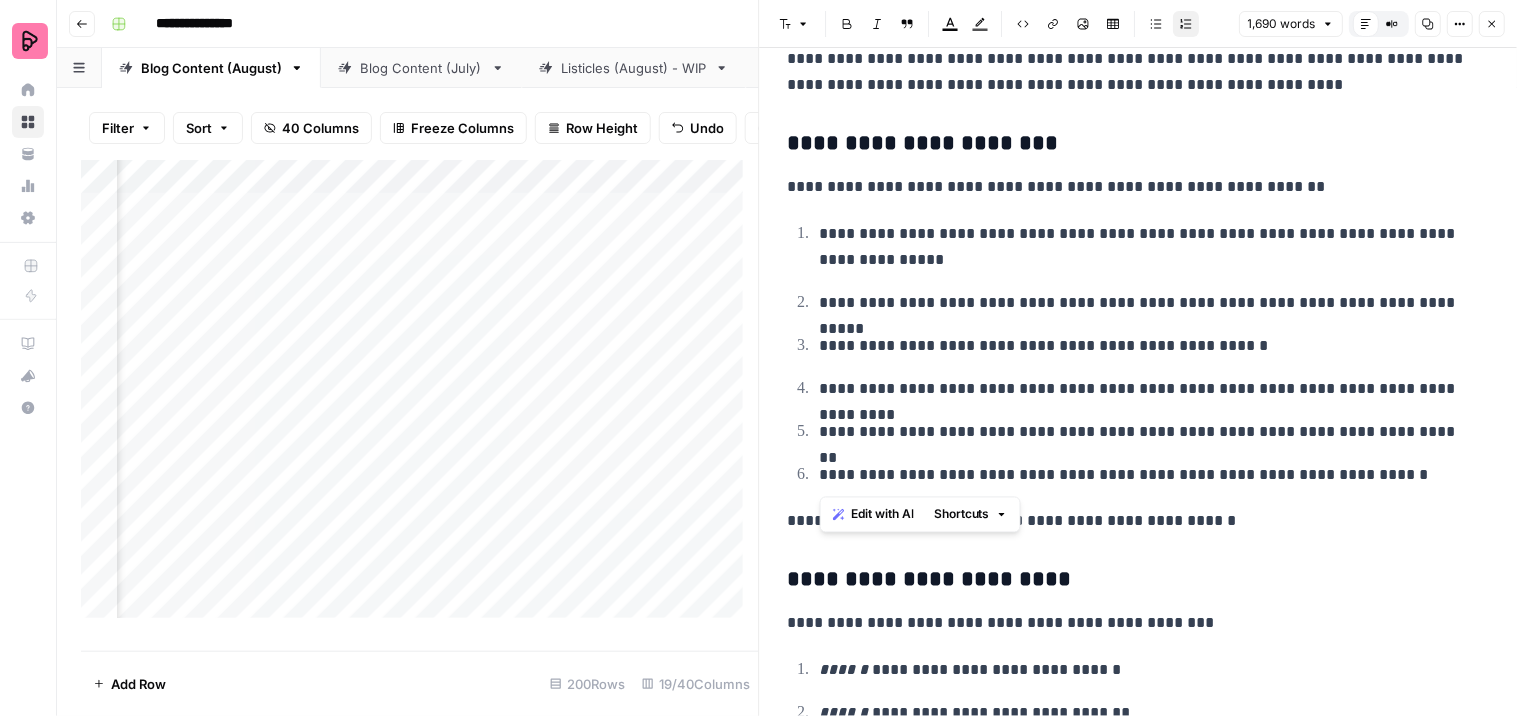 drag, startPoint x: 1155, startPoint y: 456, endPoint x: 813, endPoint y: 206, distance: 423.63193 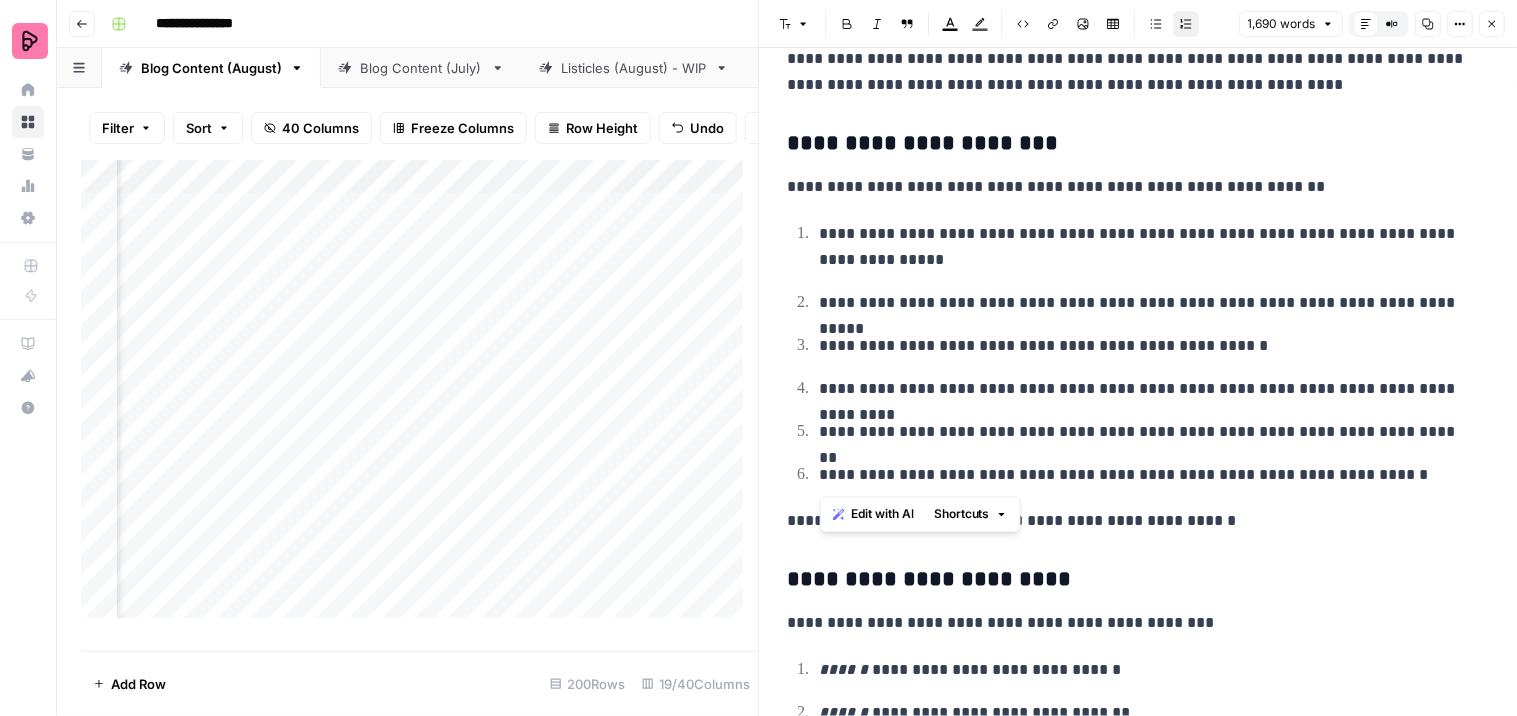 click on "**********" at bounding box center [1139, 1017] 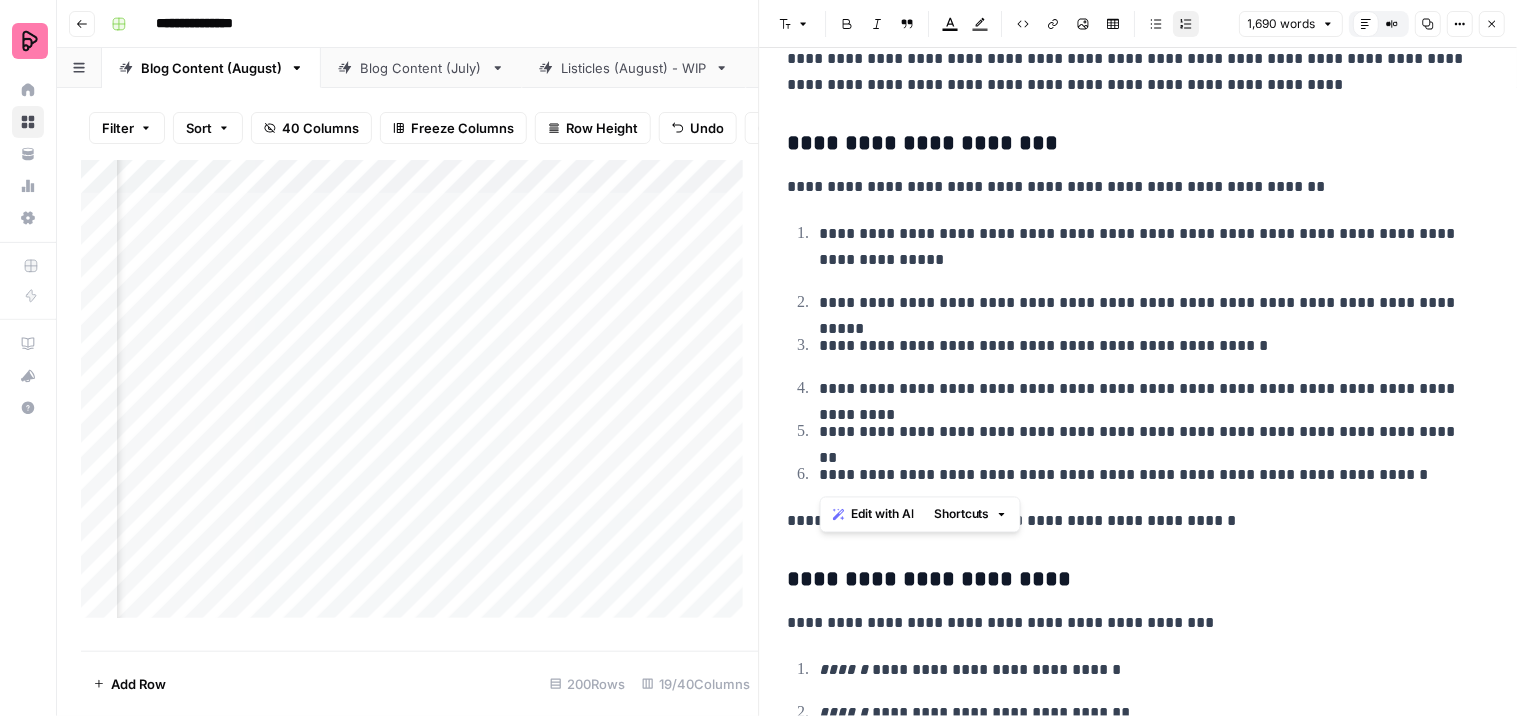 copy on "**********" 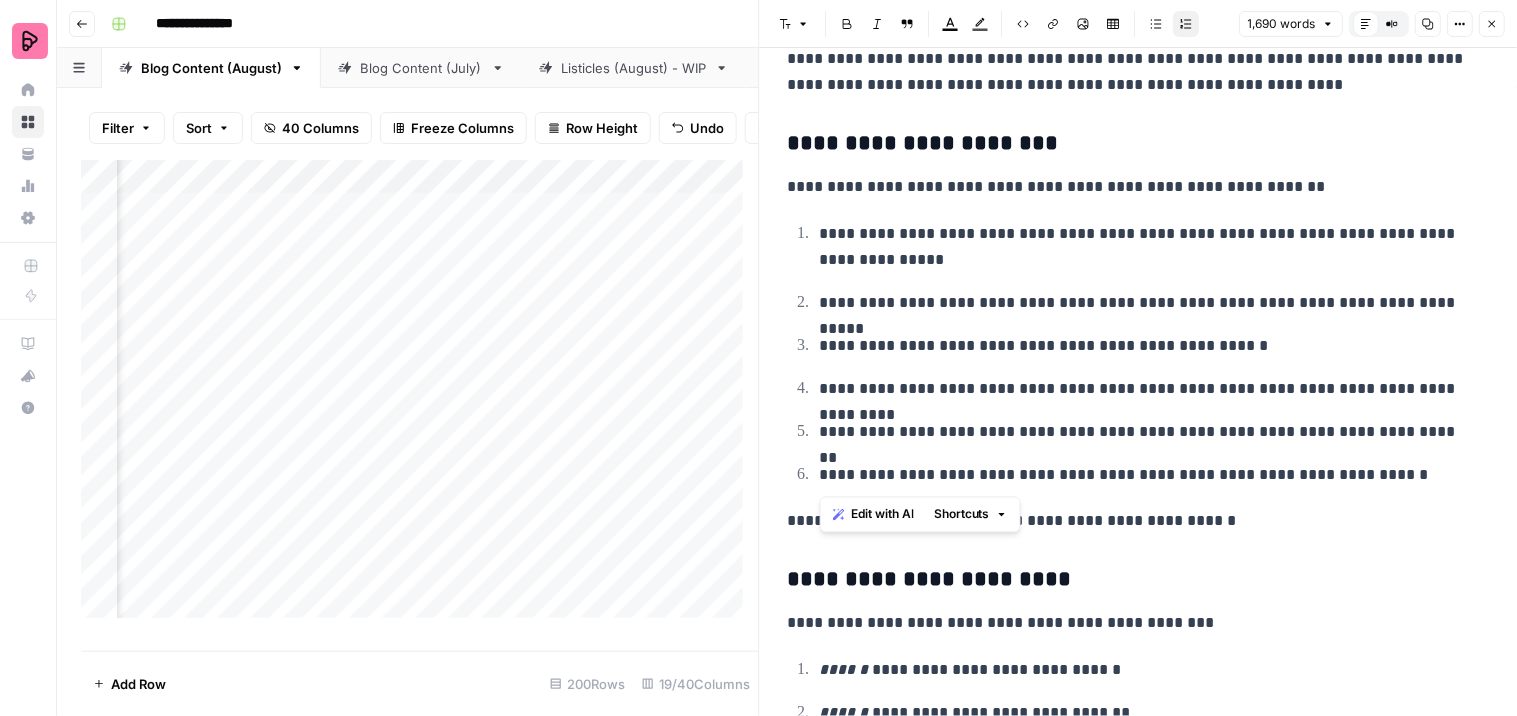 click on "**********" at bounding box center (1130, 187) 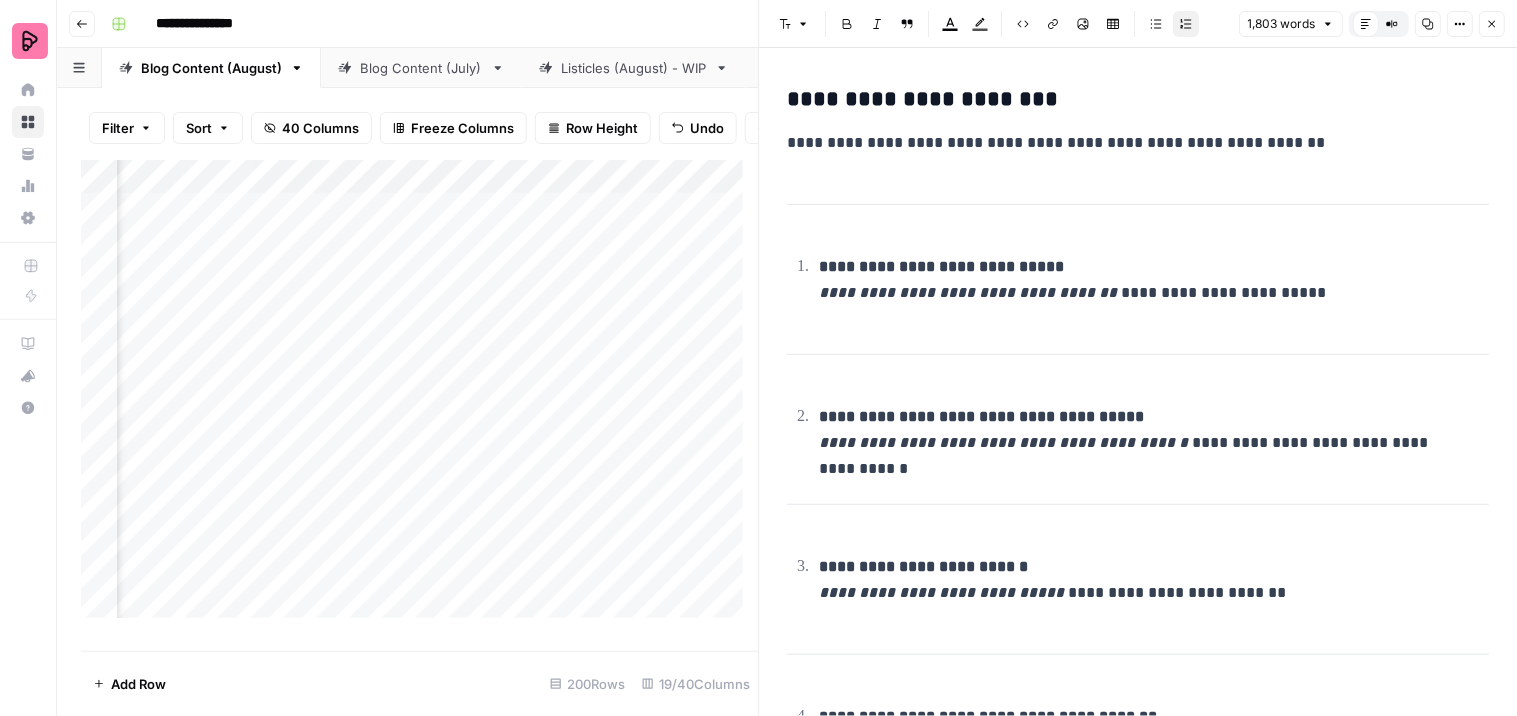 scroll, scrollTop: 2486, scrollLeft: 0, axis: vertical 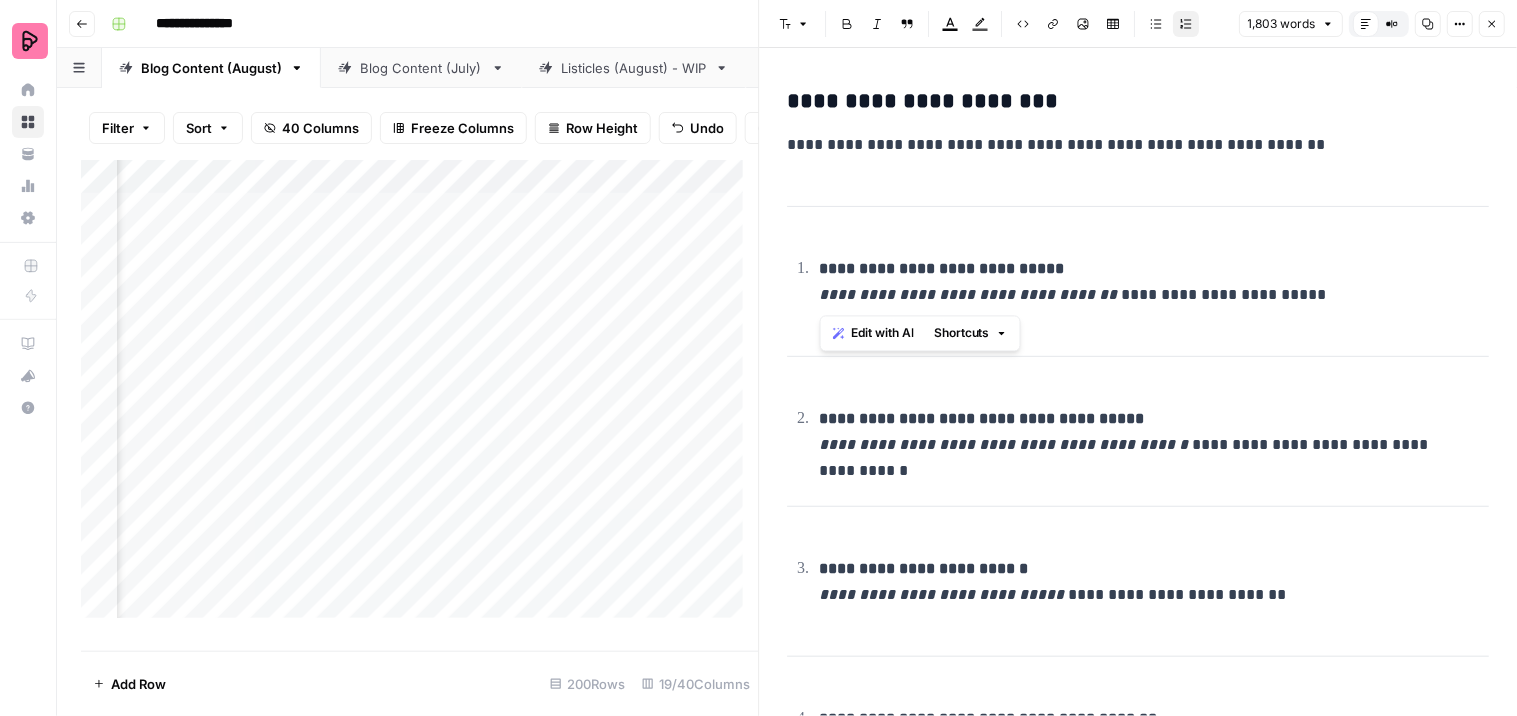 drag, startPoint x: 1298, startPoint y: 296, endPoint x: 821, endPoint y: 246, distance: 479.61337 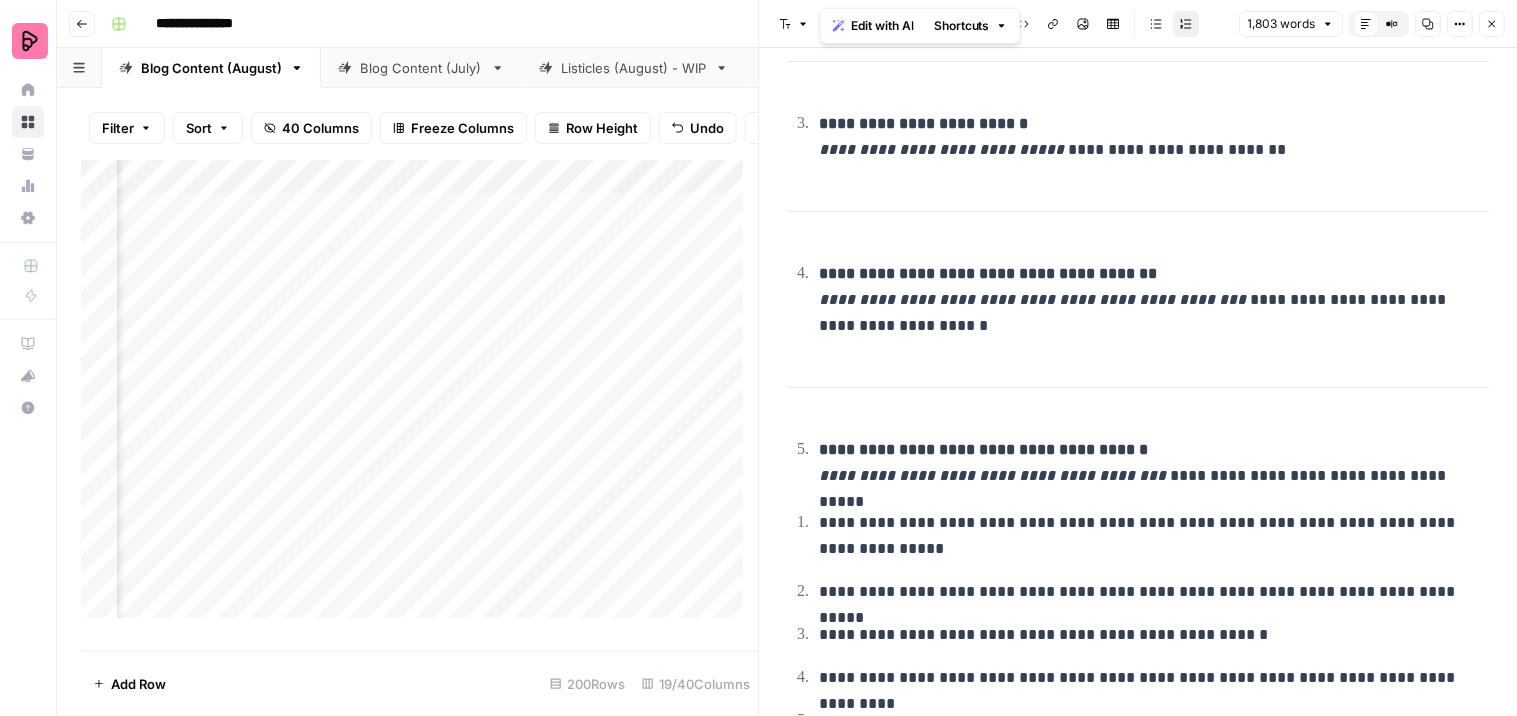scroll, scrollTop: 3042, scrollLeft: 0, axis: vertical 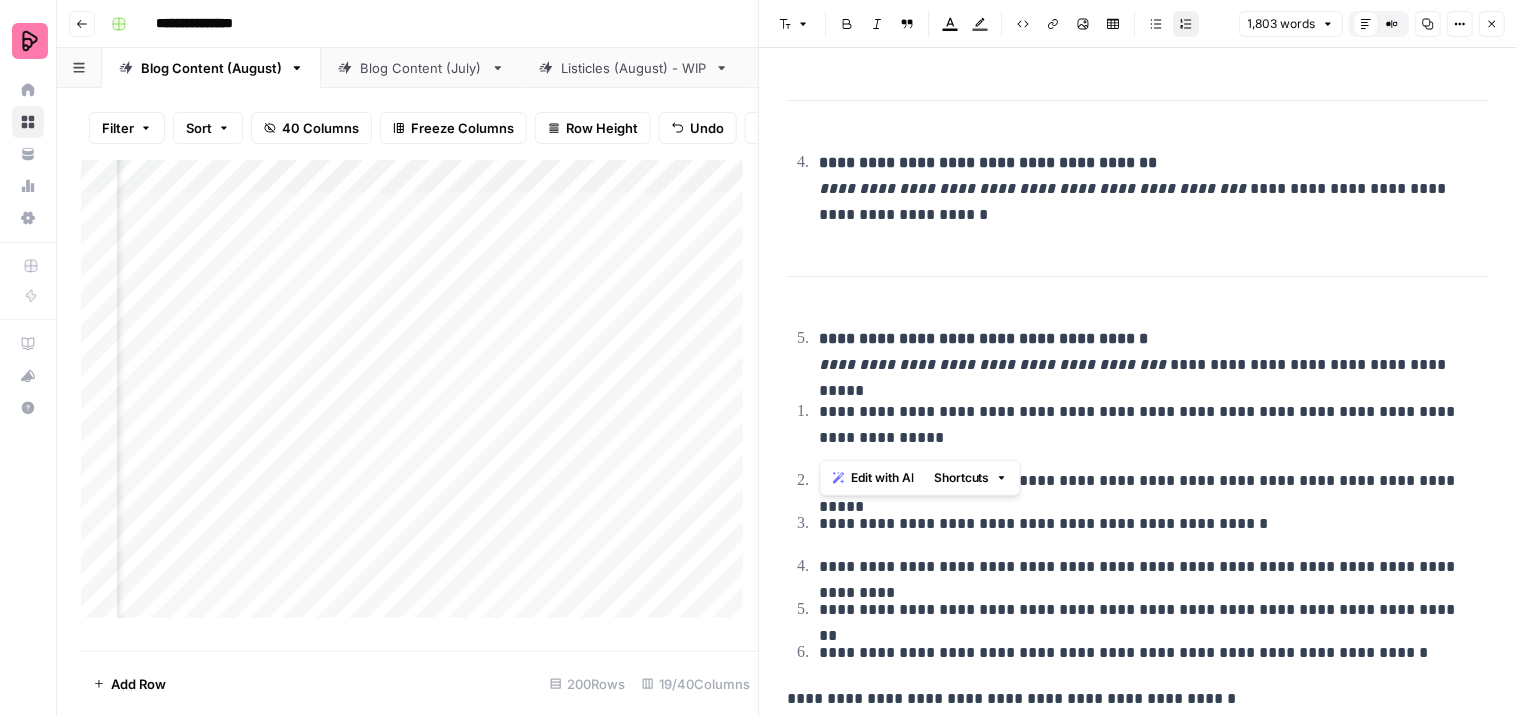 drag, startPoint x: 824, startPoint y: 415, endPoint x: 910, endPoint y: 435, distance: 88.29496 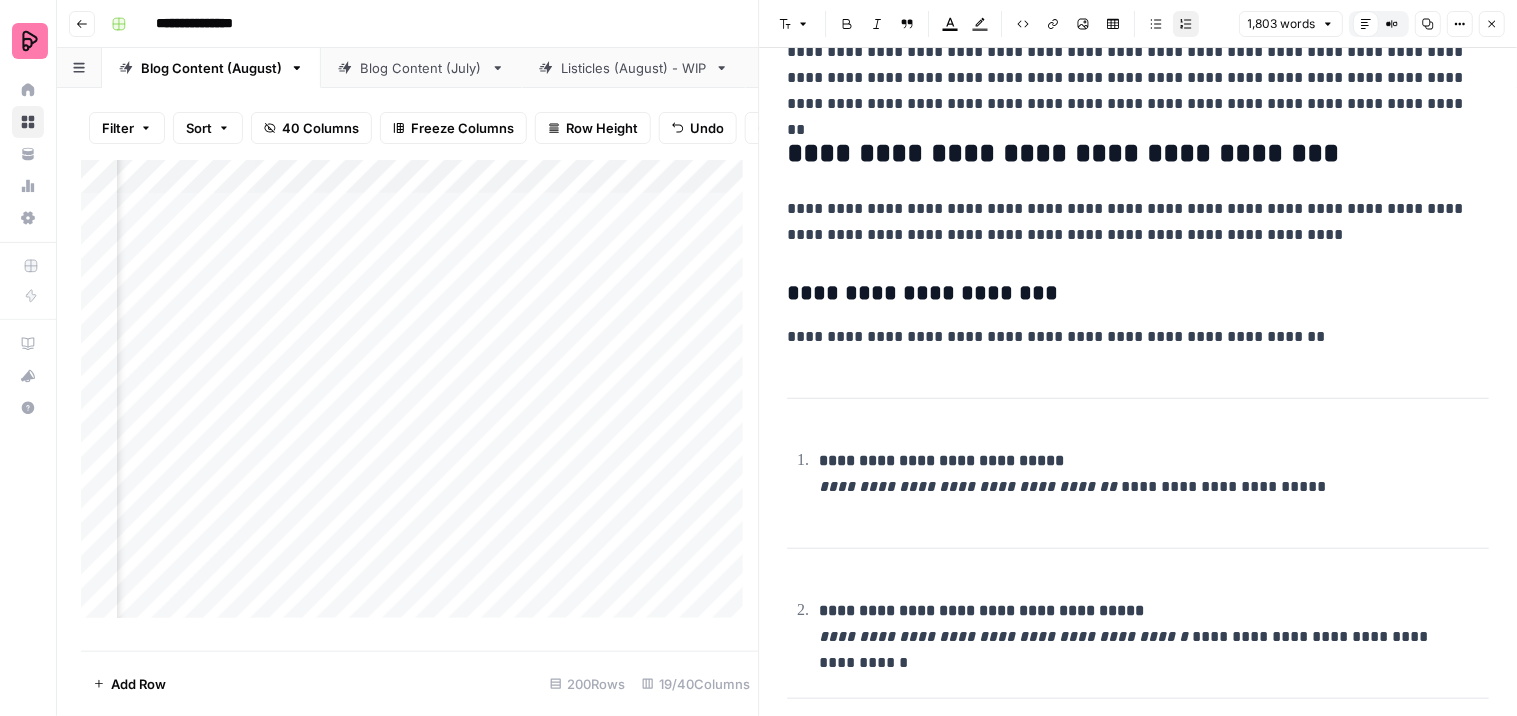 scroll, scrollTop: 2264, scrollLeft: 0, axis: vertical 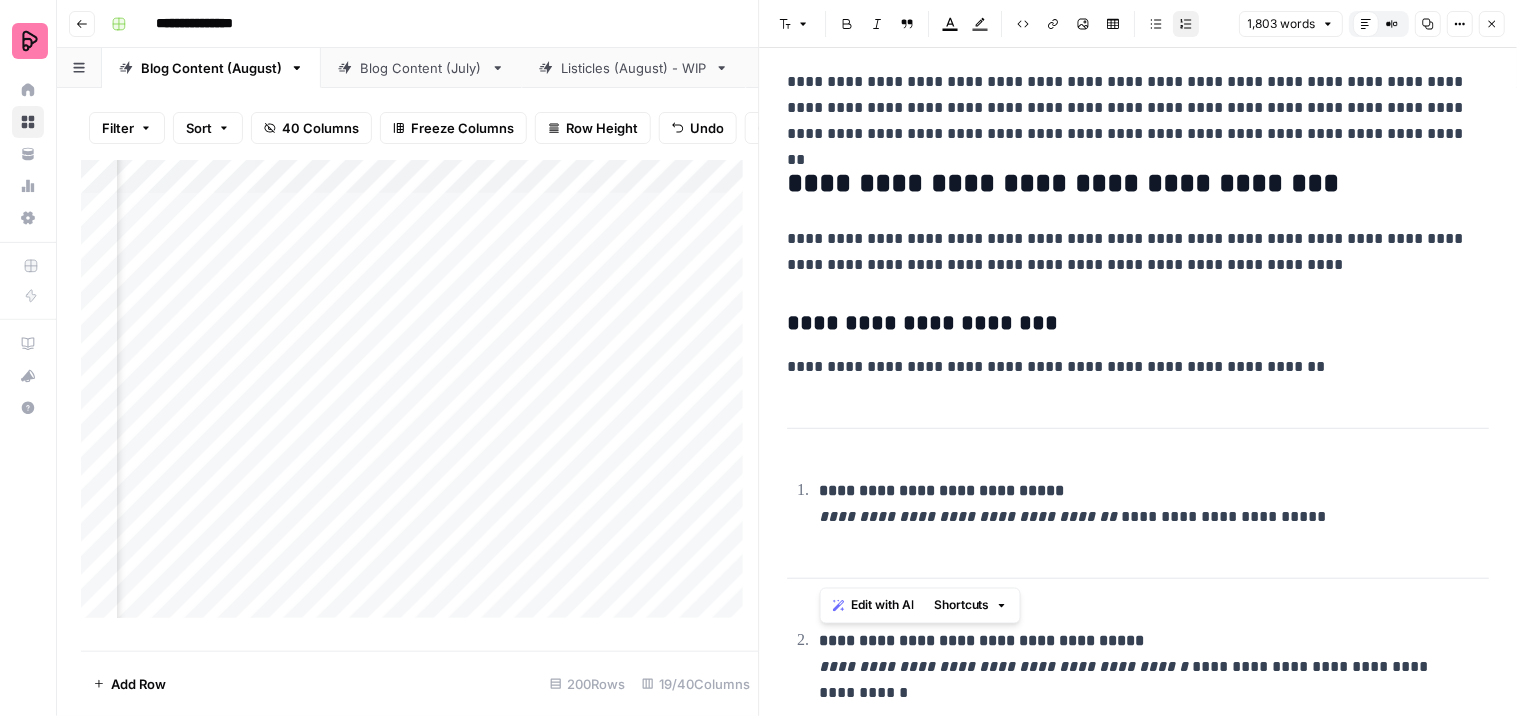 drag, startPoint x: 1356, startPoint y: 662, endPoint x: 815, endPoint y: 636, distance: 541.6244 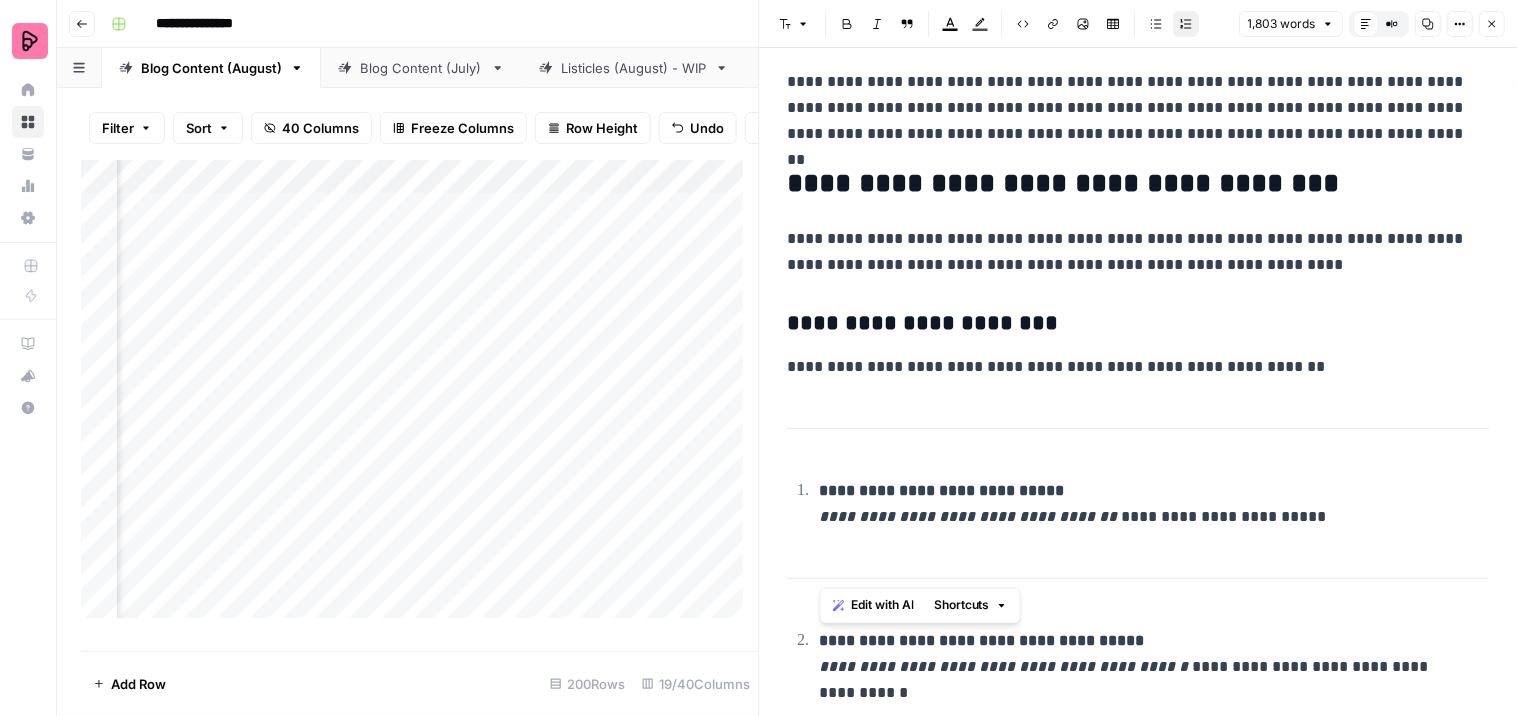 copy on "**********" 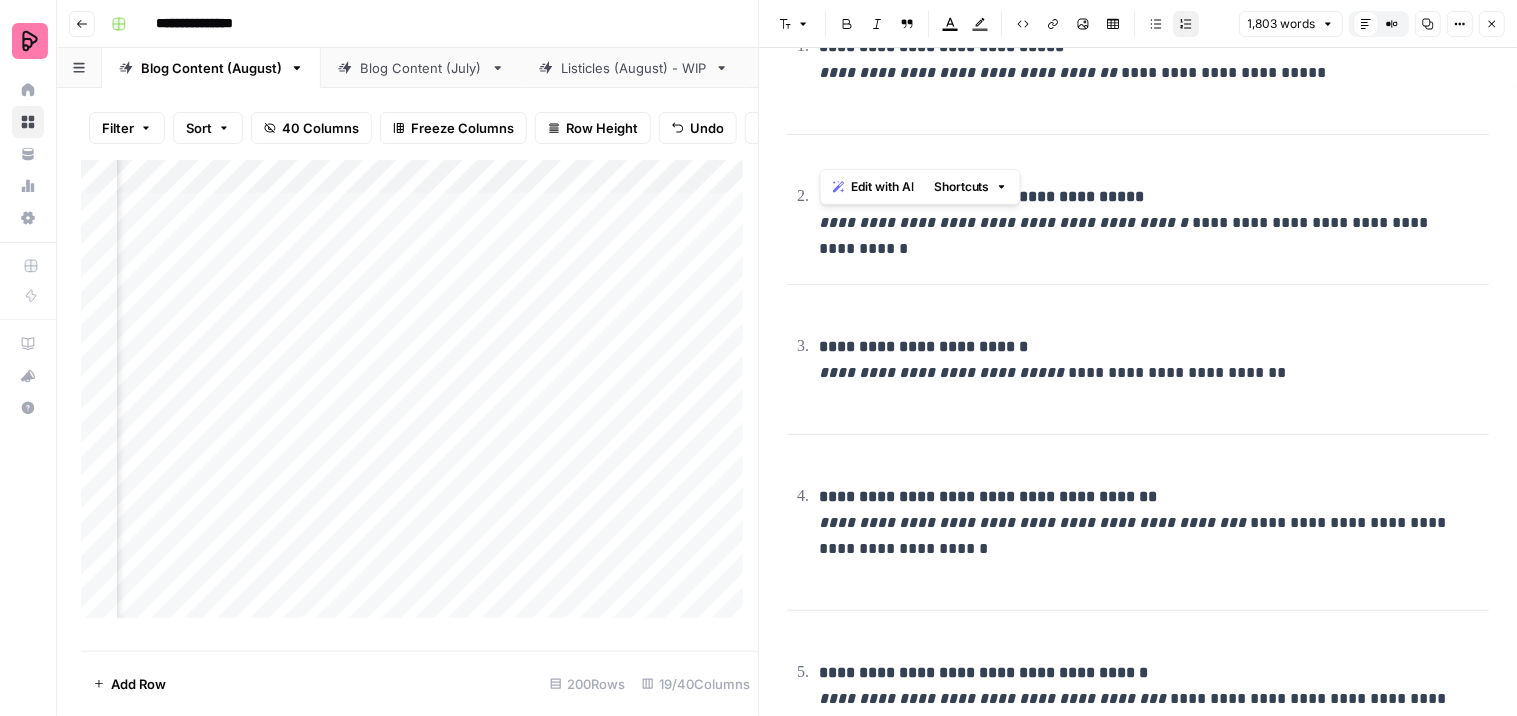 scroll, scrollTop: 3042, scrollLeft: 0, axis: vertical 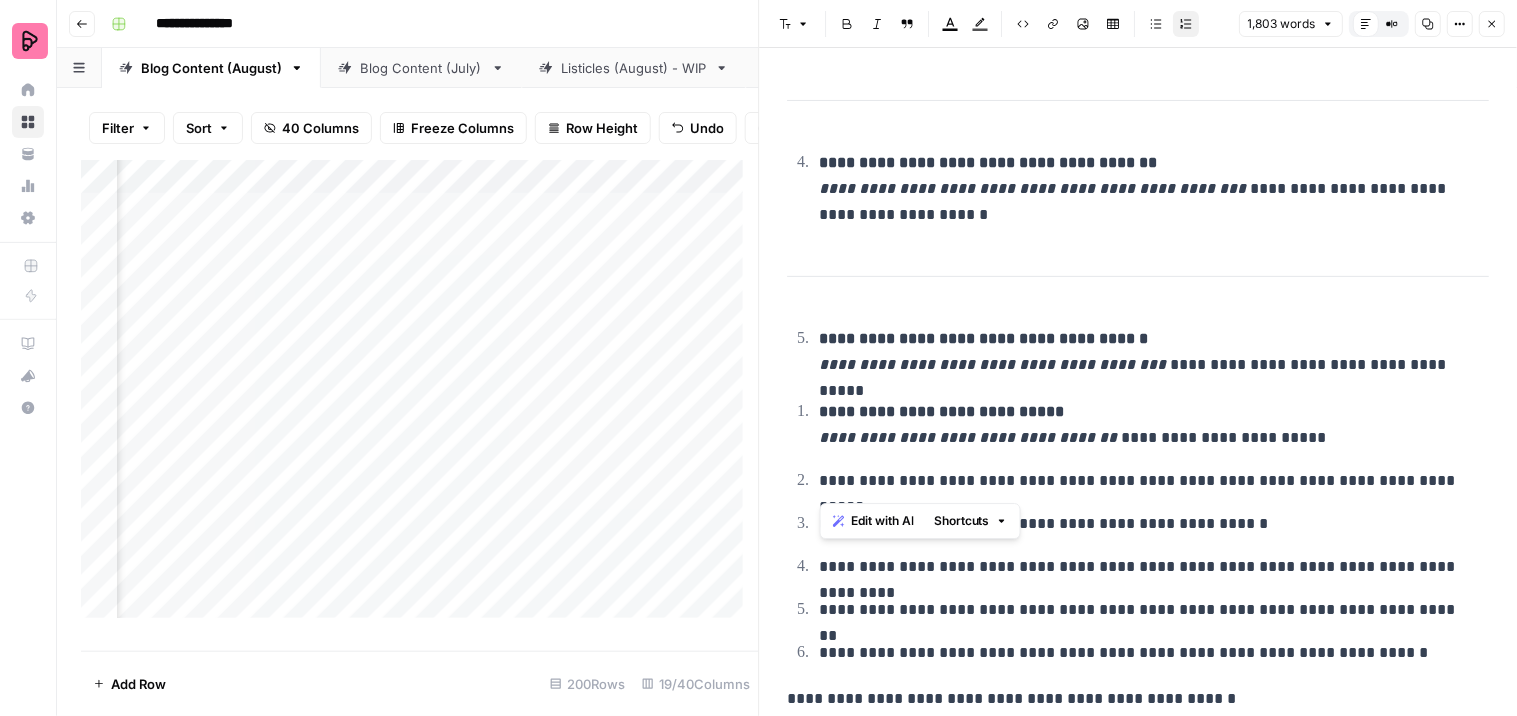 drag, startPoint x: 1446, startPoint y: 483, endPoint x: 808, endPoint y: 474, distance: 638.0635 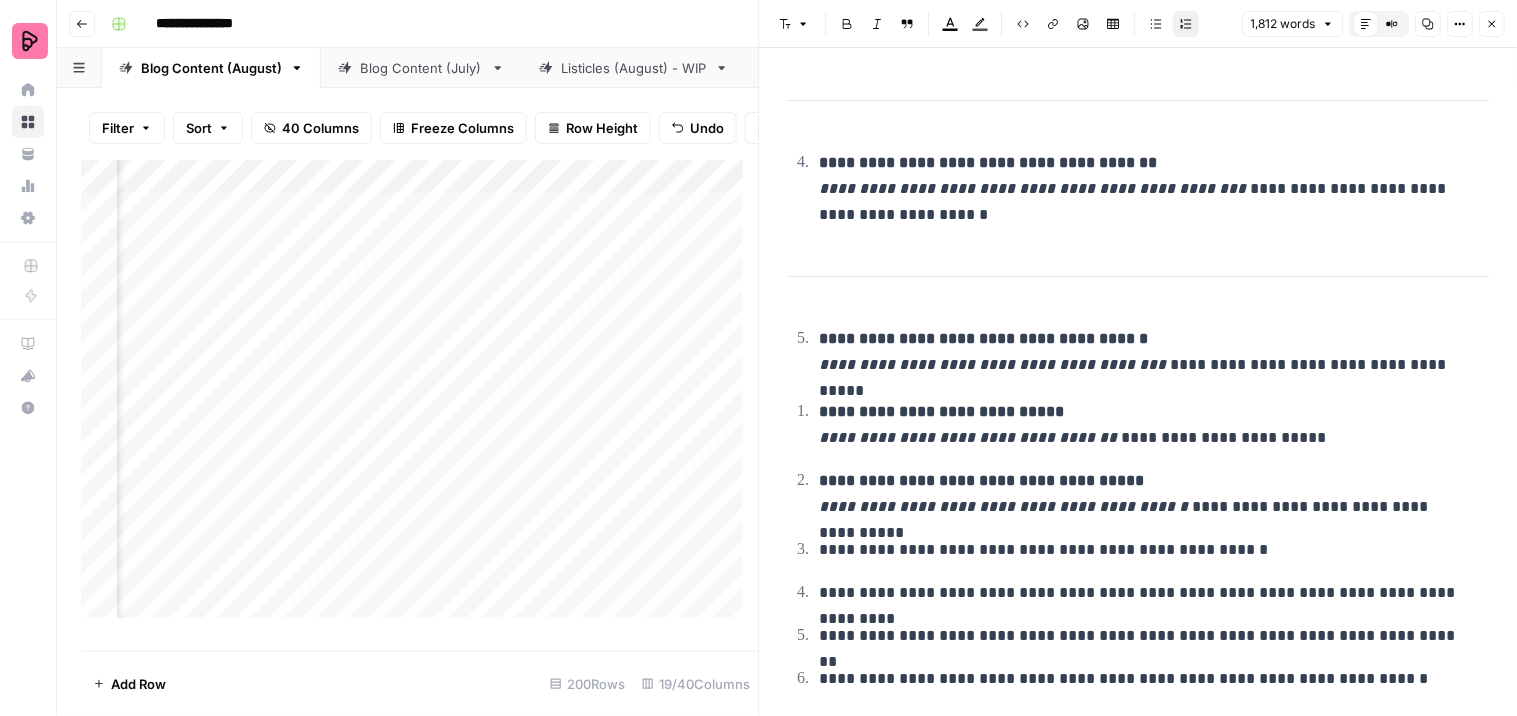 click on "**********" at bounding box center [1146, 494] 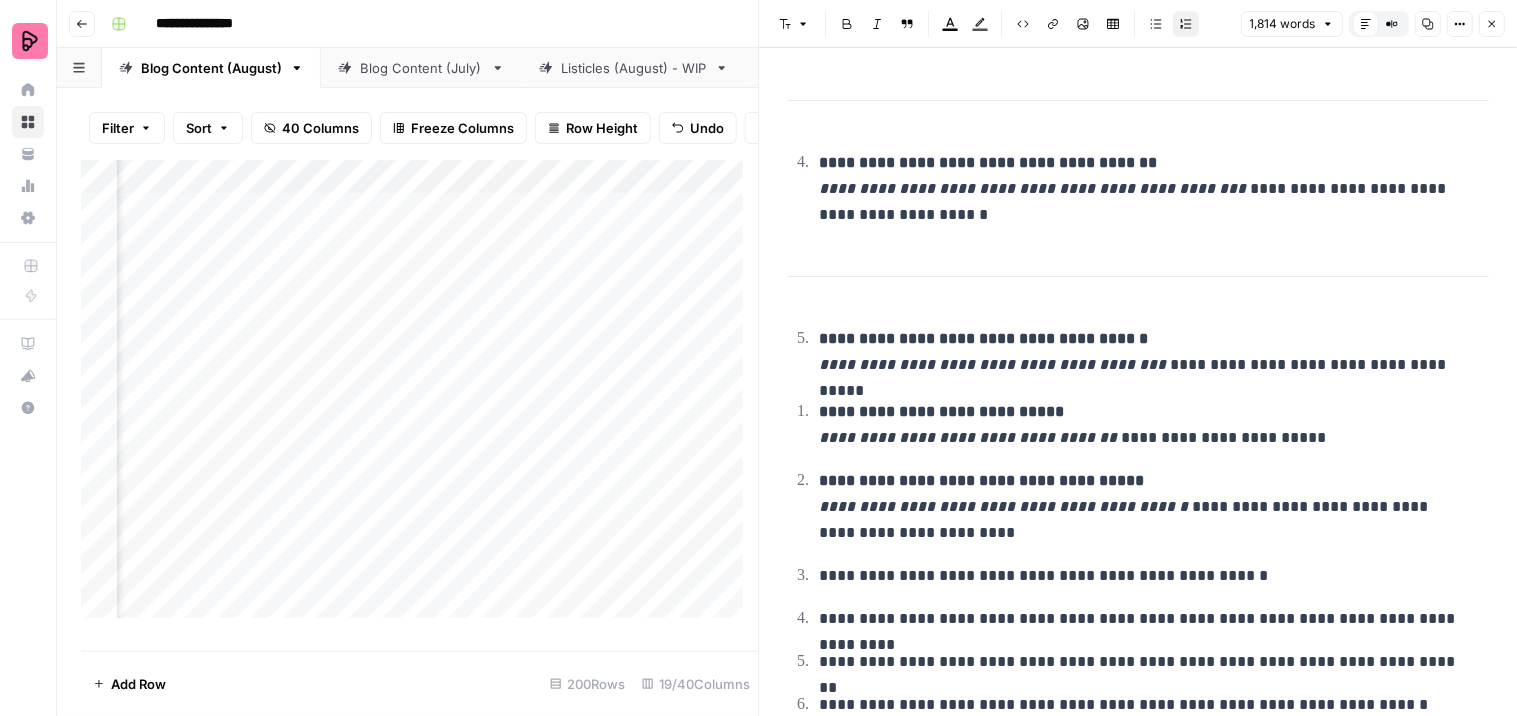 click on "**********" at bounding box center [1146, 507] 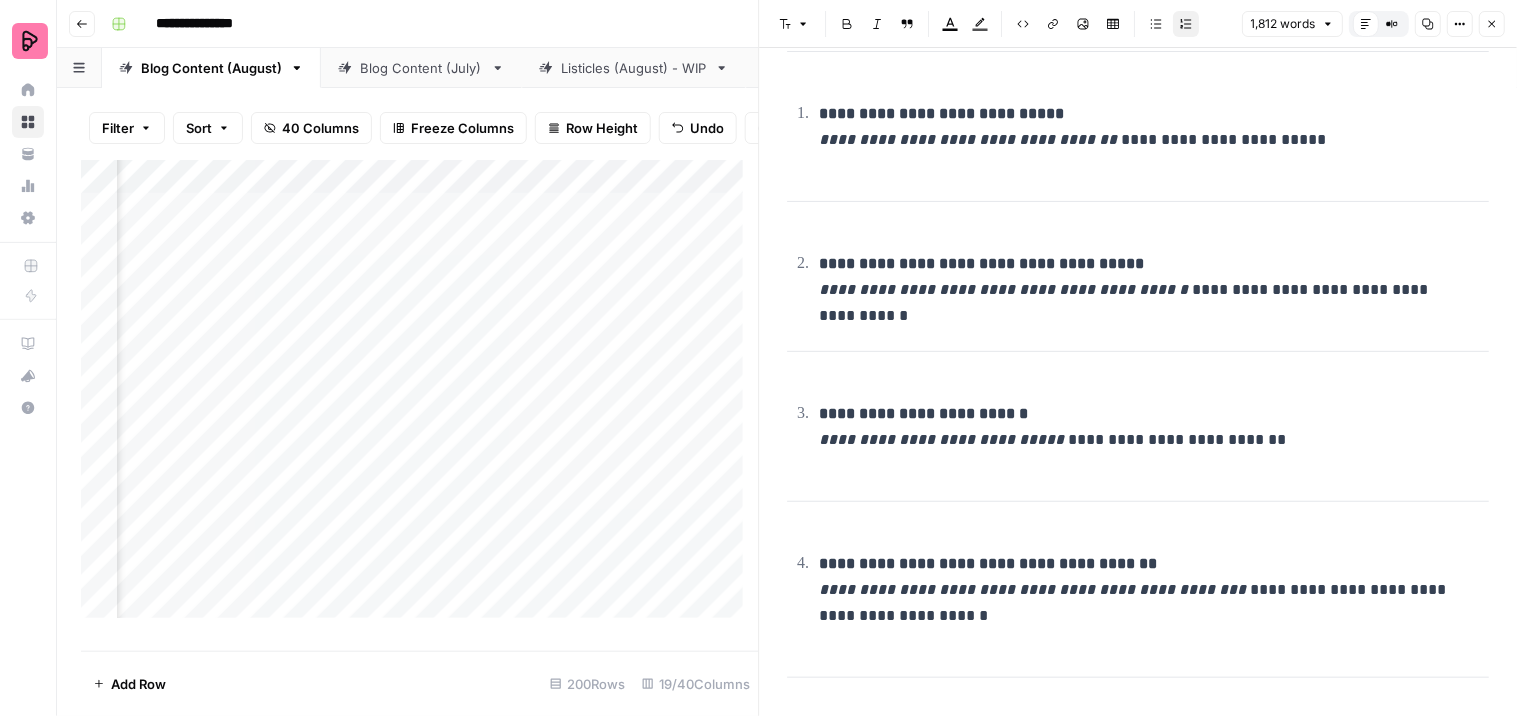 scroll, scrollTop: 2597, scrollLeft: 0, axis: vertical 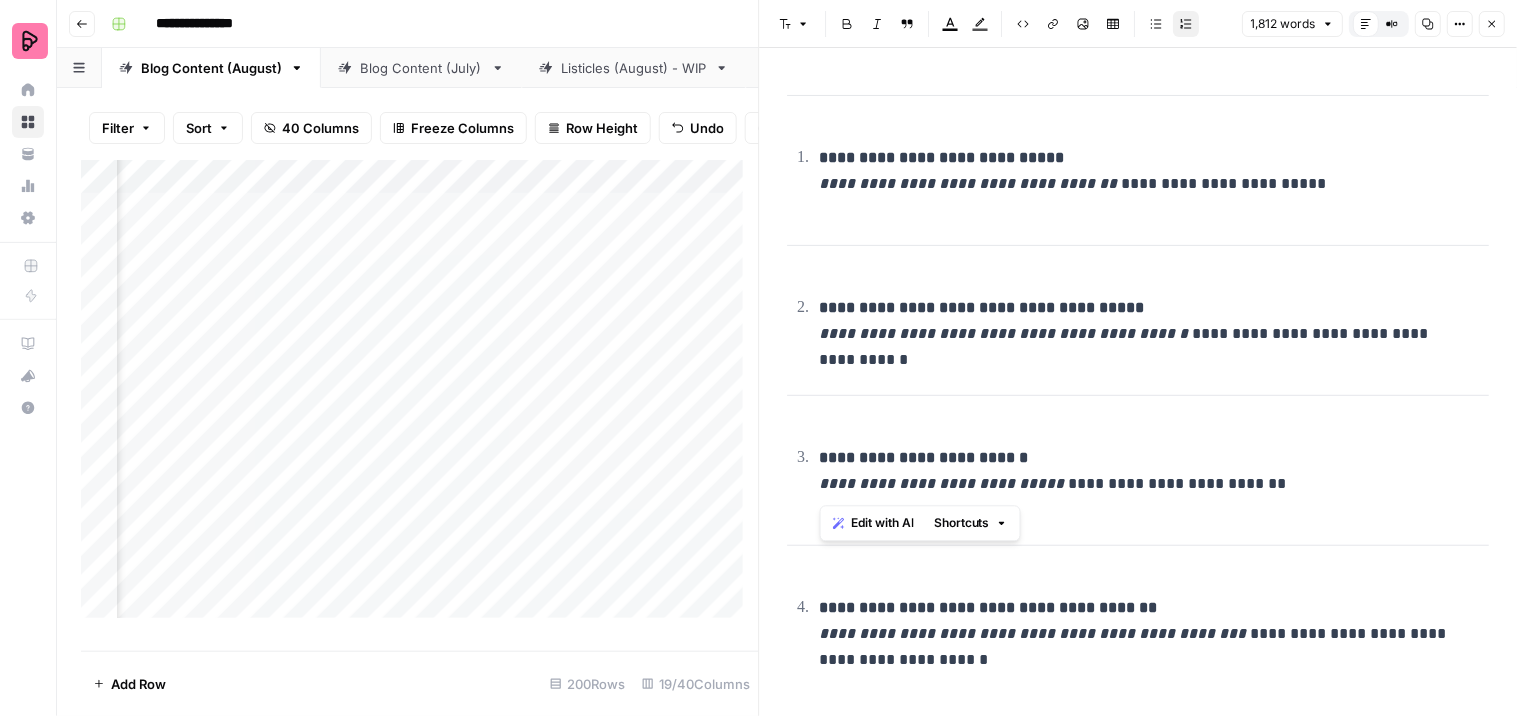 drag, startPoint x: 1135, startPoint y: 484, endPoint x: 800, endPoint y: 454, distance: 336.3406 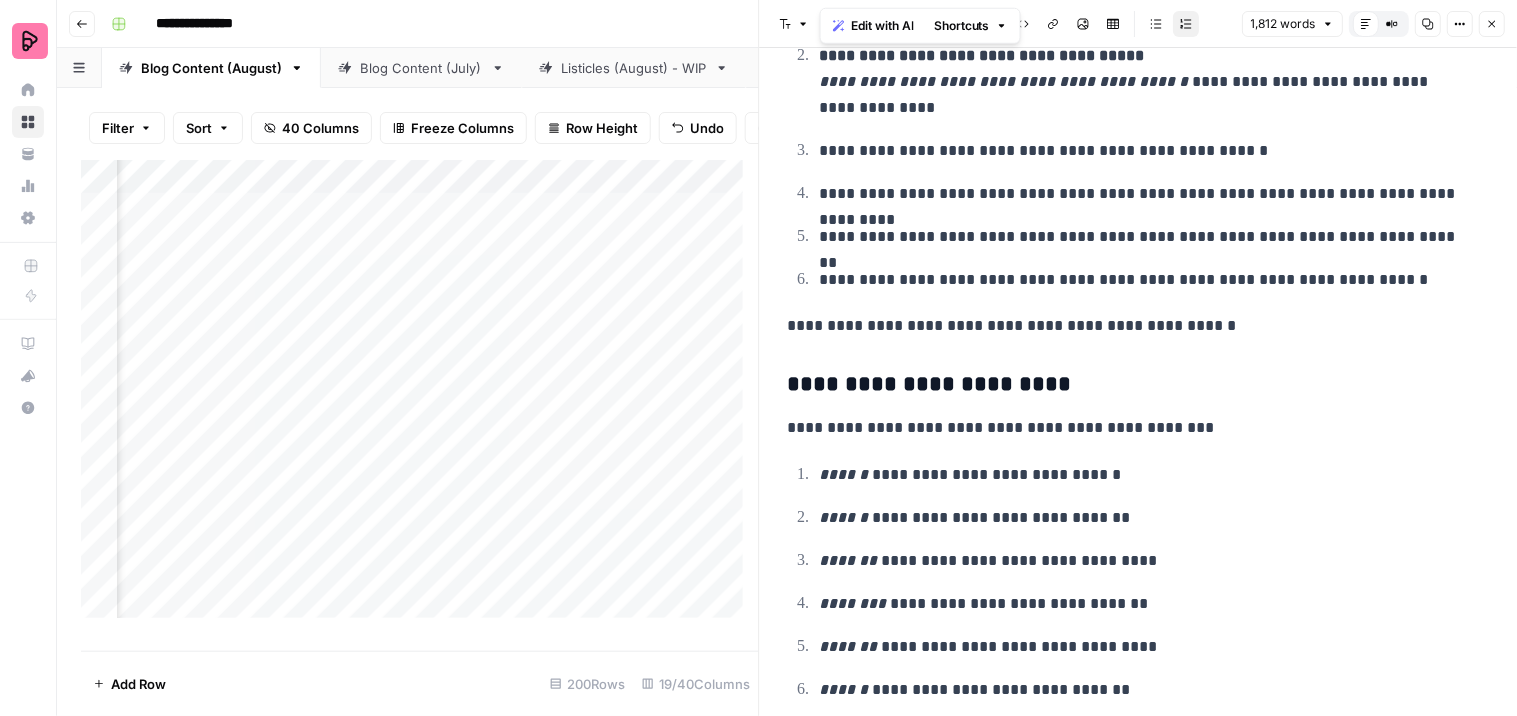 scroll, scrollTop: 3264, scrollLeft: 0, axis: vertical 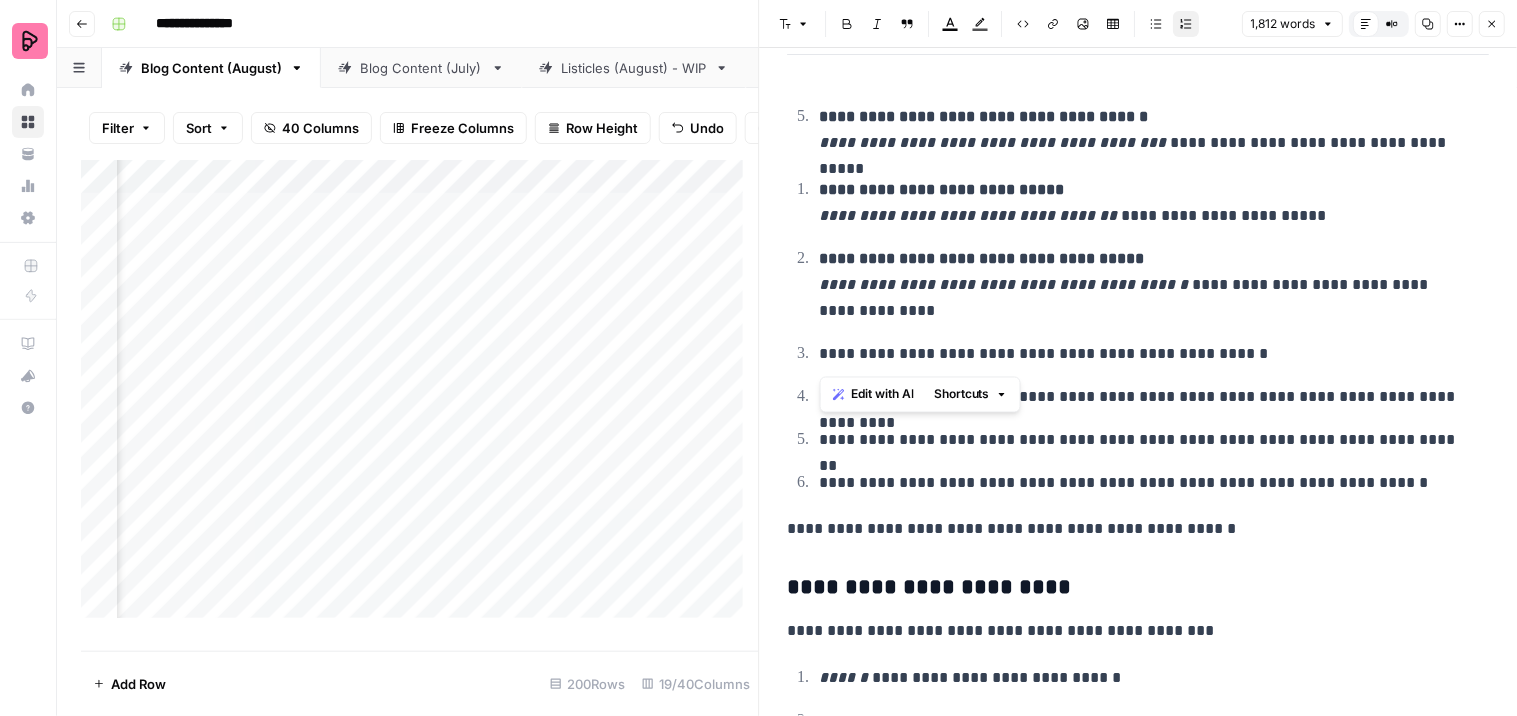 drag, startPoint x: 1108, startPoint y: 357, endPoint x: 816, endPoint y: 355, distance: 292.00684 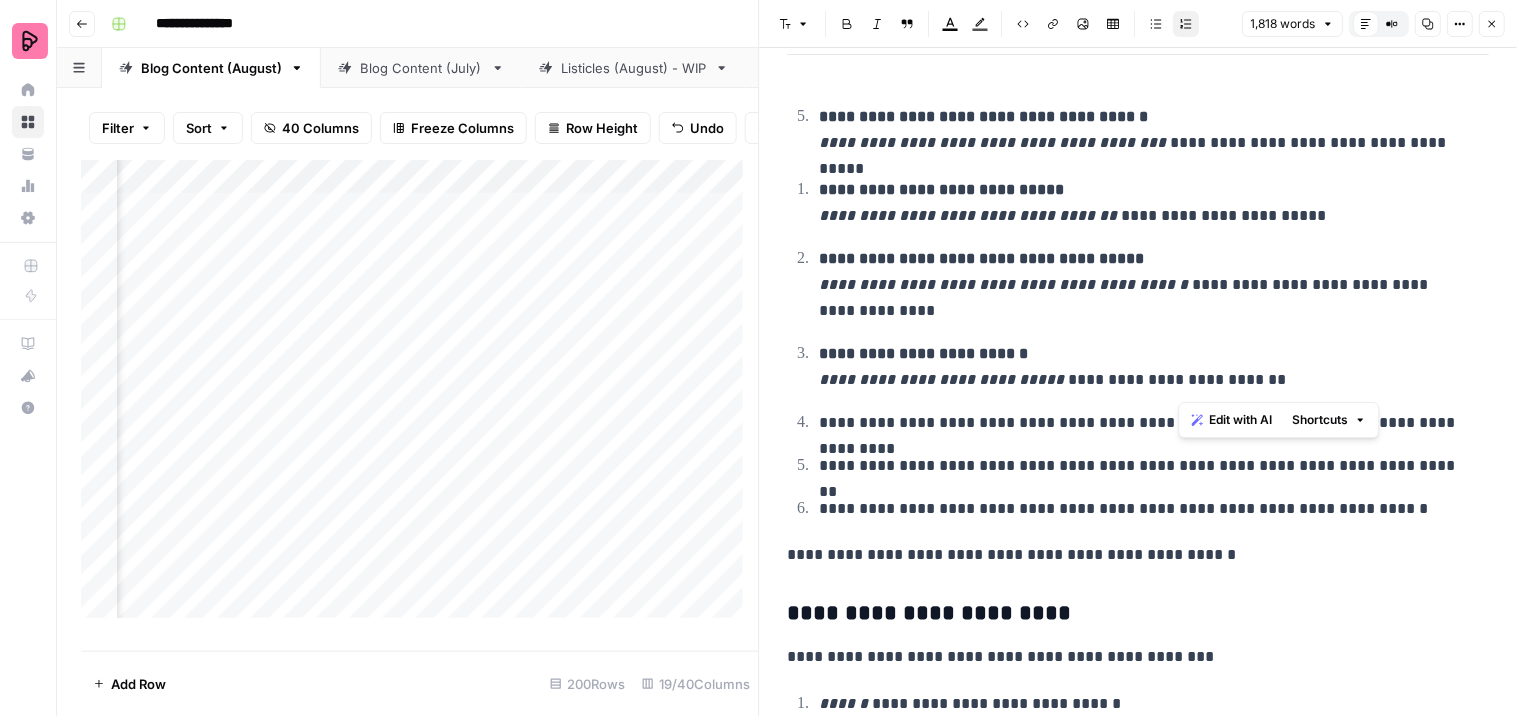 drag, startPoint x: 1231, startPoint y: 385, endPoint x: 1181, endPoint y: 375, distance: 50.990196 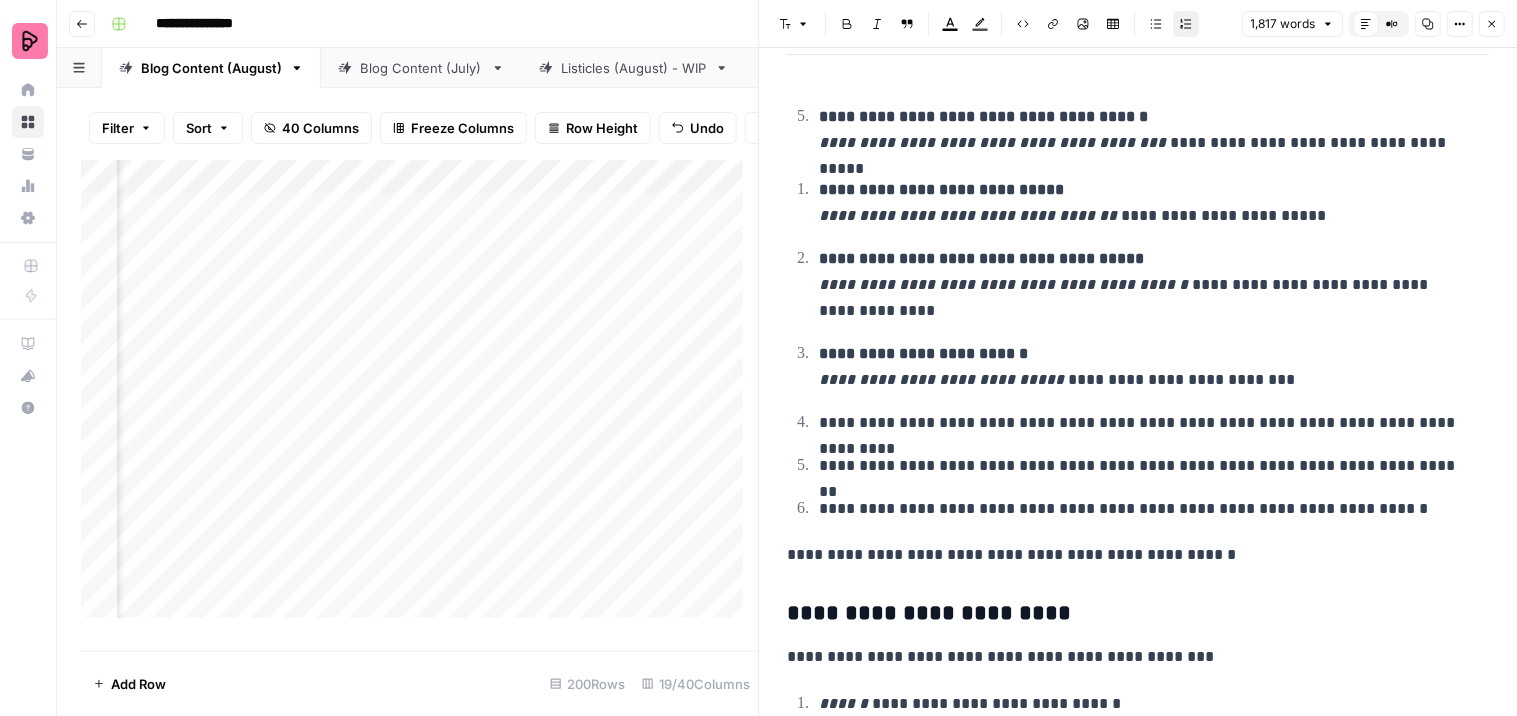 click on "**********" at bounding box center [1146, 367] 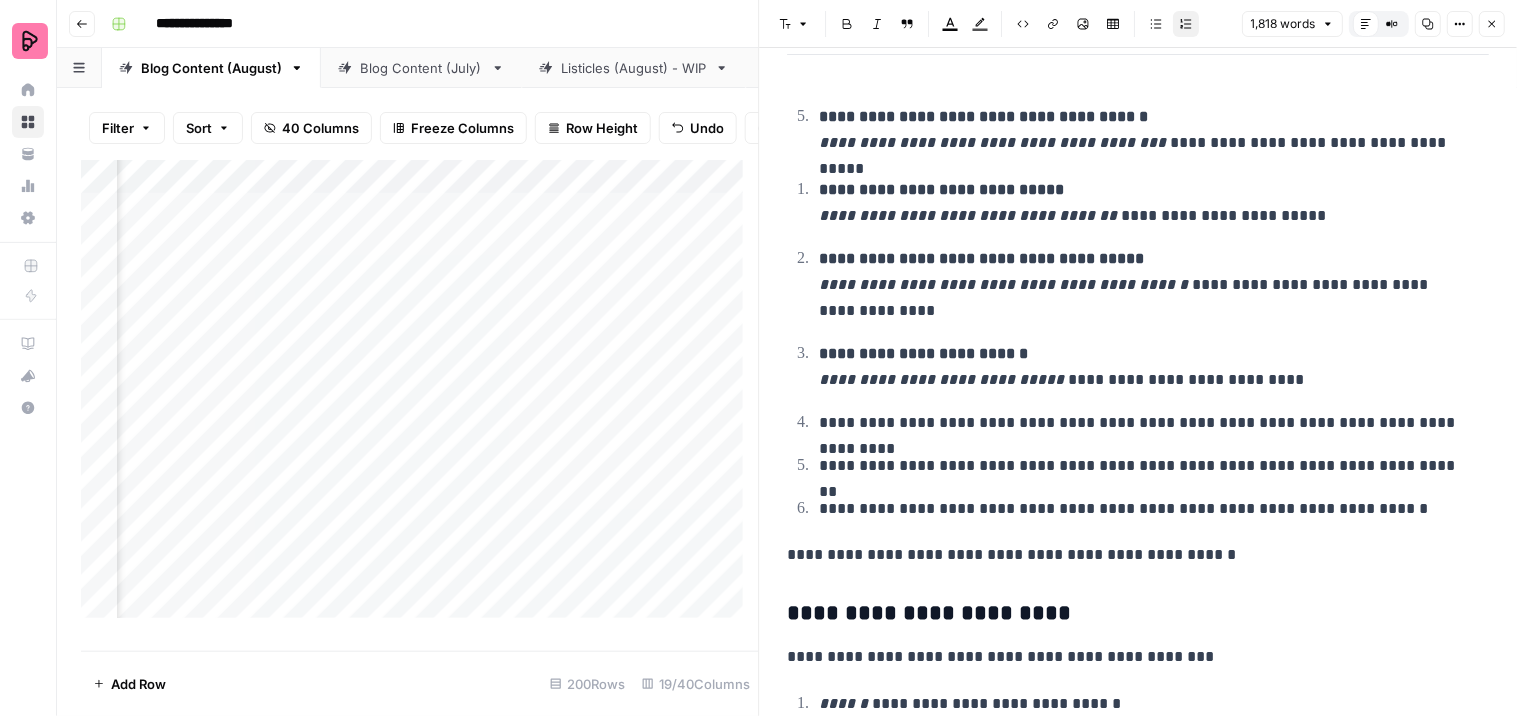 click on "**********" at bounding box center [1146, 130] 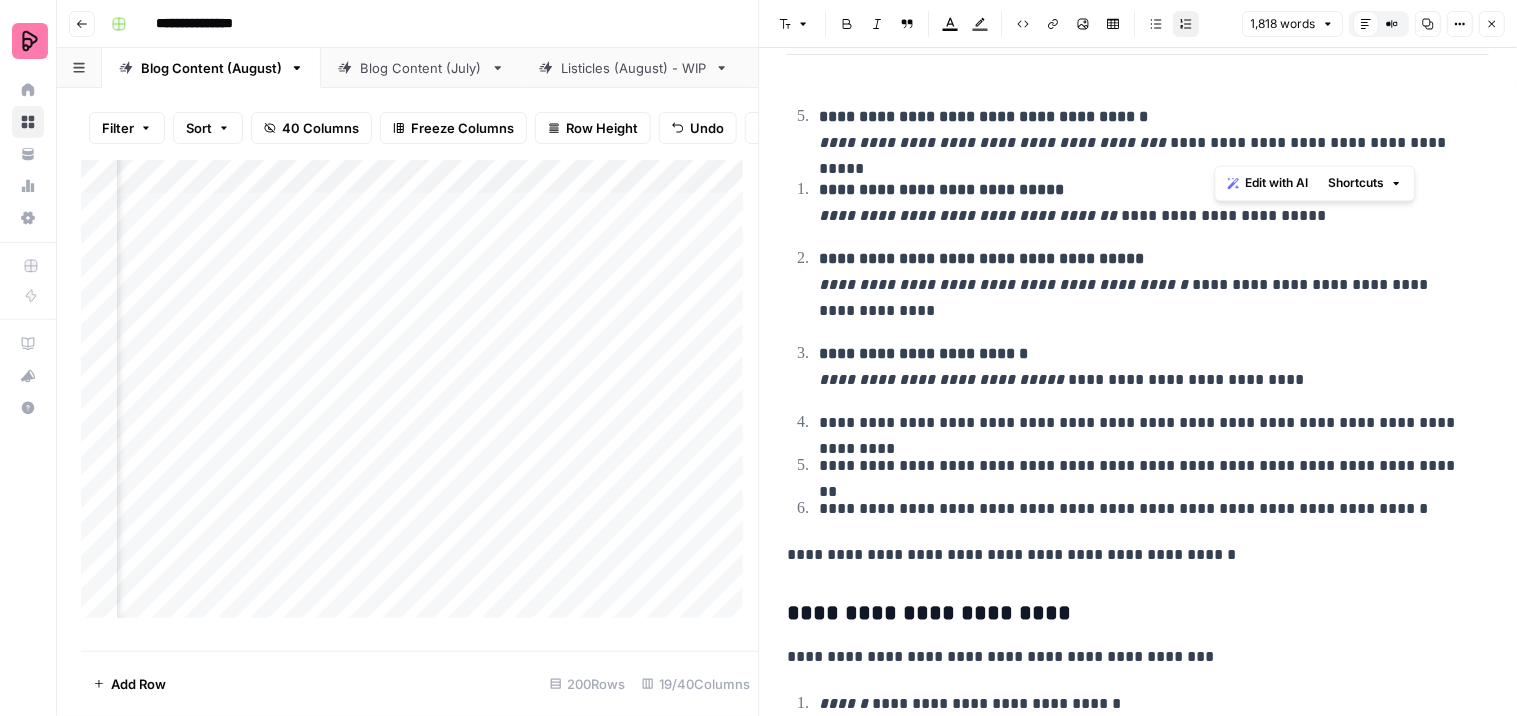 drag, startPoint x: 1414, startPoint y: 145, endPoint x: 1372, endPoint y: 144, distance: 42.0119 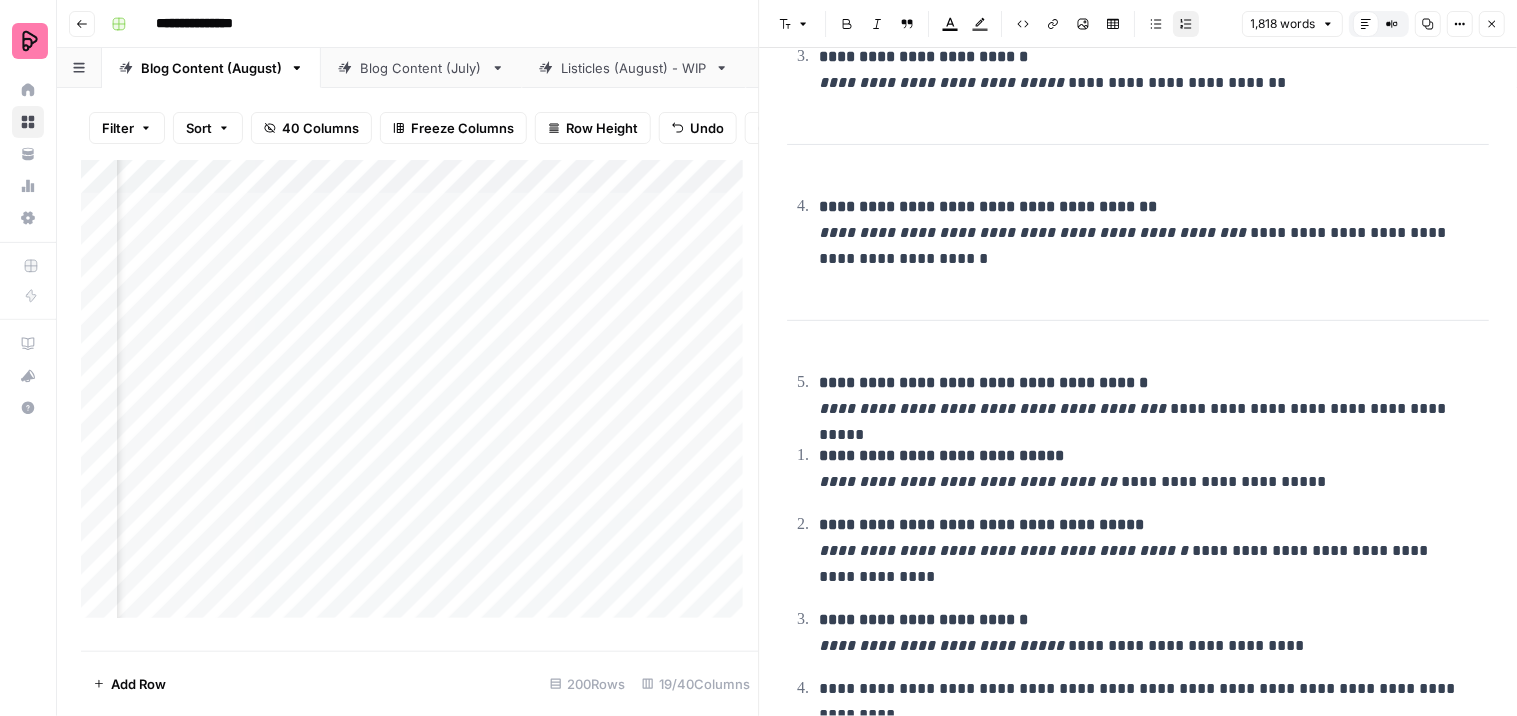 scroll, scrollTop: 2931, scrollLeft: 0, axis: vertical 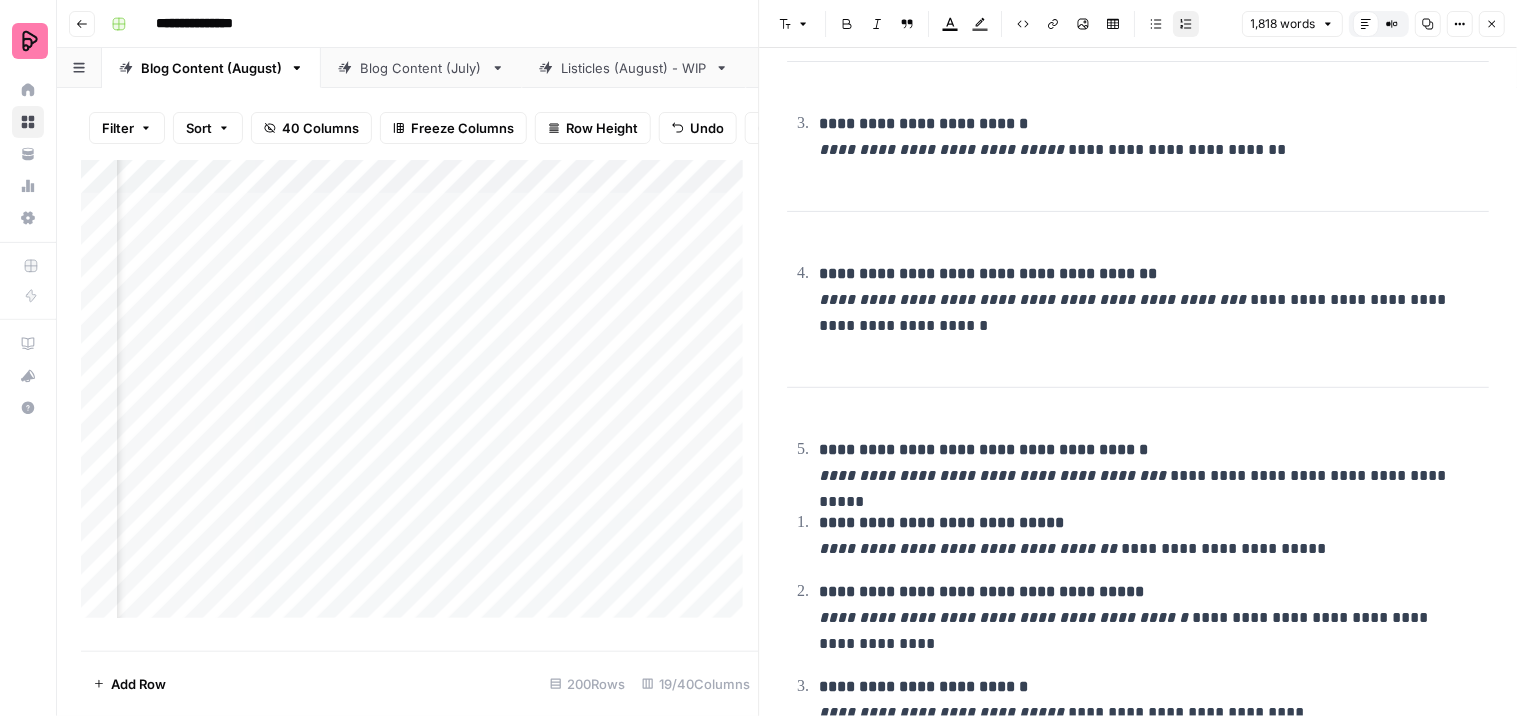 click 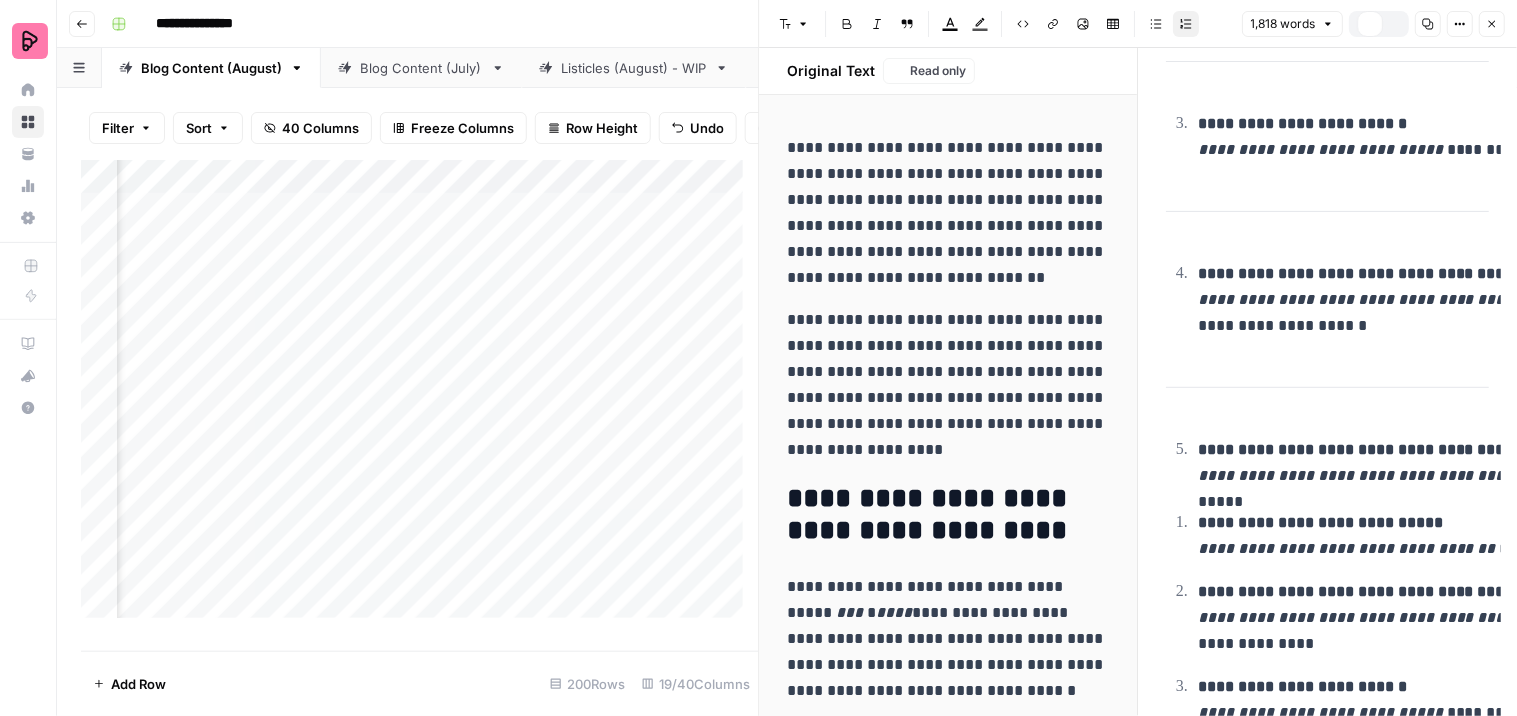scroll, scrollTop: 3035, scrollLeft: 0, axis: vertical 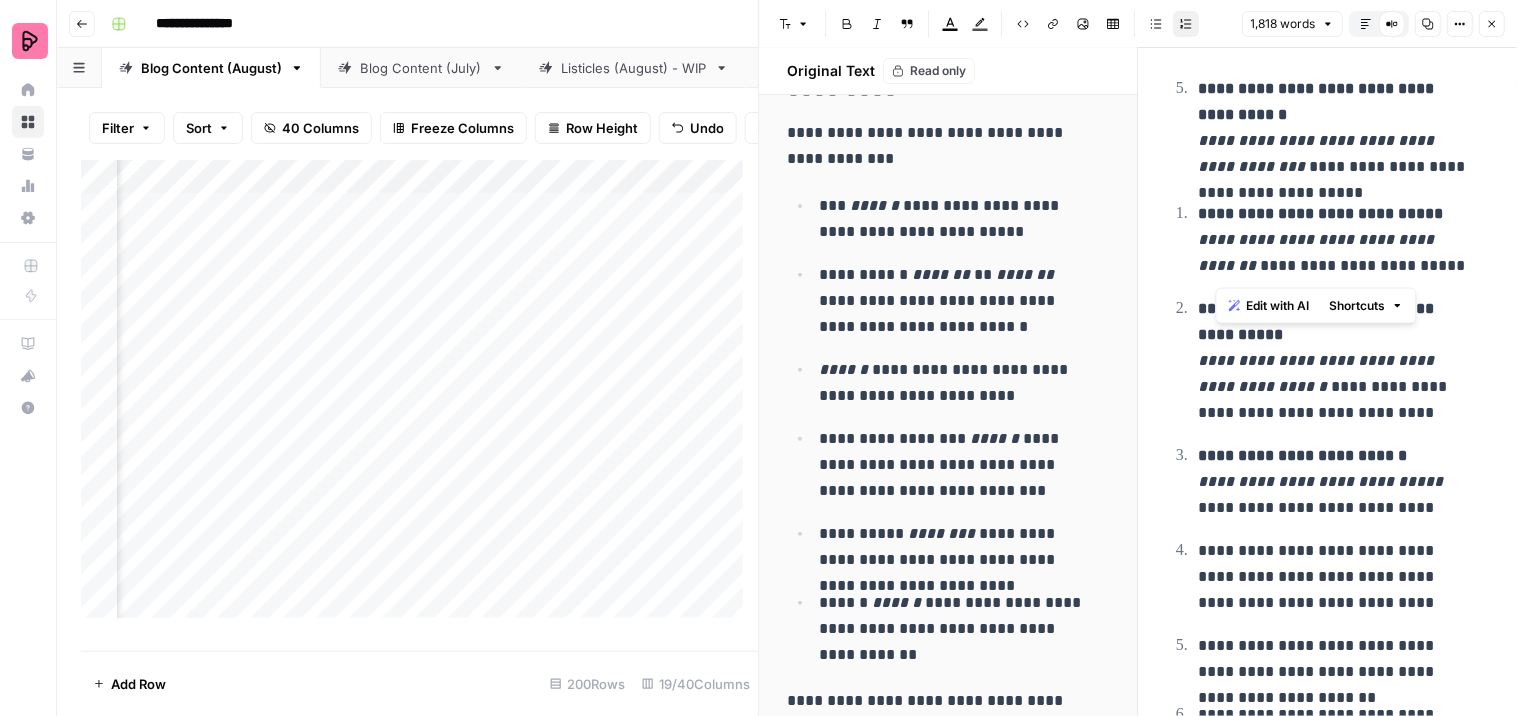 drag, startPoint x: 1416, startPoint y: 268, endPoint x: 1361, endPoint y: 270, distance: 55.03635 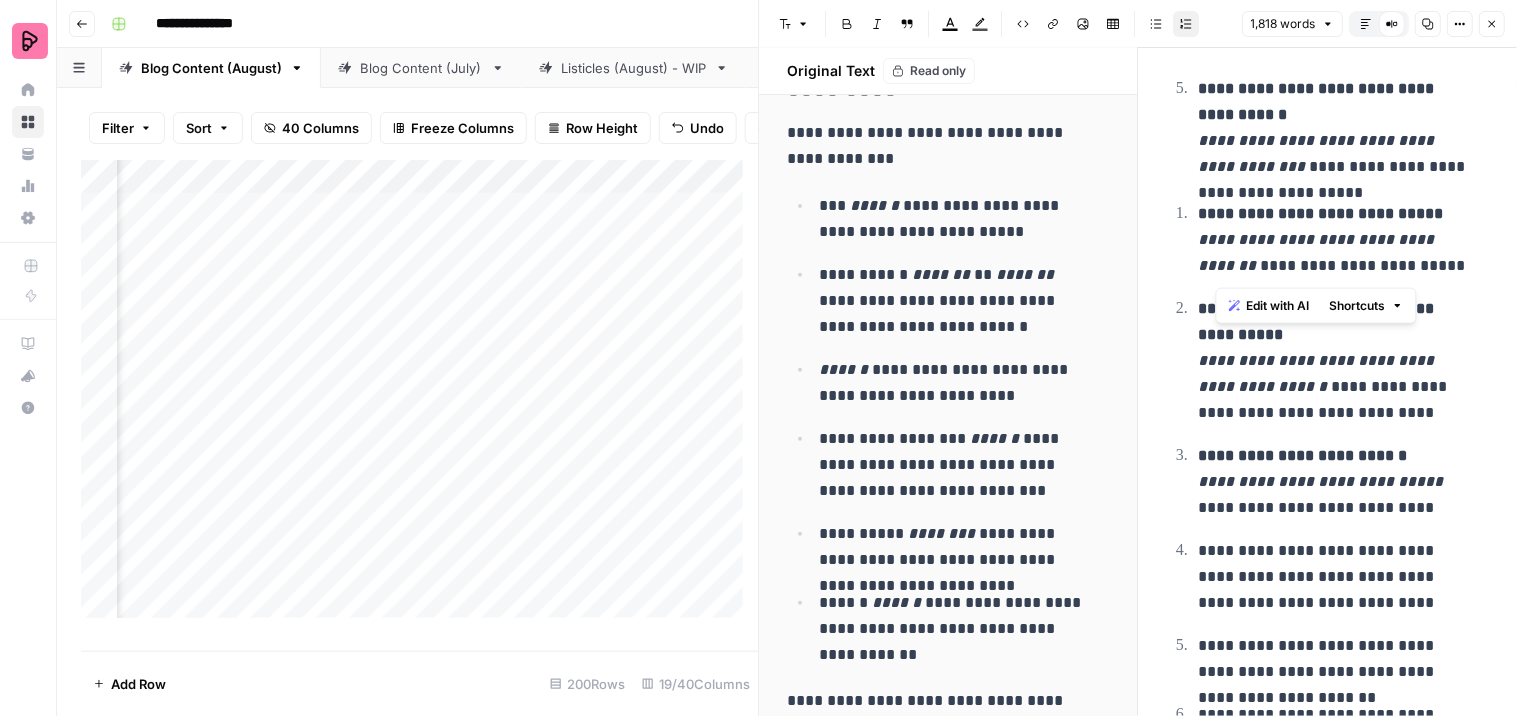 click on "**********" at bounding box center (1335, 240) 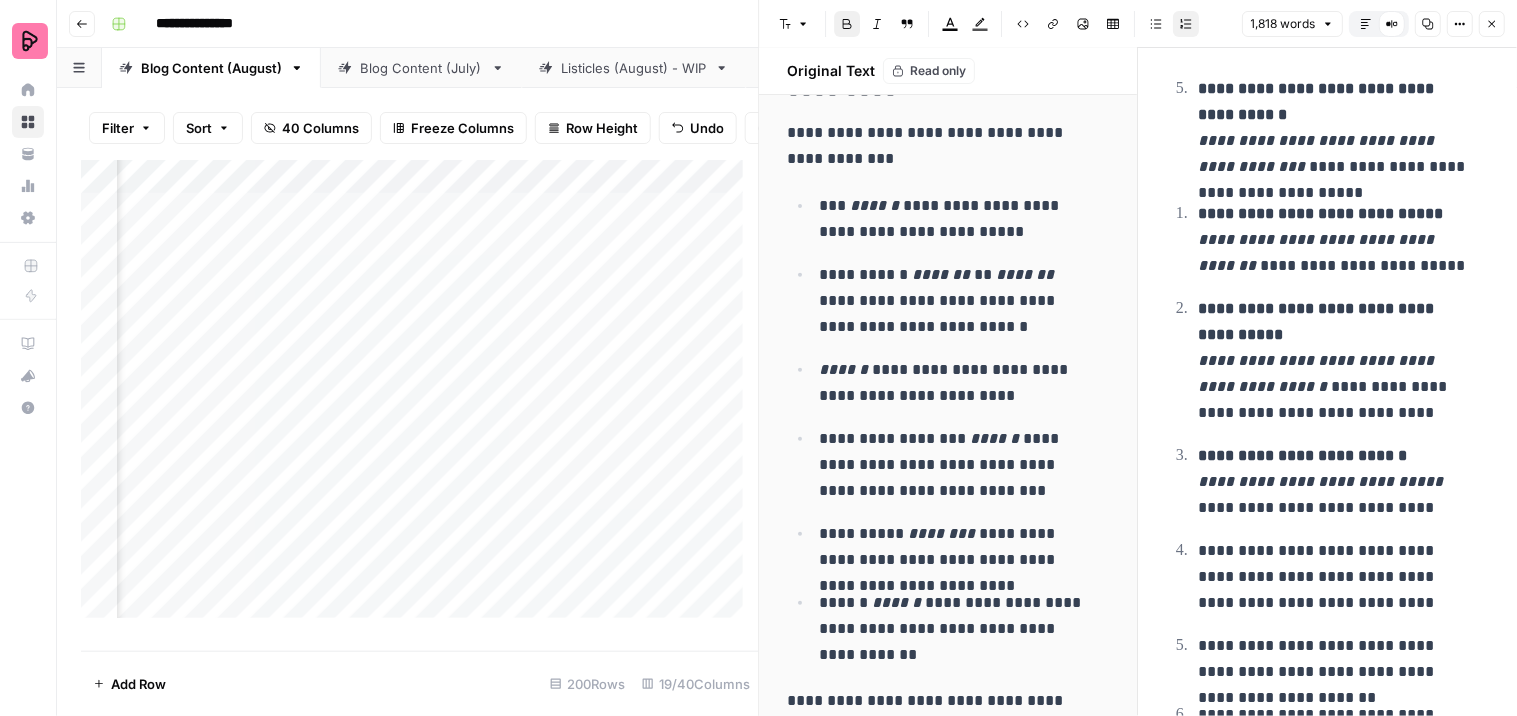 click on "**********" at bounding box center (1327, 490) 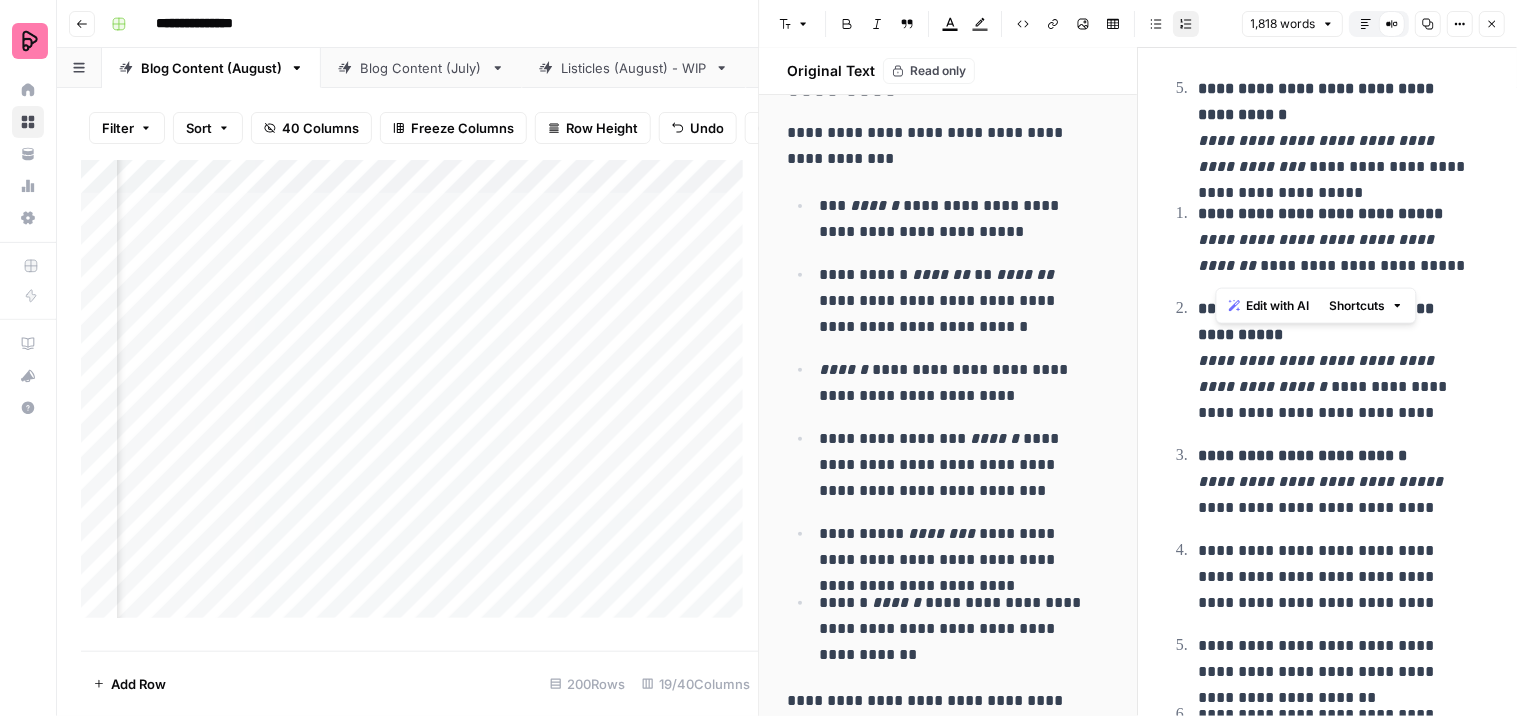drag, startPoint x: 1373, startPoint y: 272, endPoint x: 1415, endPoint y: 278, distance: 42.426407 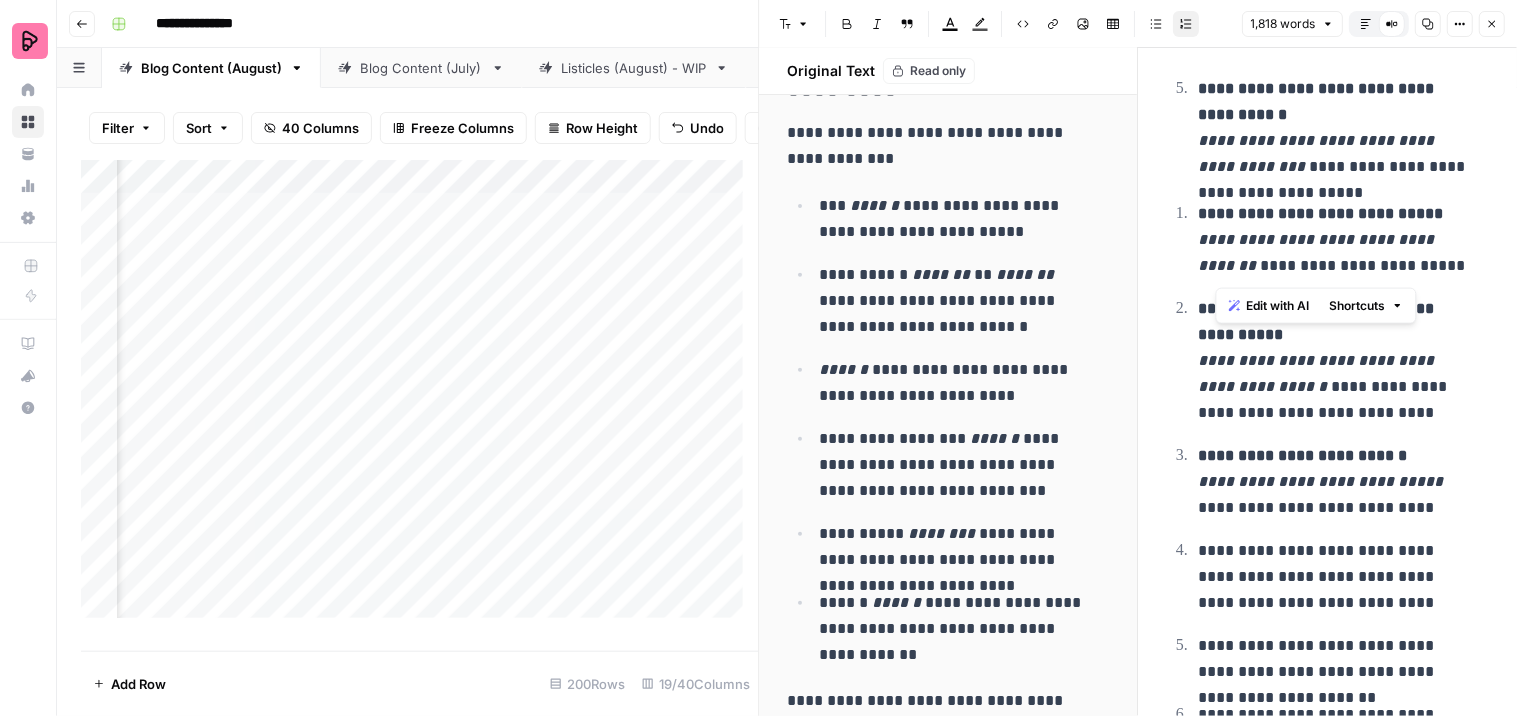 click on "**********" at bounding box center (1335, 240) 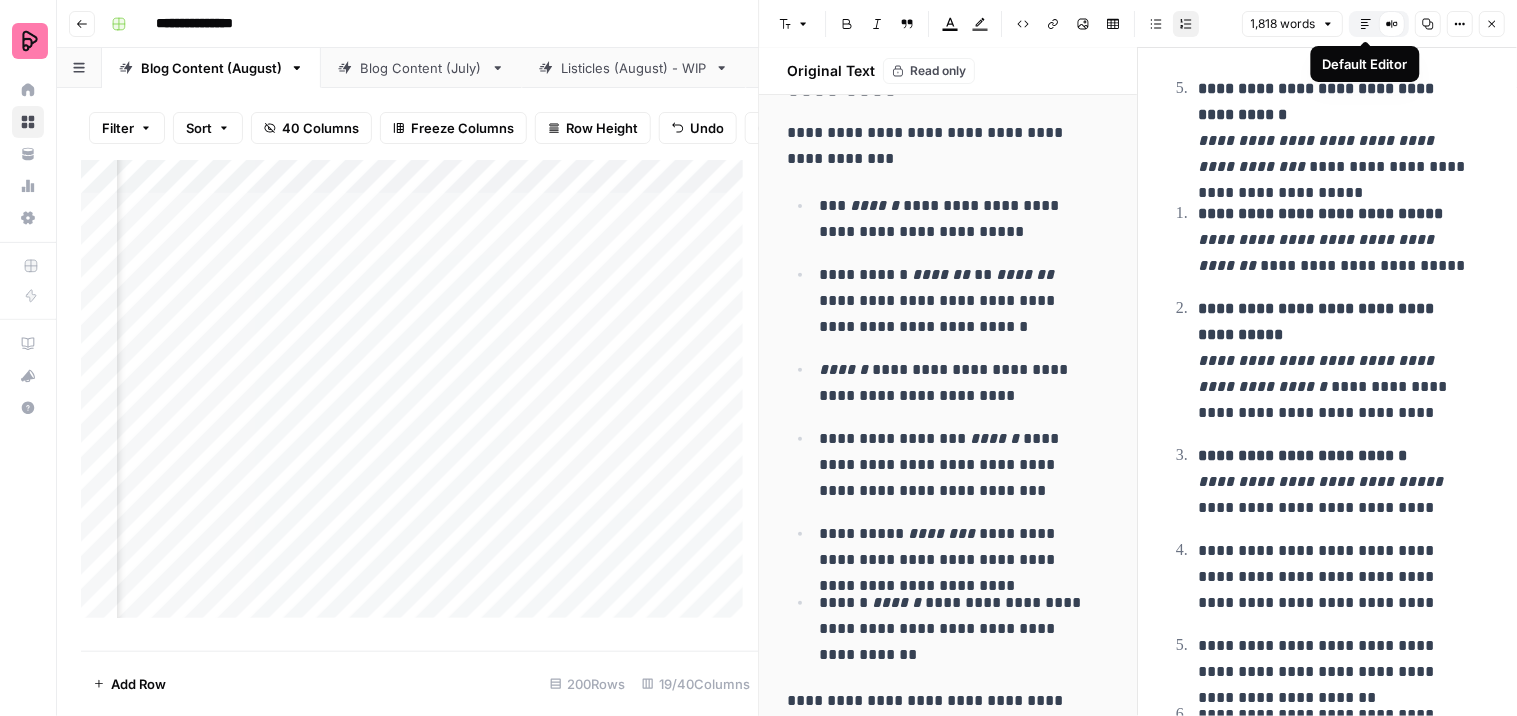 click 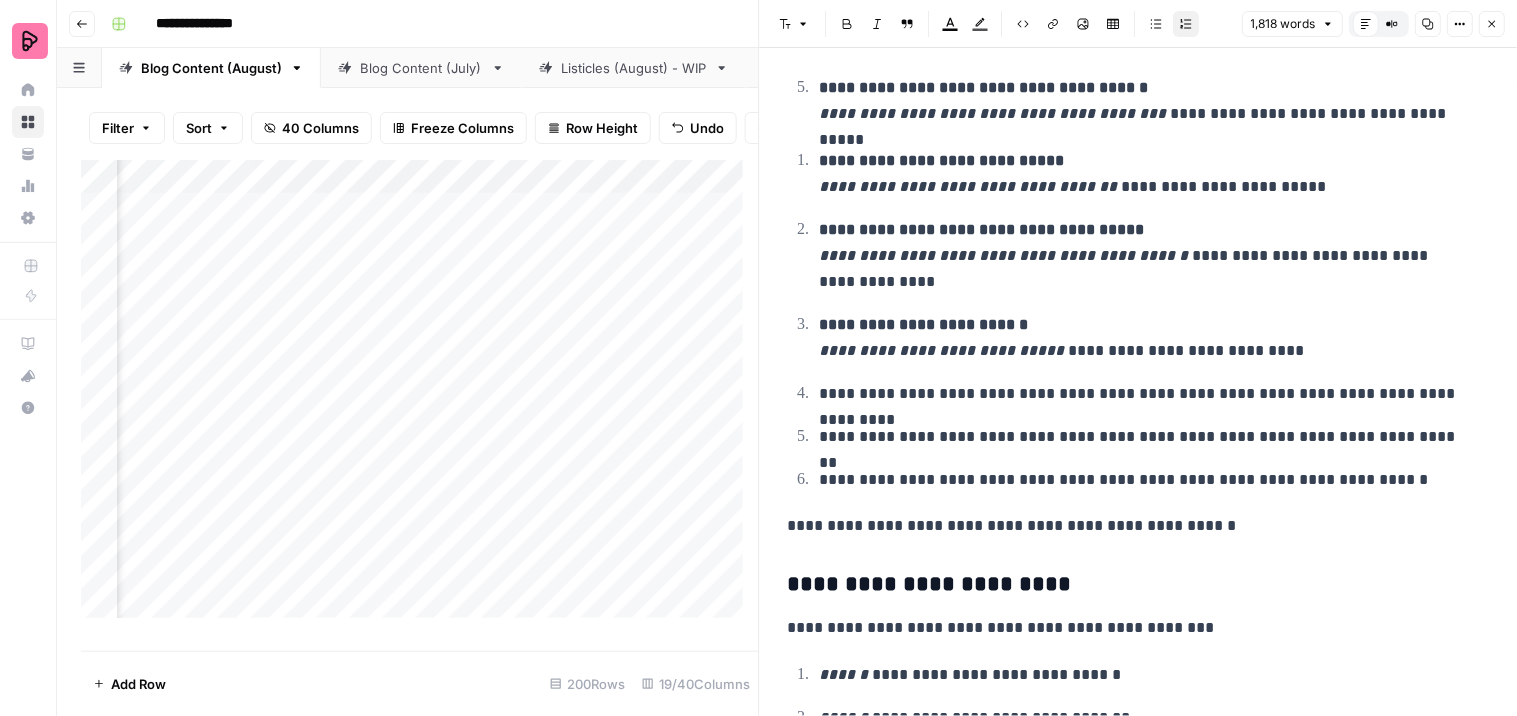 scroll, scrollTop: 3257, scrollLeft: 0, axis: vertical 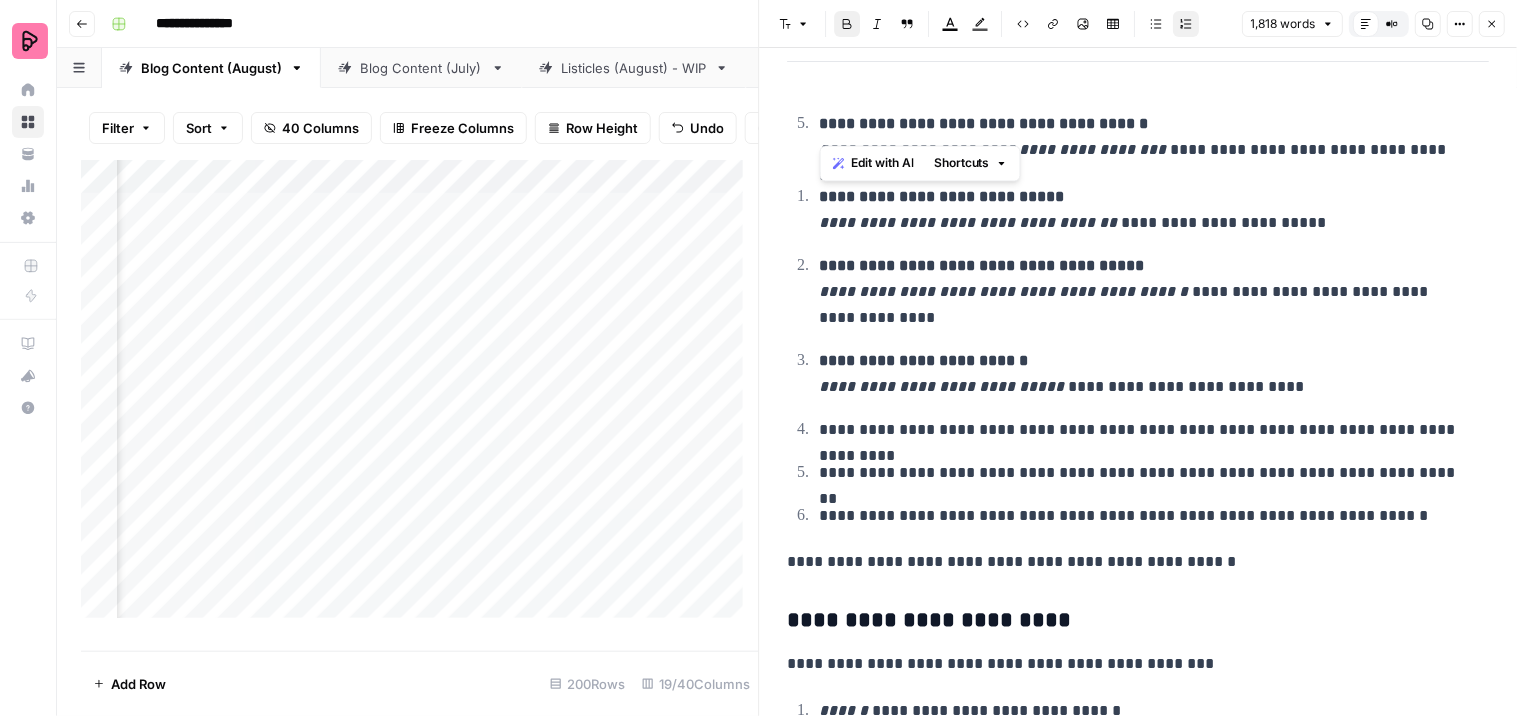 drag, startPoint x: 1065, startPoint y: 126, endPoint x: 822, endPoint y: 121, distance: 243.05144 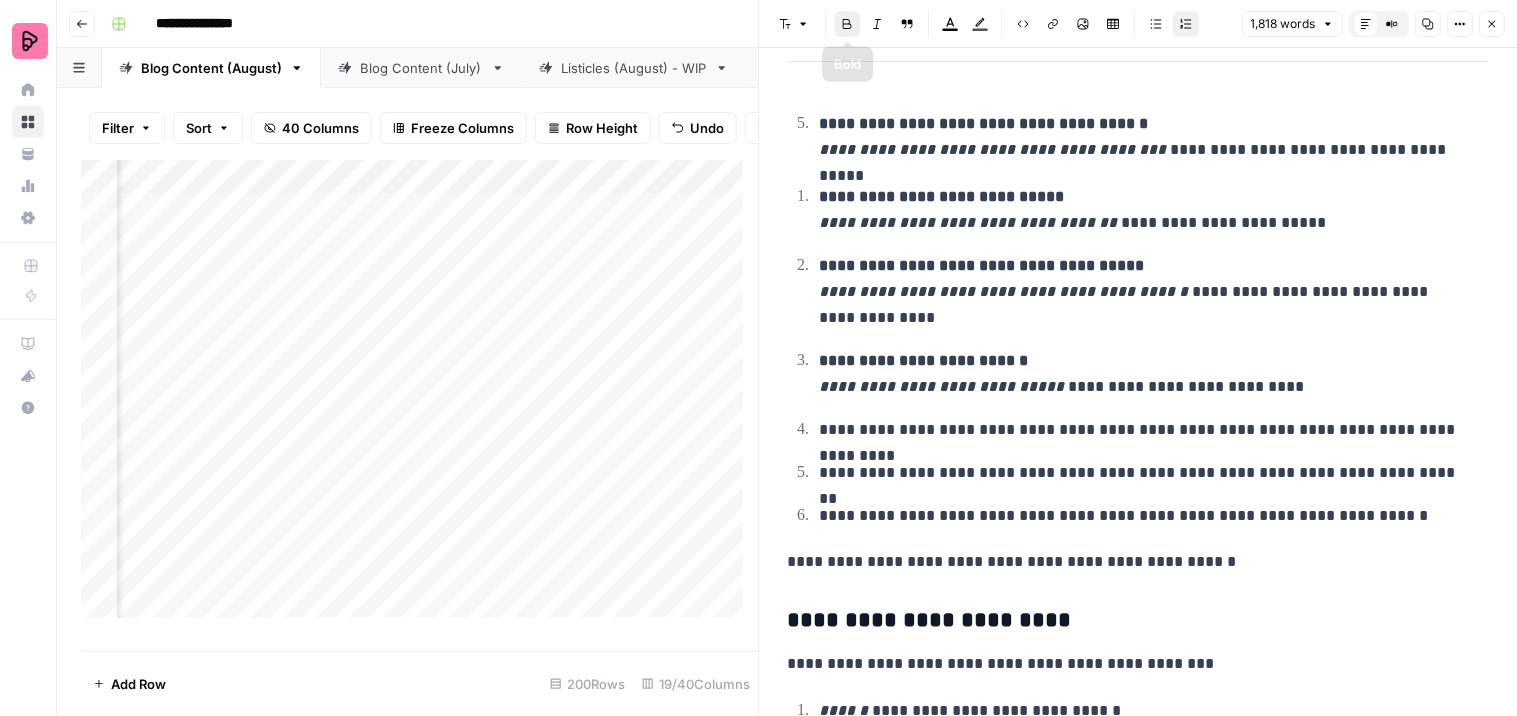 click 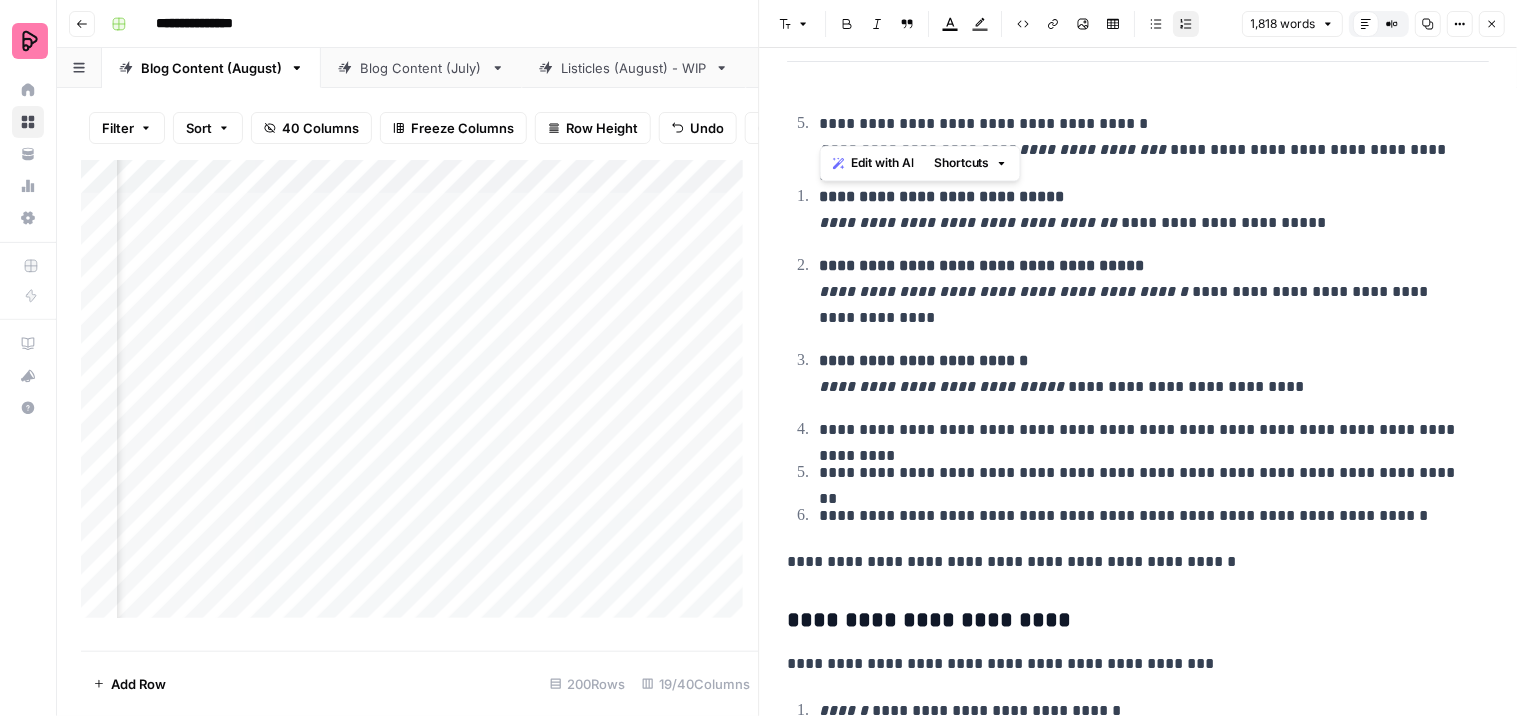click on "**********" at bounding box center (1139, 632) 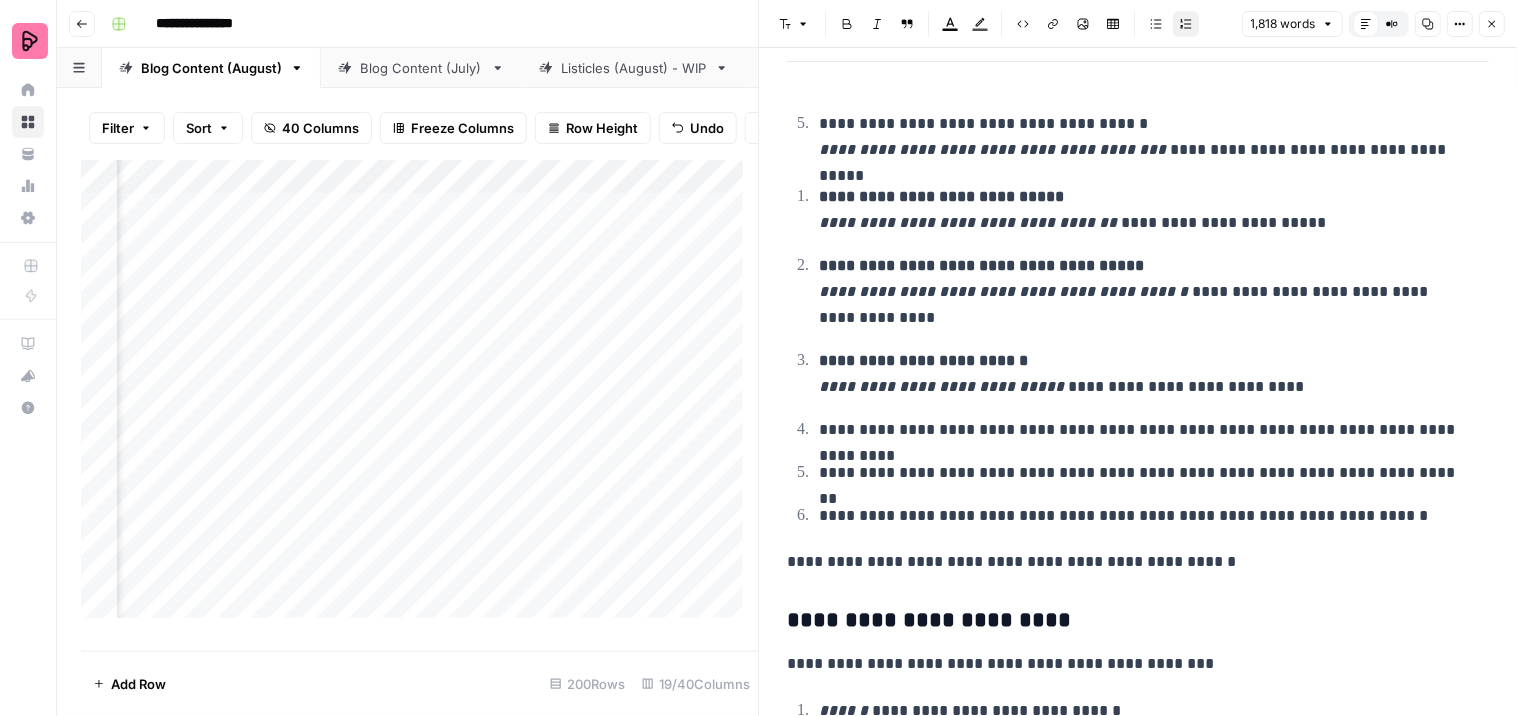 click on "**********" at bounding box center (1152, 136) 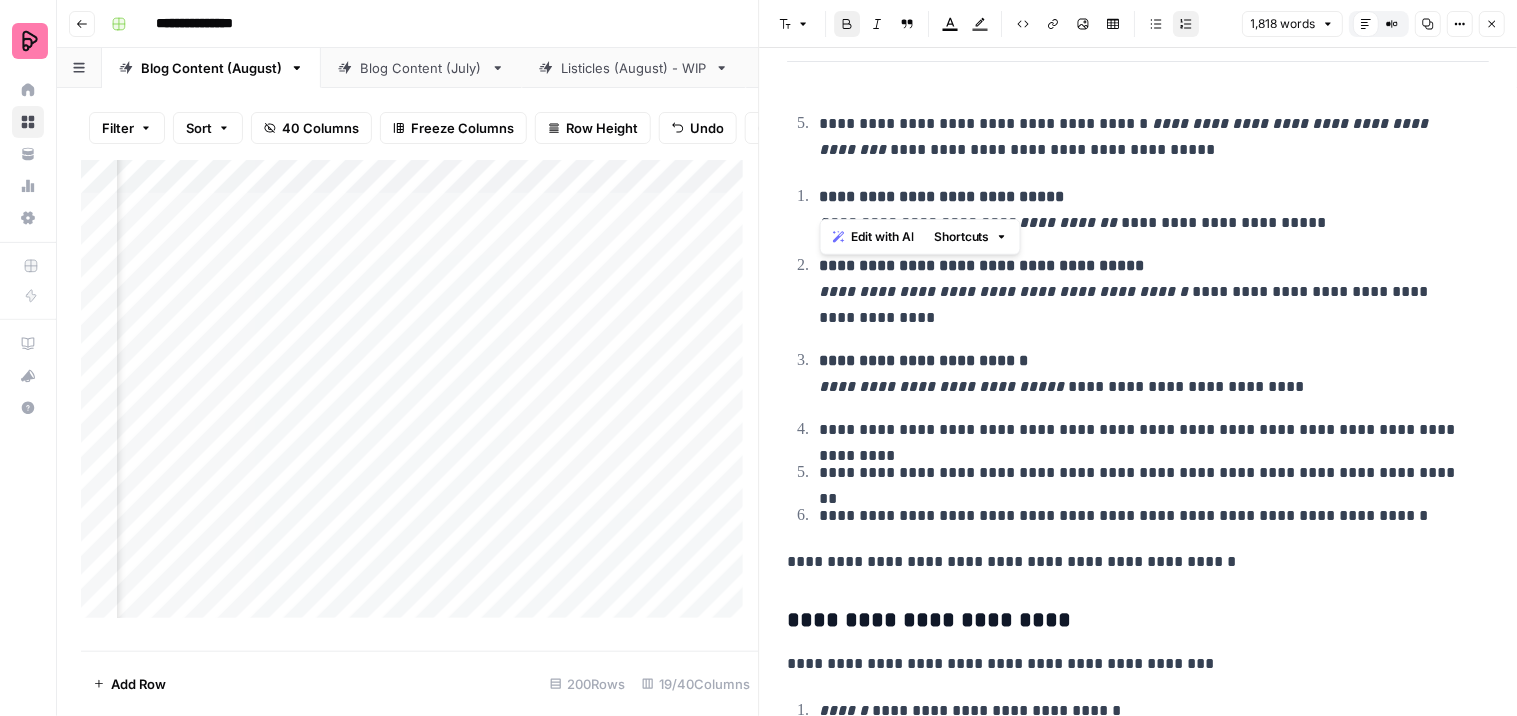 drag, startPoint x: 1026, startPoint y: 196, endPoint x: 828, endPoint y: 182, distance: 198.49434 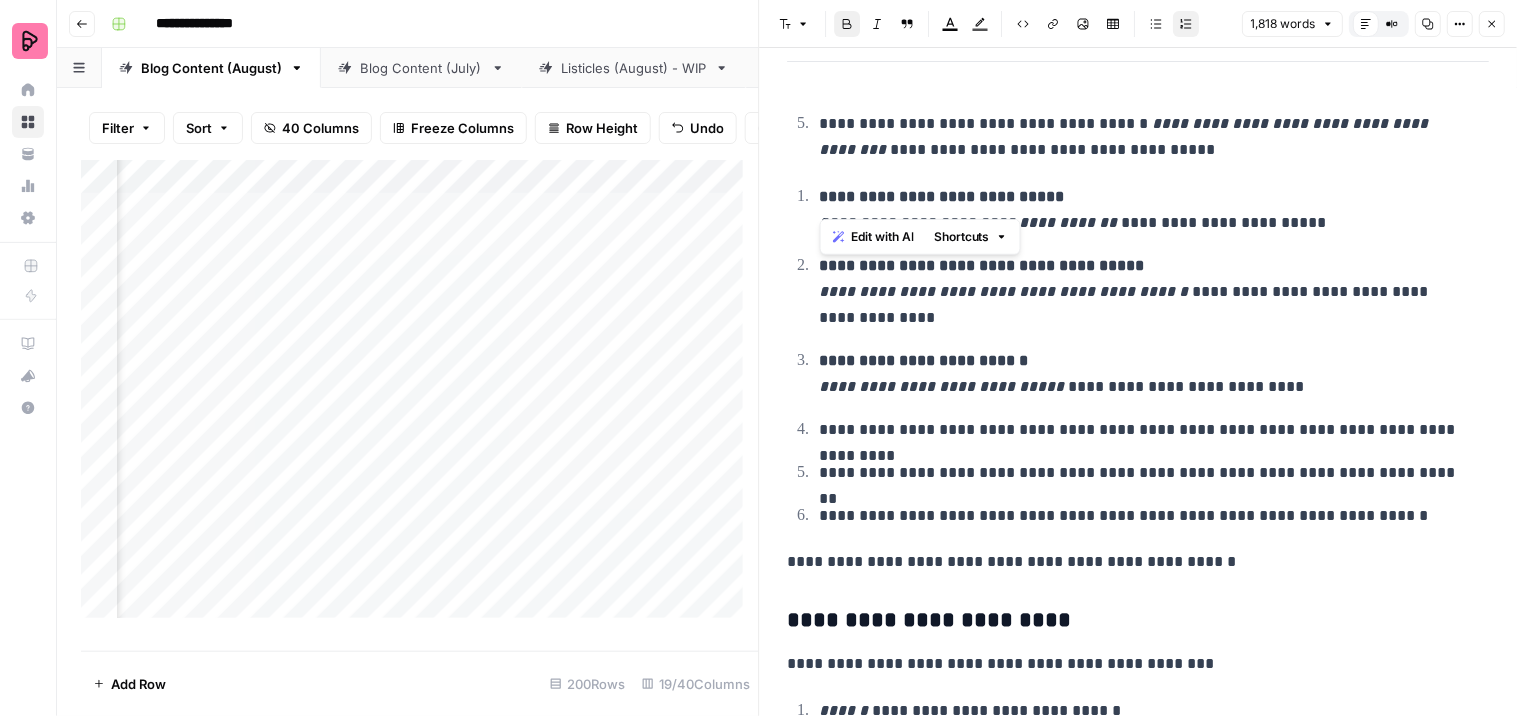 click on "**********" at bounding box center (1139, 632) 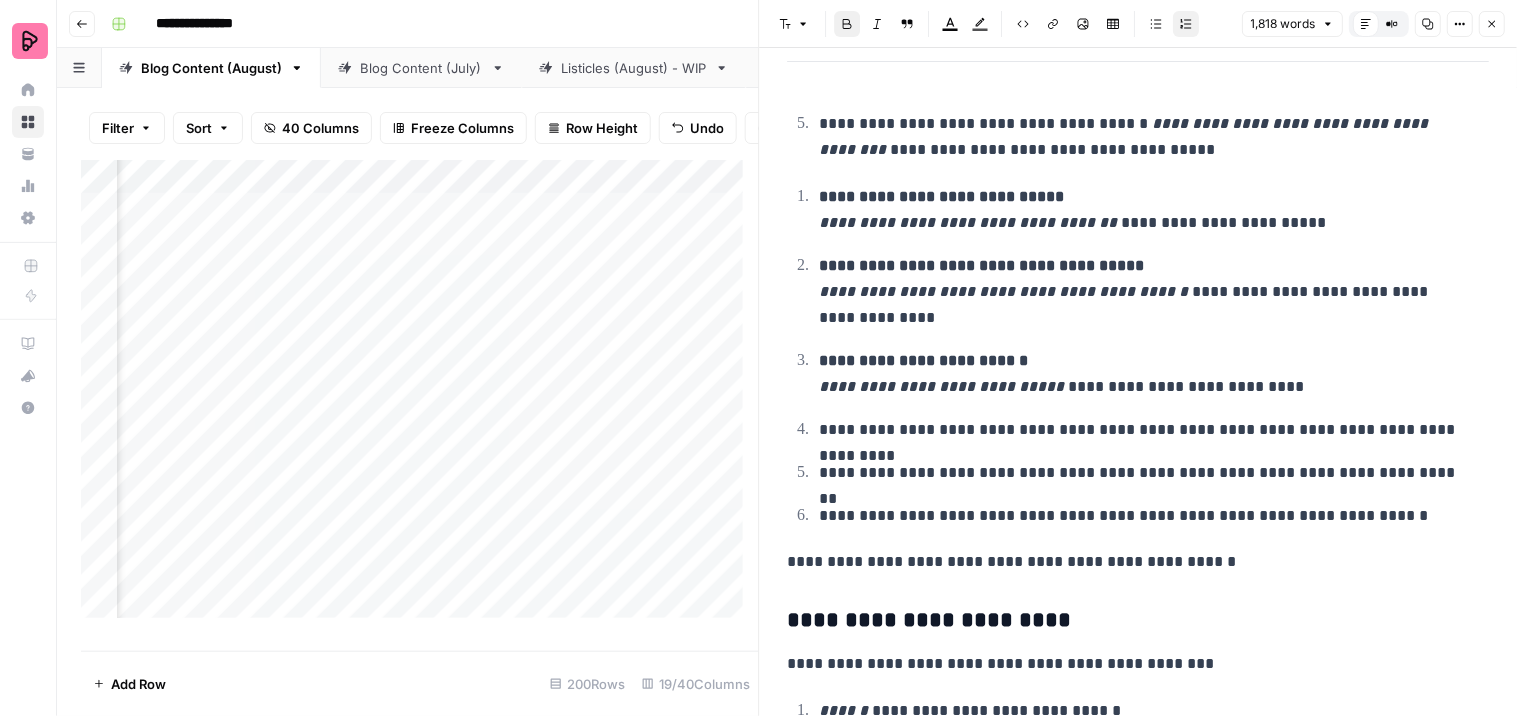 click 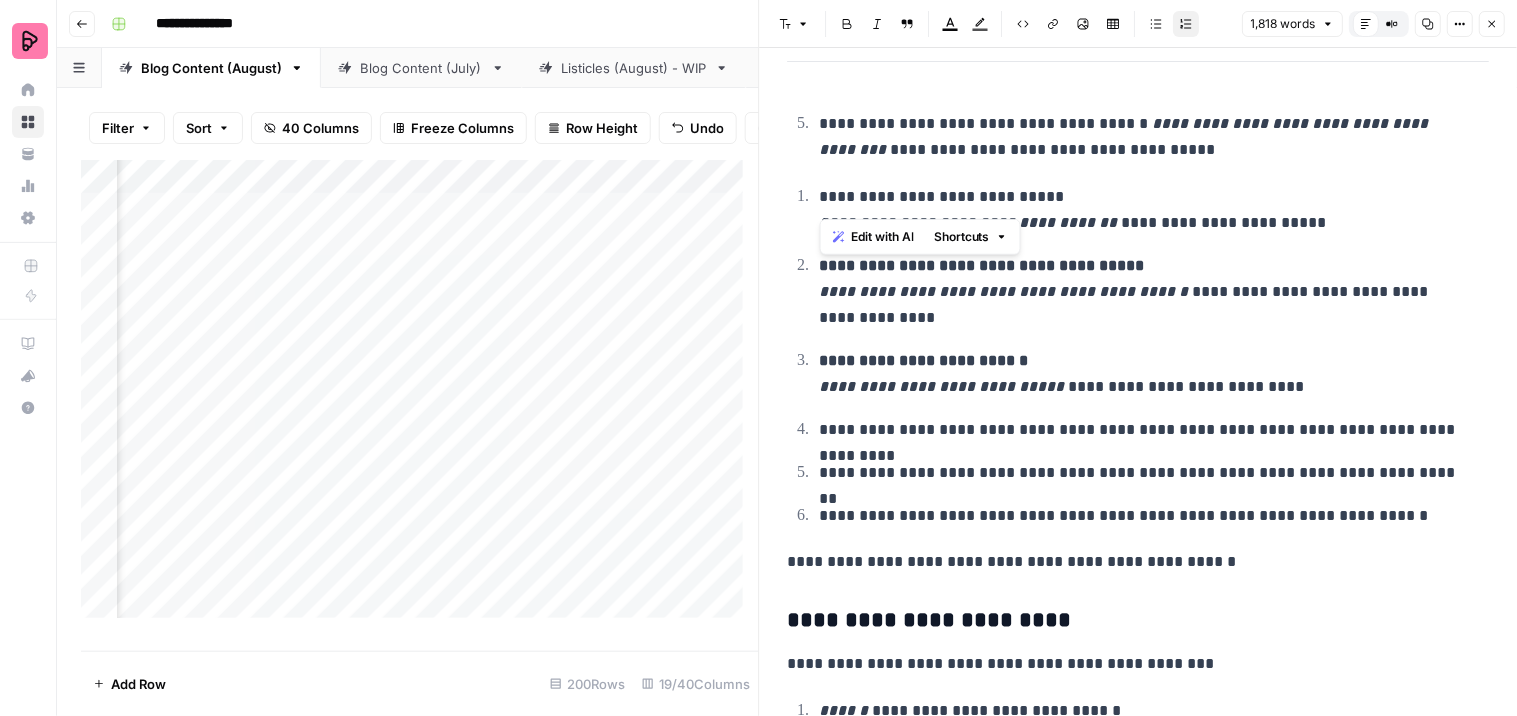click on "**********" at bounding box center (1146, 210) 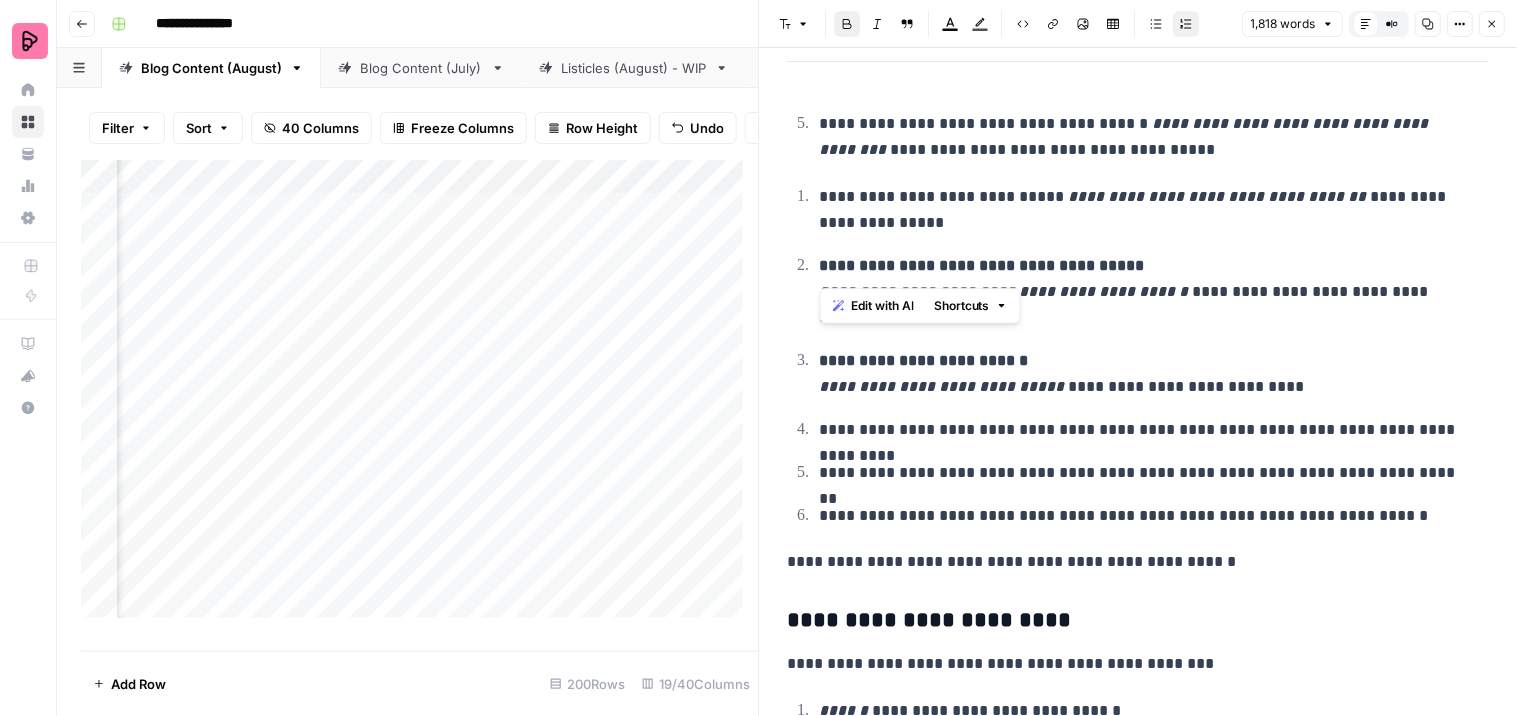 drag, startPoint x: 1106, startPoint y: 262, endPoint x: 817, endPoint y: 255, distance: 289.08478 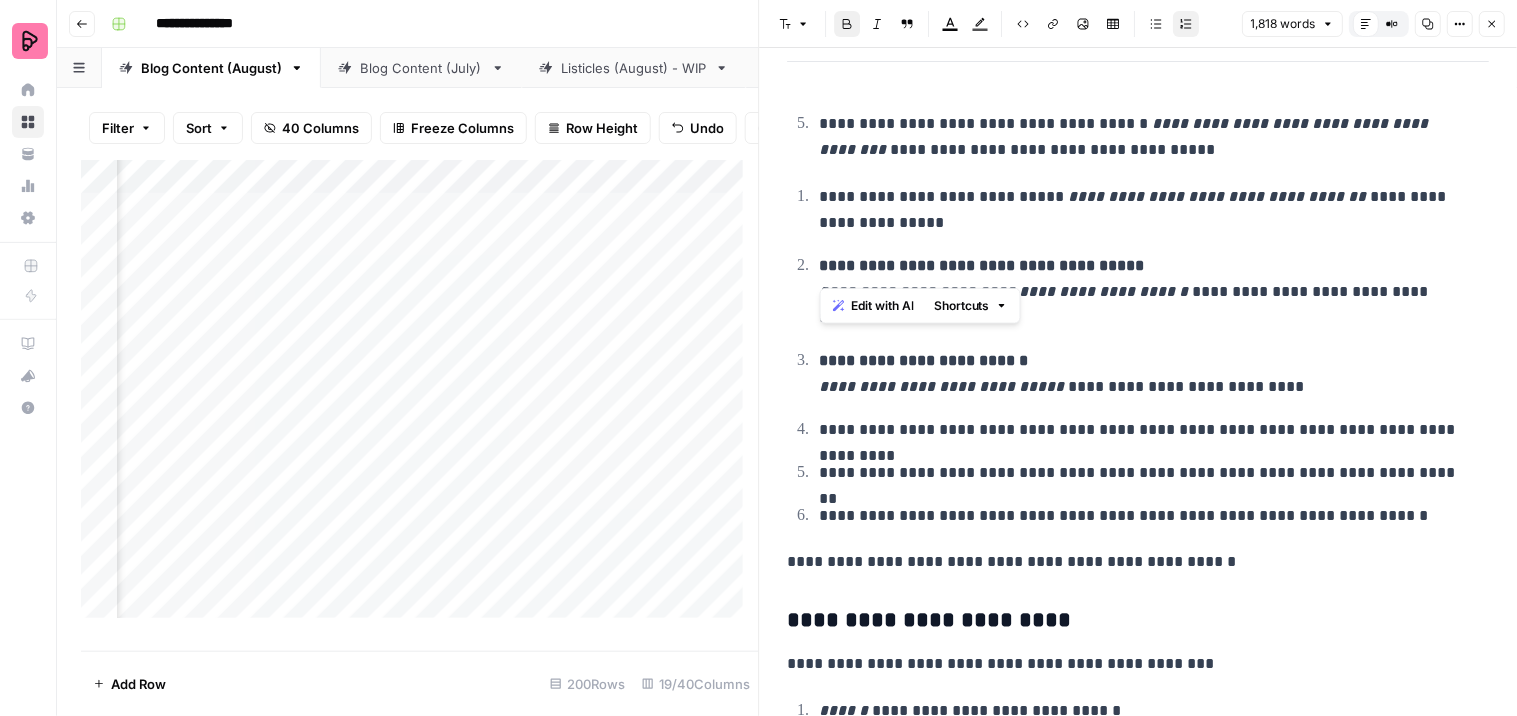 click 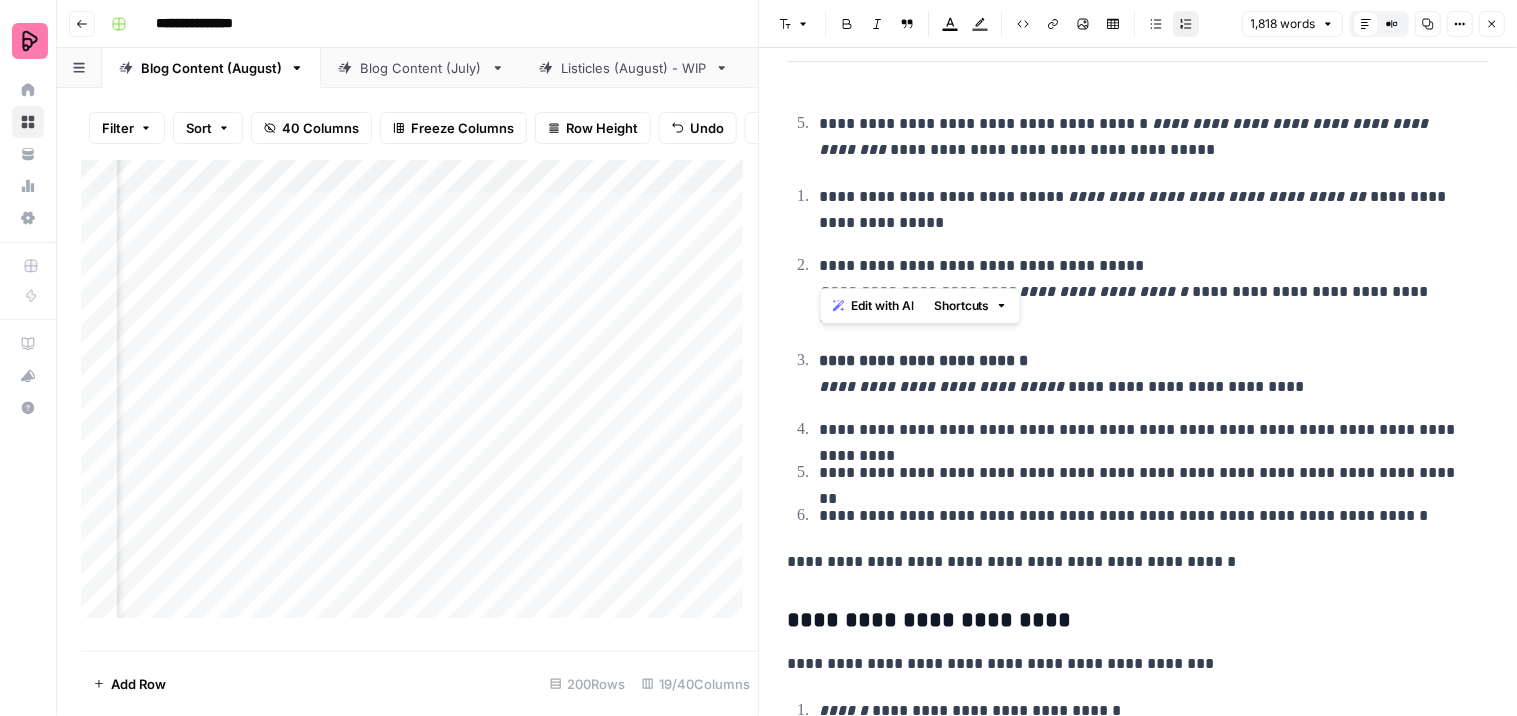 click on "**********" at bounding box center [1146, 292] 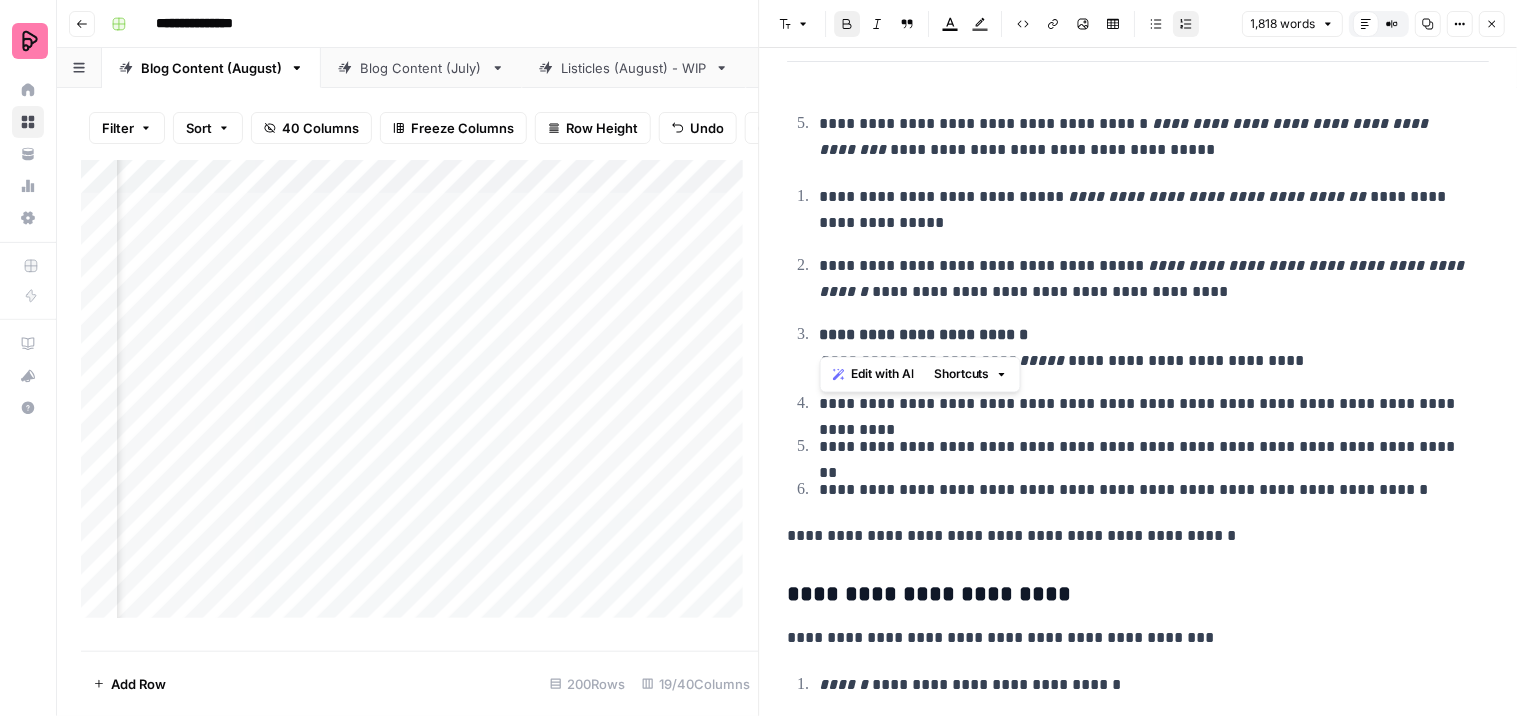 drag, startPoint x: 998, startPoint y: 333, endPoint x: 815, endPoint y: 337, distance: 183.04372 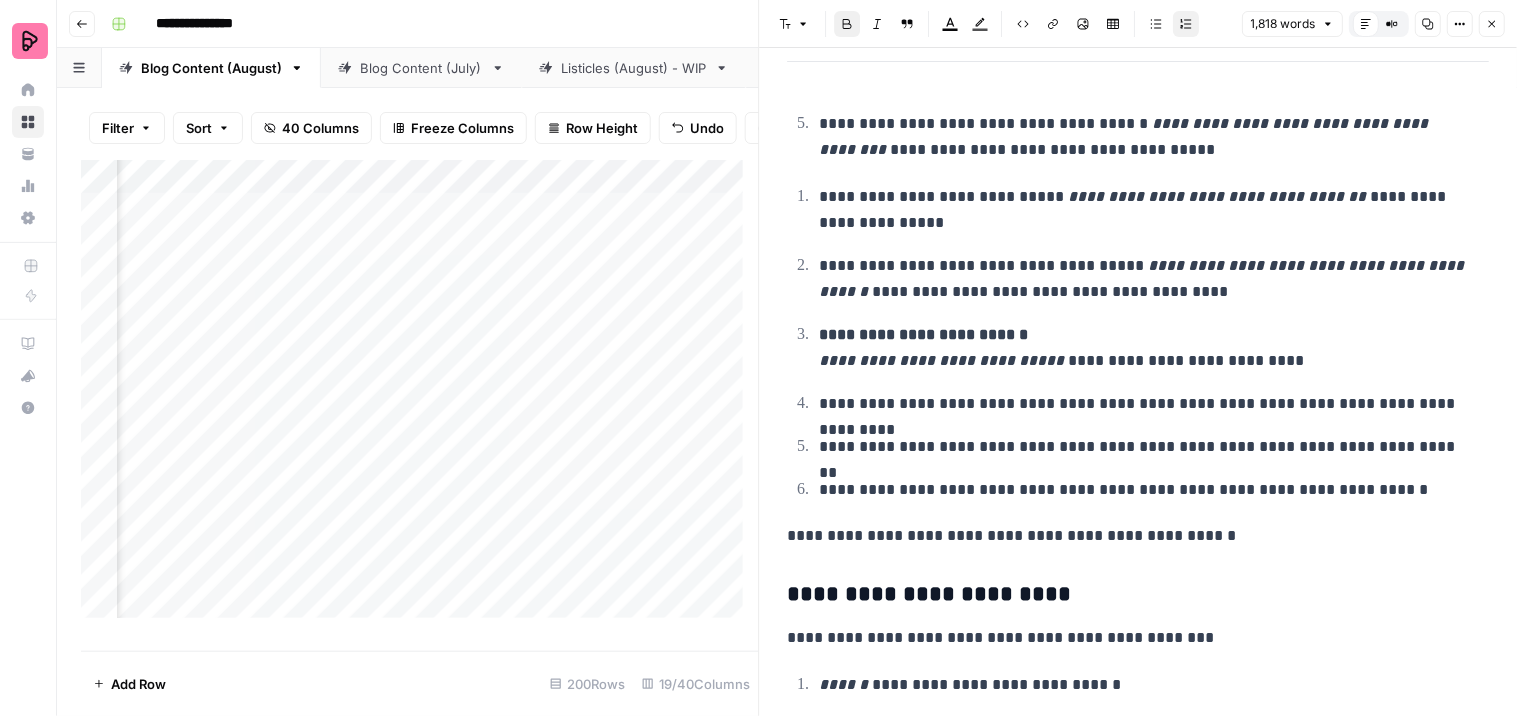 click 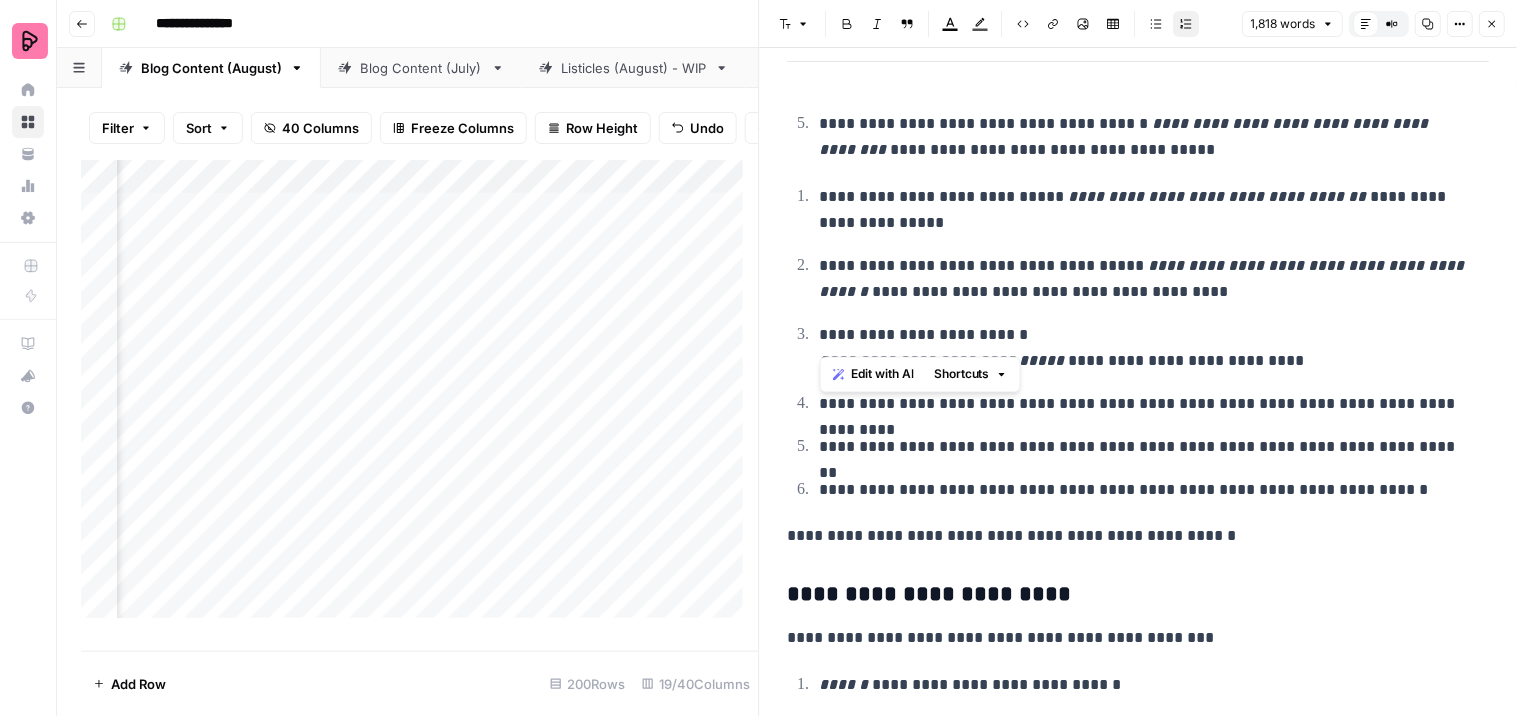 click on "**********" at bounding box center (1146, 348) 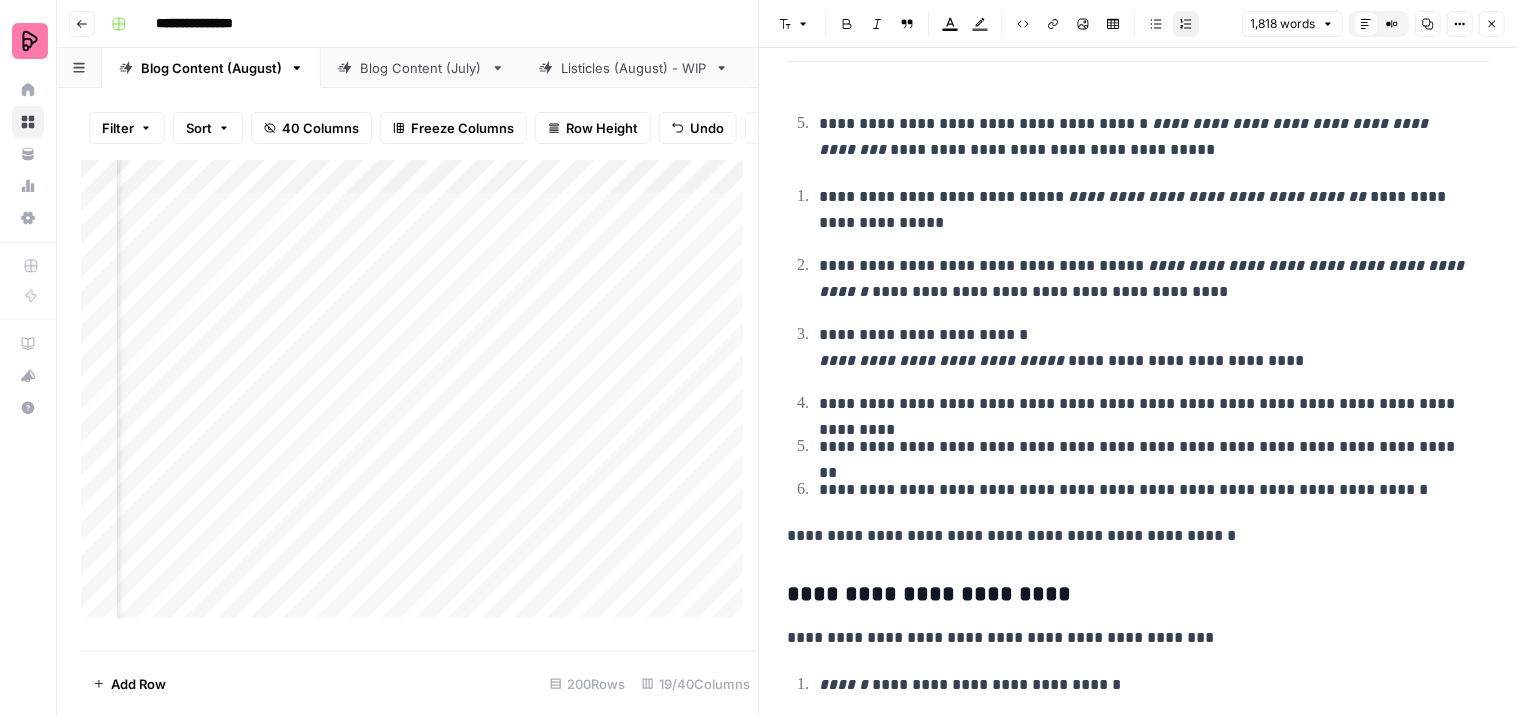 click on "**********" at bounding box center [1146, 404] 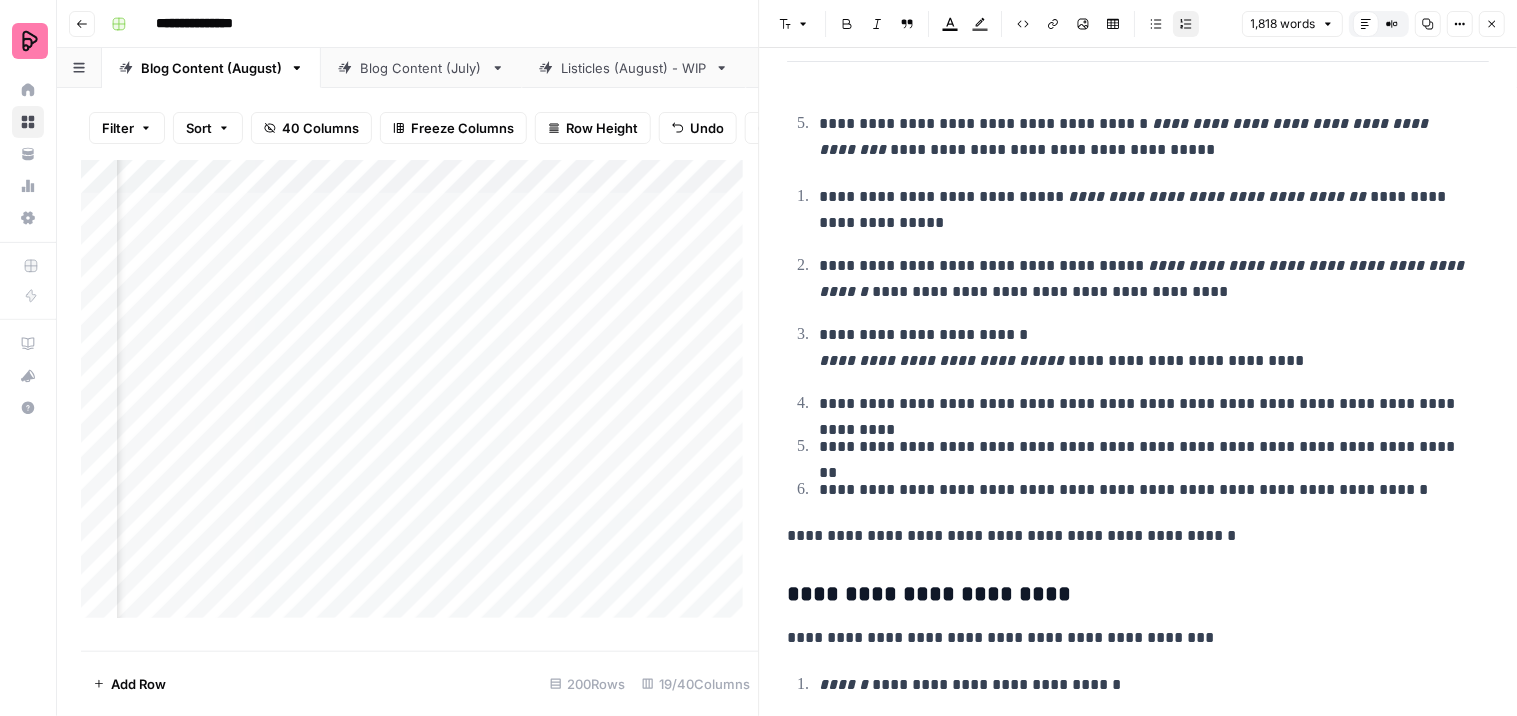 drag, startPoint x: 1037, startPoint y: 330, endPoint x: 1023, endPoint y: 347, distance: 22.022715 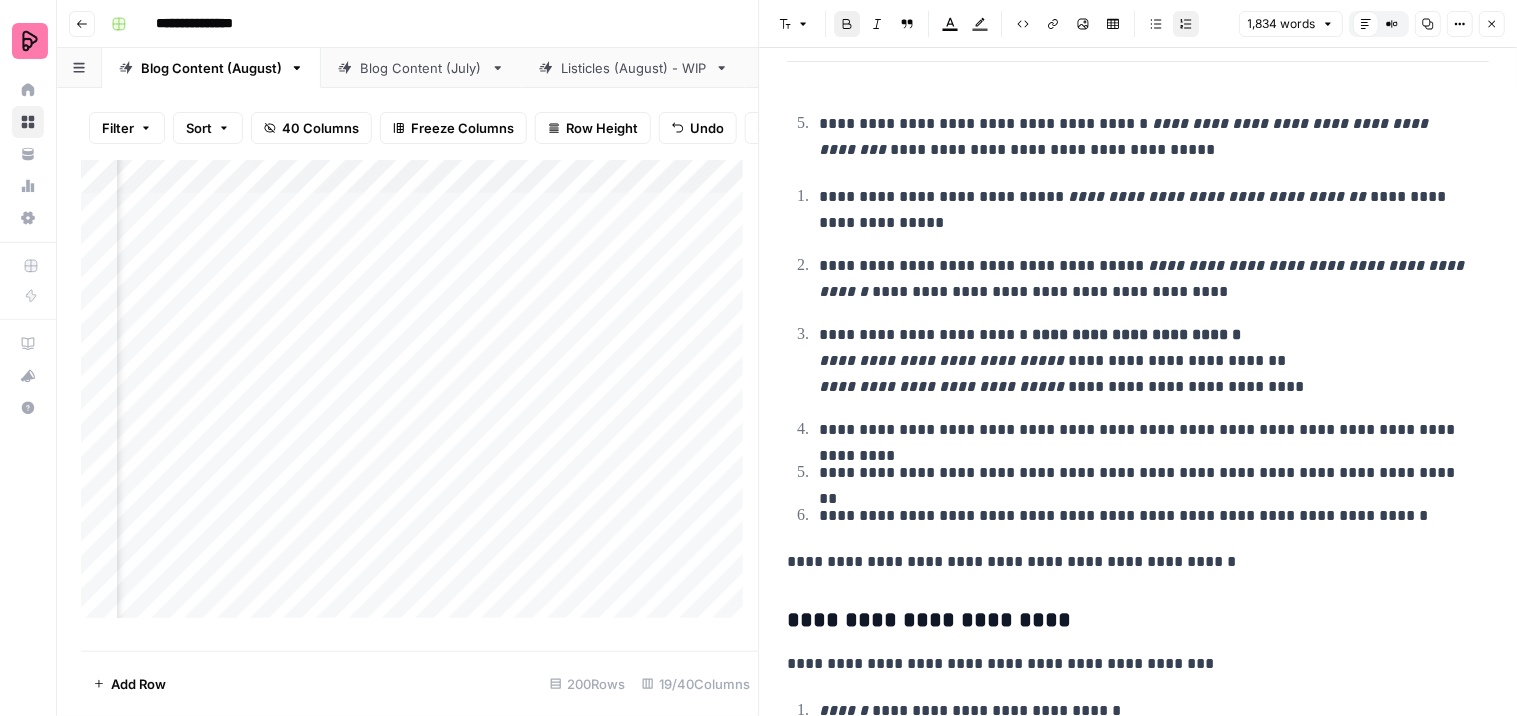 click on "**********" at bounding box center (1137, 334) 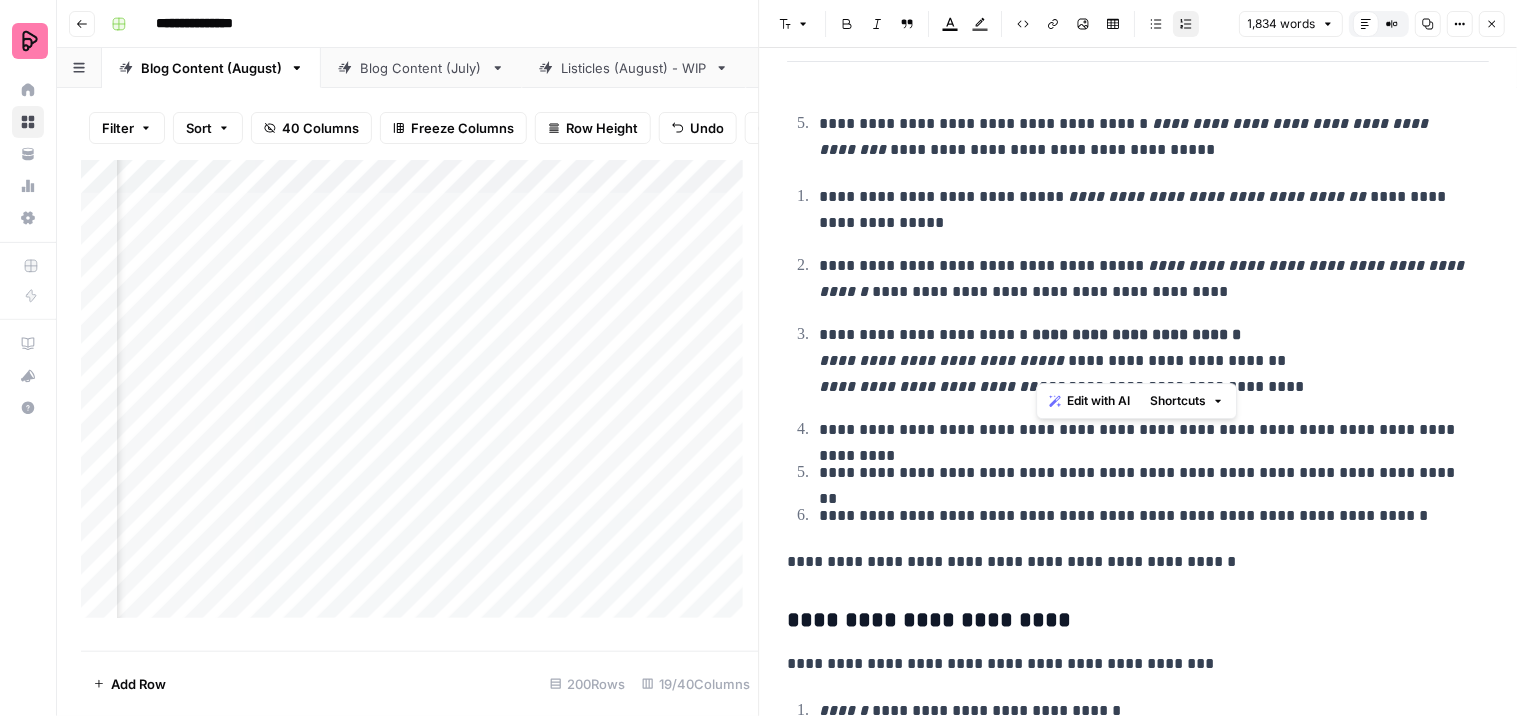 drag, startPoint x: 1035, startPoint y: 334, endPoint x: 1044, endPoint y: 355, distance: 22.847319 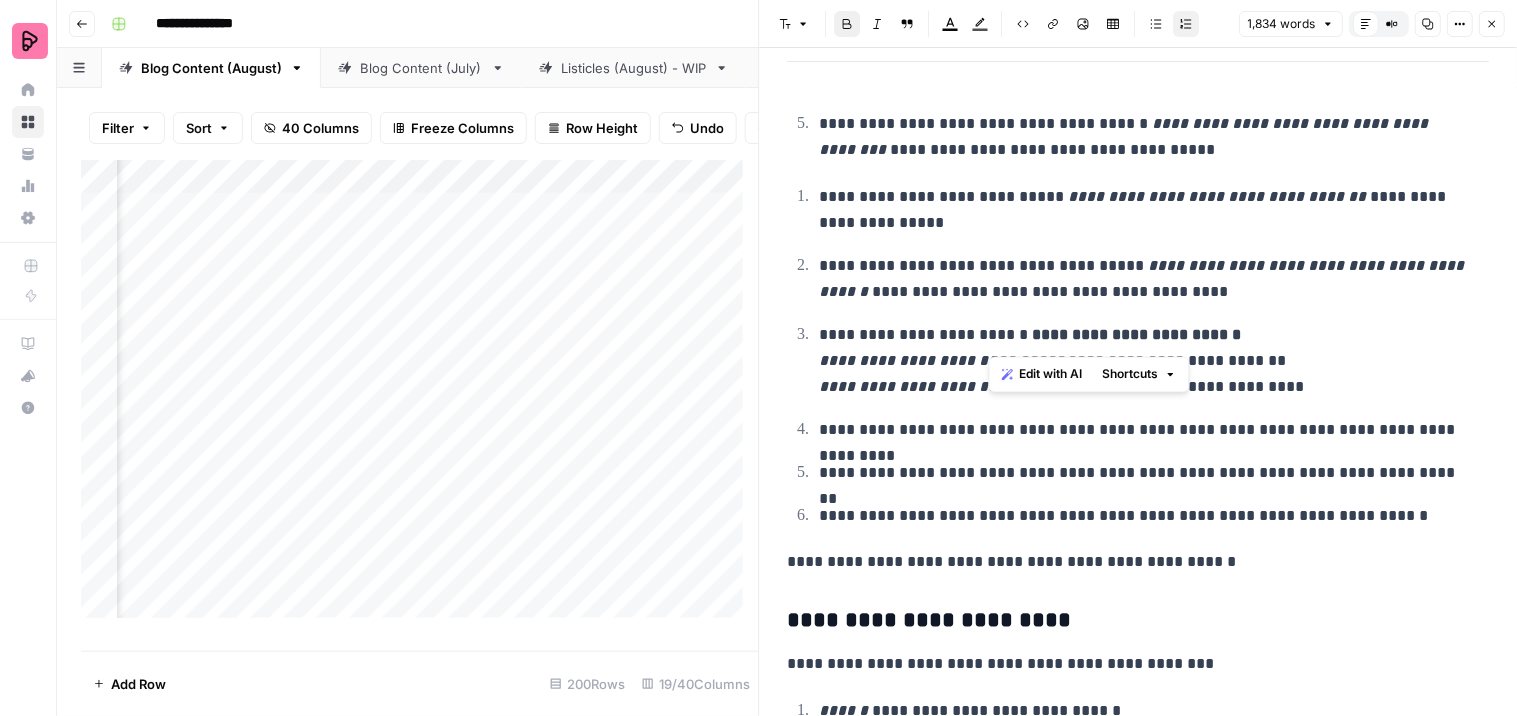 drag, startPoint x: 1178, startPoint y: 334, endPoint x: 988, endPoint y: 341, distance: 190.1289 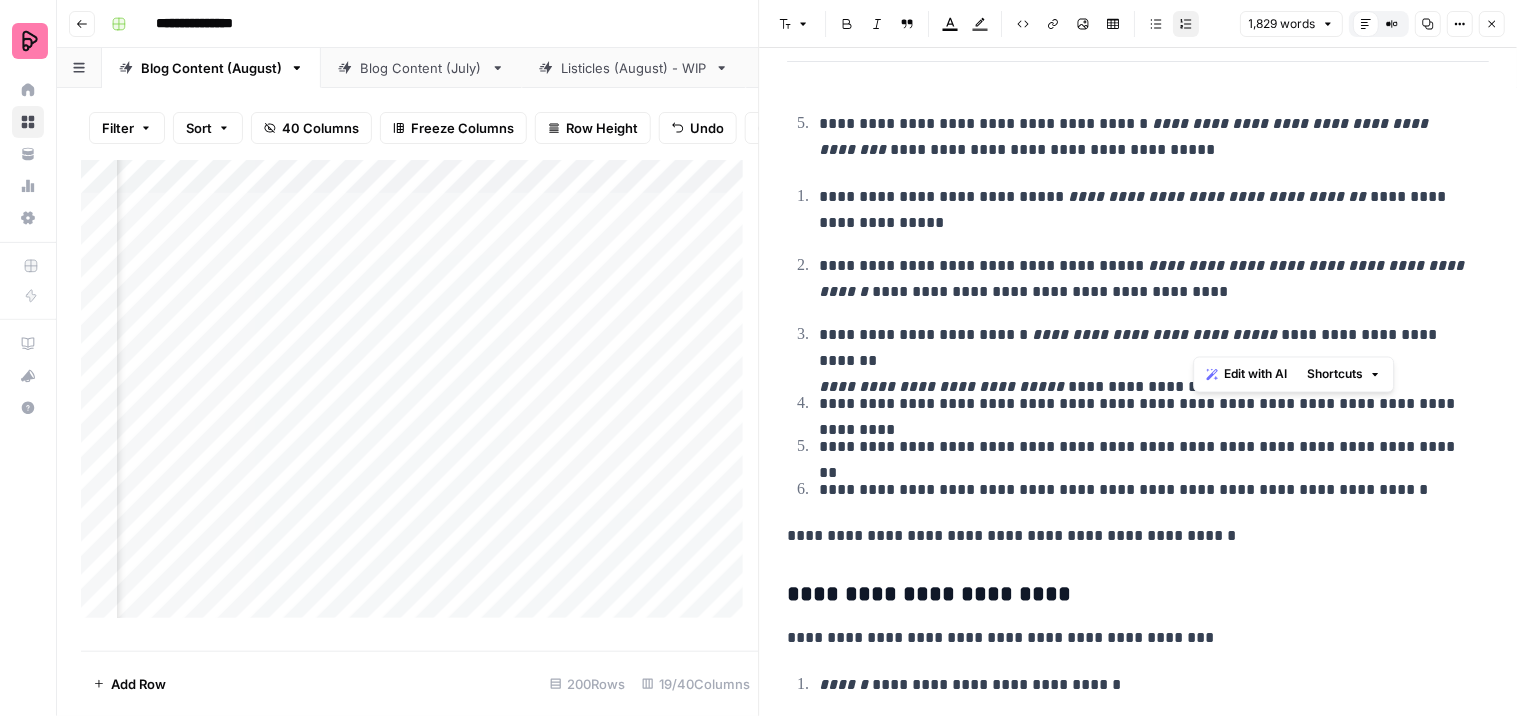 drag, startPoint x: 1392, startPoint y: 340, endPoint x: 1352, endPoint y: 334, distance: 40.4475 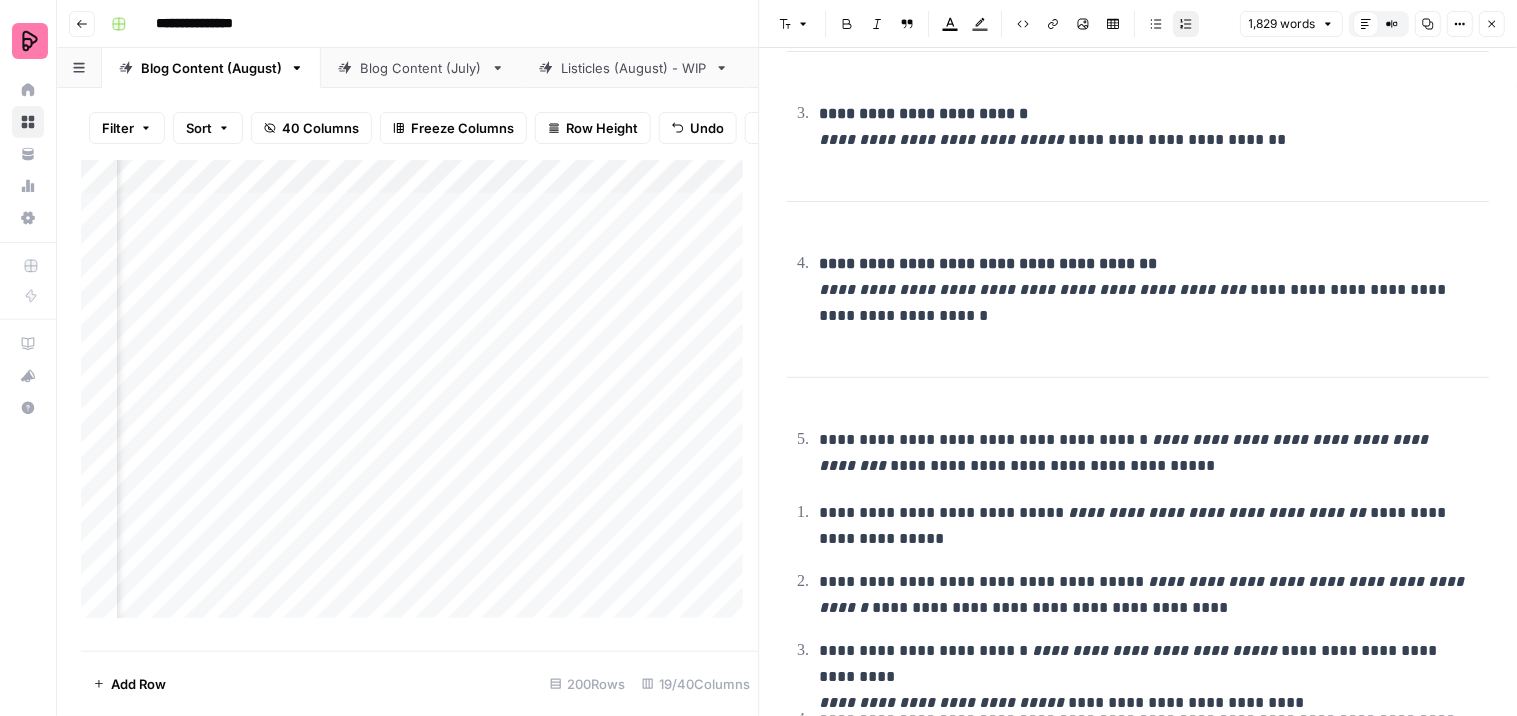 scroll, scrollTop: 2813, scrollLeft: 0, axis: vertical 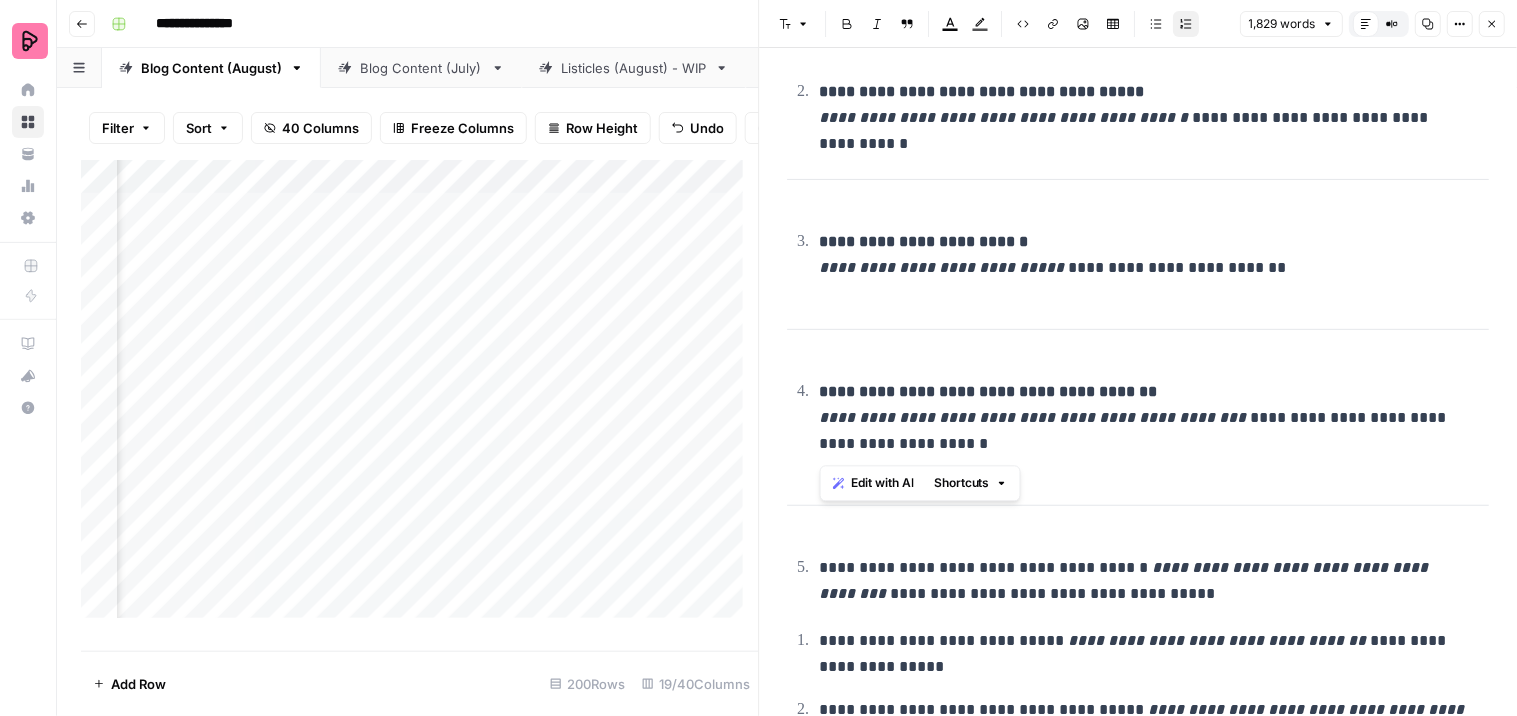 drag, startPoint x: 900, startPoint y: 453, endPoint x: 821, endPoint y: 378, distance: 108.93117 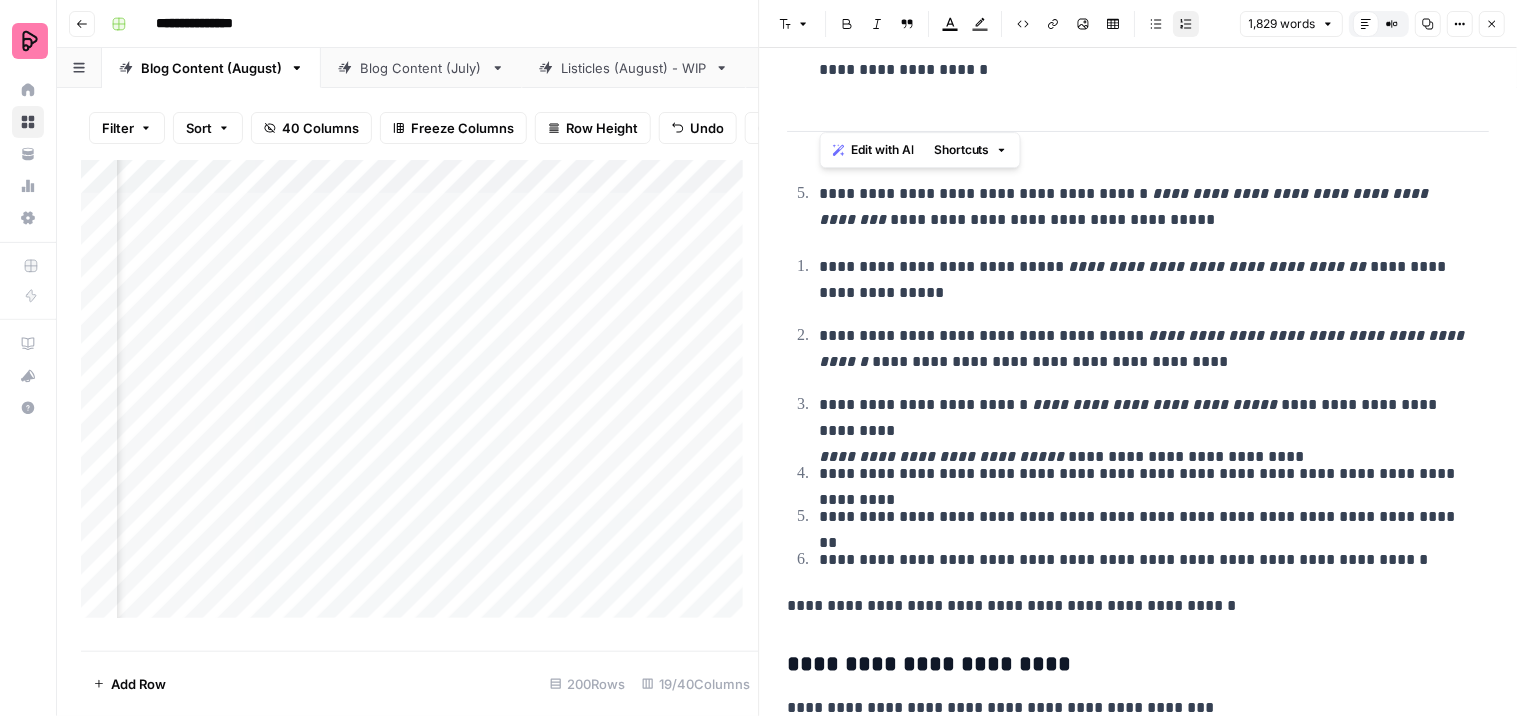 scroll, scrollTop: 3257, scrollLeft: 0, axis: vertical 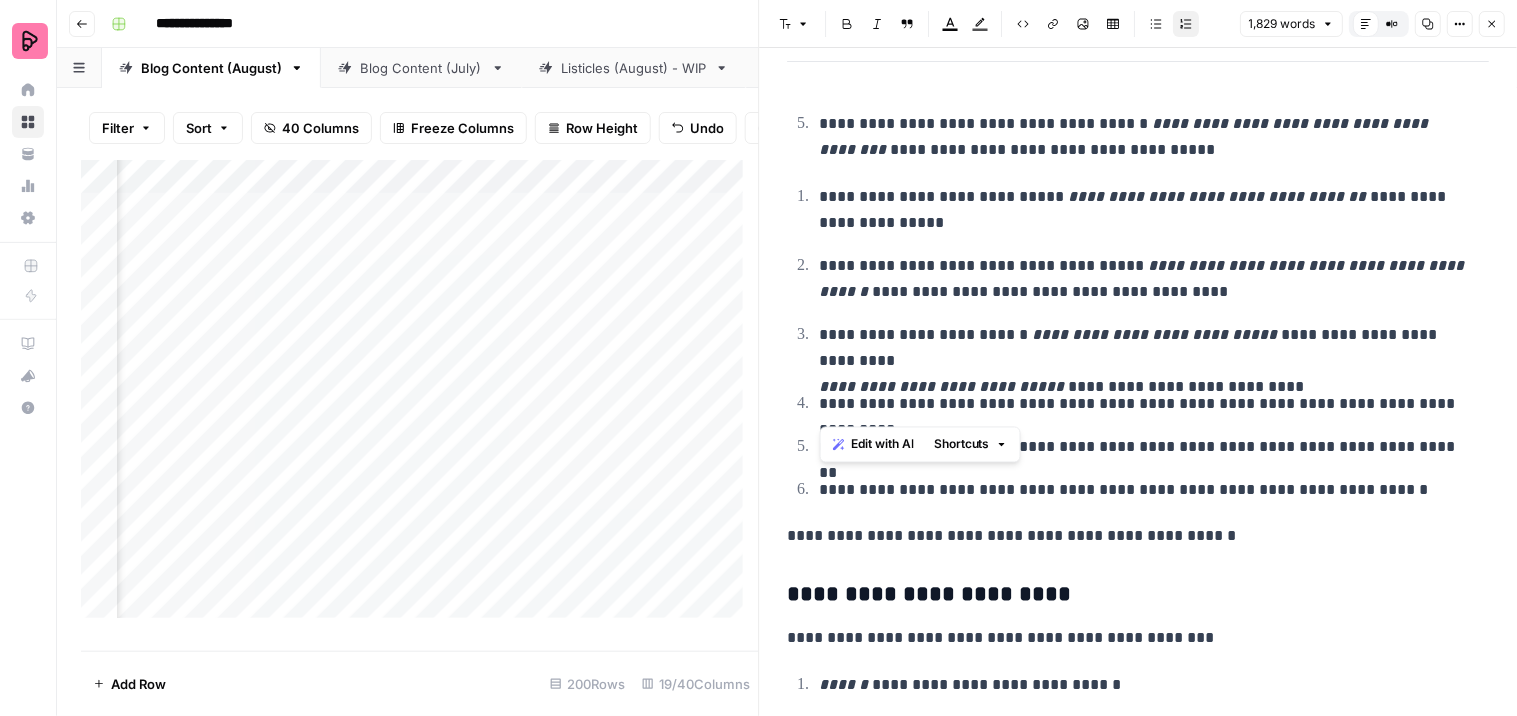 drag, startPoint x: 1441, startPoint y: 408, endPoint x: 864, endPoint y: 393, distance: 577.19495 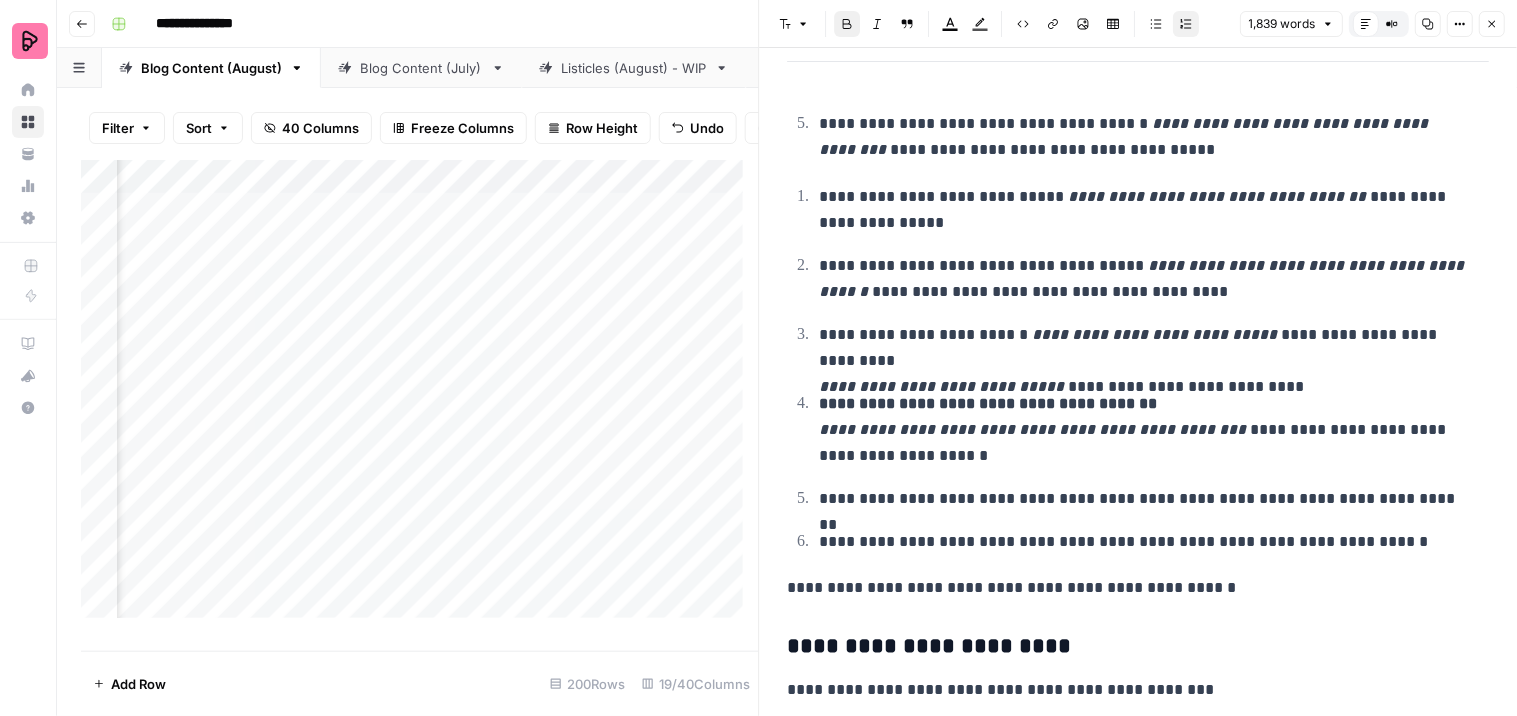 drag, startPoint x: 865, startPoint y: 403, endPoint x: 882, endPoint y: 430, distance: 31.906113 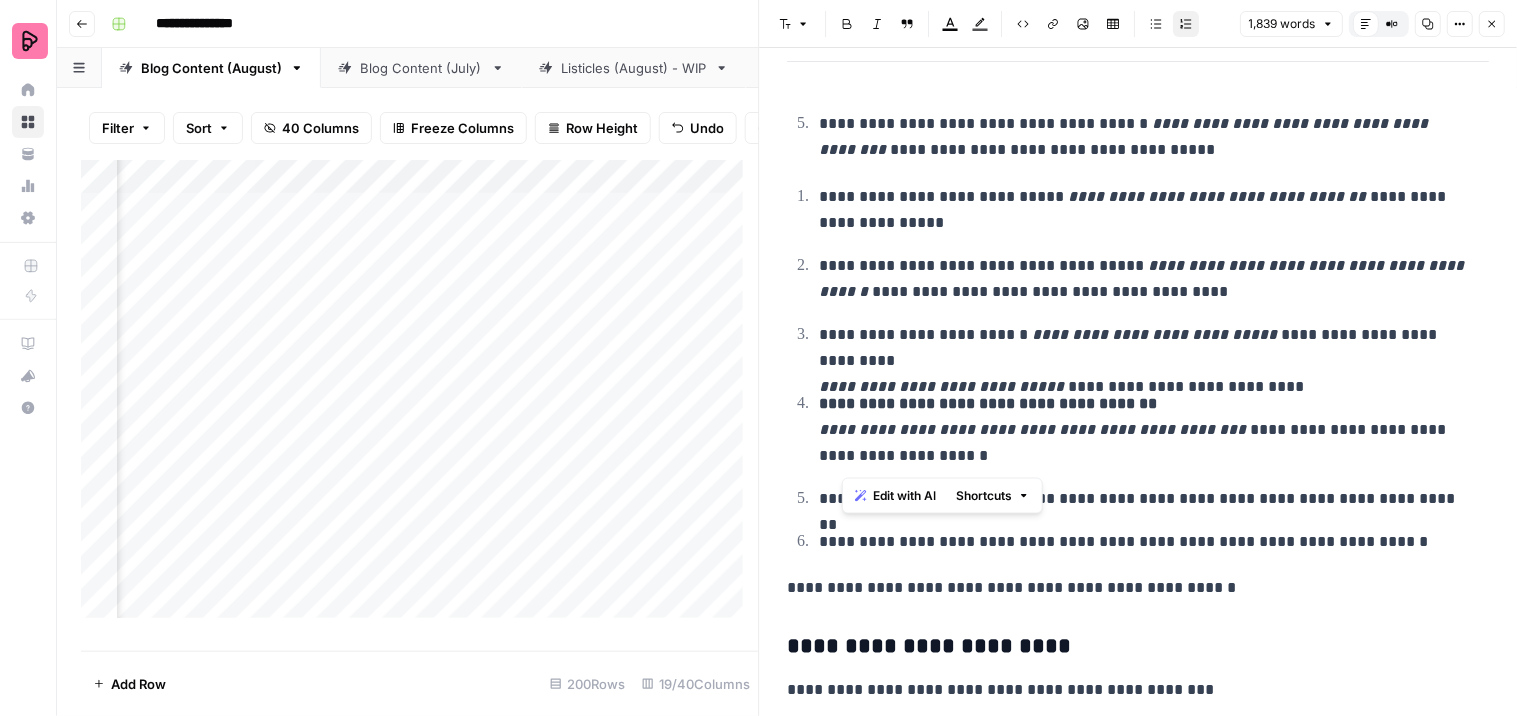 drag, startPoint x: 884, startPoint y: 458, endPoint x: 842, endPoint y: 454, distance: 42.190044 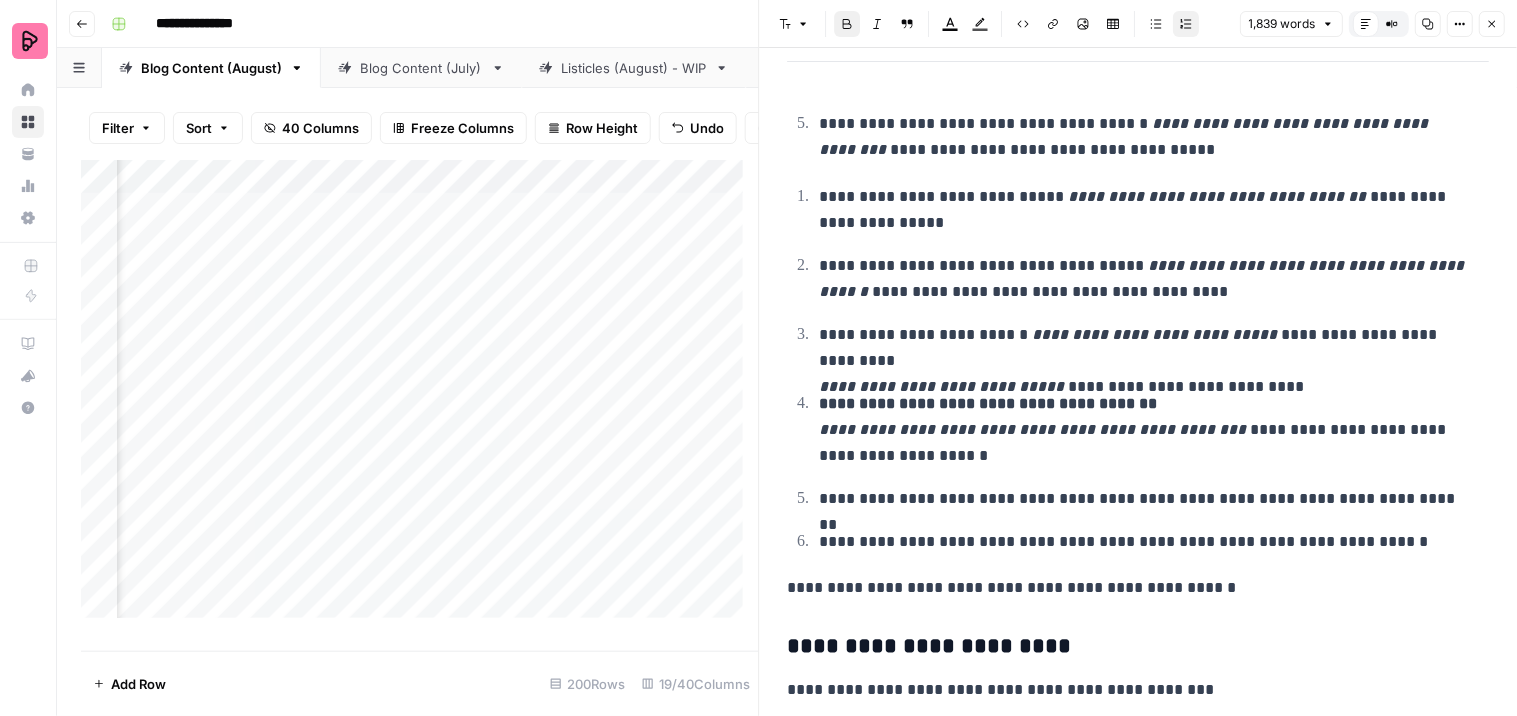 click on "**********" at bounding box center (1146, 430) 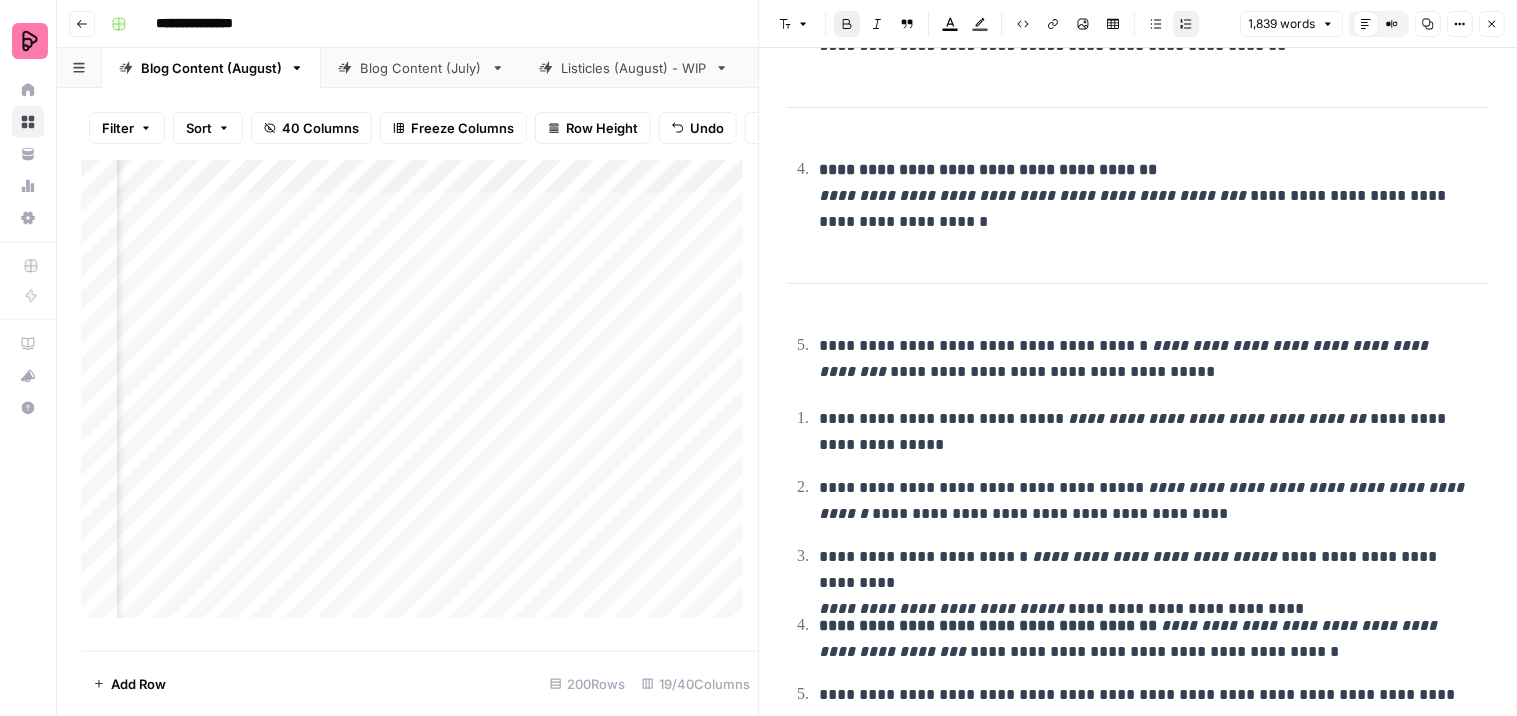 scroll, scrollTop: 2924, scrollLeft: 0, axis: vertical 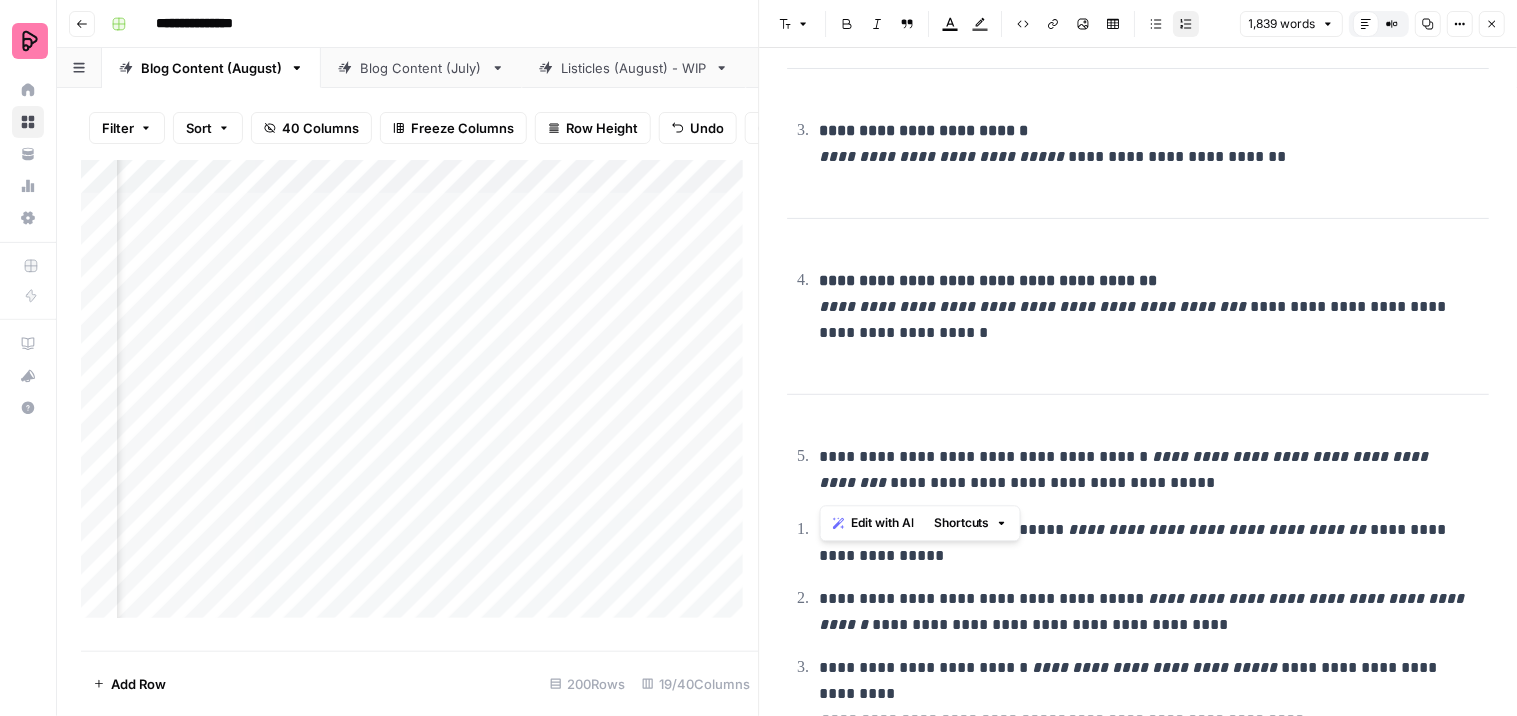 drag, startPoint x: 1031, startPoint y: 478, endPoint x: 817, endPoint y: 454, distance: 215.34158 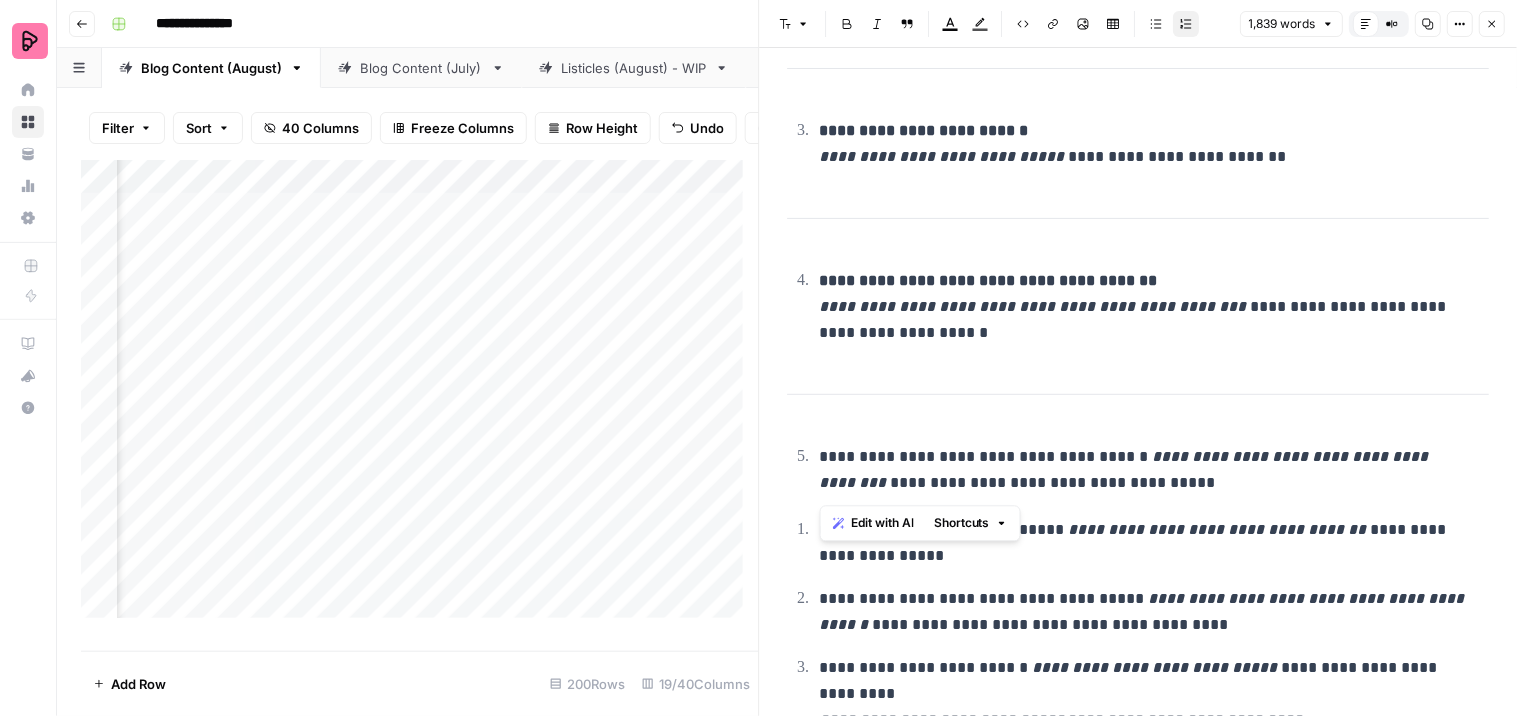 click on "**********" at bounding box center (1152, 469) 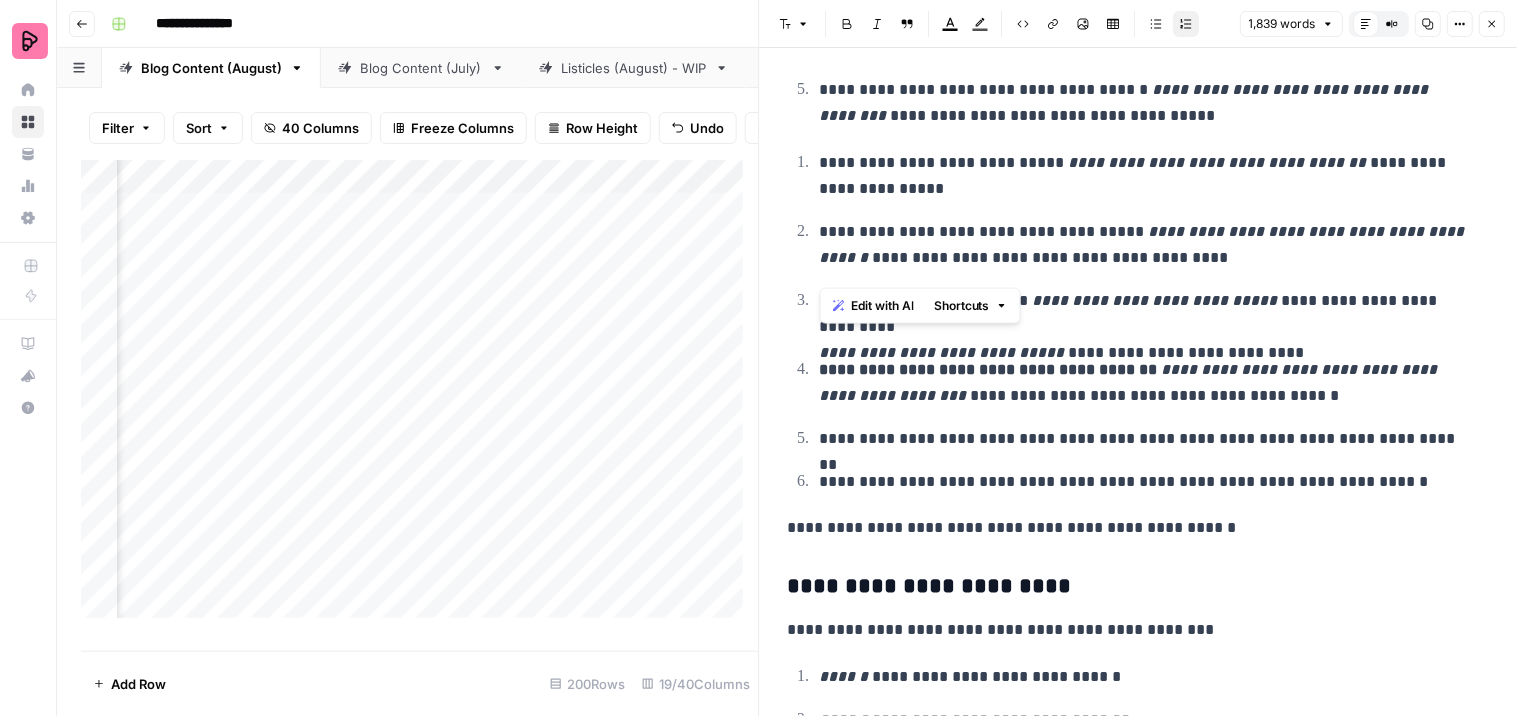 scroll, scrollTop: 3368, scrollLeft: 0, axis: vertical 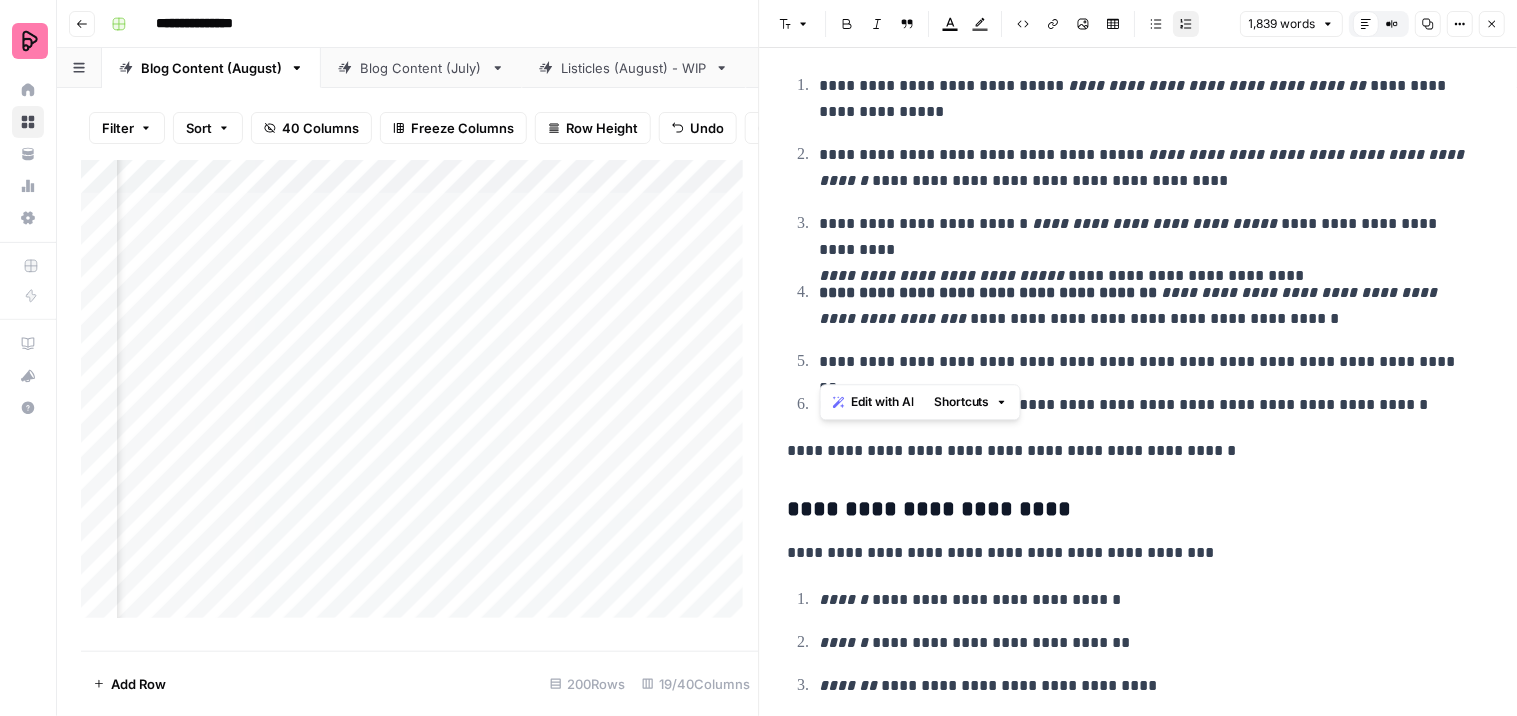 drag, startPoint x: 1347, startPoint y: 367, endPoint x: 815, endPoint y: 352, distance: 532.2114 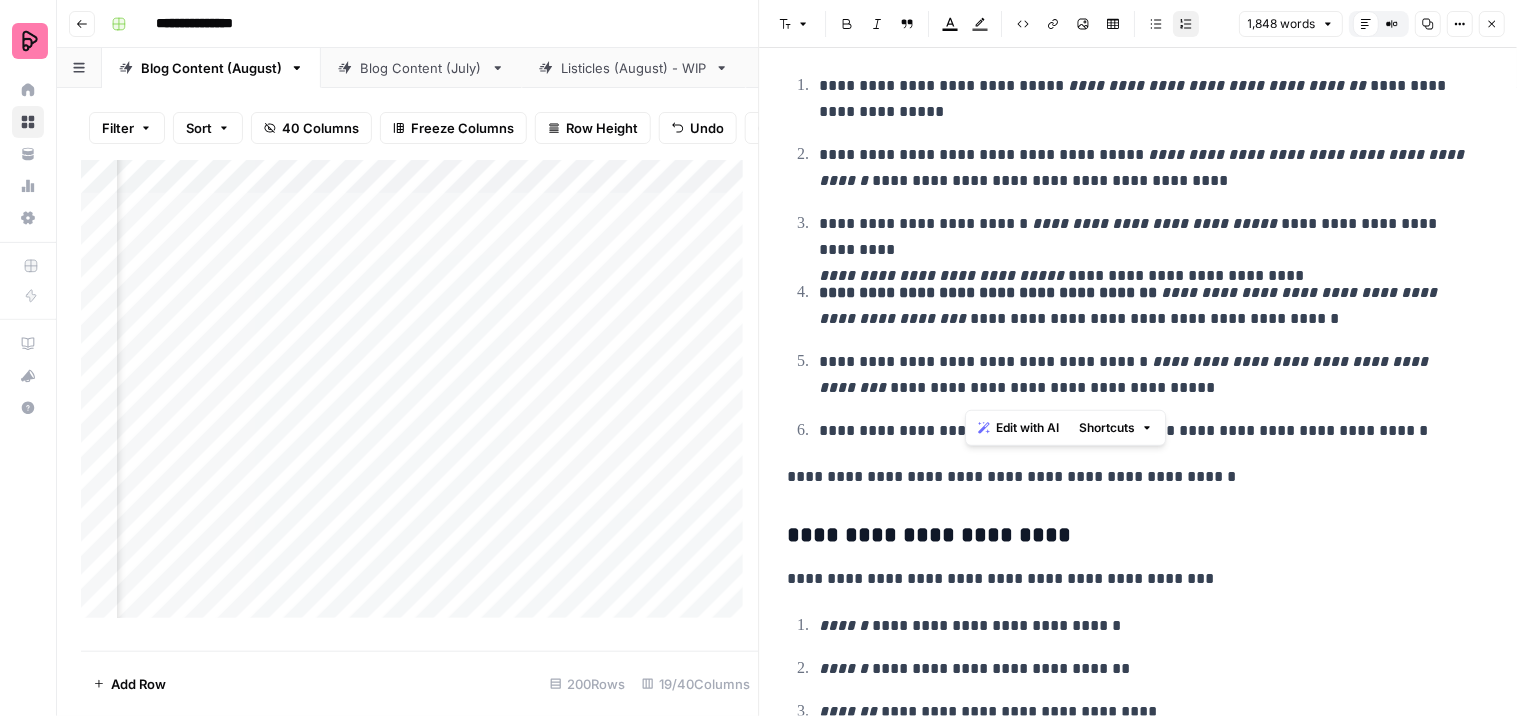 drag, startPoint x: 1024, startPoint y: 390, endPoint x: 966, endPoint y: 390, distance: 58 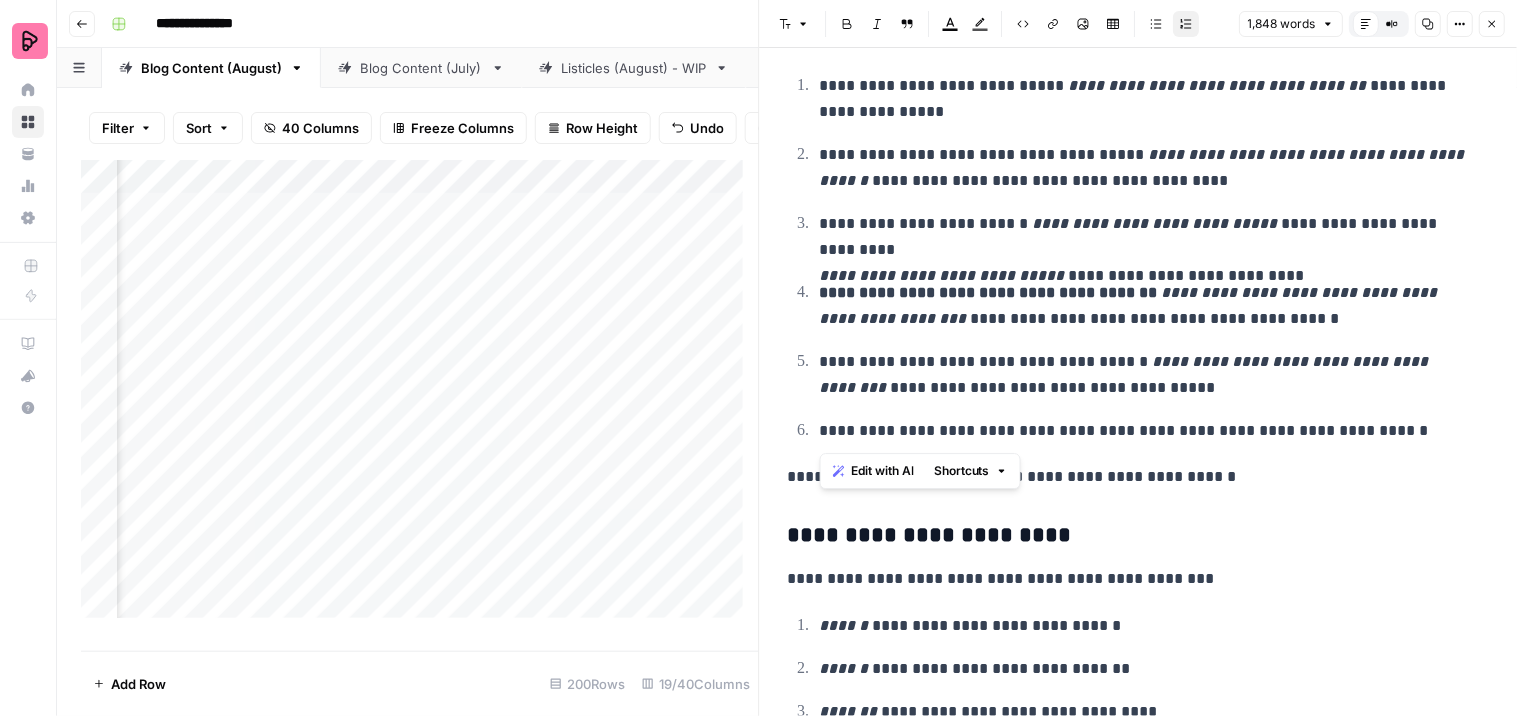 drag, startPoint x: 1336, startPoint y: 434, endPoint x: 823, endPoint y: 420, distance: 513.191 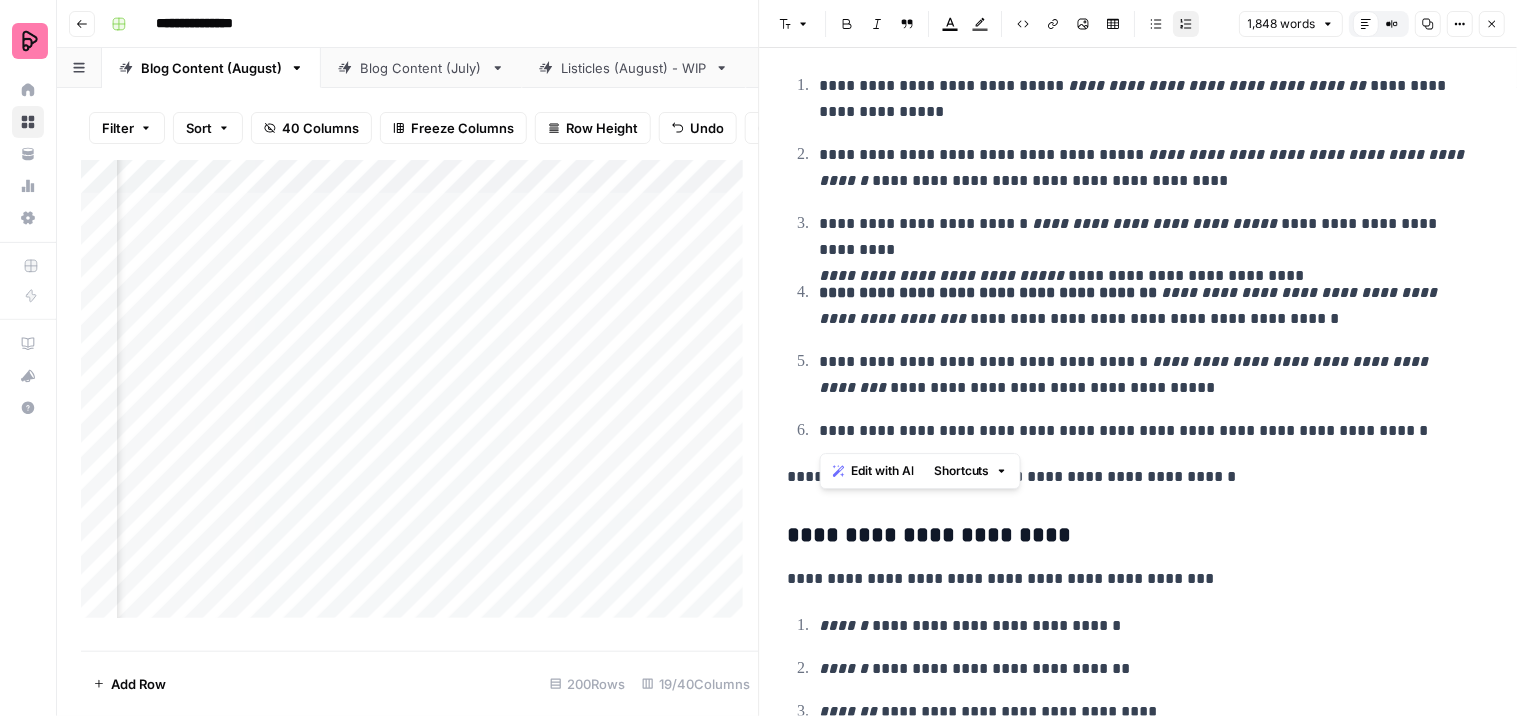 click on "**********" at bounding box center (1146, 431) 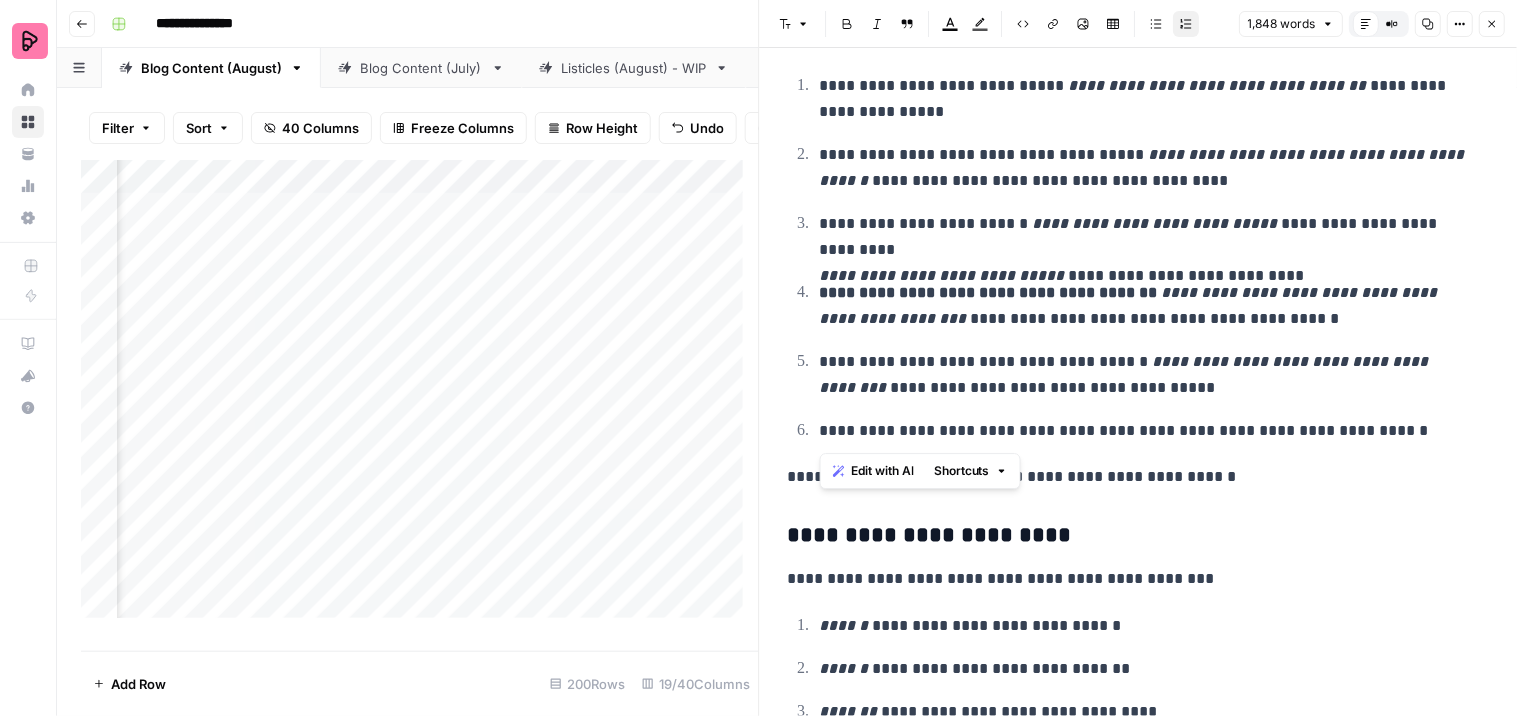 copy on "**********" 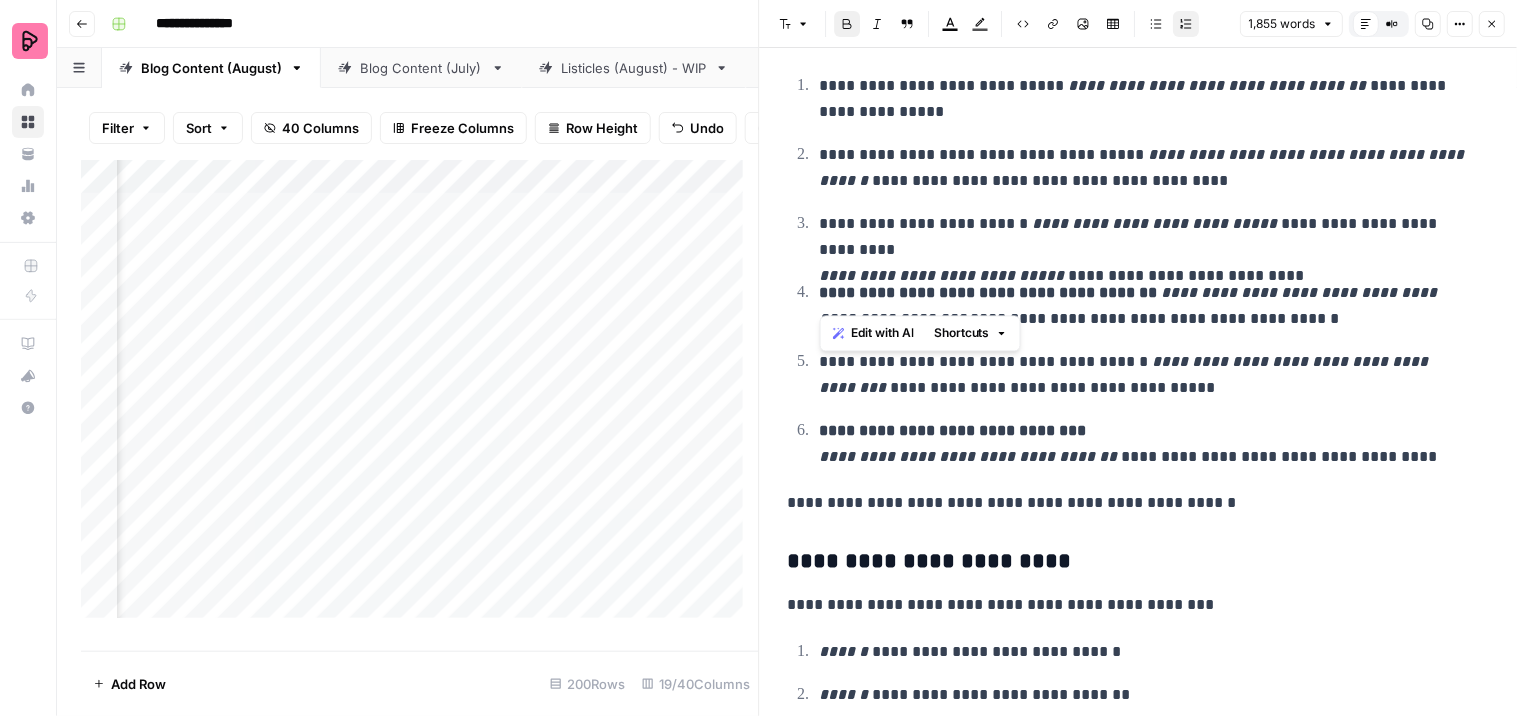 drag, startPoint x: 1085, startPoint y: 291, endPoint x: 816, endPoint y: 296, distance: 269.04648 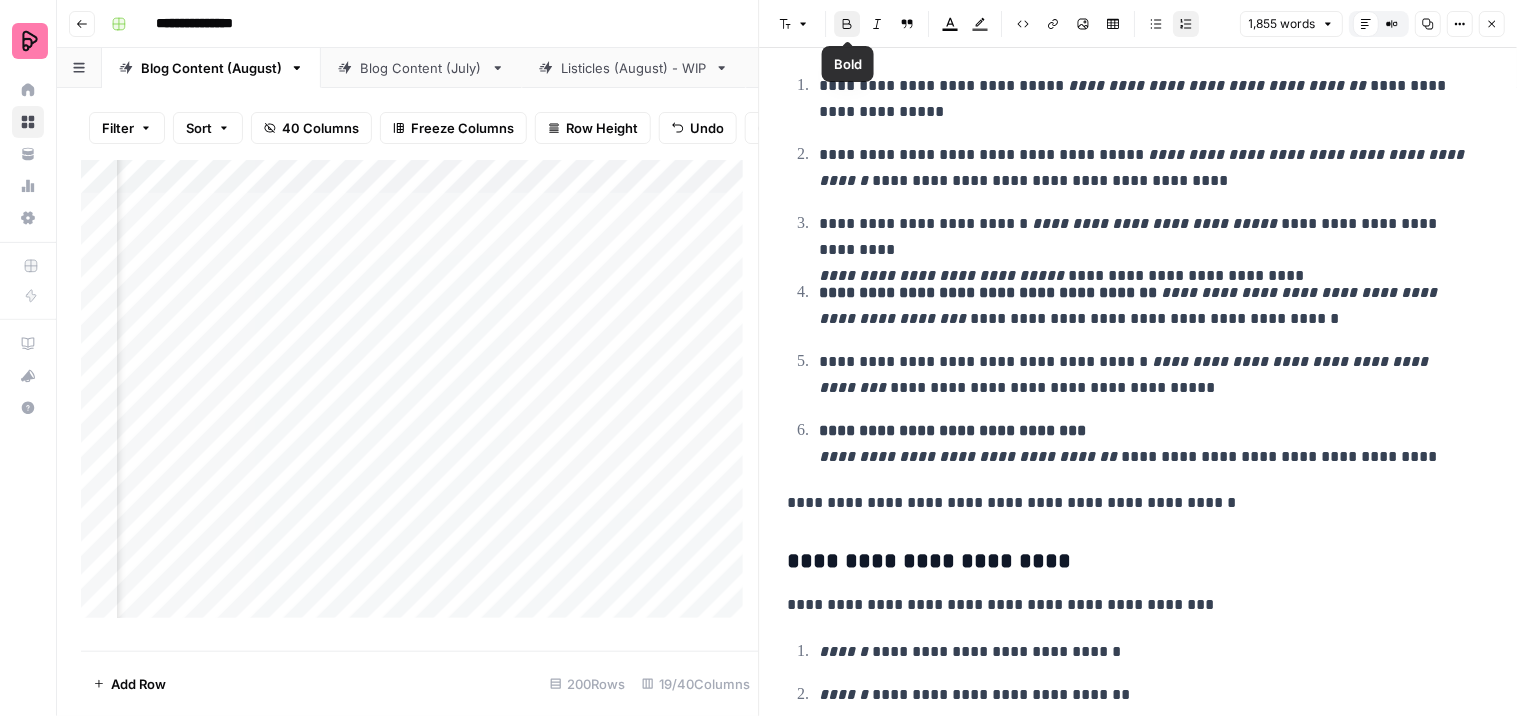 click 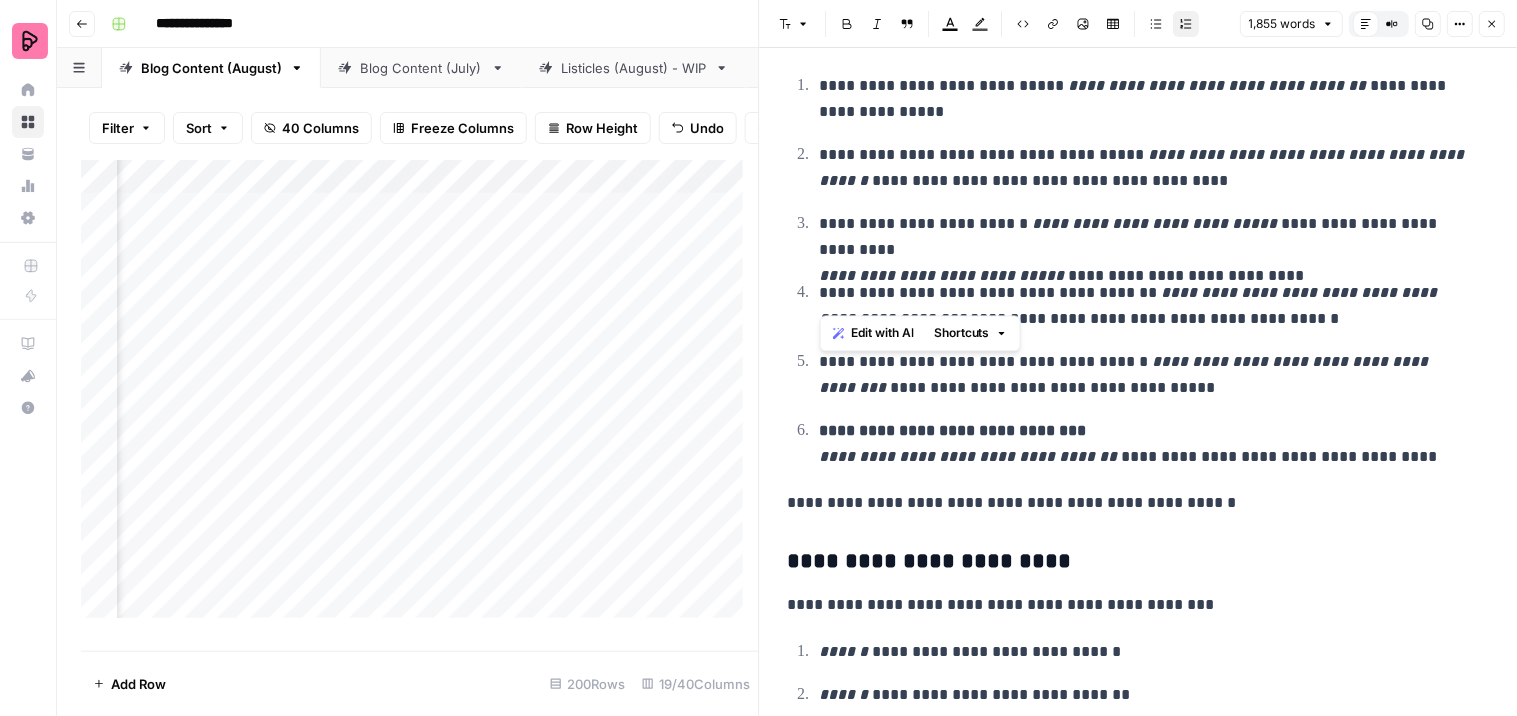 click on "**********" at bounding box center (1146, 444) 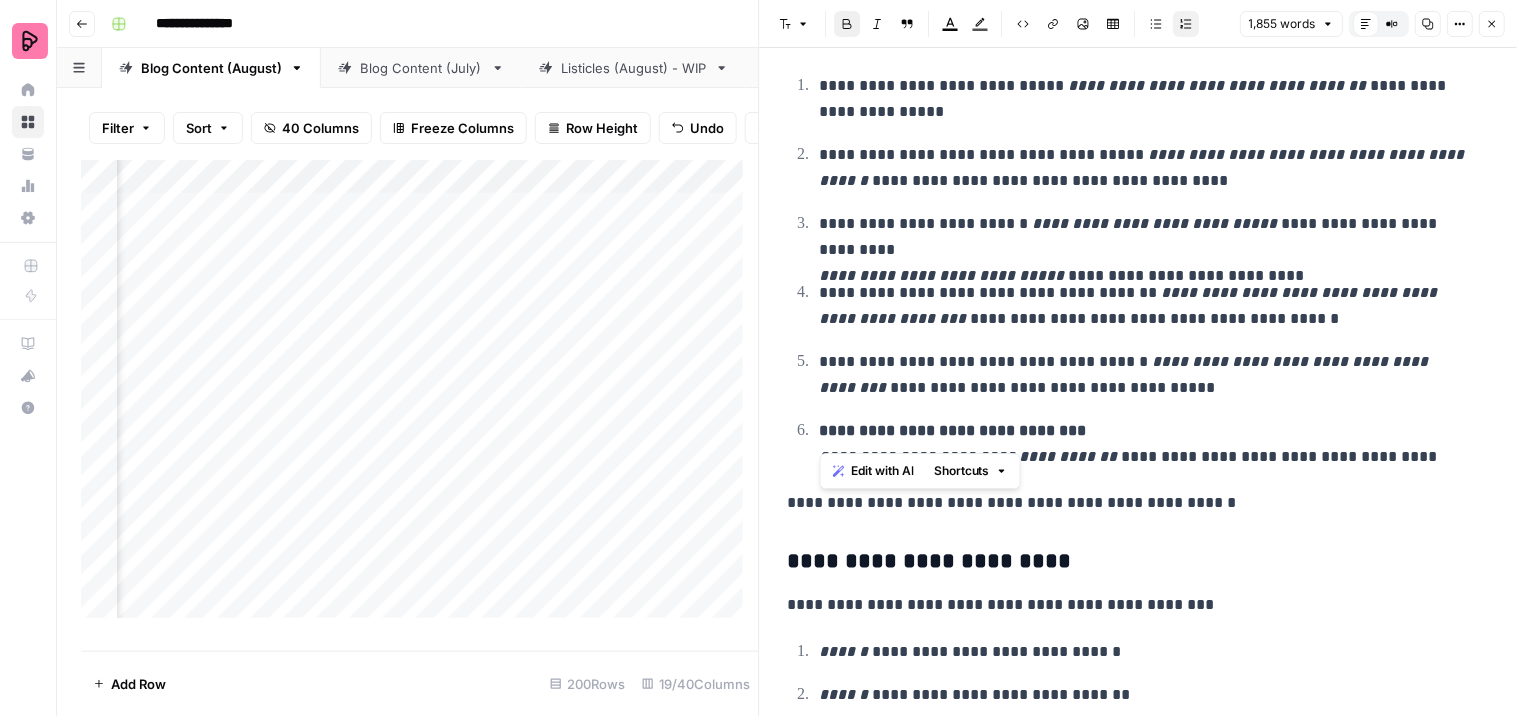 drag, startPoint x: 947, startPoint y: 422, endPoint x: 823, endPoint y: 414, distance: 124.2578 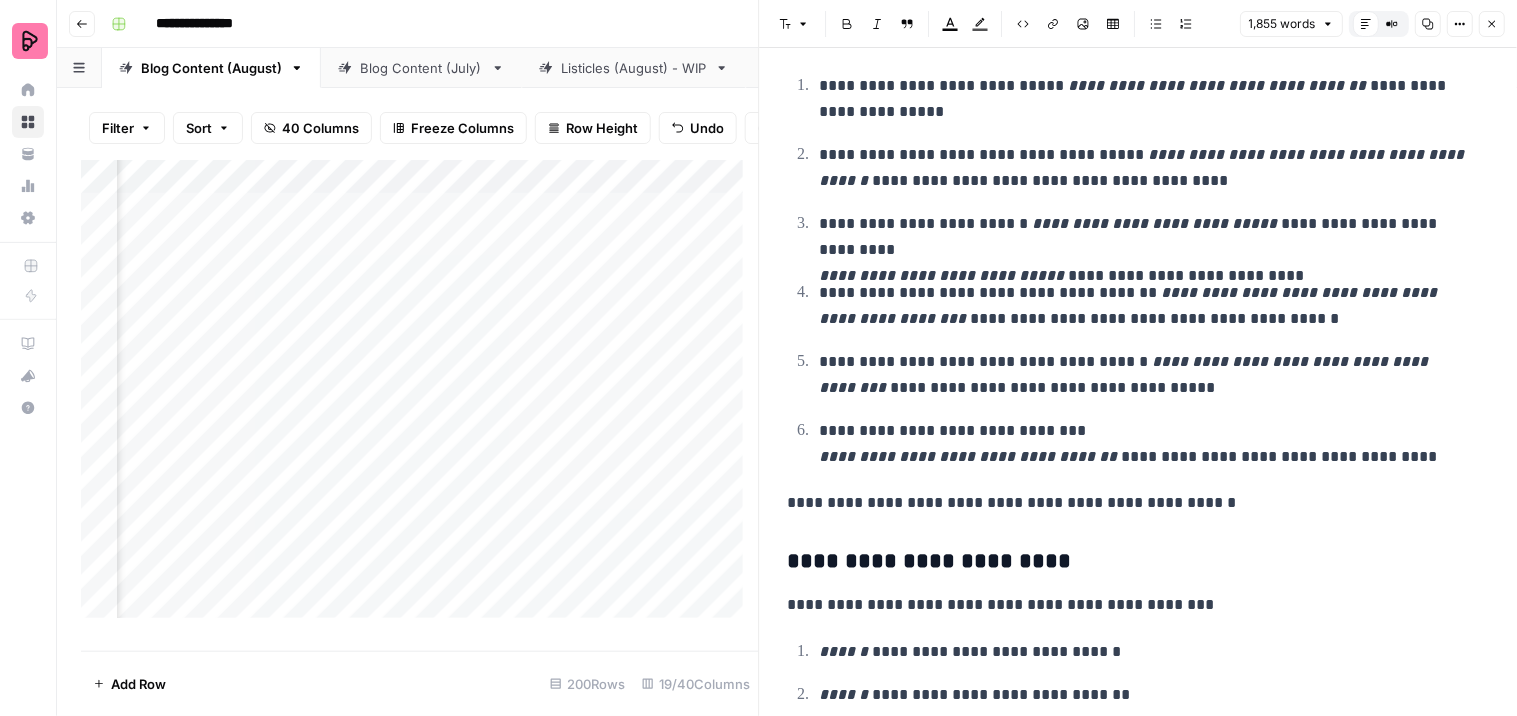 click on "**********" at bounding box center [1130, 503] 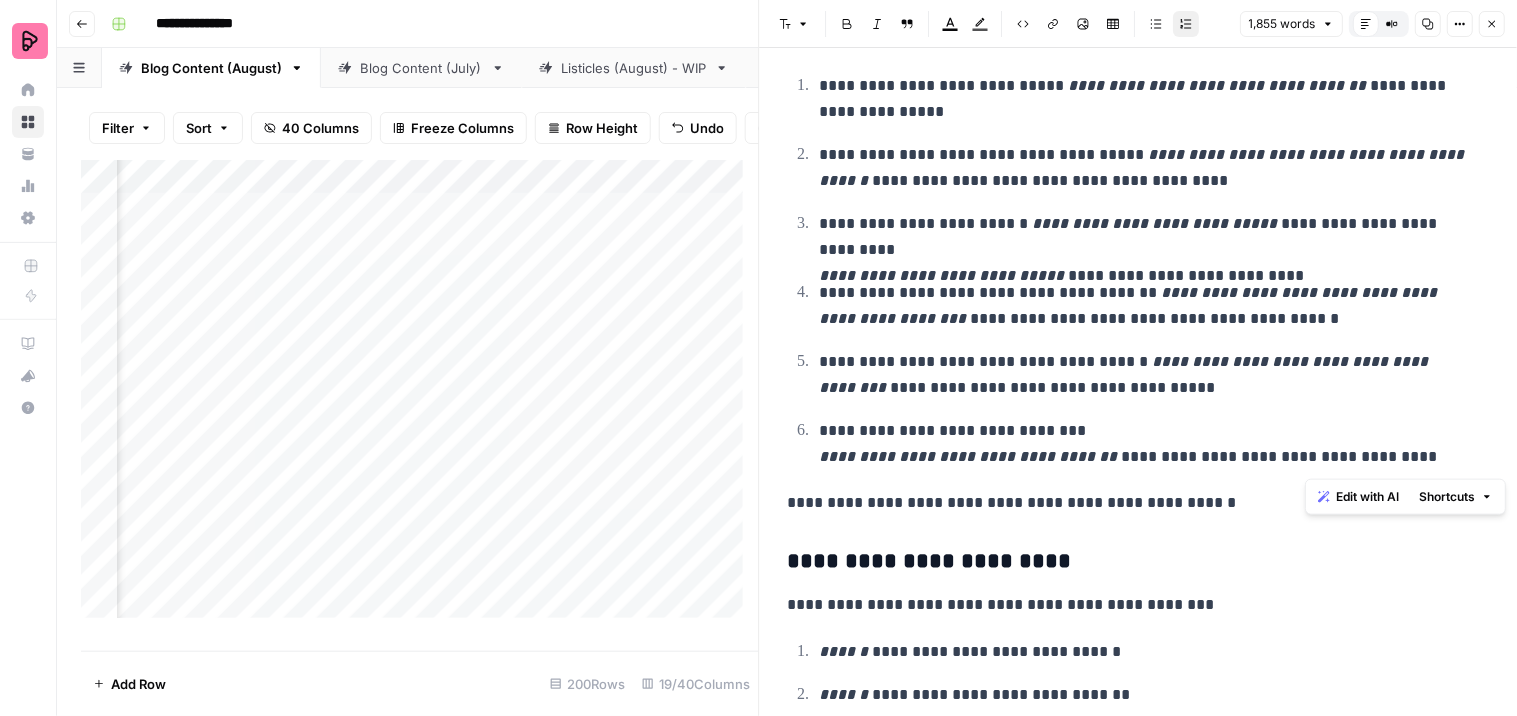 drag, startPoint x: 1373, startPoint y: 461, endPoint x: 1308, endPoint y: 452, distance: 65.62012 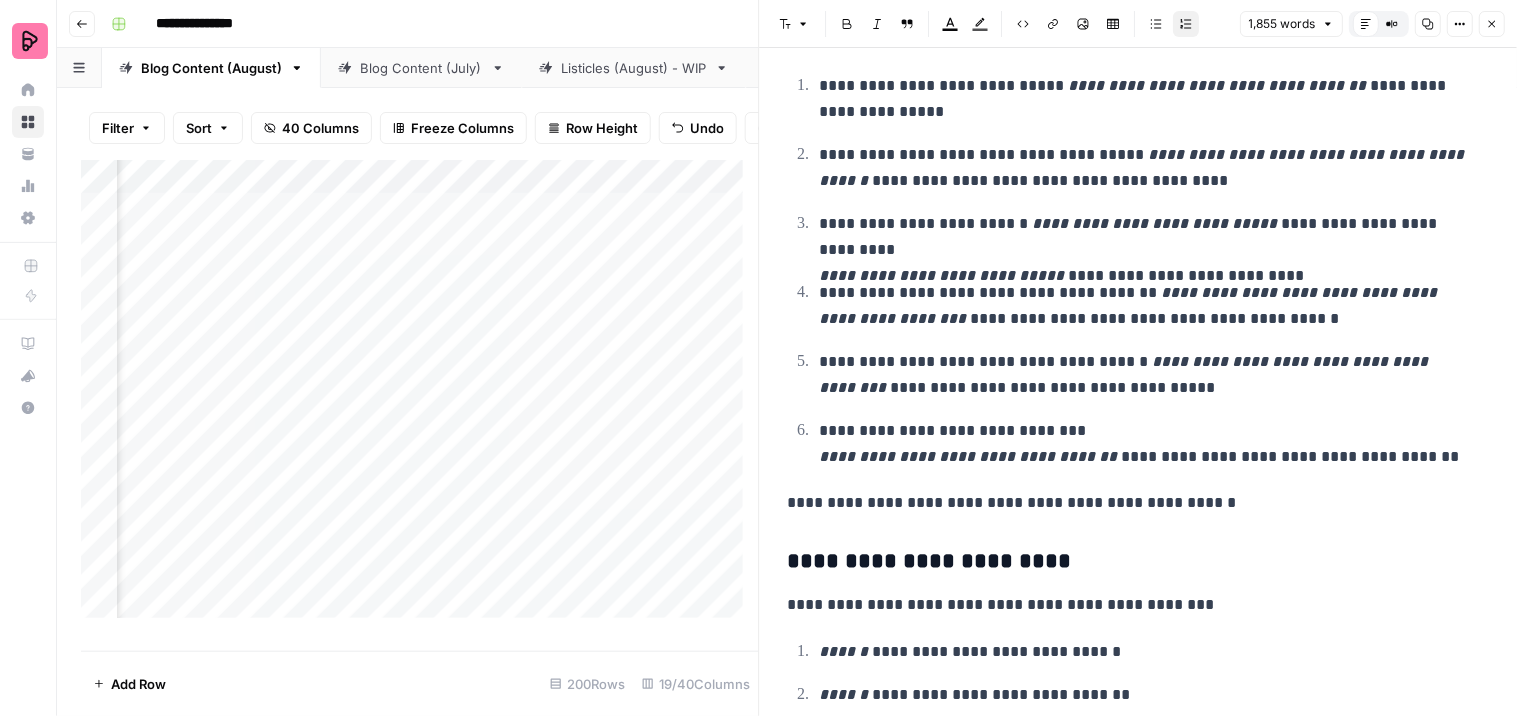 click on "**********" at bounding box center [1146, 444] 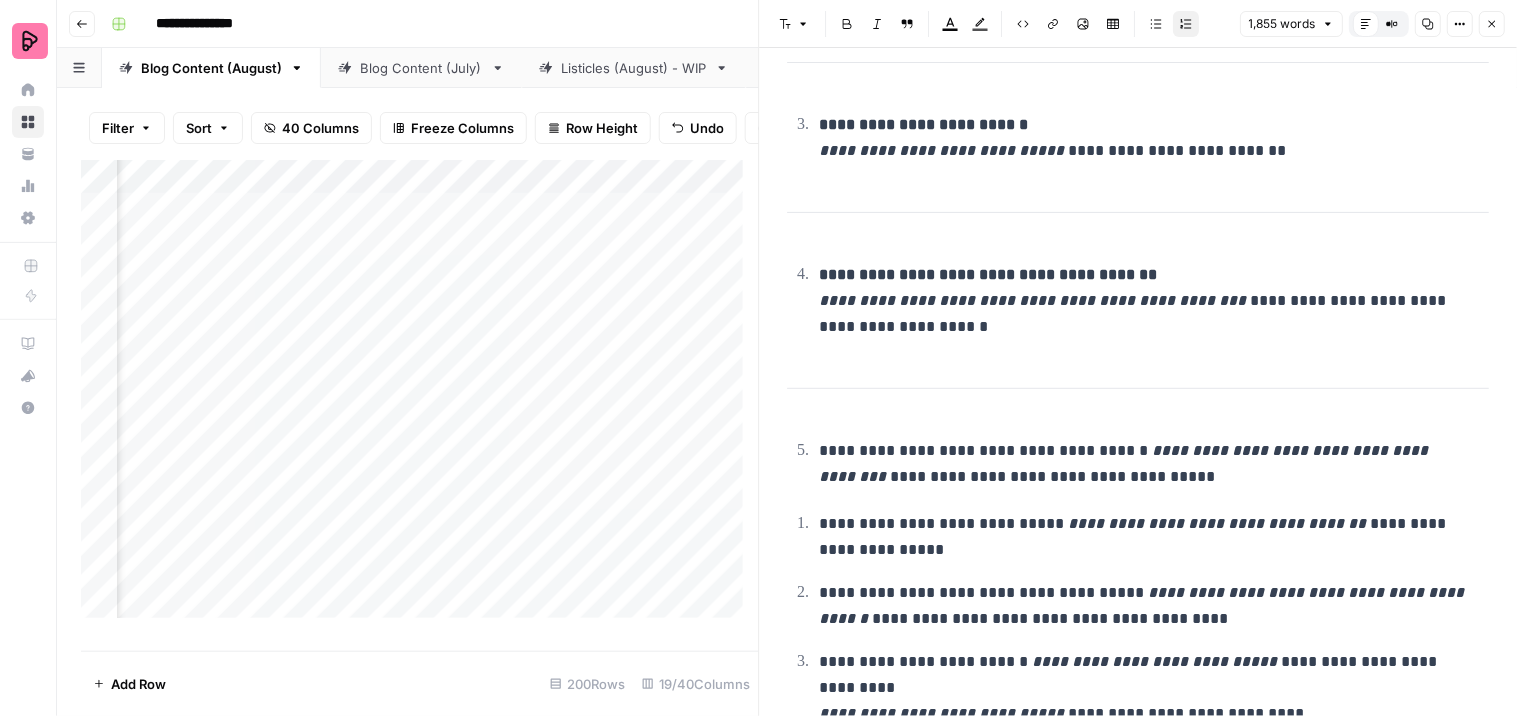 scroll, scrollTop: 2924, scrollLeft: 0, axis: vertical 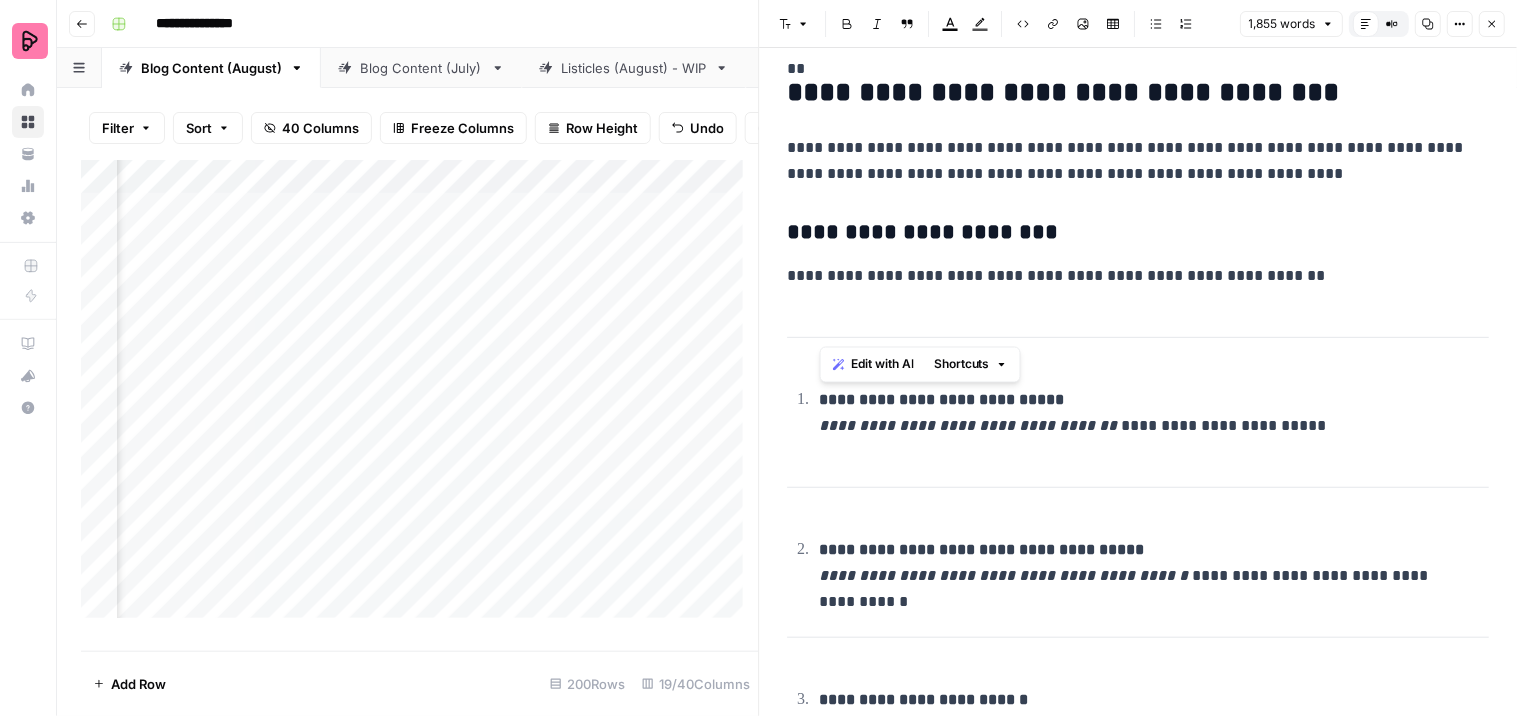 drag, startPoint x: 1050, startPoint y: 460, endPoint x: 778, endPoint y: 355, distance: 291.56302 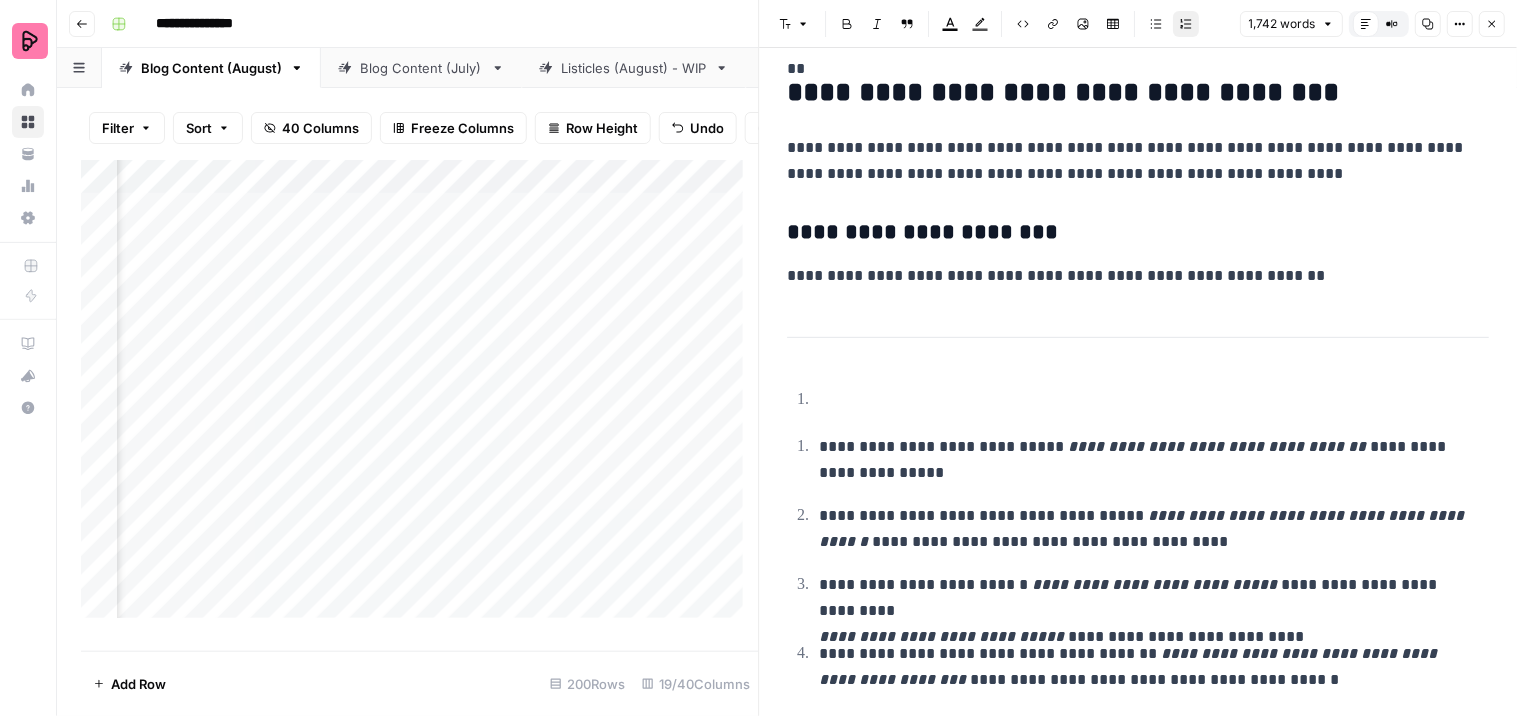 drag, startPoint x: 813, startPoint y: 396, endPoint x: 777, endPoint y: 326, distance: 78.714676 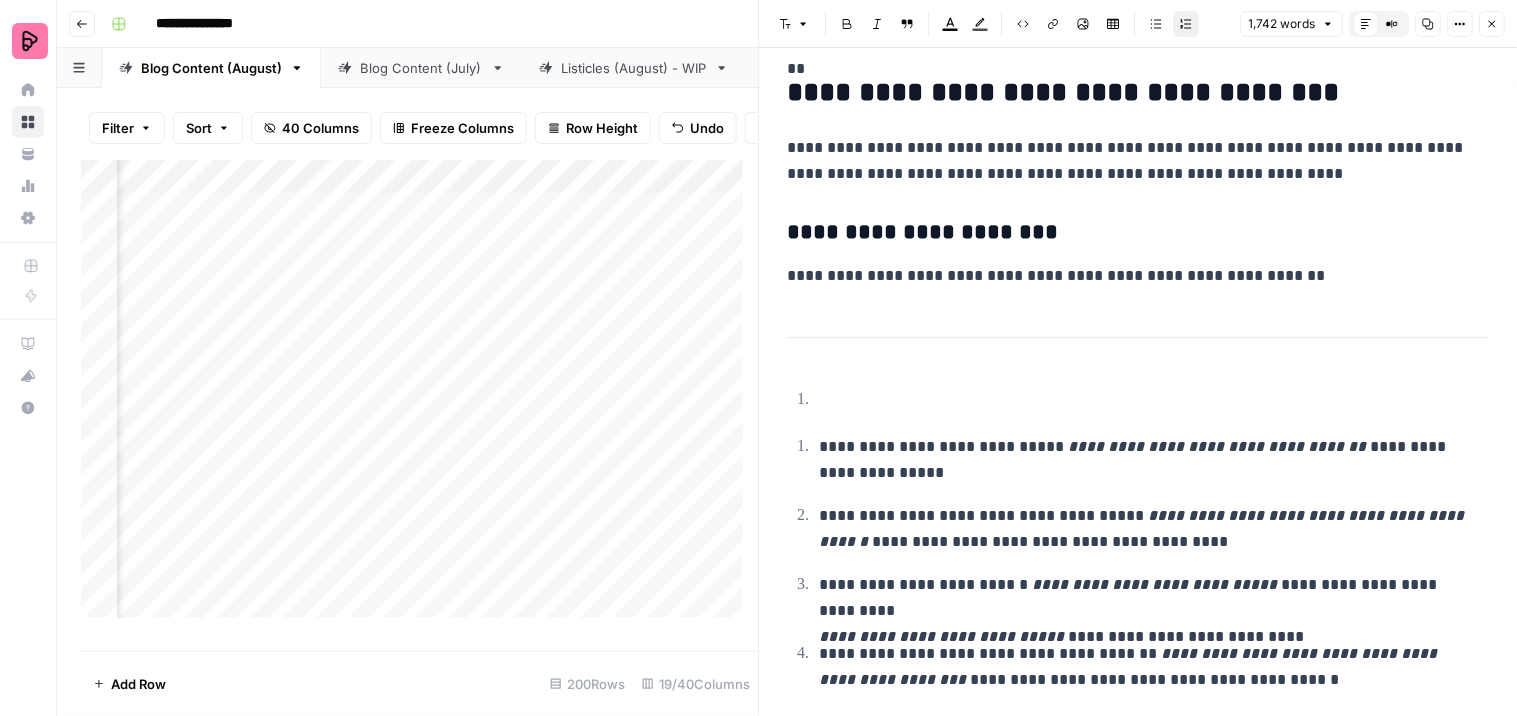 drag, startPoint x: 788, startPoint y: 324, endPoint x: 823, endPoint y: 334, distance: 36.40055 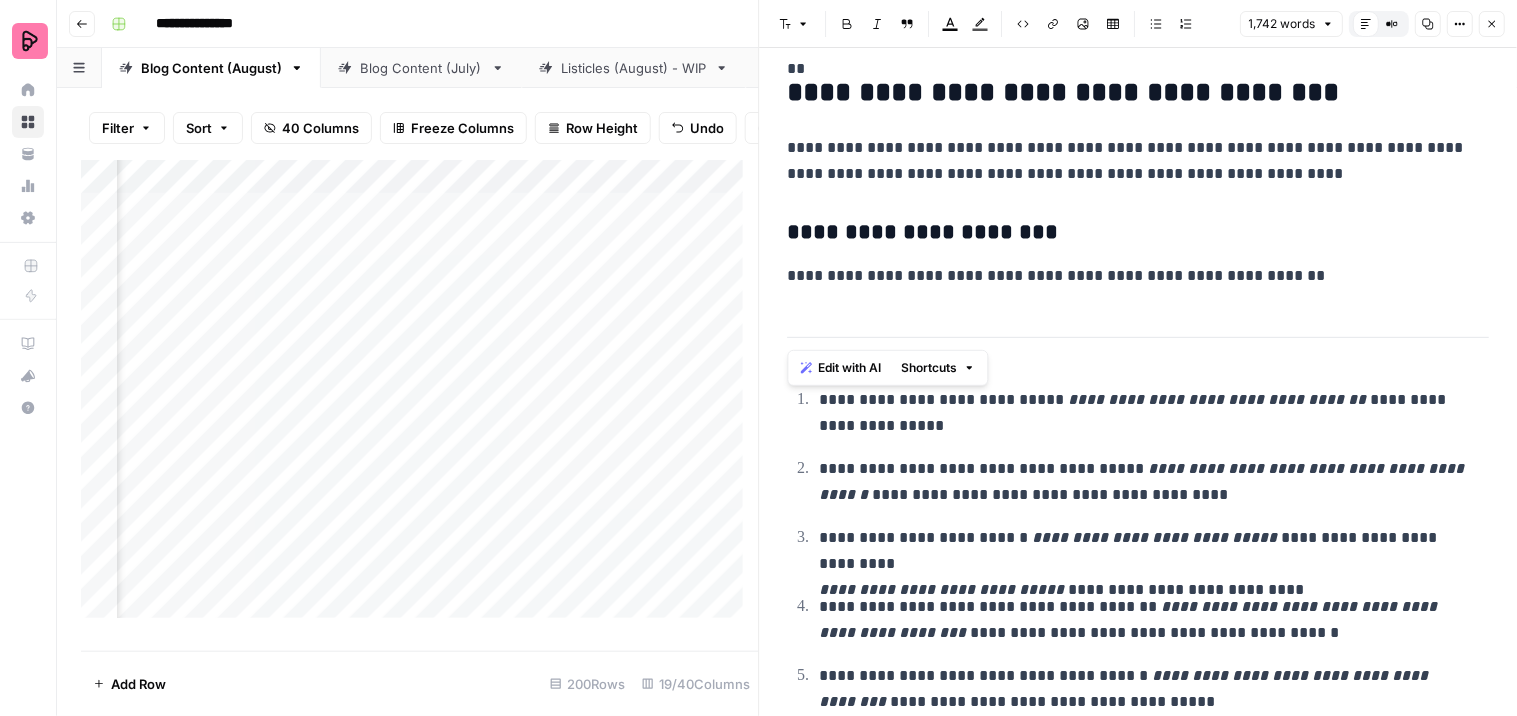 click on "**********" at bounding box center [1139, 1210] 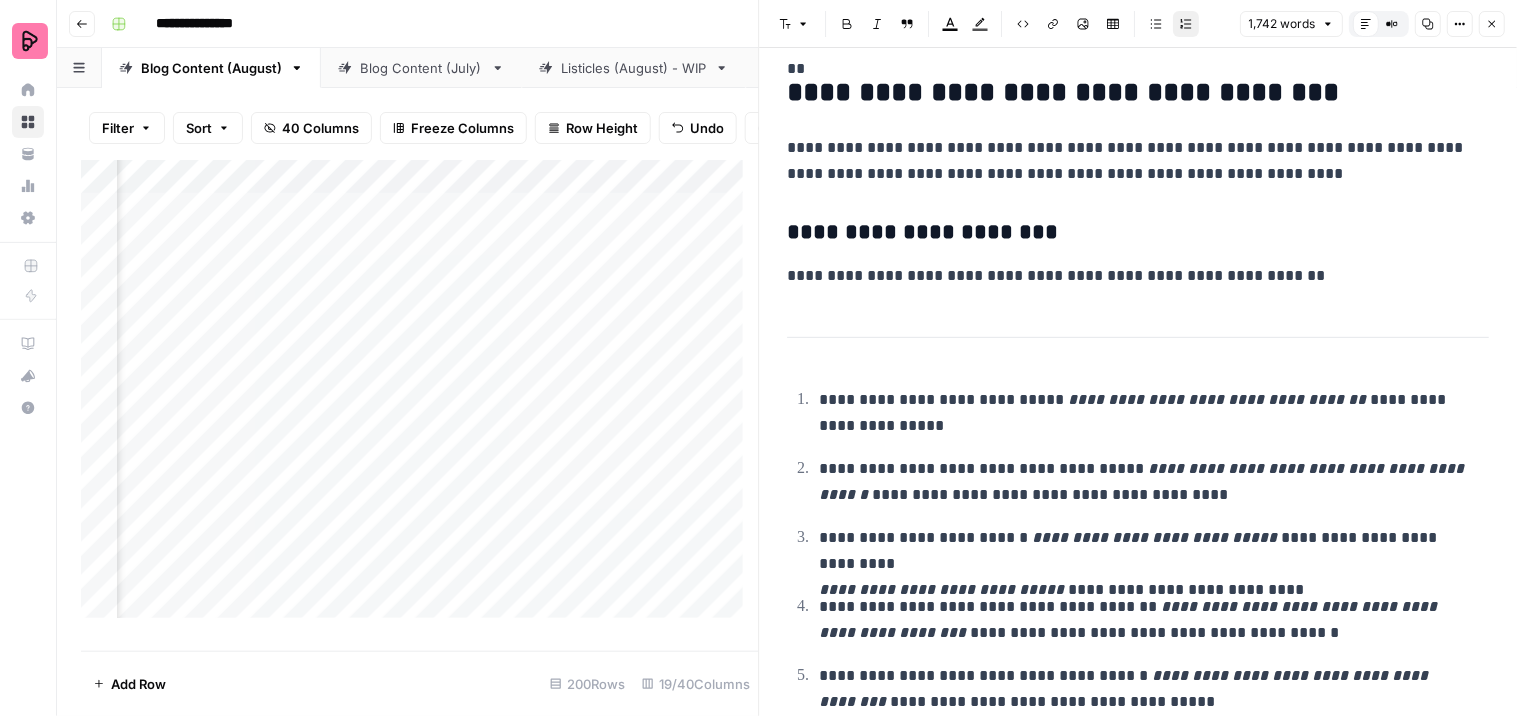 click on "**********" at bounding box center [1139, 1210] 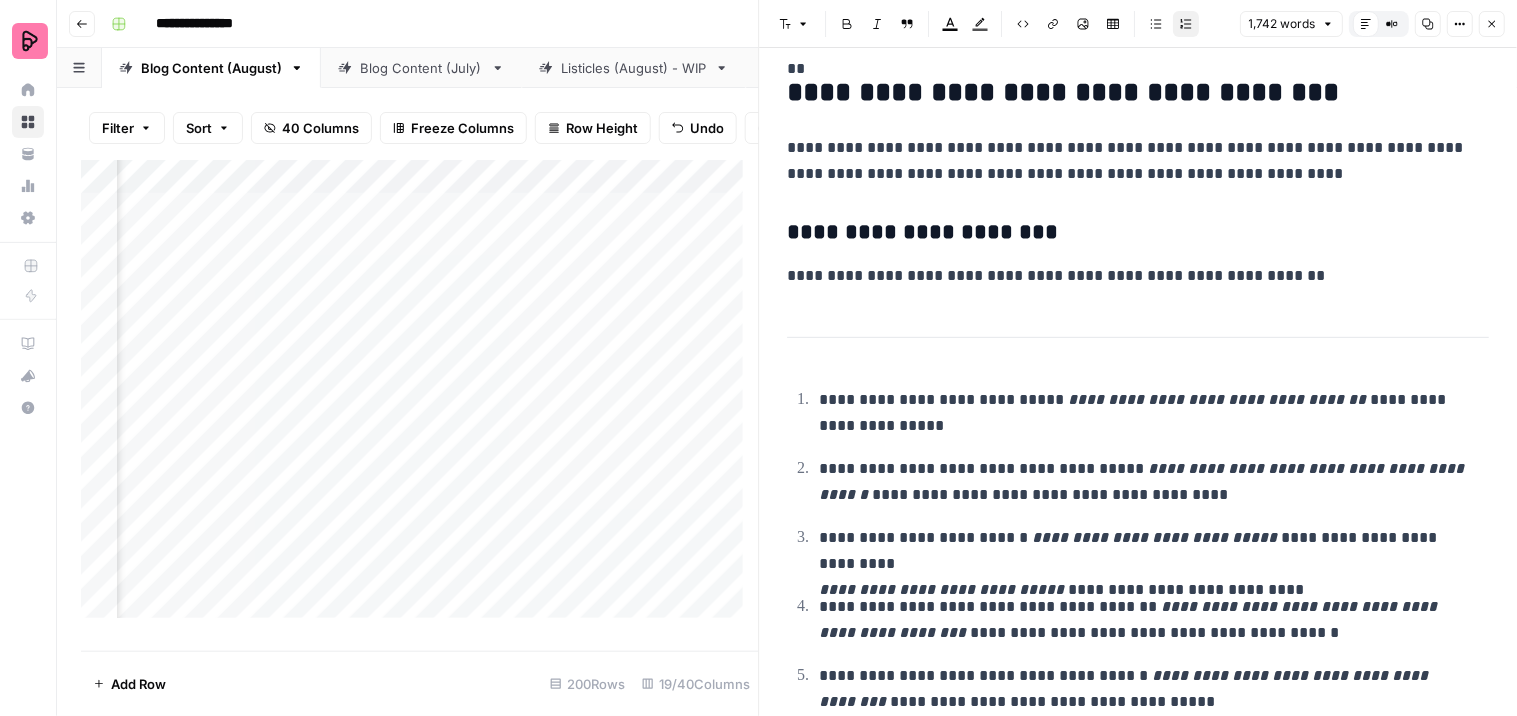 drag, startPoint x: 801, startPoint y: 312, endPoint x: 810, endPoint y: 333, distance: 22.847319 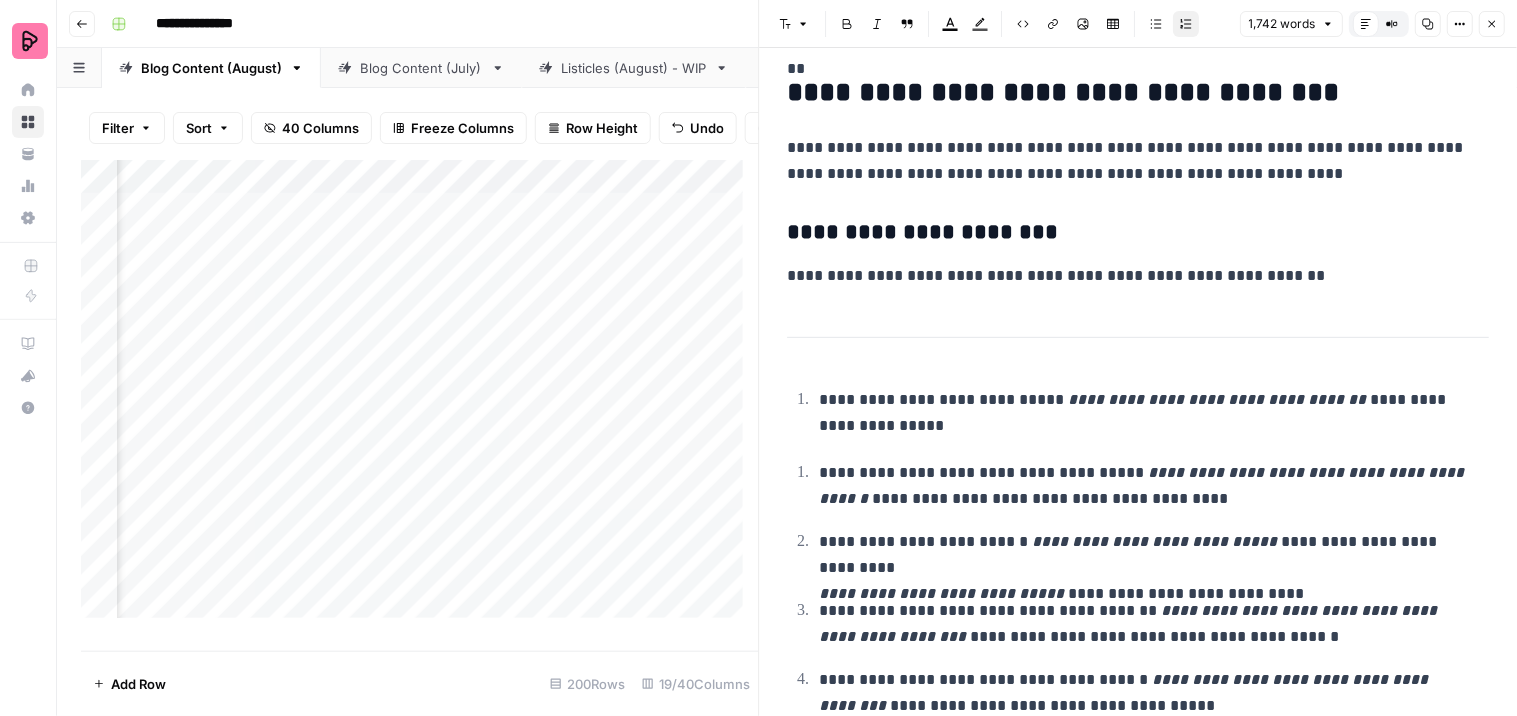 click on "**********" at bounding box center [1152, 485] 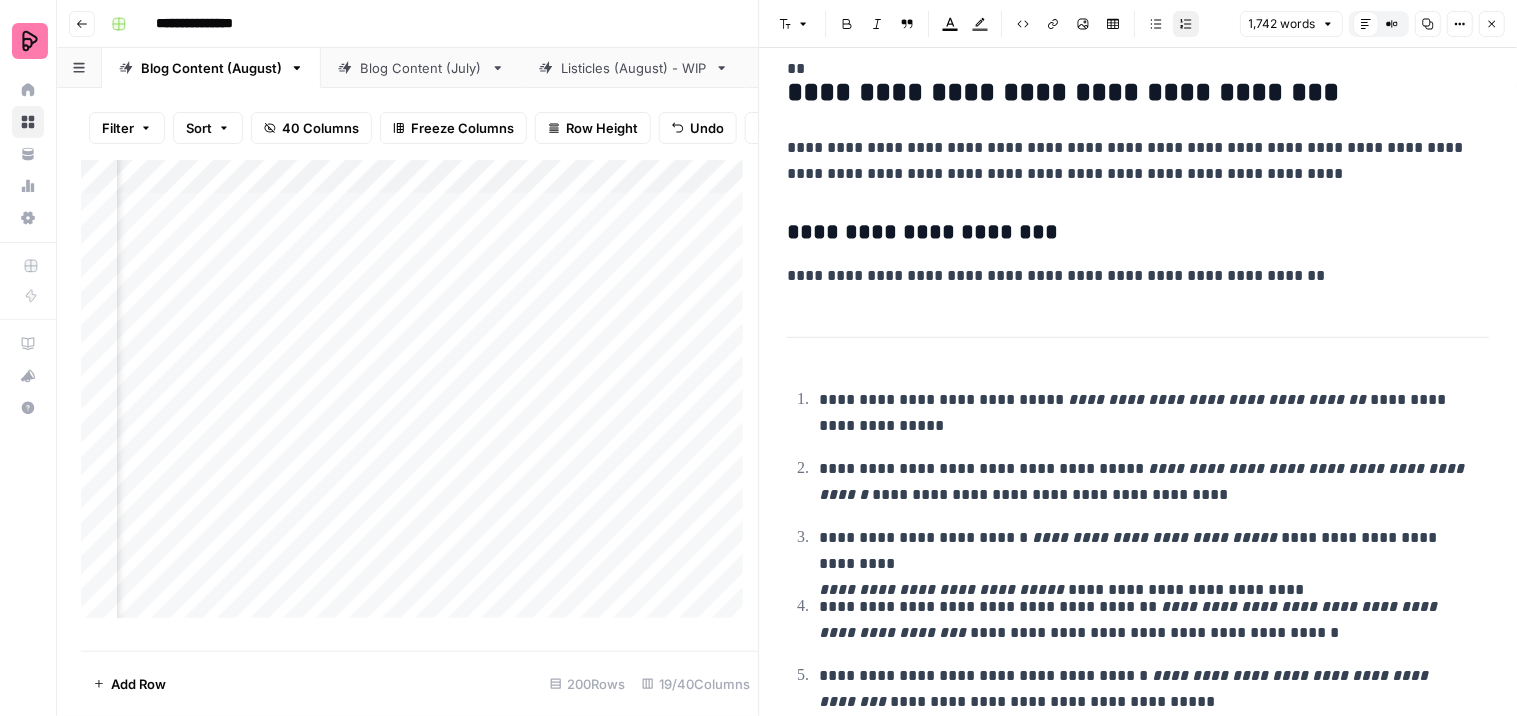 drag, startPoint x: 904, startPoint y: 346, endPoint x: 888, endPoint y: 313, distance: 36.67424 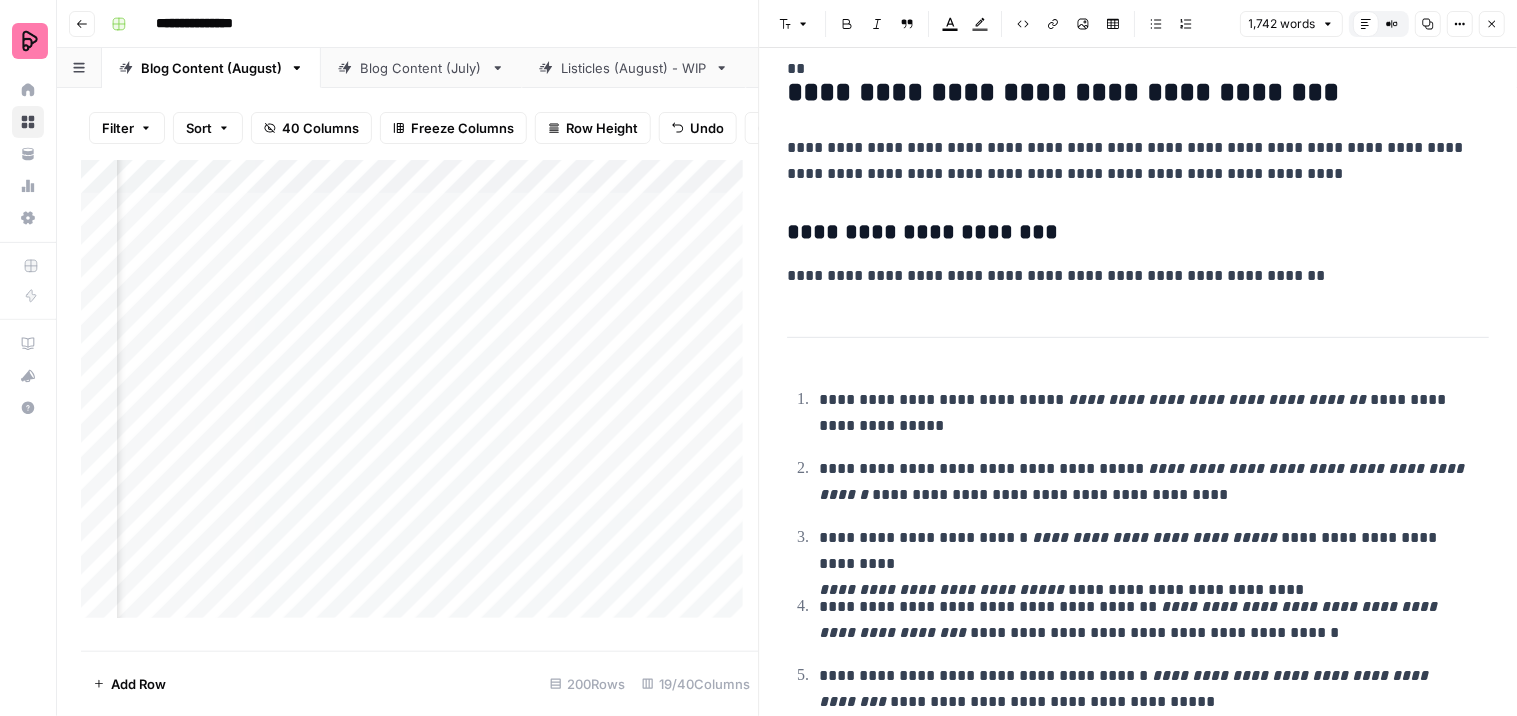 click on "**********" at bounding box center [1130, 276] 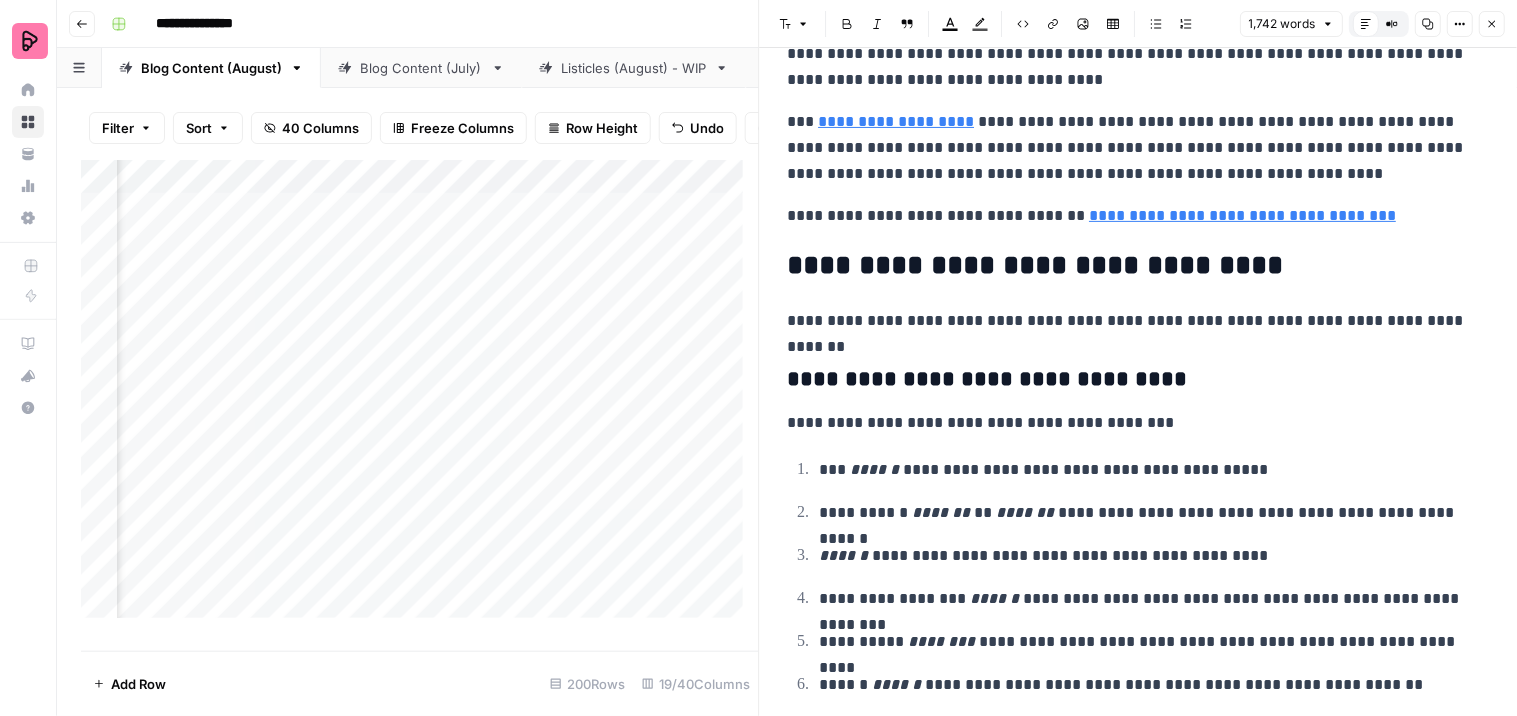 scroll, scrollTop: 5800, scrollLeft: 0, axis: vertical 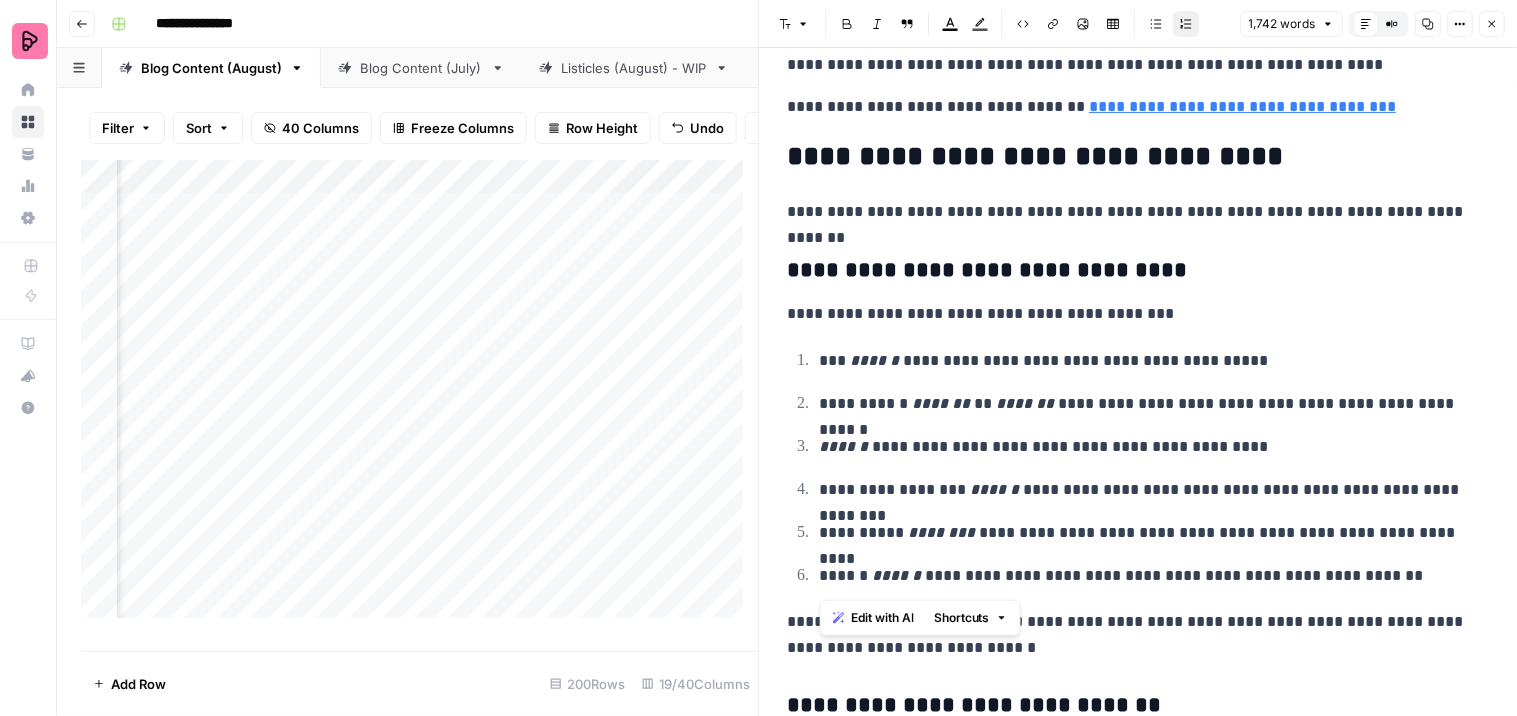 drag, startPoint x: 1293, startPoint y: 575, endPoint x: 820, endPoint y: 336, distance: 529.9528 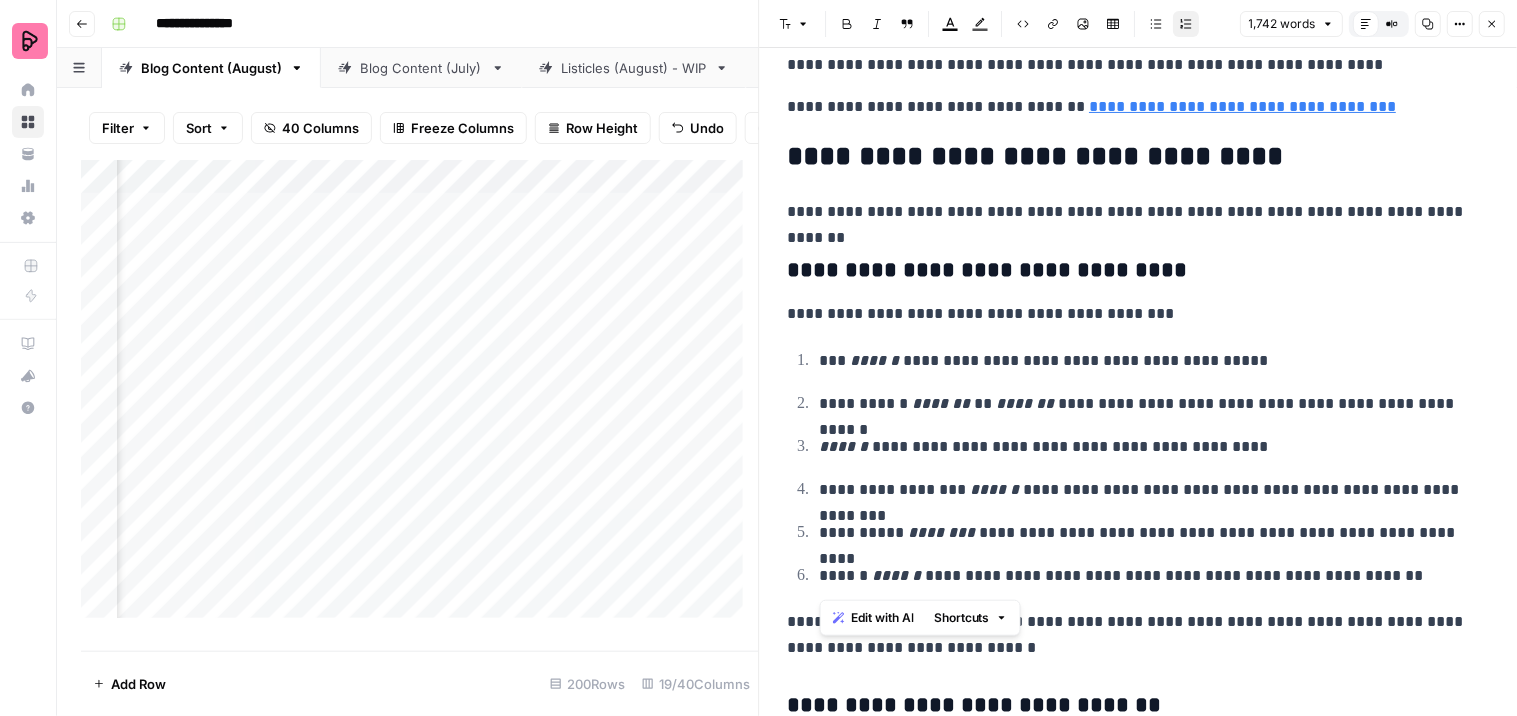 click on "**********" at bounding box center [1146, 533] 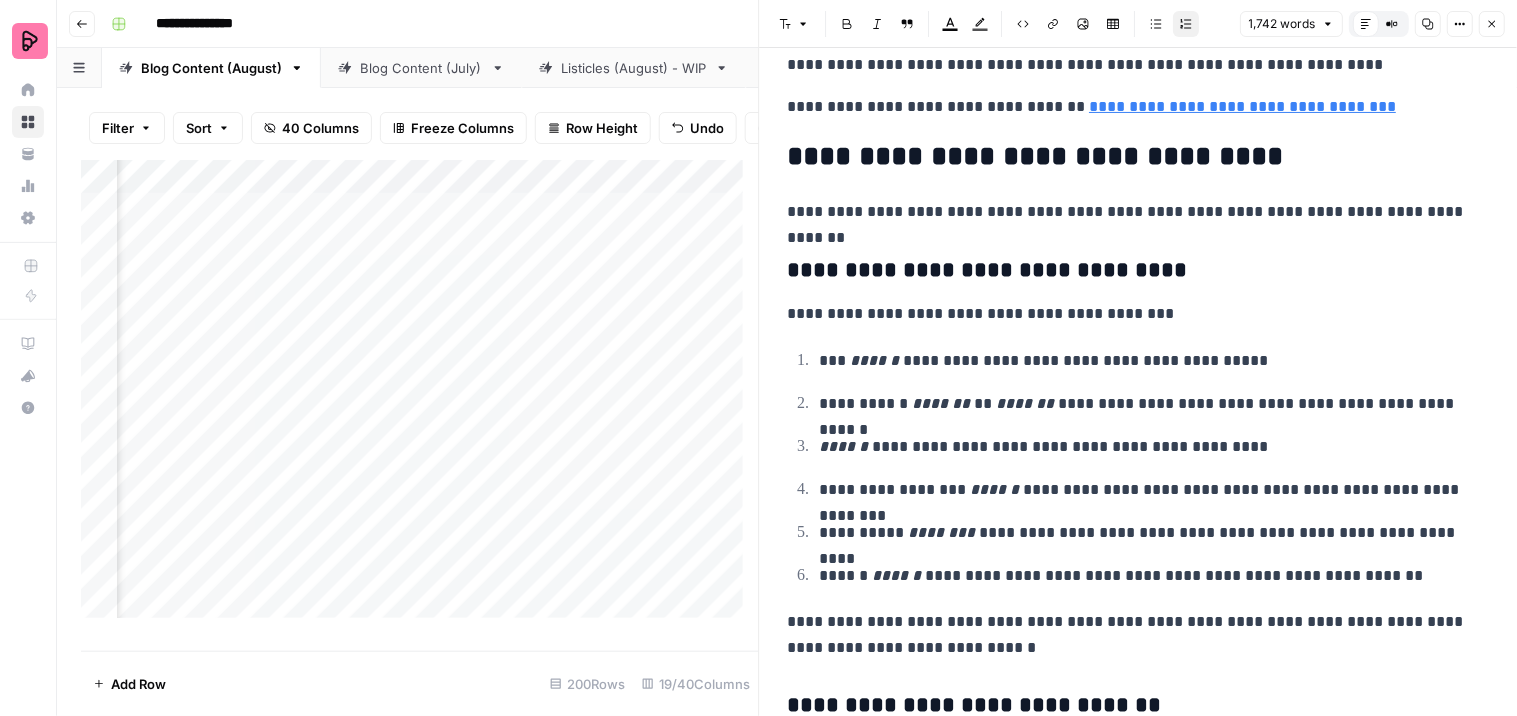 click on "**********" at bounding box center (1146, 576) 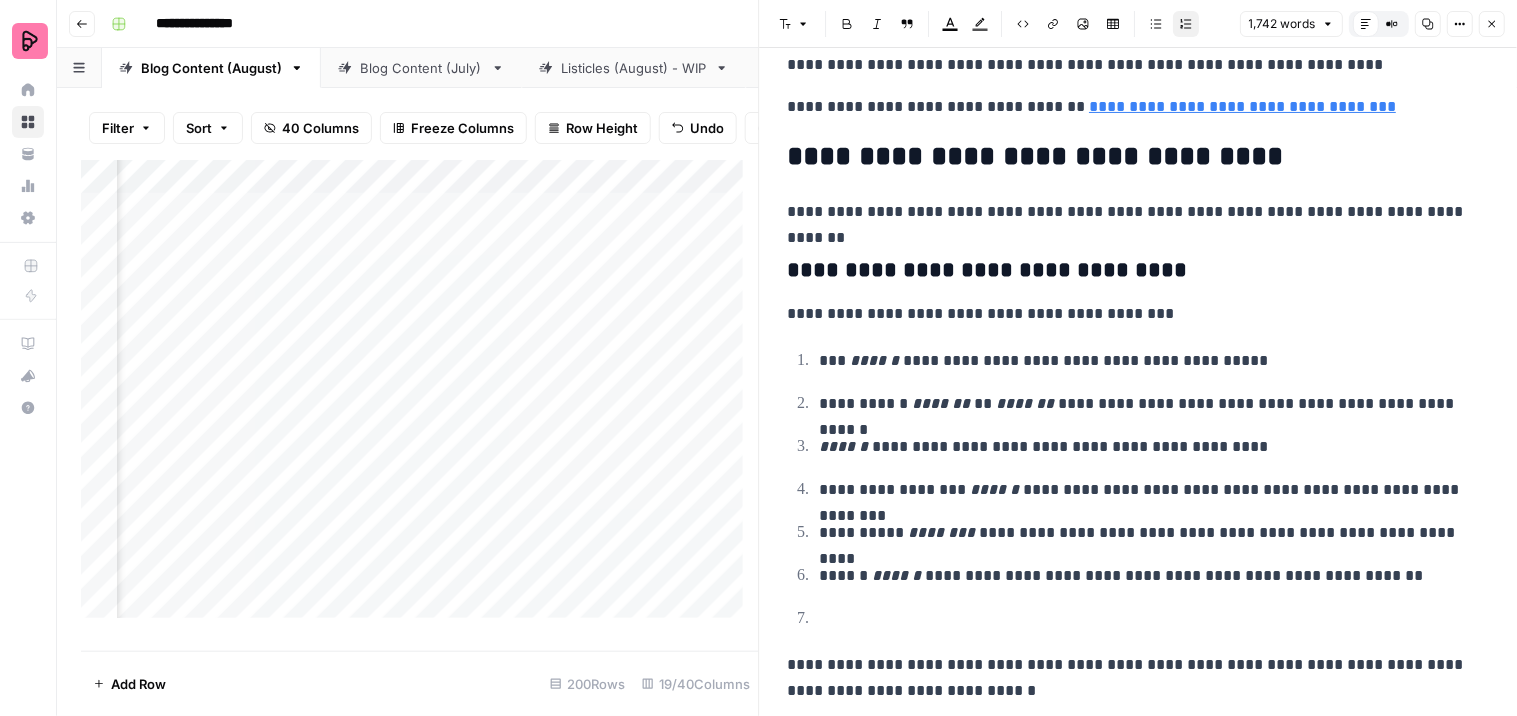 click on "Numbered list" at bounding box center (1187, 24) 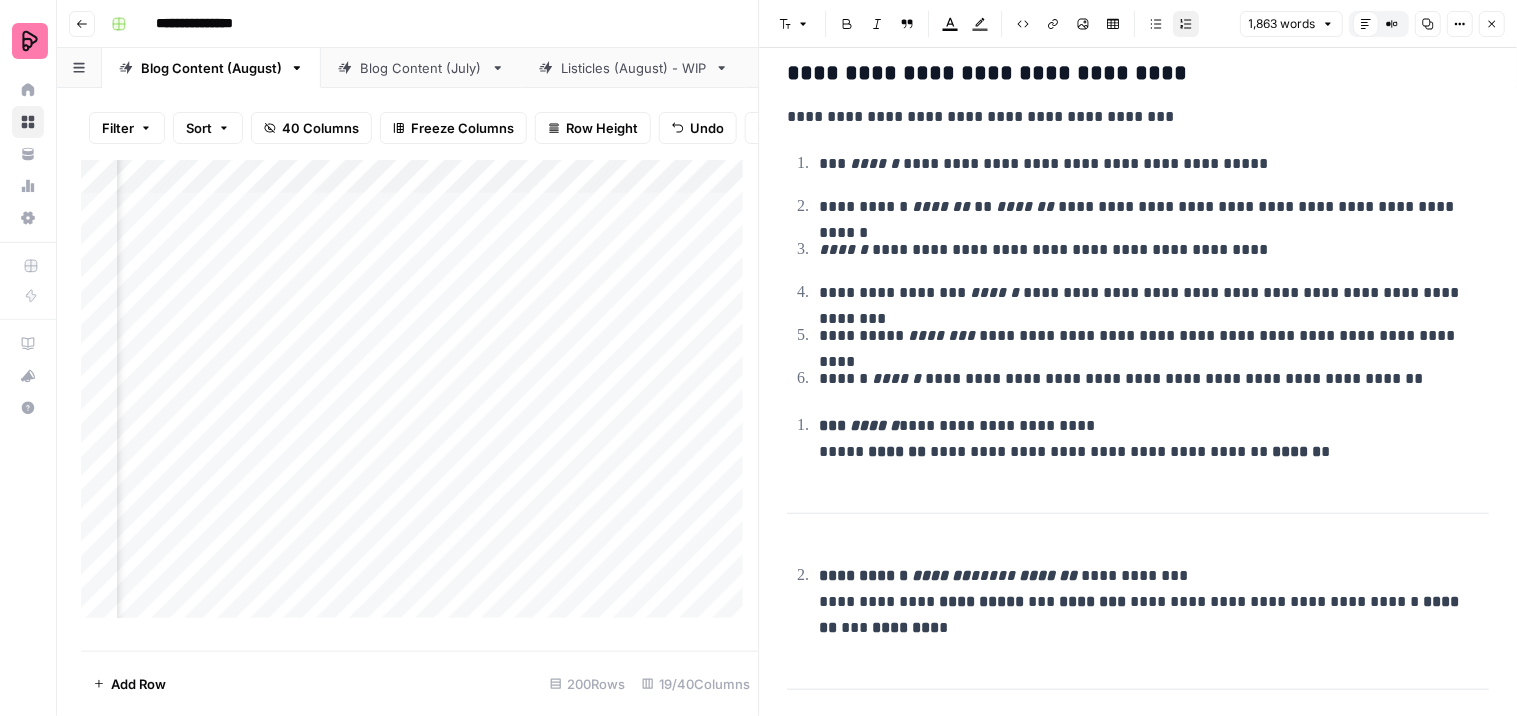 scroll, scrollTop: 6000, scrollLeft: 0, axis: vertical 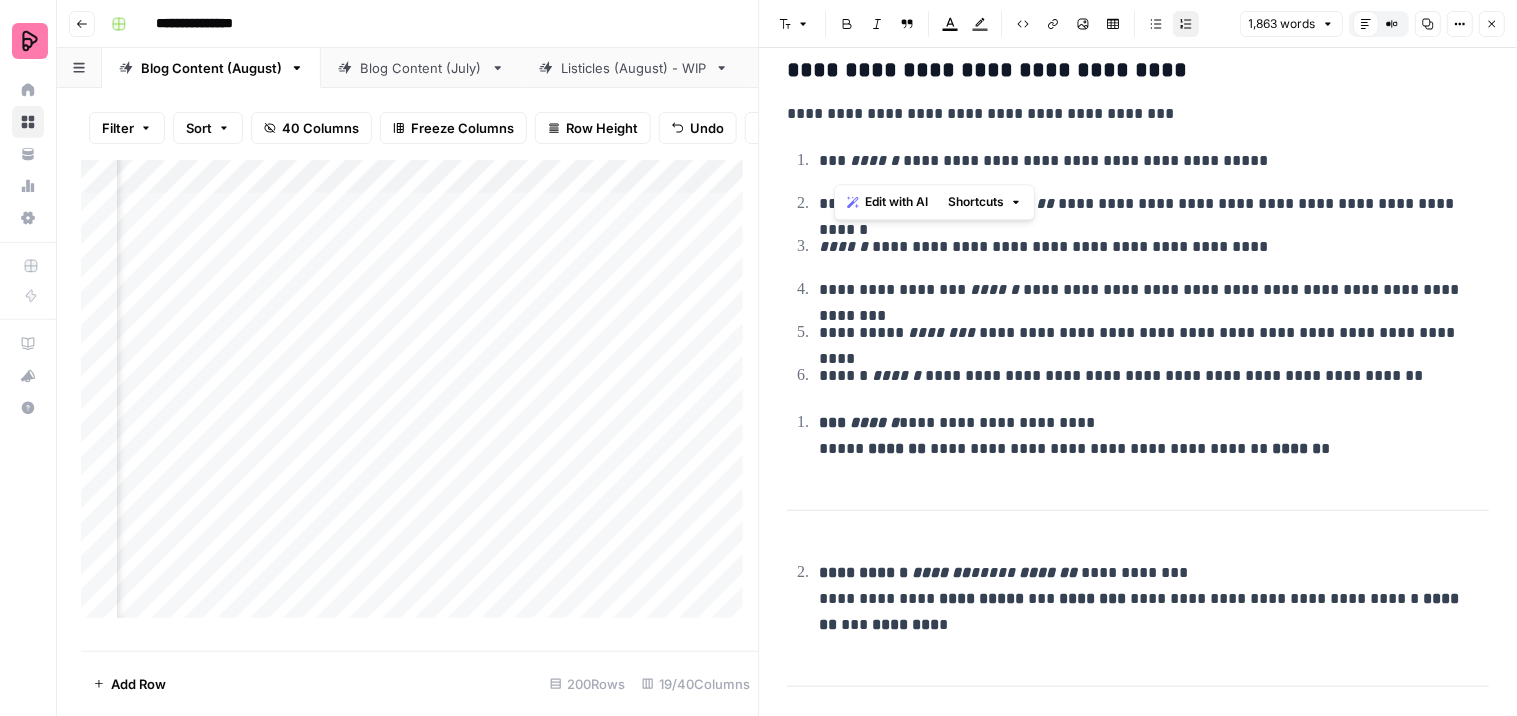 drag, startPoint x: 883, startPoint y: 160, endPoint x: 836, endPoint y: 156, distance: 47.169907 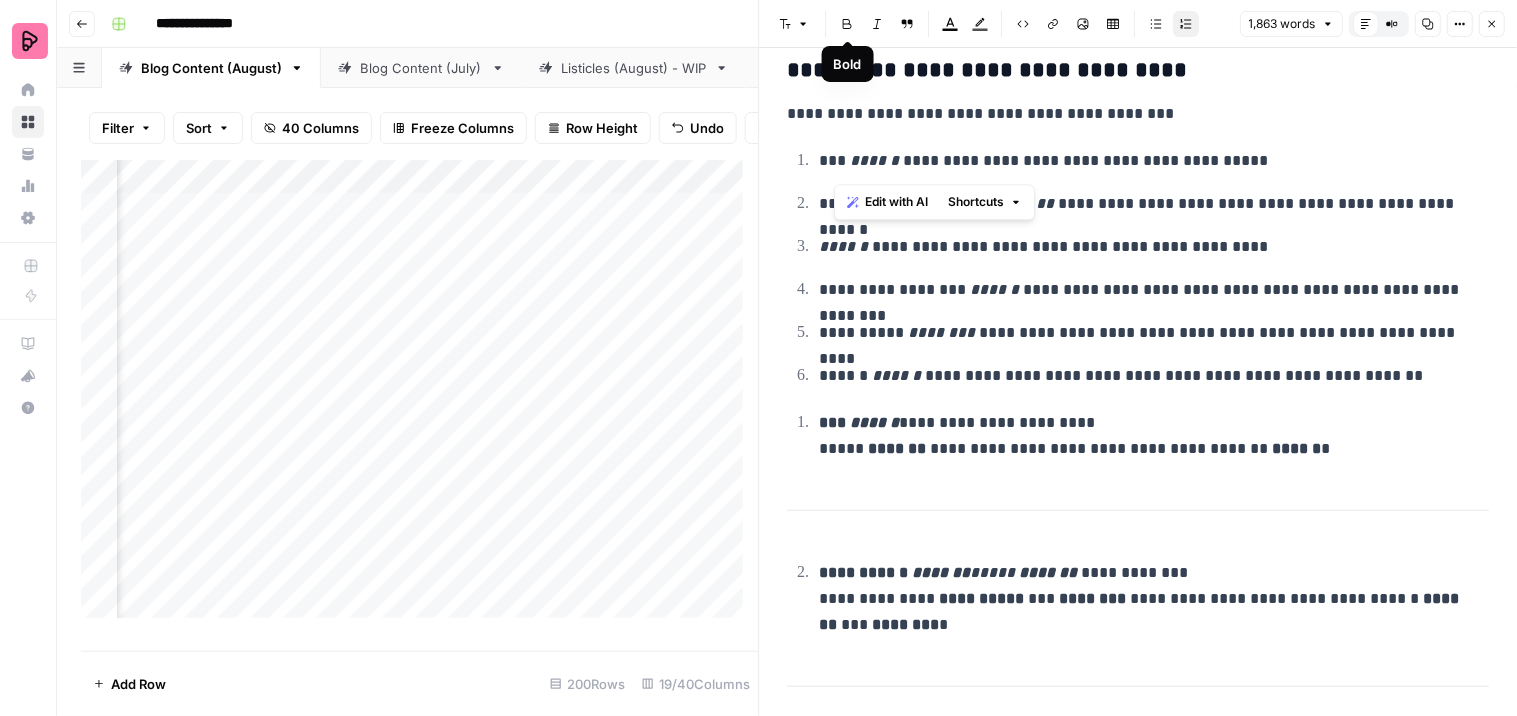click on "Bold" at bounding box center (848, 24) 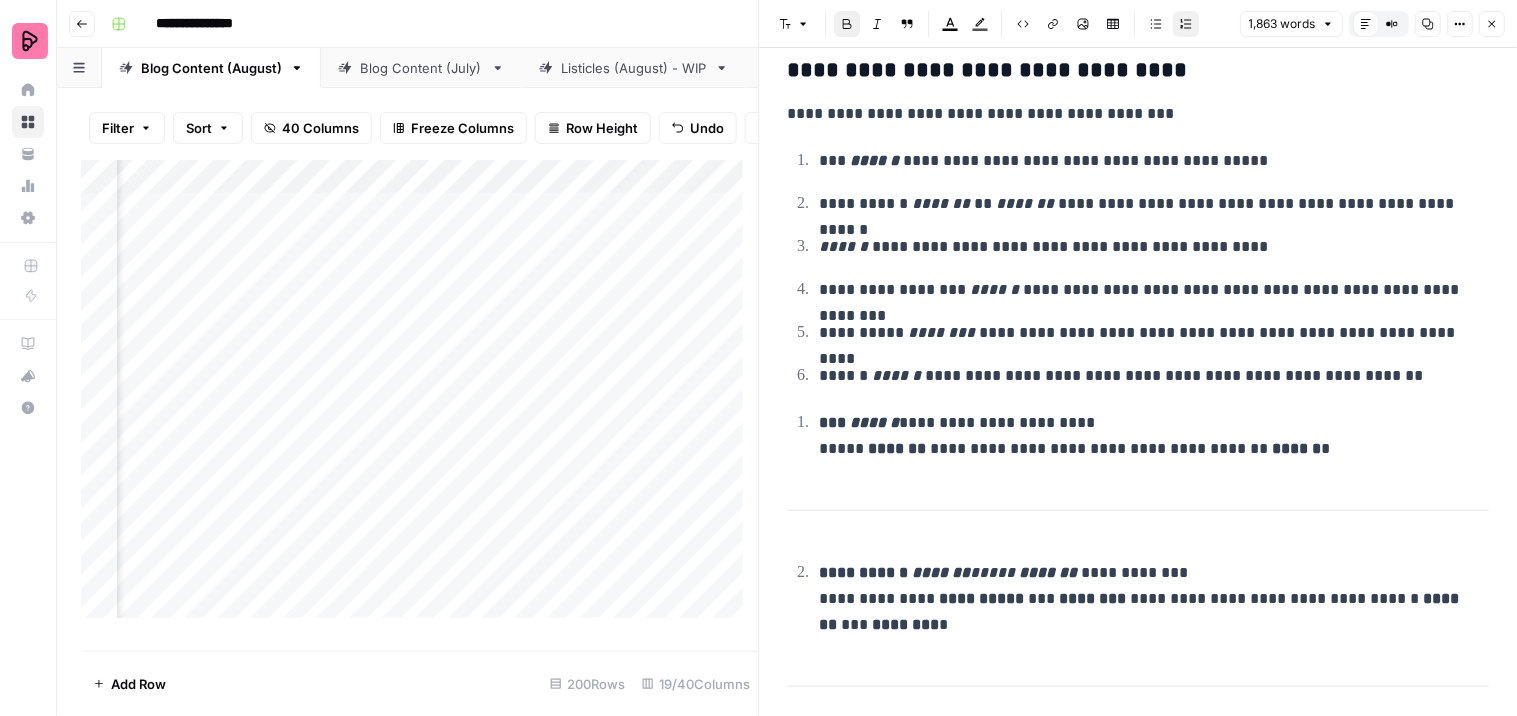 click on "**********" at bounding box center [1139, -2036] 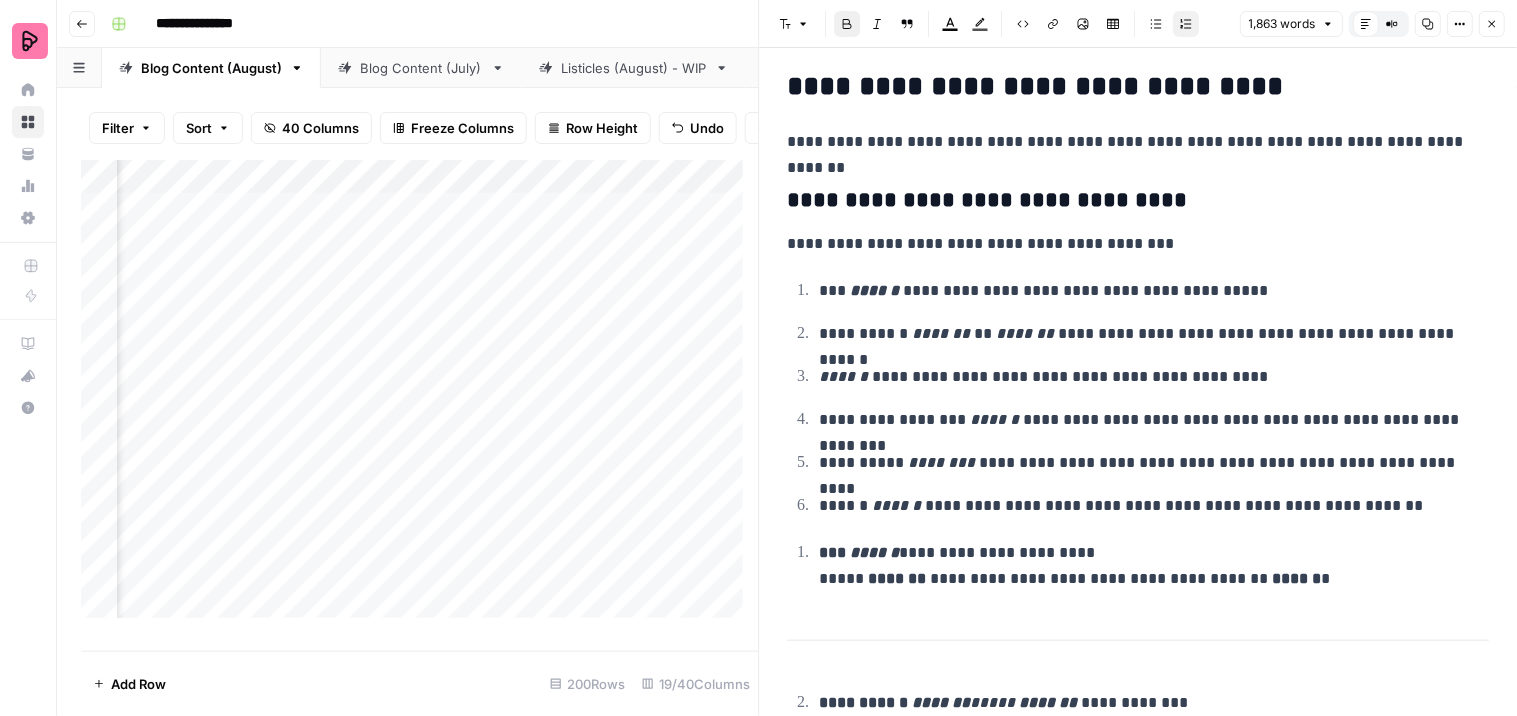 scroll, scrollTop: 5888, scrollLeft: 0, axis: vertical 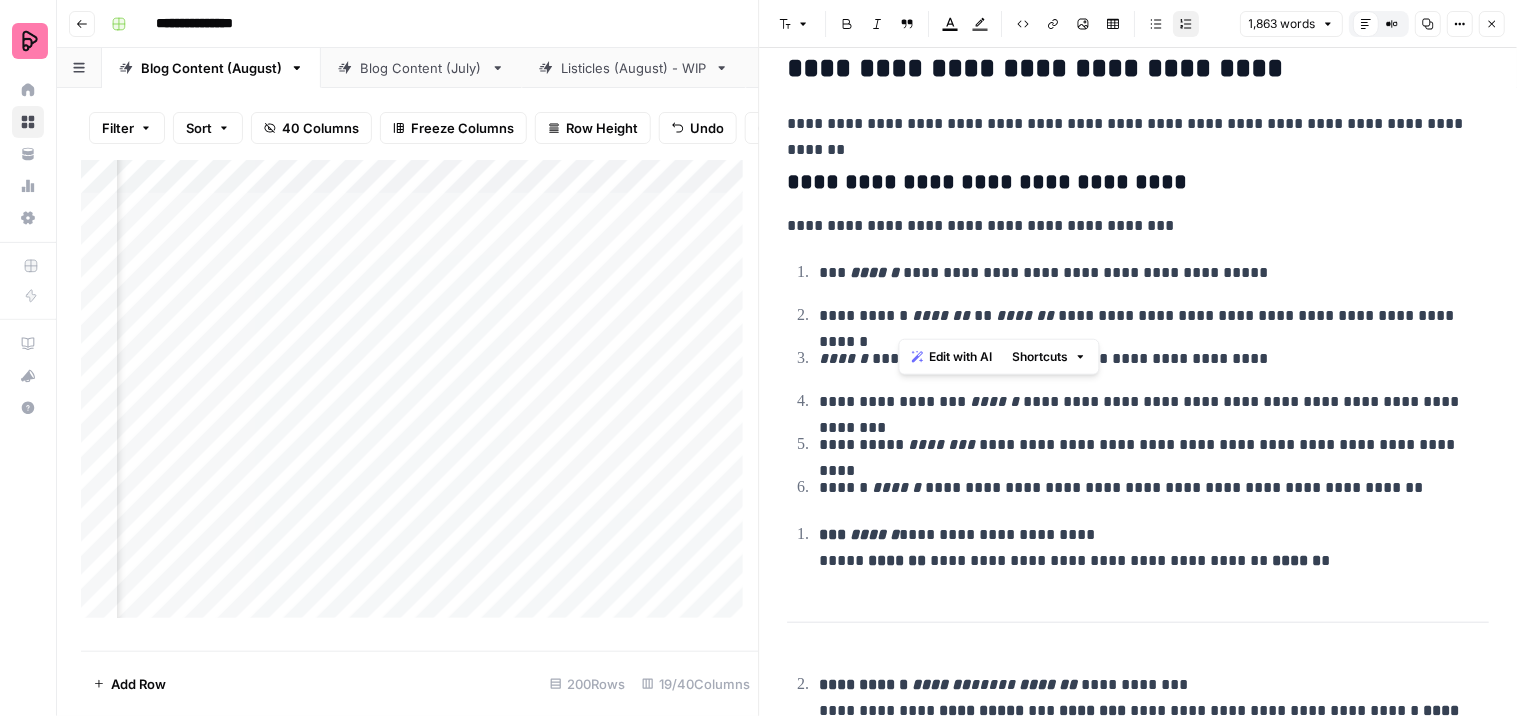 drag, startPoint x: 953, startPoint y: 314, endPoint x: 897, endPoint y: 314, distance: 56 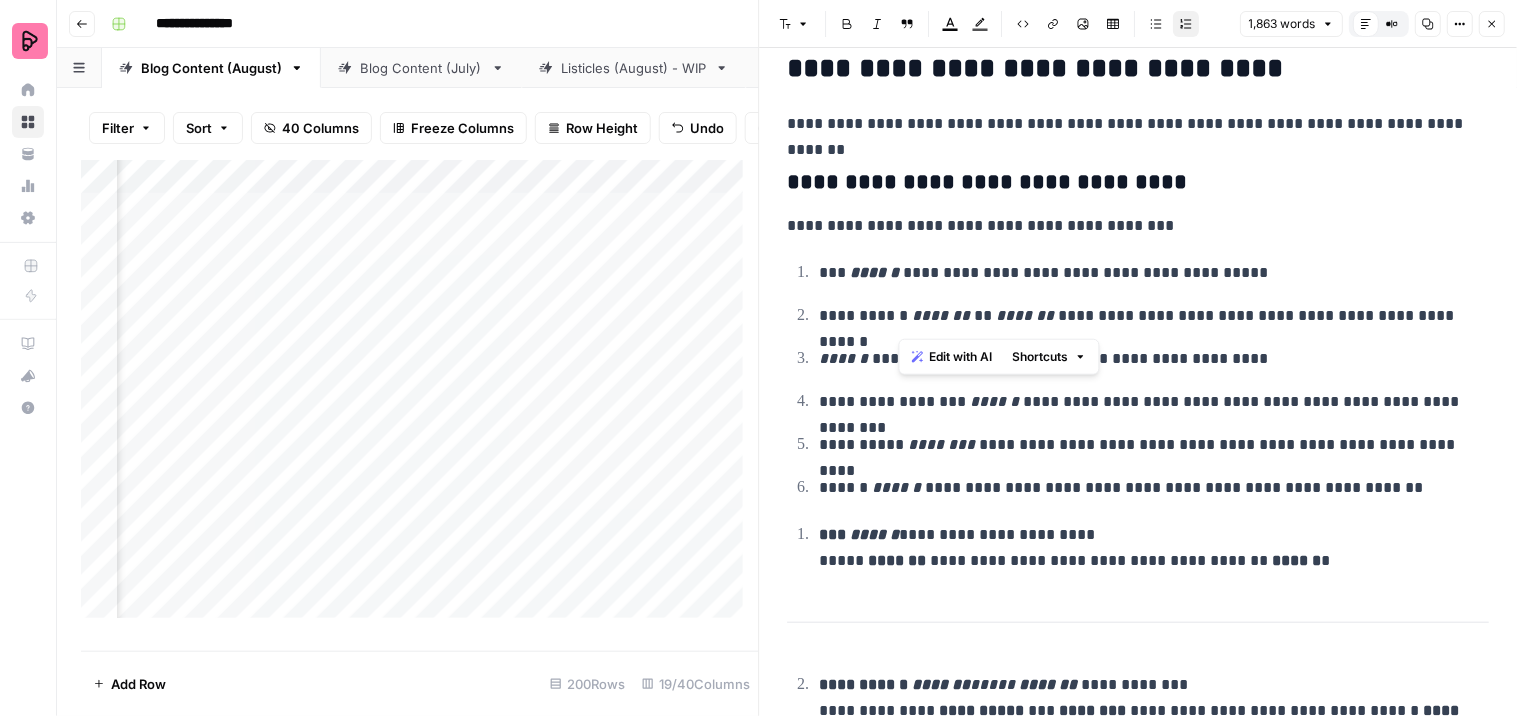 click 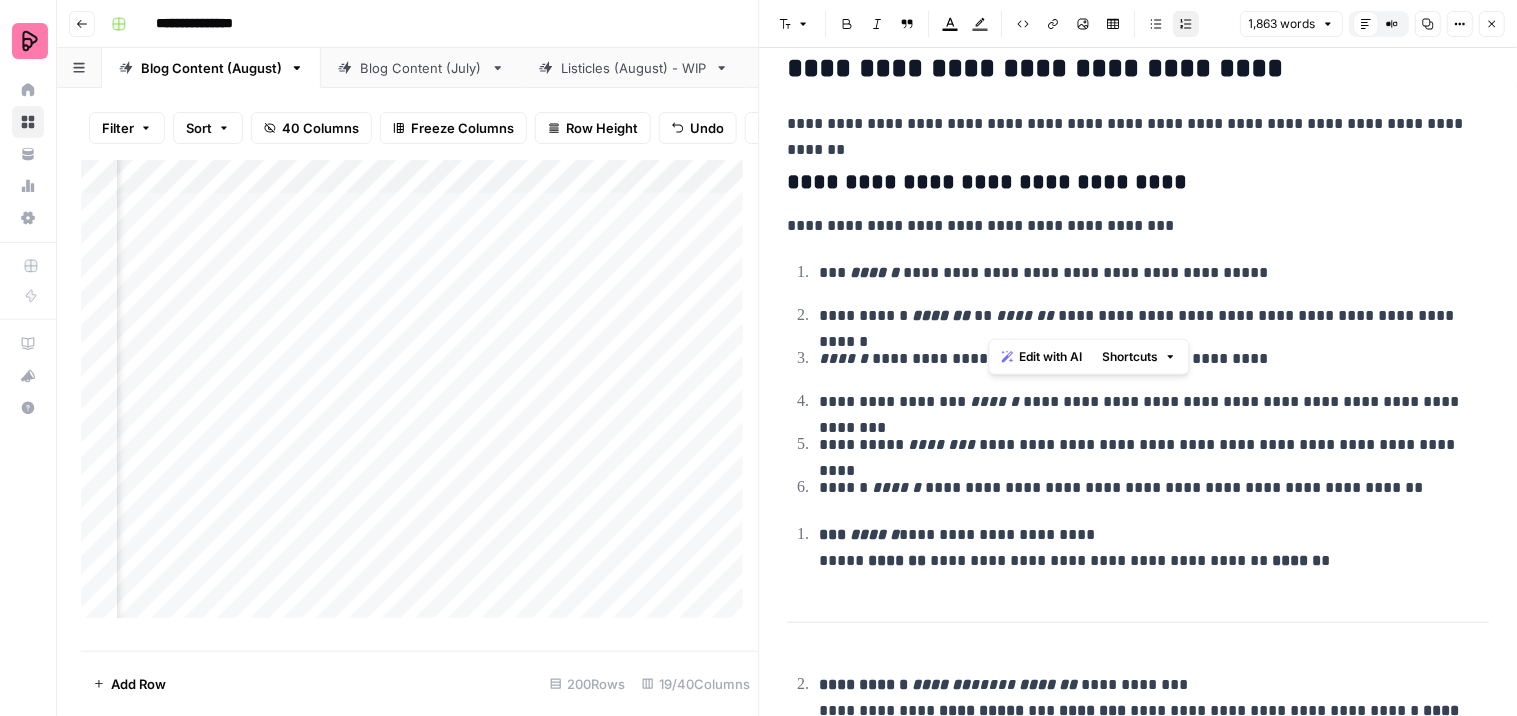 drag, startPoint x: 1051, startPoint y: 320, endPoint x: 992, endPoint y: 316, distance: 59.135437 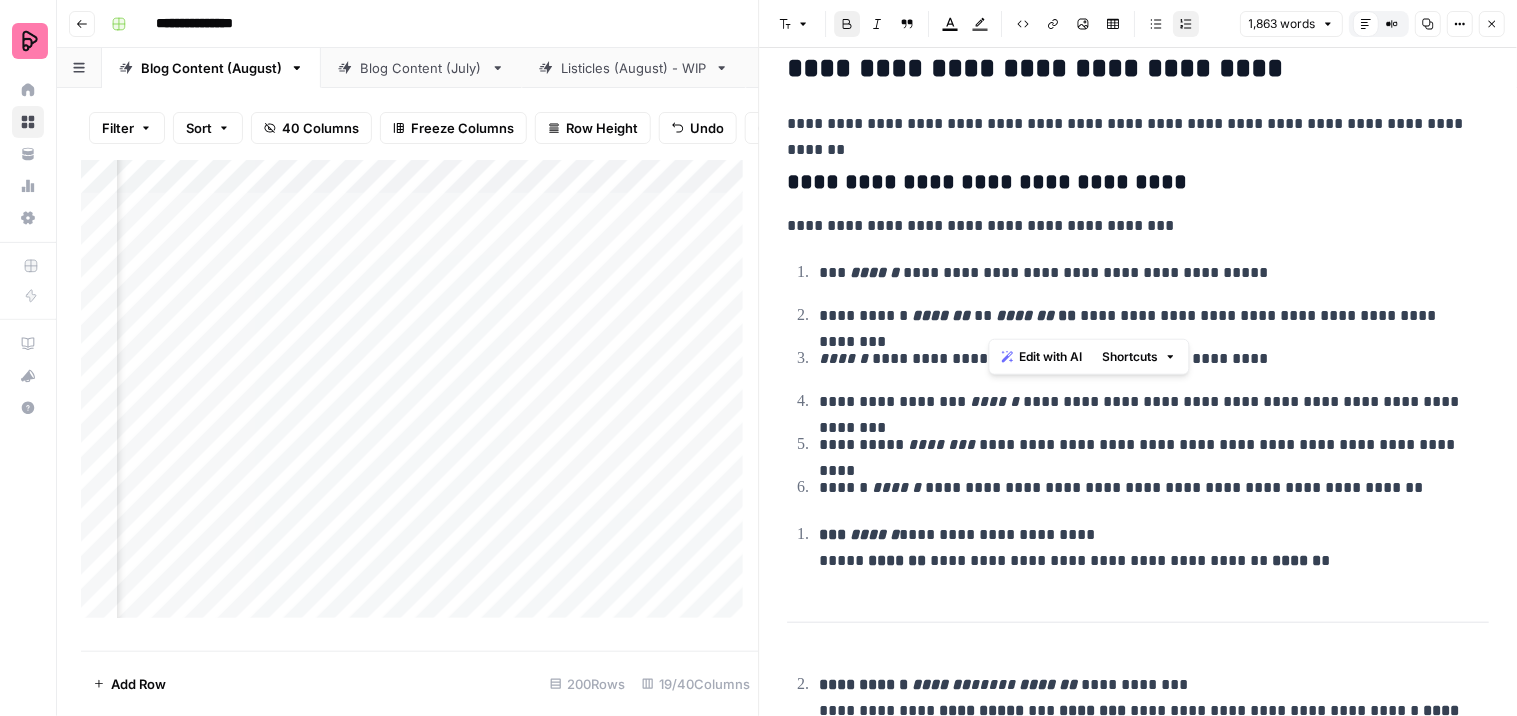 click on "**********" at bounding box center (1146, 359) 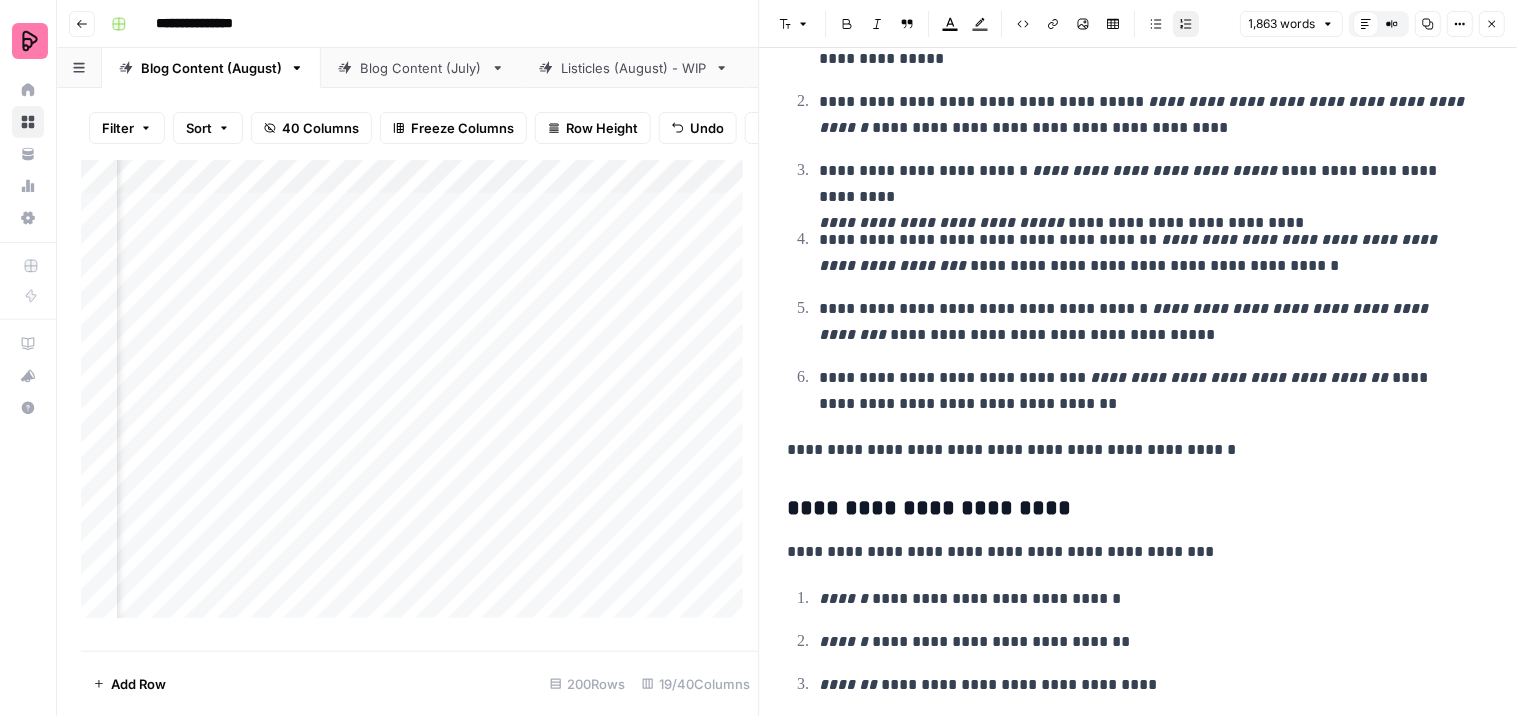 scroll, scrollTop: 2555, scrollLeft: 0, axis: vertical 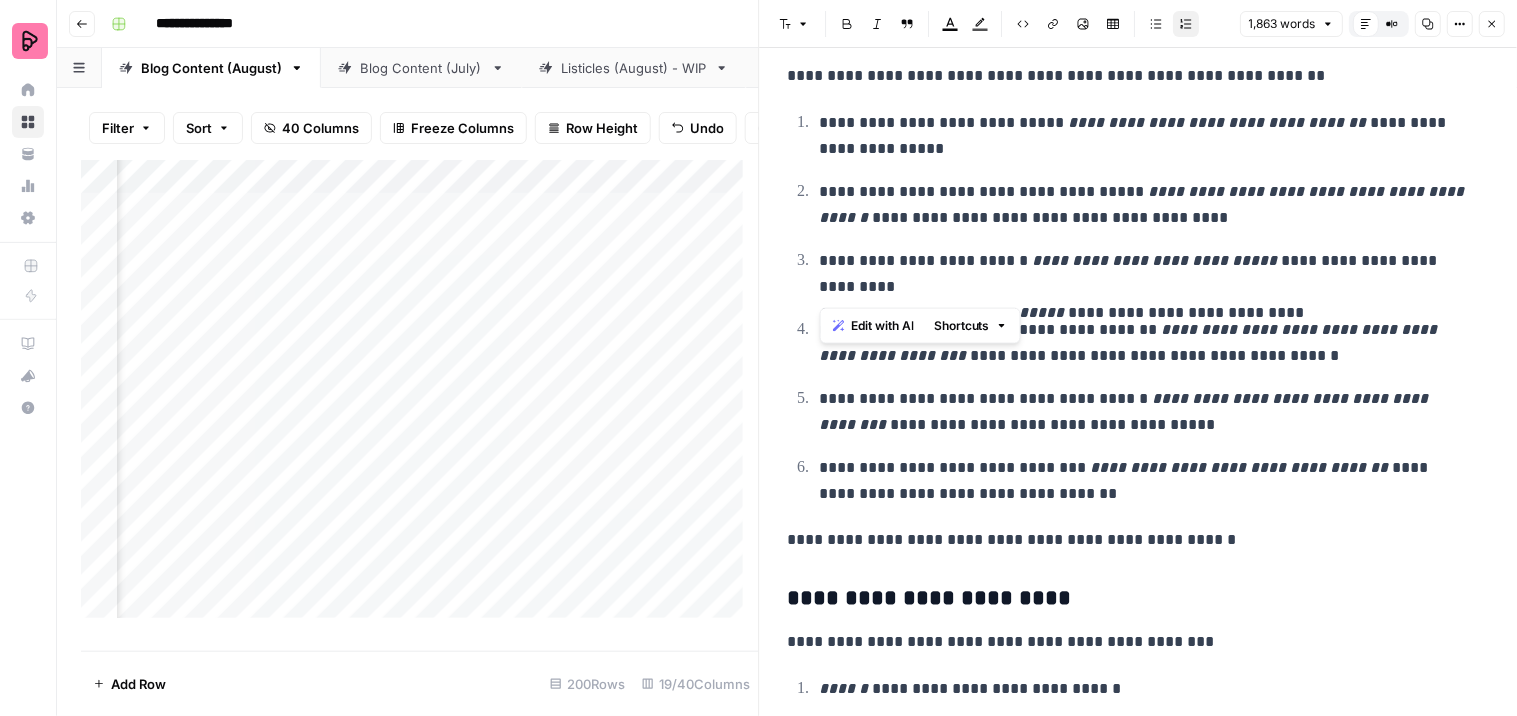 drag, startPoint x: 1261, startPoint y: 291, endPoint x: 811, endPoint y: 281, distance: 450.11108 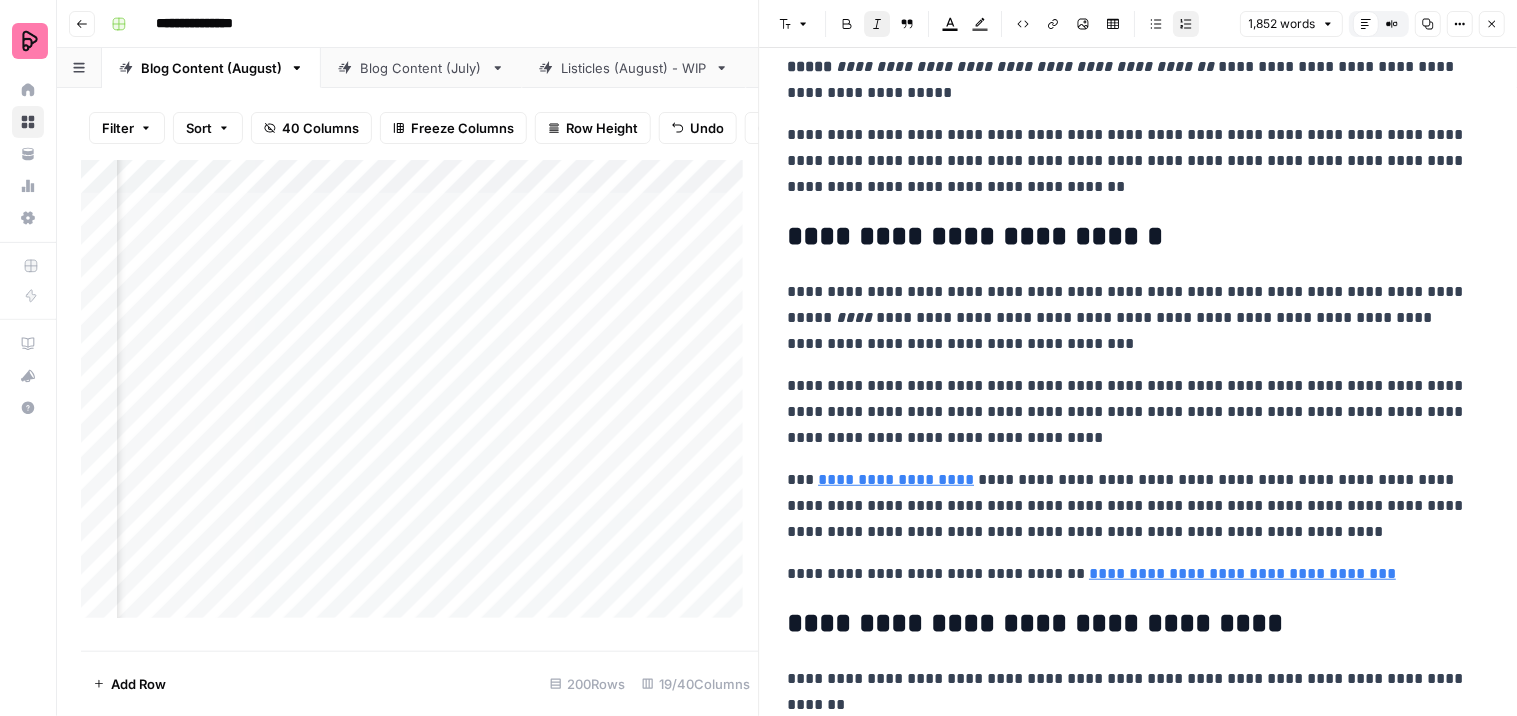 scroll, scrollTop: 5888, scrollLeft: 0, axis: vertical 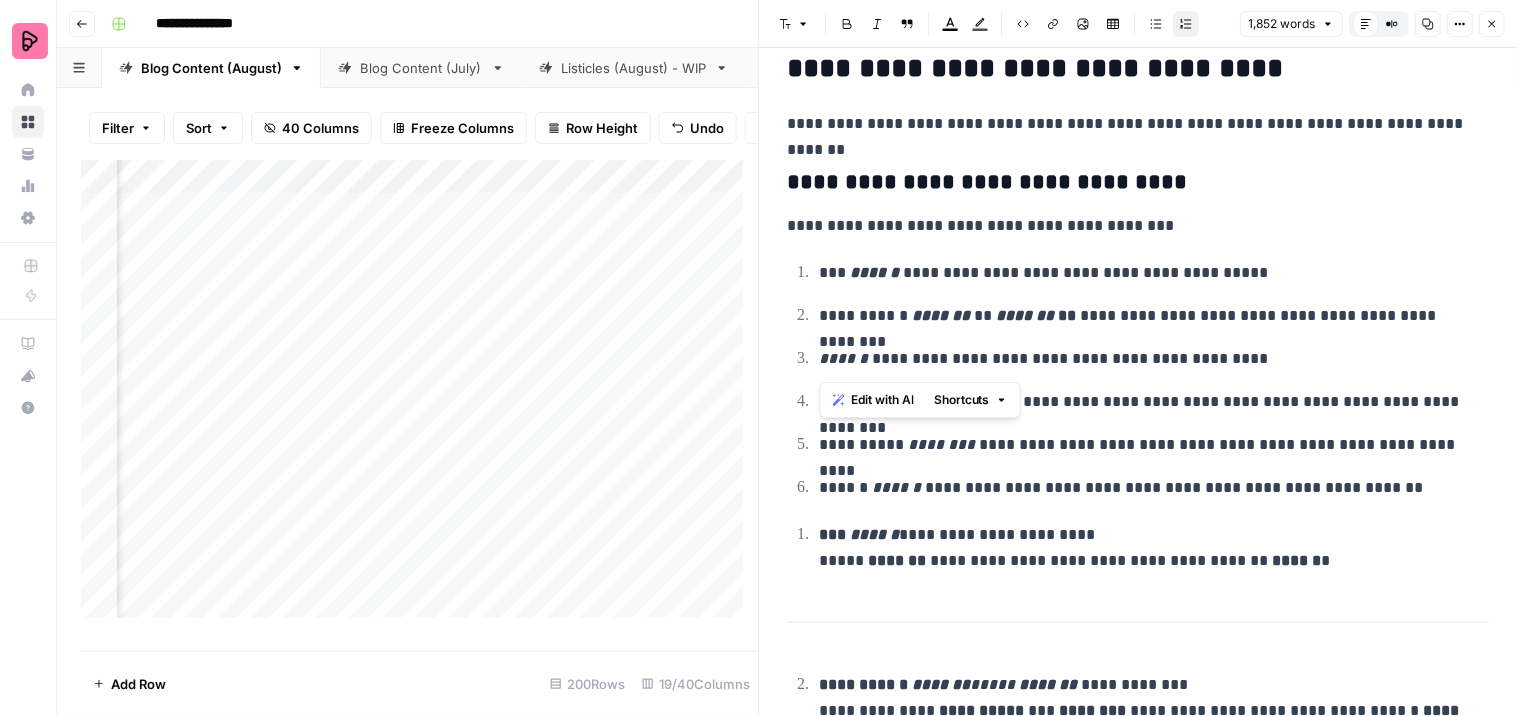 drag, startPoint x: 890, startPoint y: 360, endPoint x: 812, endPoint y: 356, distance: 78.10249 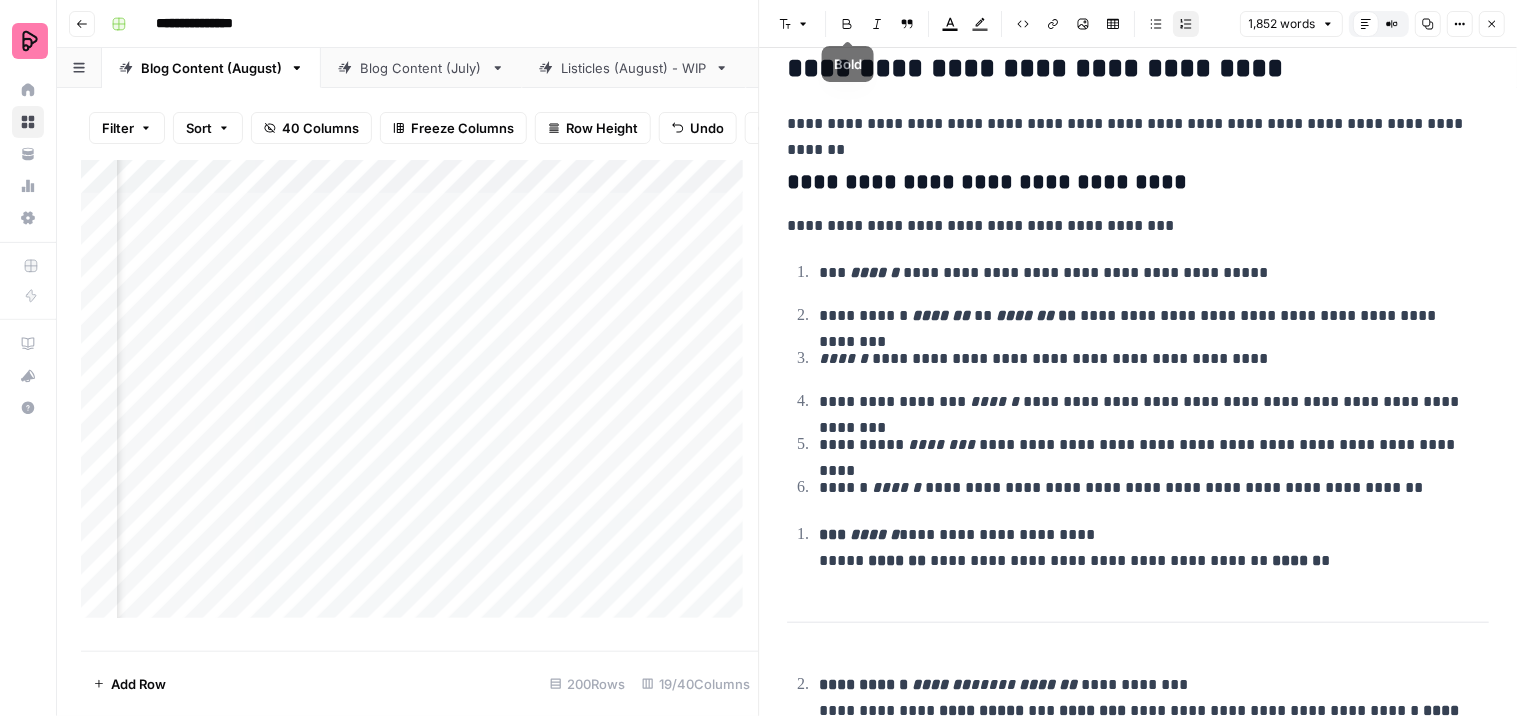 click 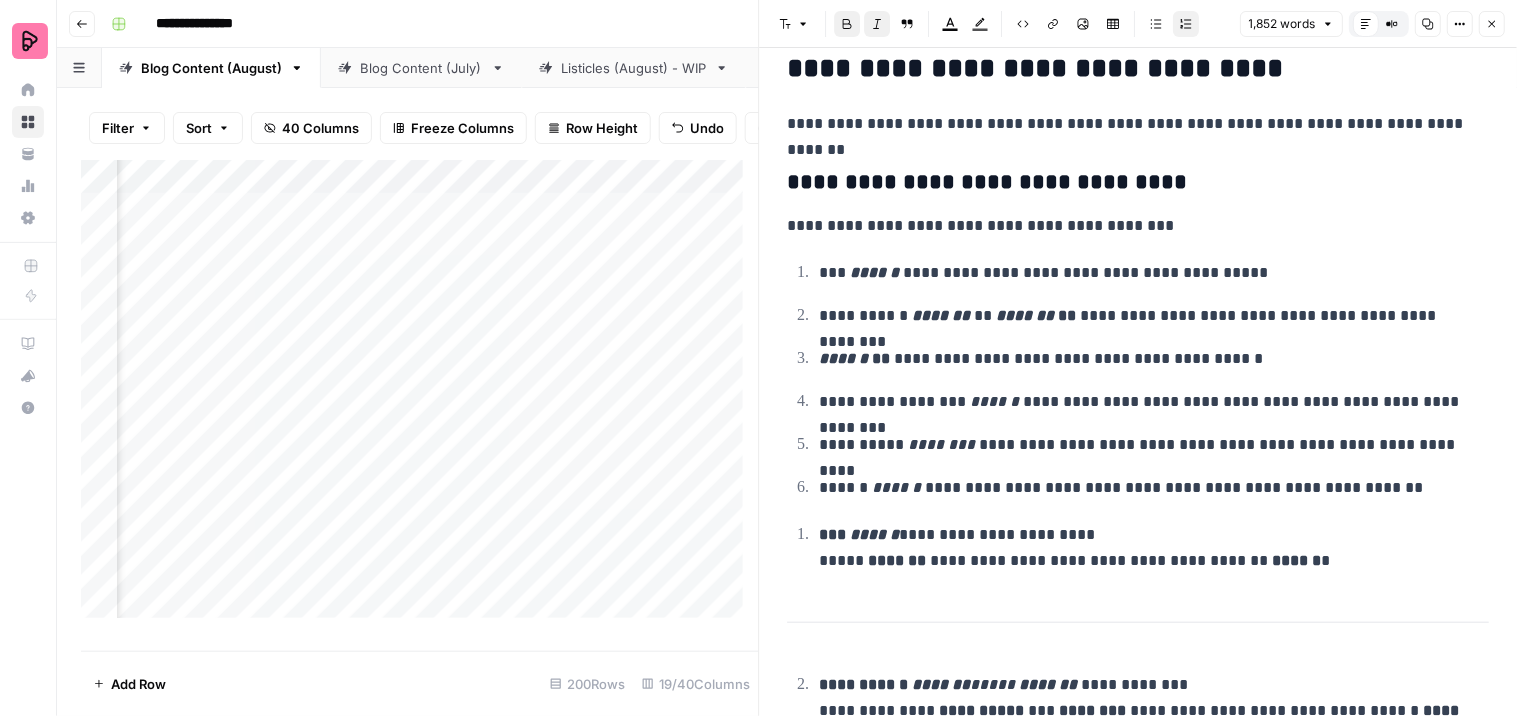 click on "**********" at bounding box center [1139, 380] 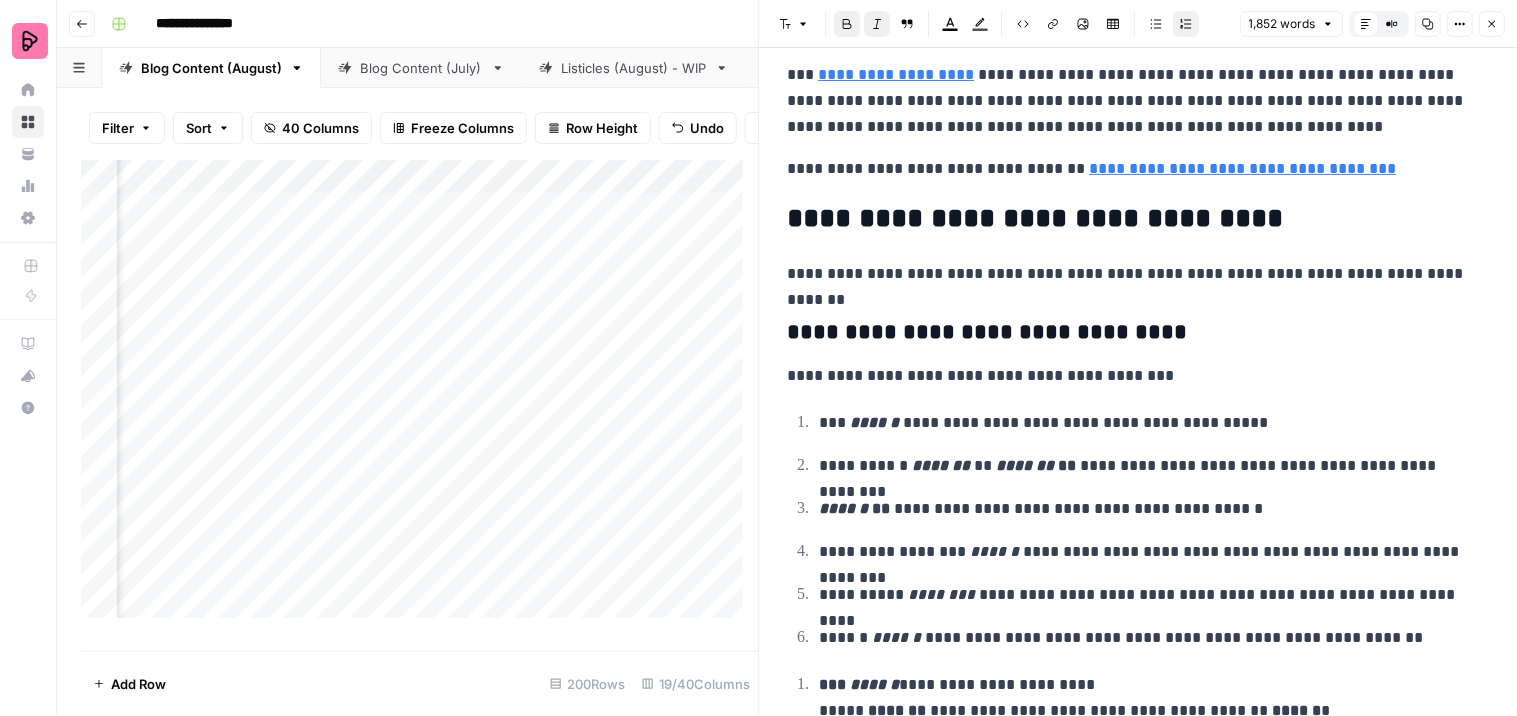 scroll, scrollTop: 5777, scrollLeft: 0, axis: vertical 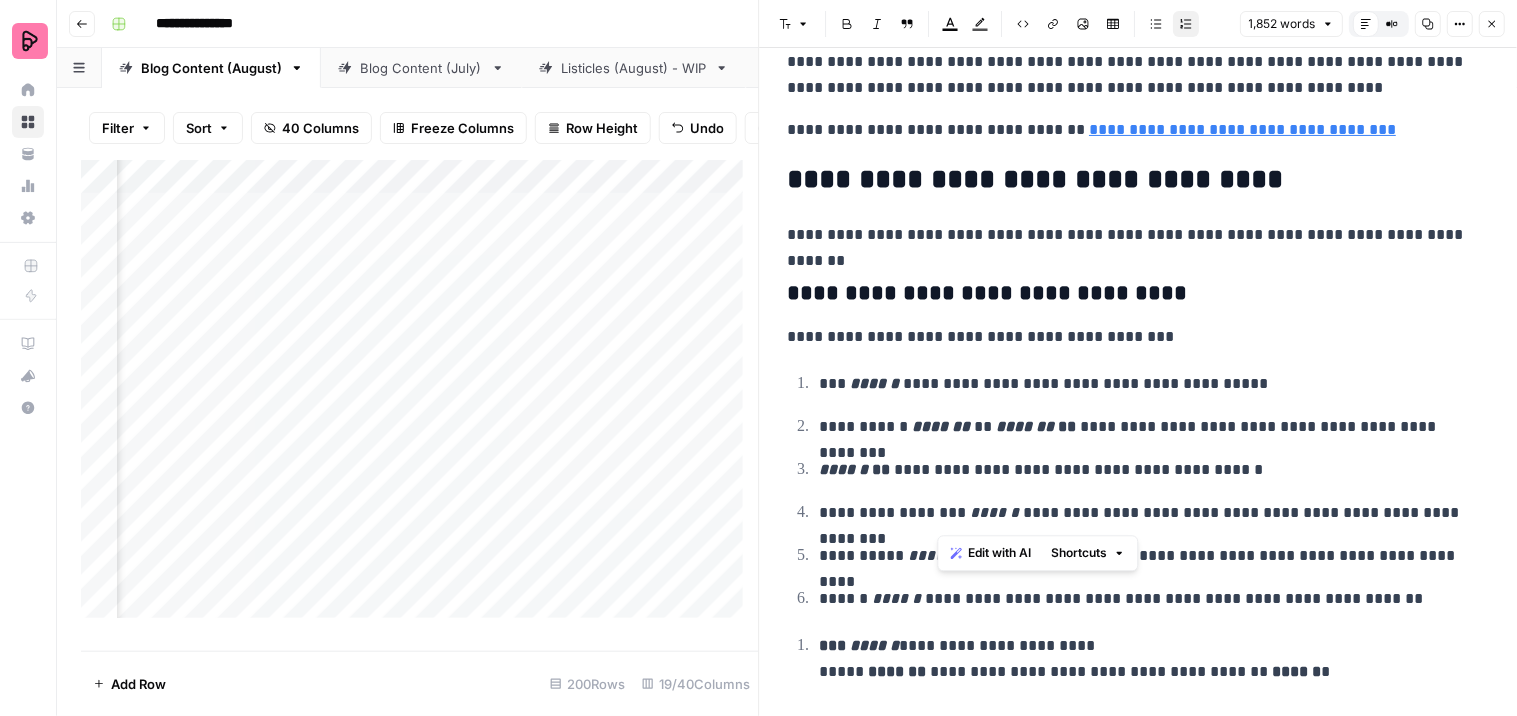 drag, startPoint x: 998, startPoint y: 512, endPoint x: 936, endPoint y: 508, distance: 62.1289 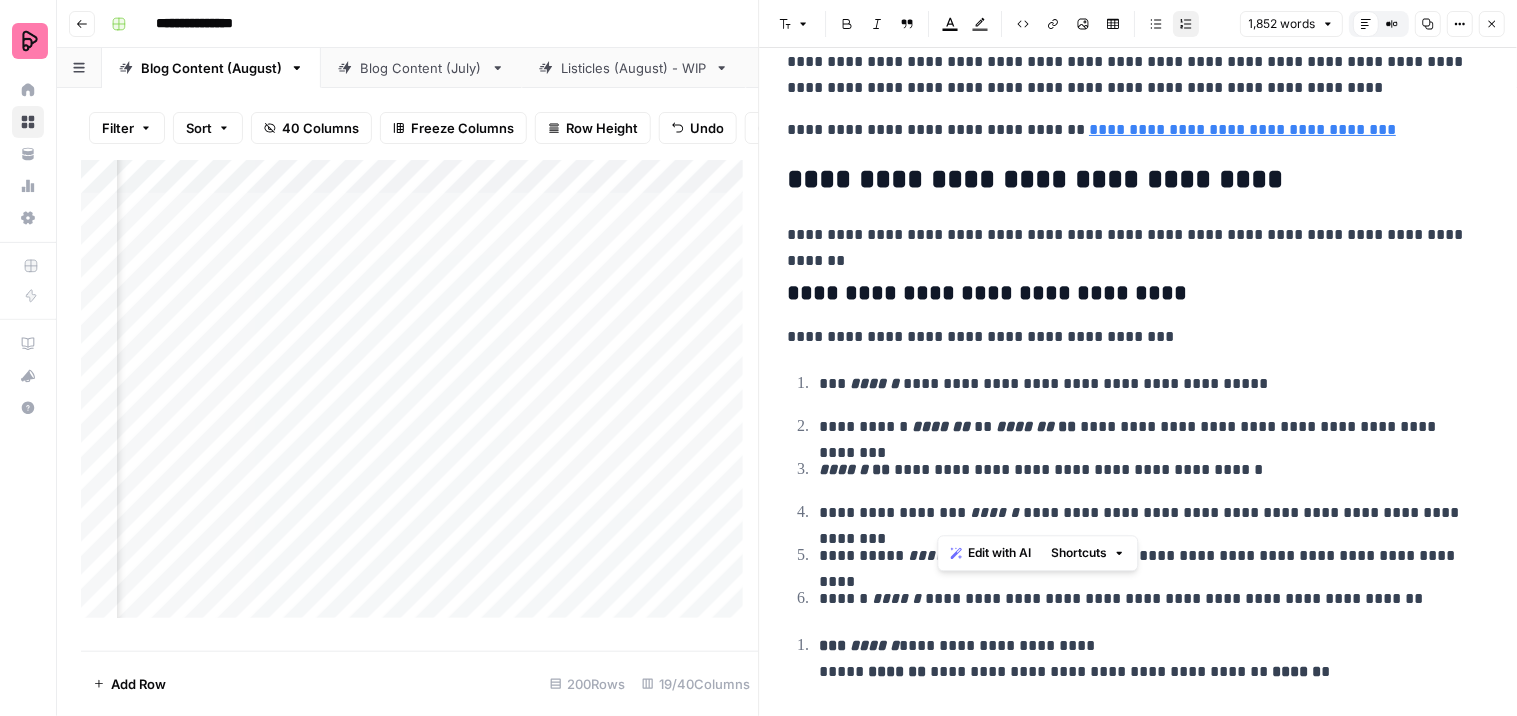 click 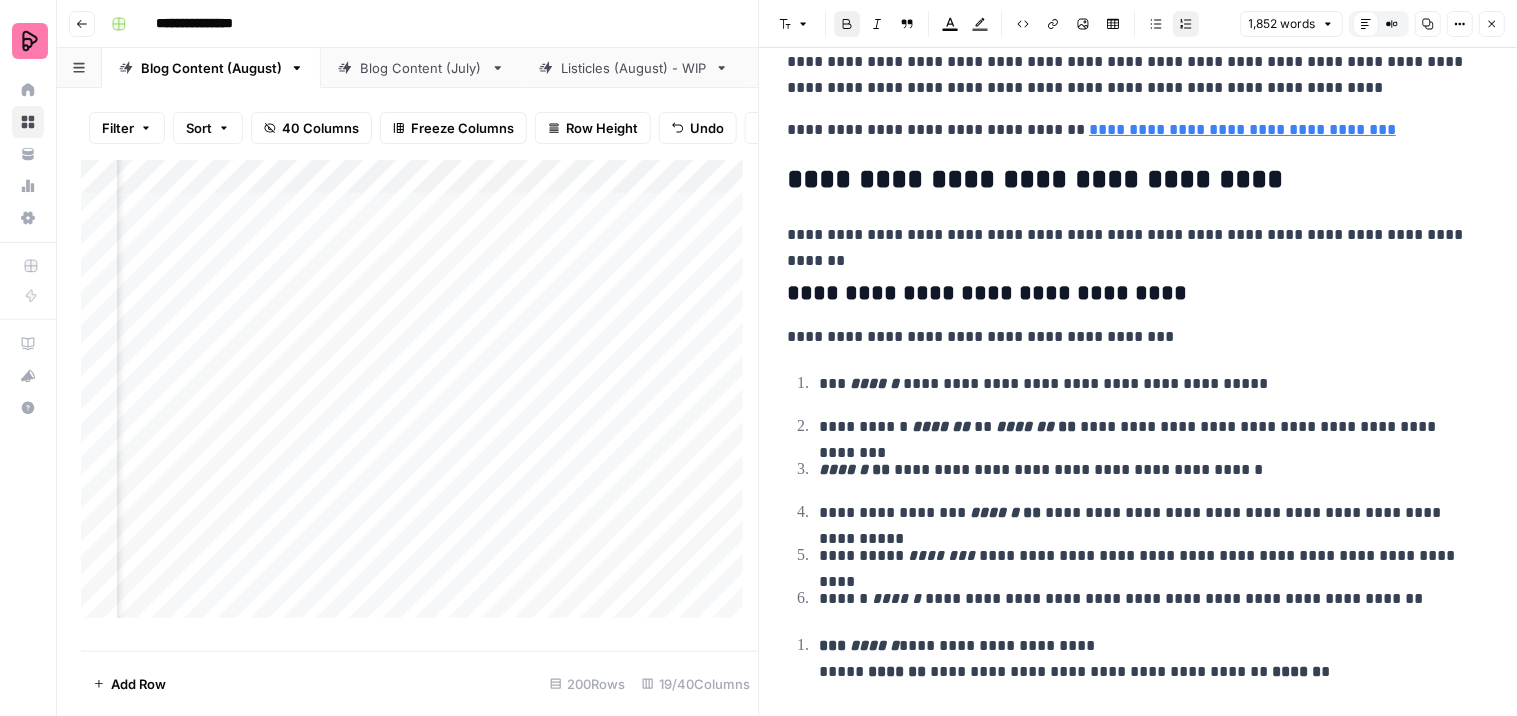 click 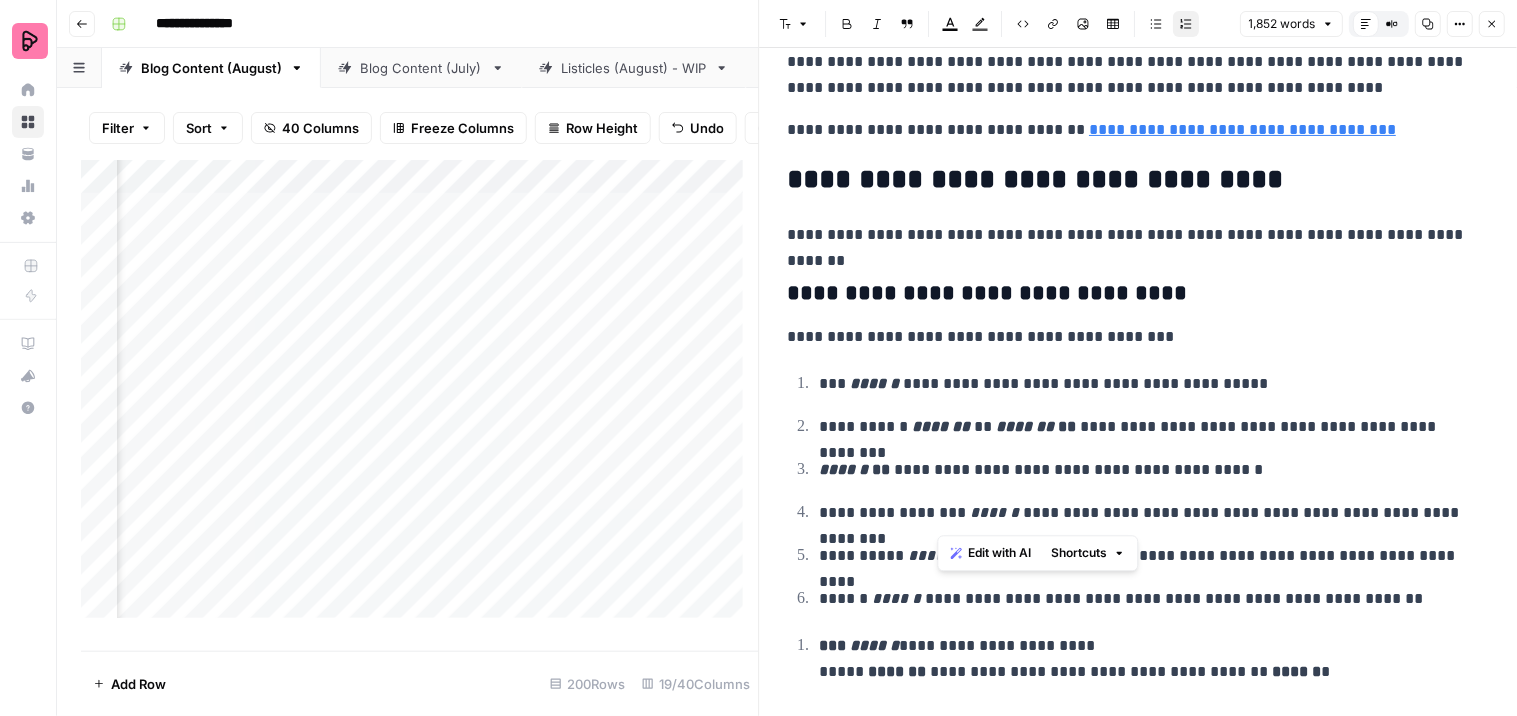 click on "**********" at bounding box center [1146, 513] 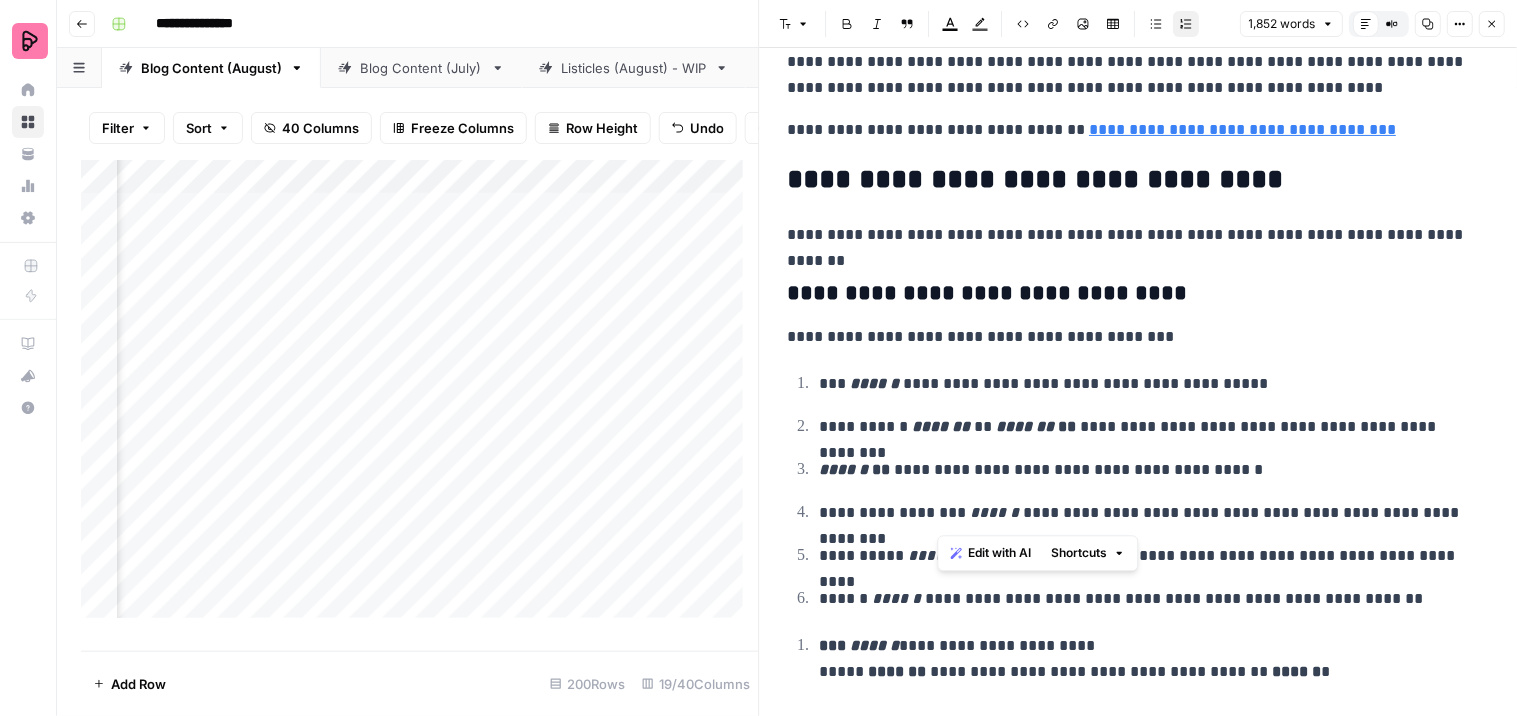 drag, startPoint x: 982, startPoint y: 513, endPoint x: 937, endPoint y: 507, distance: 45.39824 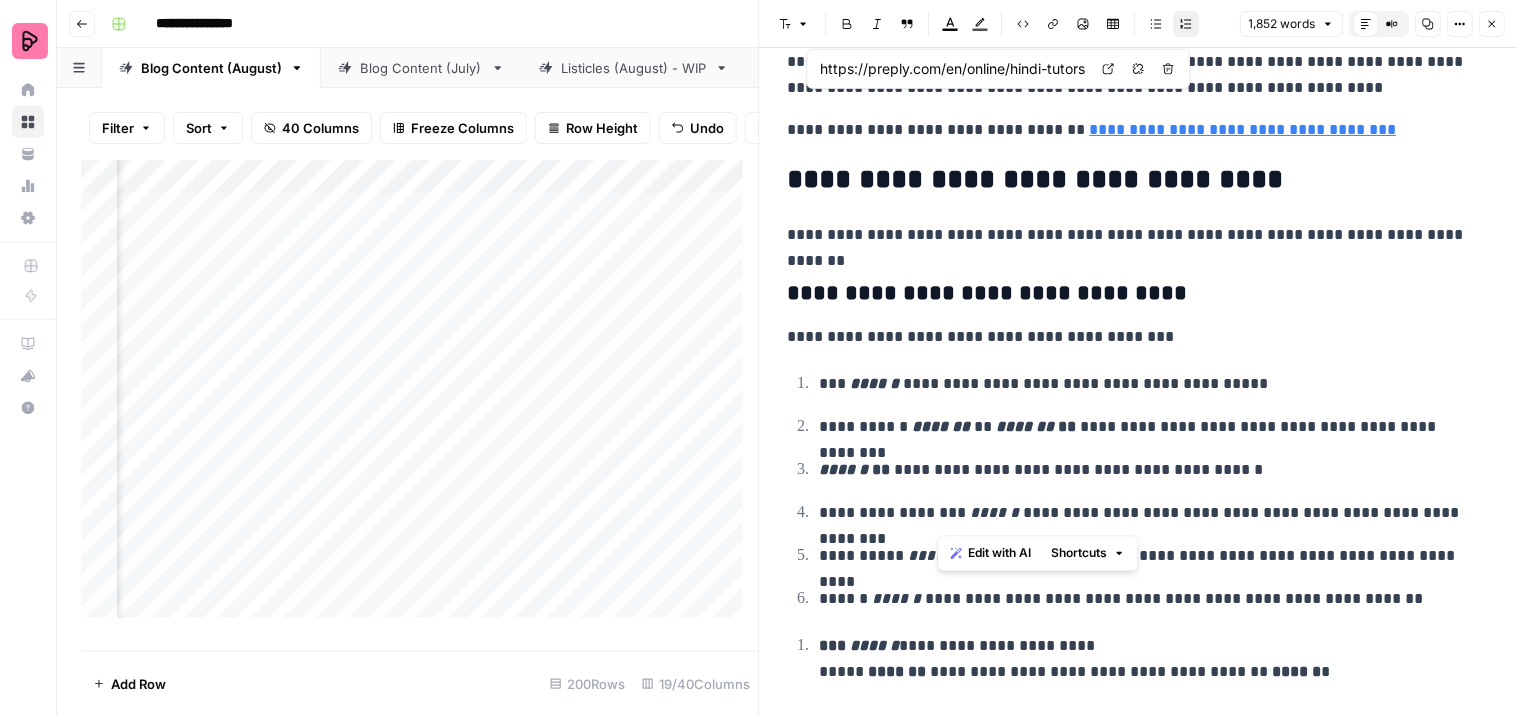 click 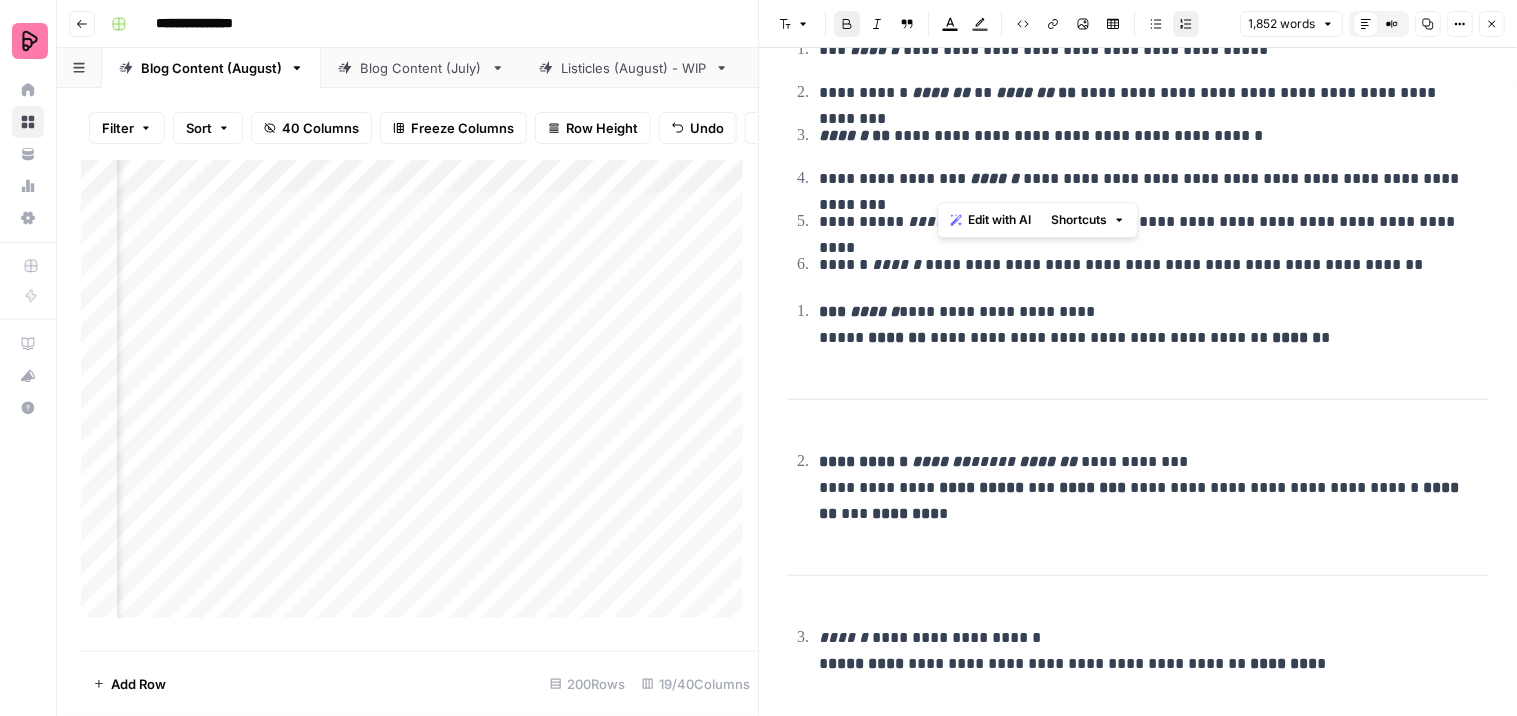 scroll, scrollTop: 6000, scrollLeft: 0, axis: vertical 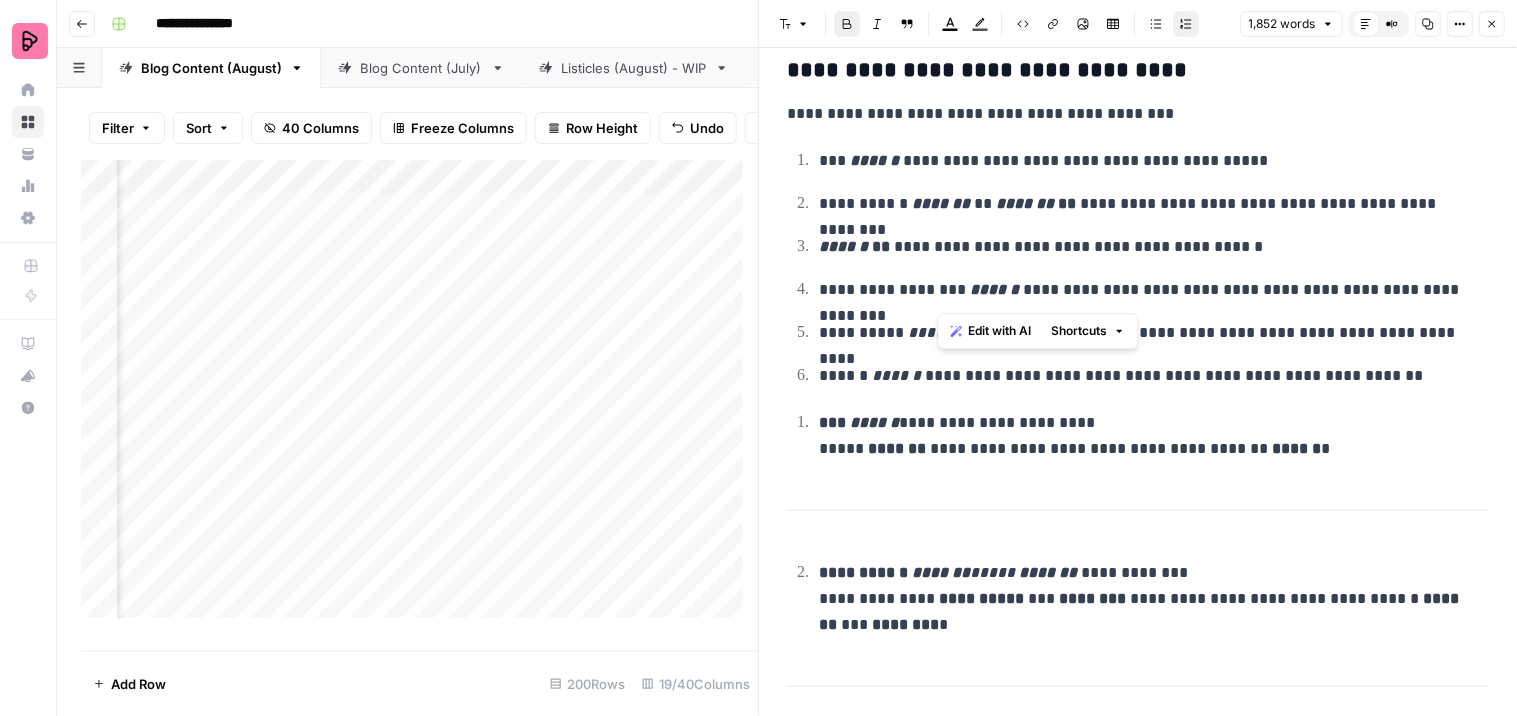 click on "**********" at bounding box center (1146, 599) 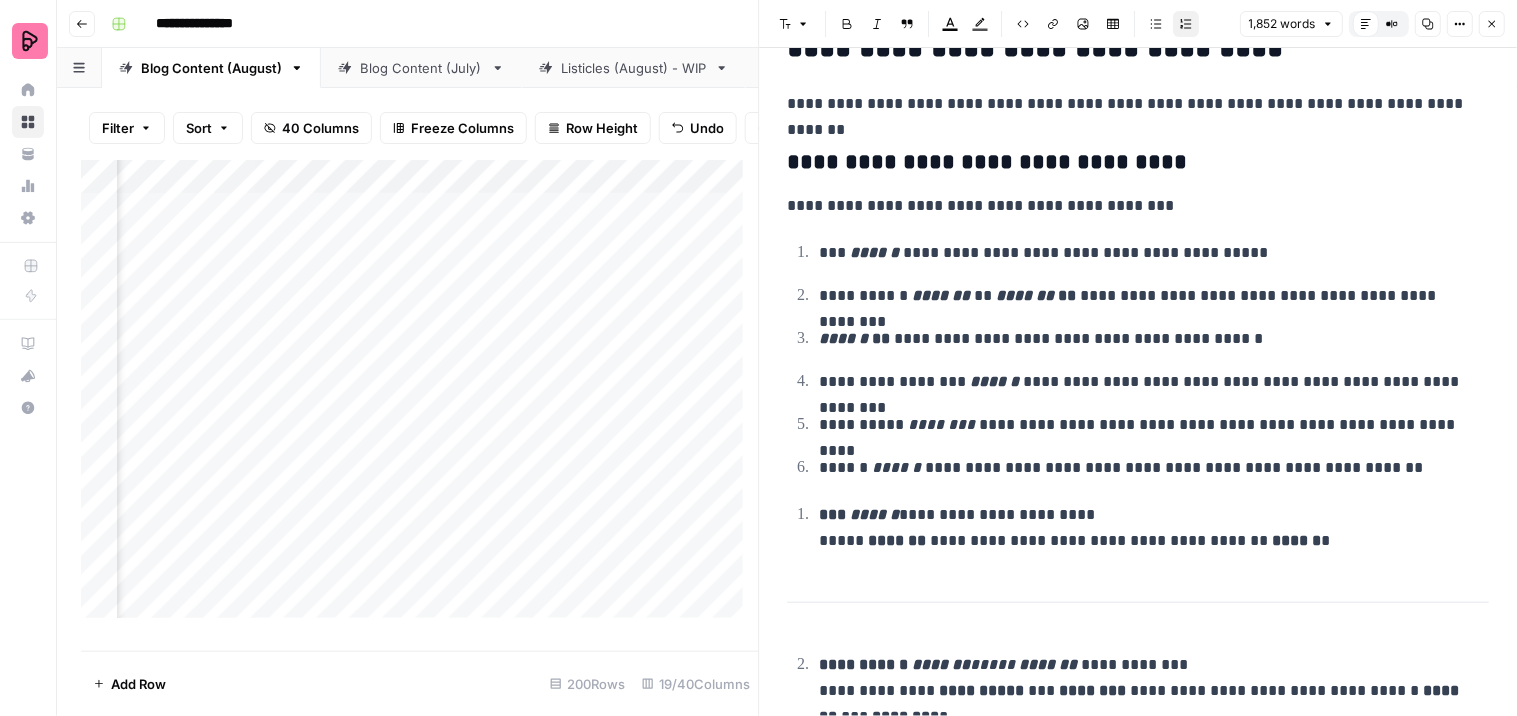 scroll, scrollTop: 6111, scrollLeft: 0, axis: vertical 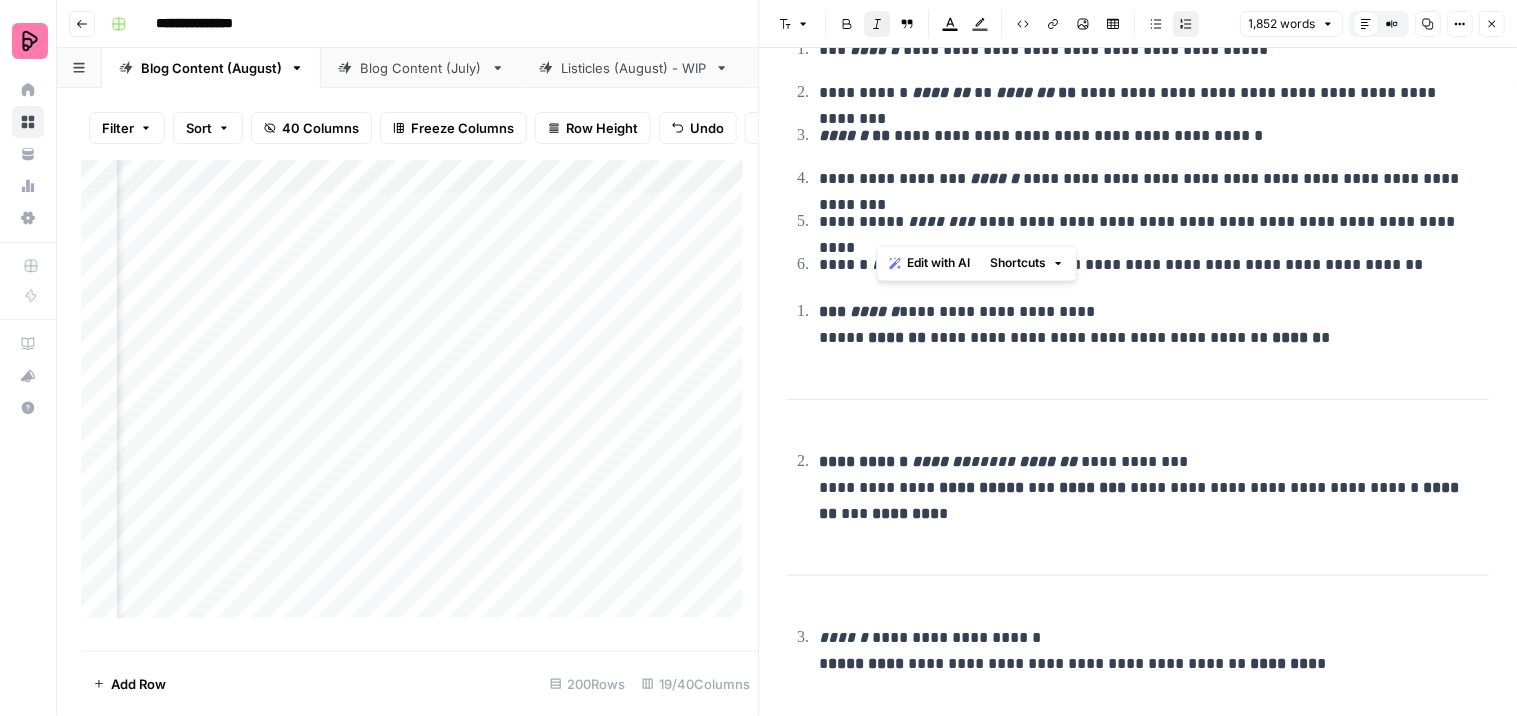 drag, startPoint x: 924, startPoint y: 223, endPoint x: 878, endPoint y: 216, distance: 46.52956 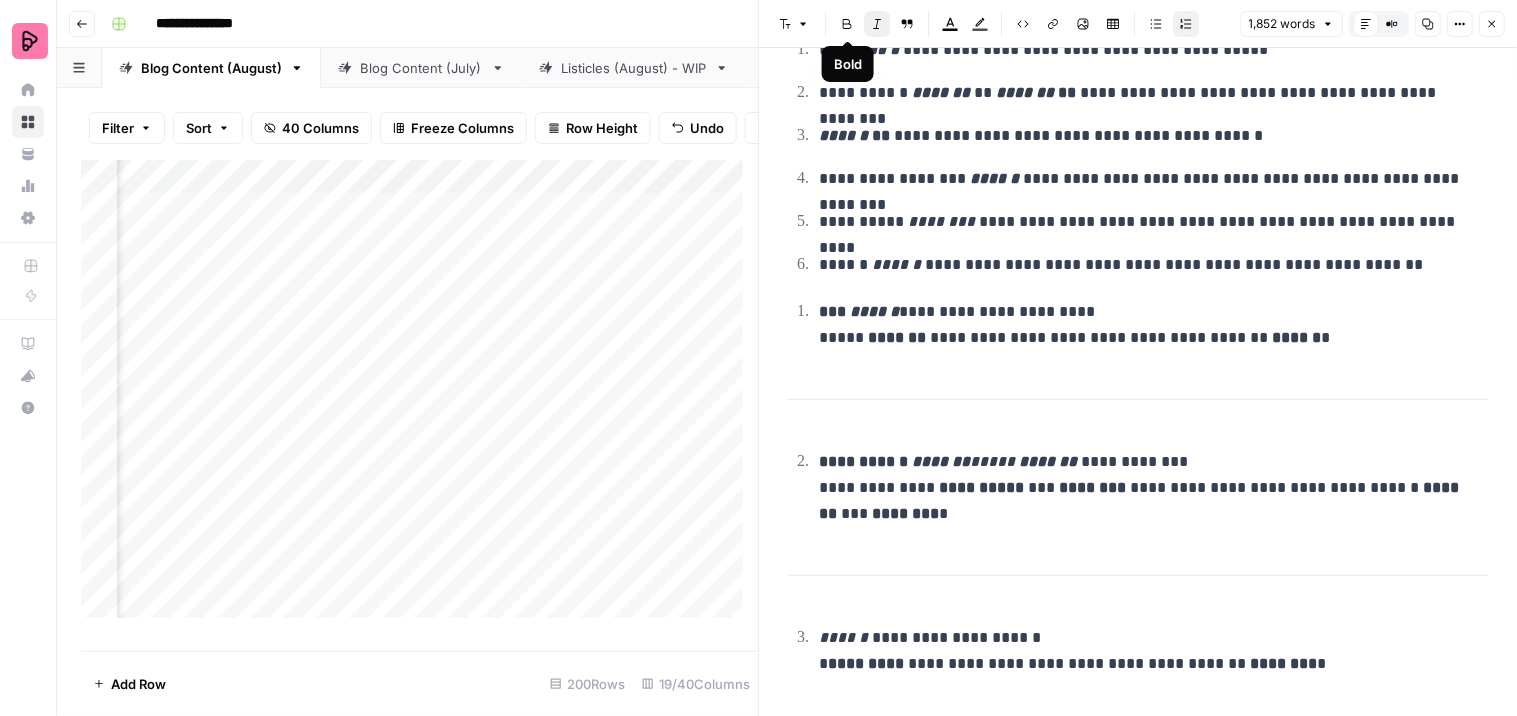 click 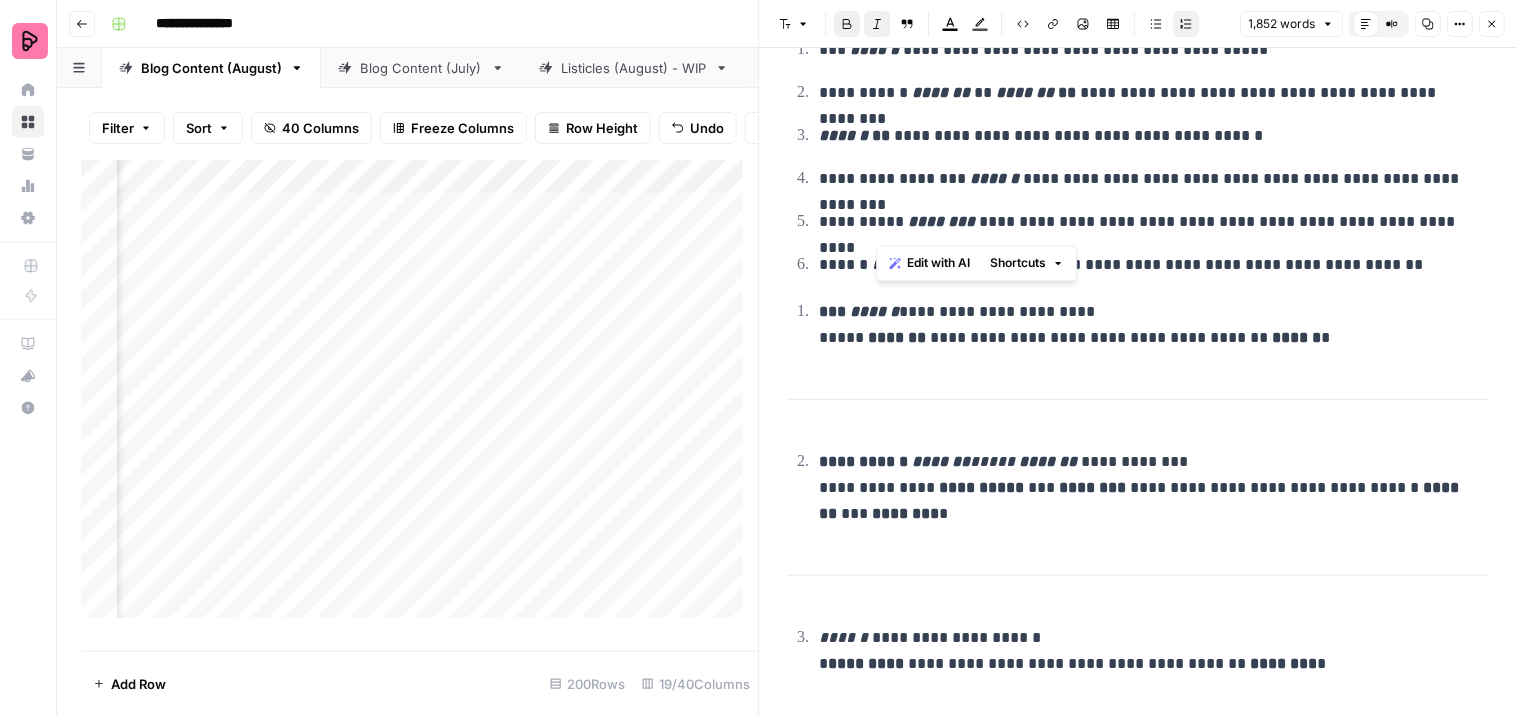 click on "**********" at bounding box center [1146, 222] 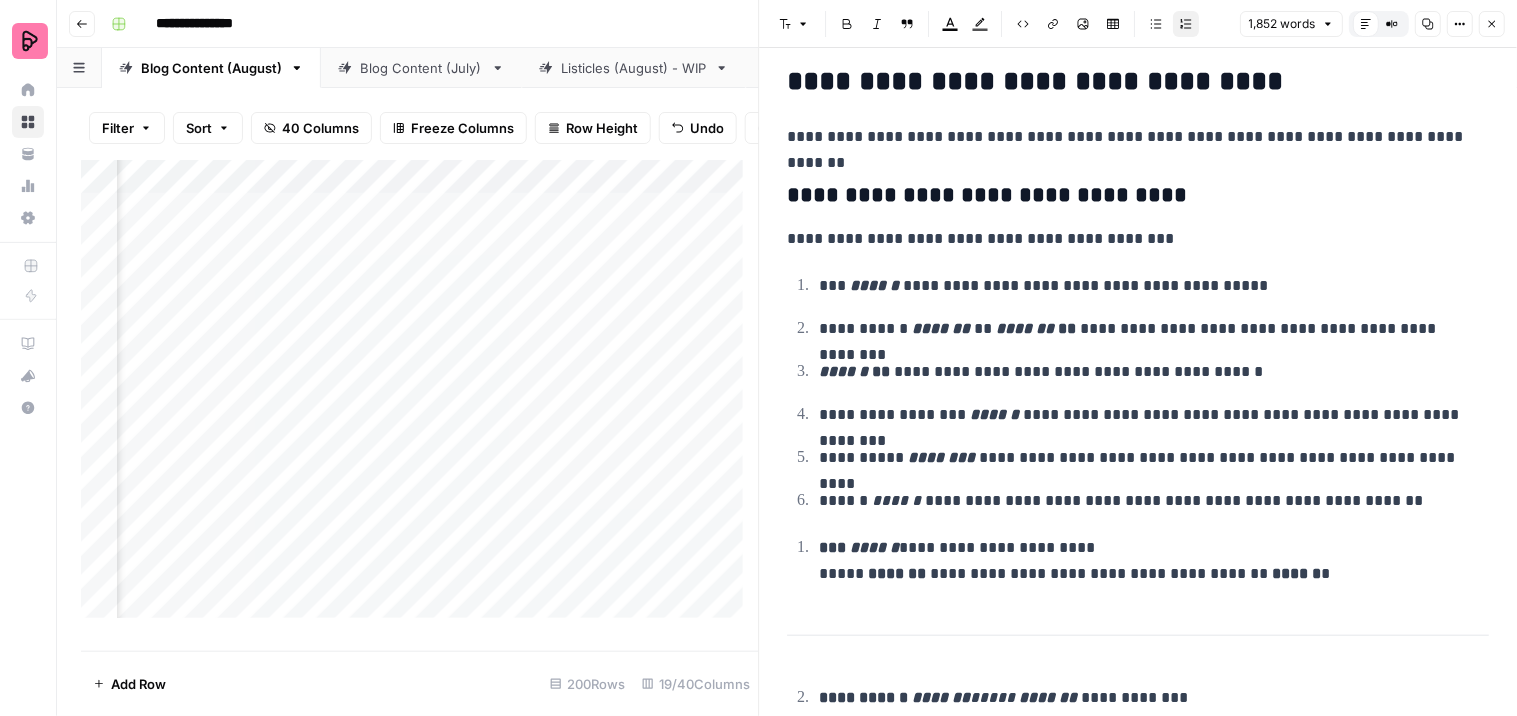 scroll, scrollTop: 5888, scrollLeft: 0, axis: vertical 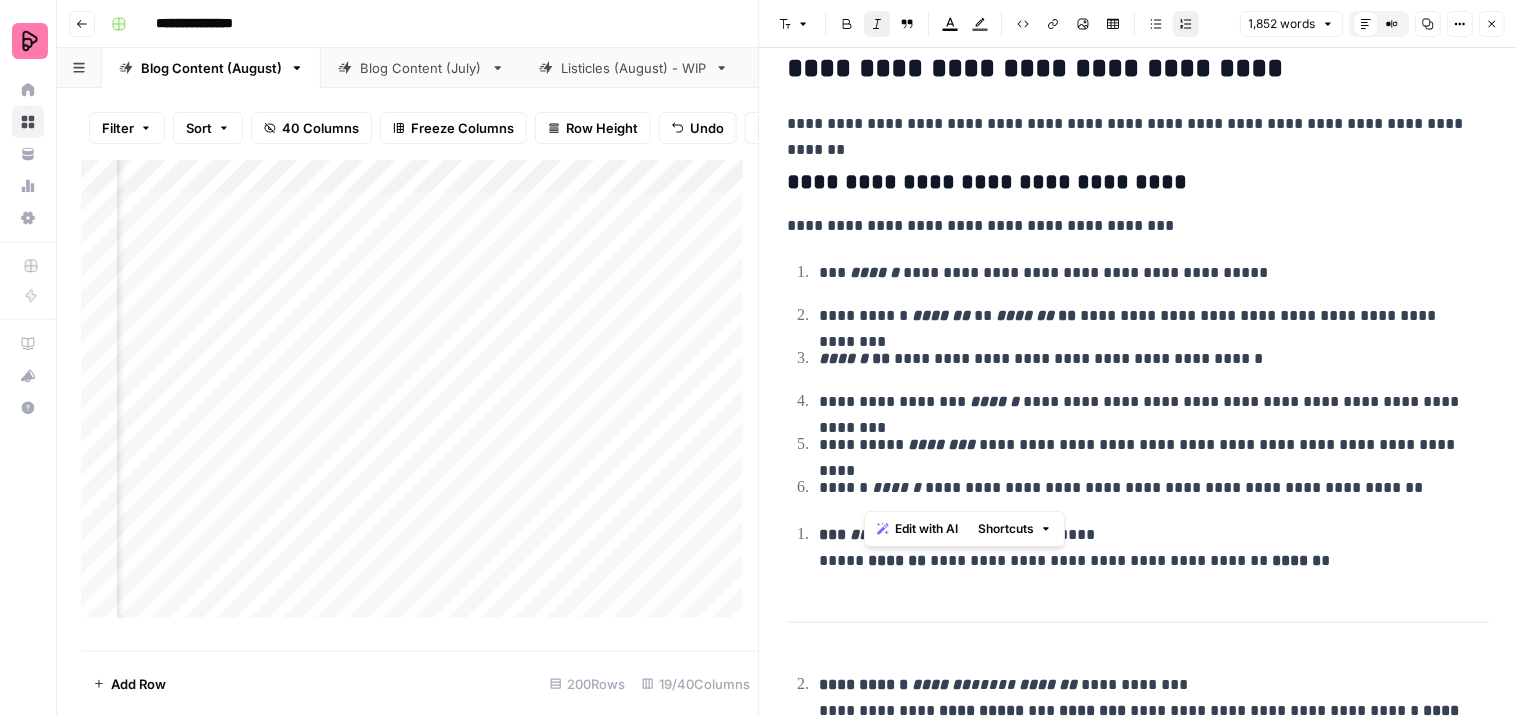 drag, startPoint x: 905, startPoint y: 488, endPoint x: 863, endPoint y: 482, distance: 42.426407 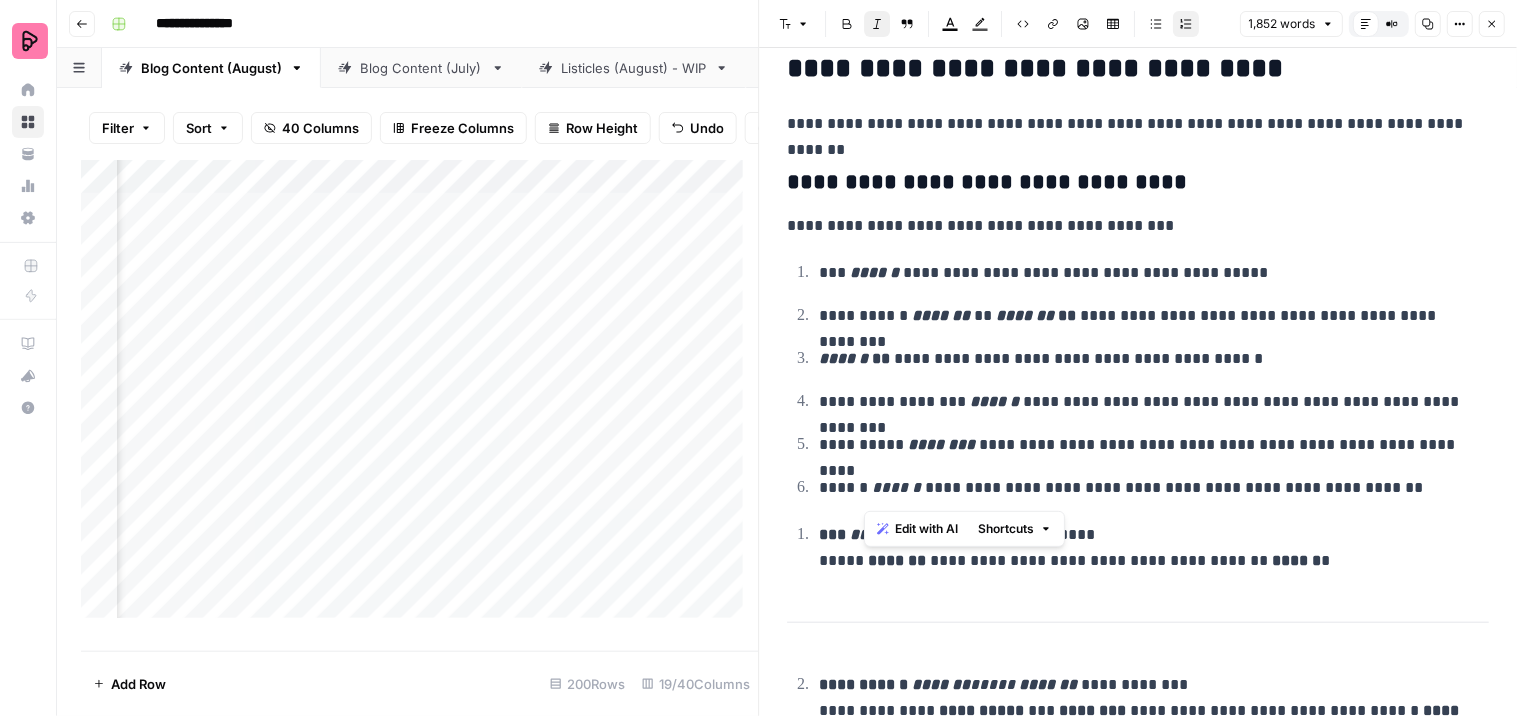 click on "**********" at bounding box center (1146, 488) 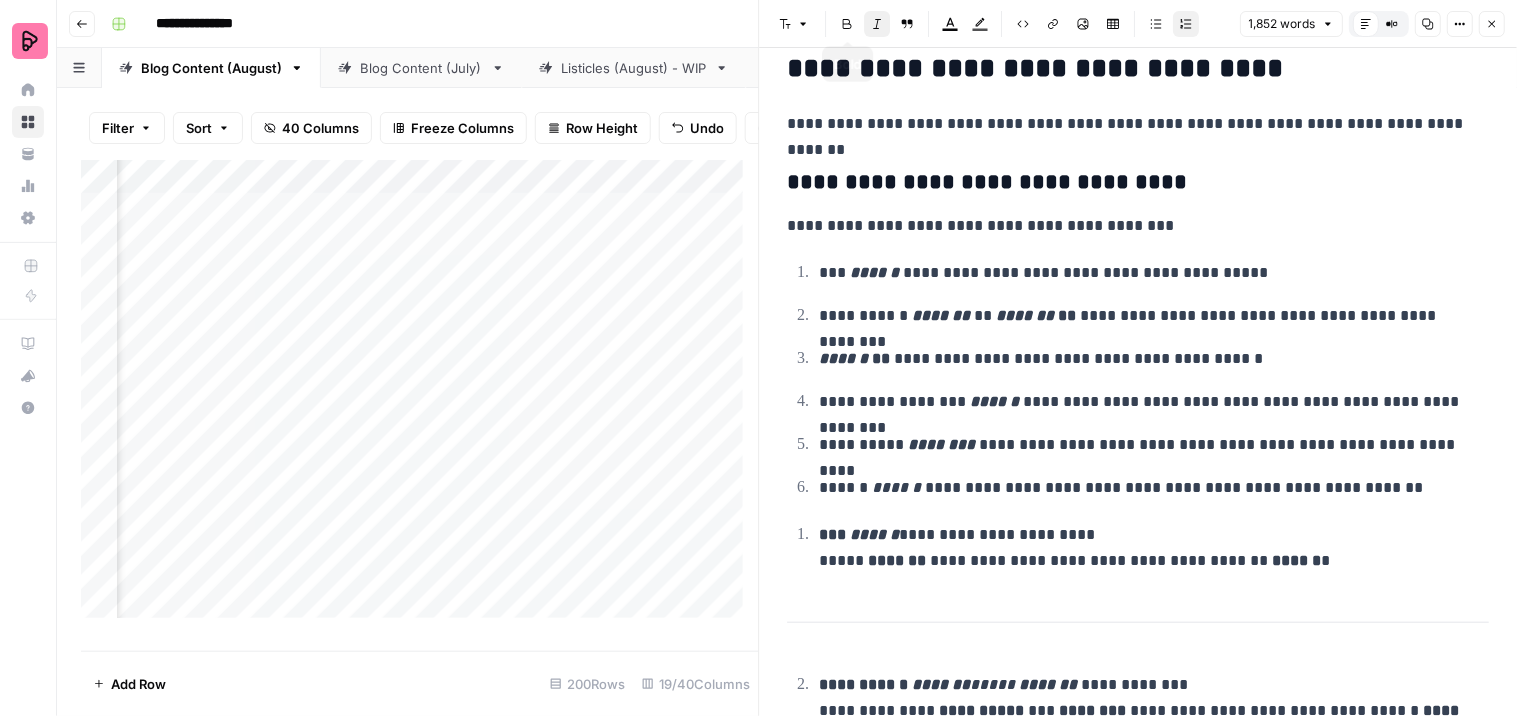 click 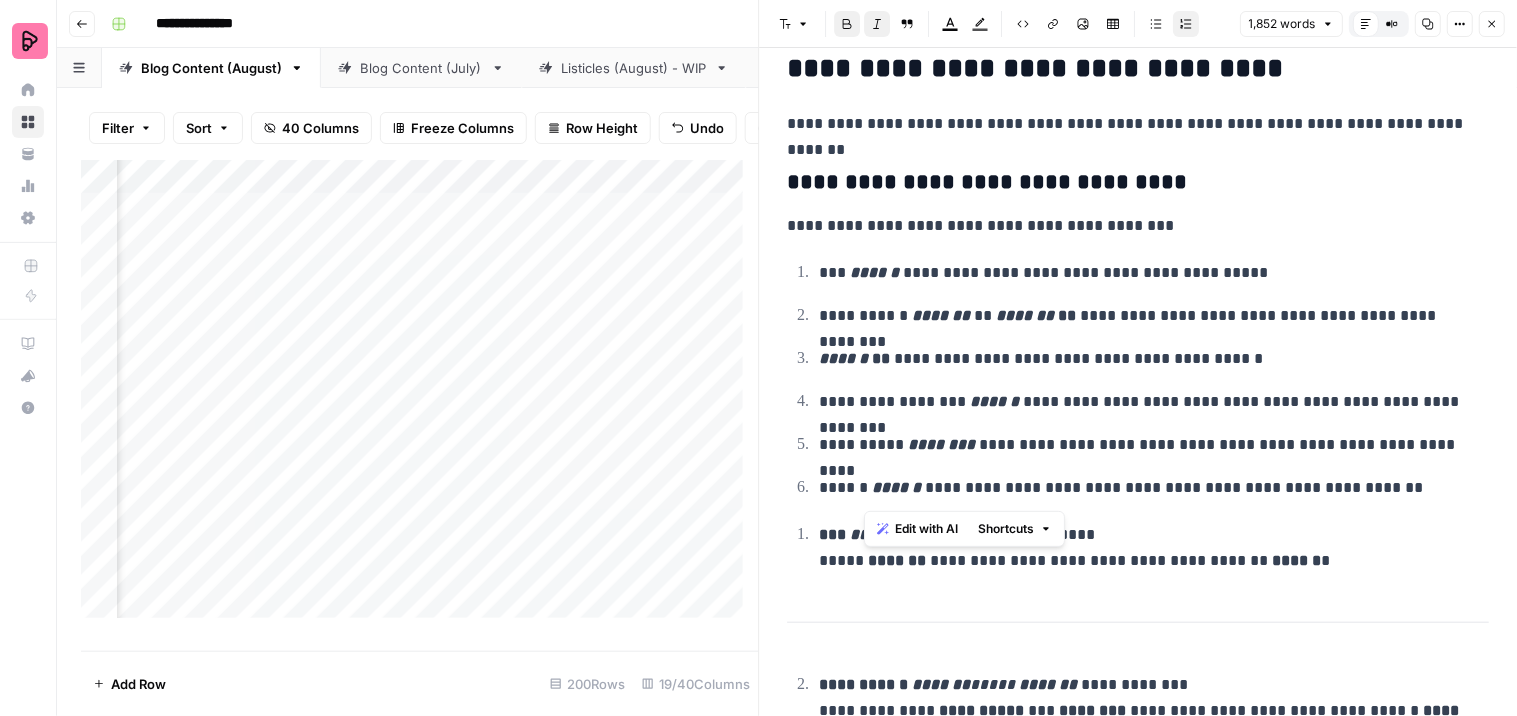 click on "**********" at bounding box center [1146, 402] 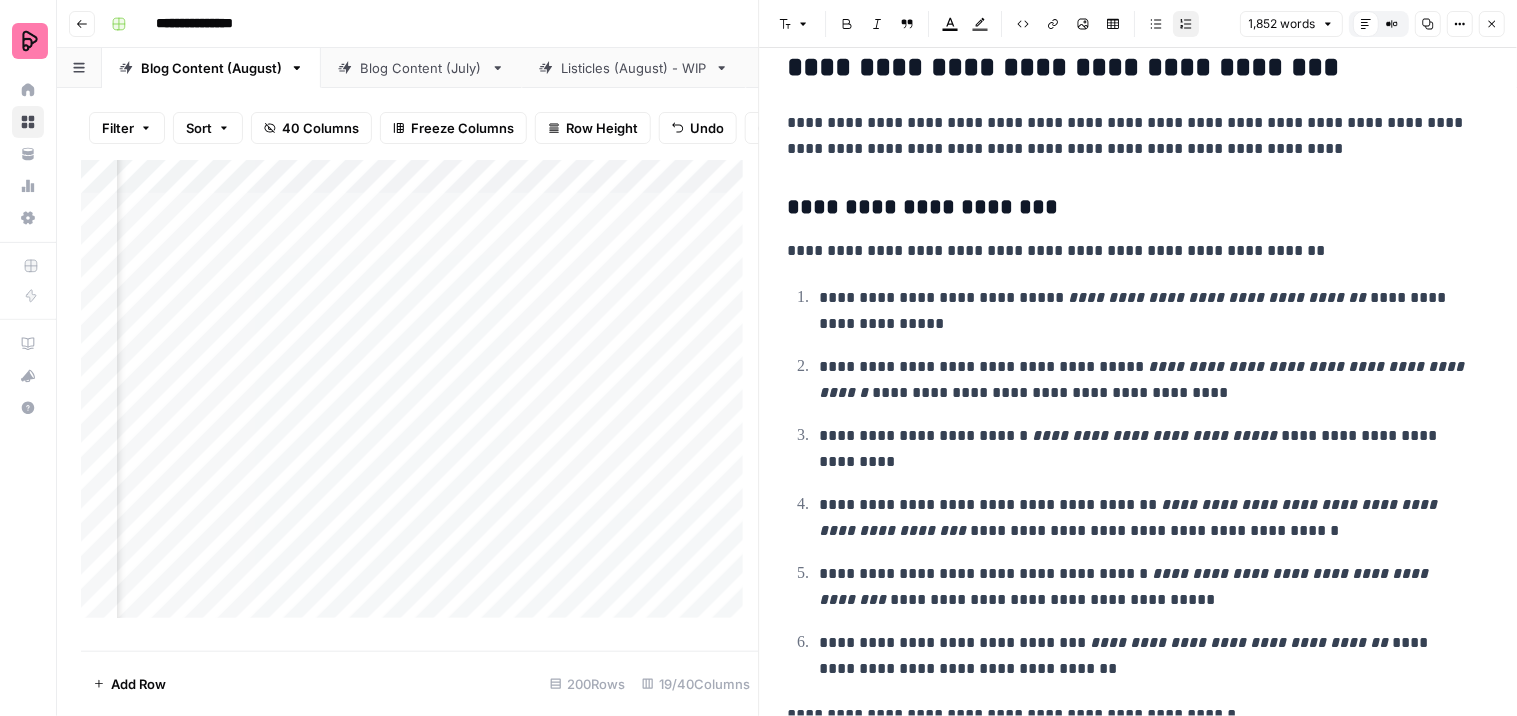 scroll, scrollTop: 2333, scrollLeft: 0, axis: vertical 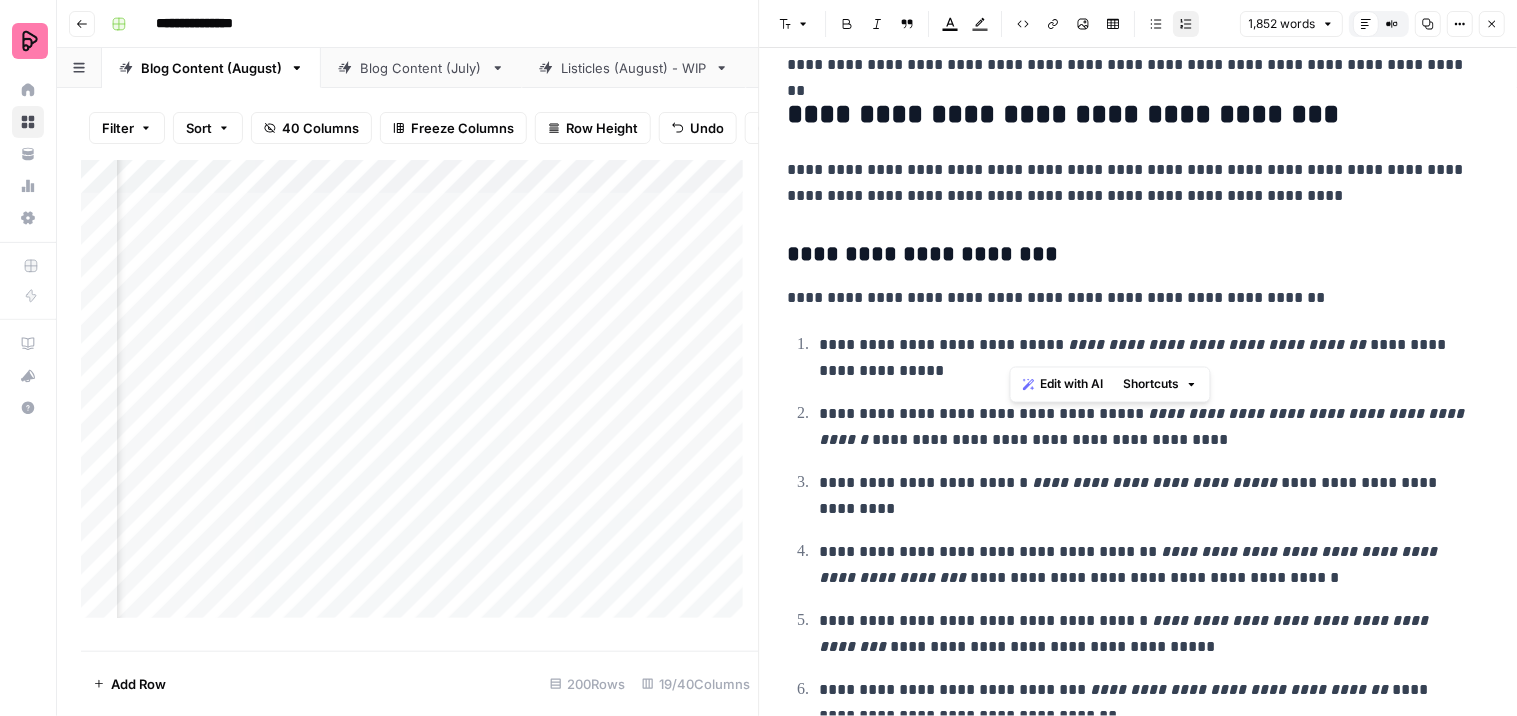 drag, startPoint x: 1011, startPoint y: 347, endPoint x: 1286, endPoint y: 350, distance: 275.01636 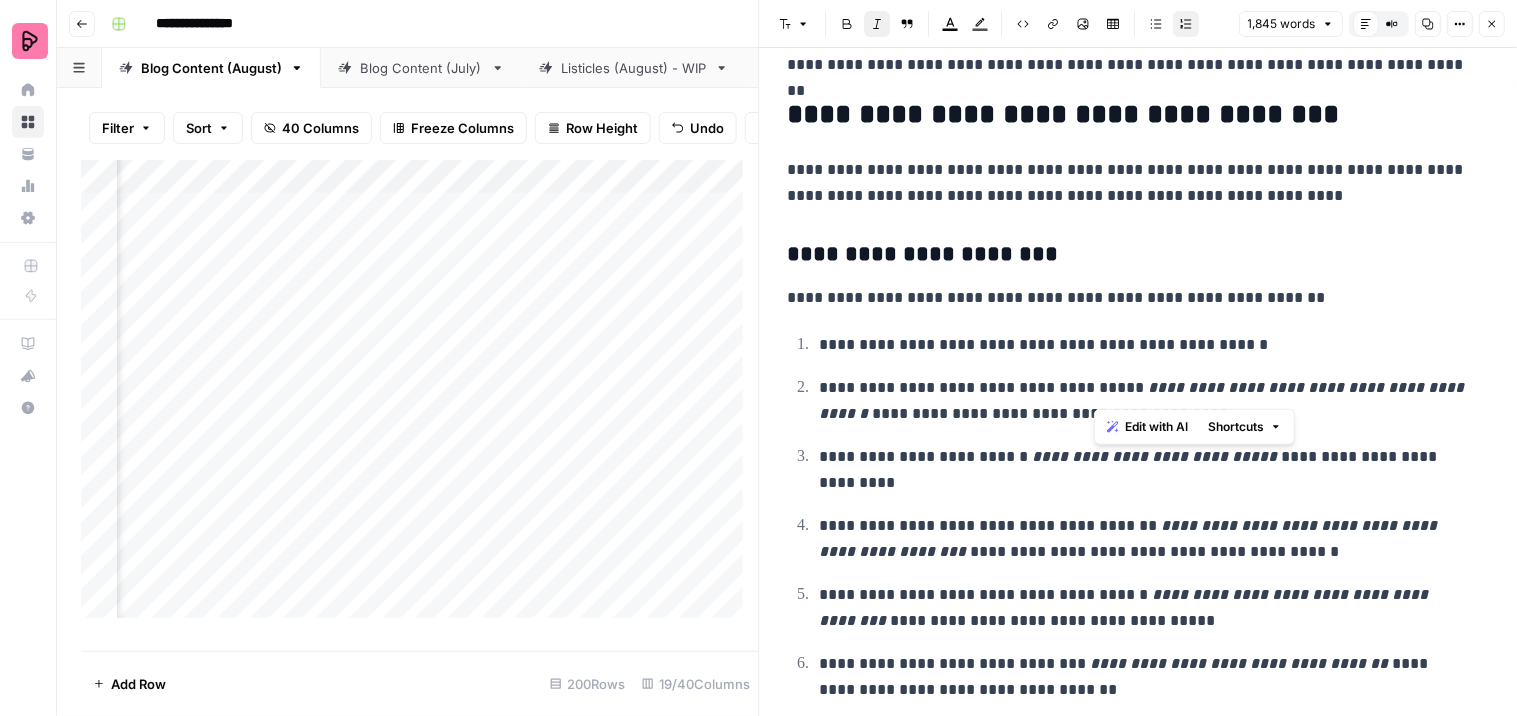 drag, startPoint x: 1094, startPoint y: 386, endPoint x: 1414, endPoint y: 394, distance: 320.09998 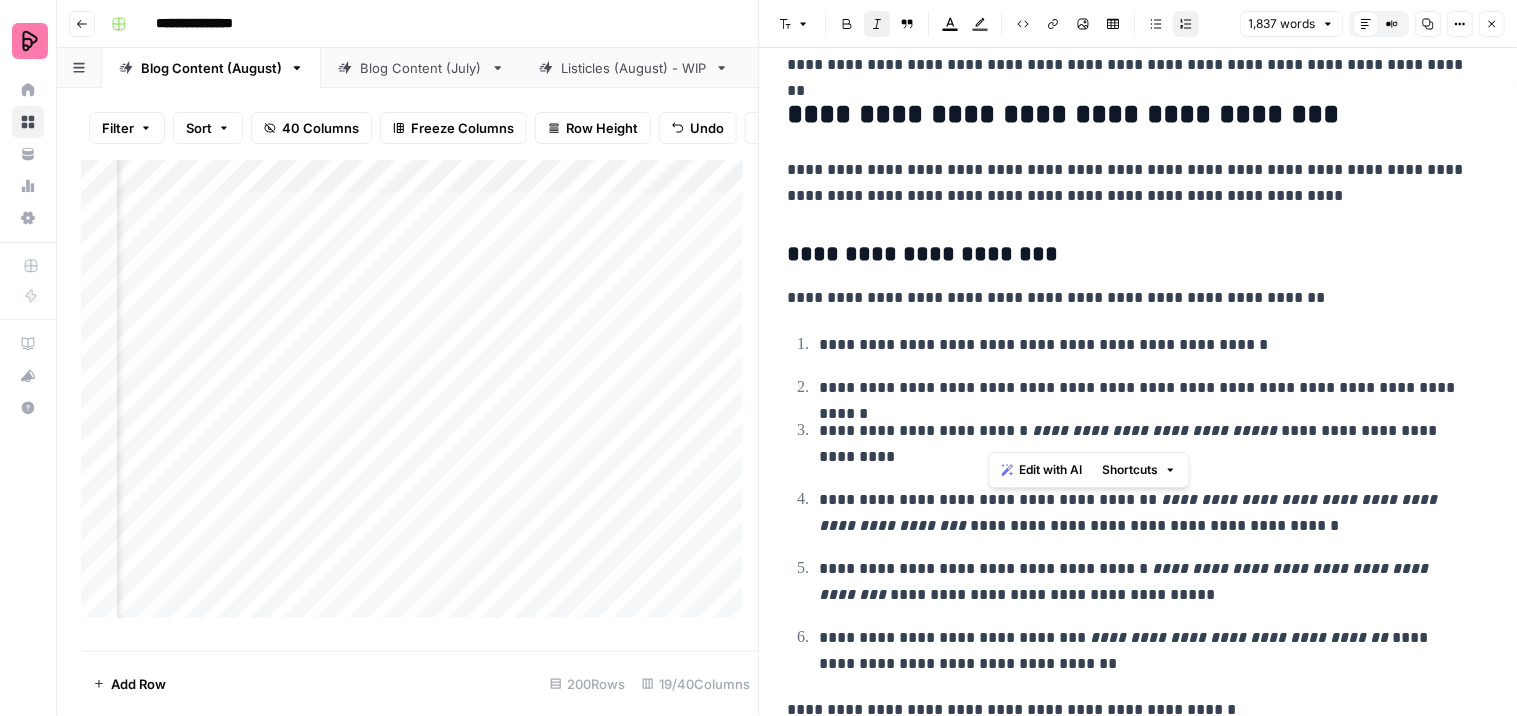 drag, startPoint x: 1207, startPoint y: 431, endPoint x: 983, endPoint y: 422, distance: 224.18073 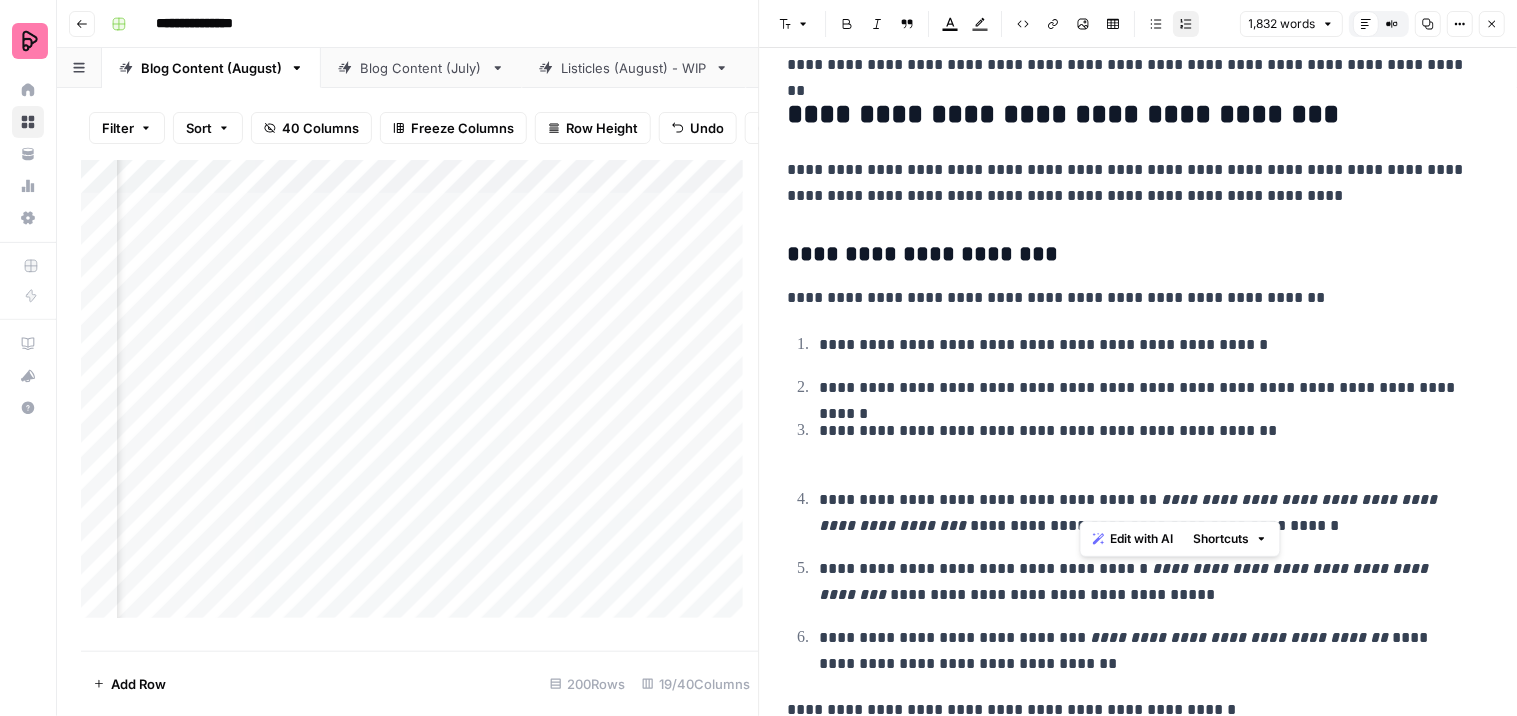 drag, startPoint x: 1081, startPoint y: 501, endPoint x: 1464, endPoint y: 495, distance: 383.047 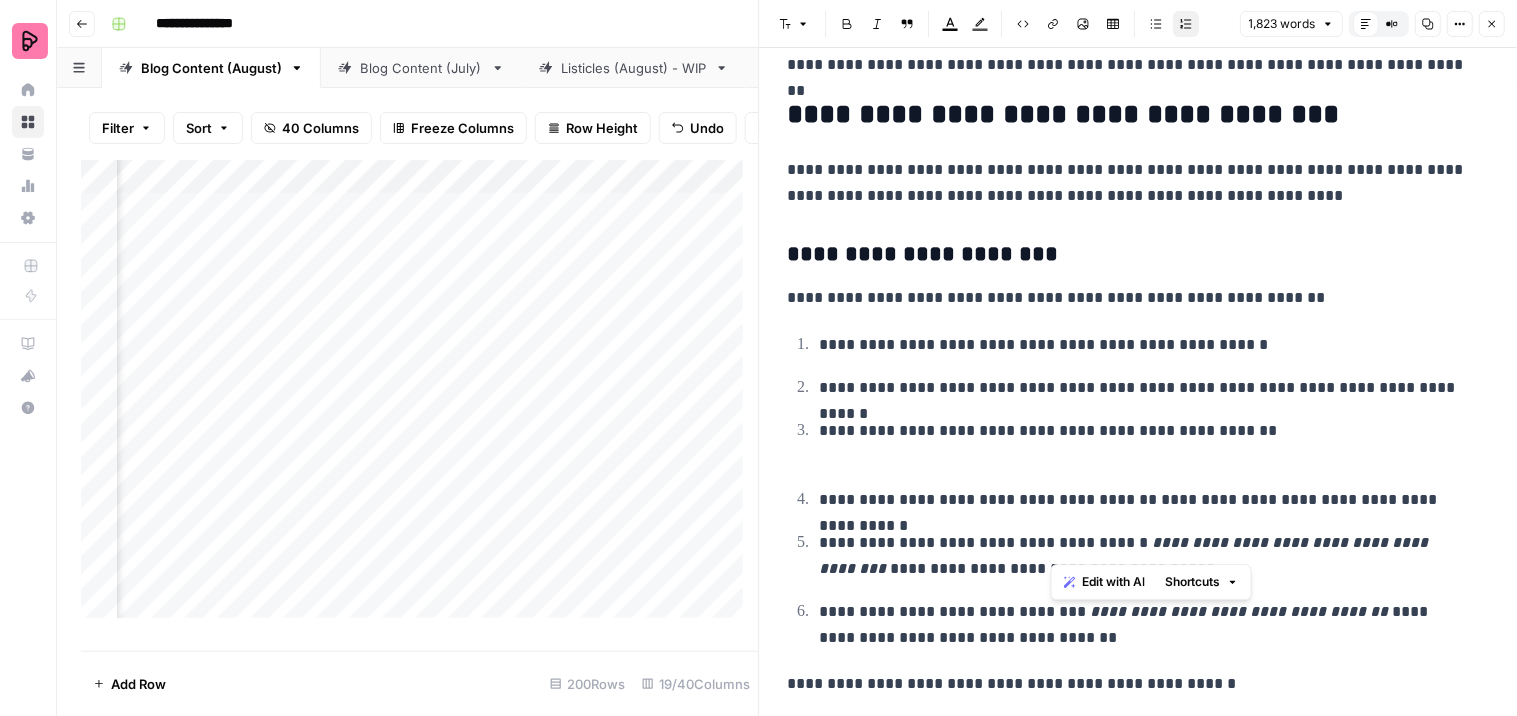 drag, startPoint x: 1048, startPoint y: 543, endPoint x: 1363, endPoint y: 550, distance: 315.07776 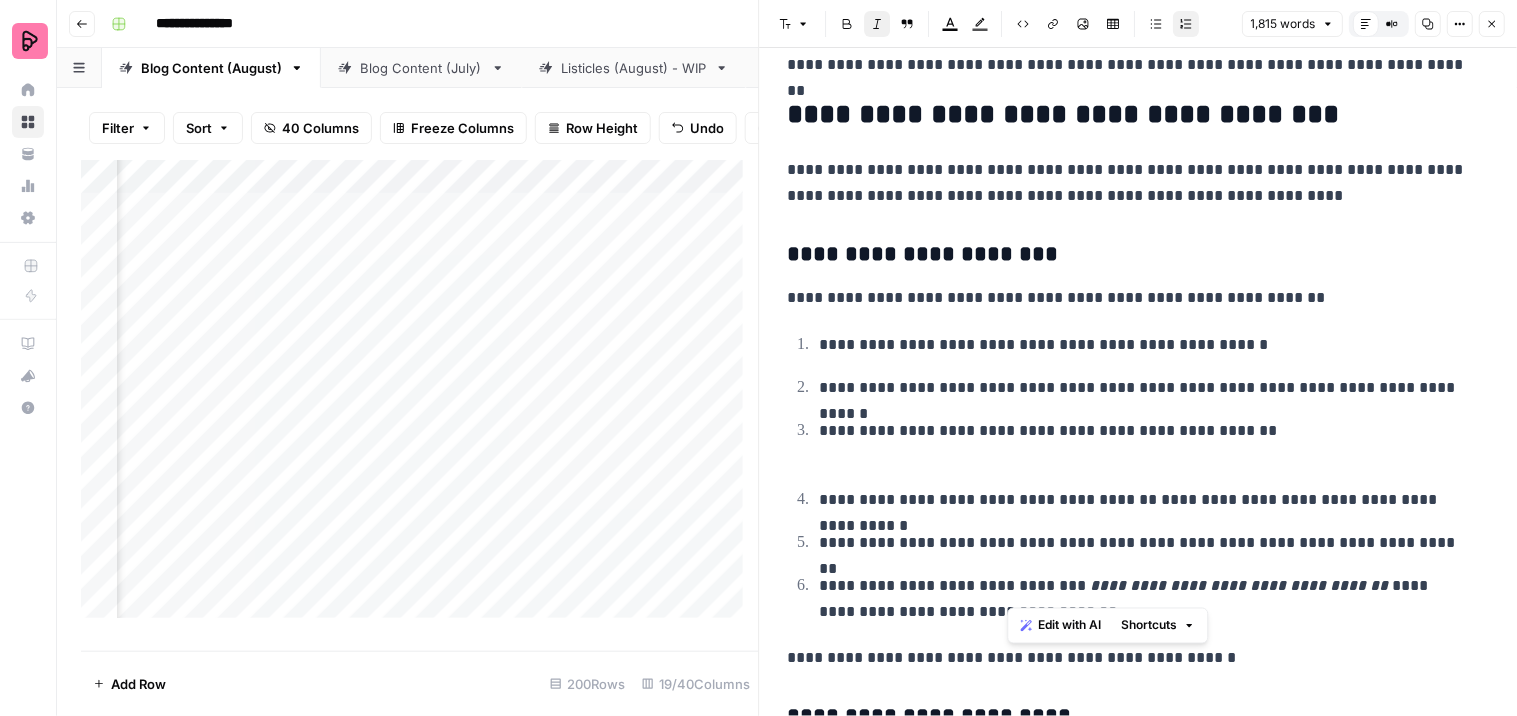 drag, startPoint x: 1006, startPoint y: 585, endPoint x: 1262, endPoint y: 591, distance: 256.0703 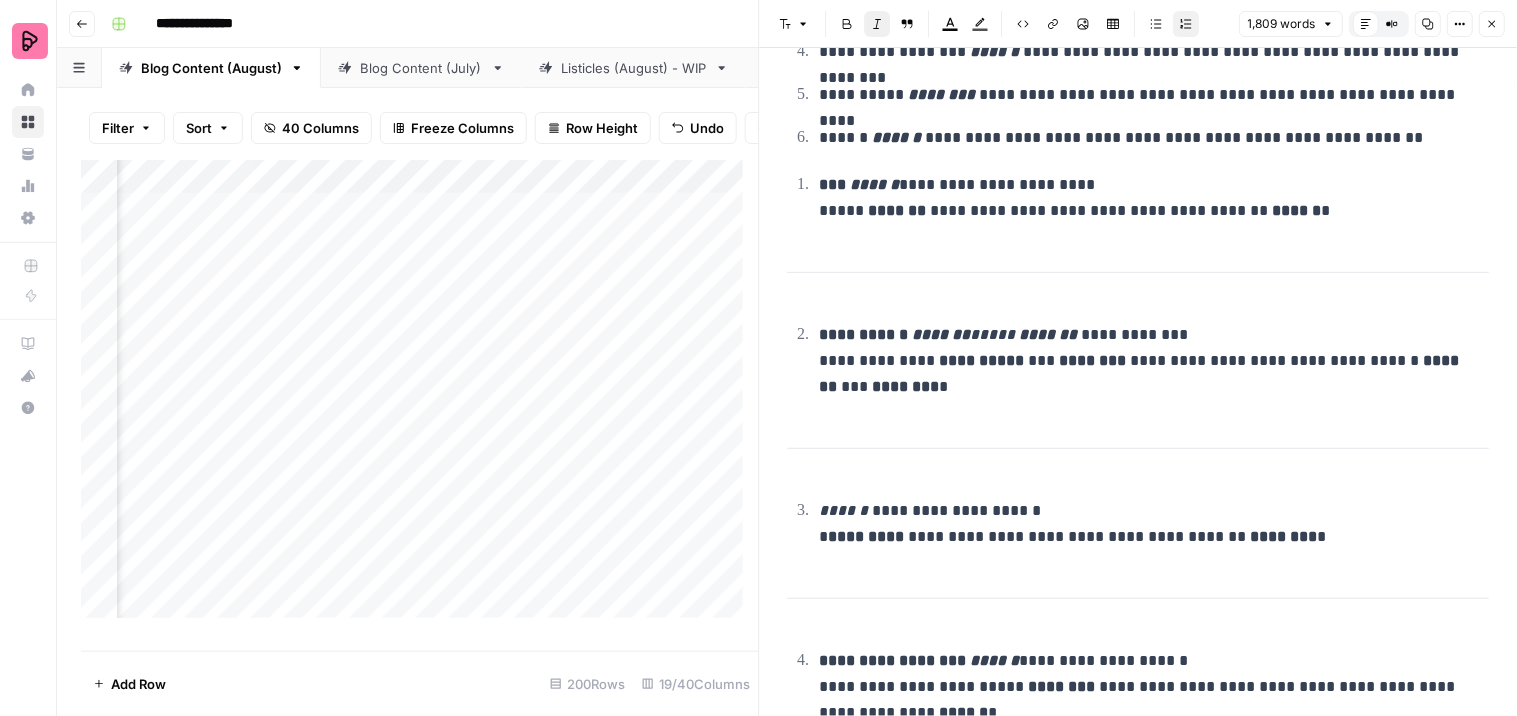 scroll, scrollTop: 6111, scrollLeft: 0, axis: vertical 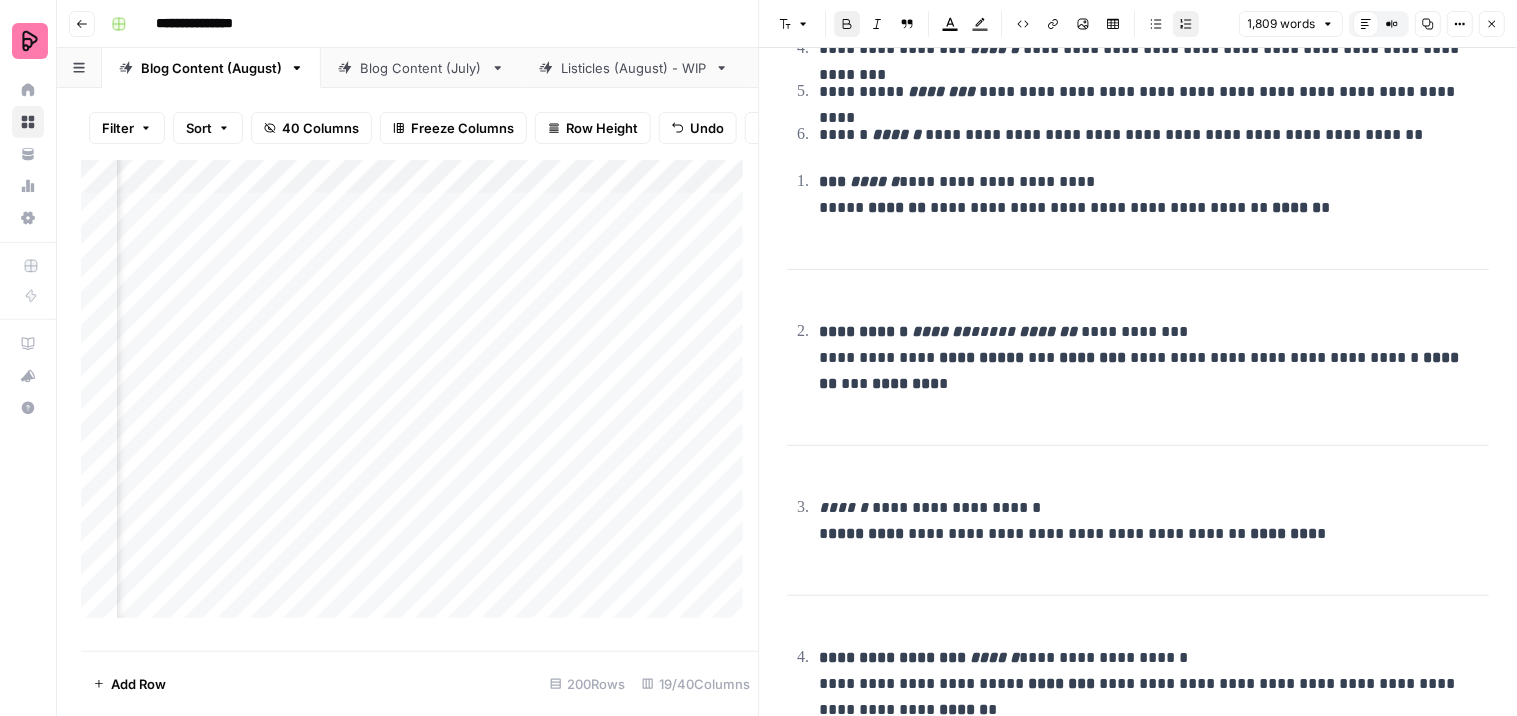 drag, startPoint x: 844, startPoint y: 251, endPoint x: 872, endPoint y: 304, distance: 59.94164 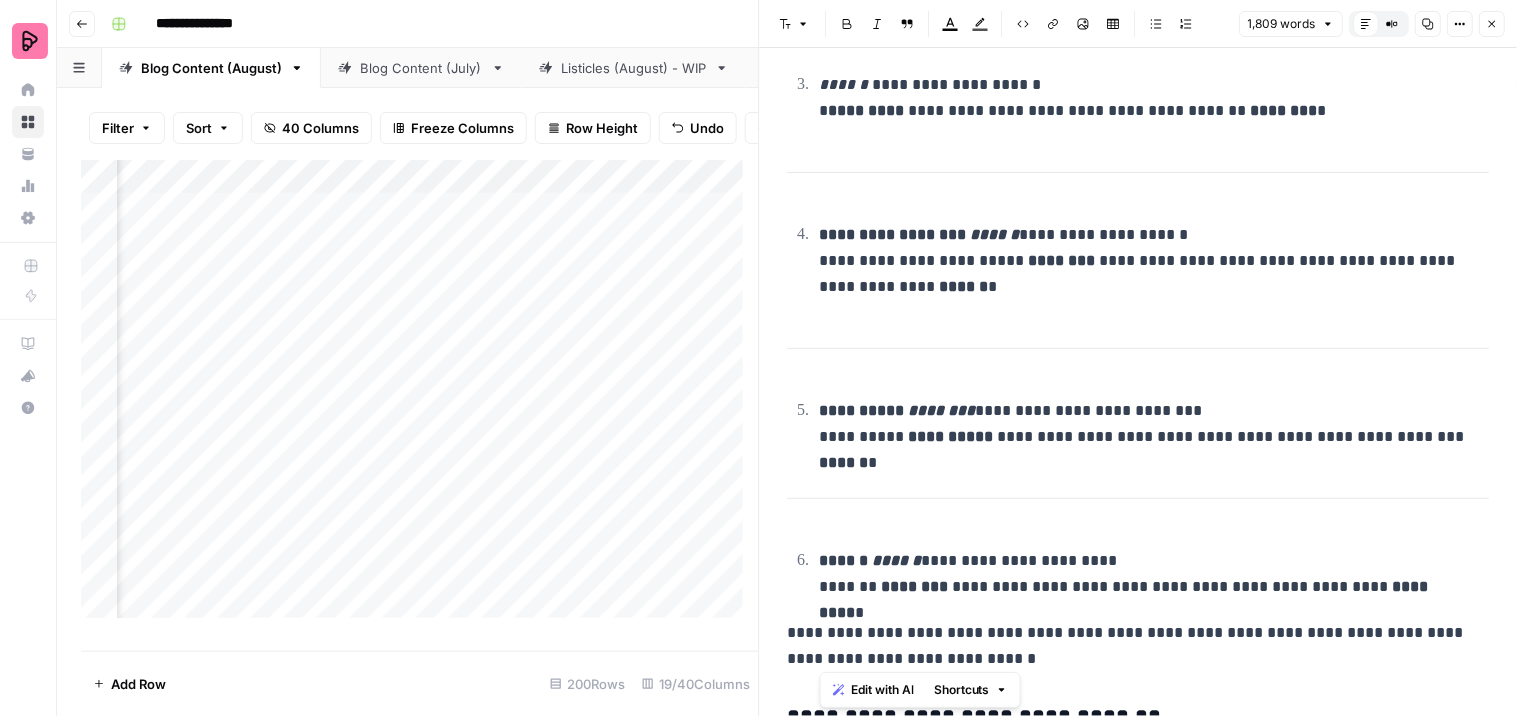 scroll, scrollTop: 6681, scrollLeft: 0, axis: vertical 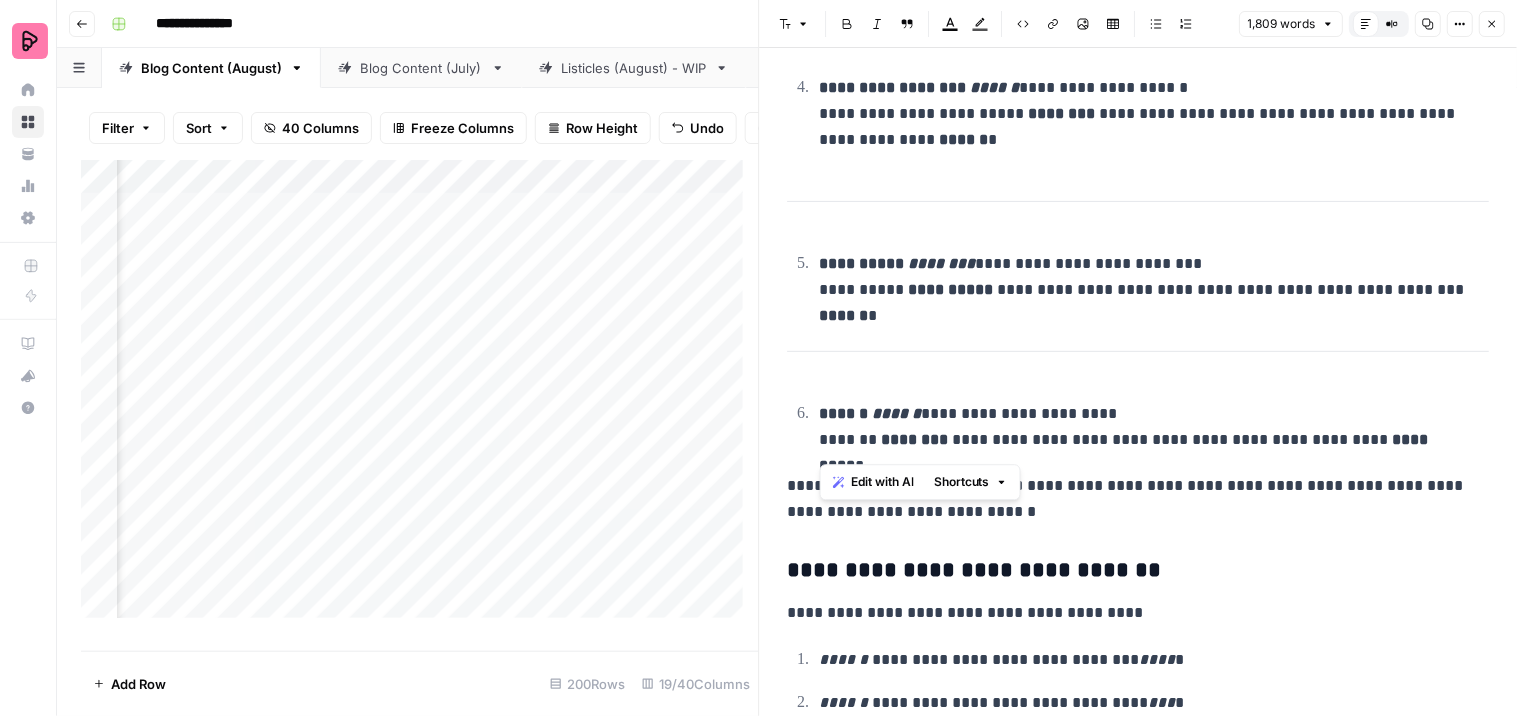 drag, startPoint x: 791, startPoint y: 182, endPoint x: 1440, endPoint y: 448, distance: 701.3965 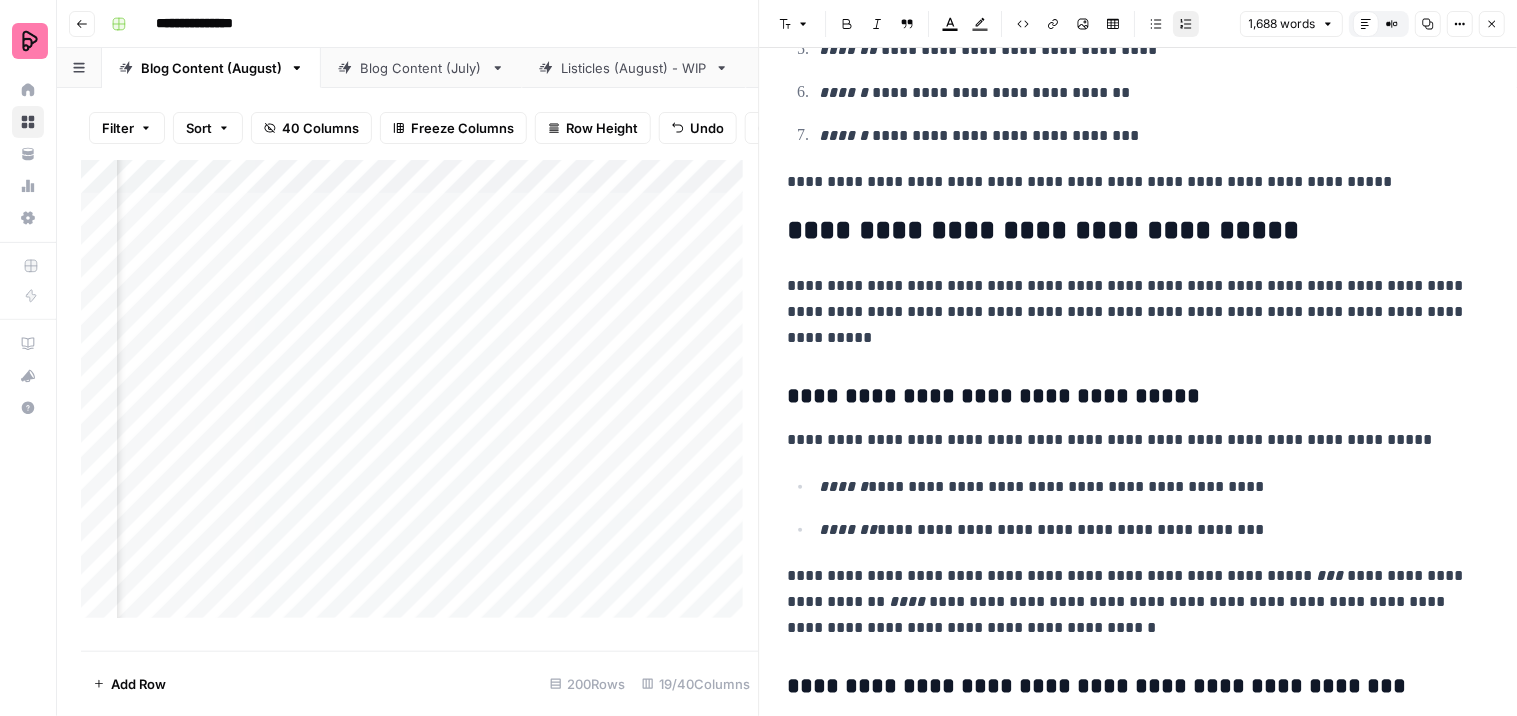 scroll, scrollTop: 3197, scrollLeft: 0, axis: vertical 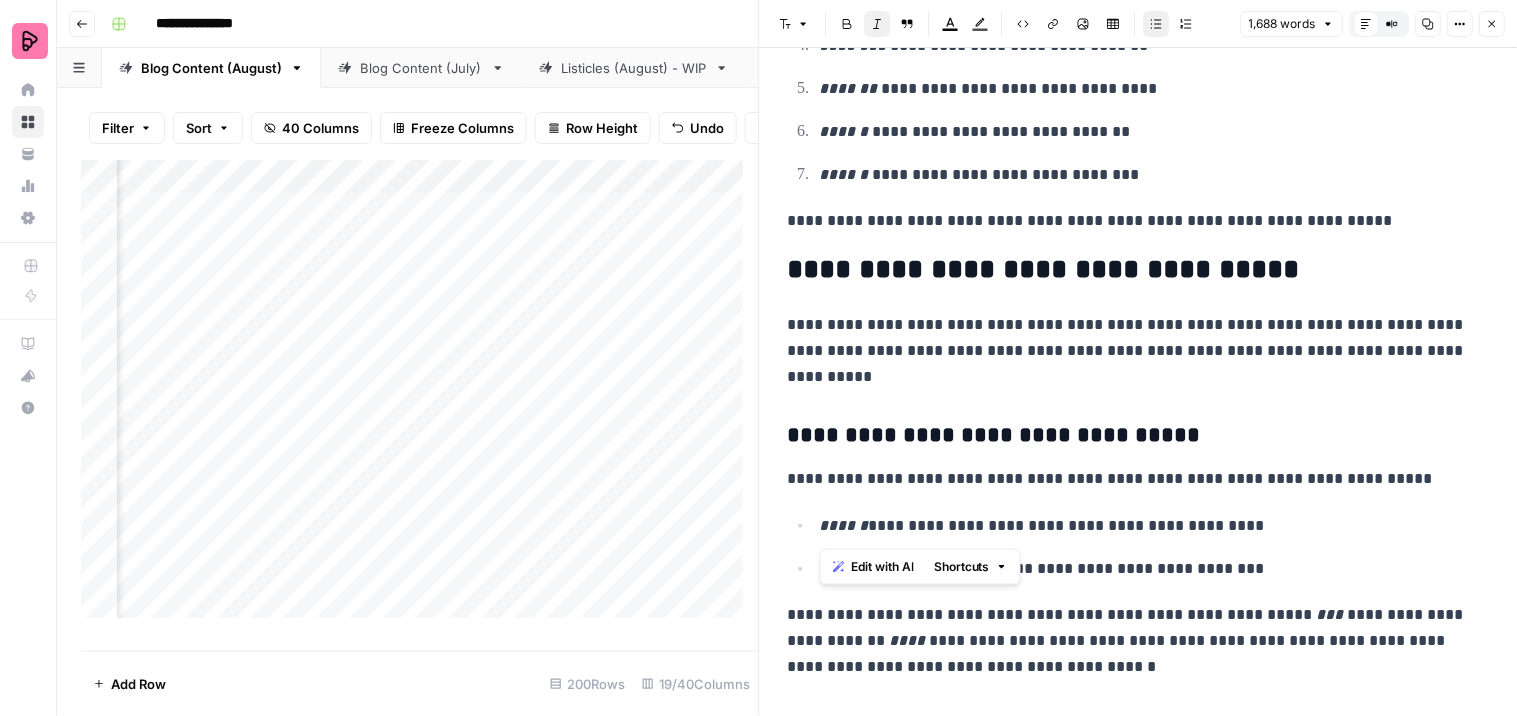 drag, startPoint x: 861, startPoint y: 528, endPoint x: 821, endPoint y: 525, distance: 40.112343 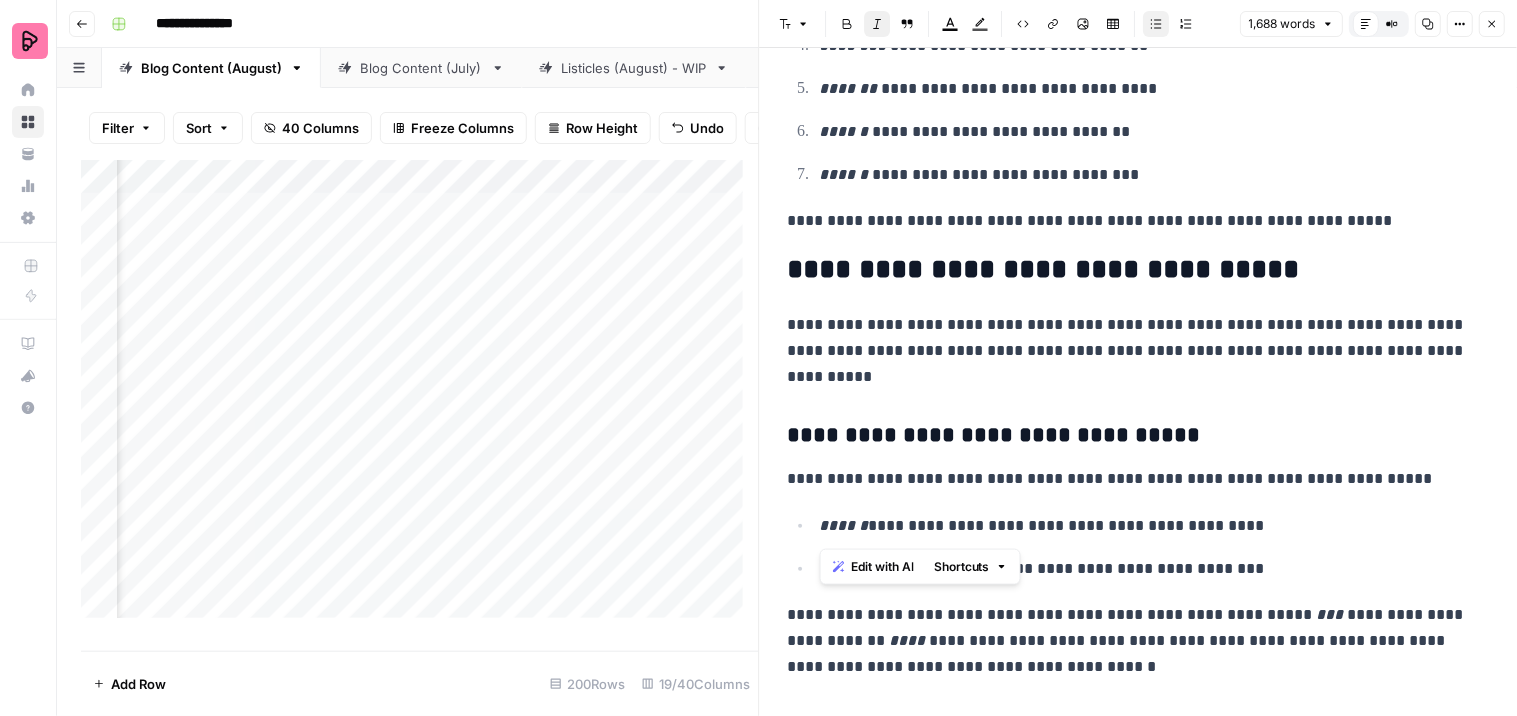 copy on "******" 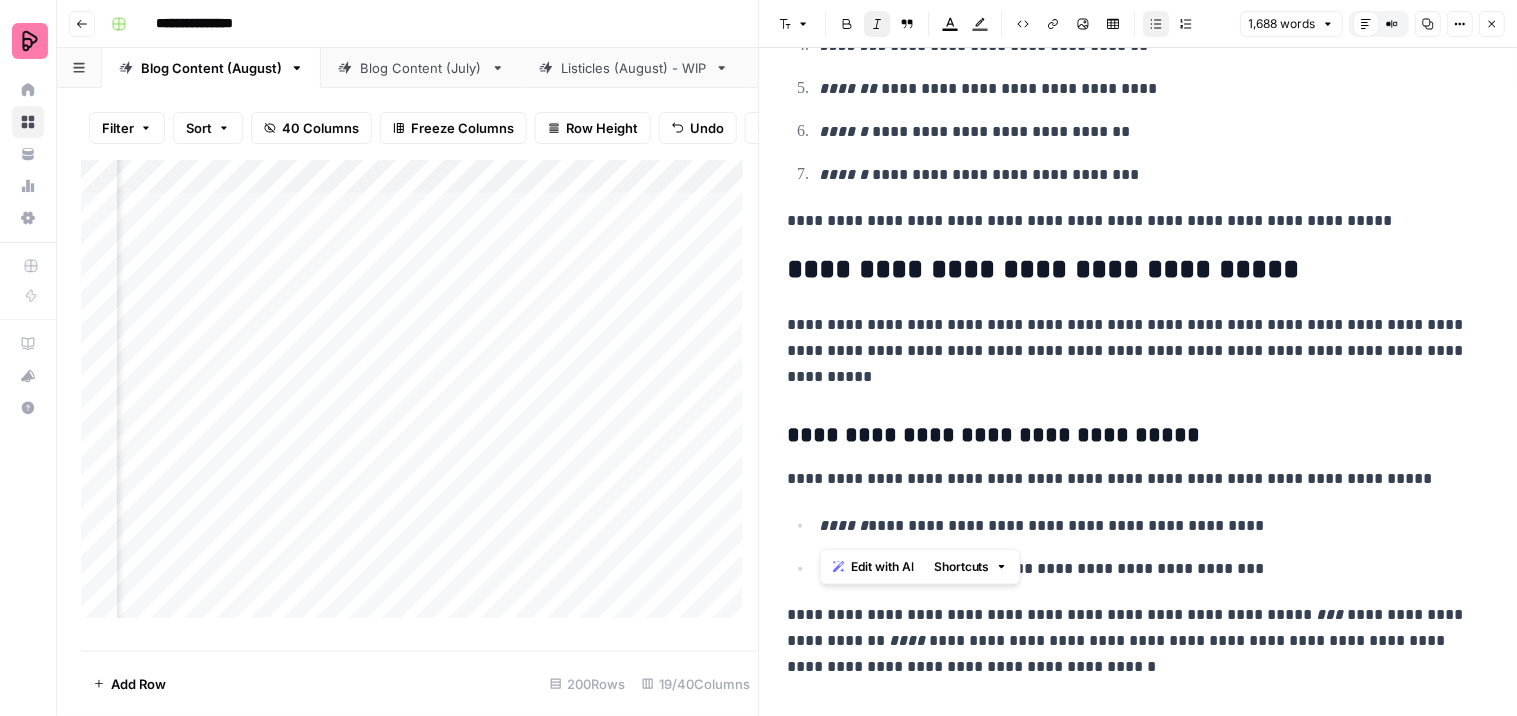 click on "**********" at bounding box center [1139, 264] 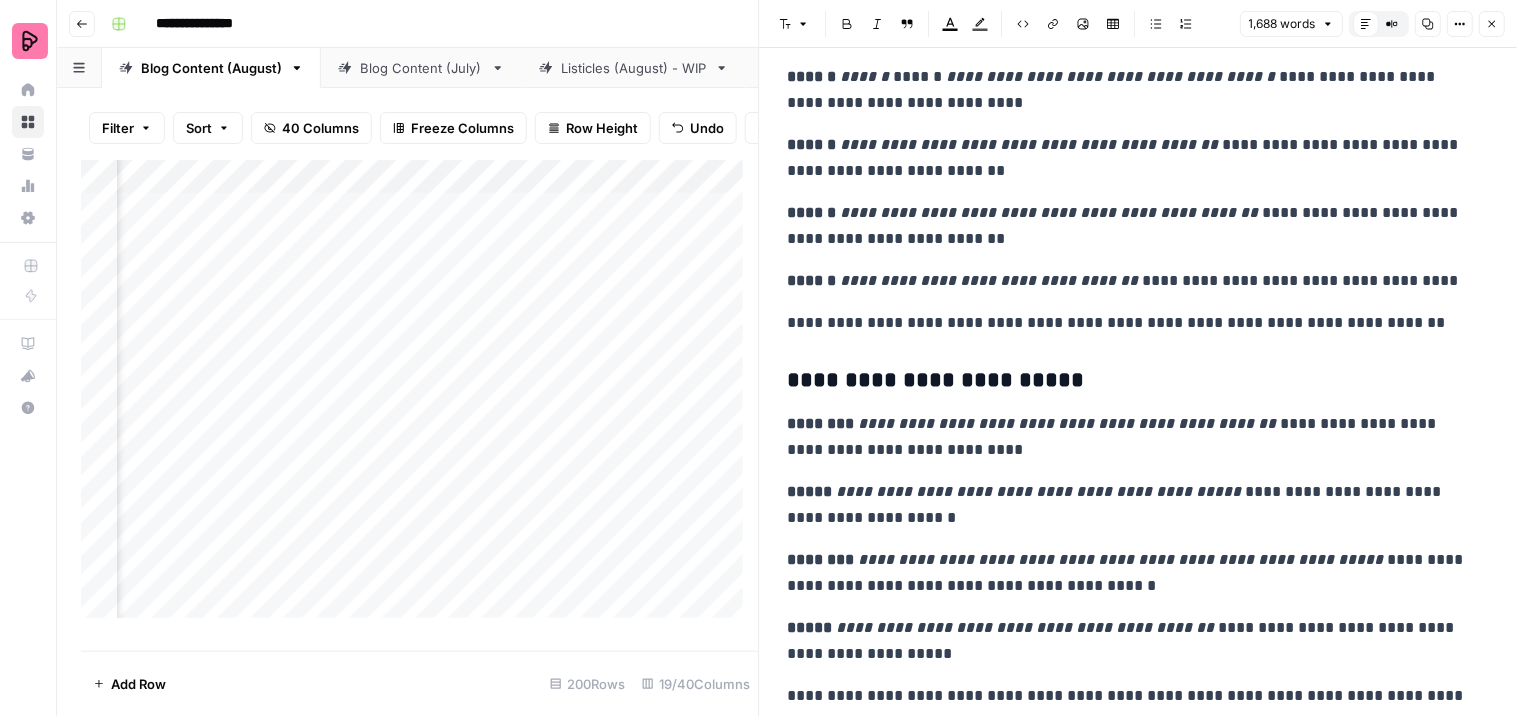 scroll, scrollTop: 5086, scrollLeft: 0, axis: vertical 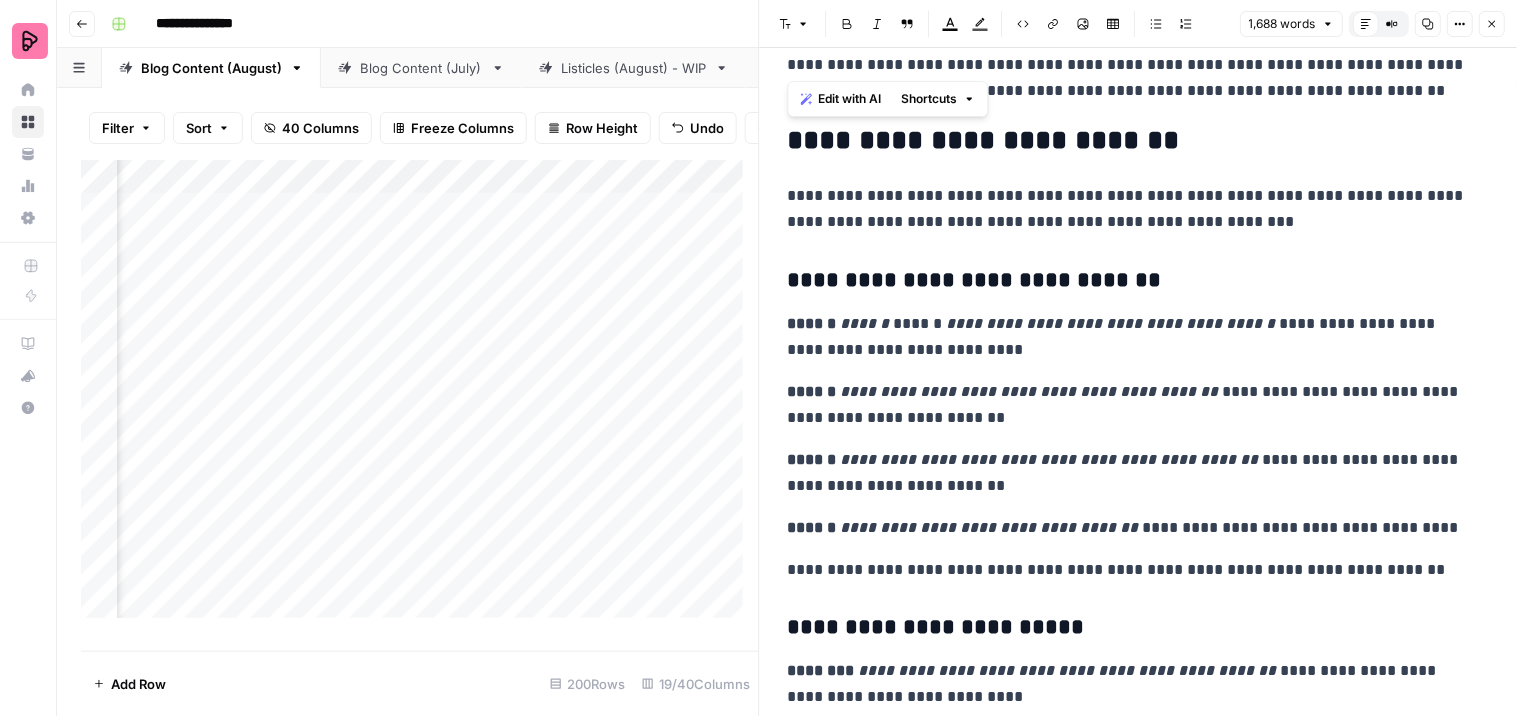 drag, startPoint x: 1101, startPoint y: 304, endPoint x: 786, endPoint y: 141, distance: 354.6745 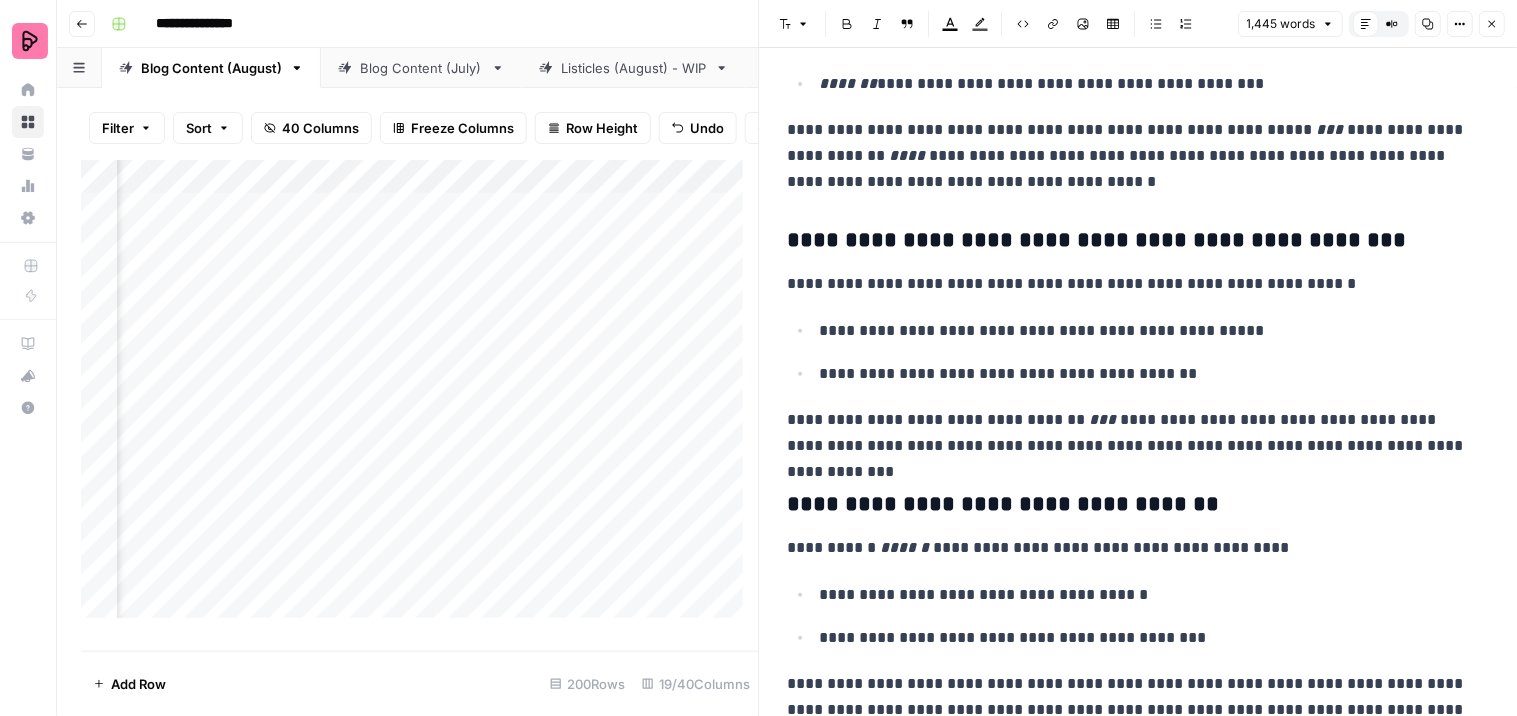 scroll, scrollTop: 3626, scrollLeft: 0, axis: vertical 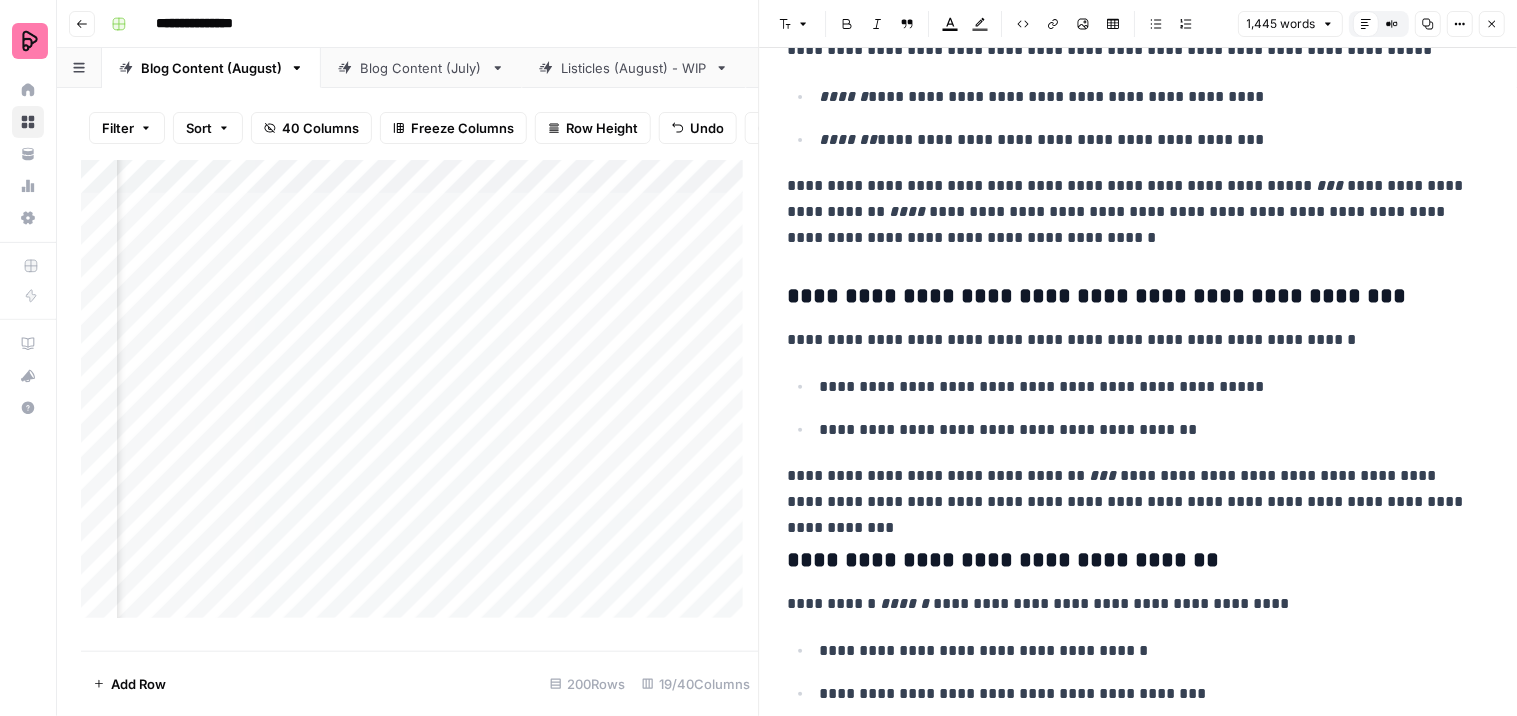 click on "Add Column" at bounding box center [420, 397] 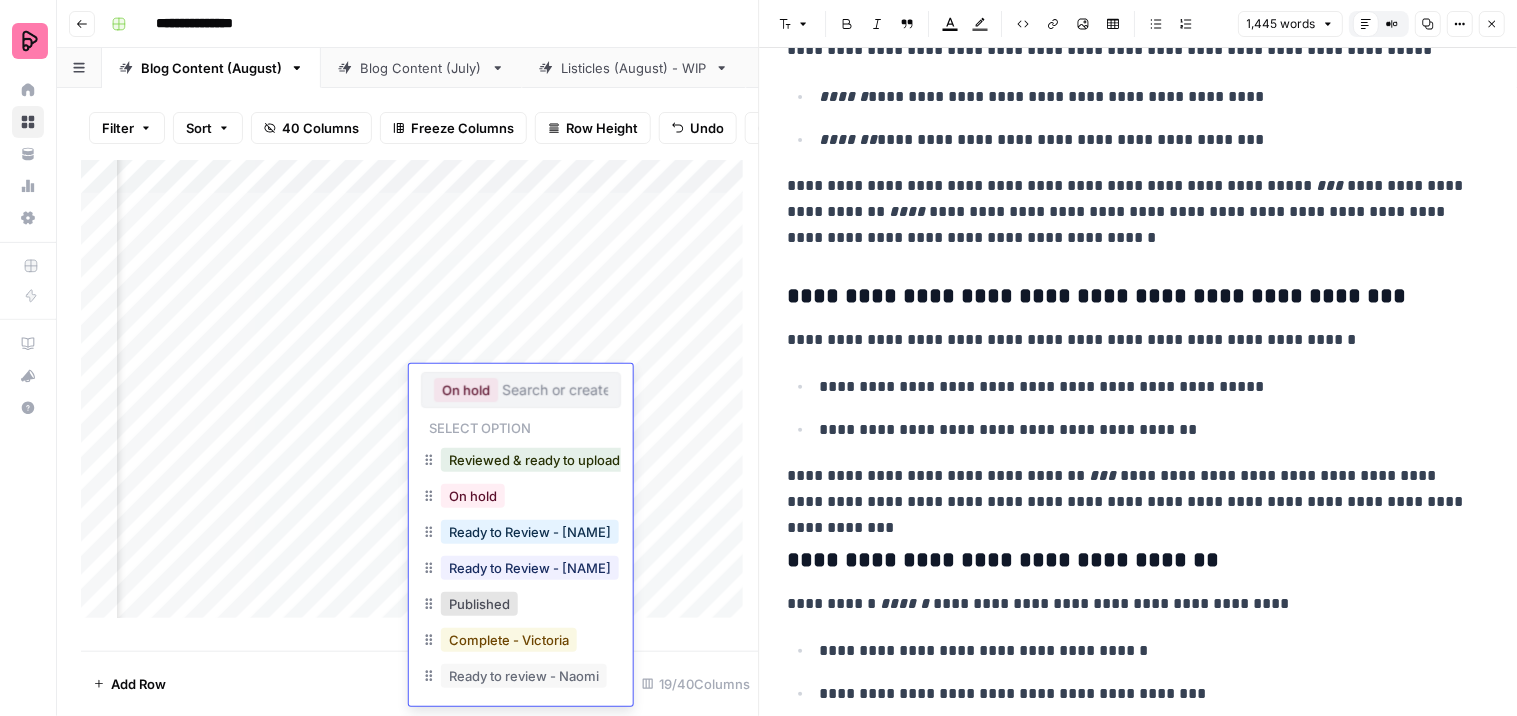 click on "Complete - Victoria" at bounding box center [509, 640] 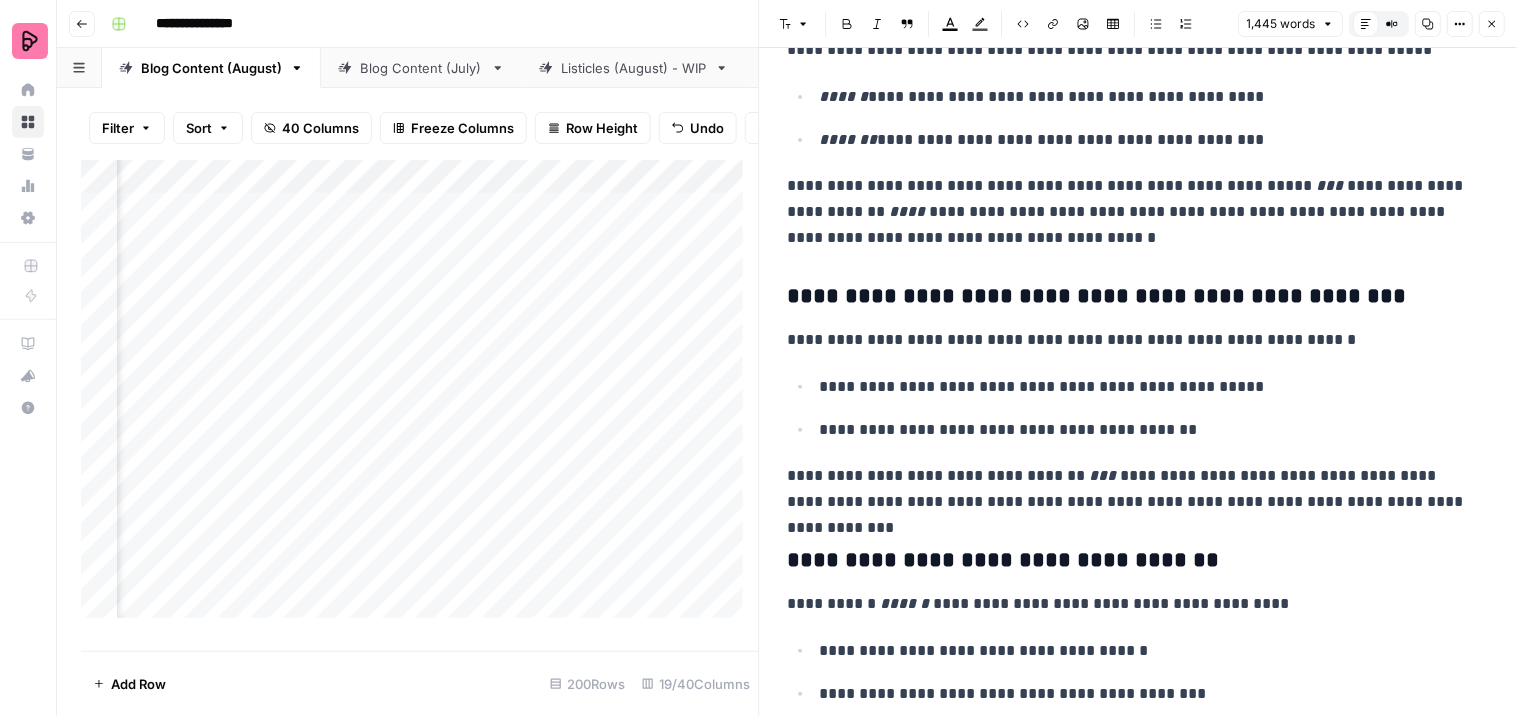 click on "Add Column" at bounding box center [420, 397] 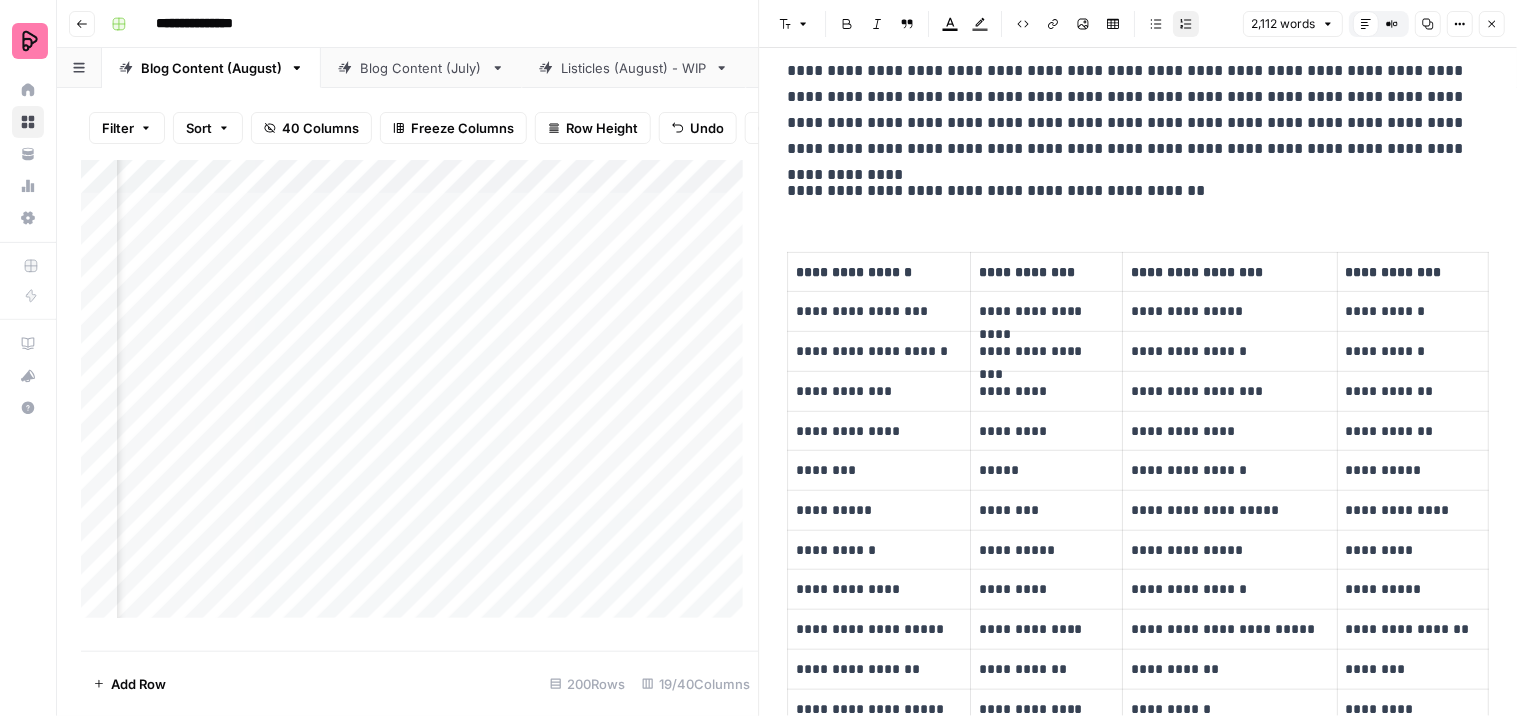 scroll, scrollTop: 333, scrollLeft: 0, axis: vertical 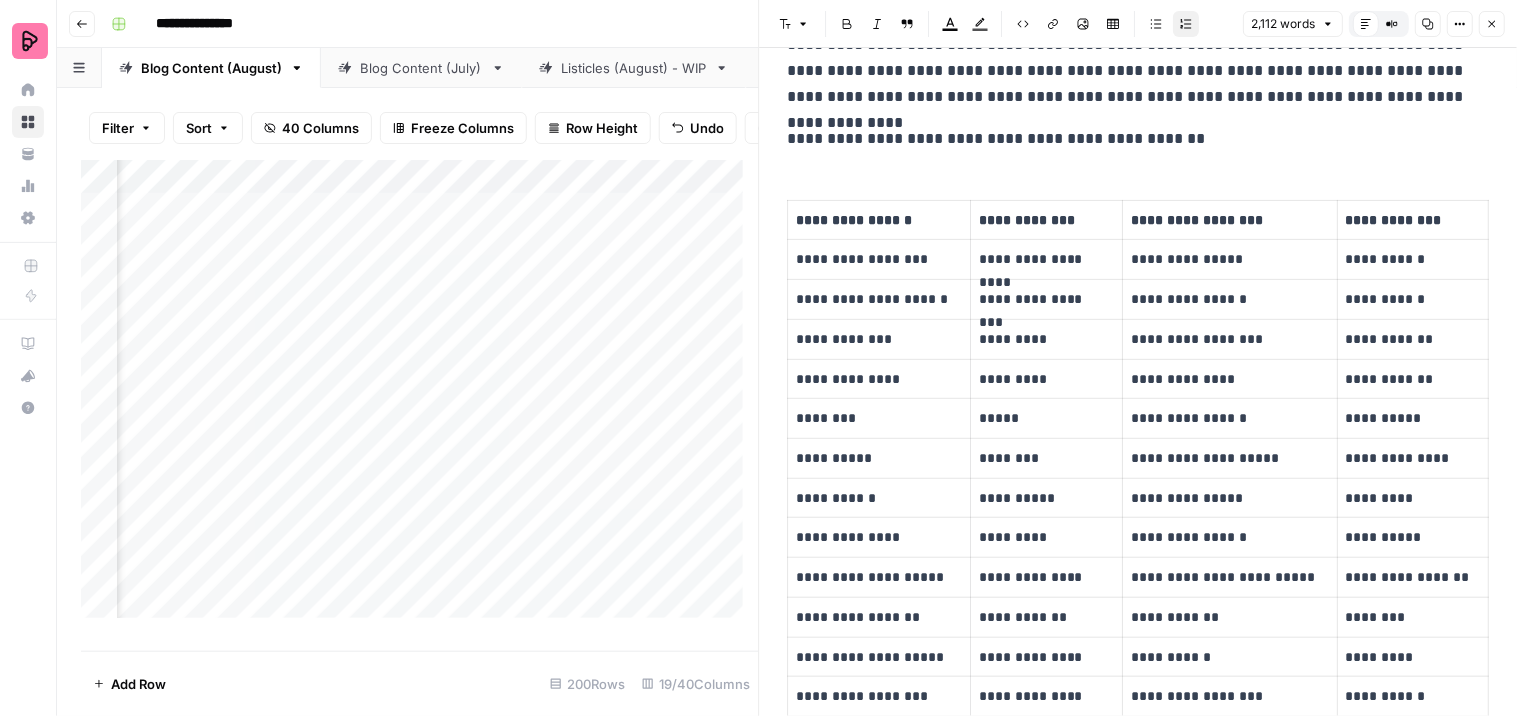 click on "**********" at bounding box center (879, 220) 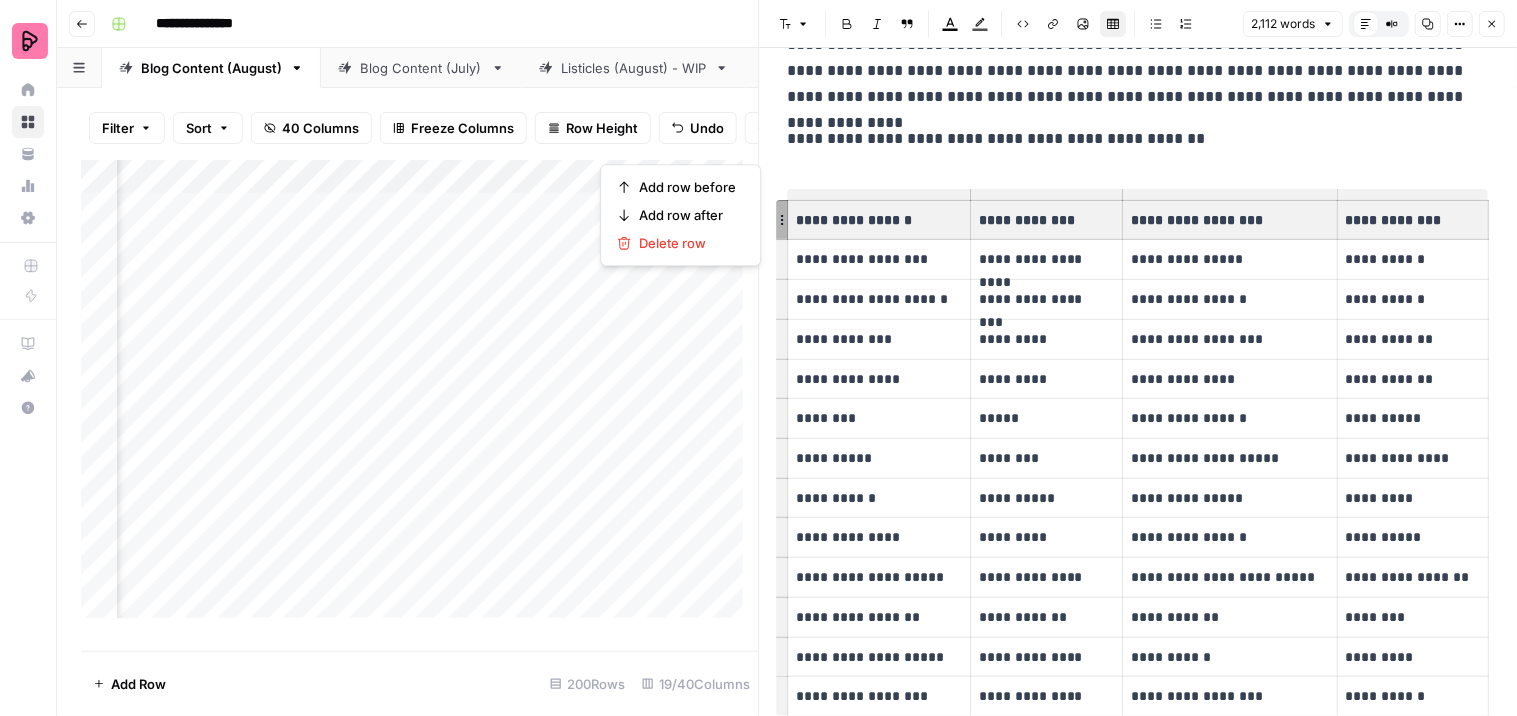 click on "**********" at bounding box center [1139, 4497] 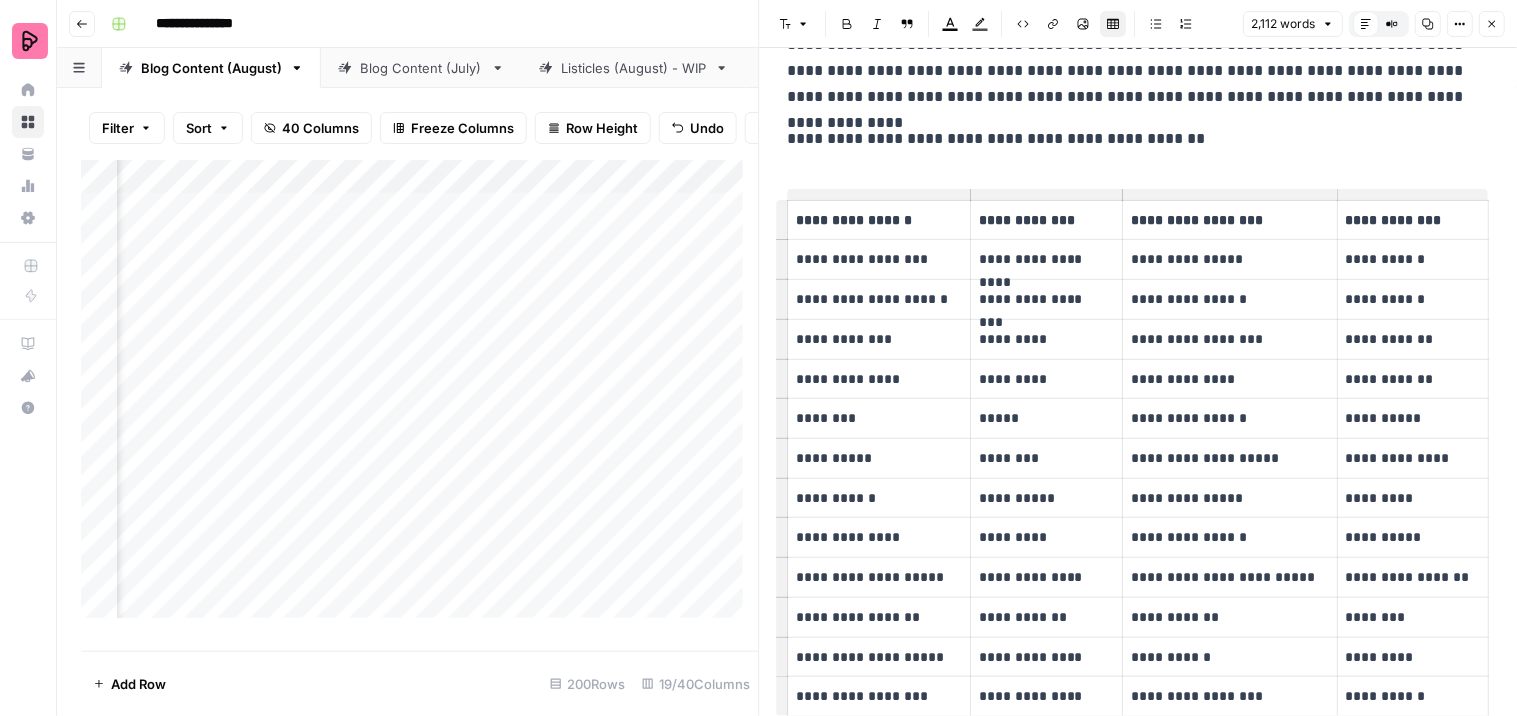 drag, startPoint x: 780, startPoint y: 172, endPoint x: 784, endPoint y: 192, distance: 20.396078 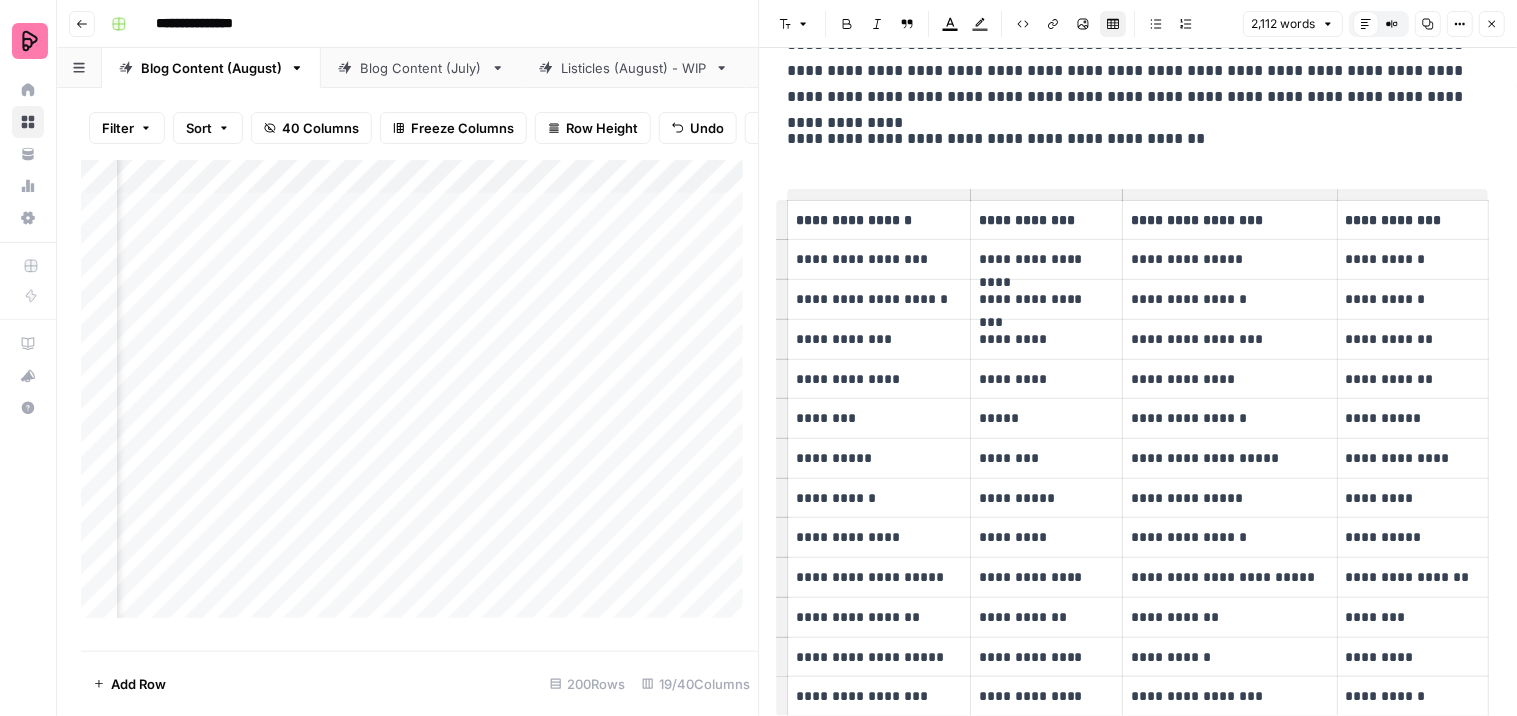 click on "**********" at bounding box center [1139, 4497] 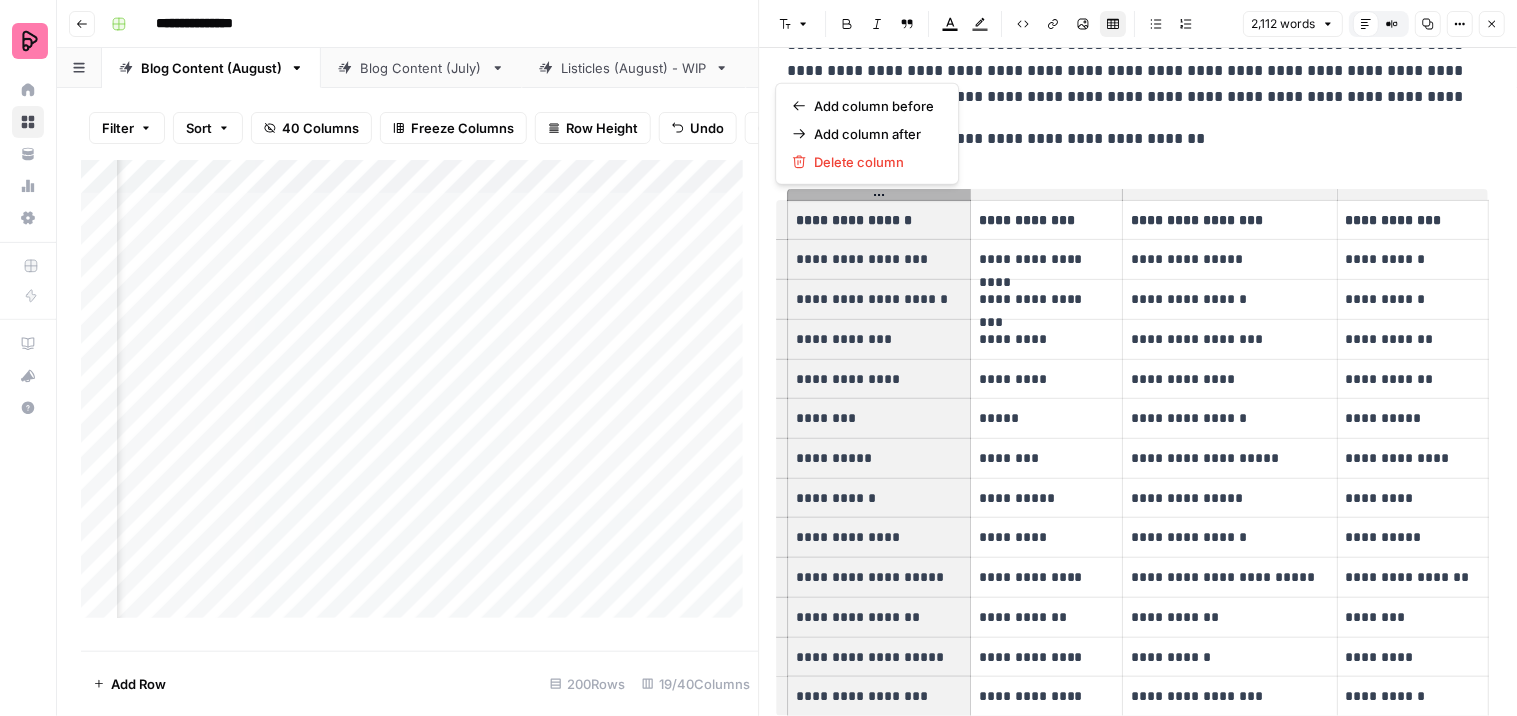 click on "Add column before Add column after Delete column" at bounding box center (868, 134) 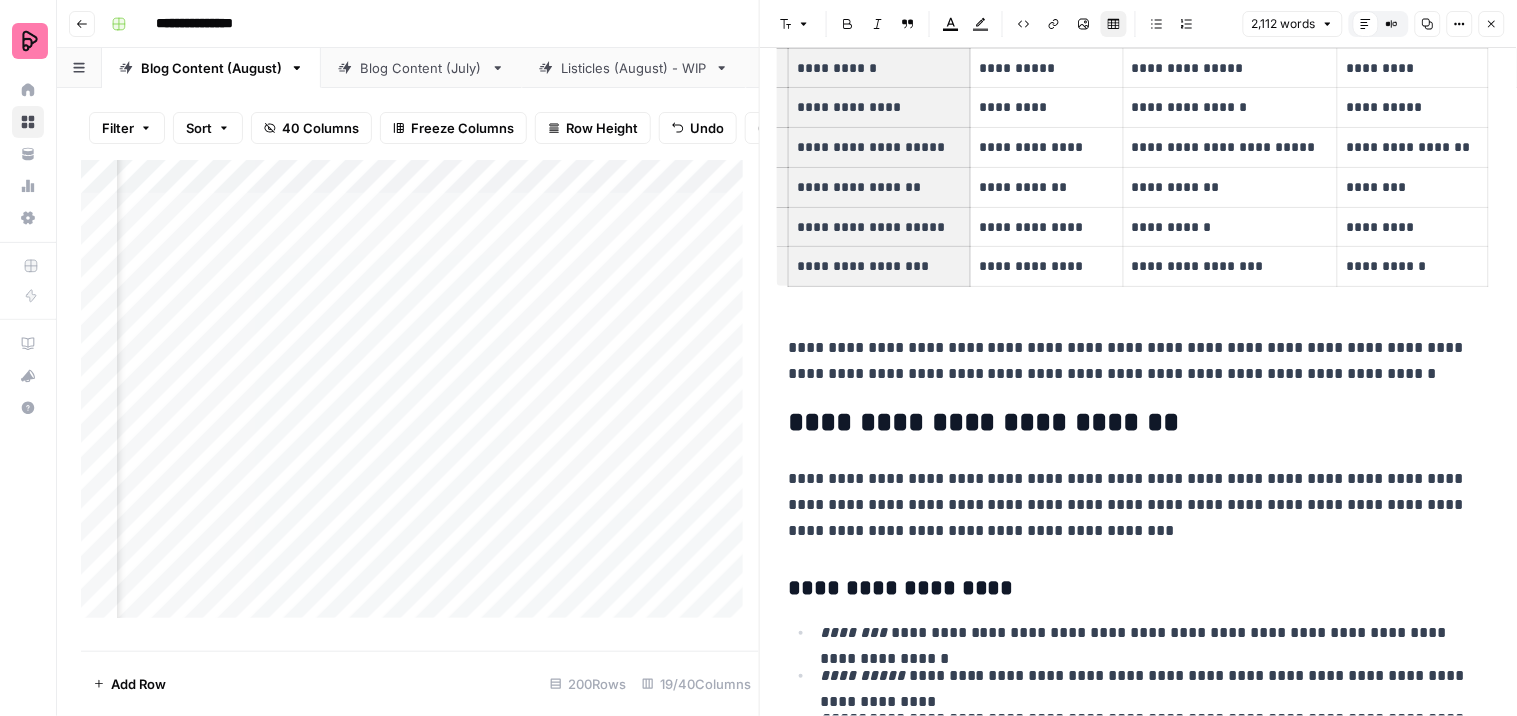 scroll, scrollTop: 777, scrollLeft: 0, axis: vertical 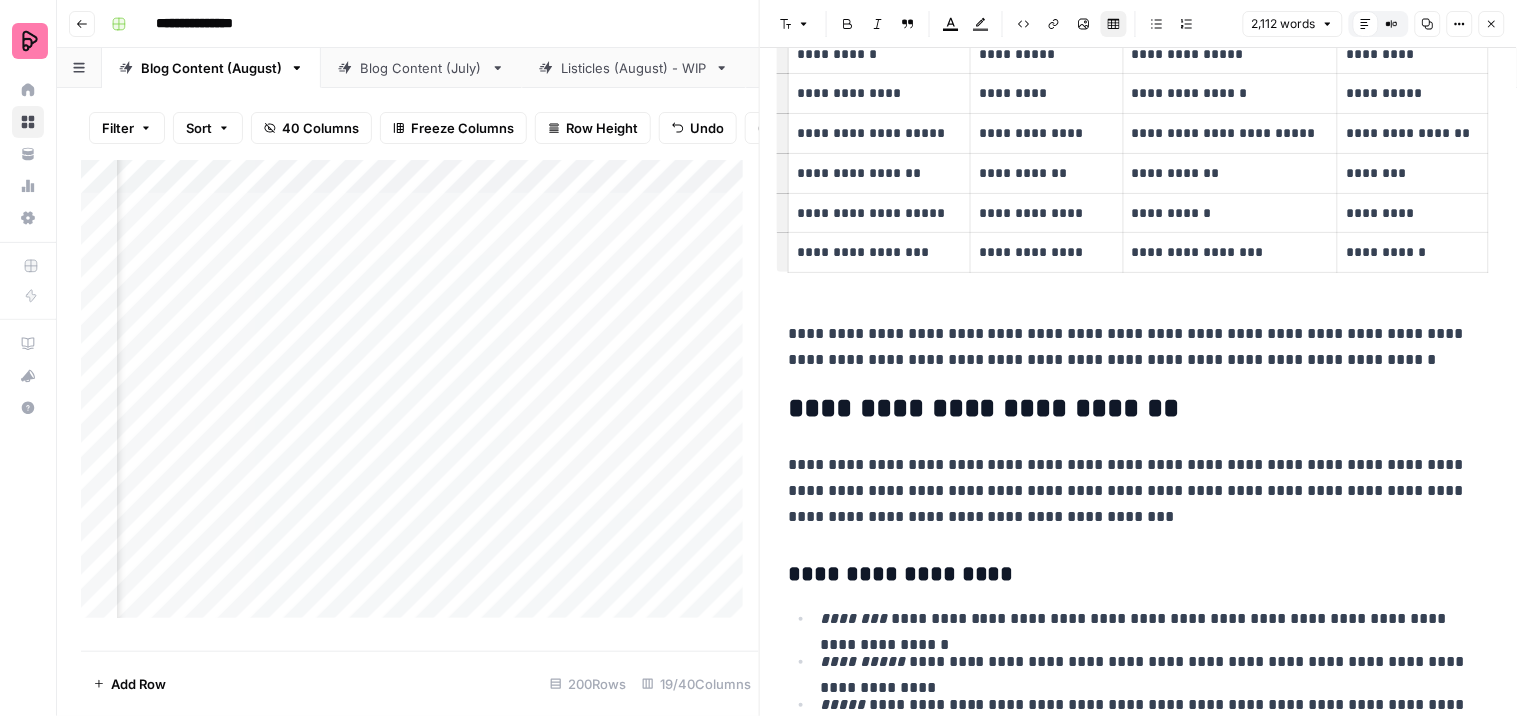 drag, startPoint x: 1451, startPoint y: 316, endPoint x: 1478, endPoint y: 271, distance: 52.478565 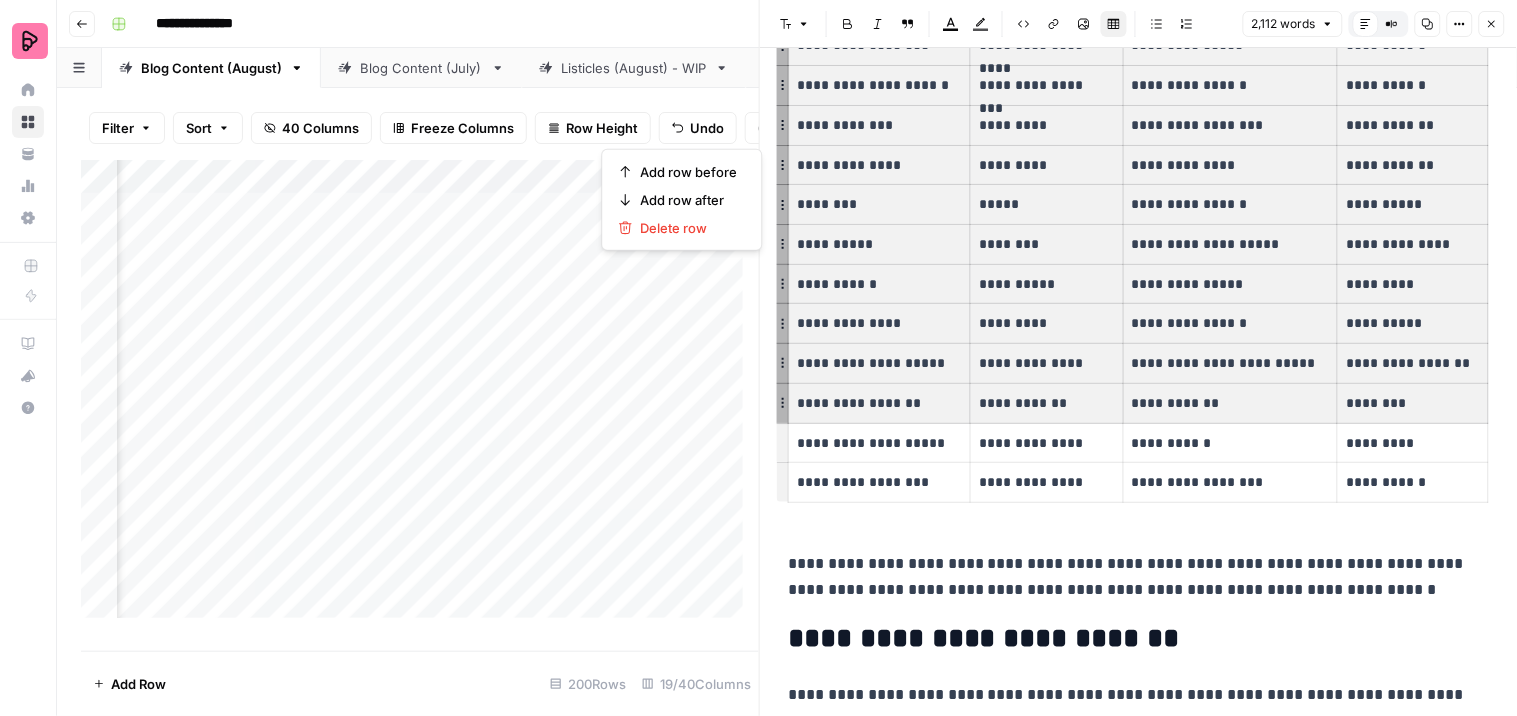 scroll, scrollTop: 871, scrollLeft: 0, axis: vertical 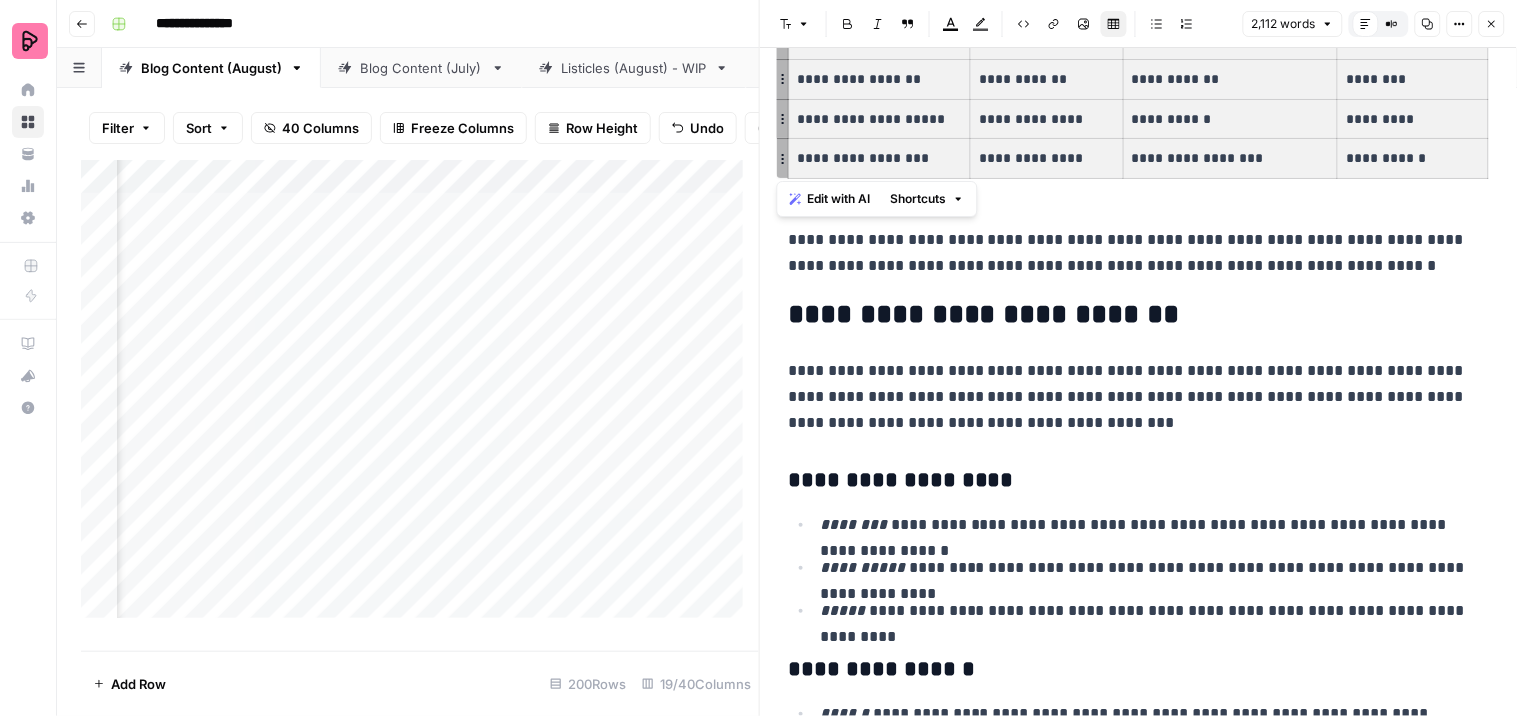 drag, startPoint x: 796, startPoint y: 325, endPoint x: 1483, endPoint y: 165, distance: 705.3857 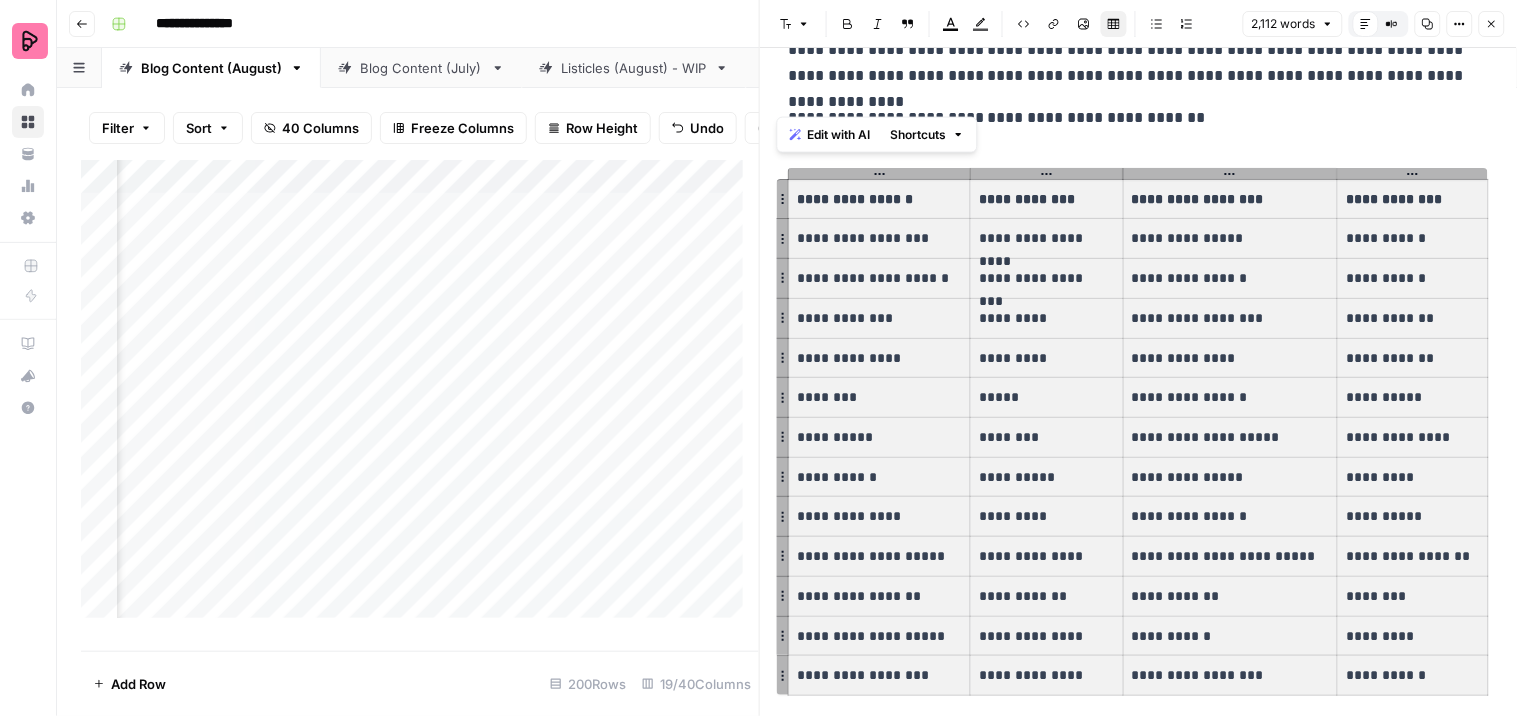 scroll, scrollTop: 315, scrollLeft: 0, axis: vertical 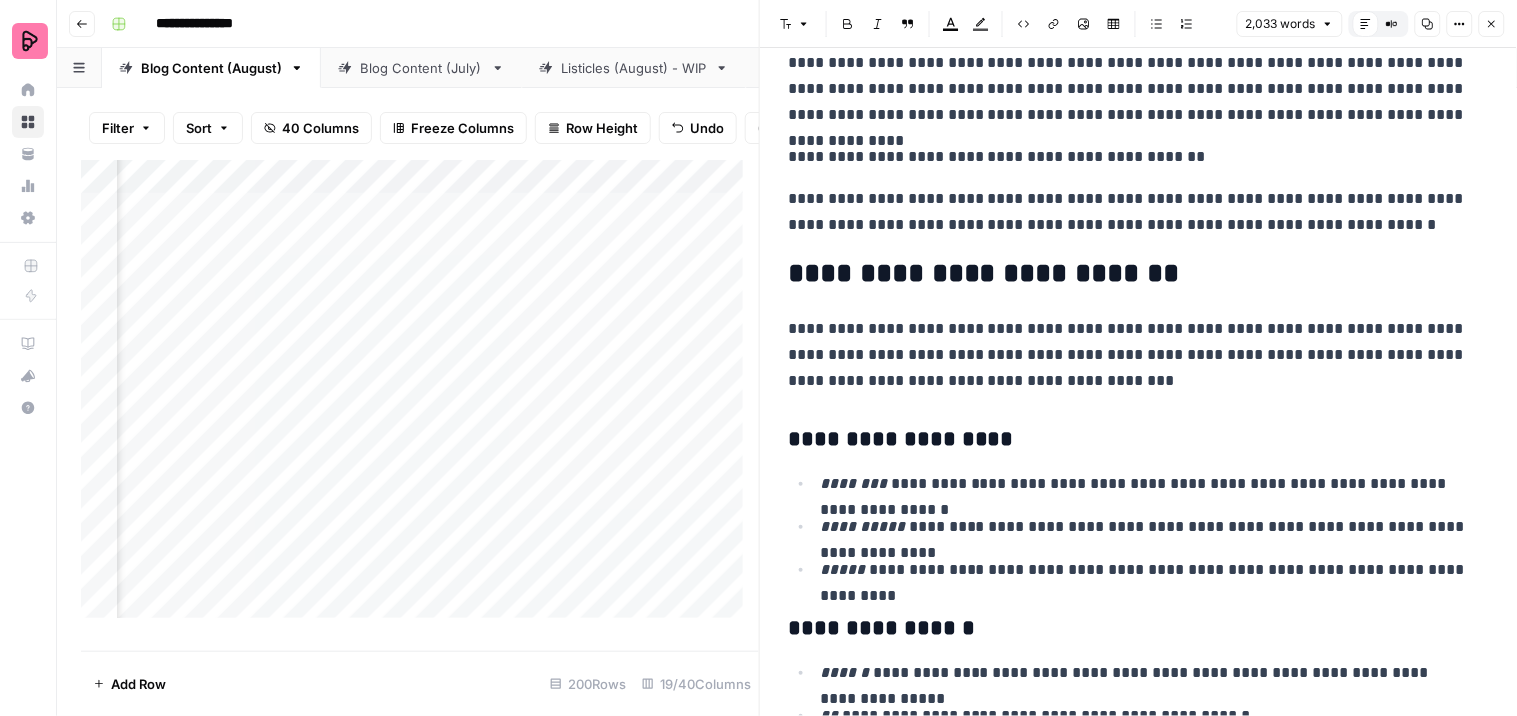 click on "**********" at bounding box center (1130, 157) 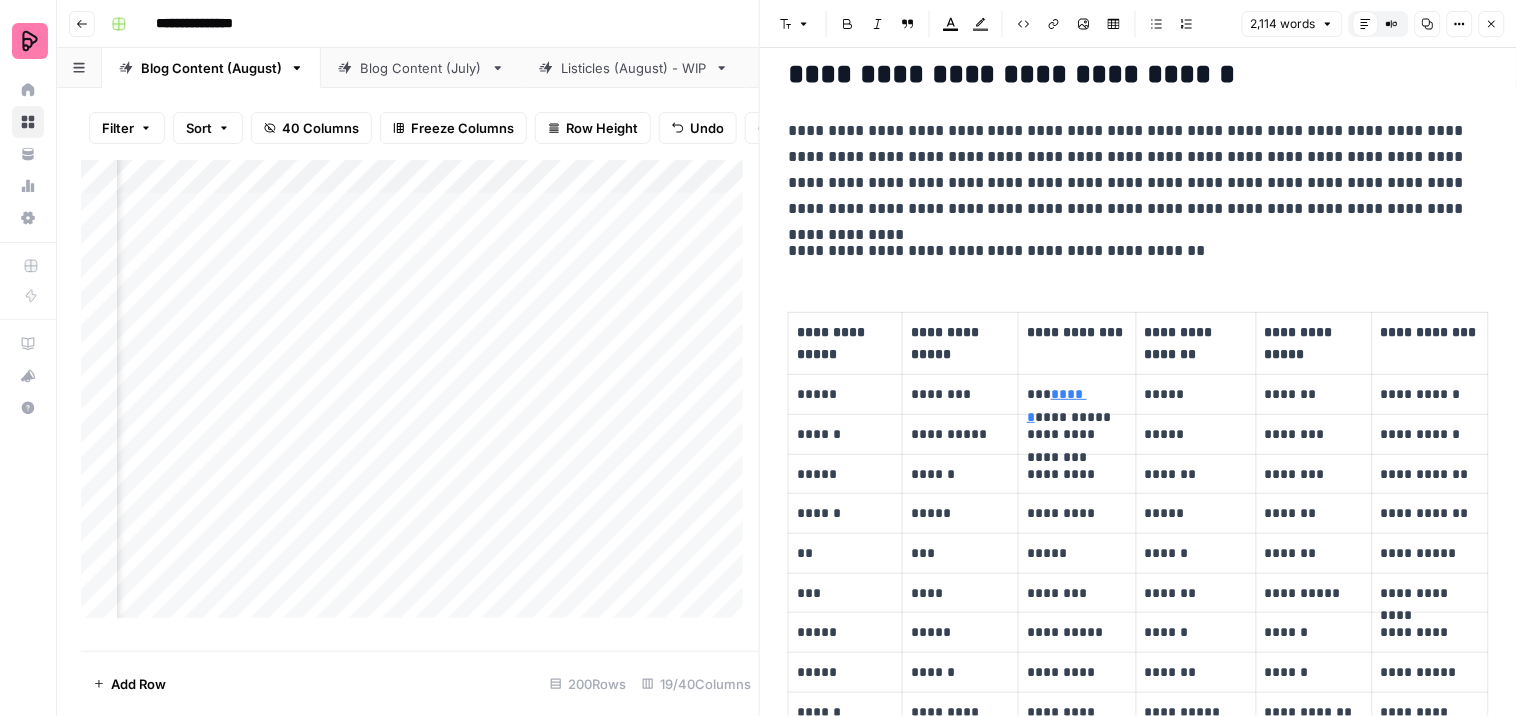 scroll, scrollTop: 211, scrollLeft: 0, axis: vertical 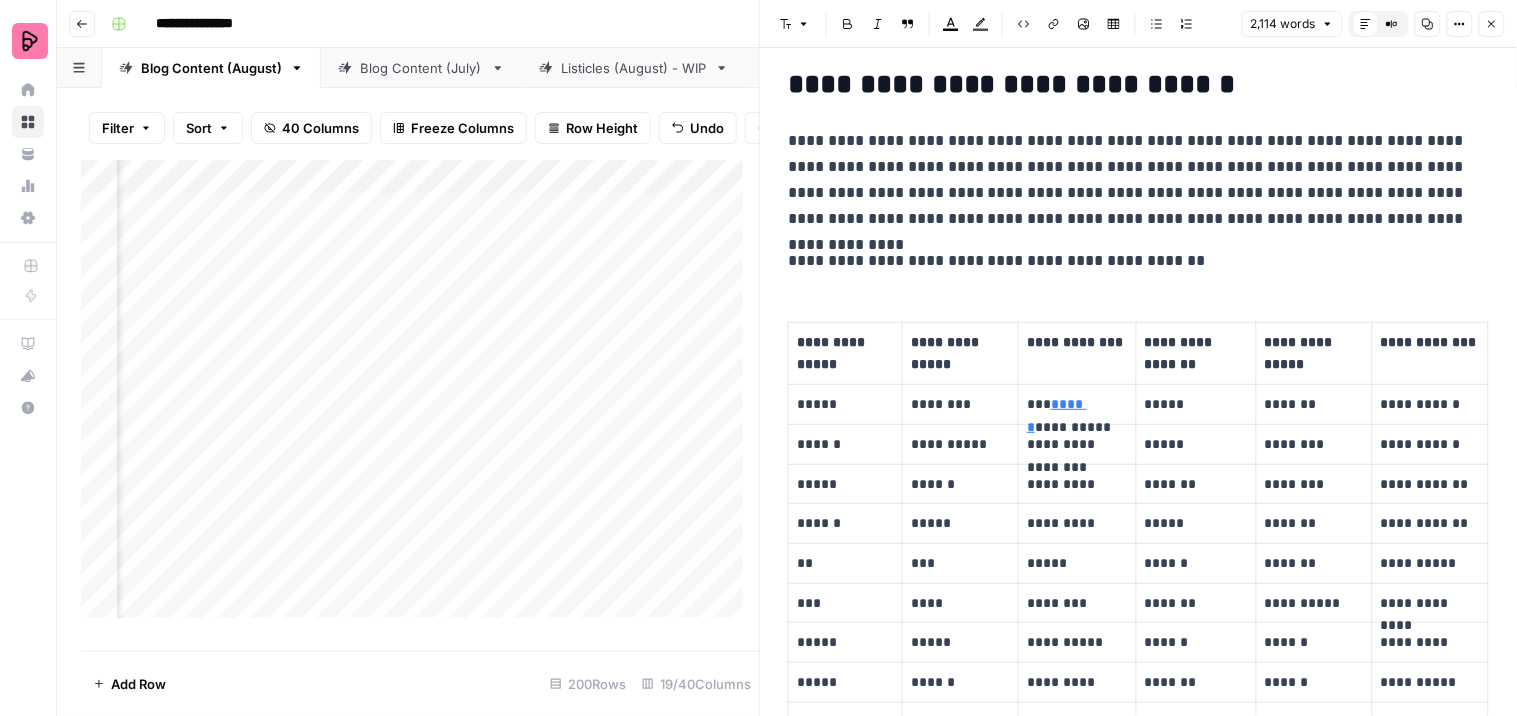 click on "**********" at bounding box center [1138, 4631] 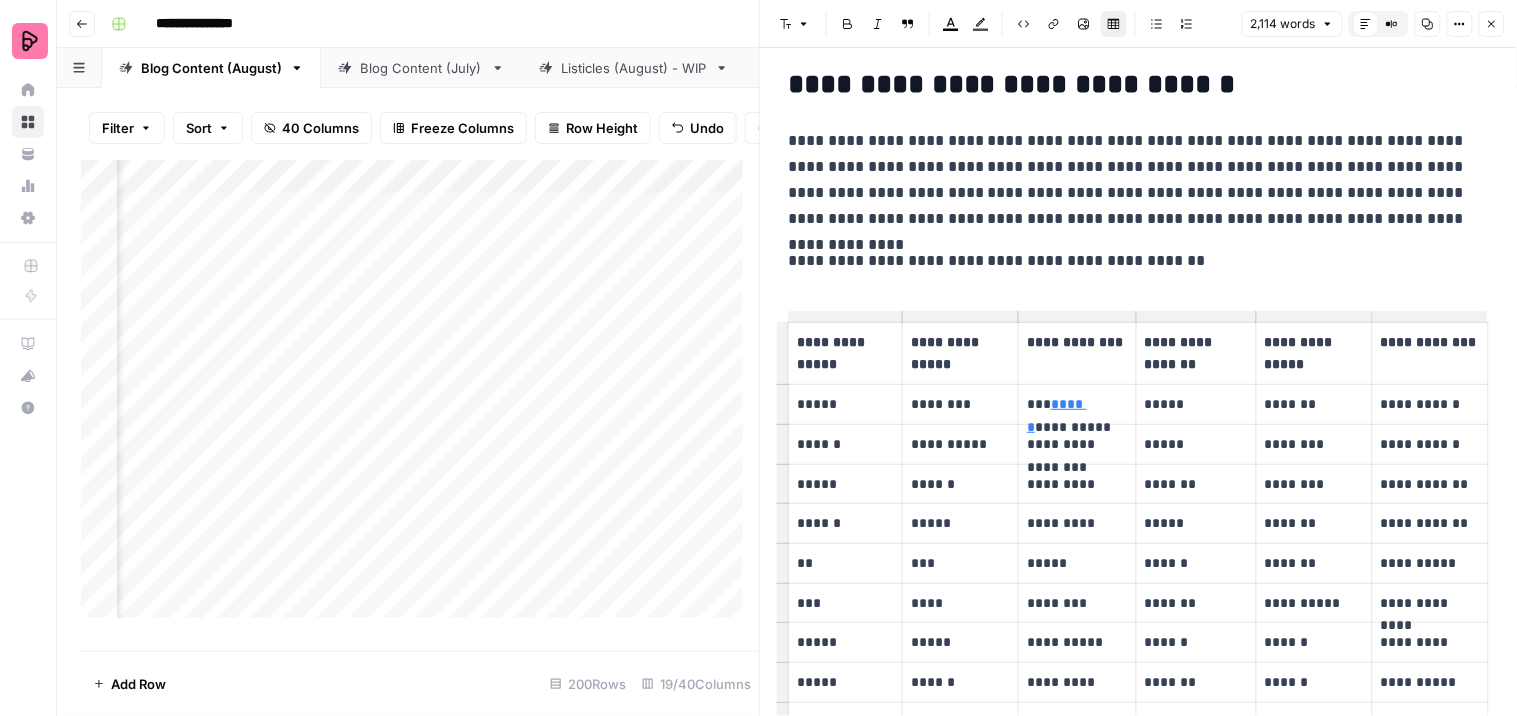 click on "**********" at bounding box center [1138, 4631] 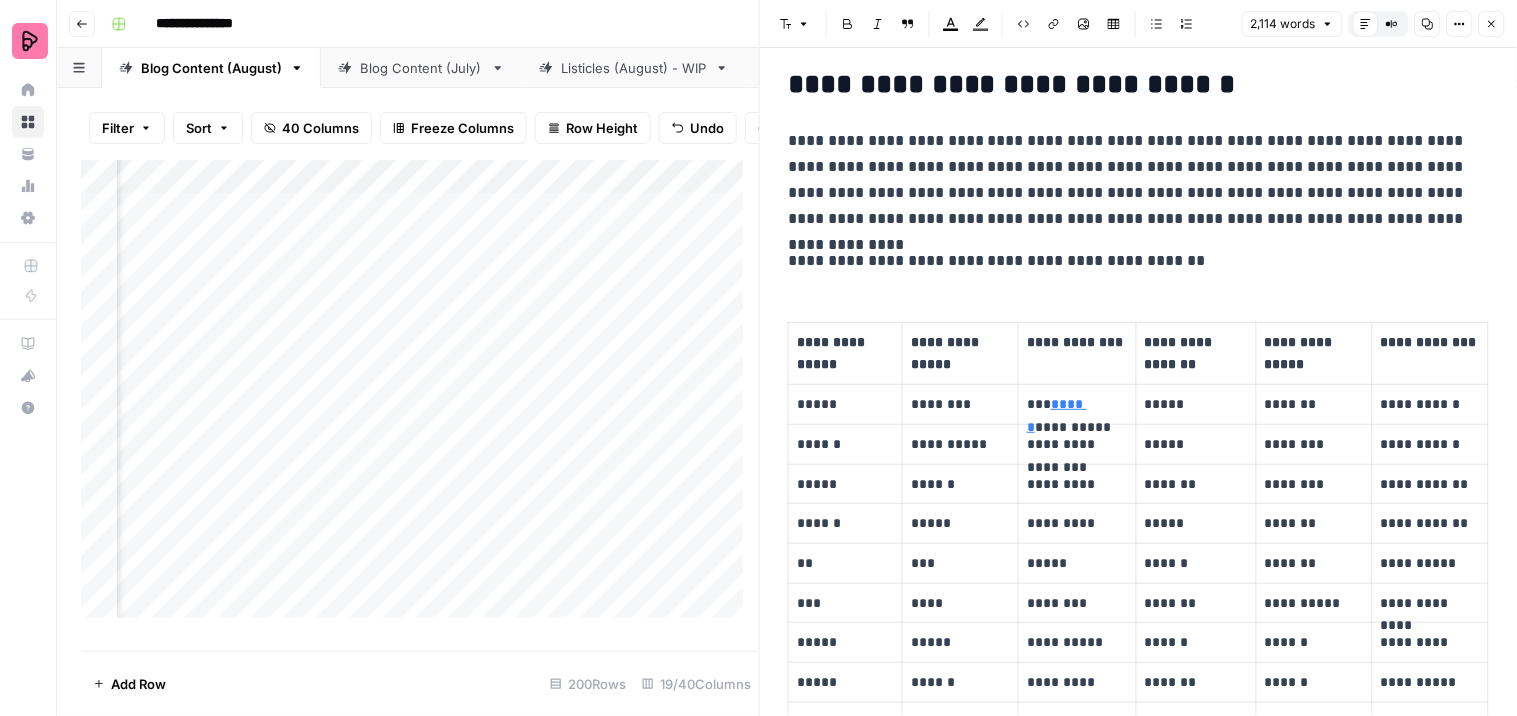 click on "**********" at bounding box center [1130, 261] 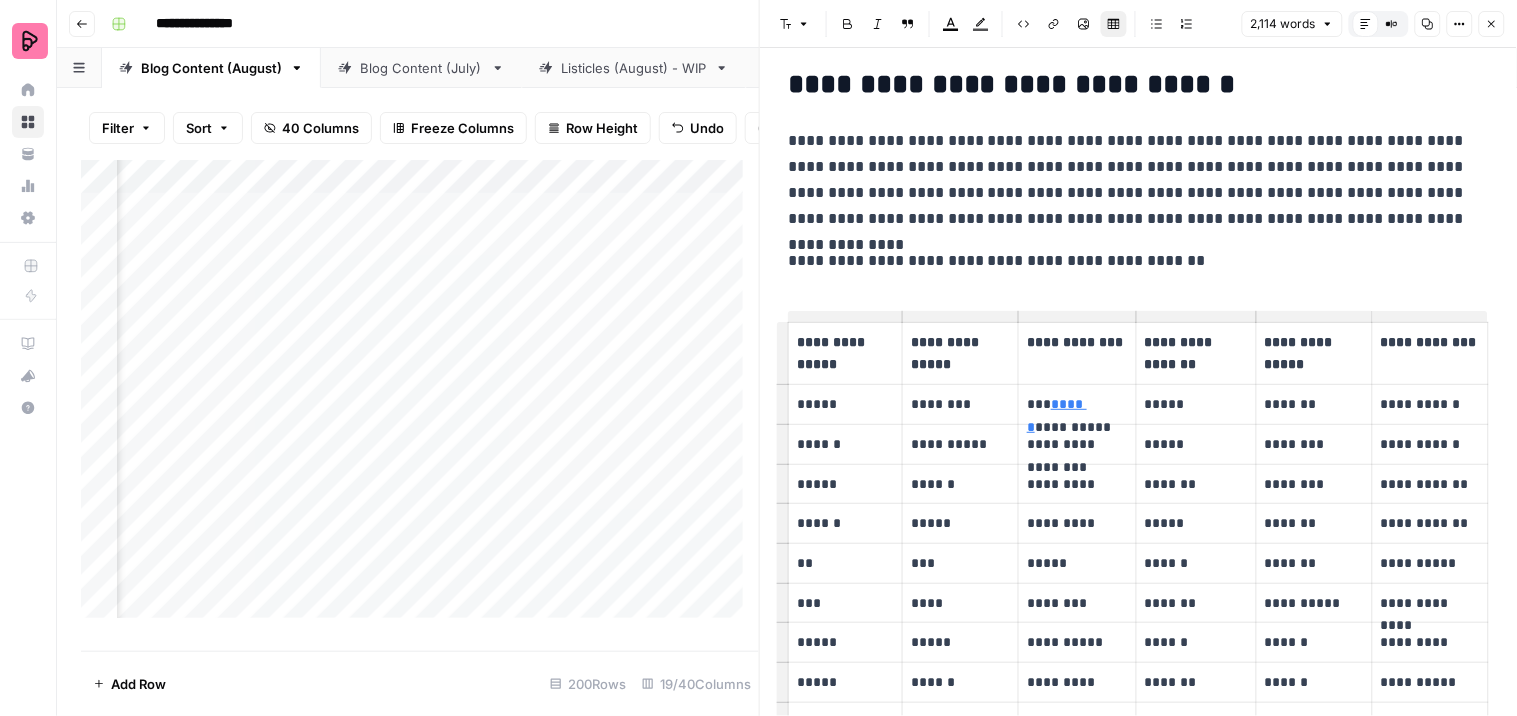 click on "**********" at bounding box center [1138, 4631] 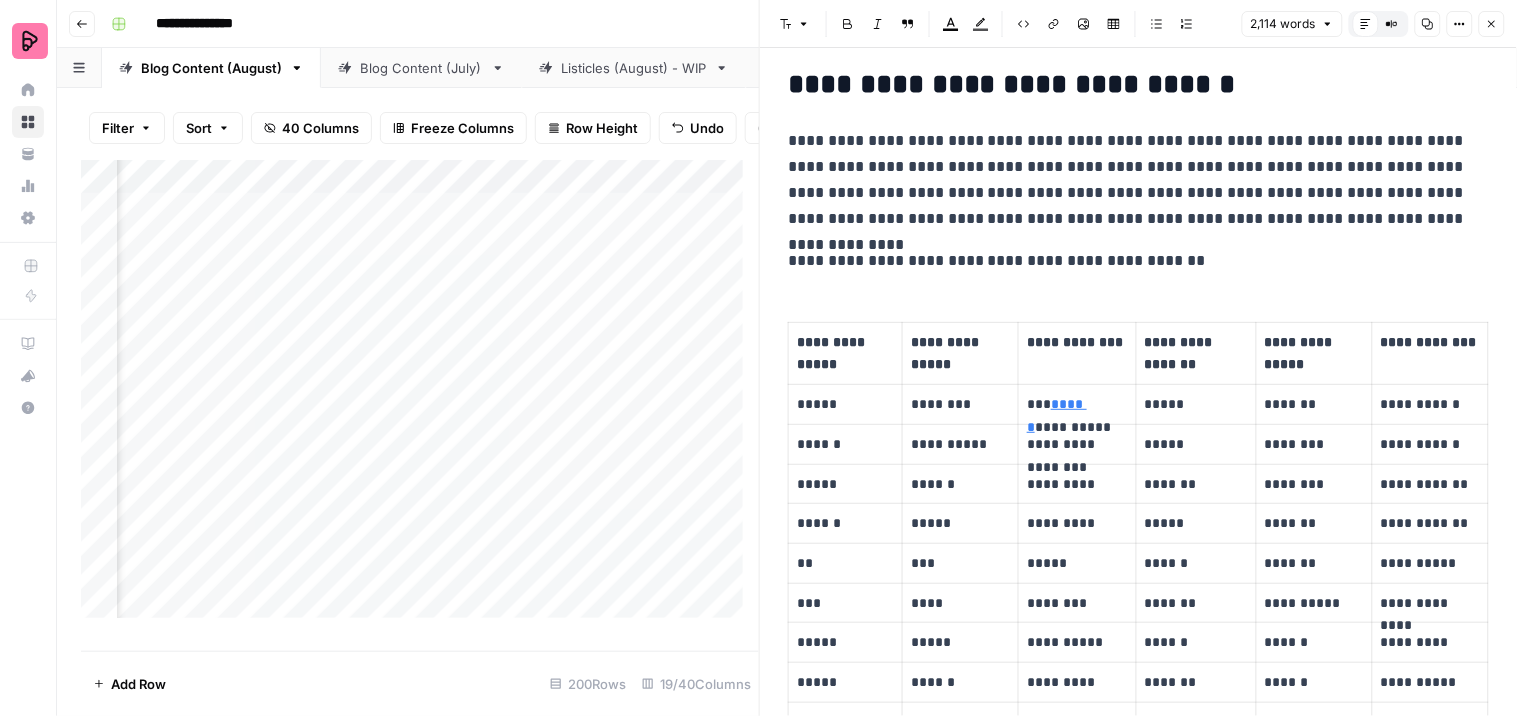 click on "**********" at bounding box center (1130, 261) 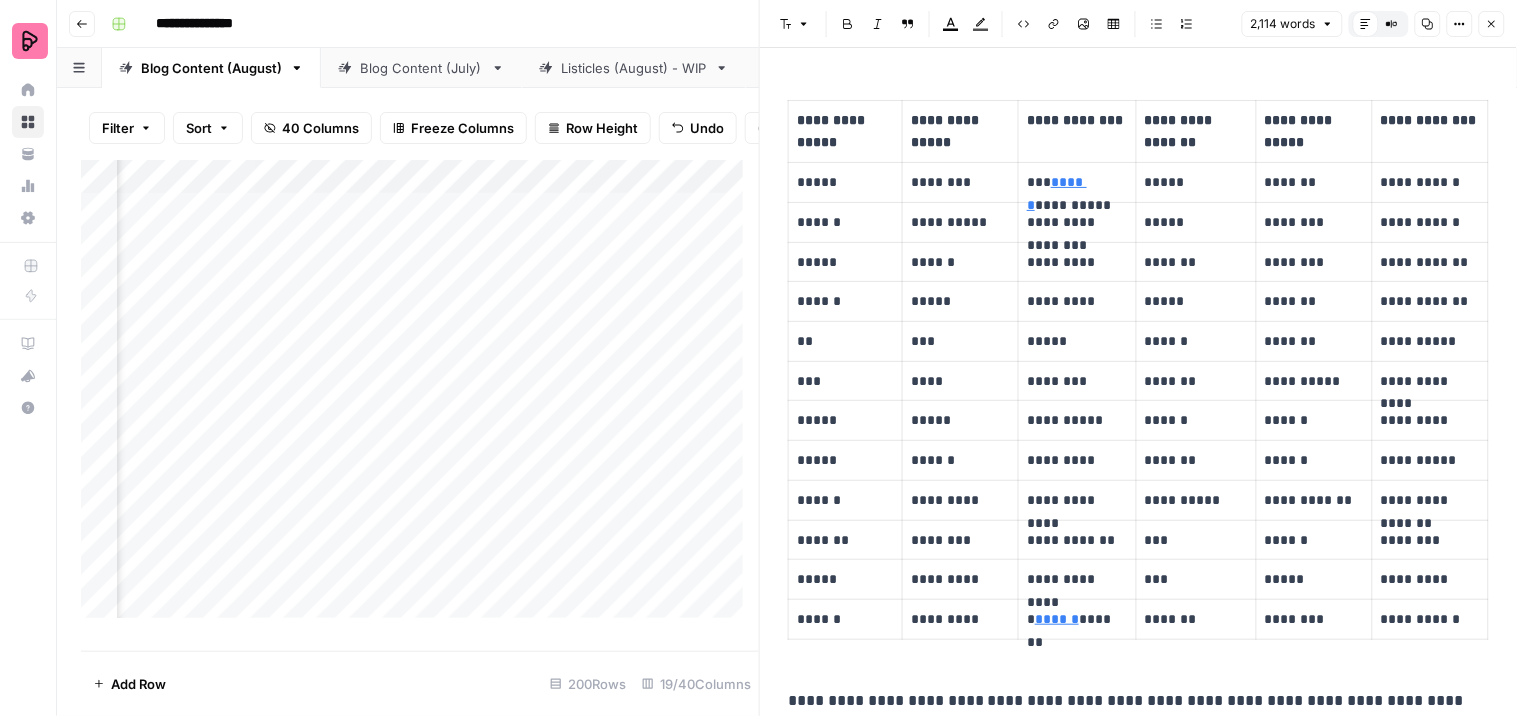 scroll, scrollTop: 766, scrollLeft: 0, axis: vertical 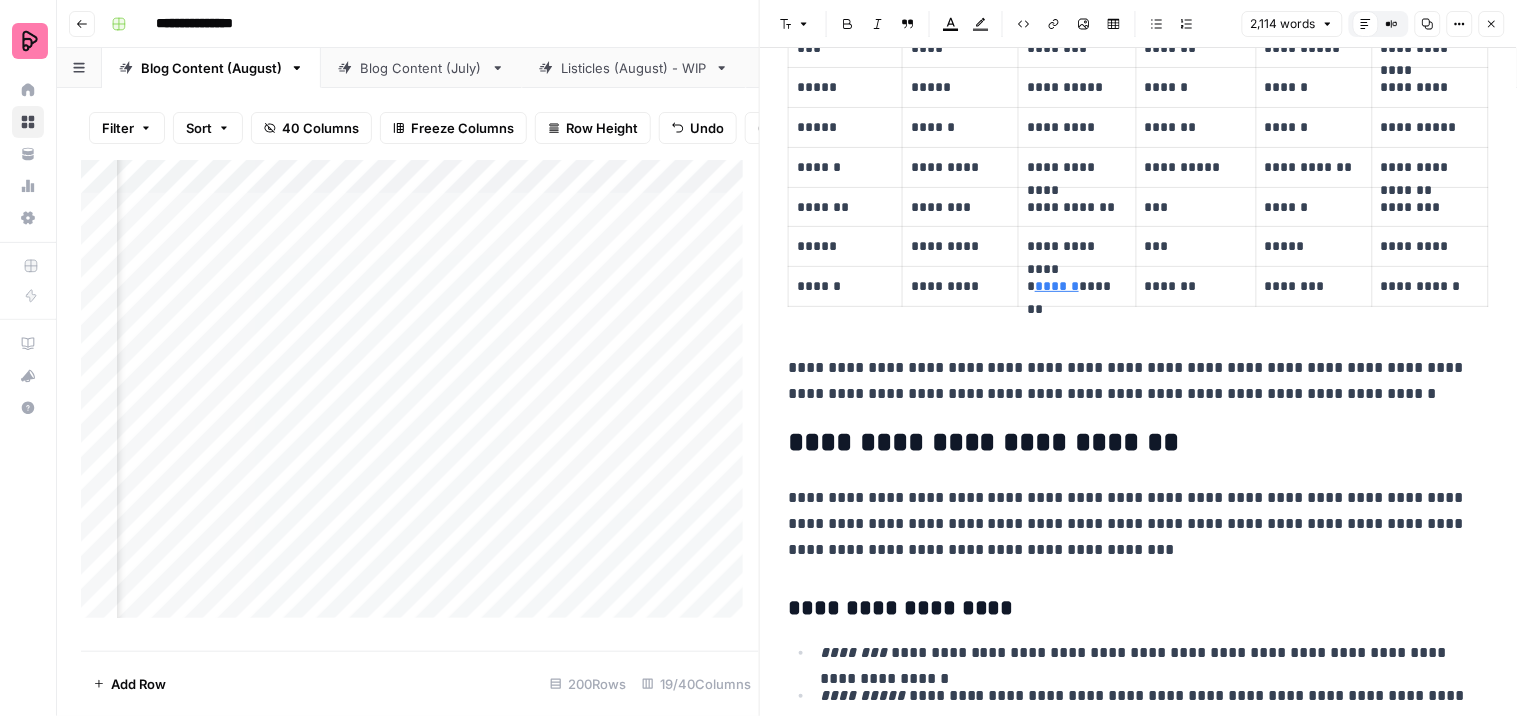 click on "**********" at bounding box center [1138, 4076] 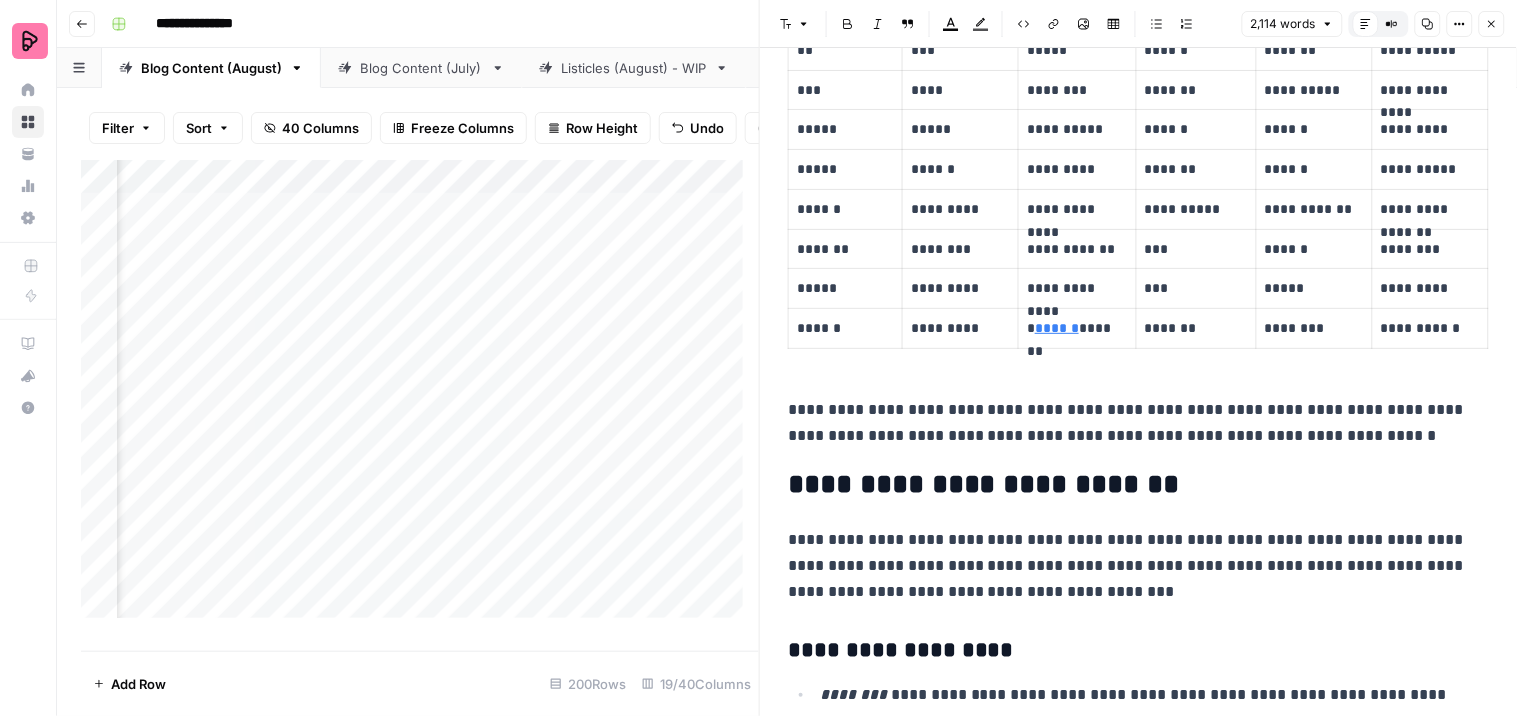 scroll, scrollTop: 766, scrollLeft: 0, axis: vertical 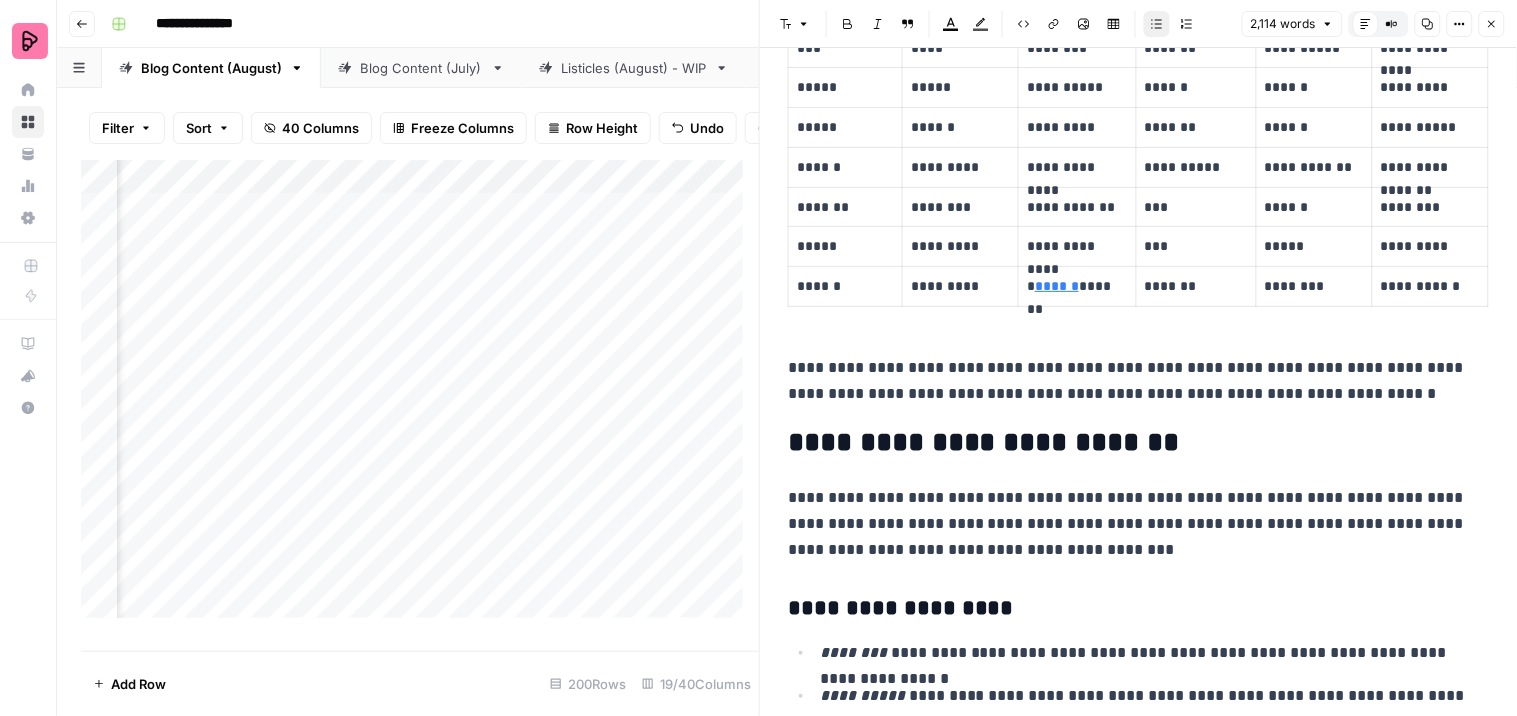 click on "**********" at bounding box center (1146, 653) 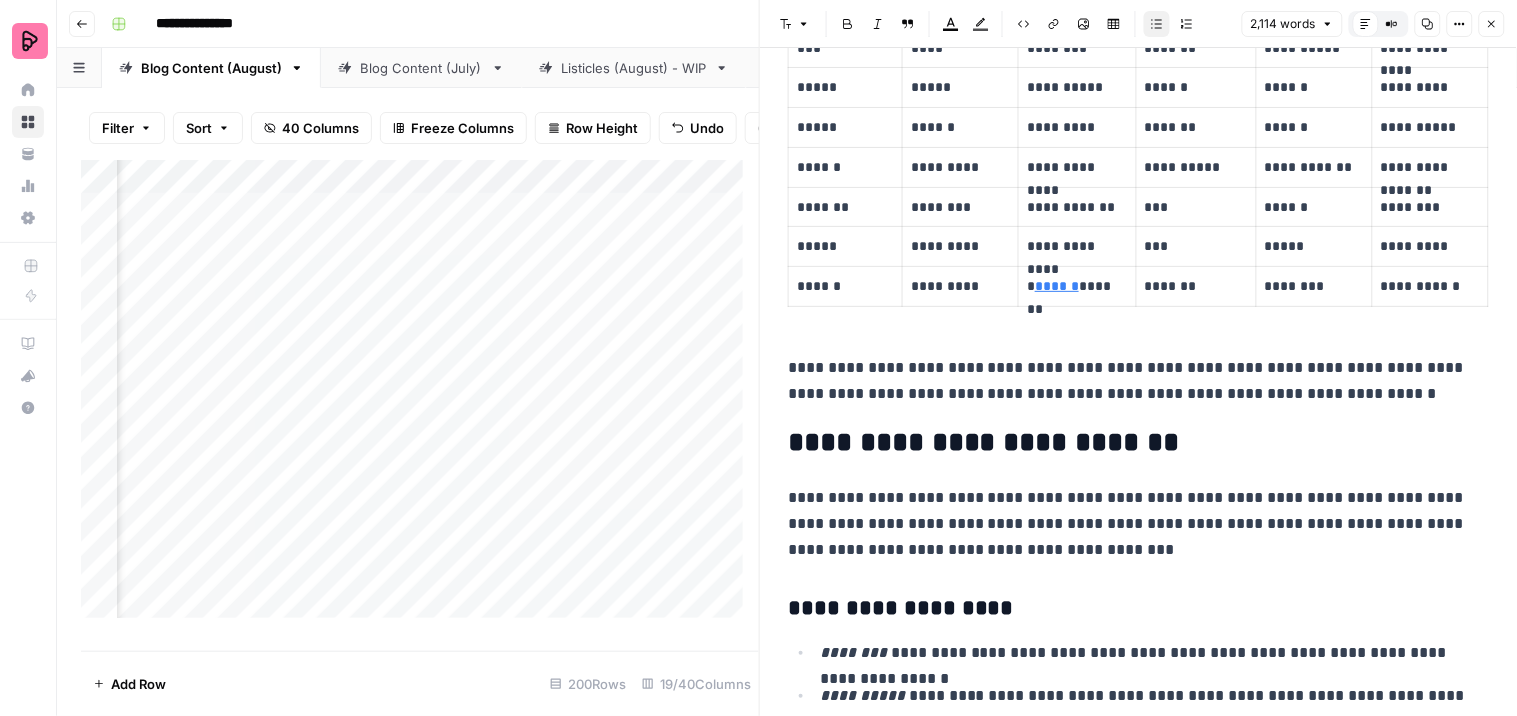 type 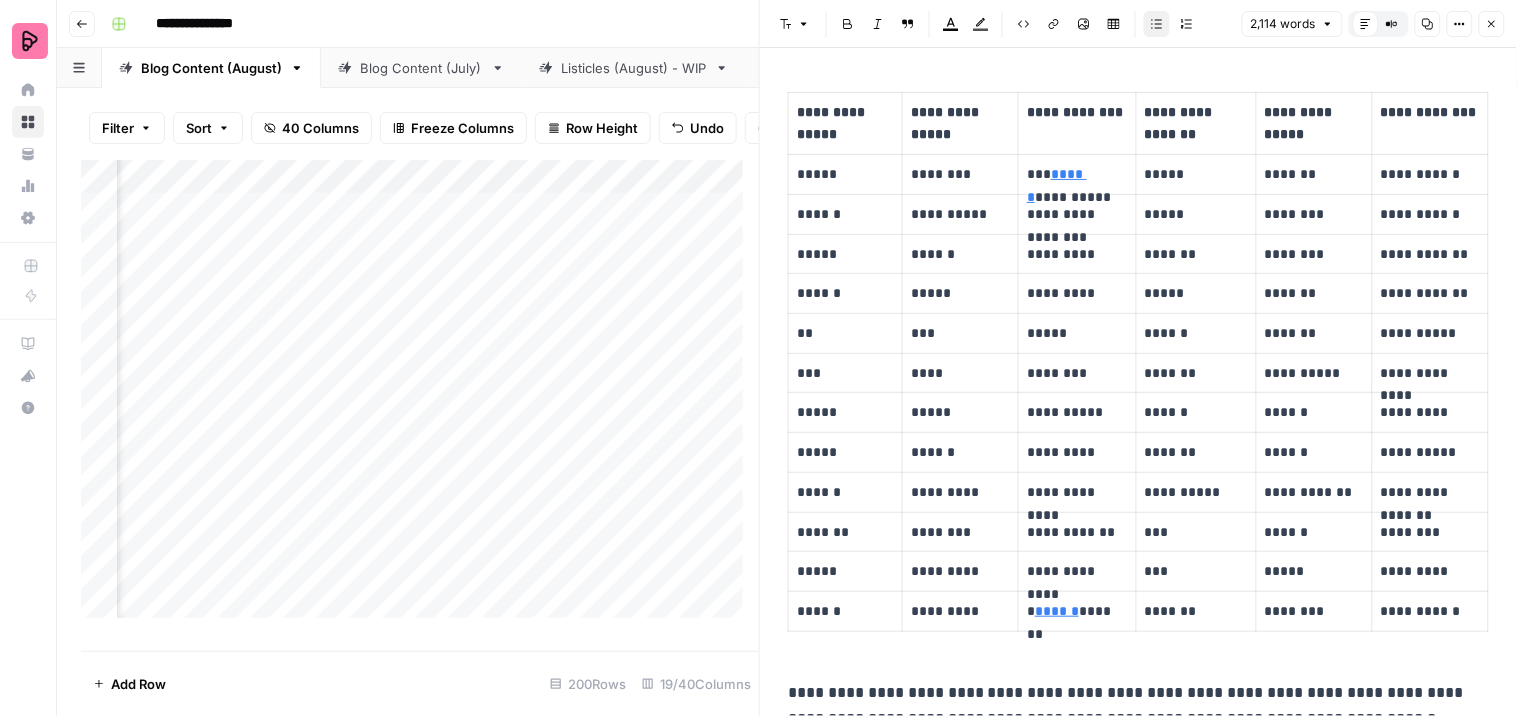 scroll, scrollTop: 433, scrollLeft: 0, axis: vertical 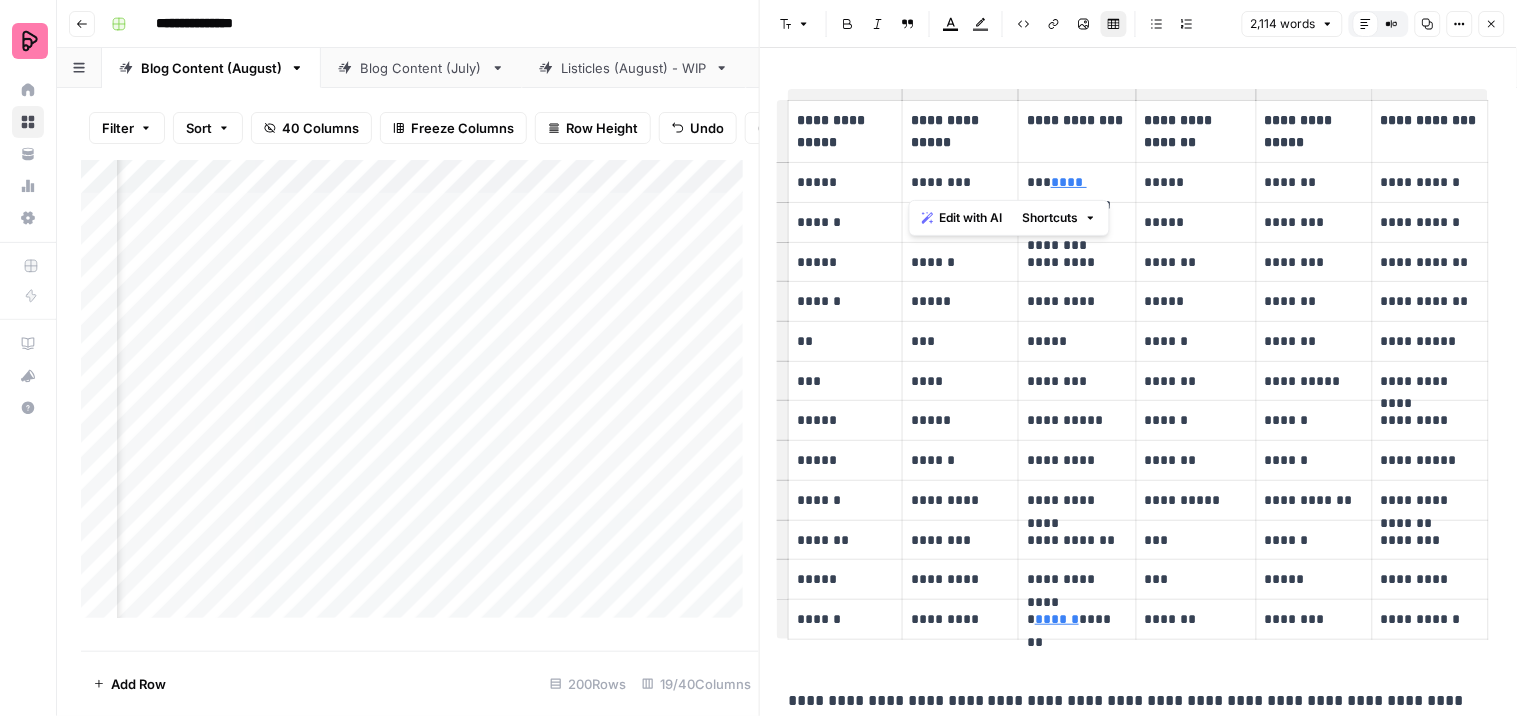 drag, startPoint x: 968, startPoint y: 177, endPoint x: 906, endPoint y: 176, distance: 62.008064 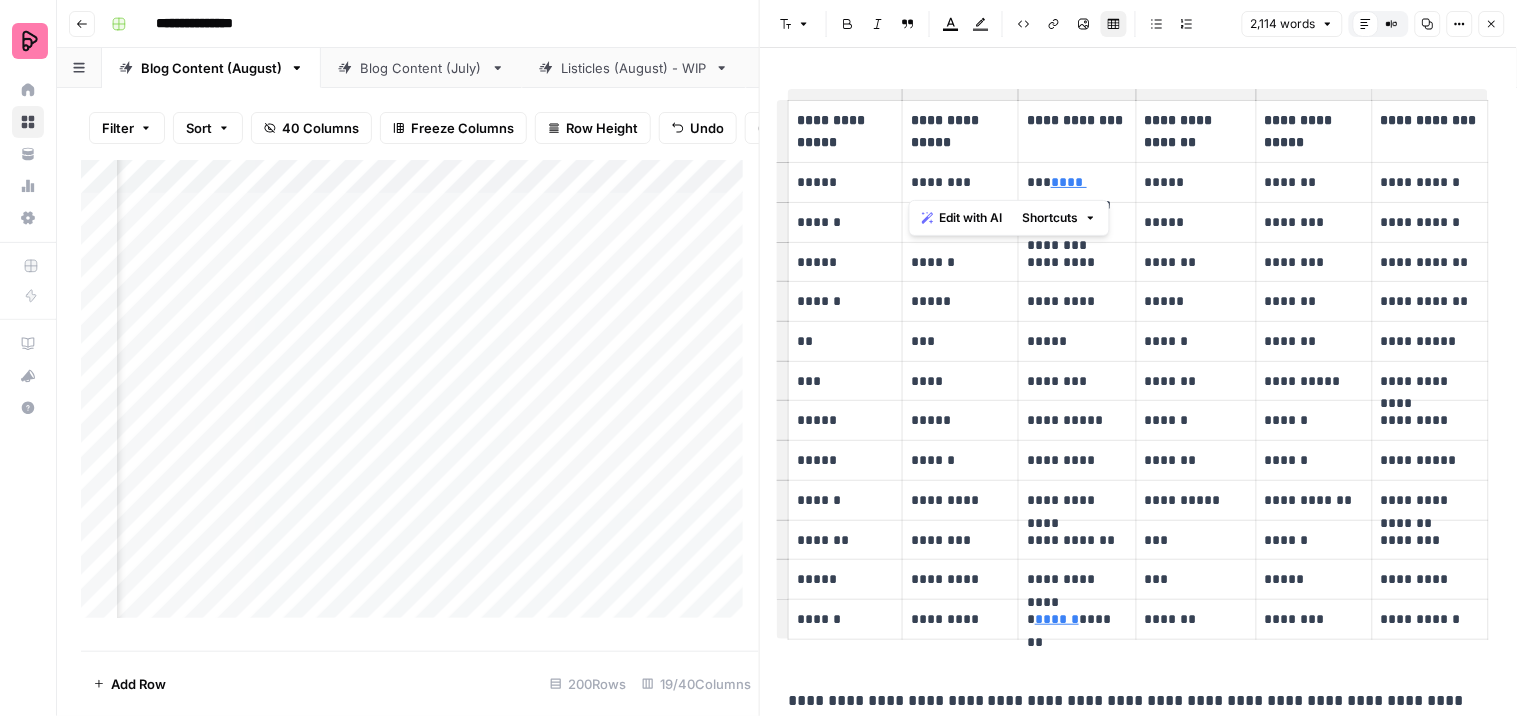 copy on "********" 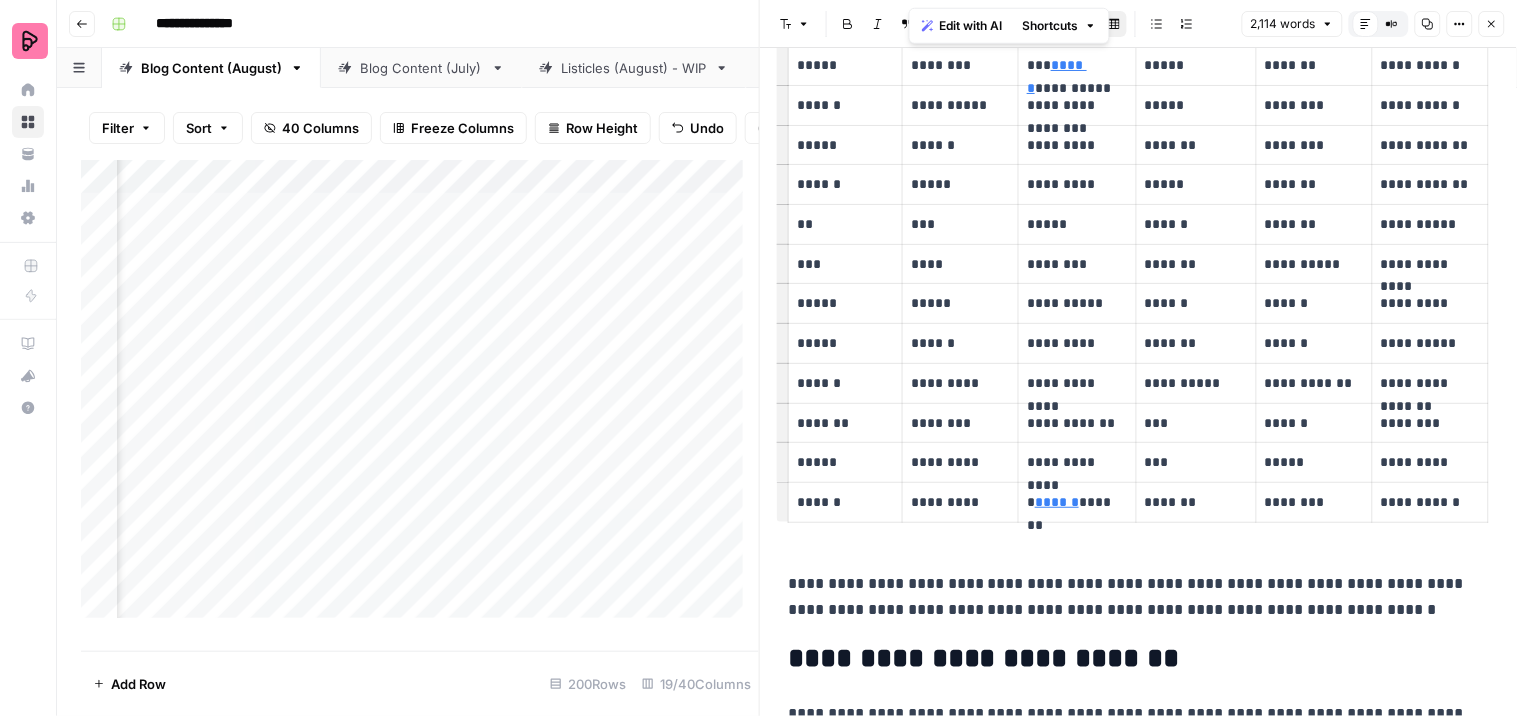 scroll, scrollTop: 766, scrollLeft: 0, axis: vertical 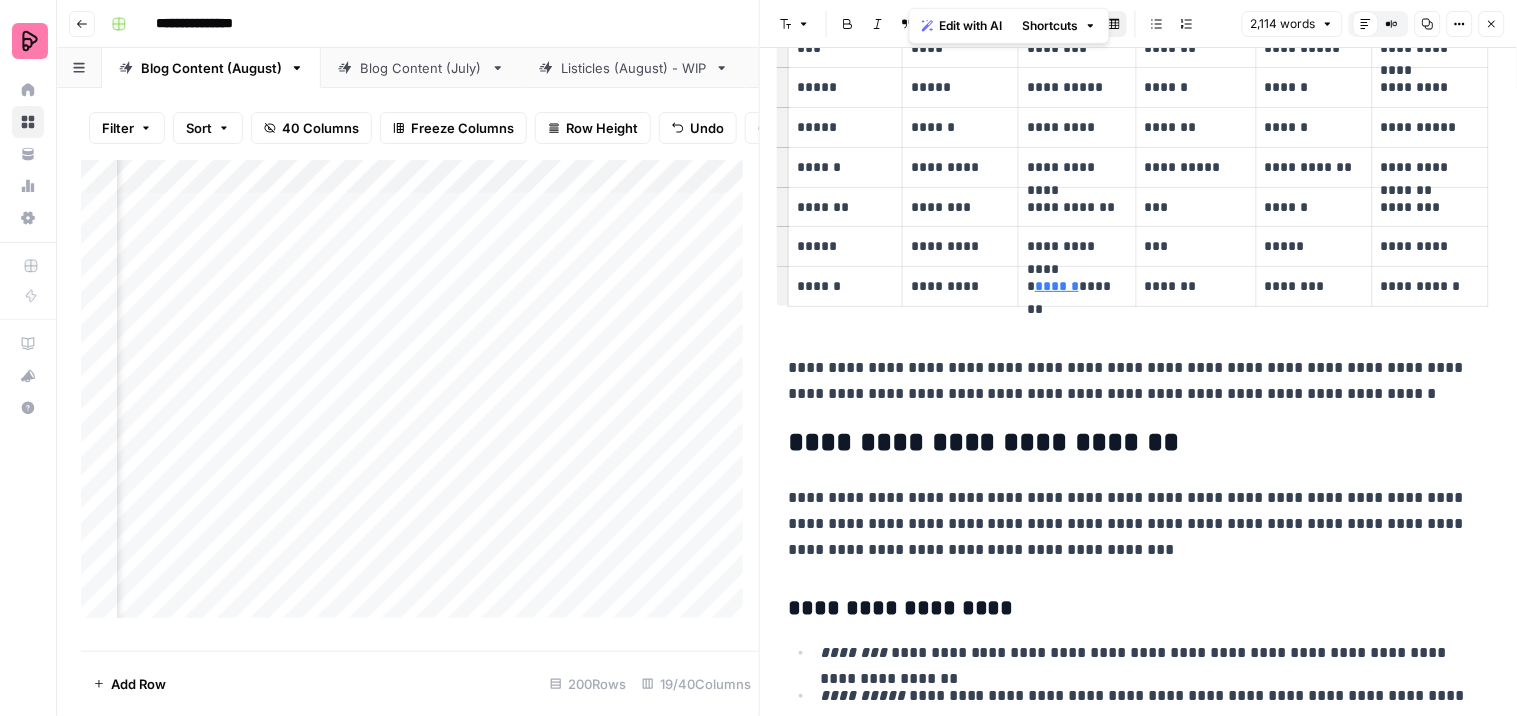 click on "**********" at bounding box center [1146, 653] 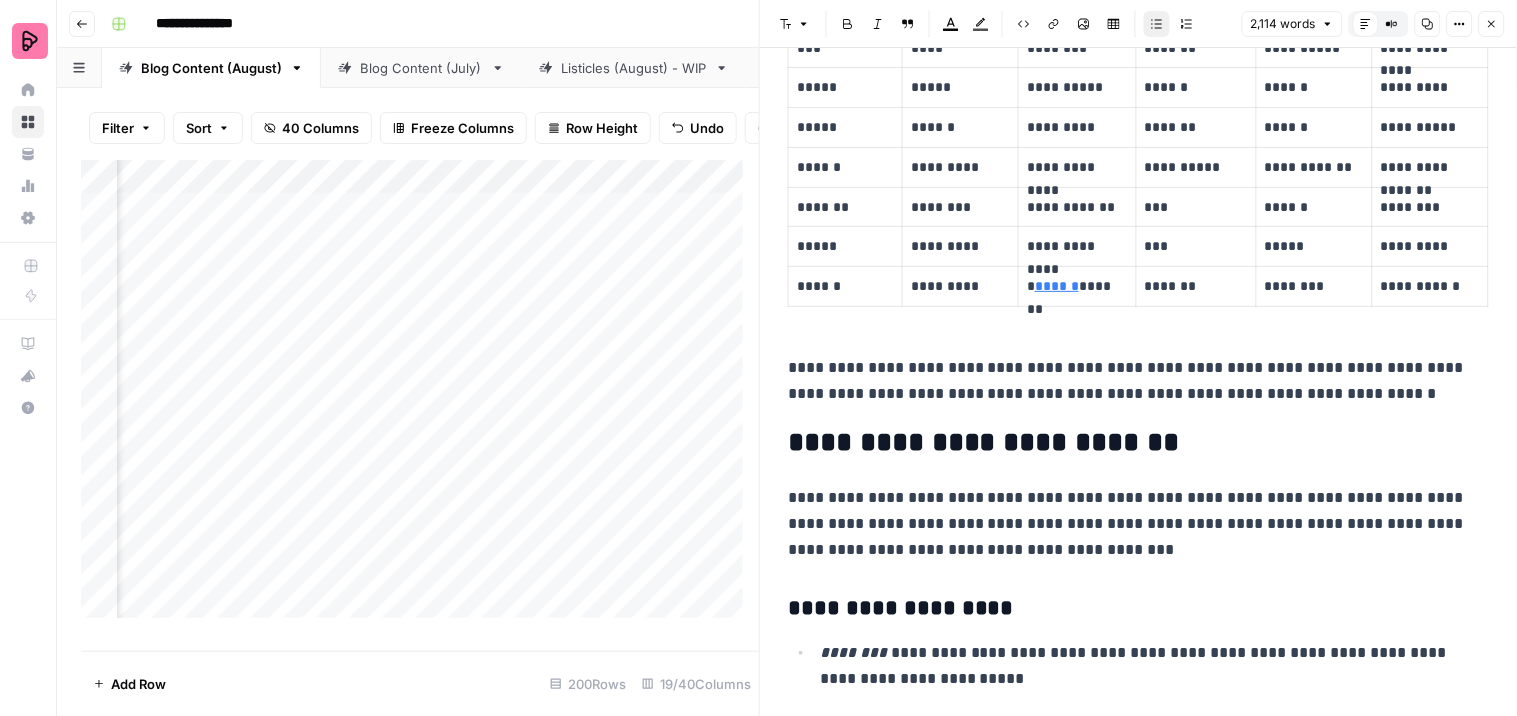 click on "**********" at bounding box center [1146, 666] 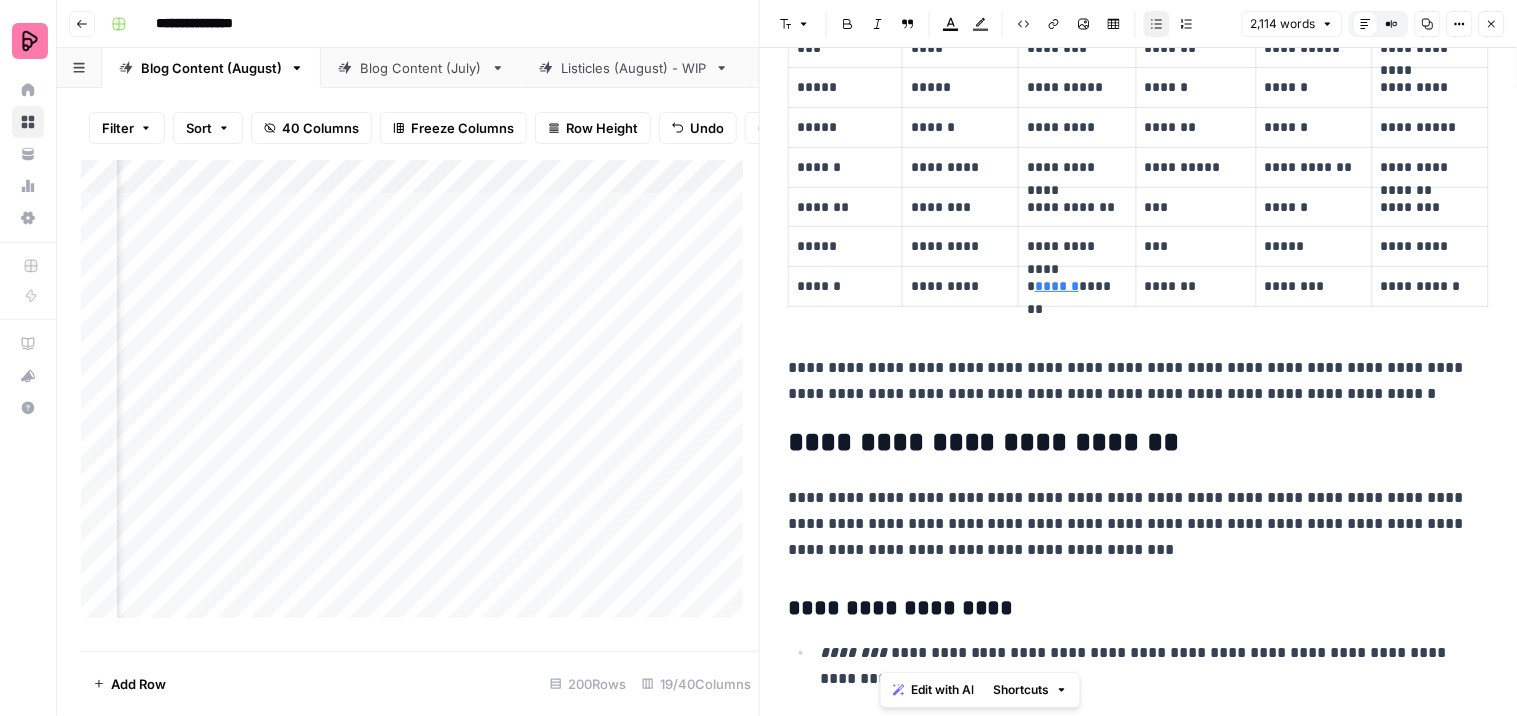 drag, startPoint x: 946, startPoint y: 654, endPoint x: 882, endPoint y: 652, distance: 64.03124 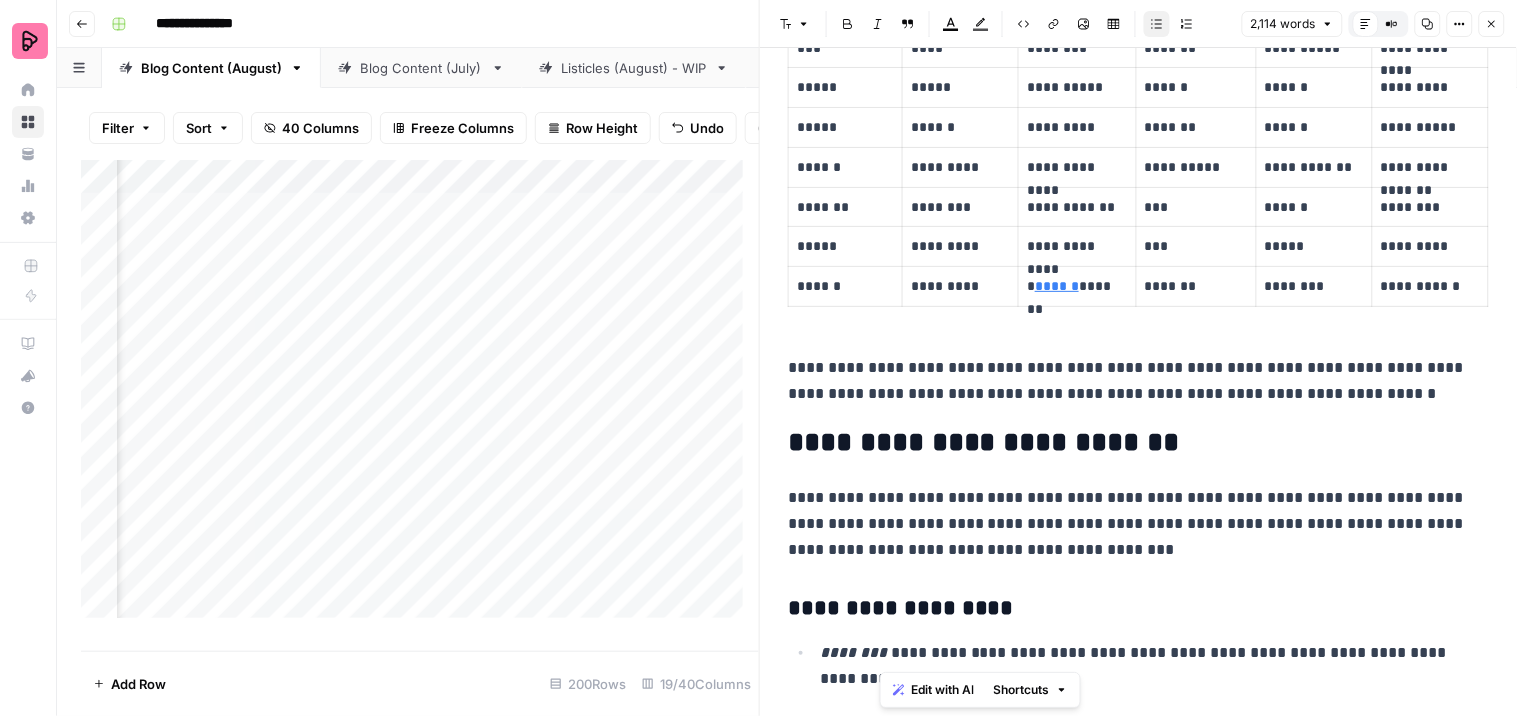 click 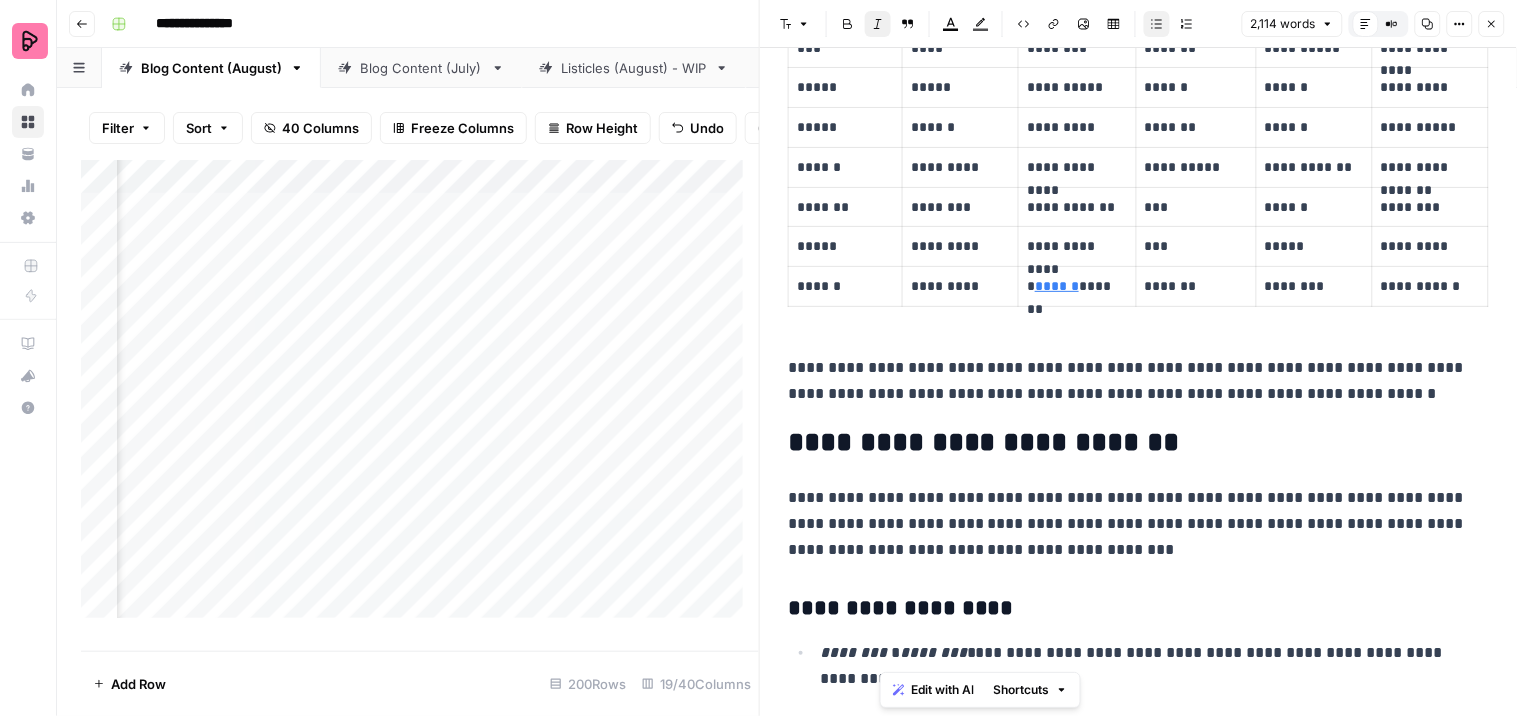 click on "**********" at bounding box center [1138, 4089] 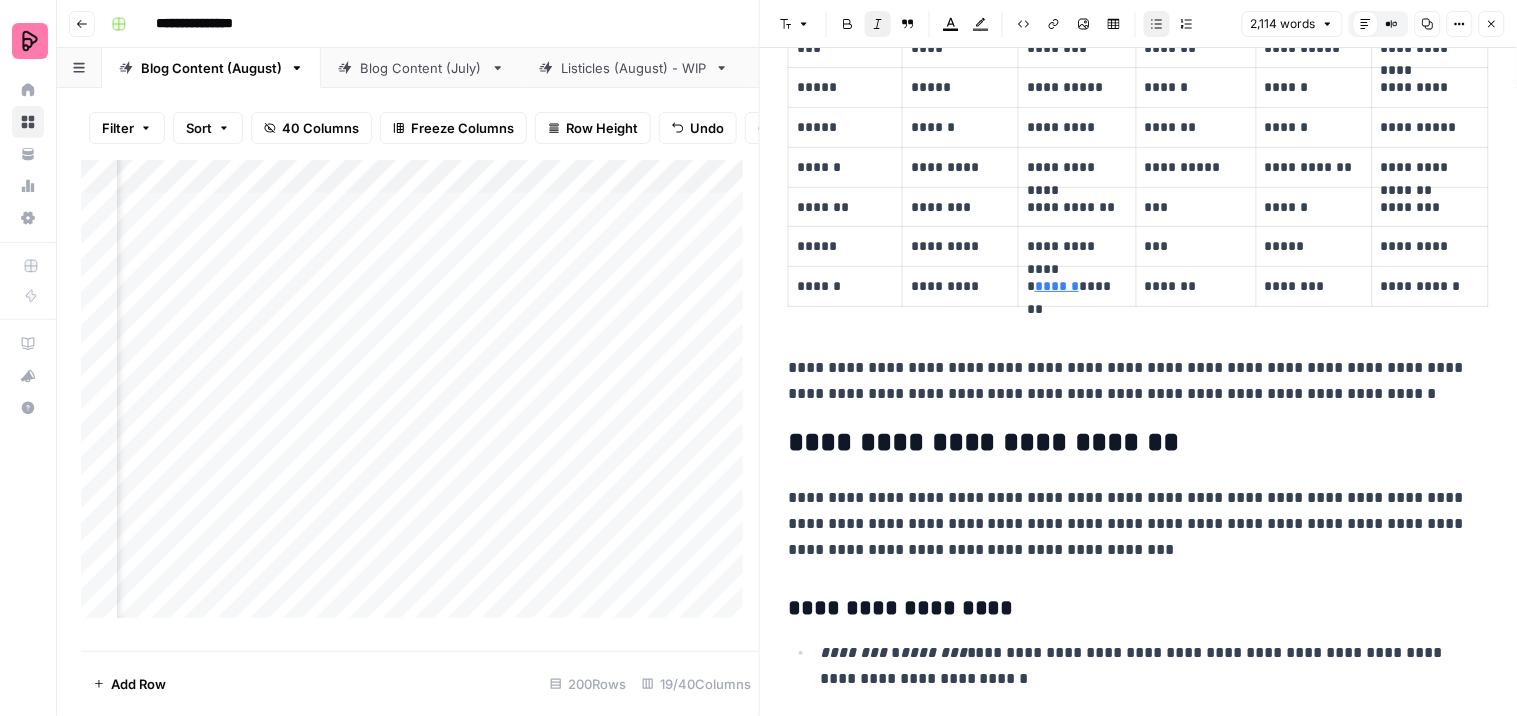 click on "********" at bounding box center (933, 652) 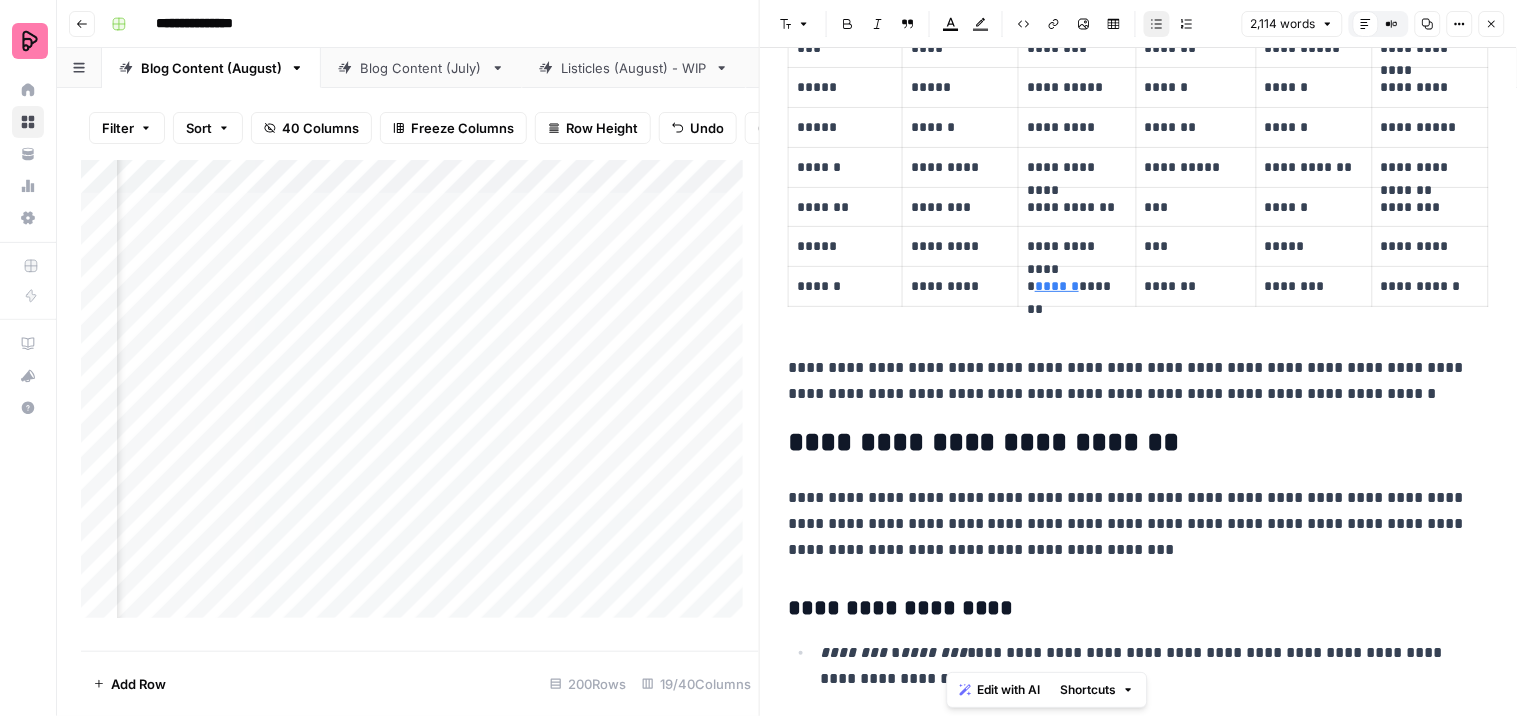 click on "**********" at bounding box center [1146, 666] 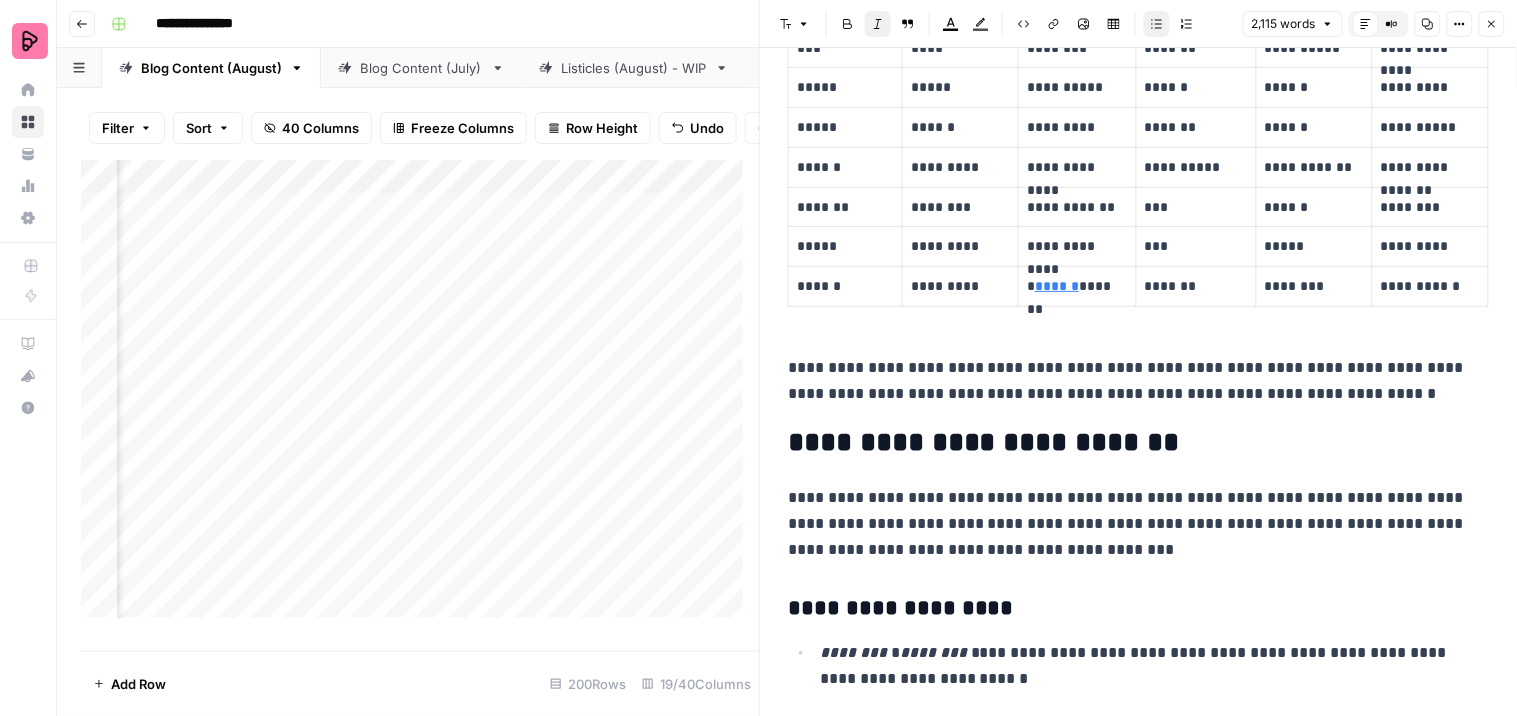 click on "**********" at bounding box center (1138, 708) 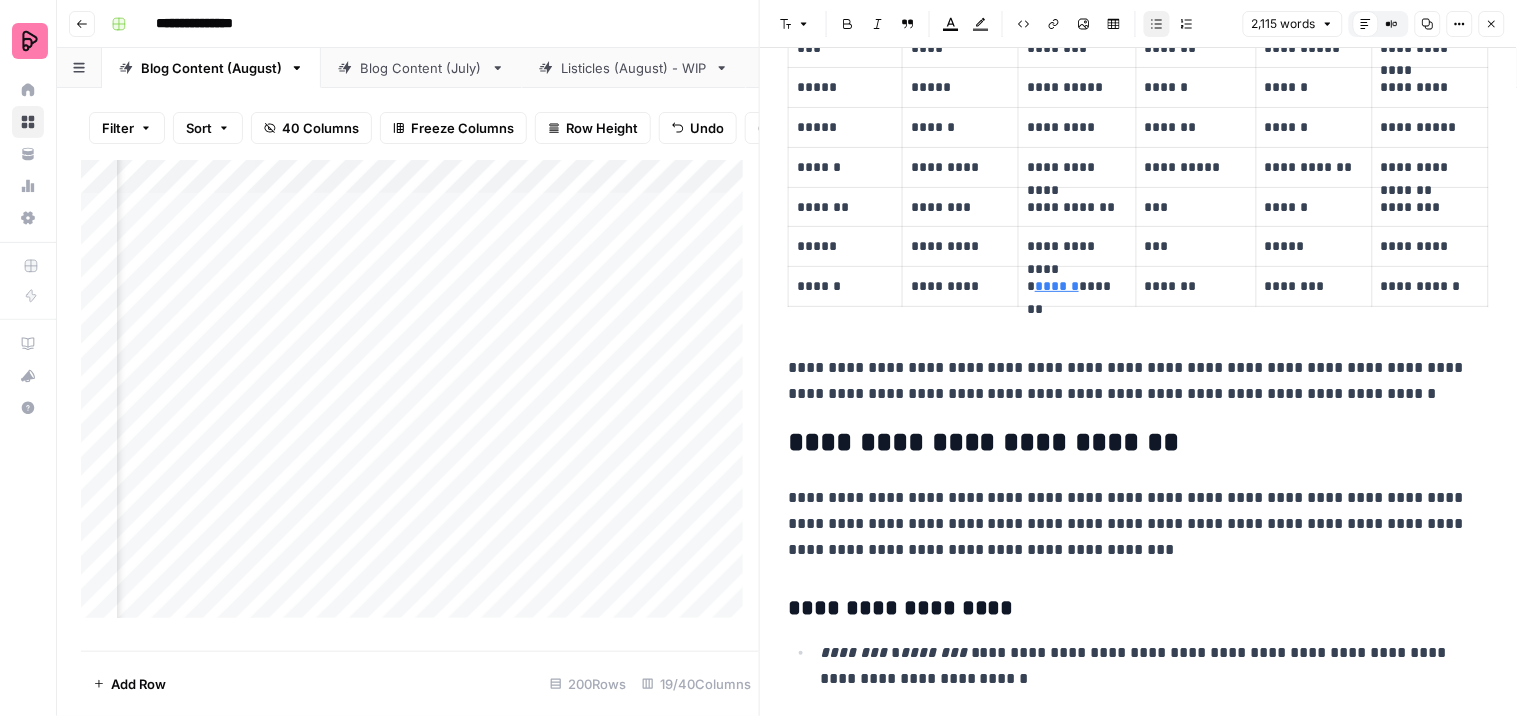 click on "********" at bounding box center [935, 652] 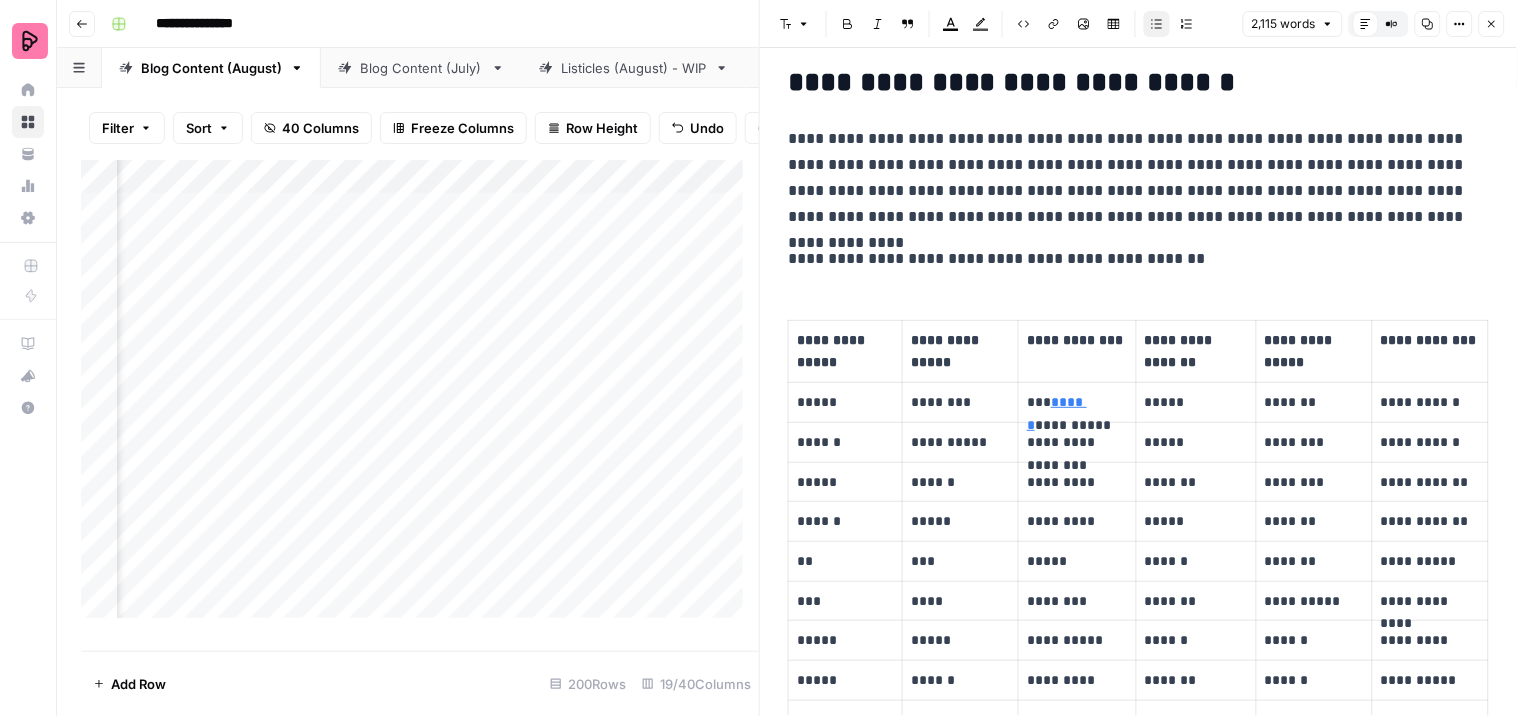 scroll, scrollTop: 211, scrollLeft: 0, axis: vertical 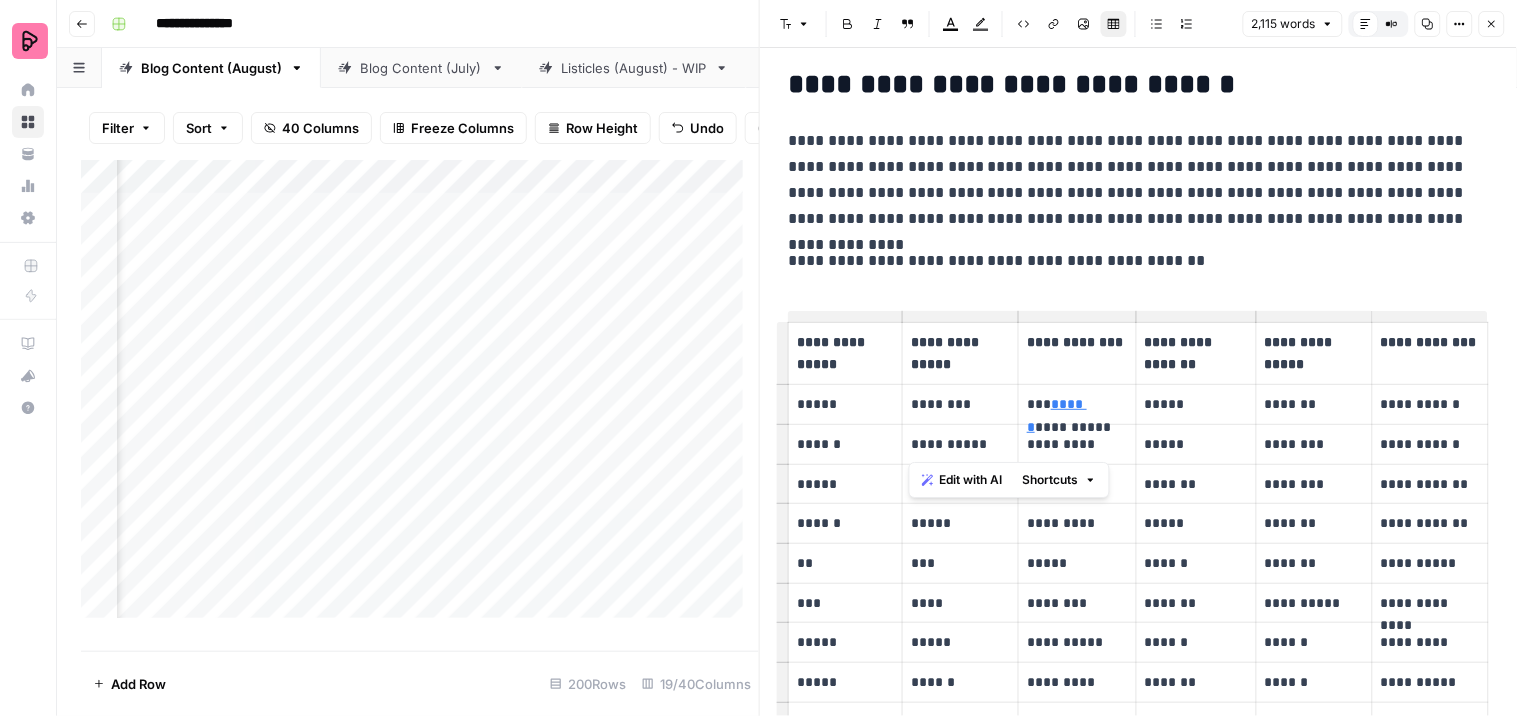 drag, startPoint x: 981, startPoint y: 441, endPoint x: 905, endPoint y: 440, distance: 76.00658 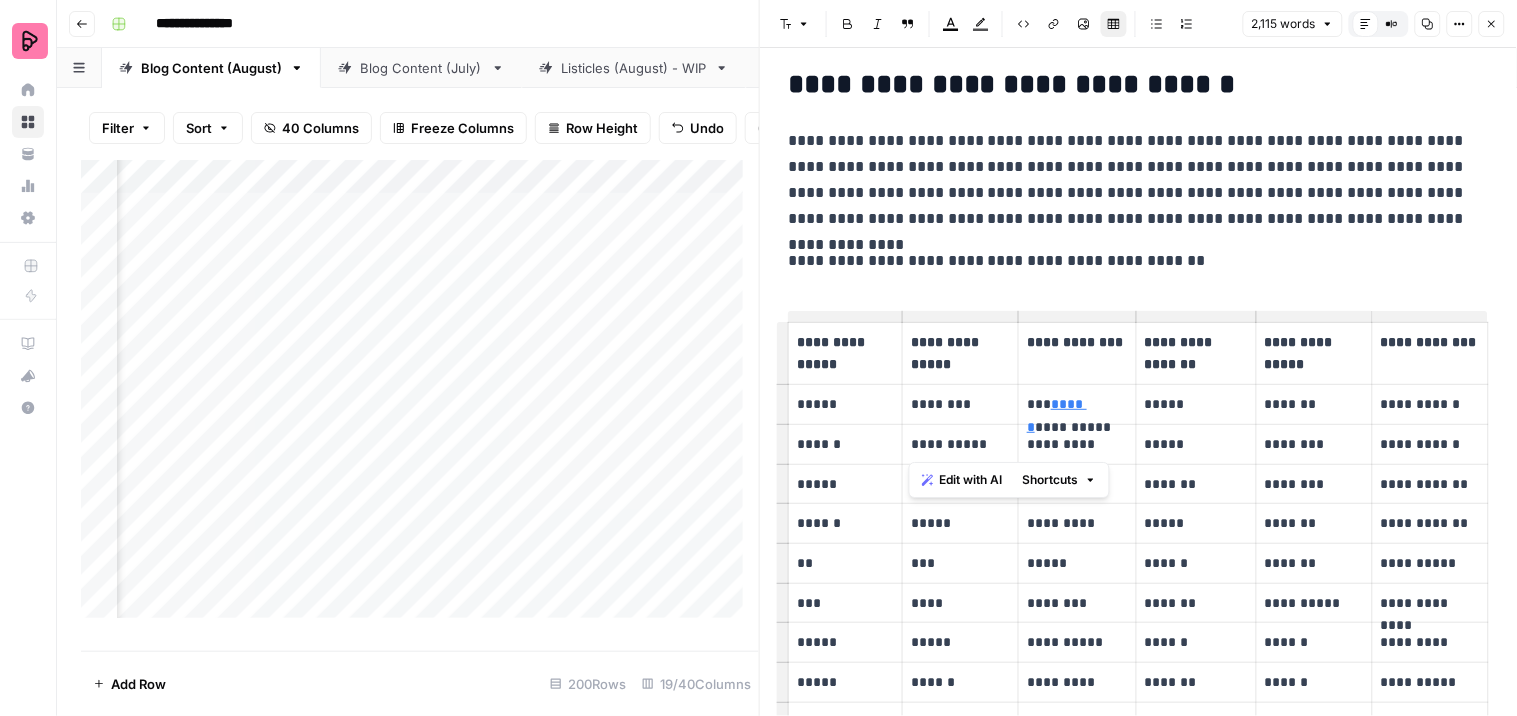 click on "**********" at bounding box center (961, 444) 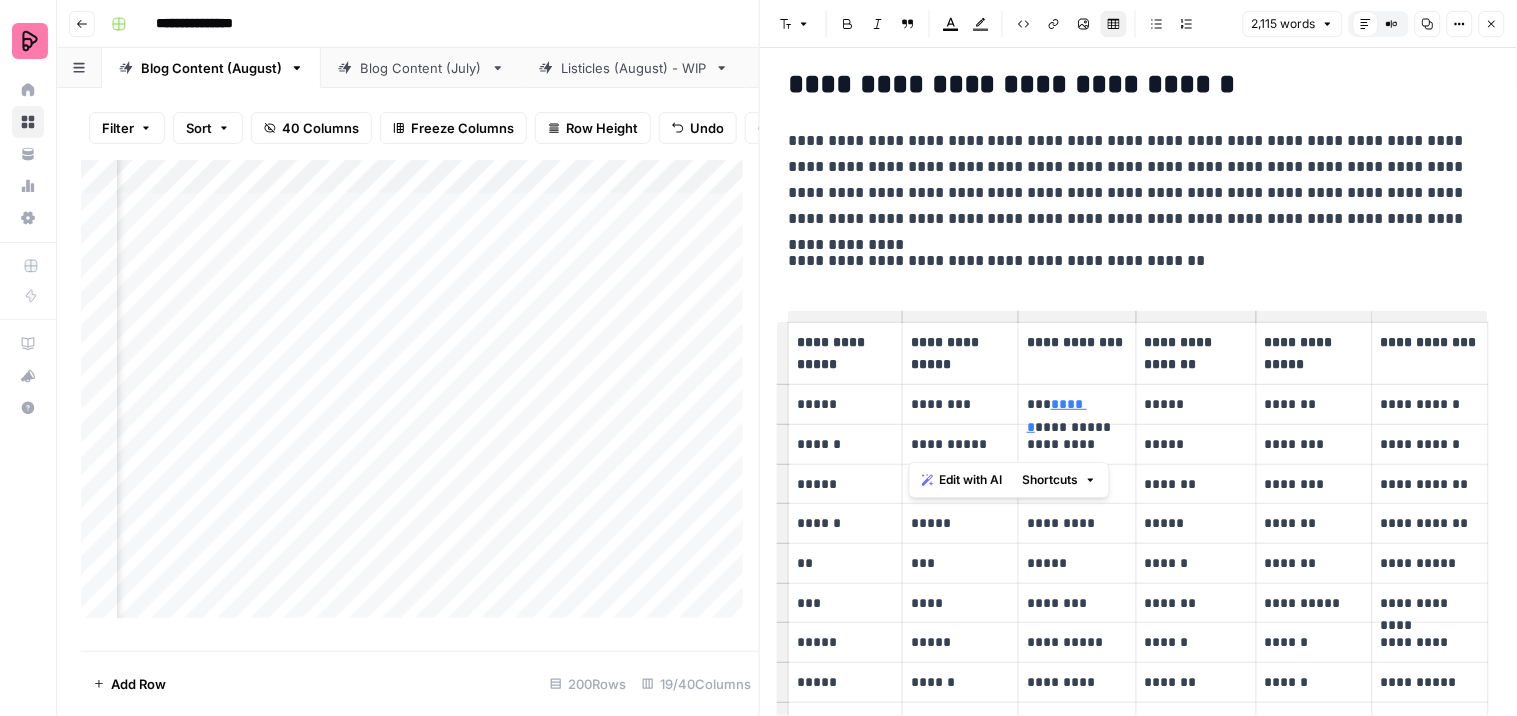 copy on "**********" 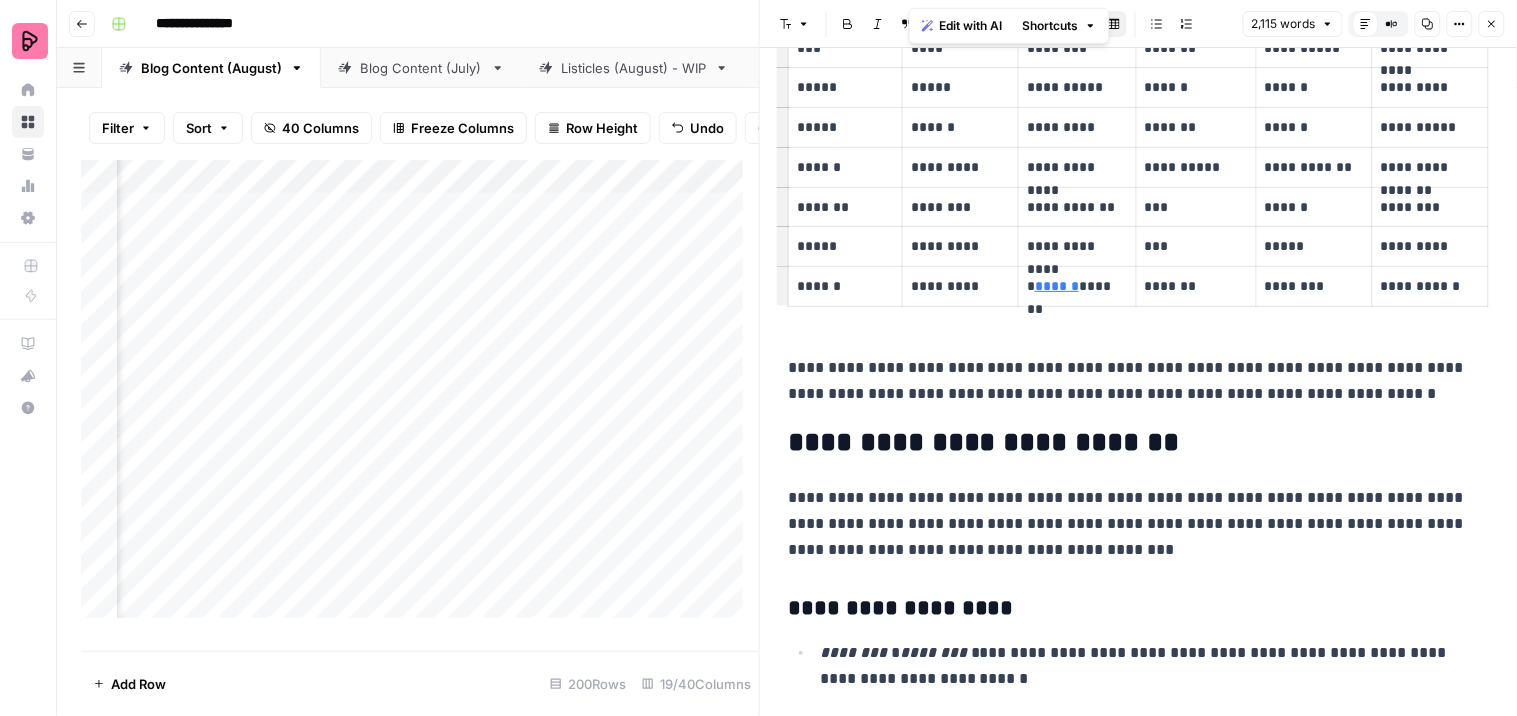 scroll, scrollTop: 988, scrollLeft: 0, axis: vertical 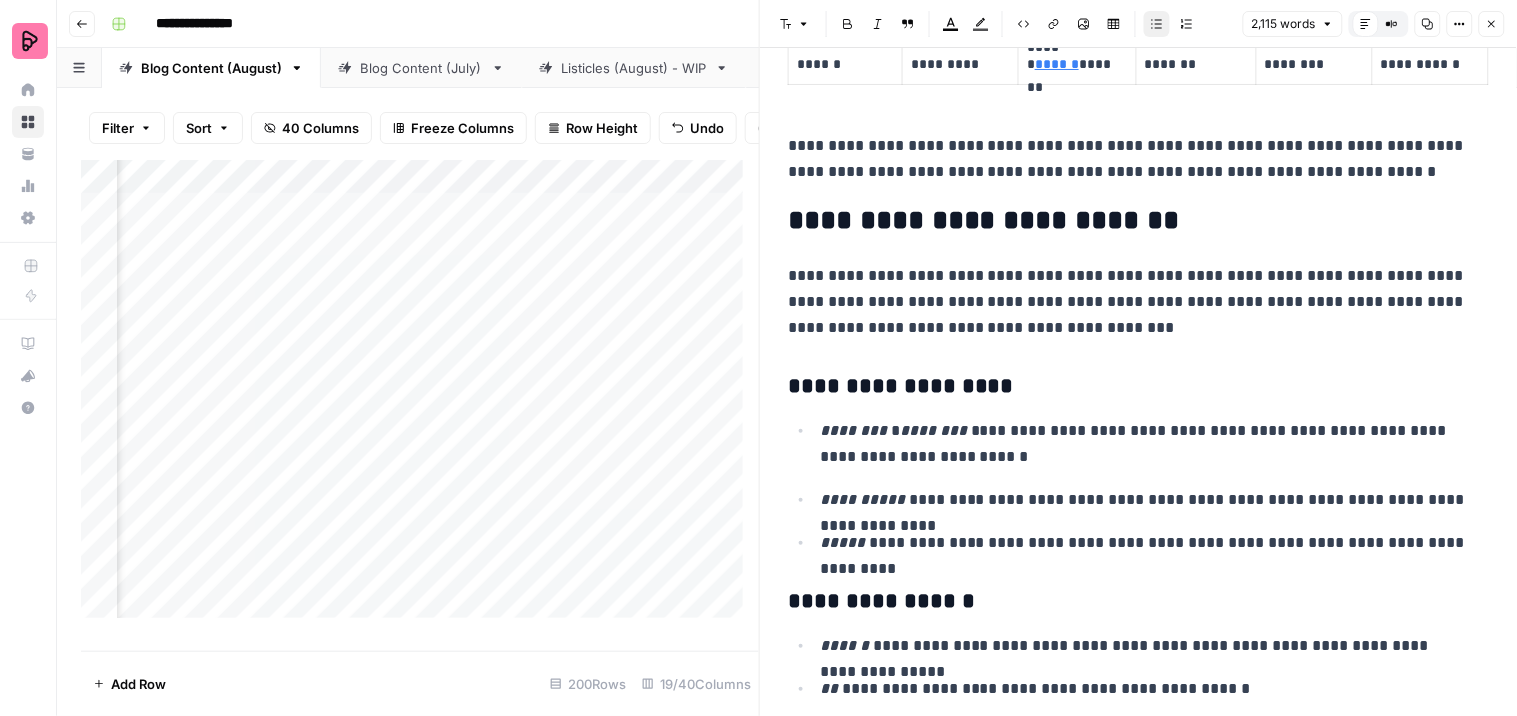 click on "**********" at bounding box center [1146, 500] 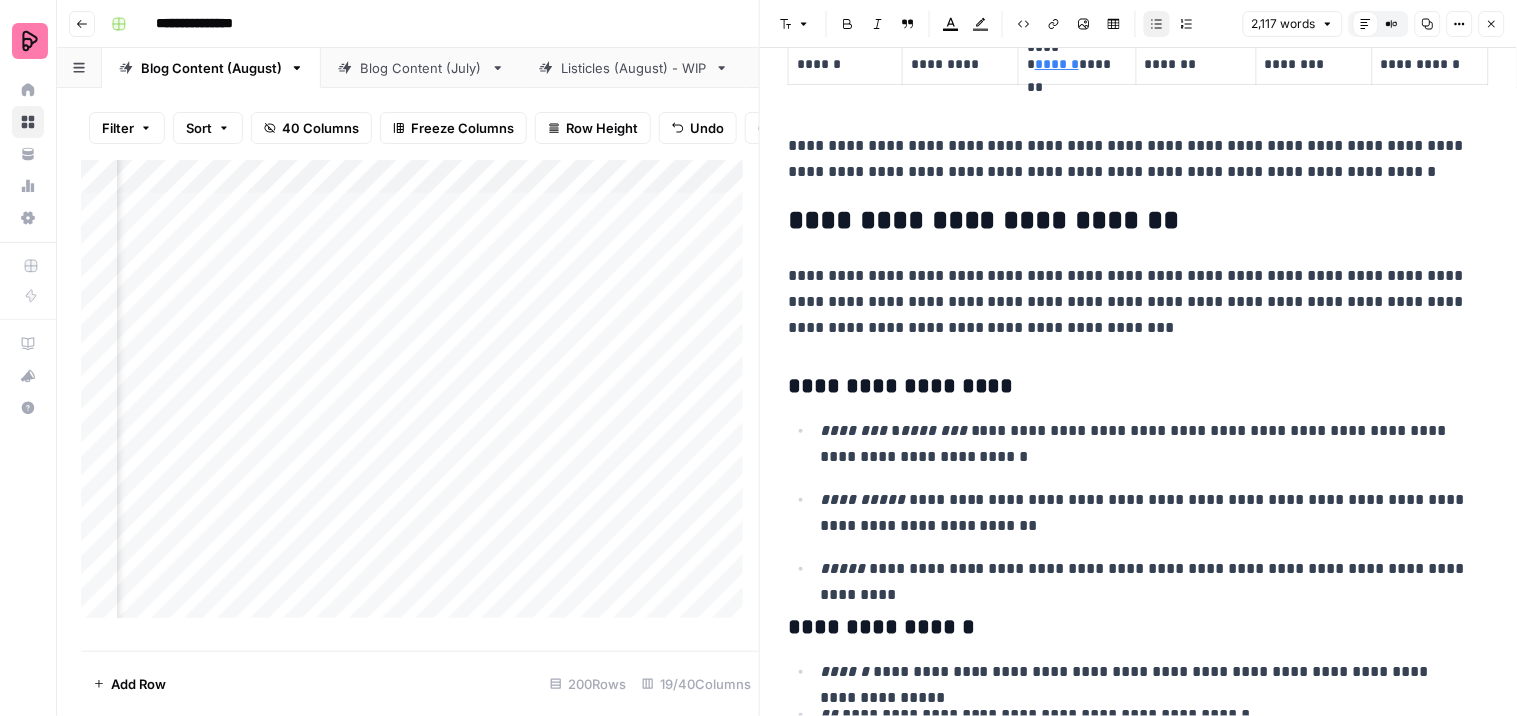 click on "**********" at bounding box center [1146, 569] 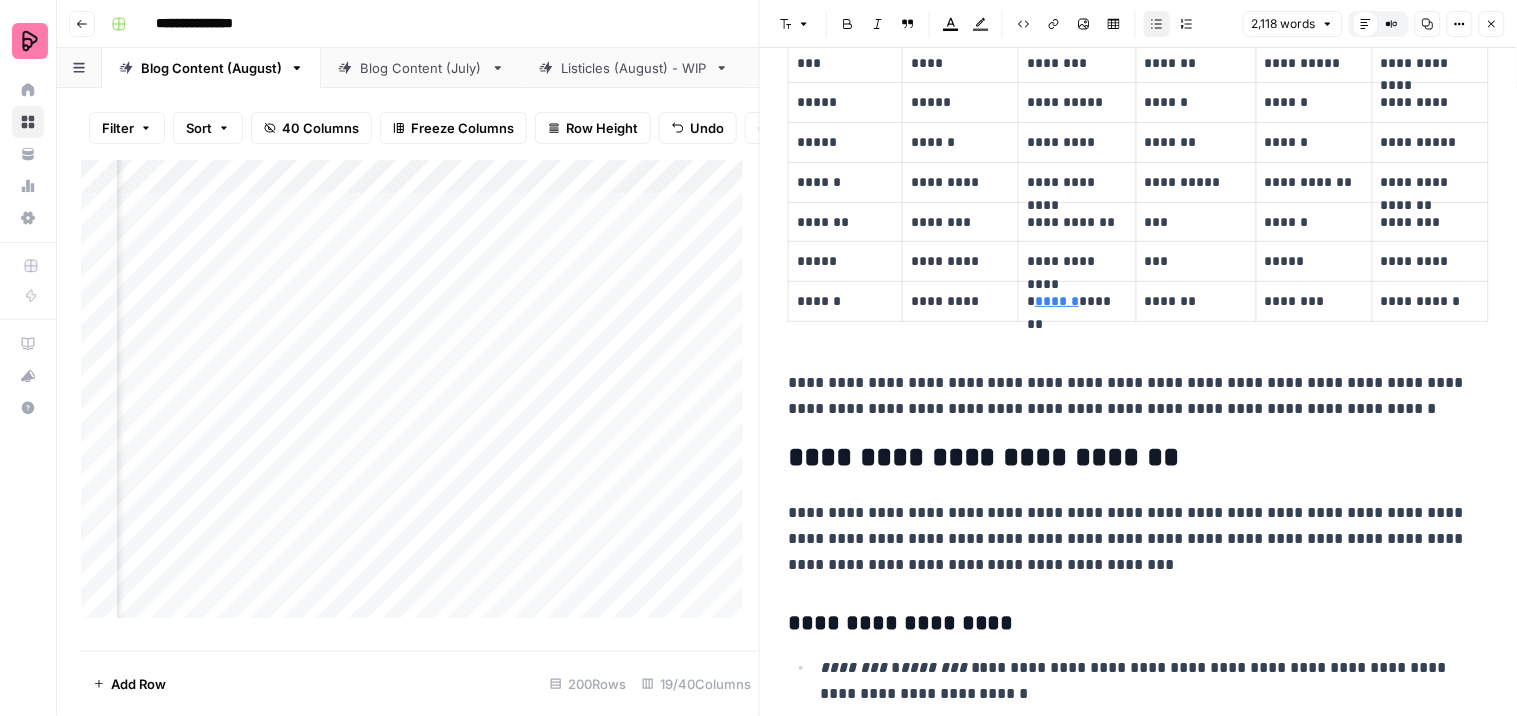 scroll, scrollTop: 433, scrollLeft: 0, axis: vertical 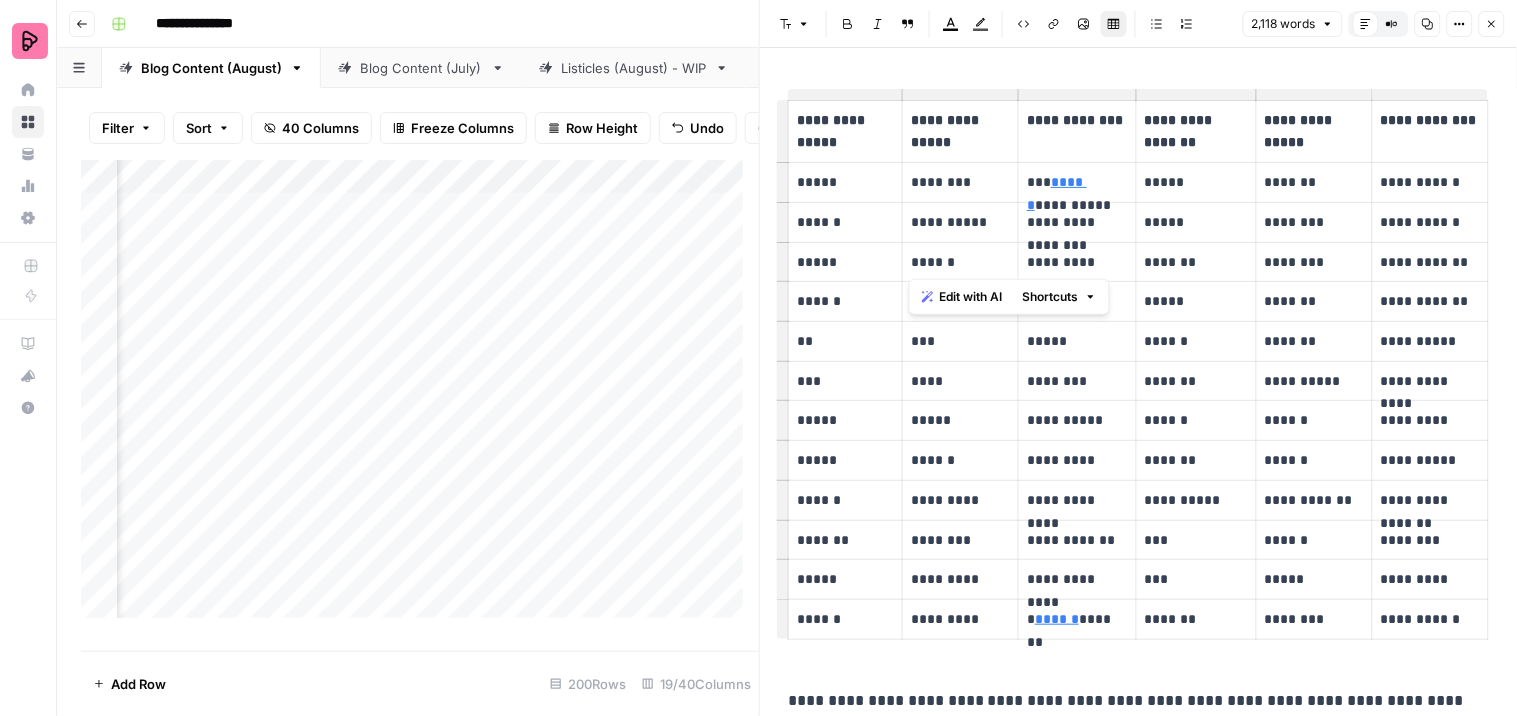 drag, startPoint x: 964, startPoint y: 260, endPoint x: 908, endPoint y: 258, distance: 56.0357 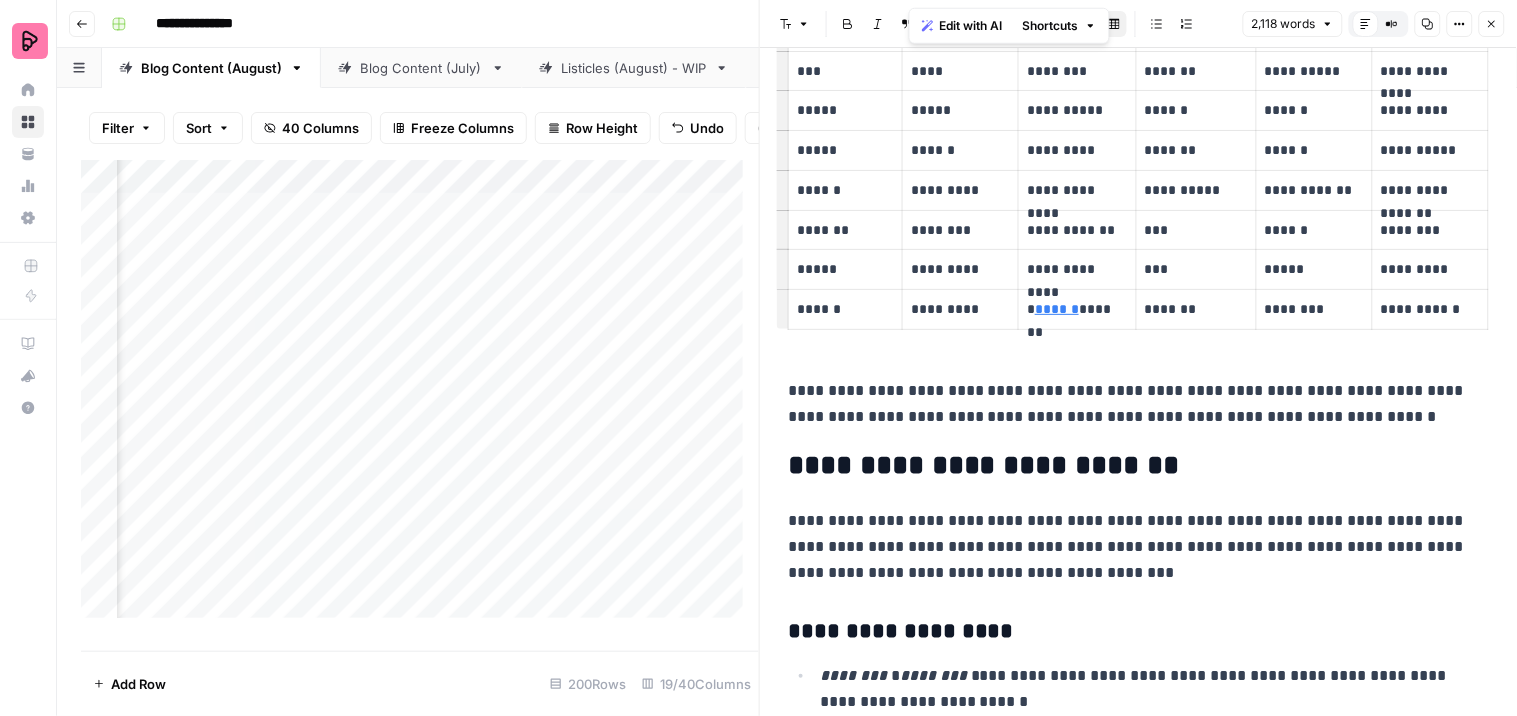 scroll, scrollTop: 988, scrollLeft: 0, axis: vertical 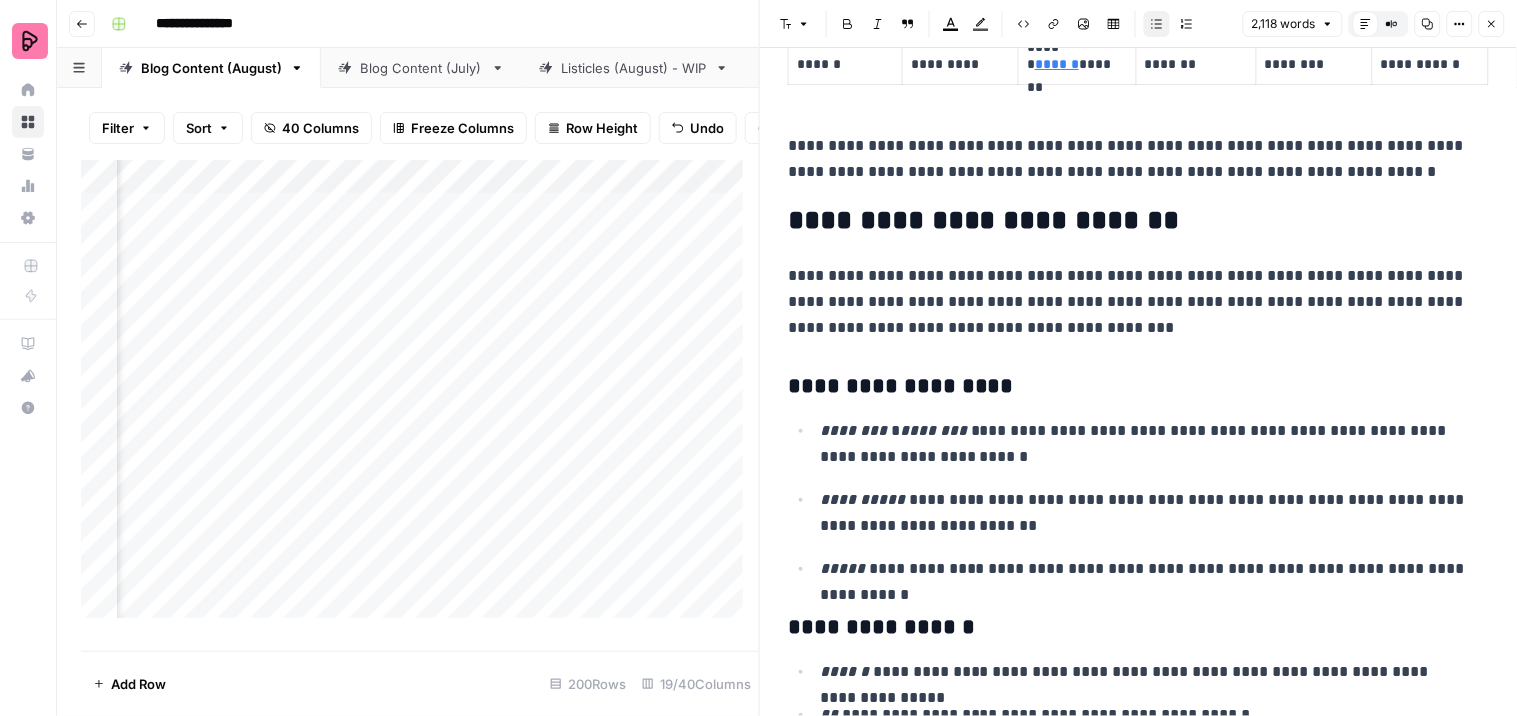 click on "**********" at bounding box center [1146, 569] 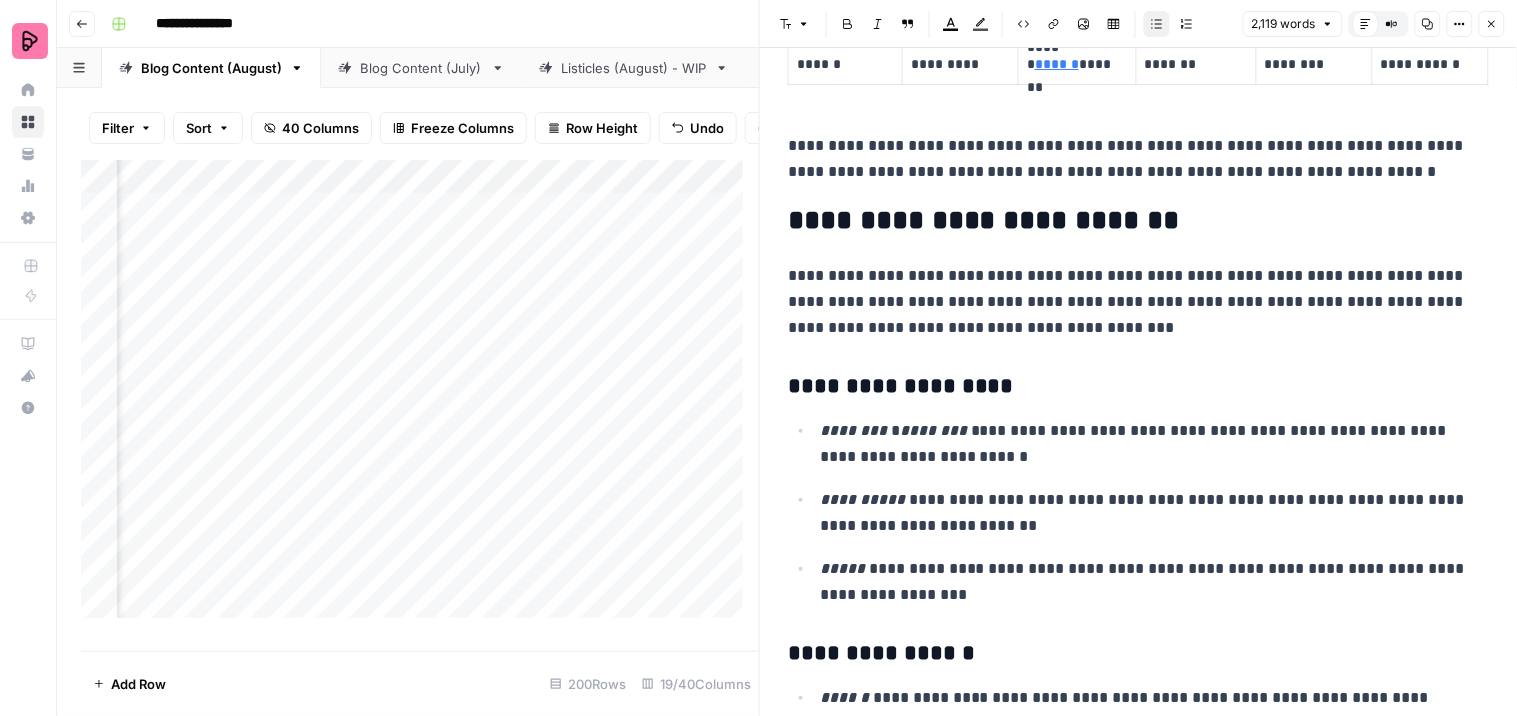 click on "**********" at bounding box center (1146, 582) 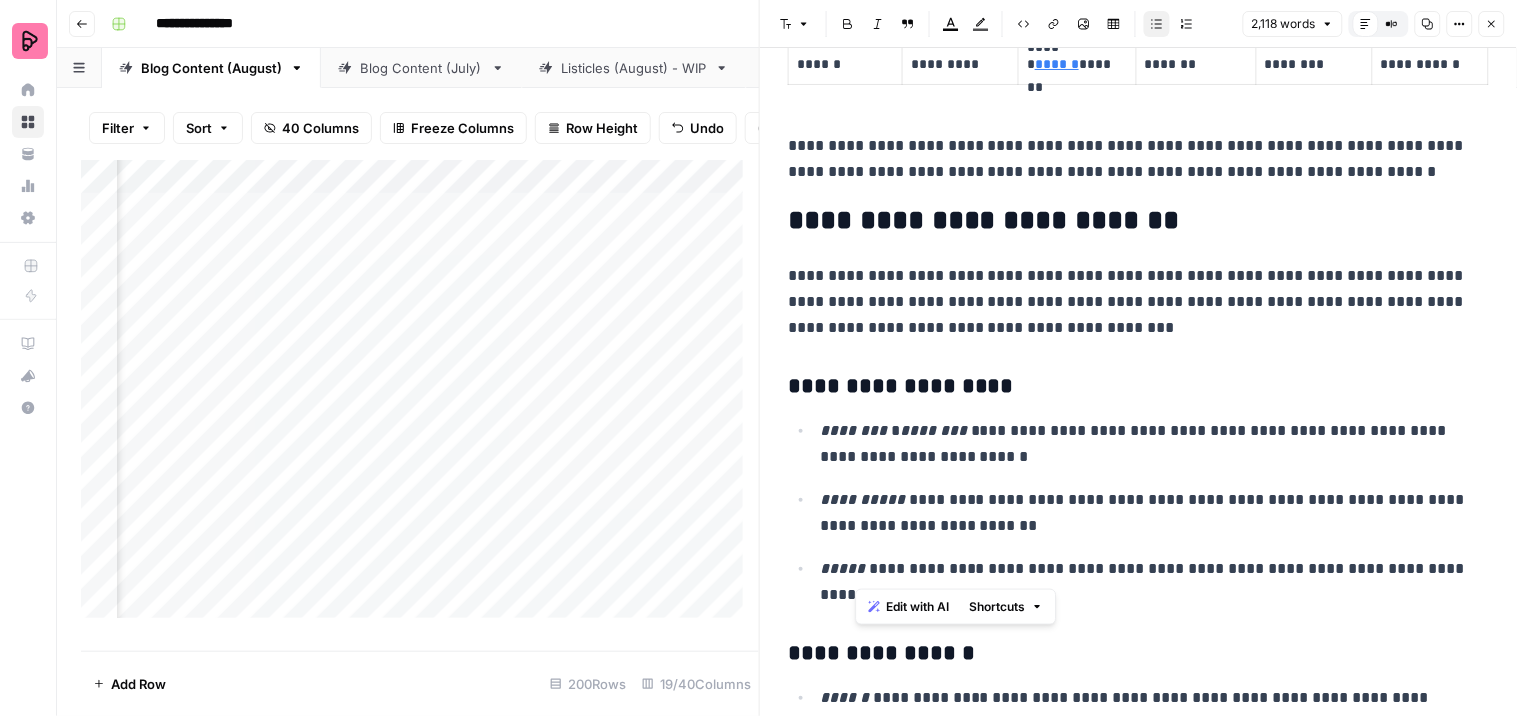 drag, startPoint x: 910, startPoint y: 571, endPoint x: 854, endPoint y: 572, distance: 56.008926 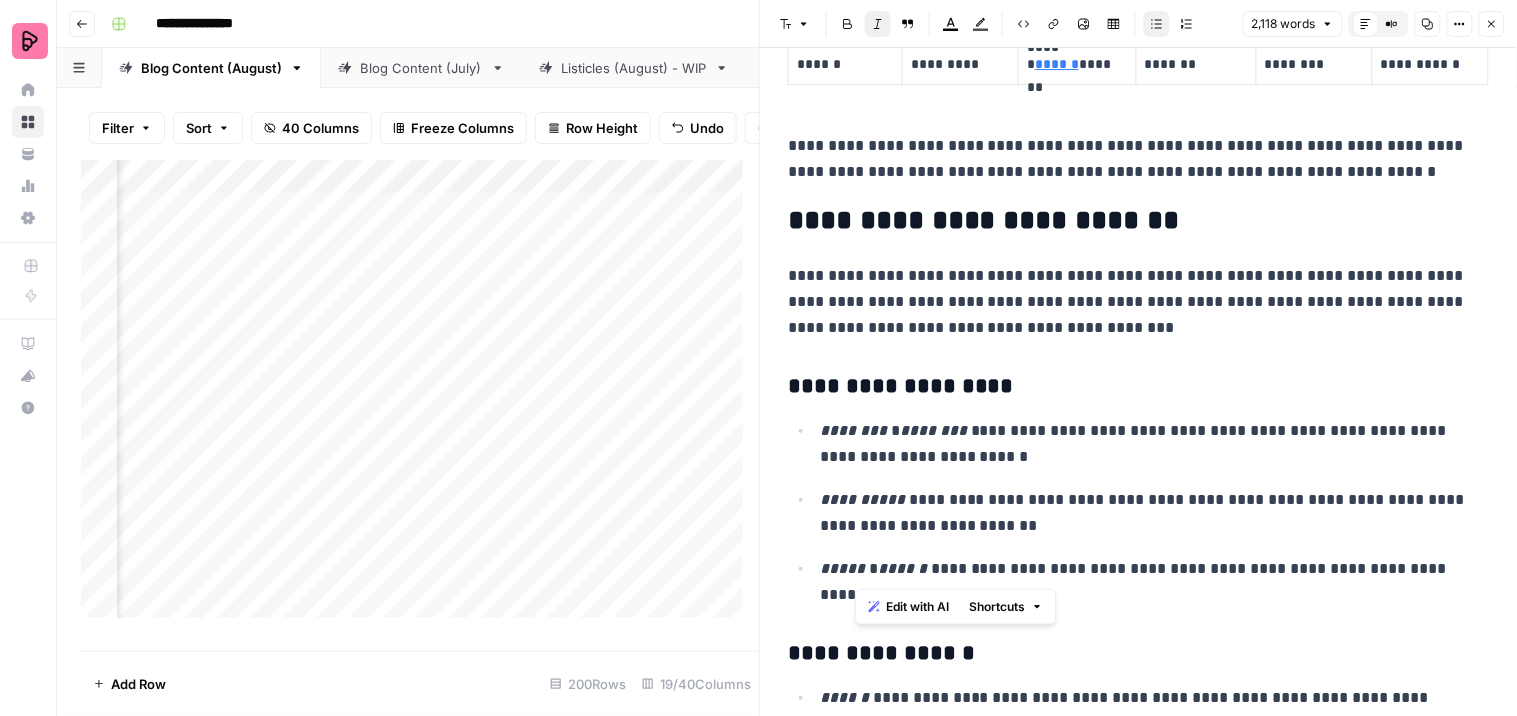 click on "**********" at bounding box center [1146, 513] 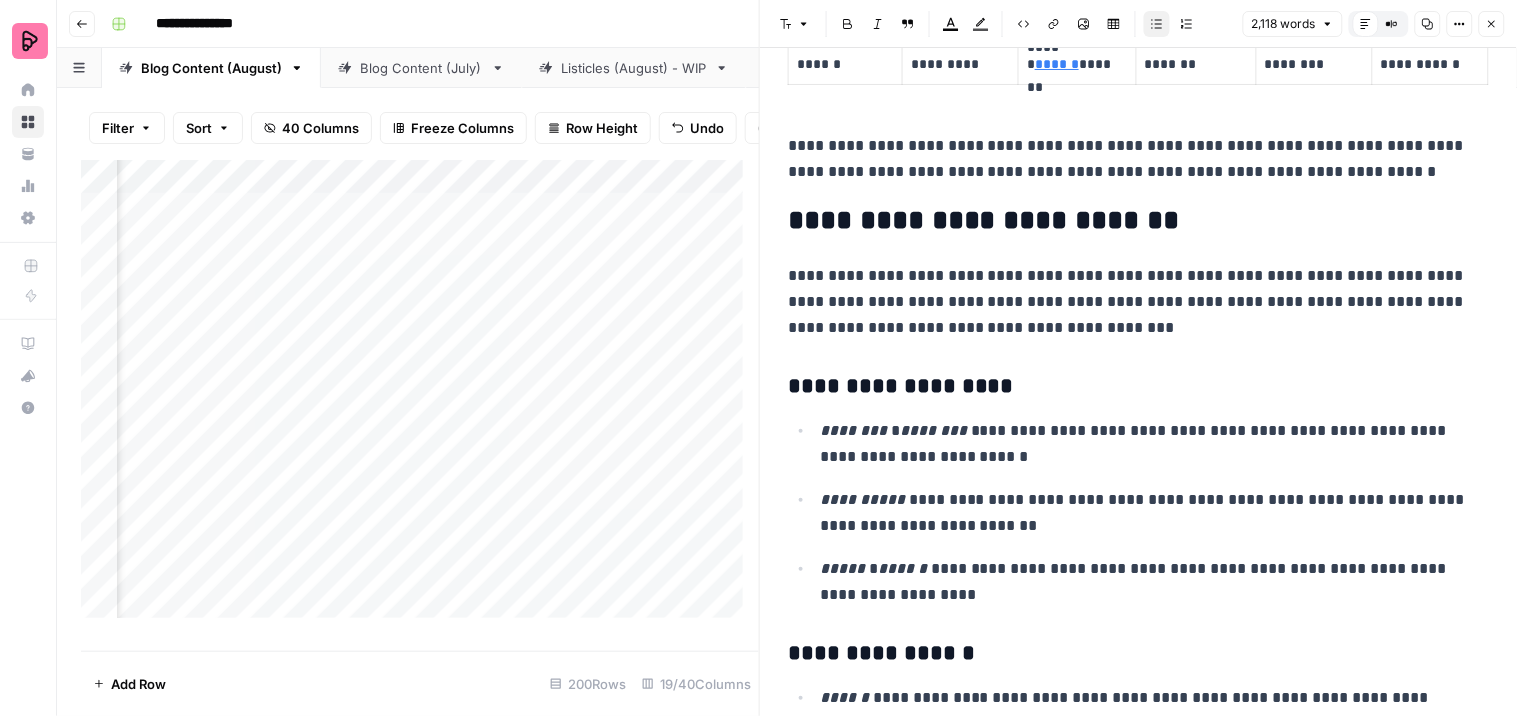 click on "**********" at bounding box center [1146, 513] 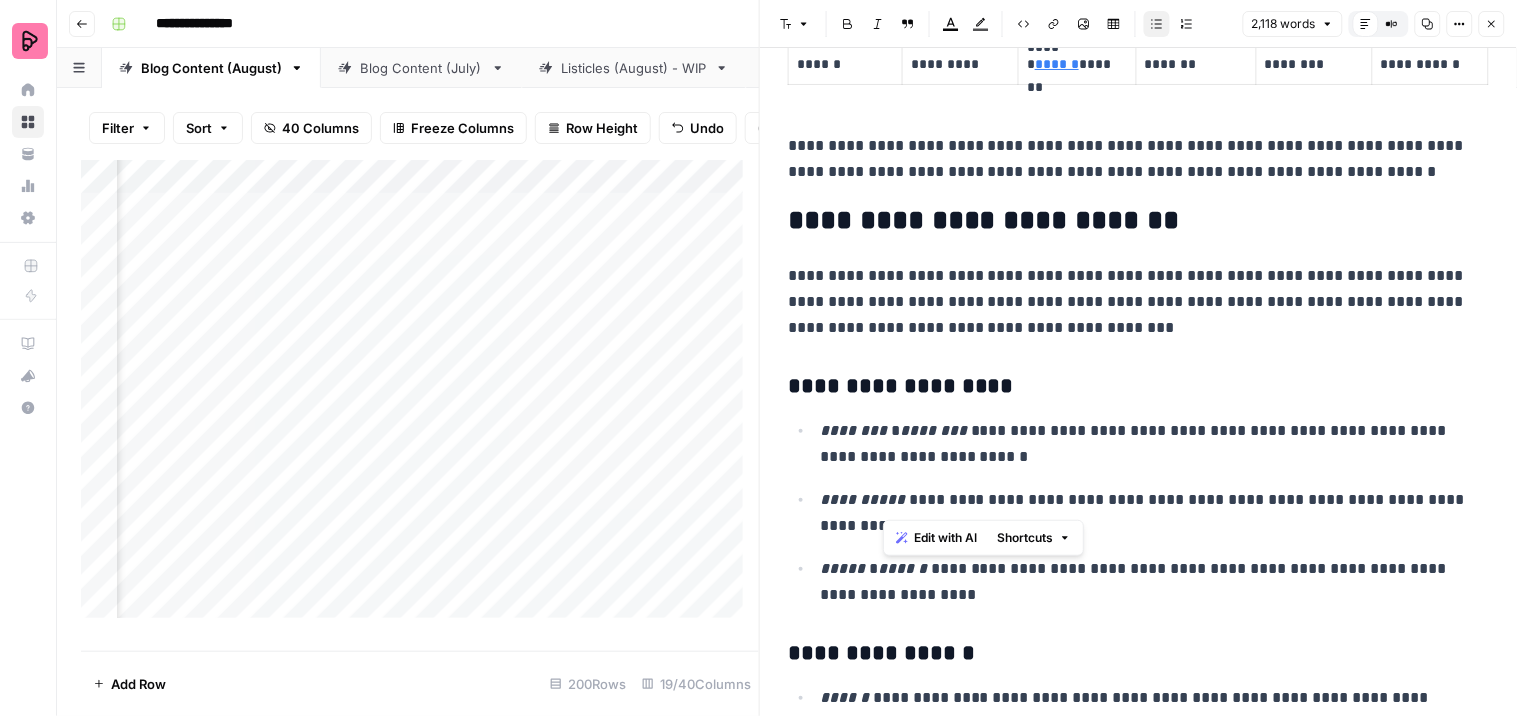drag, startPoint x: 963, startPoint y: 501, endPoint x: 883, endPoint y: 506, distance: 80.1561 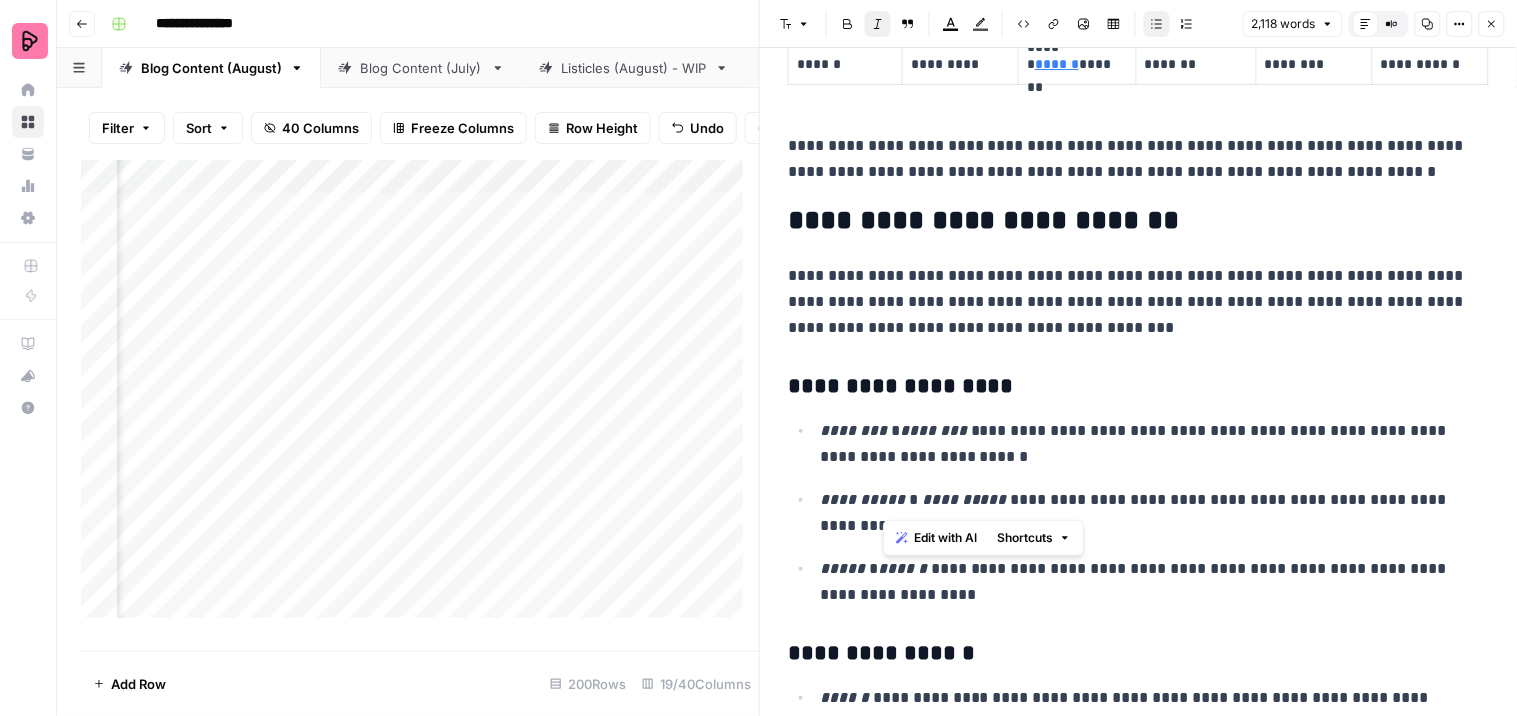 click on "**********" at bounding box center [964, 499] 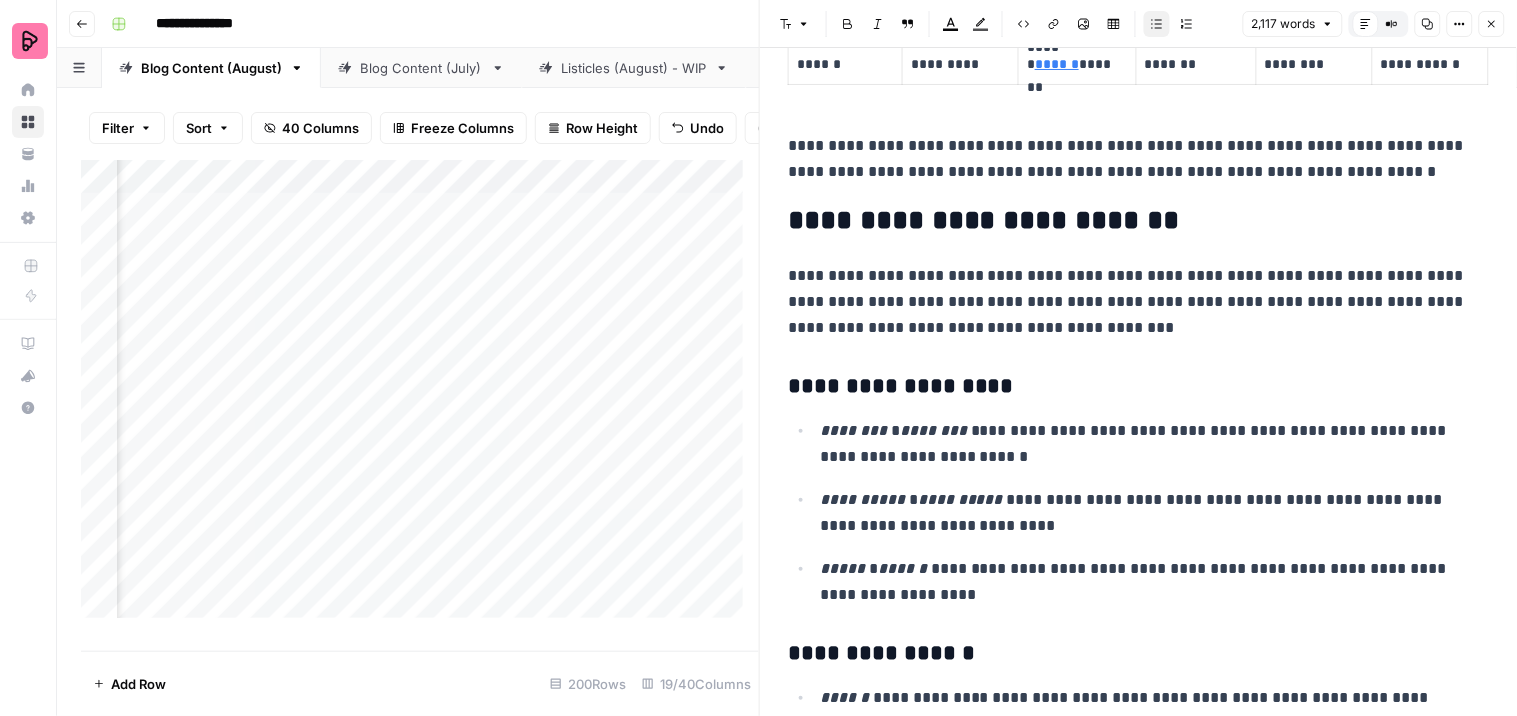 drag, startPoint x: 986, startPoint y: 582, endPoint x: 937, endPoint y: 615, distance: 59.07622 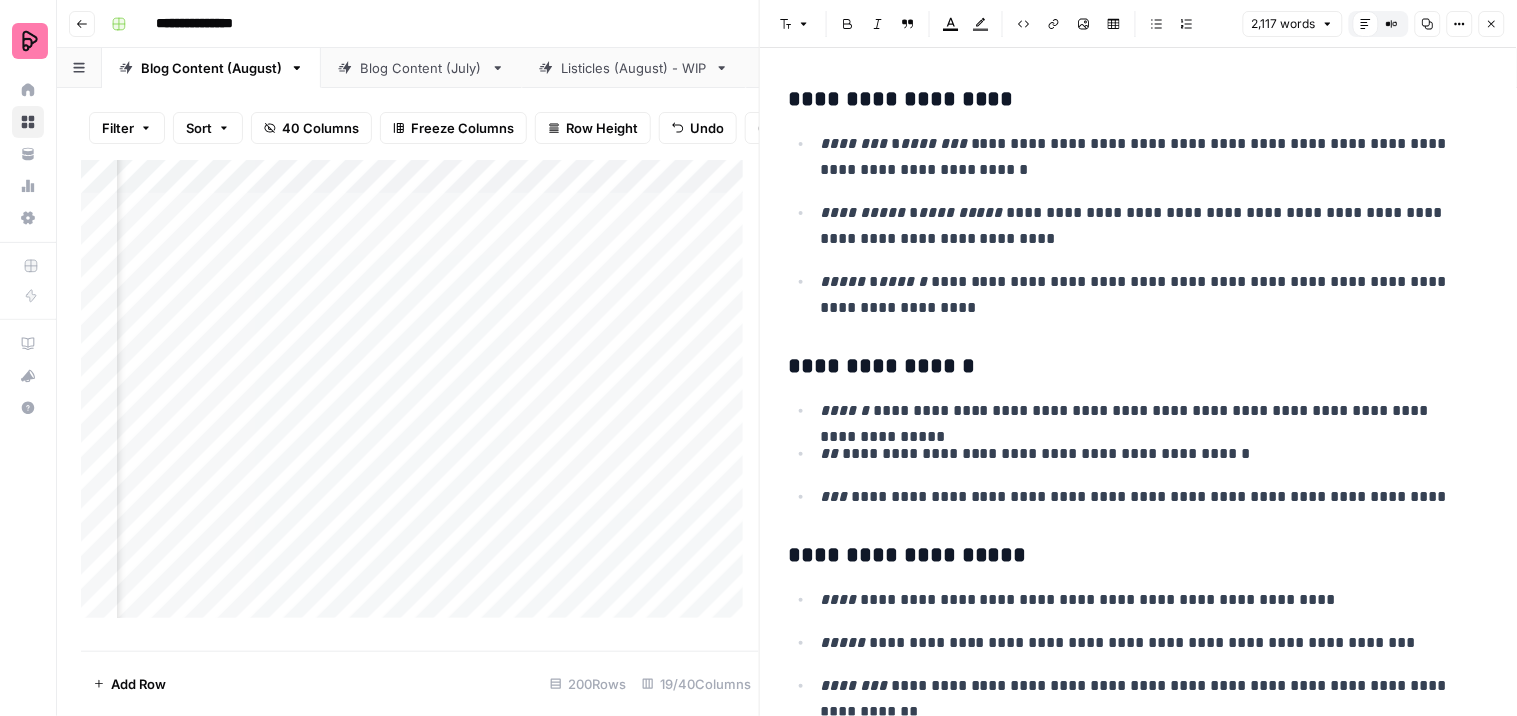 scroll, scrollTop: 1322, scrollLeft: 0, axis: vertical 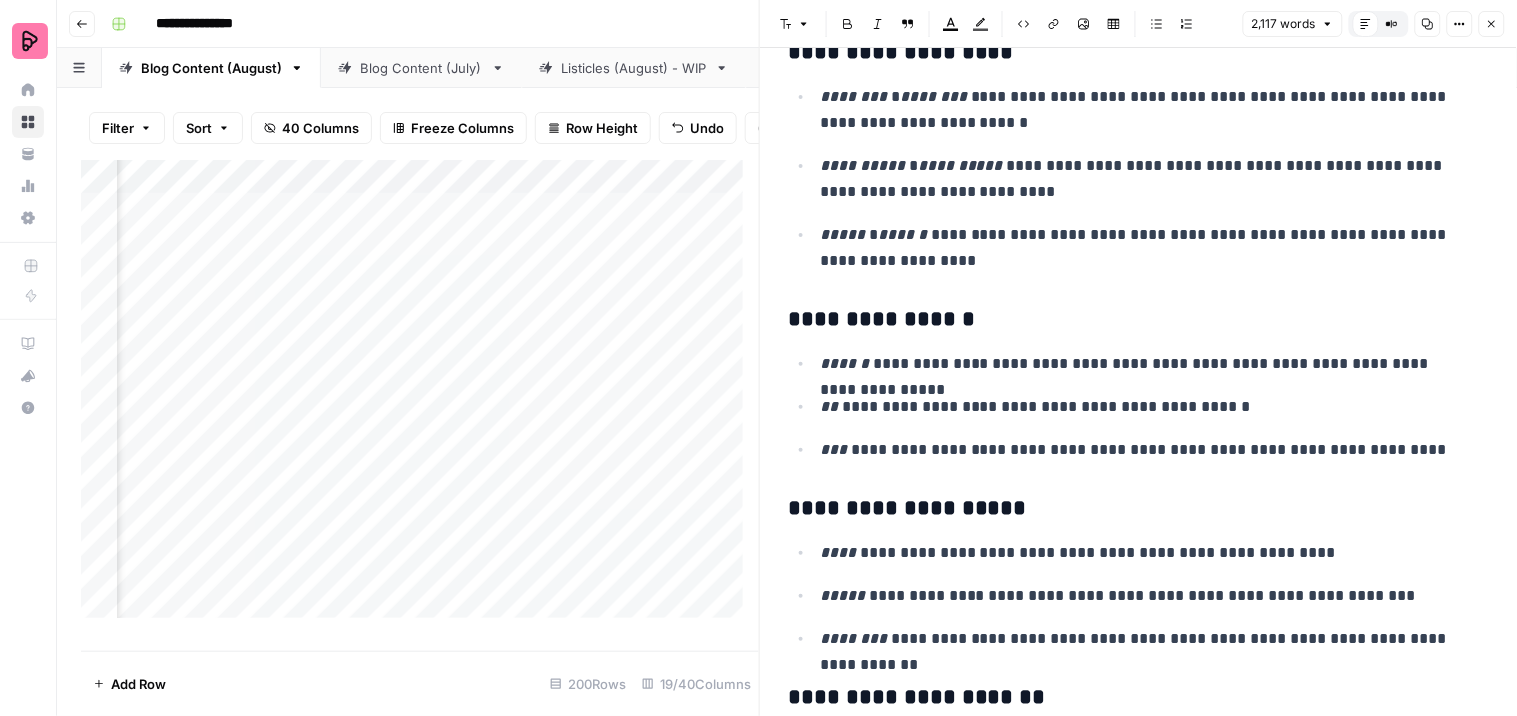 click on "**********" at bounding box center [1146, 364] 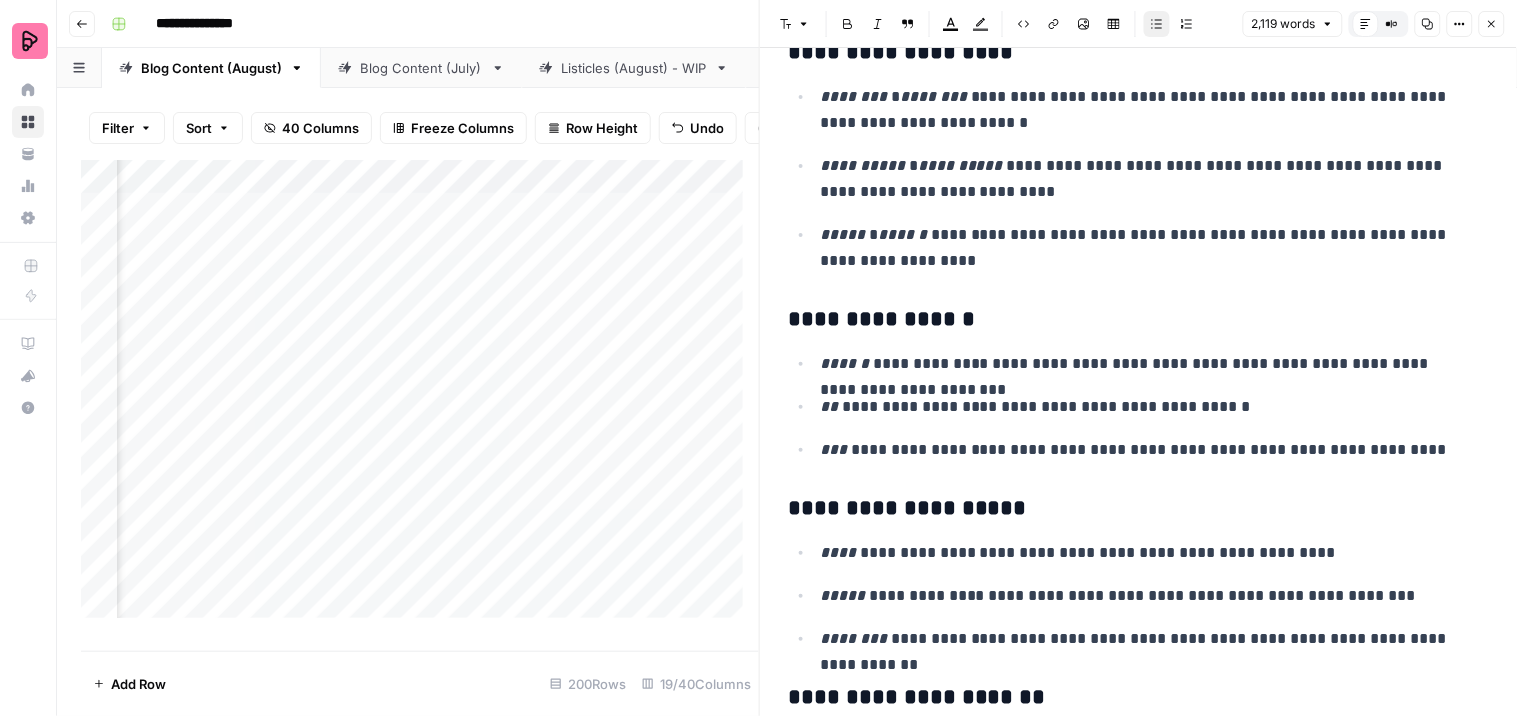 click on "**********" at bounding box center [1146, 364] 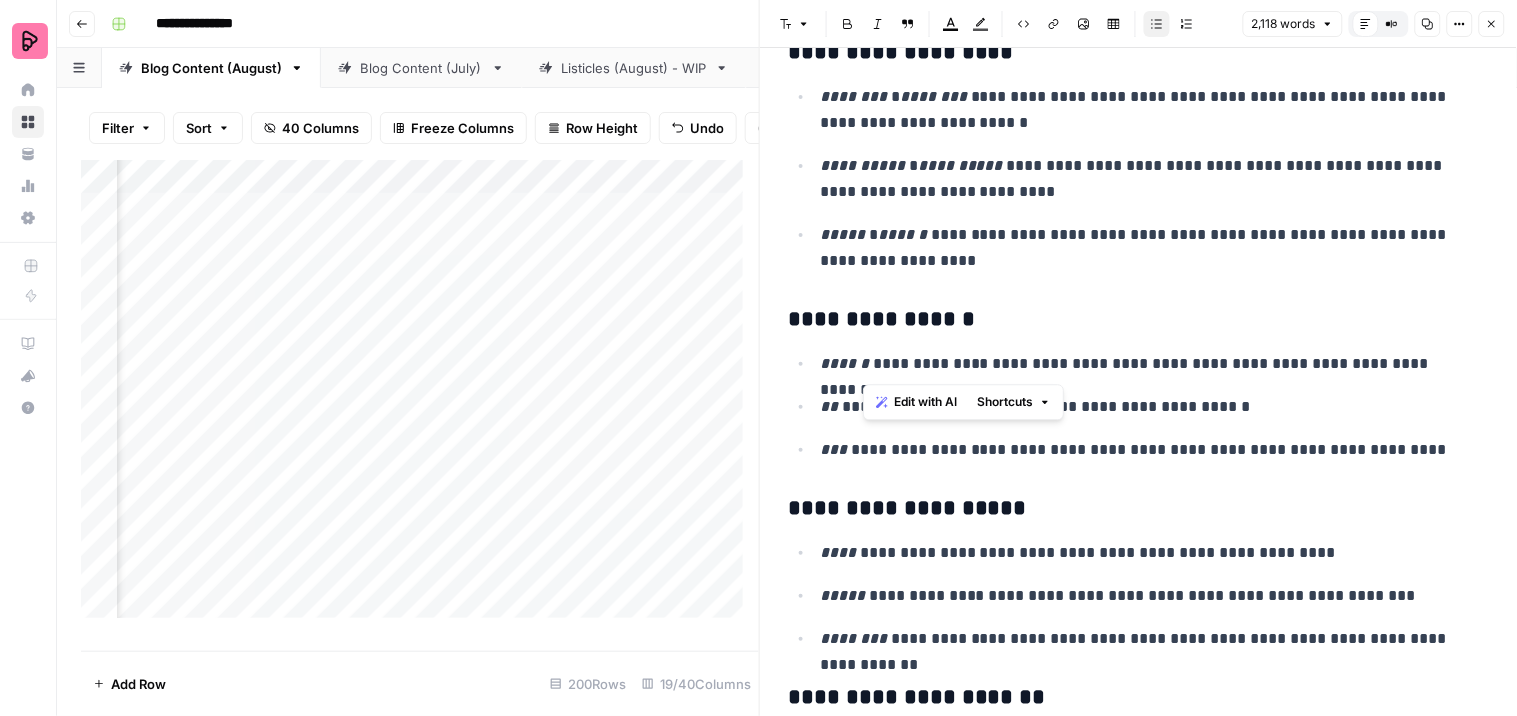 drag, startPoint x: 897, startPoint y: 366, endPoint x: 865, endPoint y: 365, distance: 32.01562 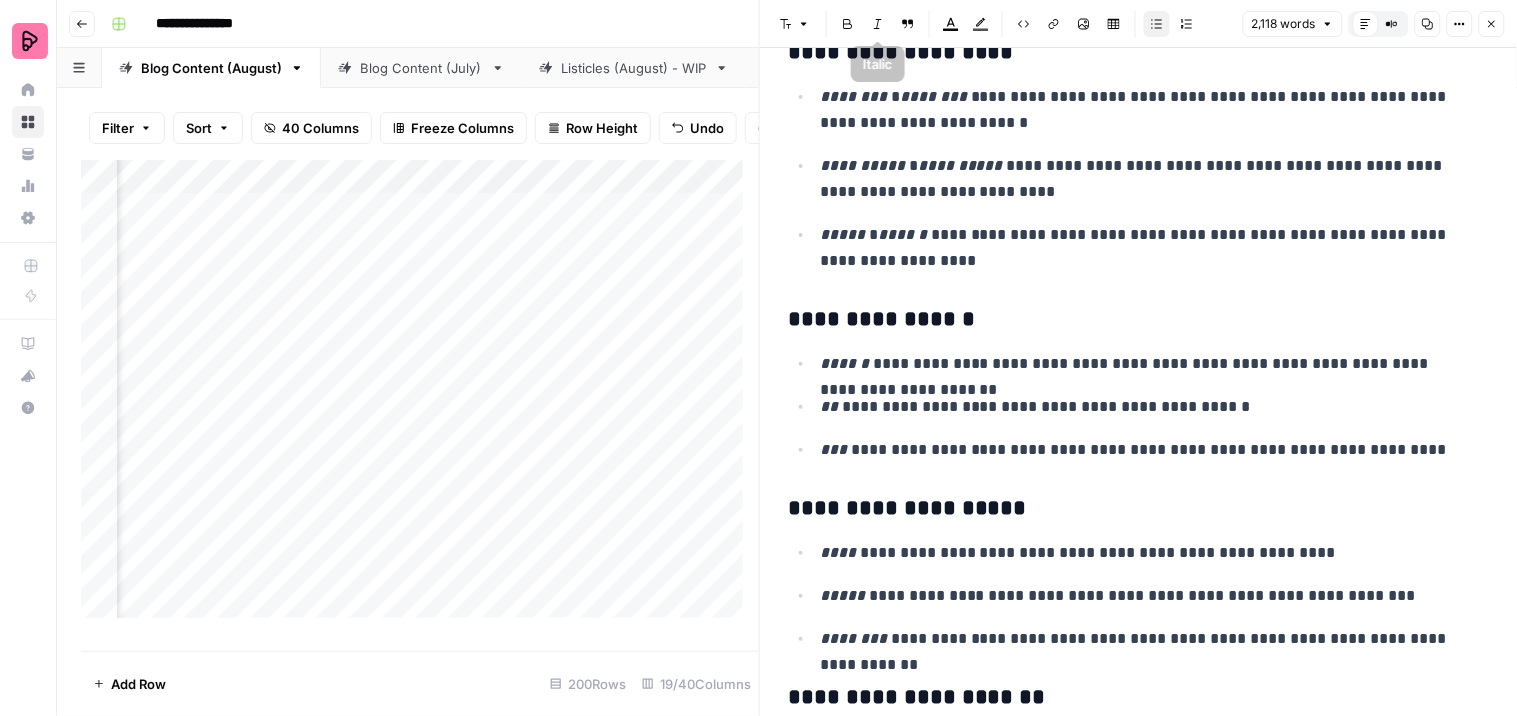 click on "Italic" at bounding box center (878, 24) 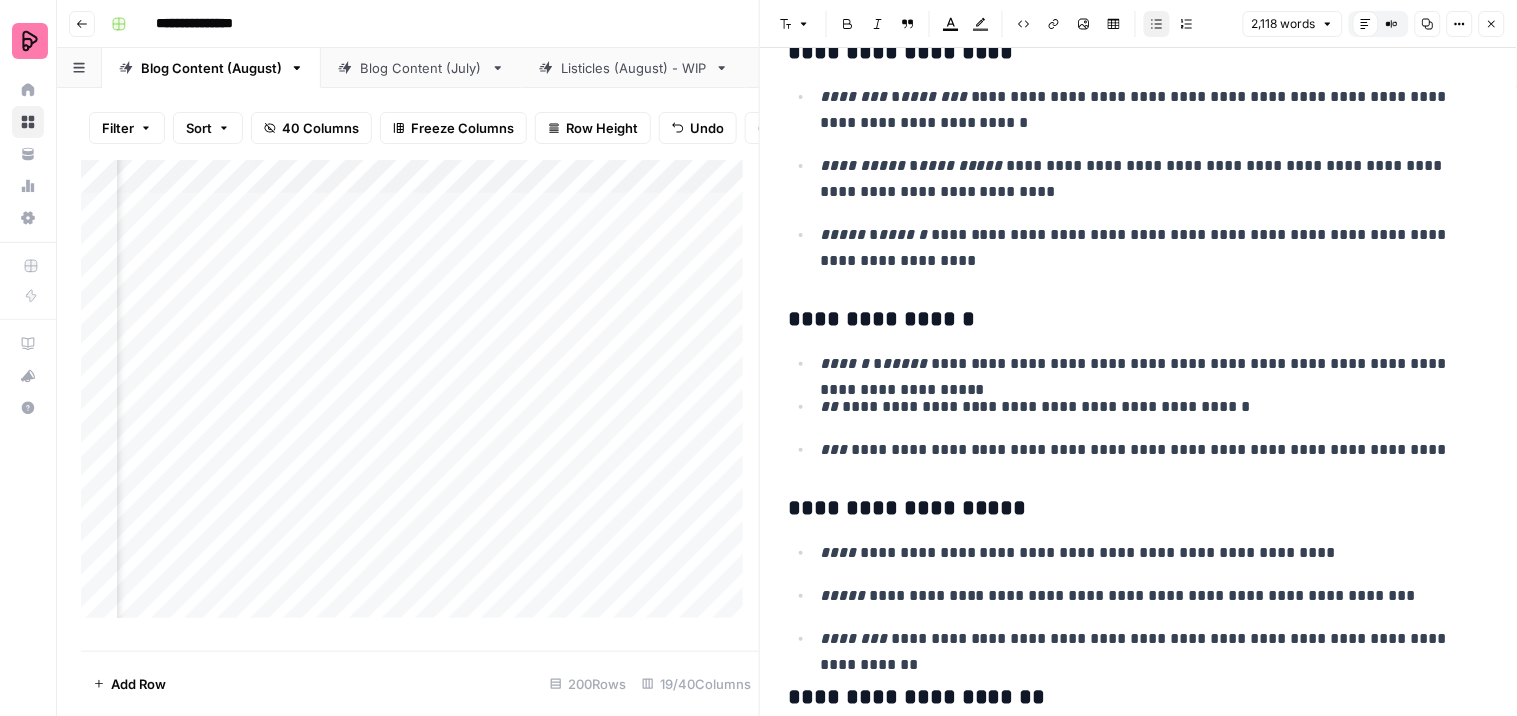 click on "**********" at bounding box center [1146, 179] 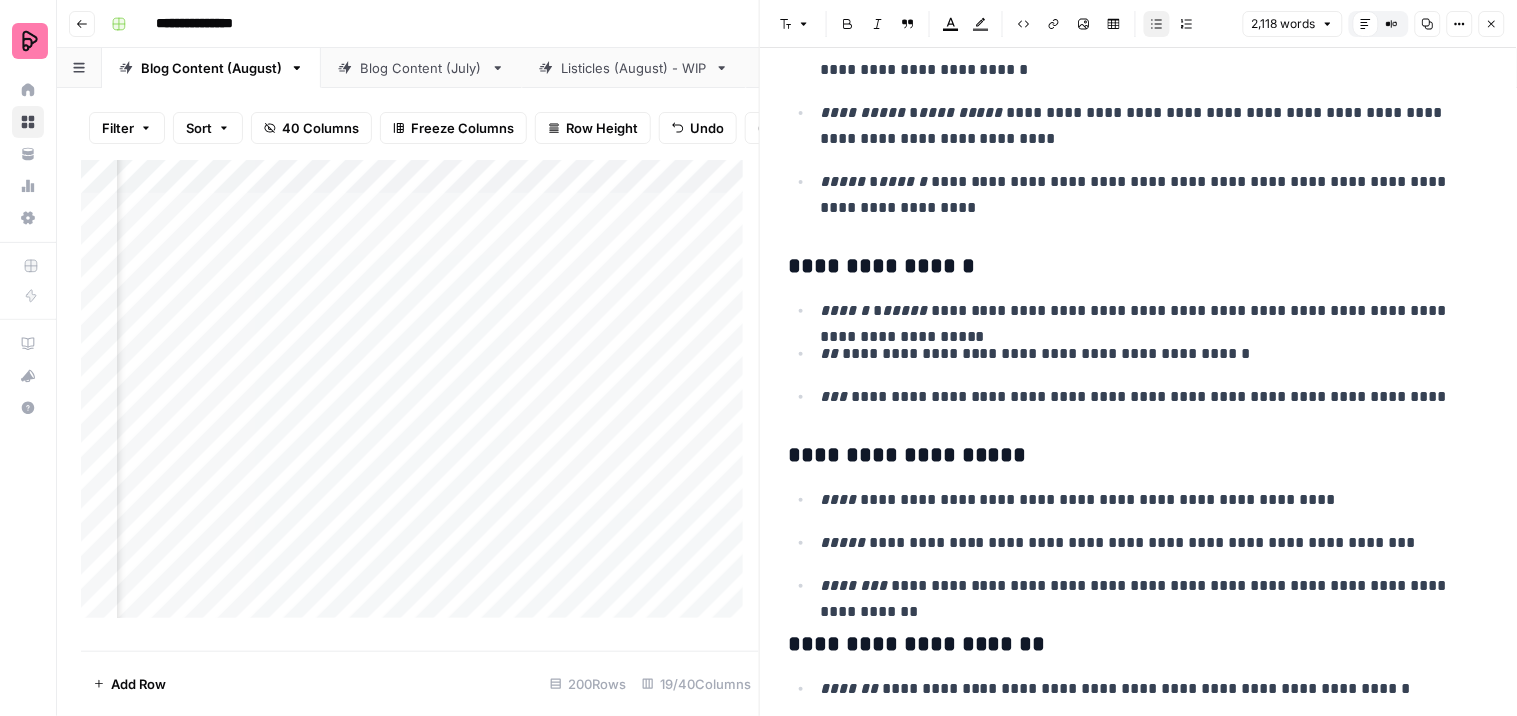scroll, scrollTop: 1433, scrollLeft: 0, axis: vertical 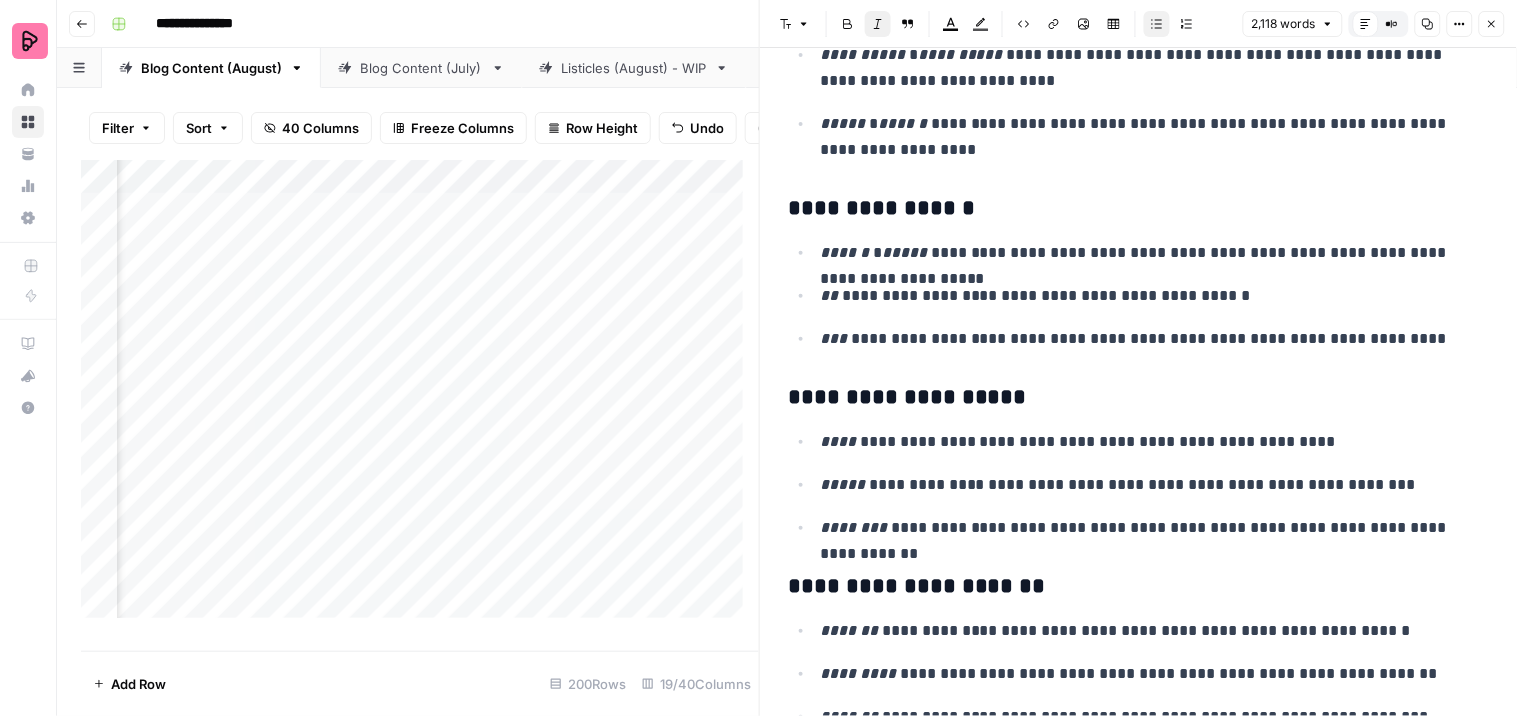 click on "**********" at bounding box center (1146, 296) 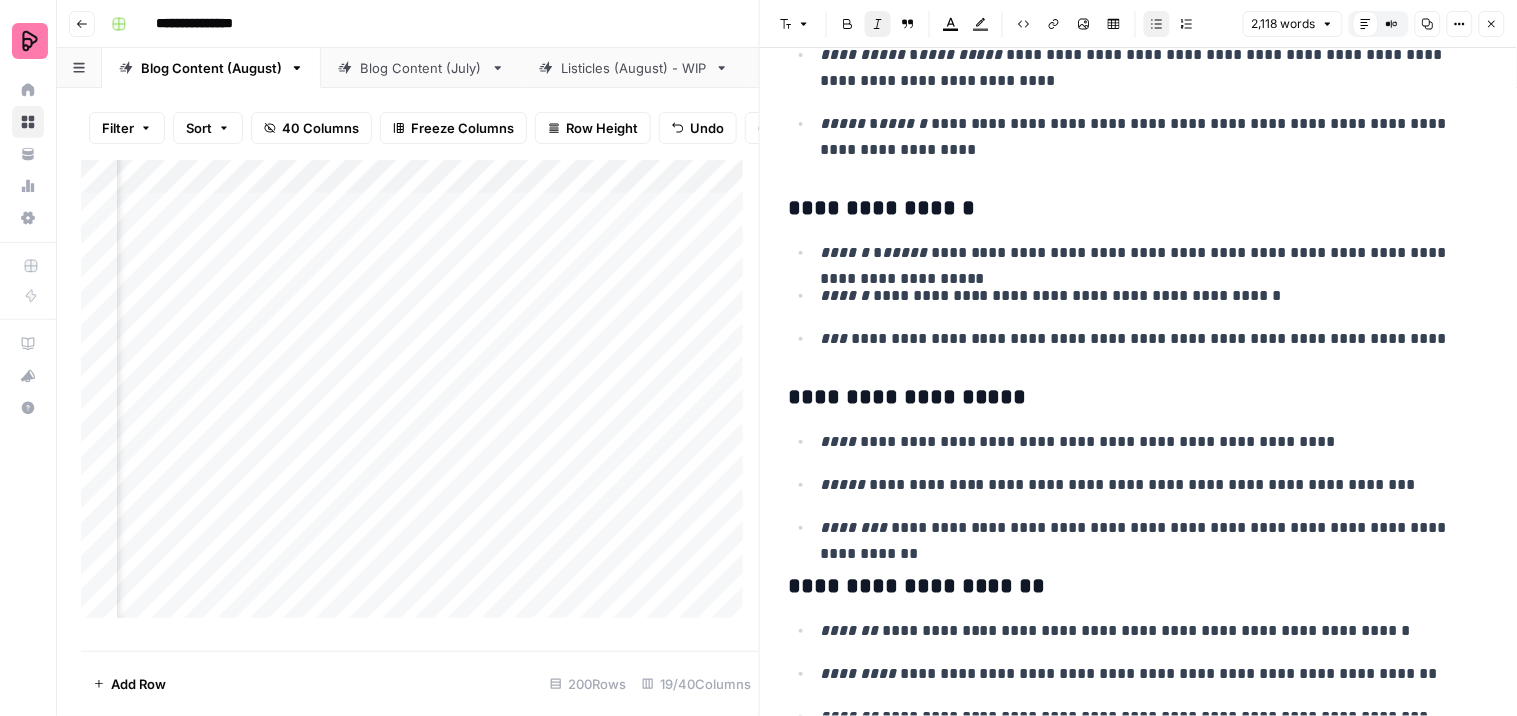 click on "**********" at bounding box center (1146, 339) 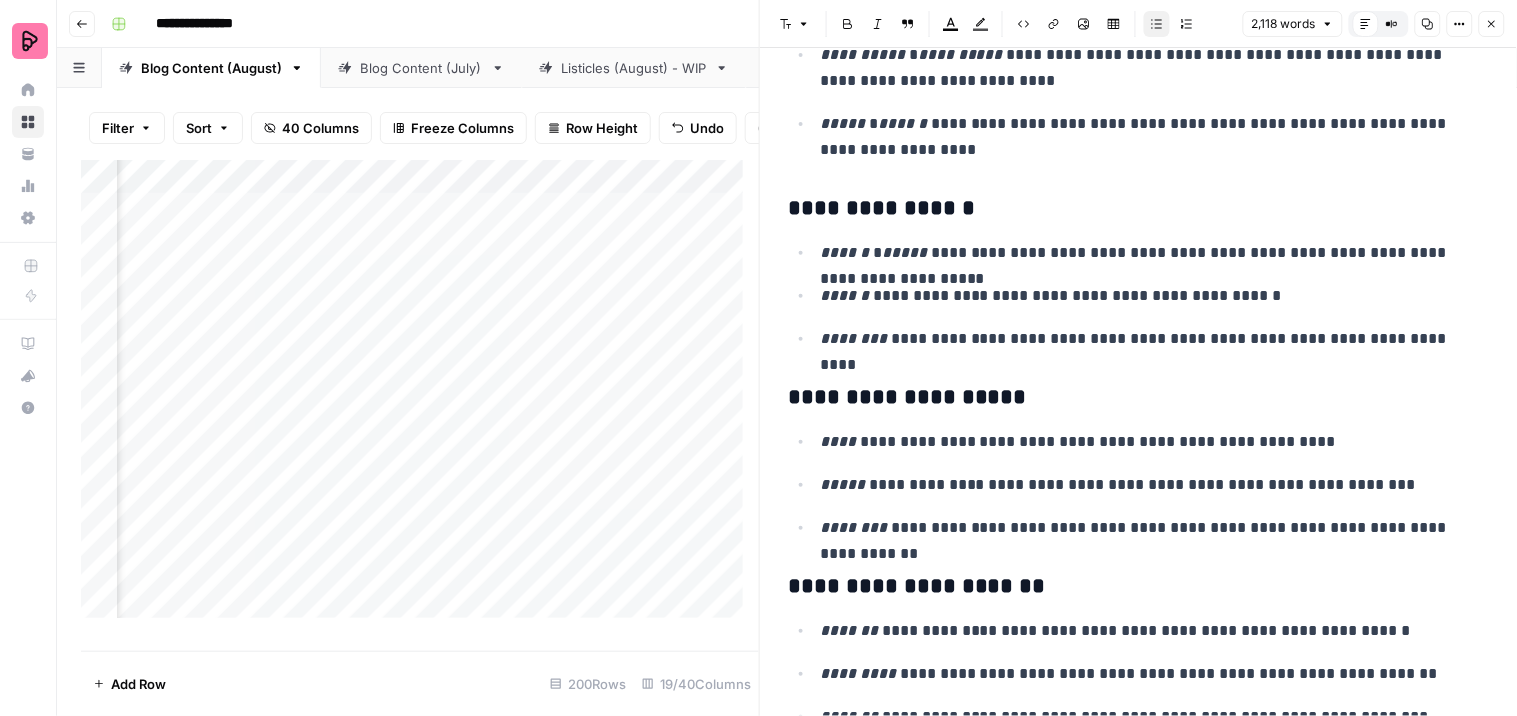 click on "**********" at bounding box center (1146, 442) 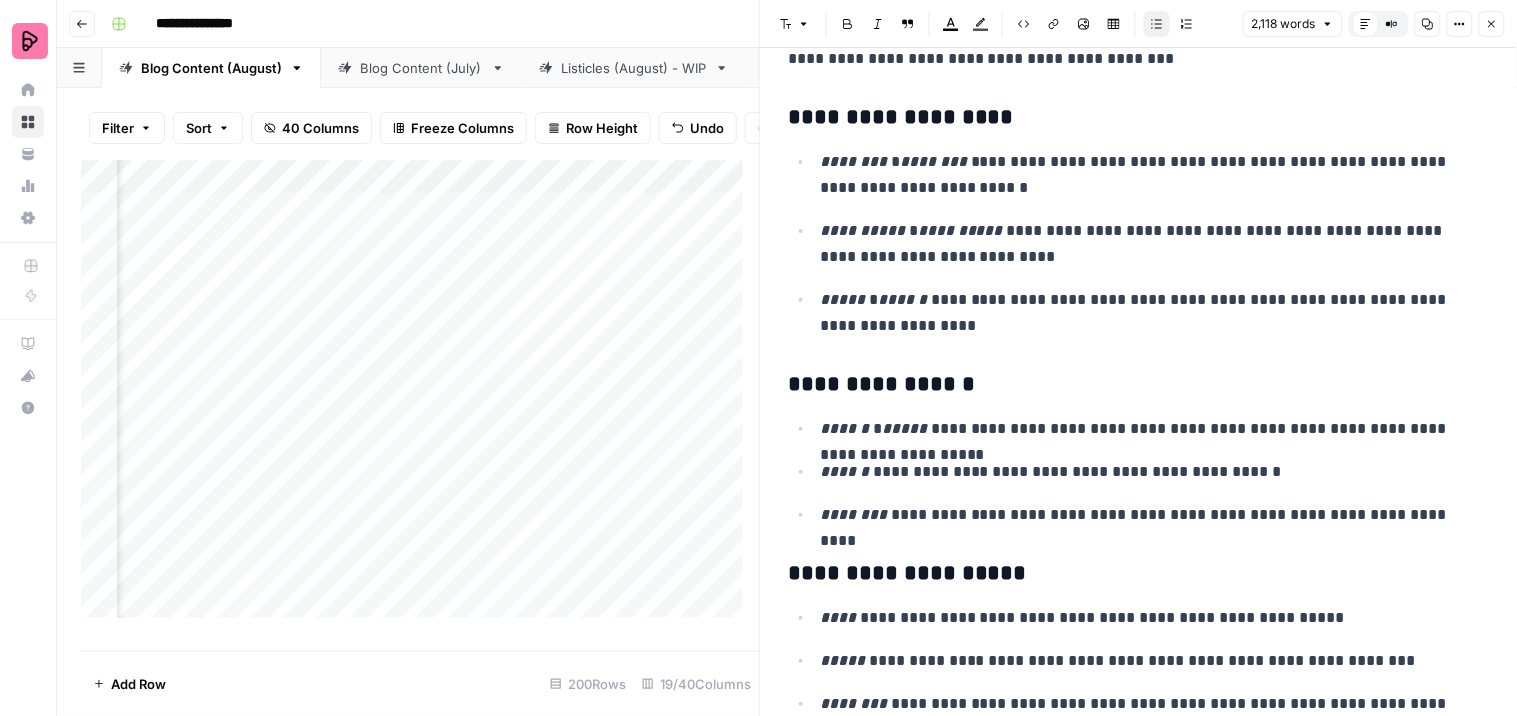 scroll, scrollTop: 1322, scrollLeft: 0, axis: vertical 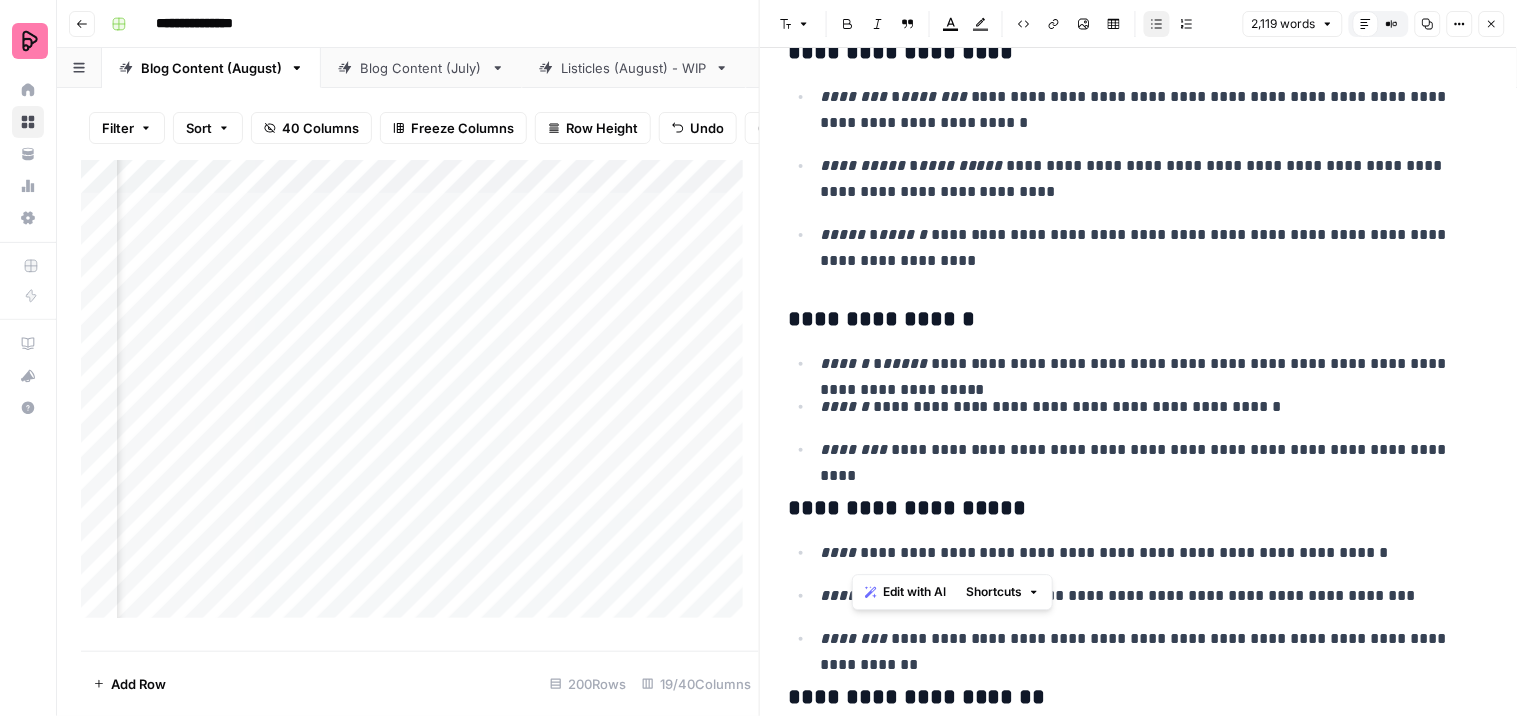 drag, startPoint x: 885, startPoint y: 555, endPoint x: 853, endPoint y: 556, distance: 32.01562 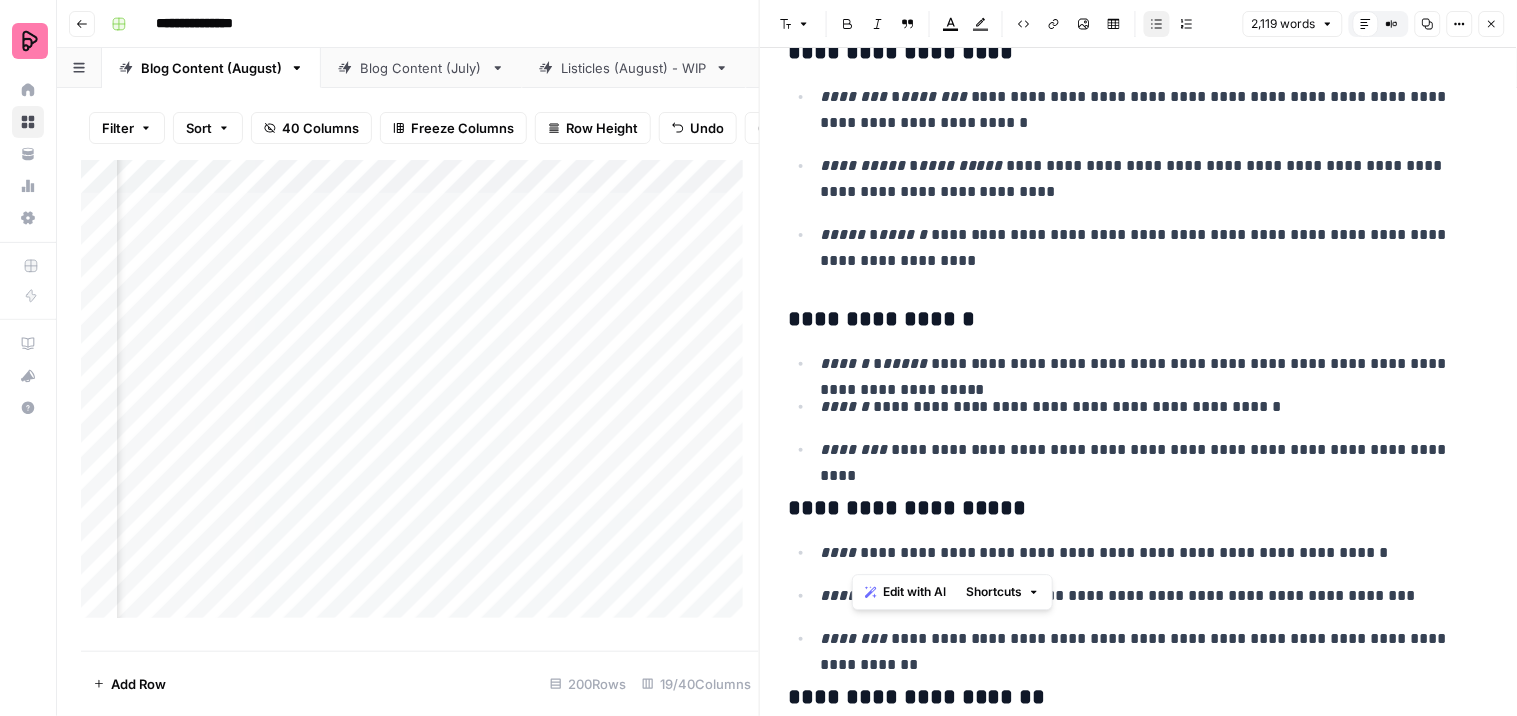 click 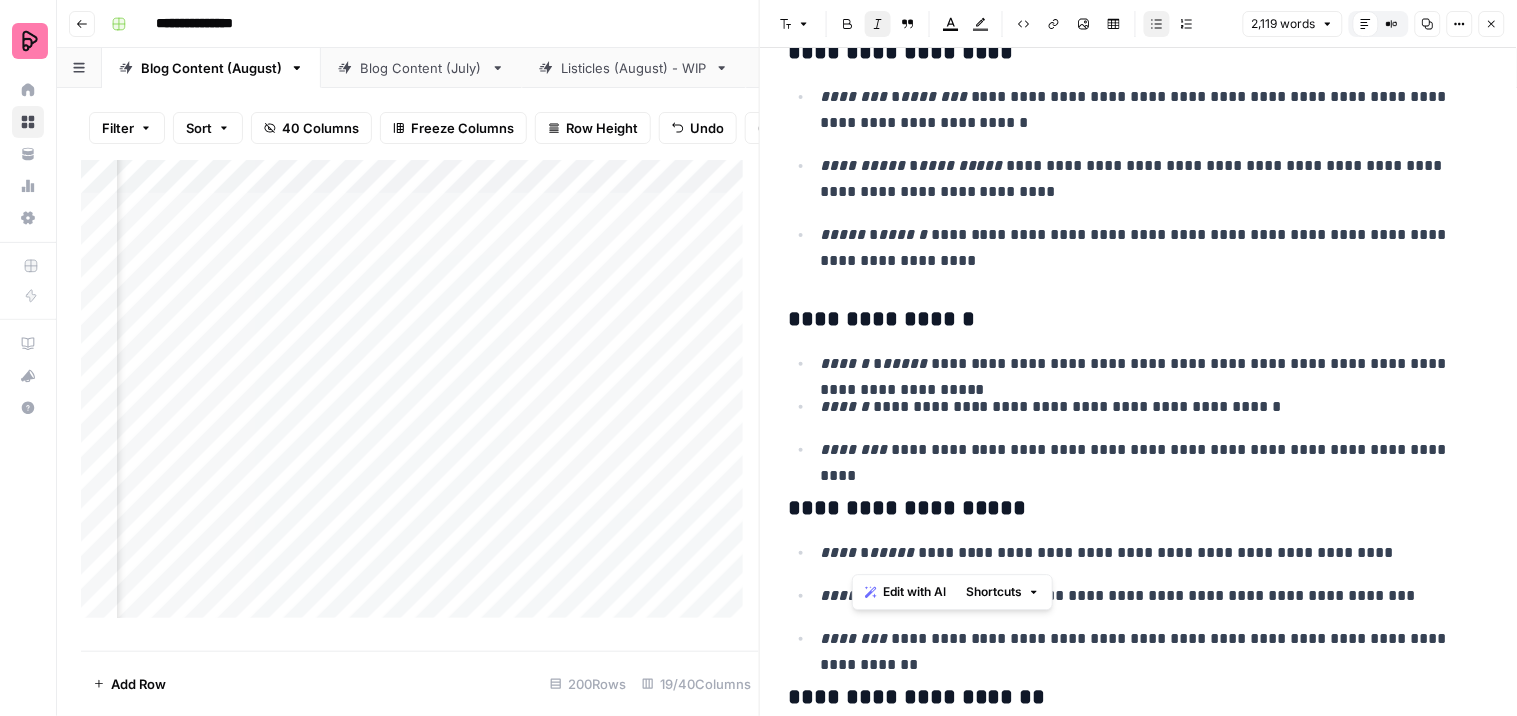 click on "**********" at bounding box center (1138, 406) 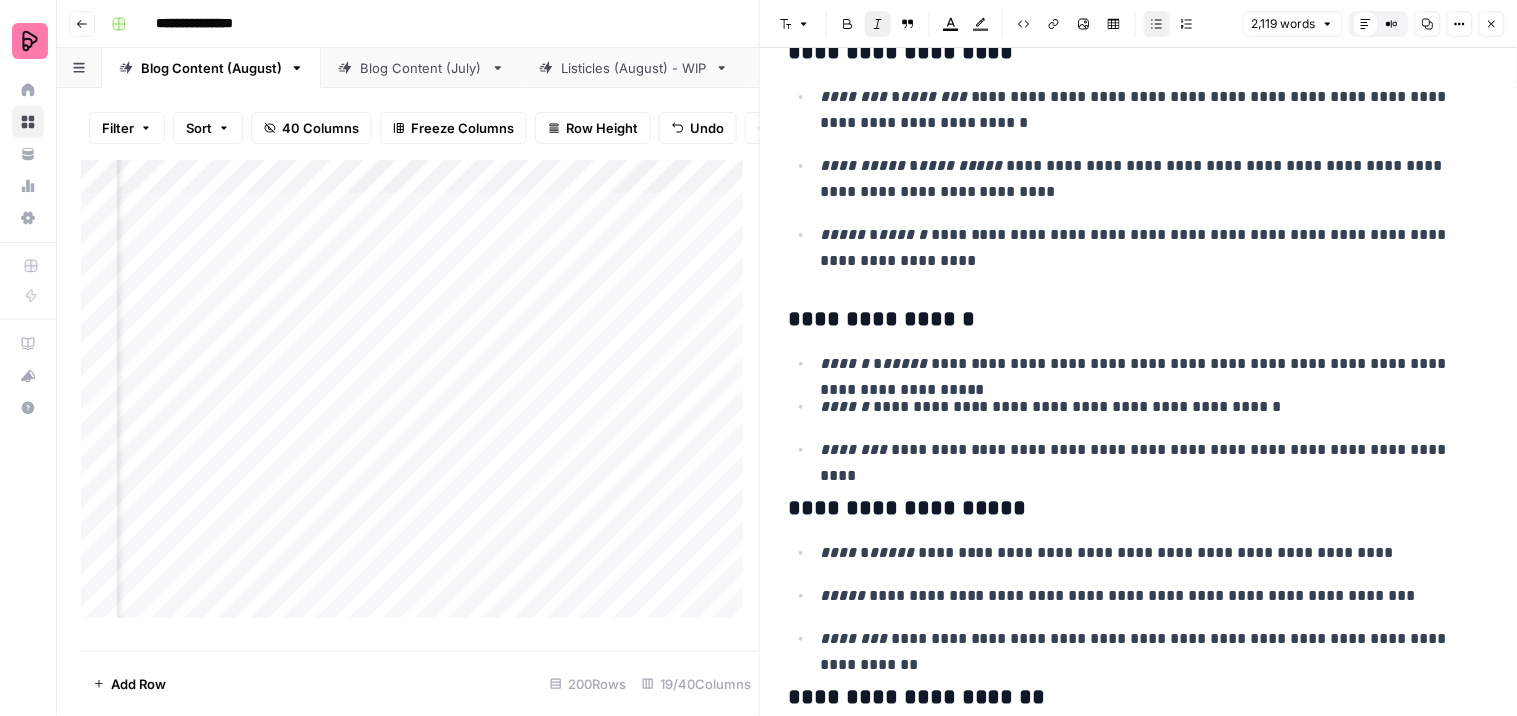 click on "**********" at bounding box center [1146, 596] 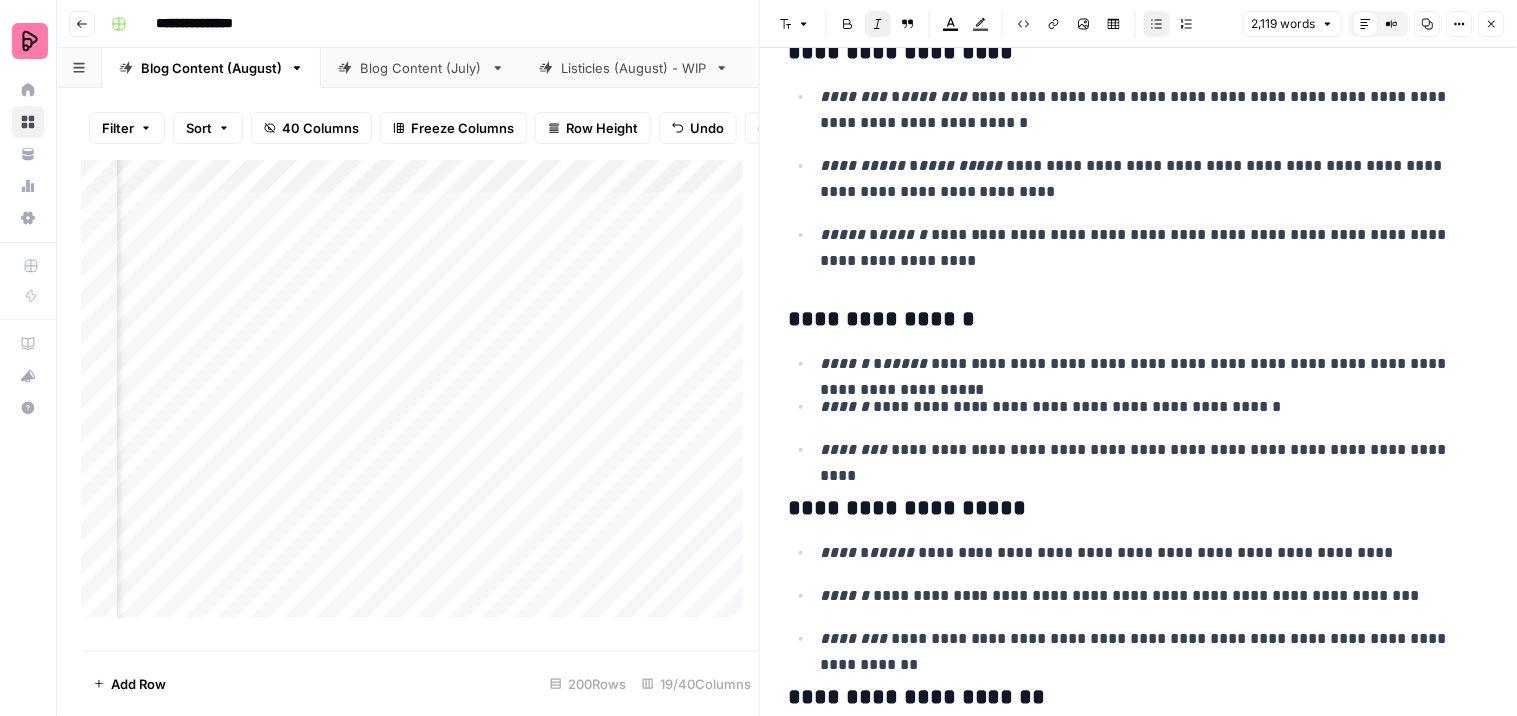 click on "**********" at bounding box center (1146, 553) 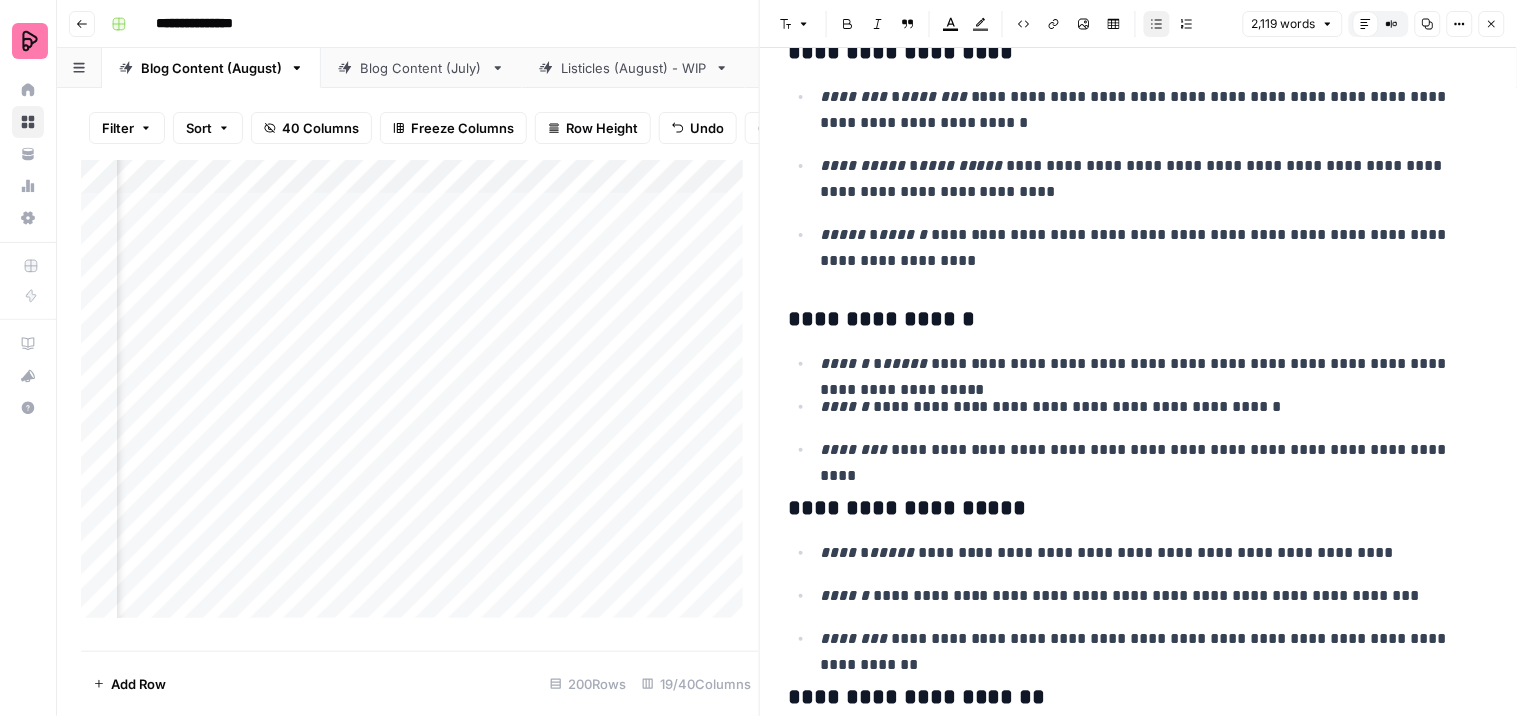 click on "**********" at bounding box center [1146, 596] 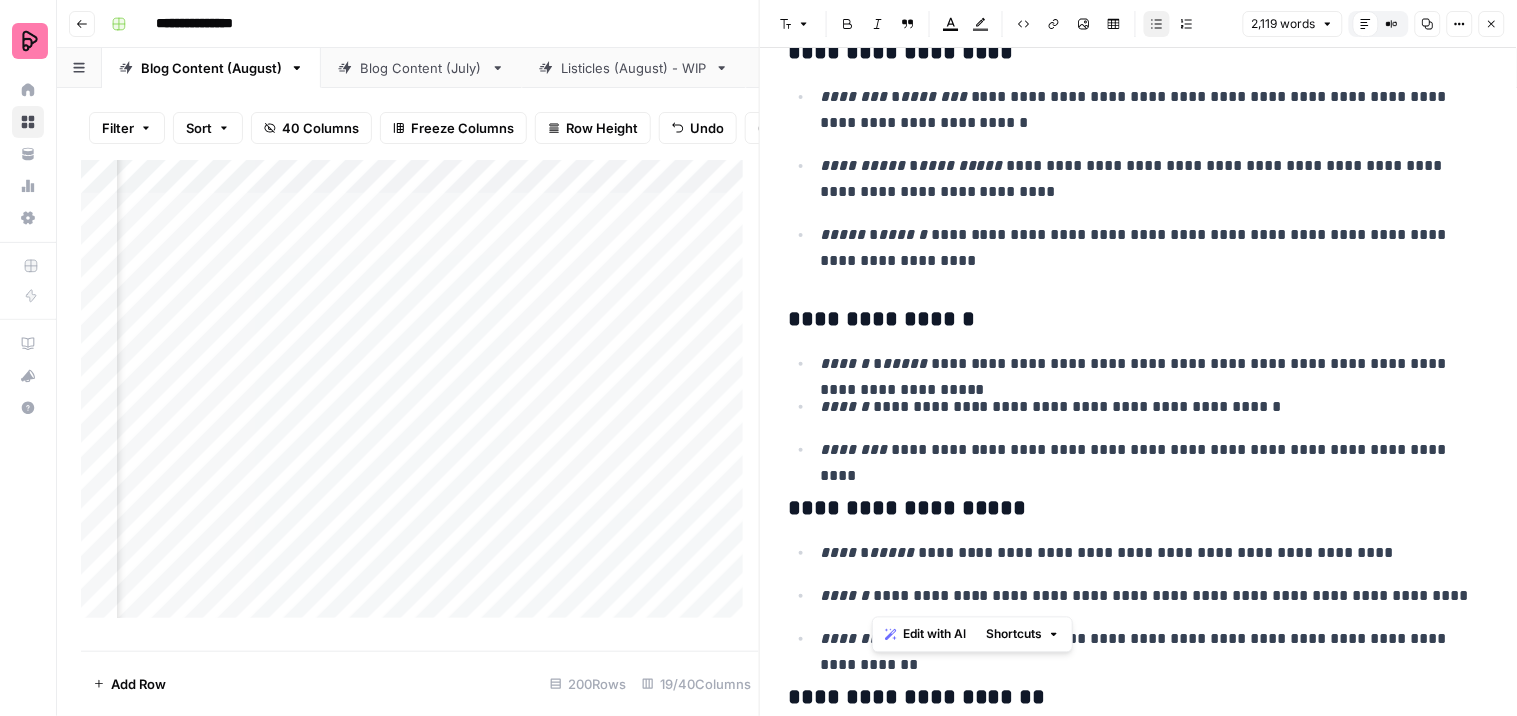 drag, startPoint x: 920, startPoint y: 600, endPoint x: 874, endPoint y: 600, distance: 46 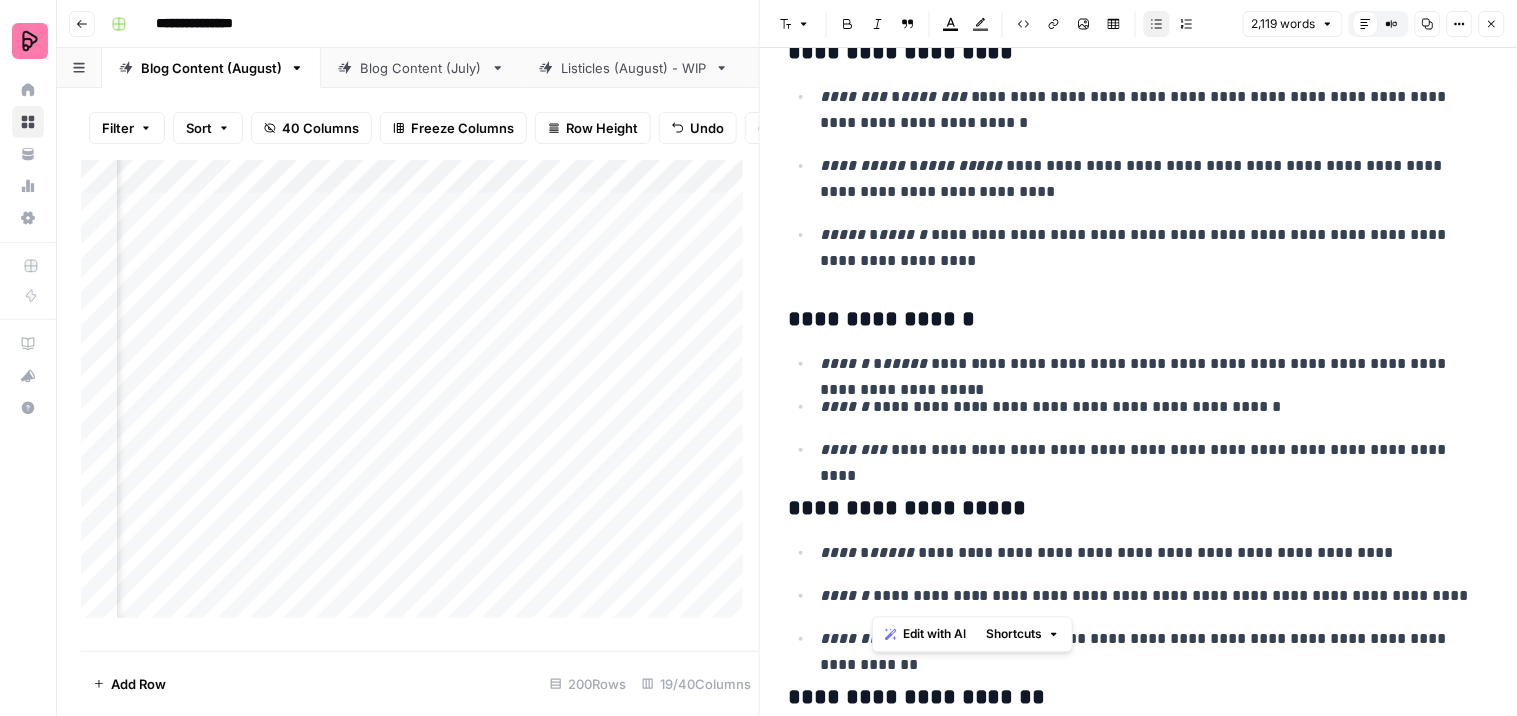 drag, startPoint x: 922, startPoint y: 597, endPoint x: 874, endPoint y: 597, distance: 48 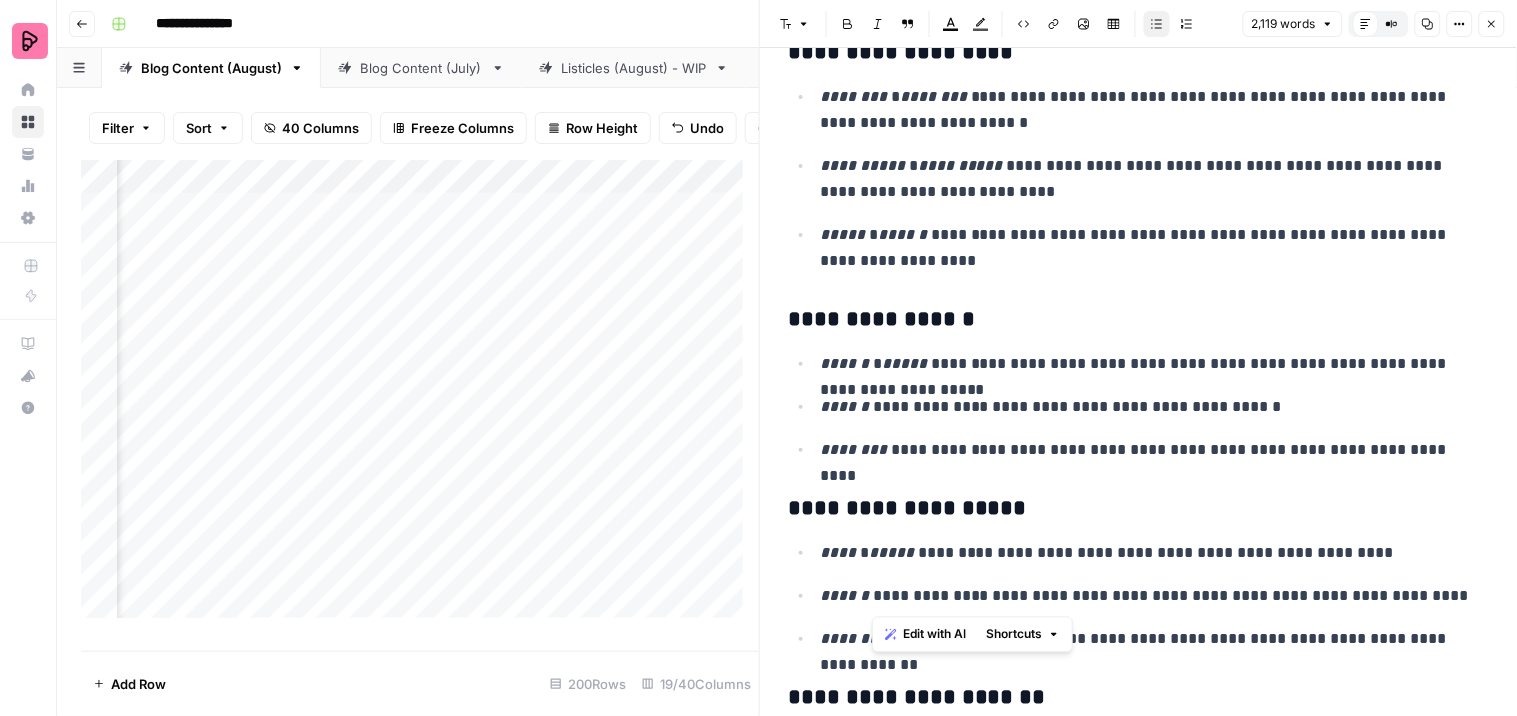 click 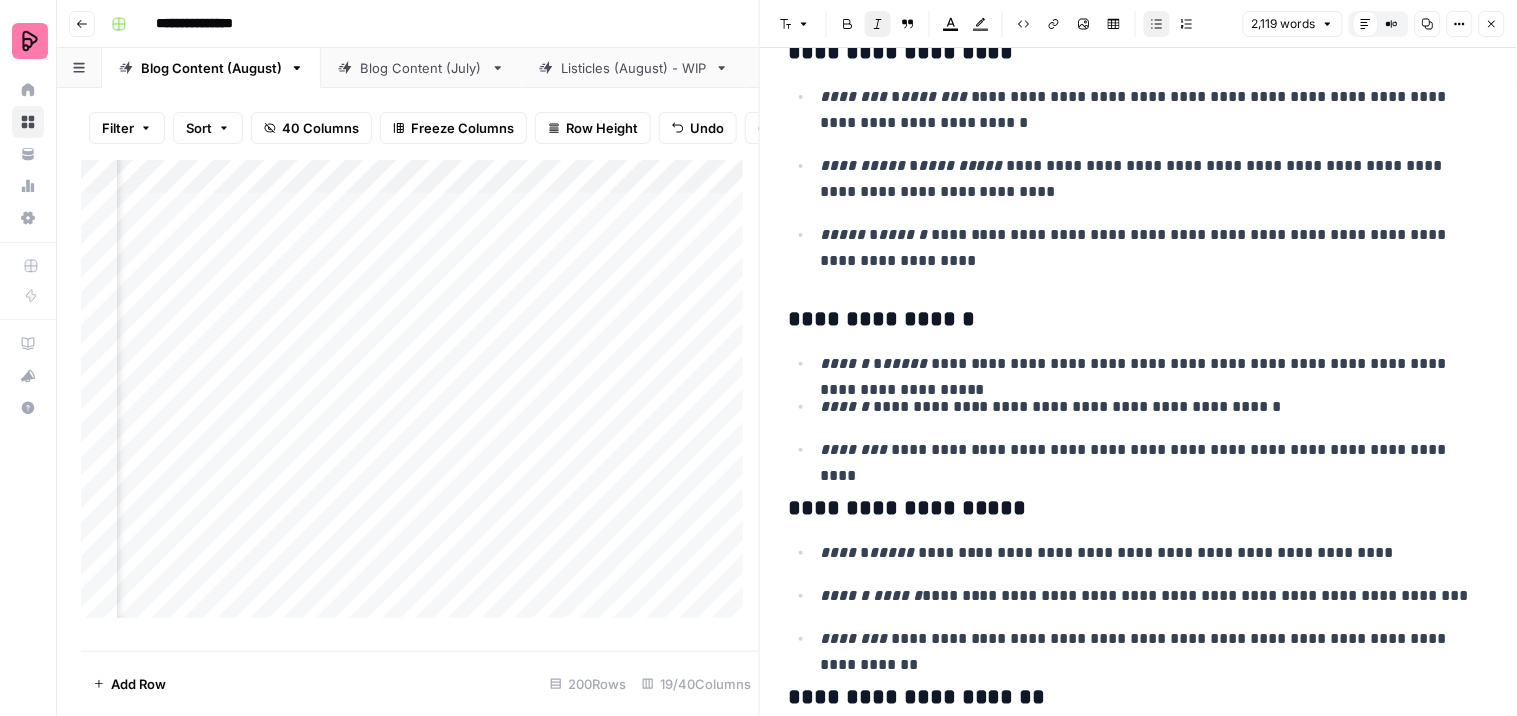 click on "**********" at bounding box center [1138, 595] 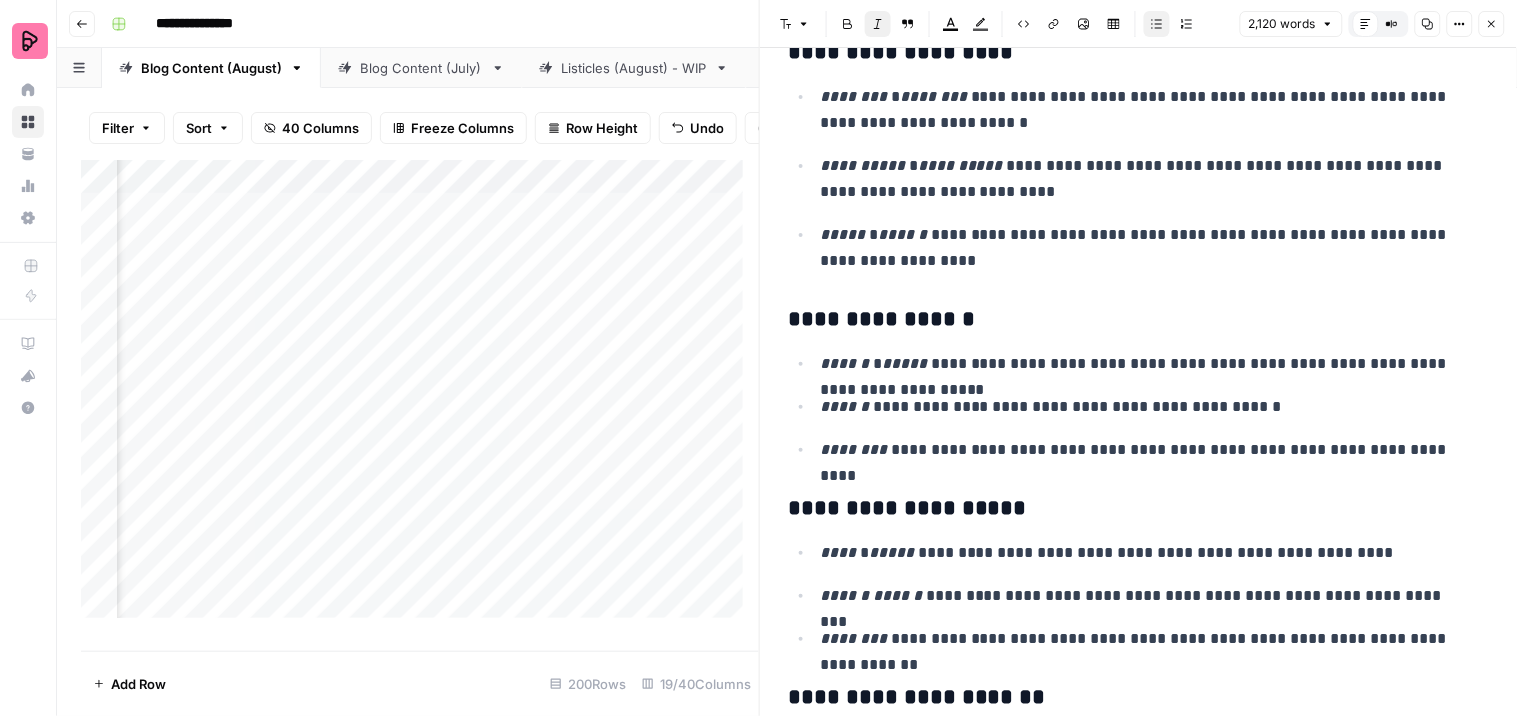 click on "******" at bounding box center (899, 595) 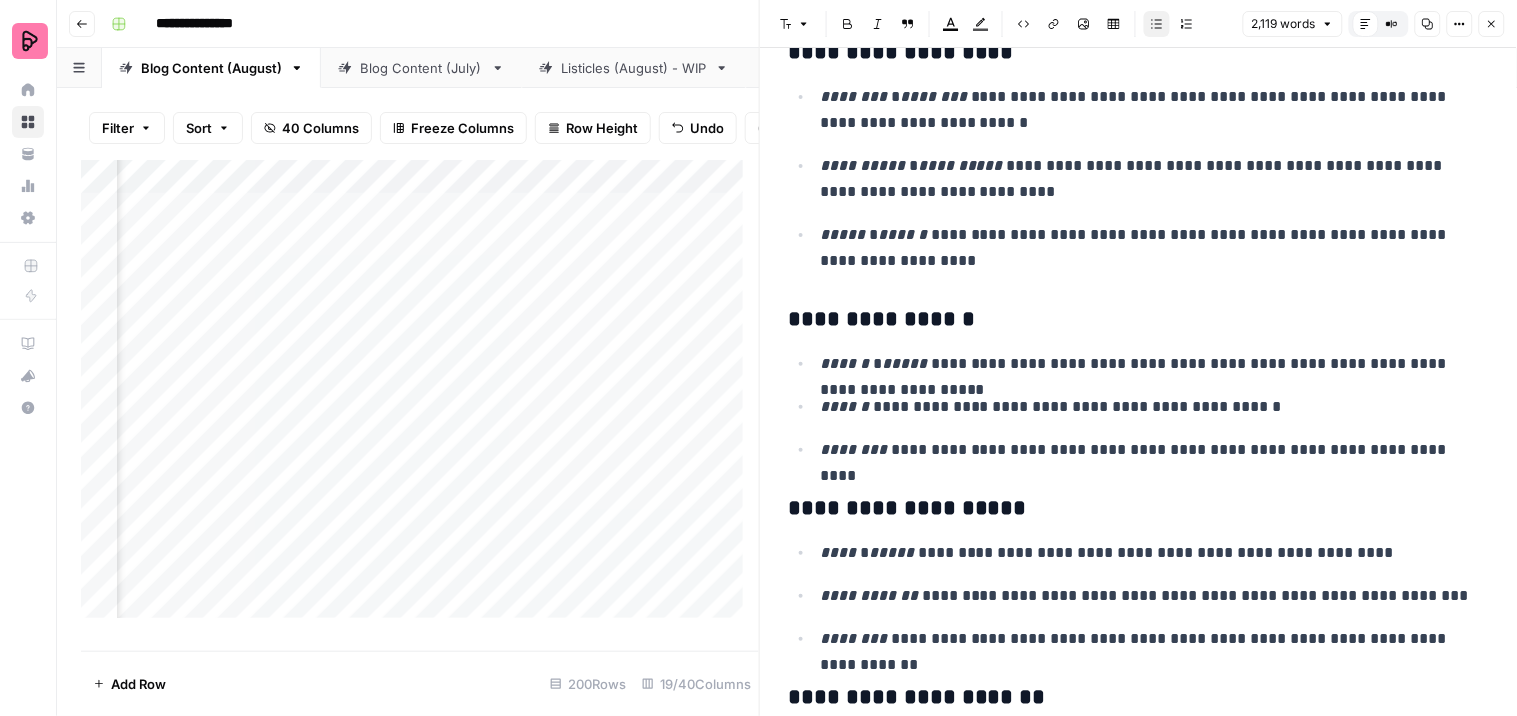 click on "*****" at bounding box center [893, 552] 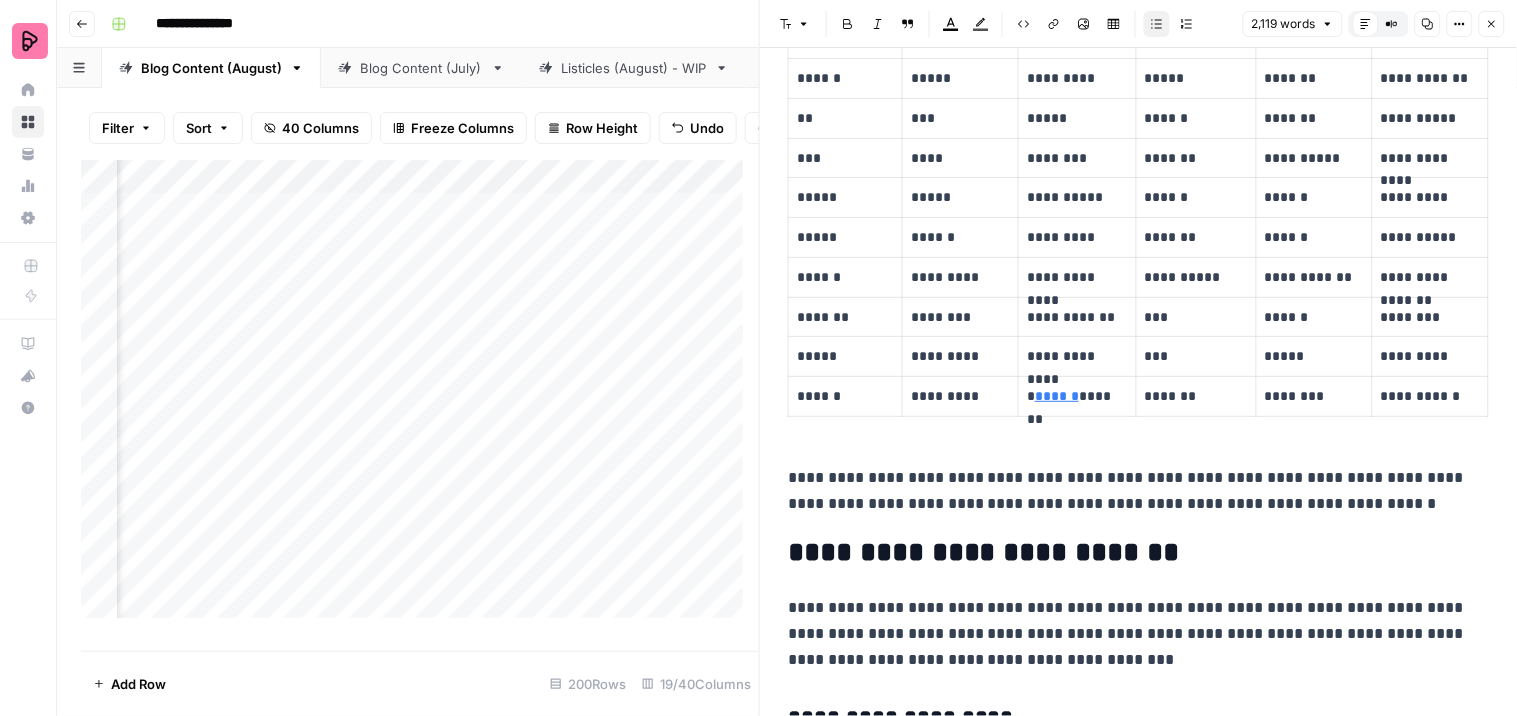 scroll, scrollTop: 655, scrollLeft: 0, axis: vertical 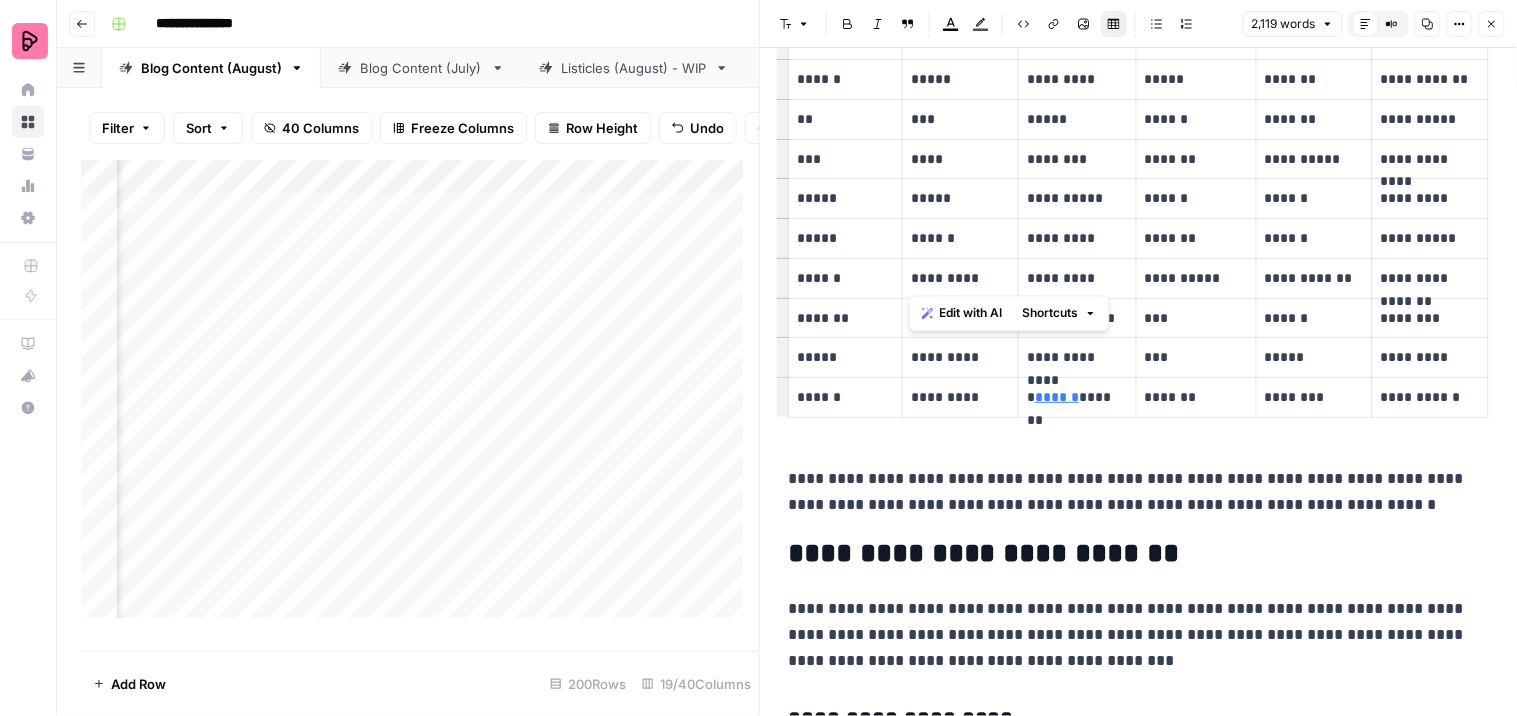 drag, startPoint x: 981, startPoint y: 274, endPoint x: 907, endPoint y: 284, distance: 74.672615 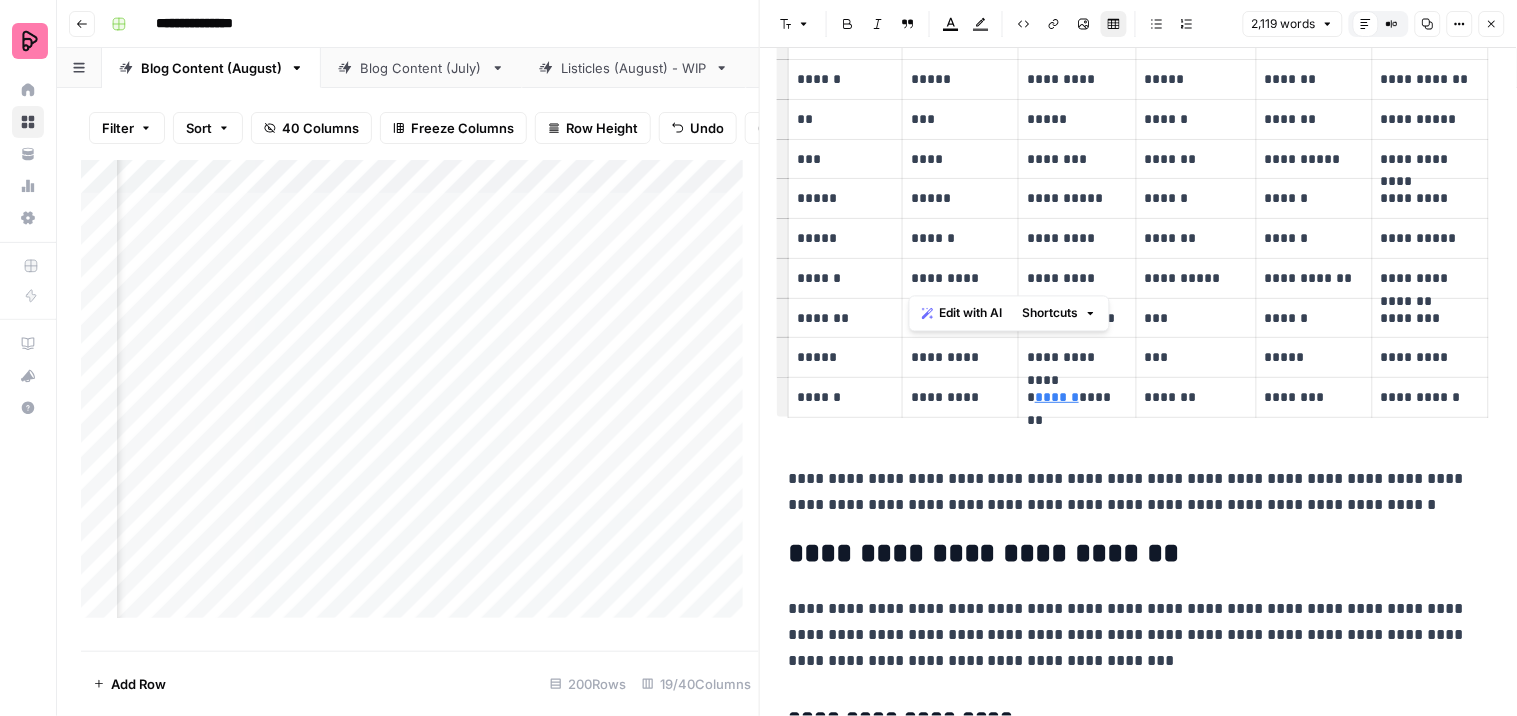 click on "*********" at bounding box center [959, 278] 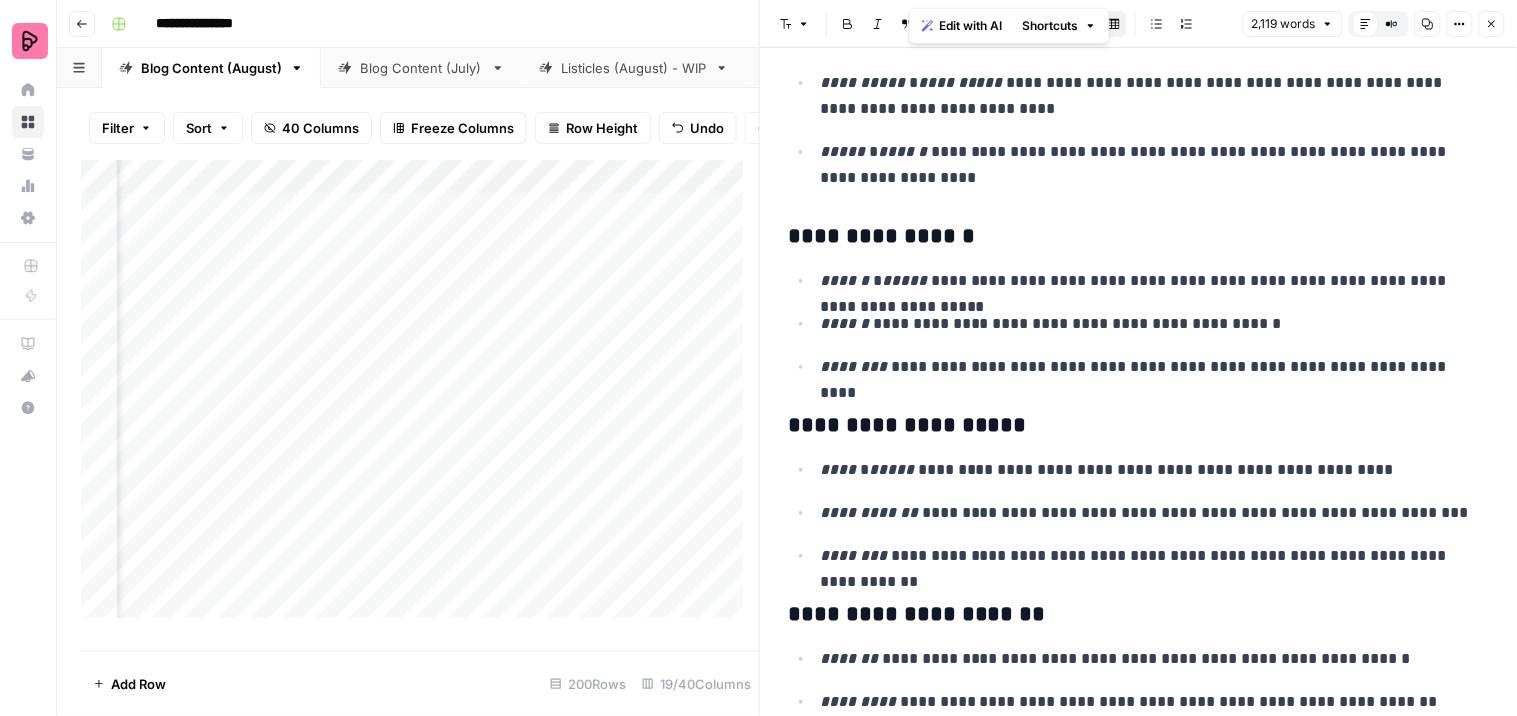 scroll, scrollTop: 1544, scrollLeft: 0, axis: vertical 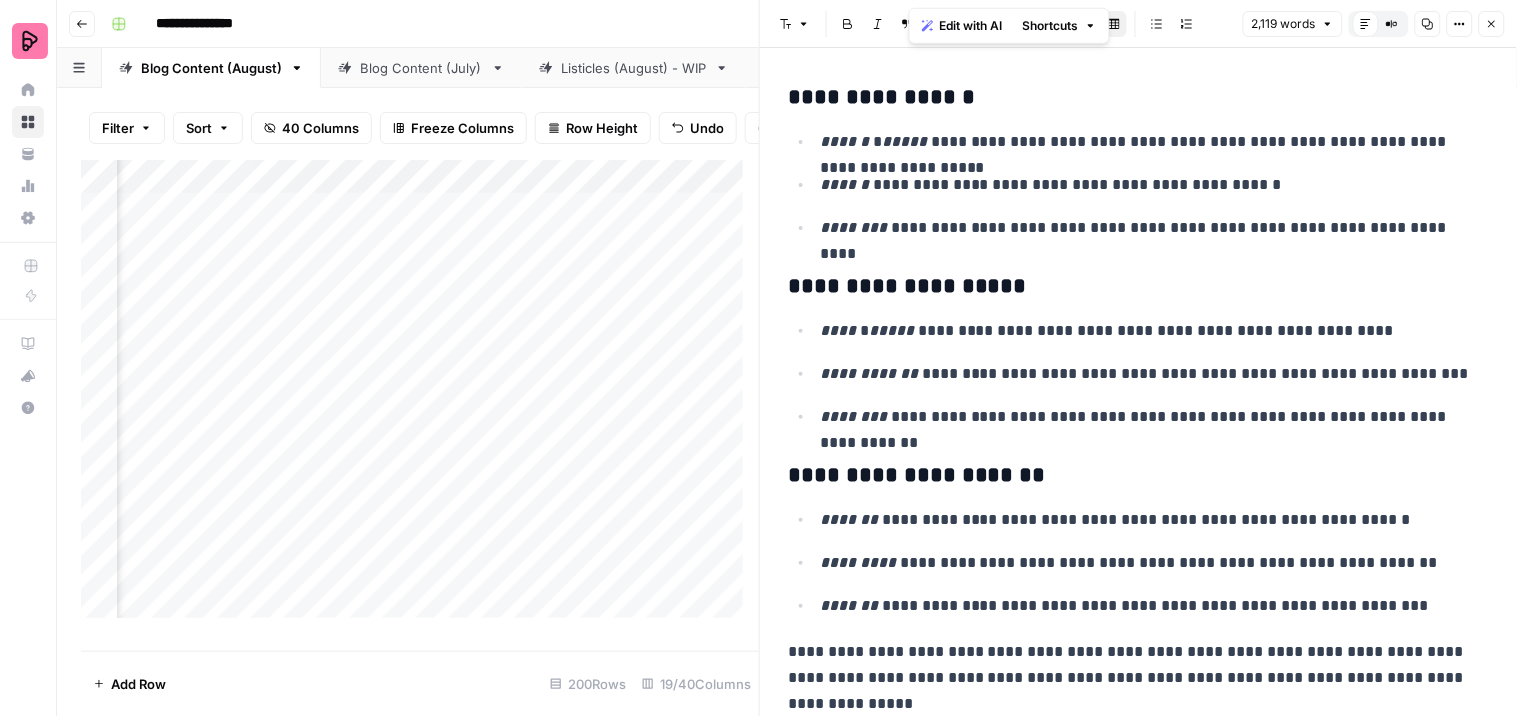 click on "**********" at bounding box center (1146, 417) 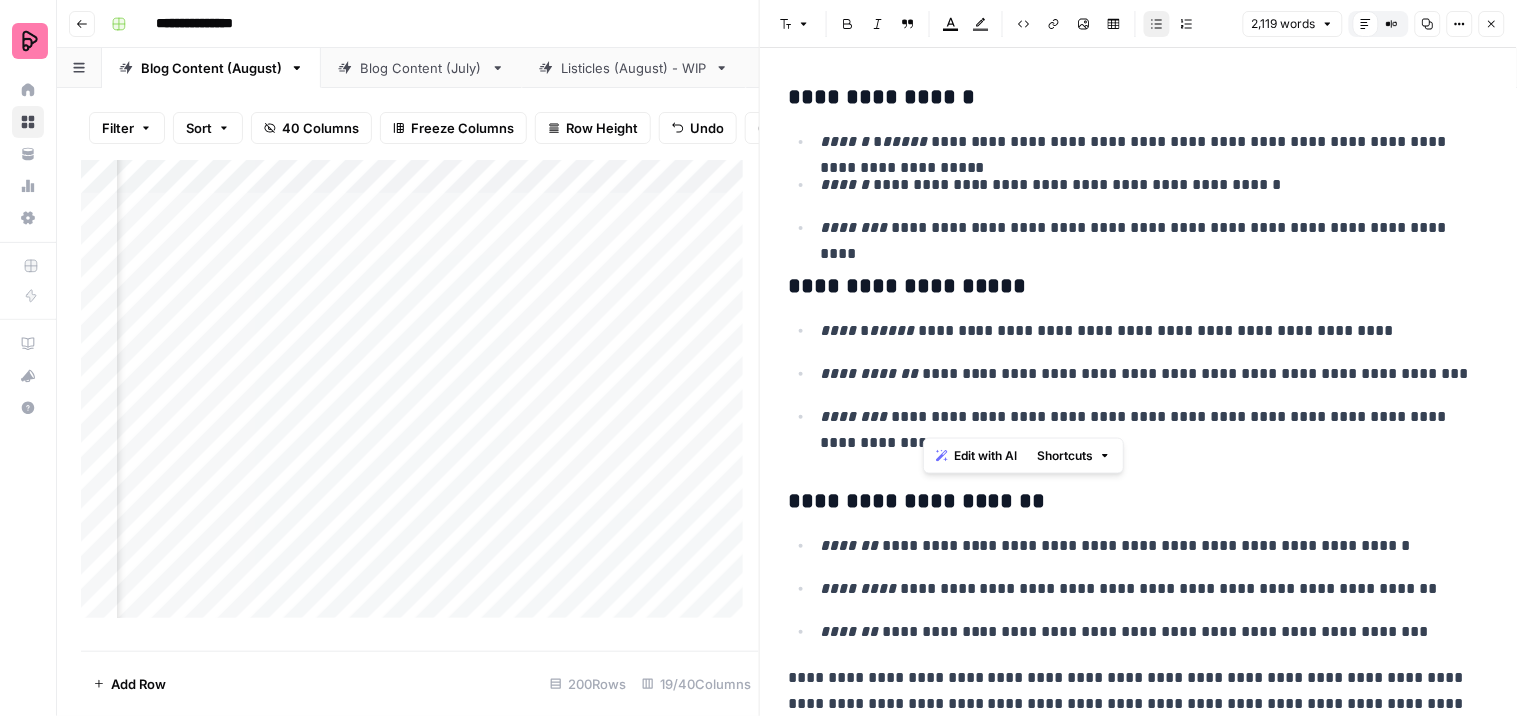 drag, startPoint x: 944, startPoint y: 418, endPoint x: 927, endPoint y: 418, distance: 17 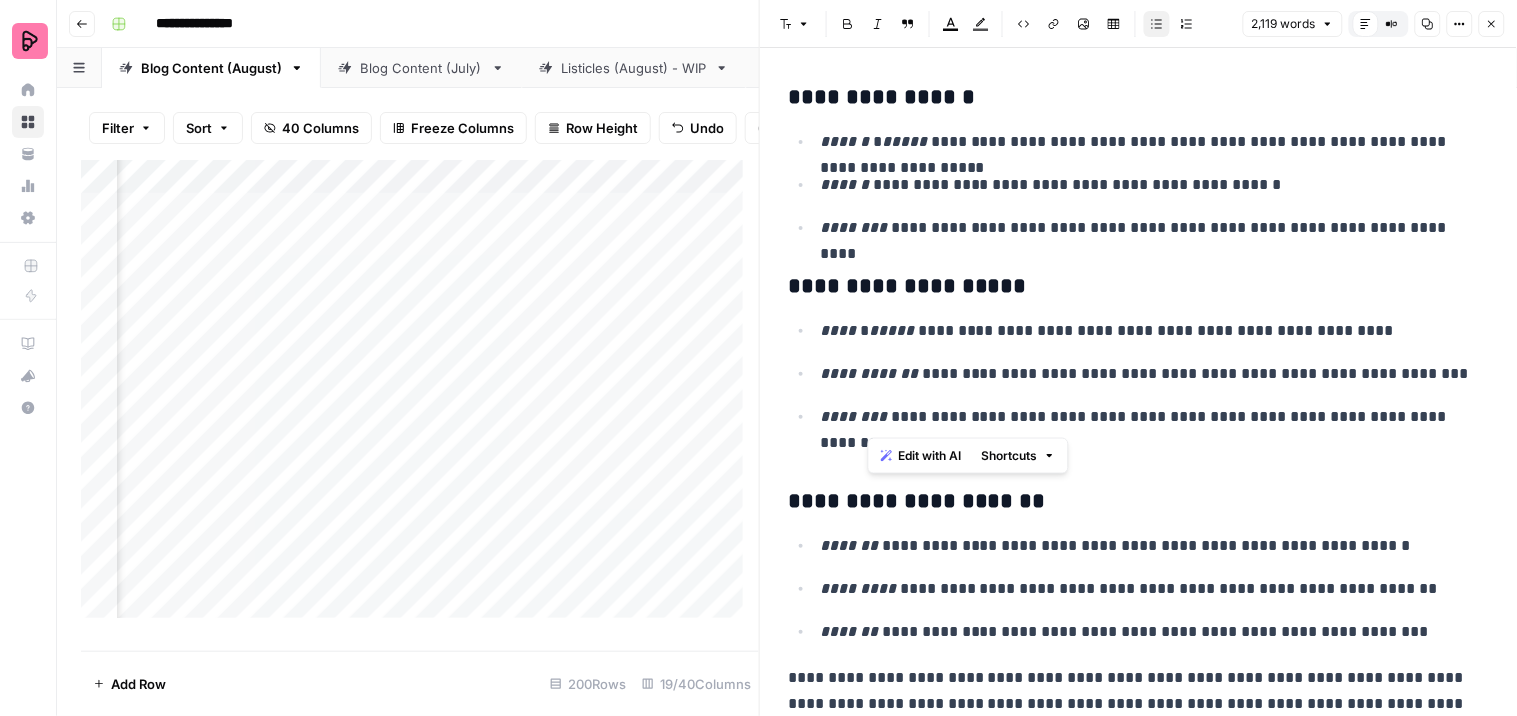 drag, startPoint x: 946, startPoint y: 421, endPoint x: 870, endPoint y: 420, distance: 76.00658 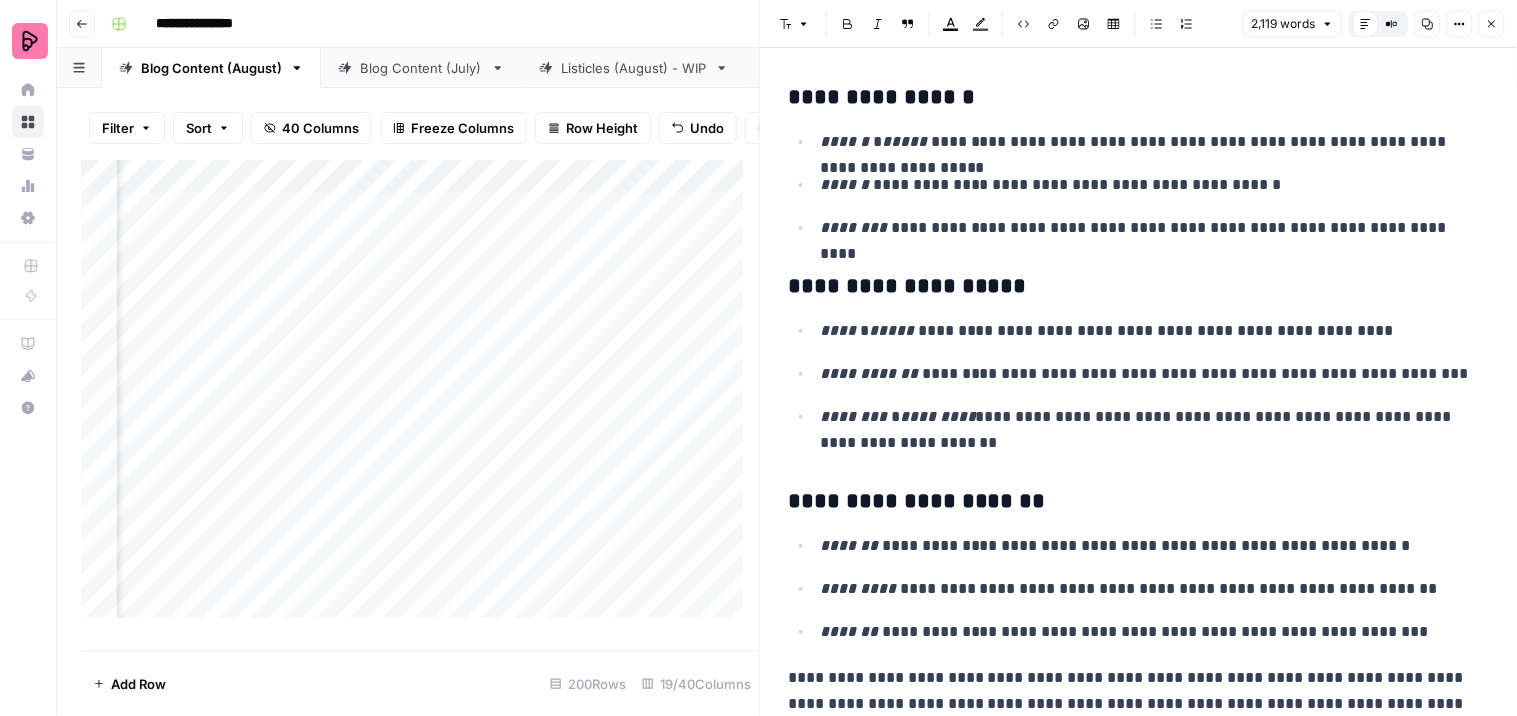 click on "**********" at bounding box center (1138, 3350) 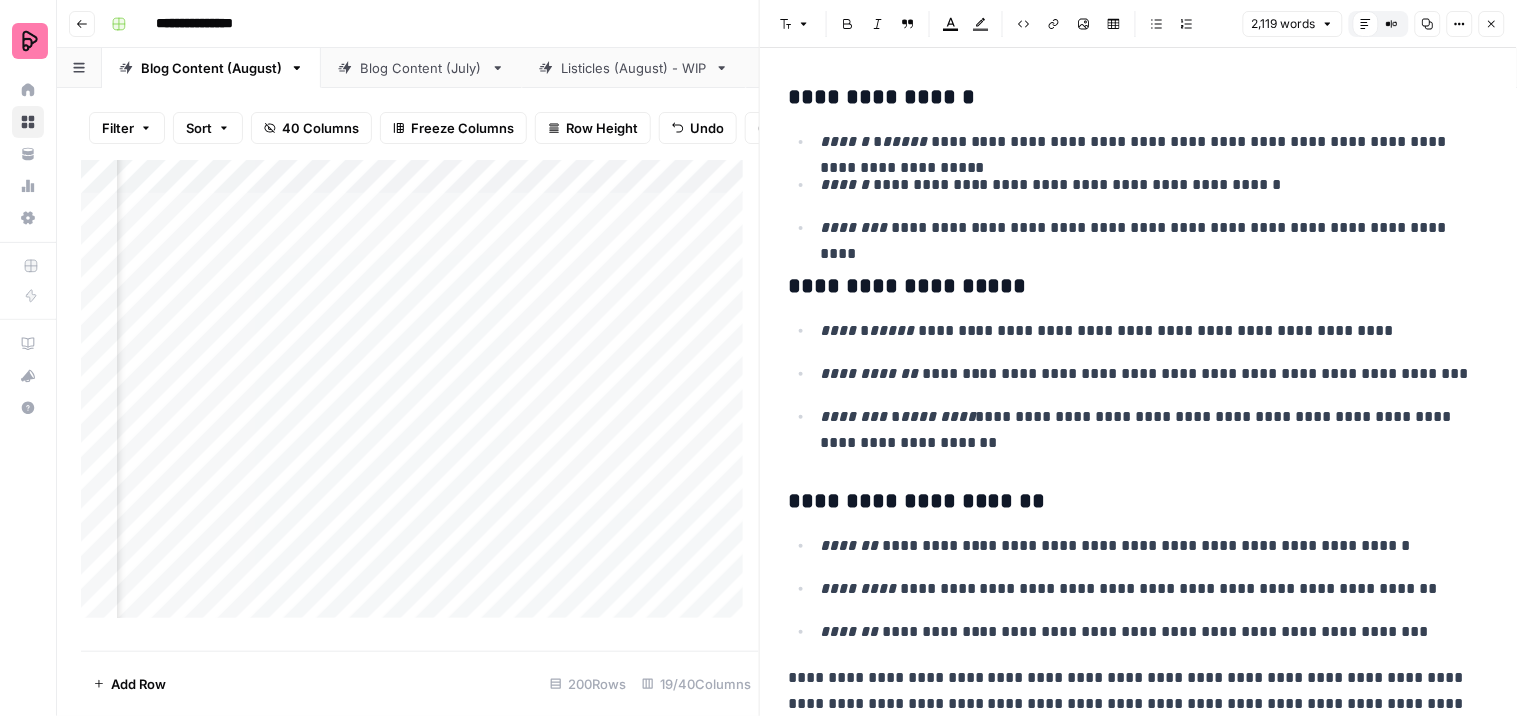 click on "**********" at bounding box center (1146, 430) 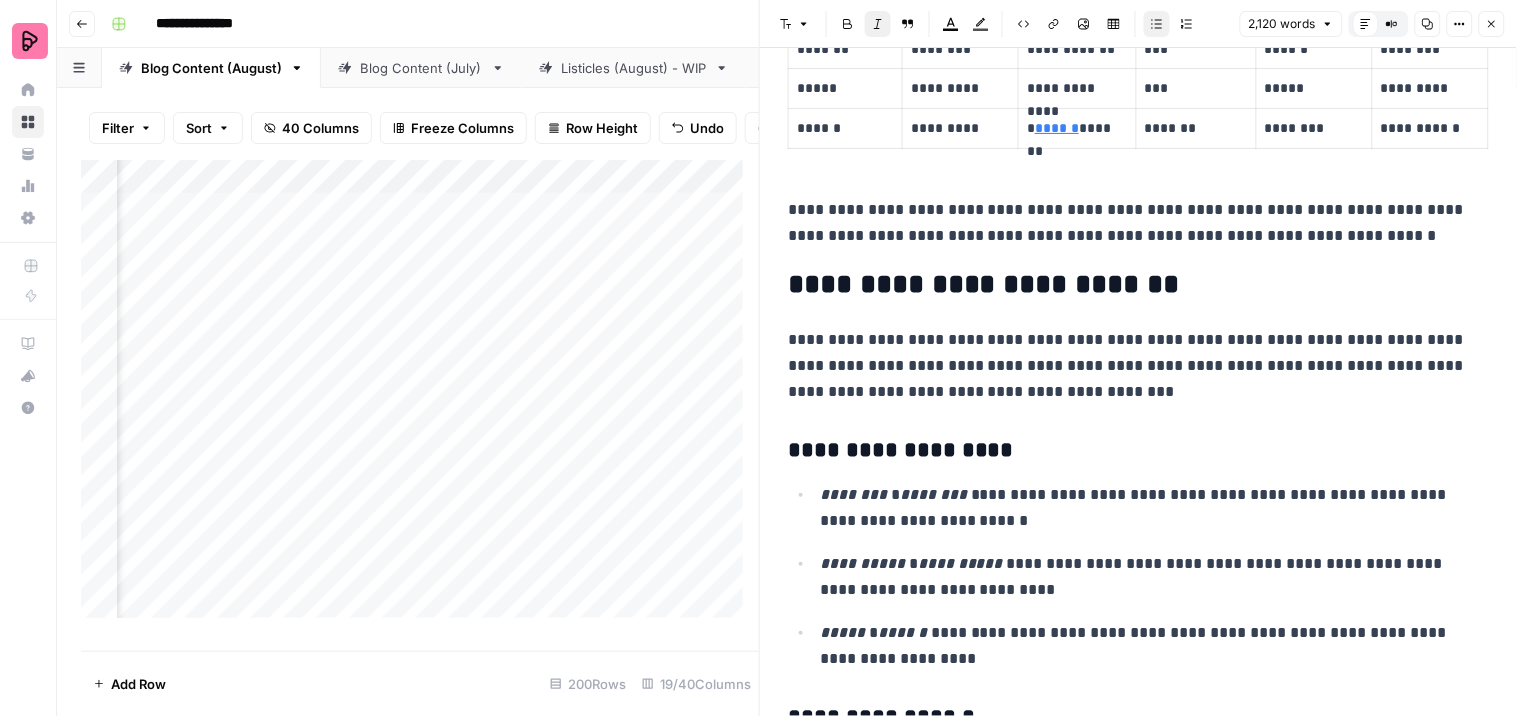 scroll, scrollTop: 877, scrollLeft: 0, axis: vertical 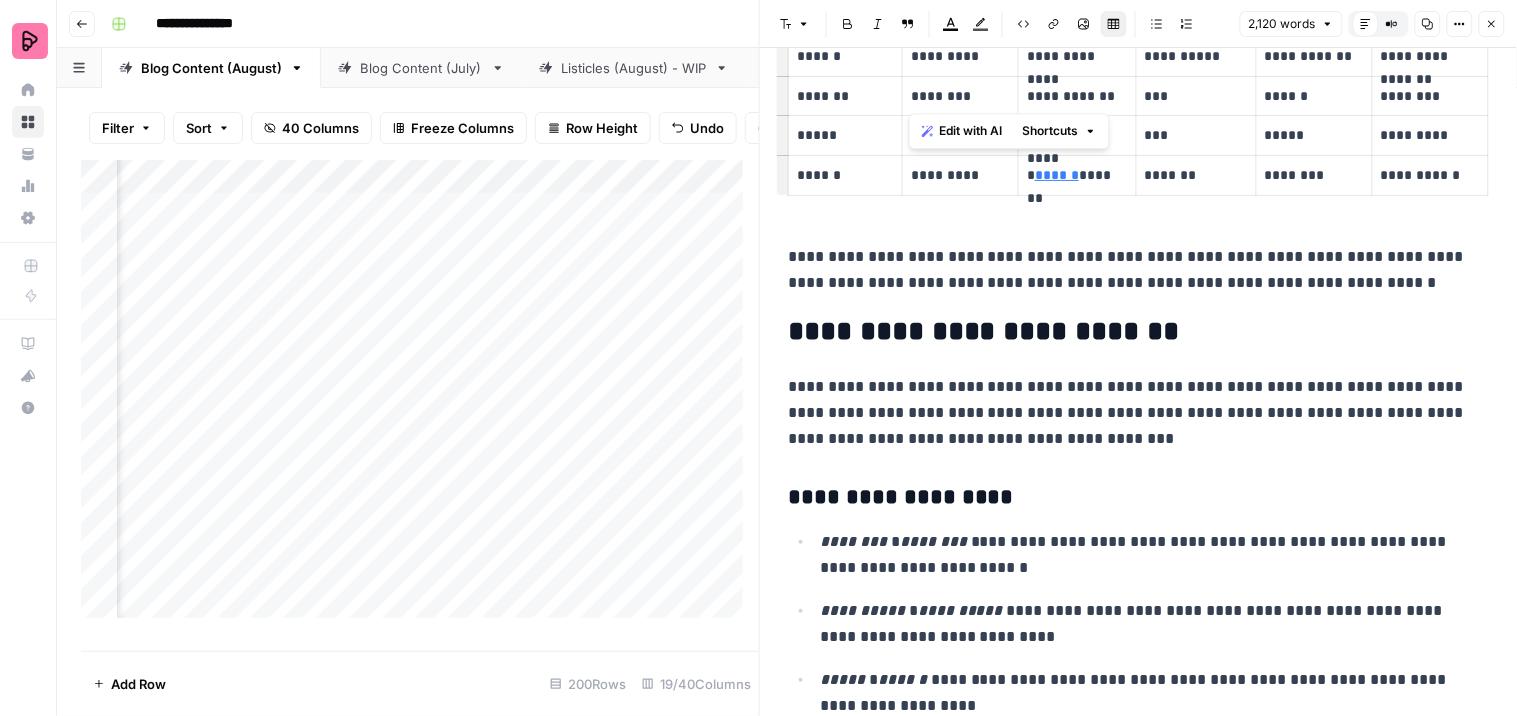 drag, startPoint x: 965, startPoint y: 96, endPoint x: 911, endPoint y: 91, distance: 54.230988 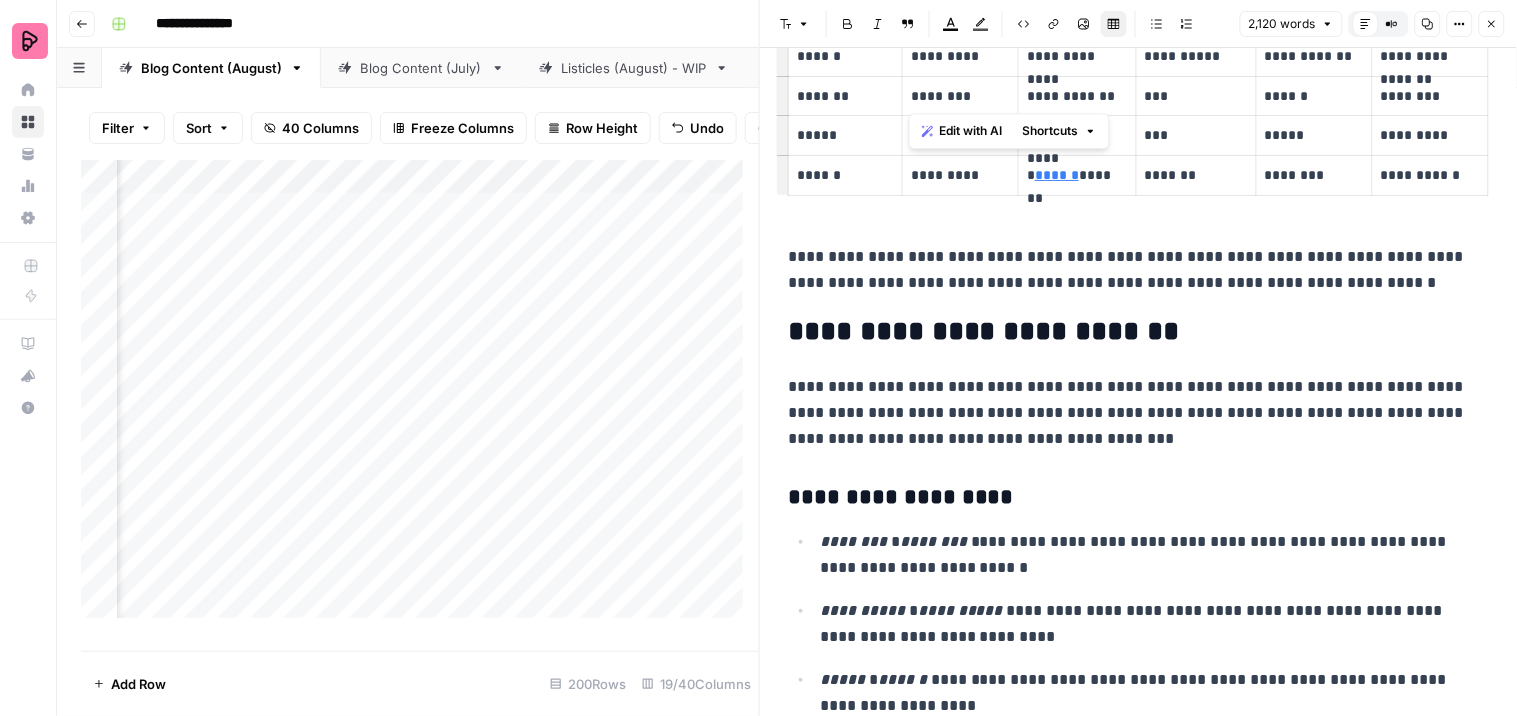 drag, startPoint x: 983, startPoint y: 94, endPoint x: 912, endPoint y: 93, distance: 71.00704 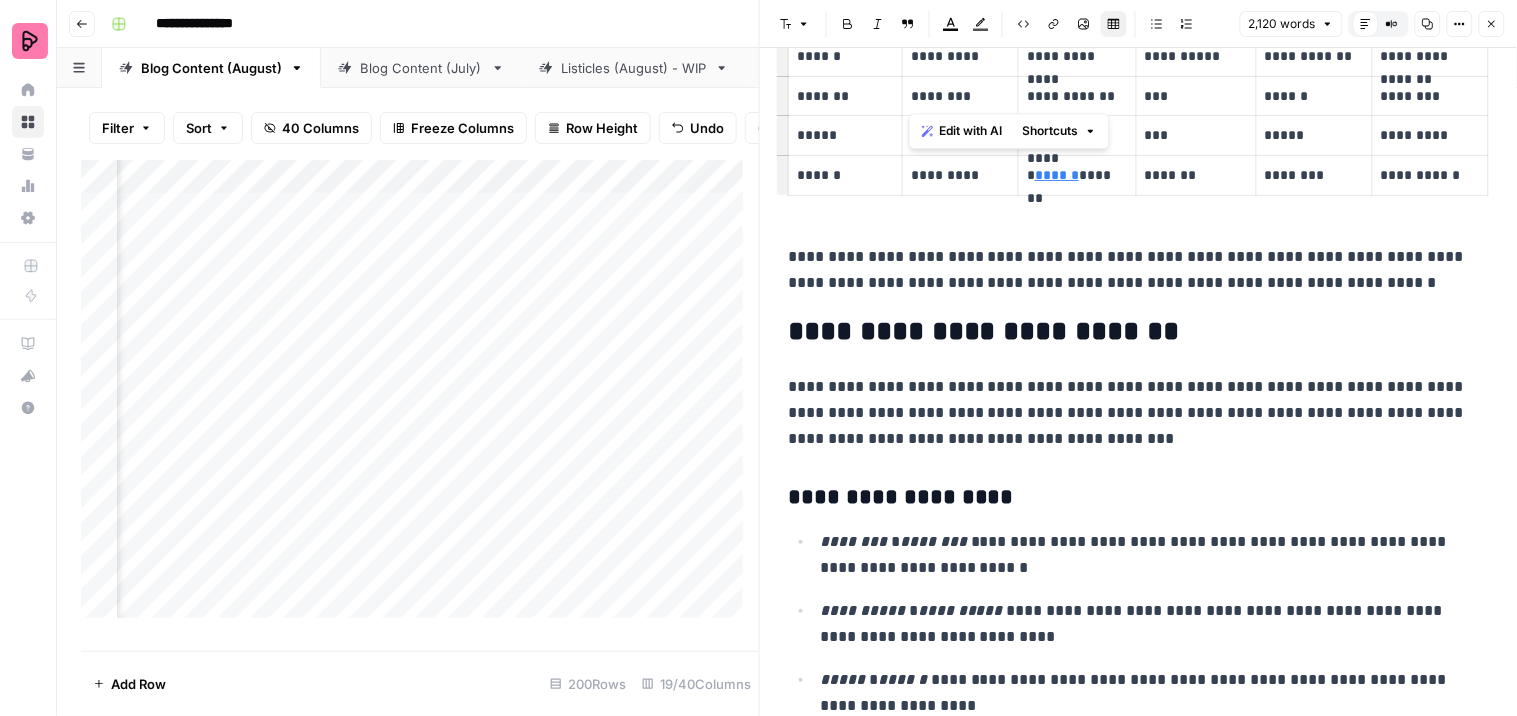 click on "********" at bounding box center (959, 96) 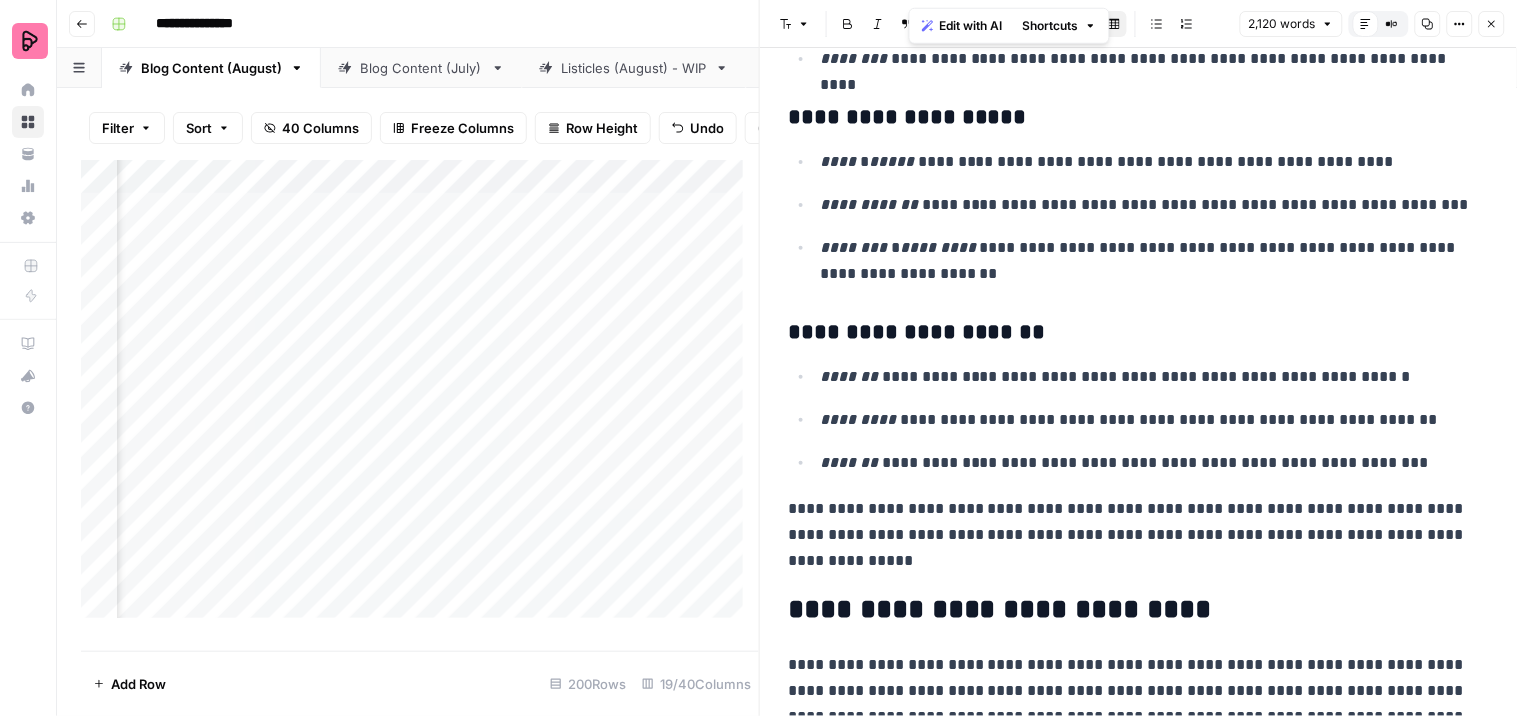 scroll, scrollTop: 1766, scrollLeft: 0, axis: vertical 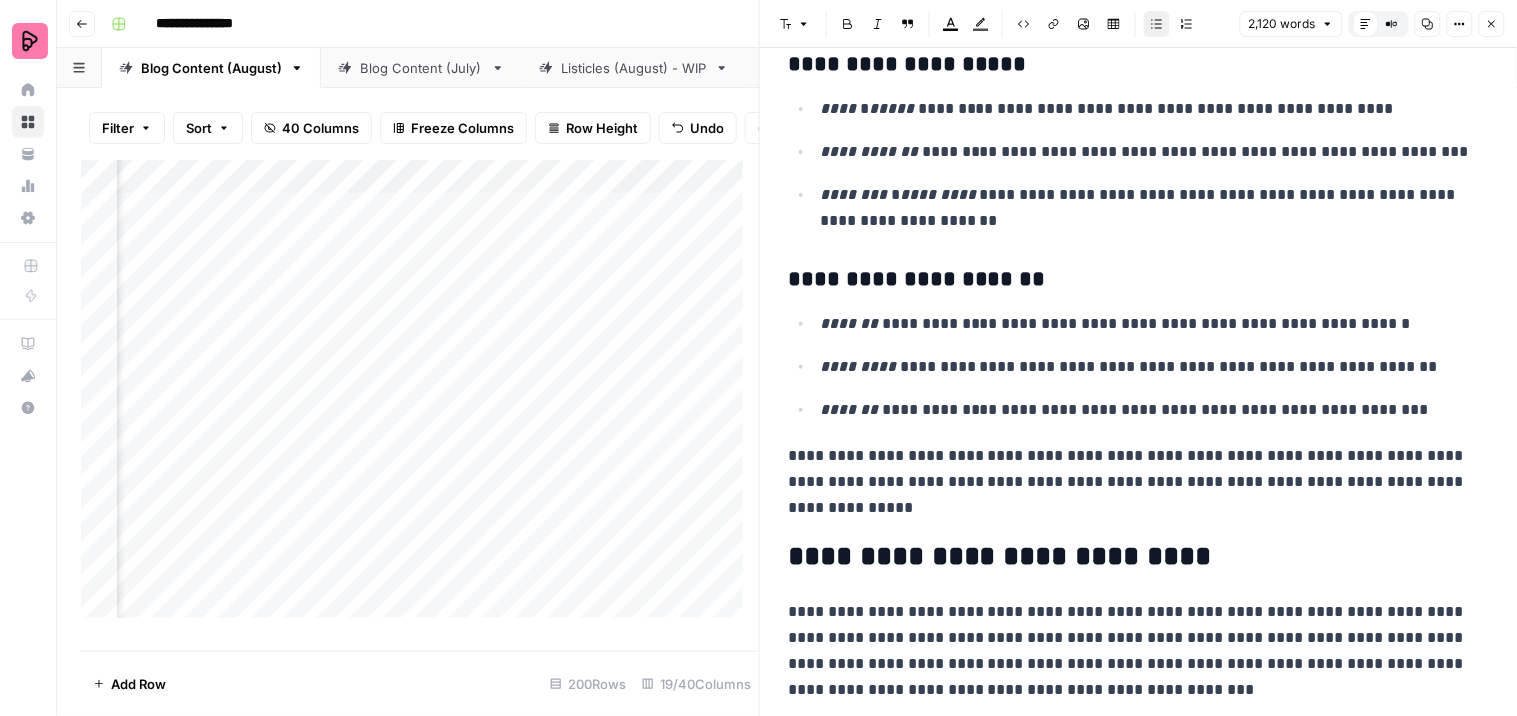 click on "**********" at bounding box center (1146, 324) 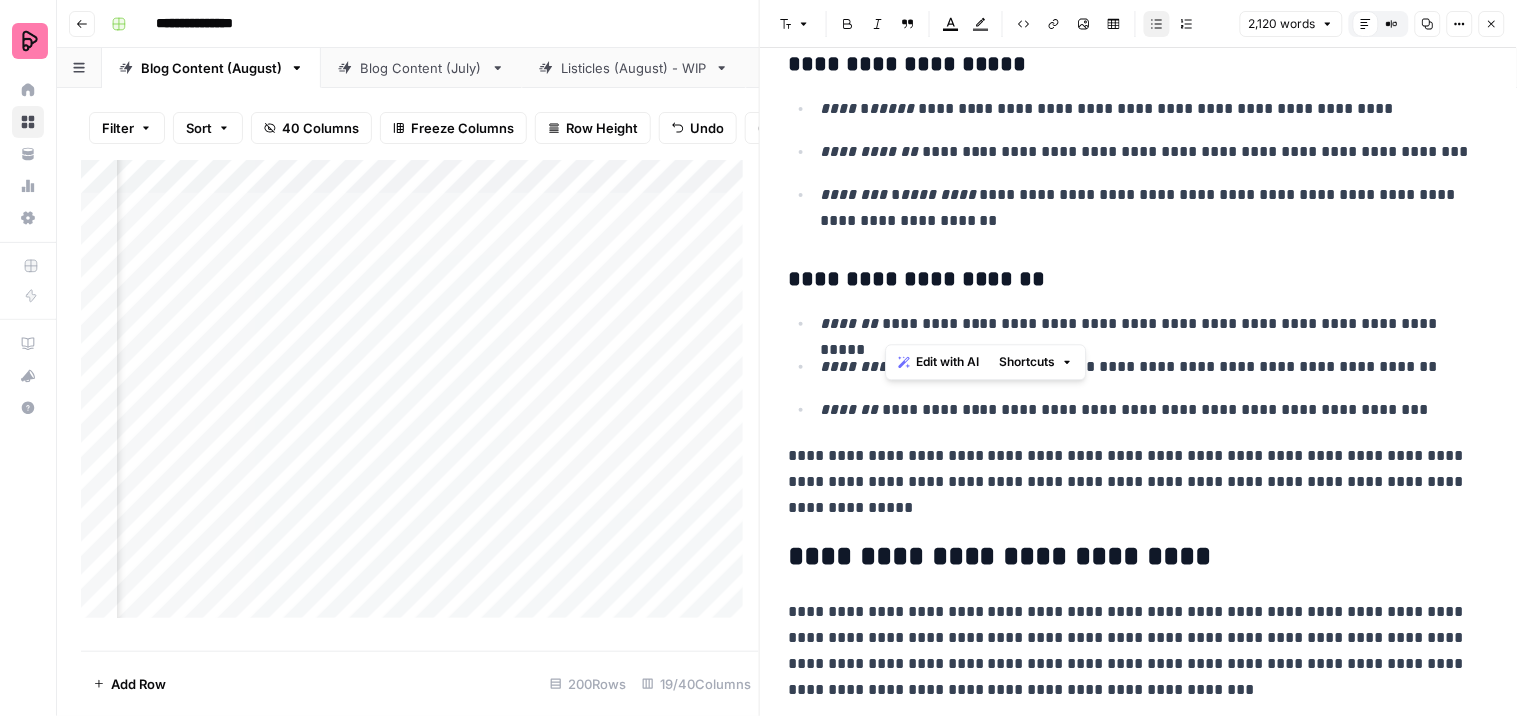 drag, startPoint x: 952, startPoint y: 325, endPoint x: 884, endPoint y: 320, distance: 68.18358 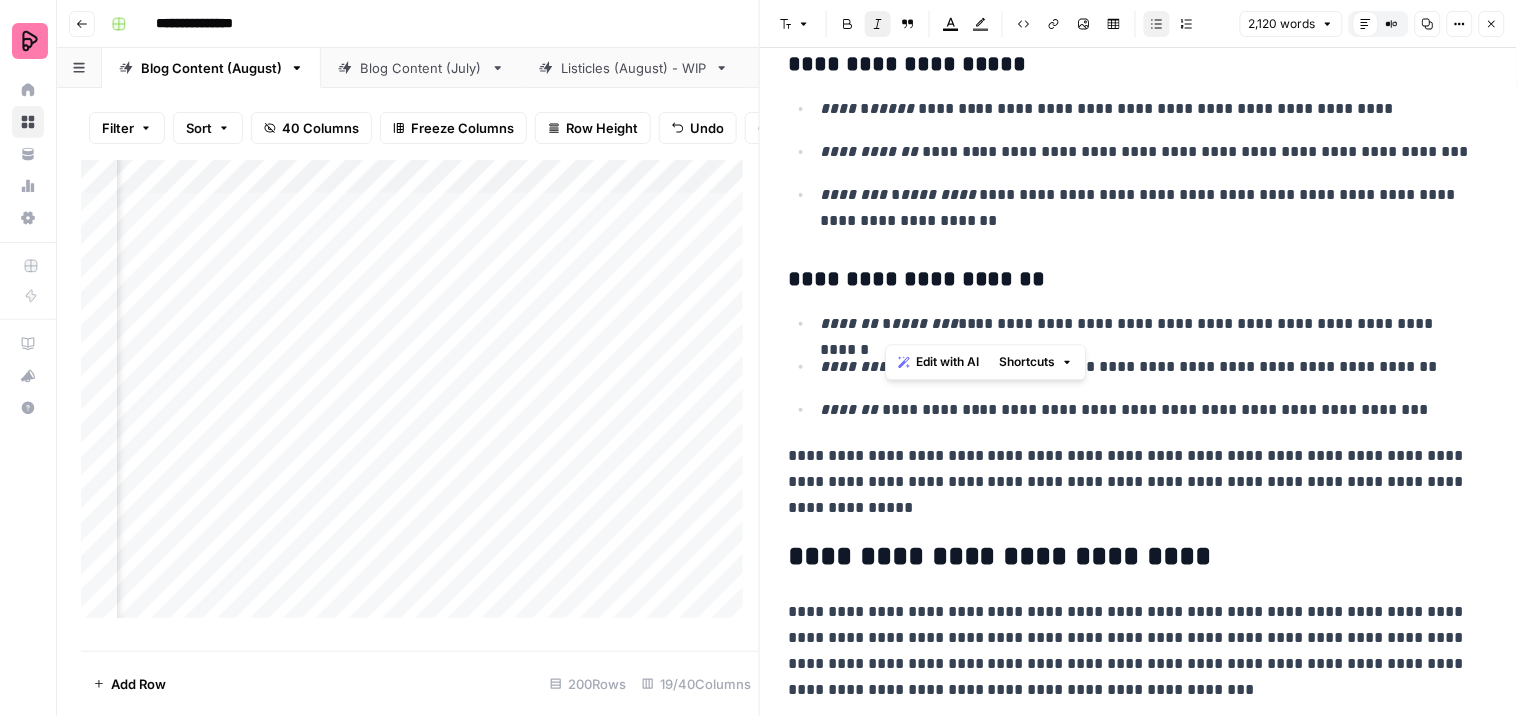 click on "**********" at bounding box center (1146, 324) 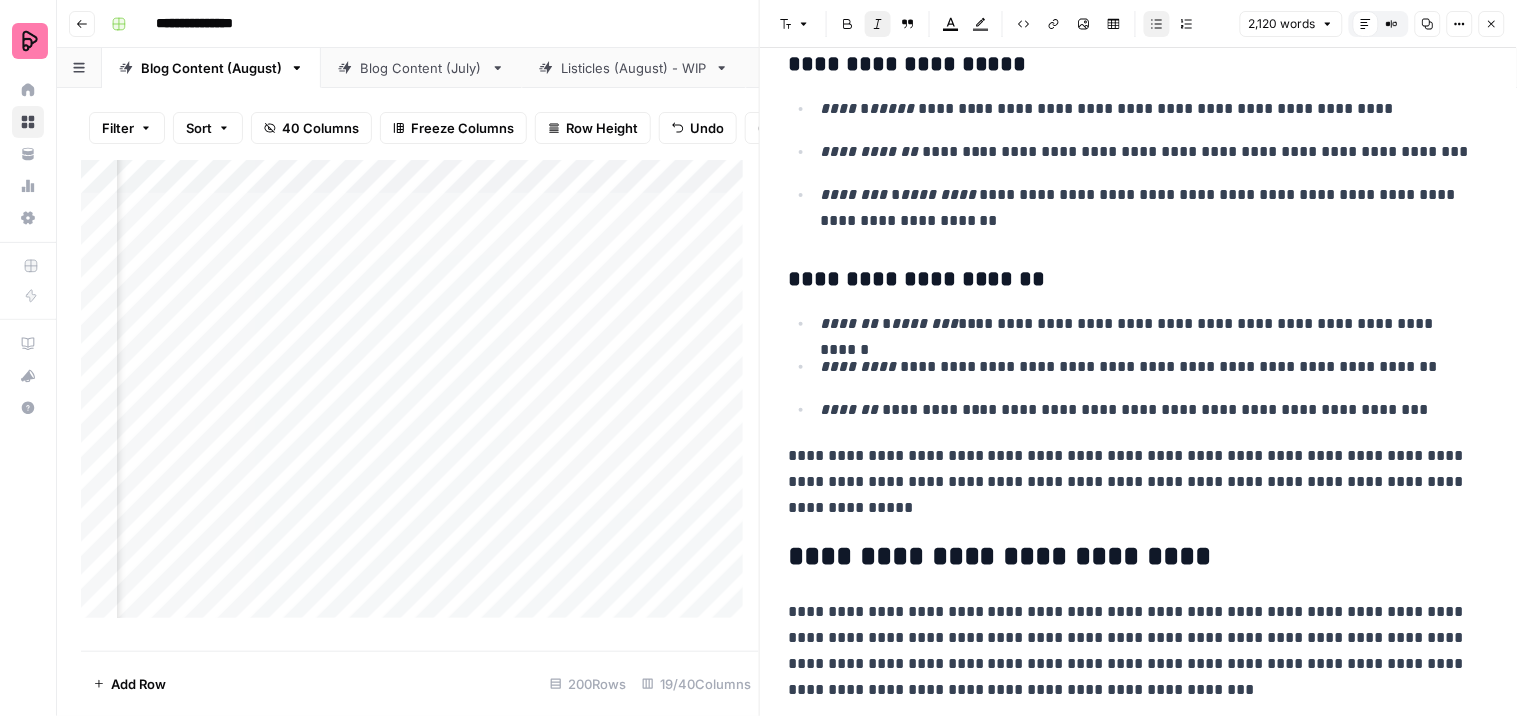 click on "********" at bounding box center (924, 323) 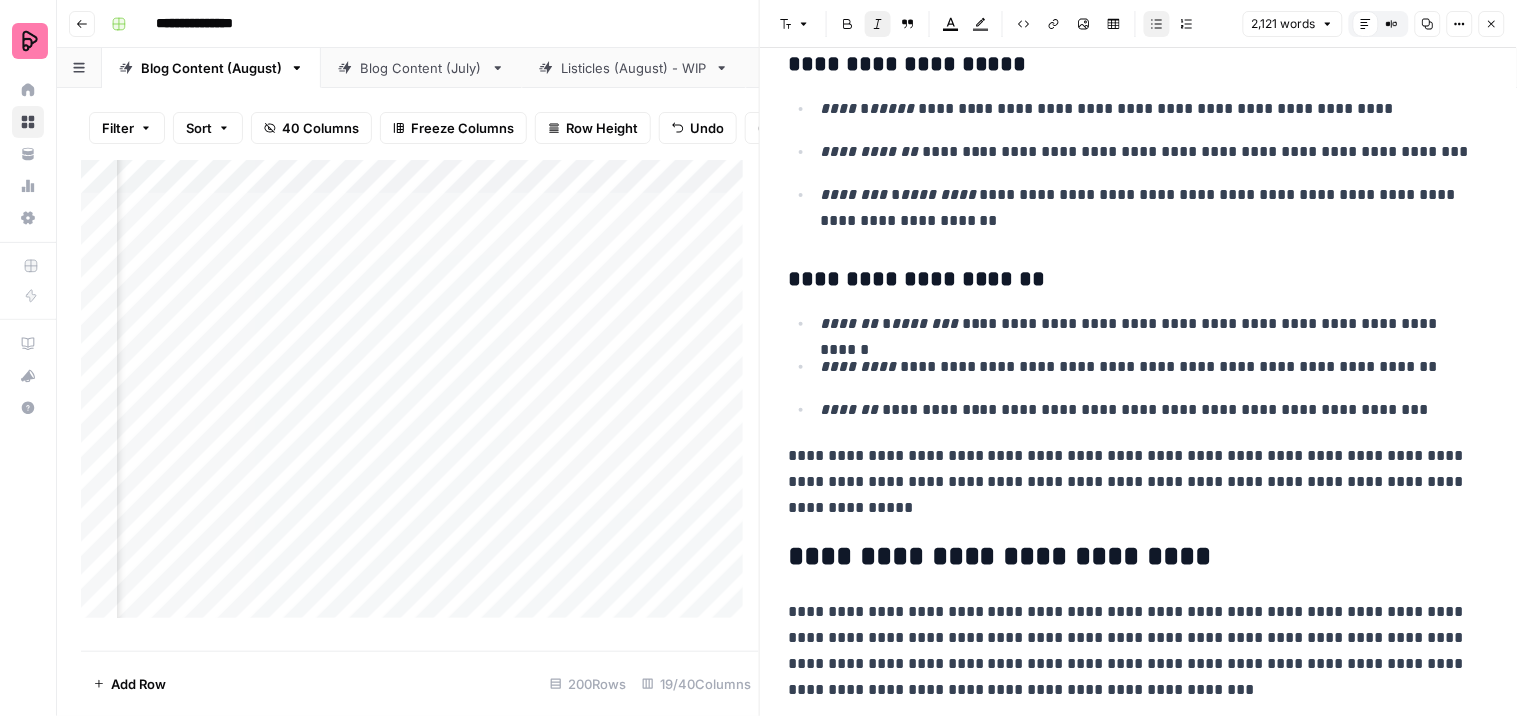click on "**********" at bounding box center [1146, 367] 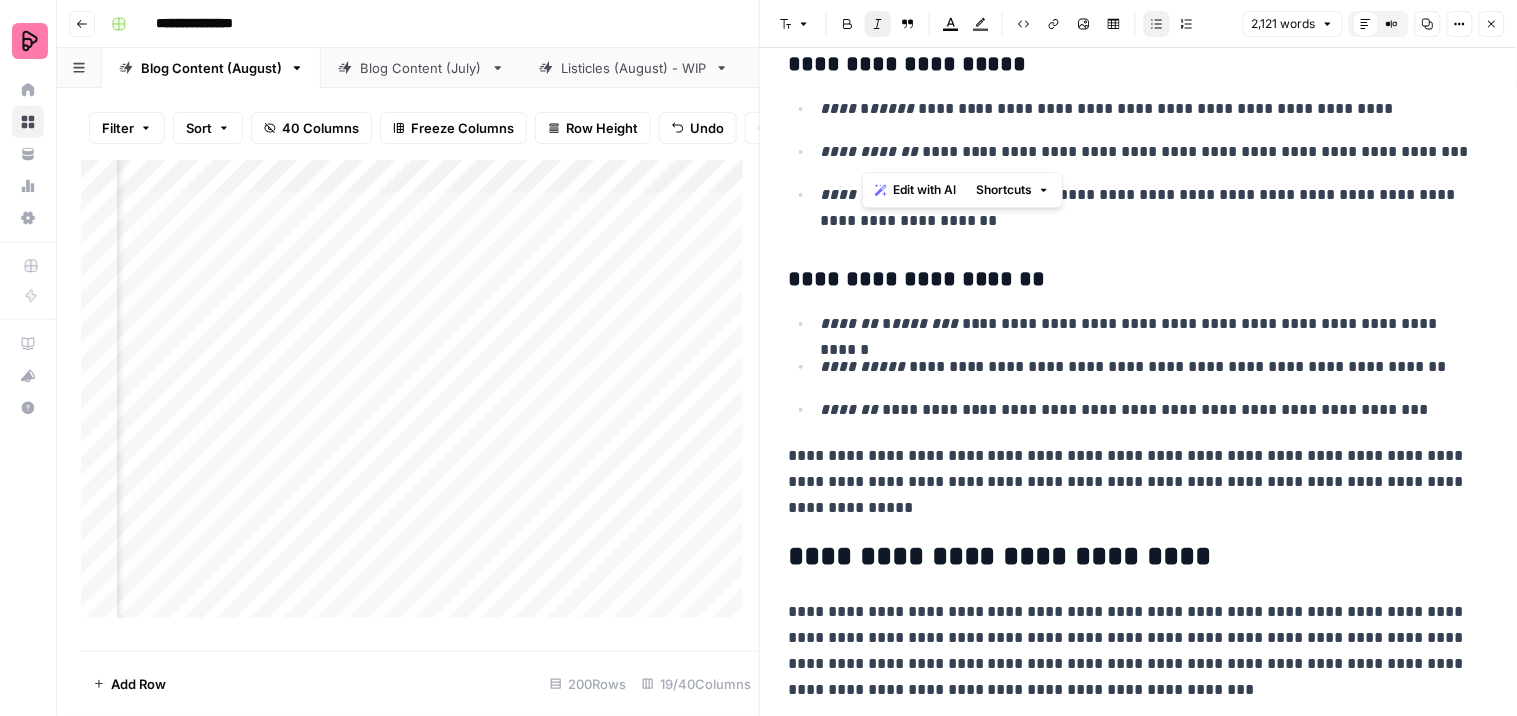 click on "**********" at bounding box center [871, 151] 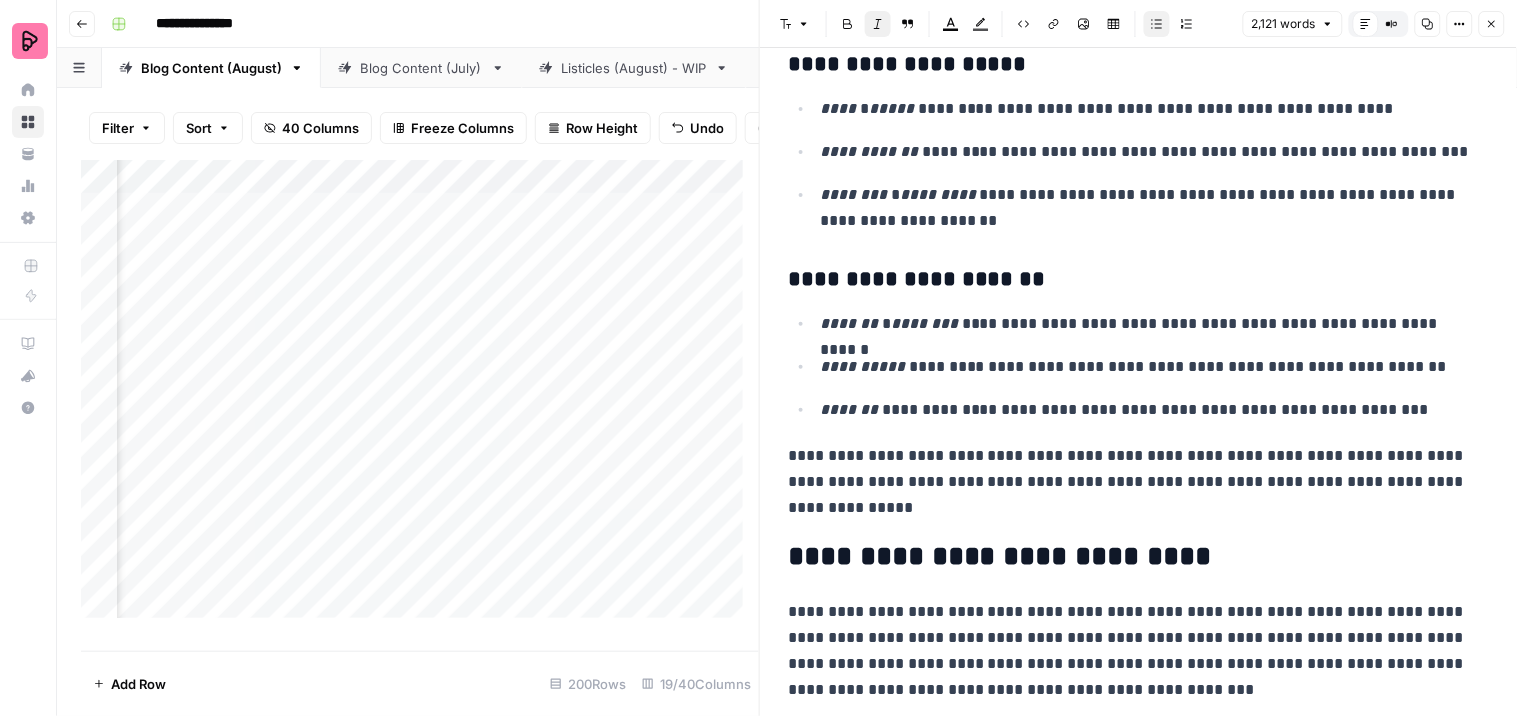 click 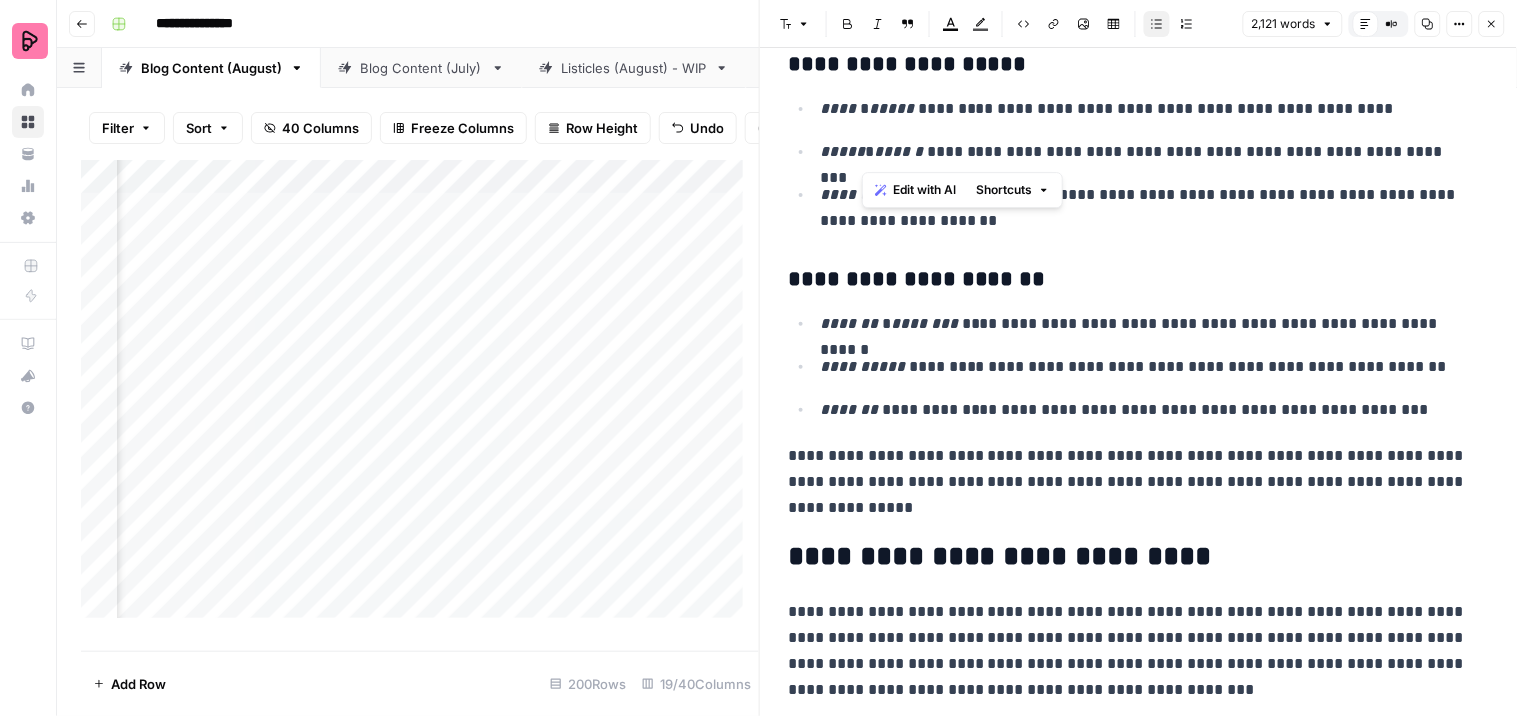 click on "**********" at bounding box center [1130, 280] 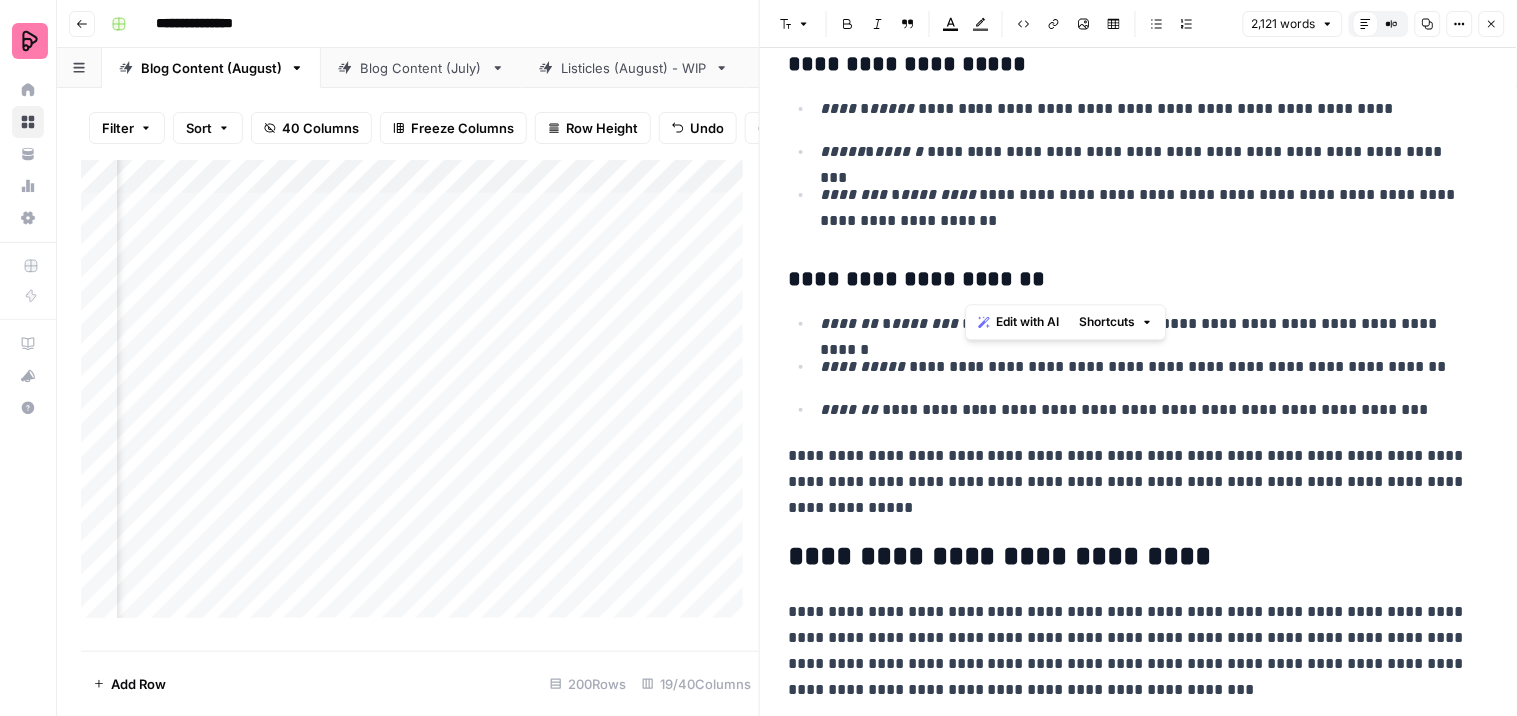 click on "**********" at bounding box center (1146, 152) 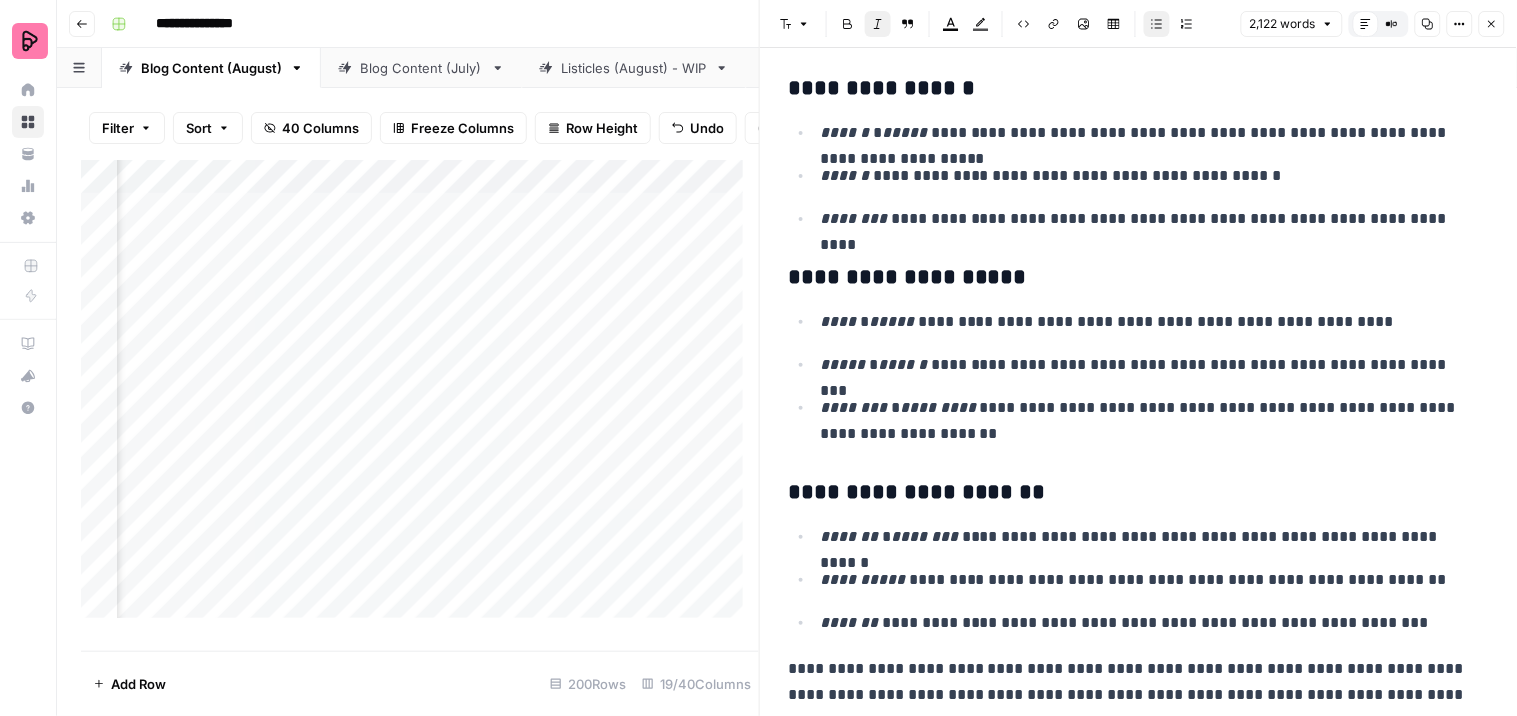 scroll, scrollTop: 1544, scrollLeft: 0, axis: vertical 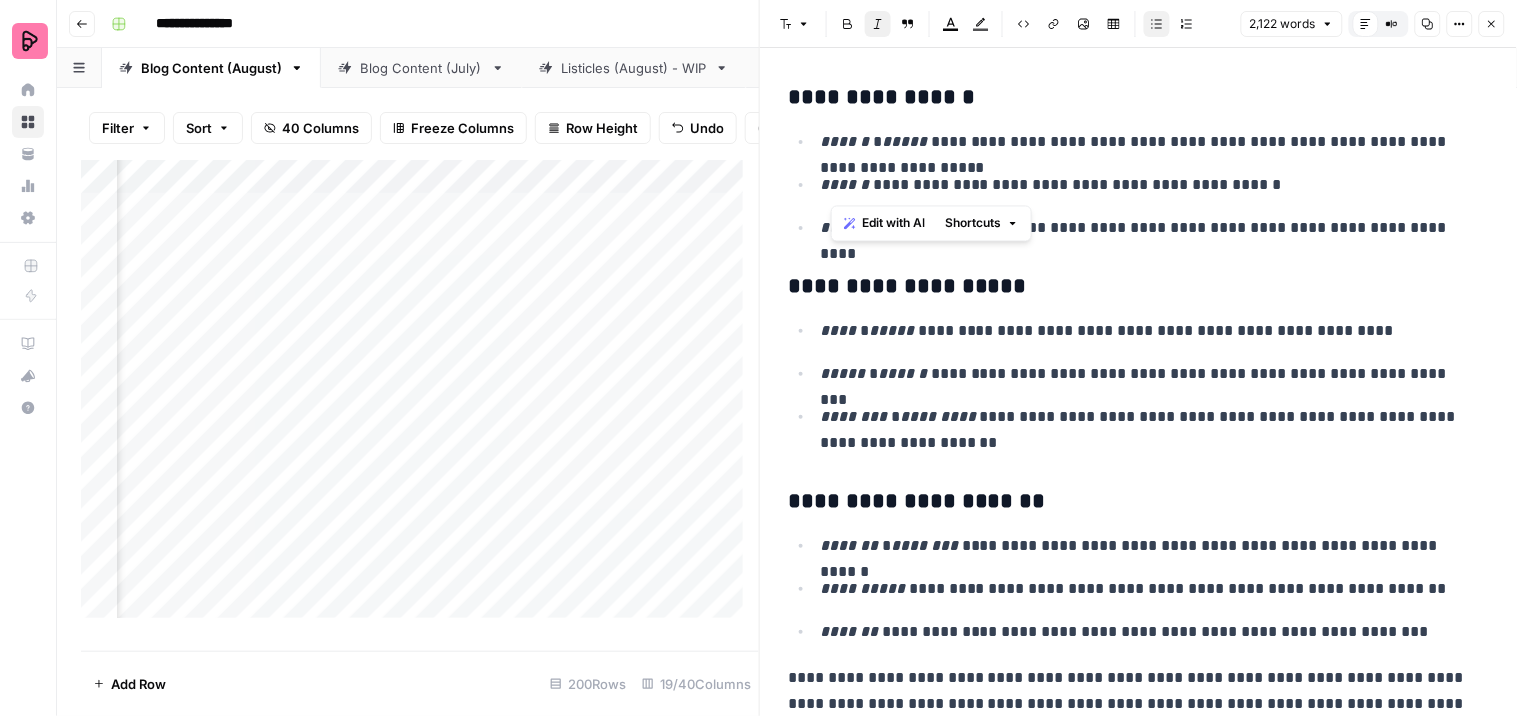 click on "******" at bounding box center [844, 184] 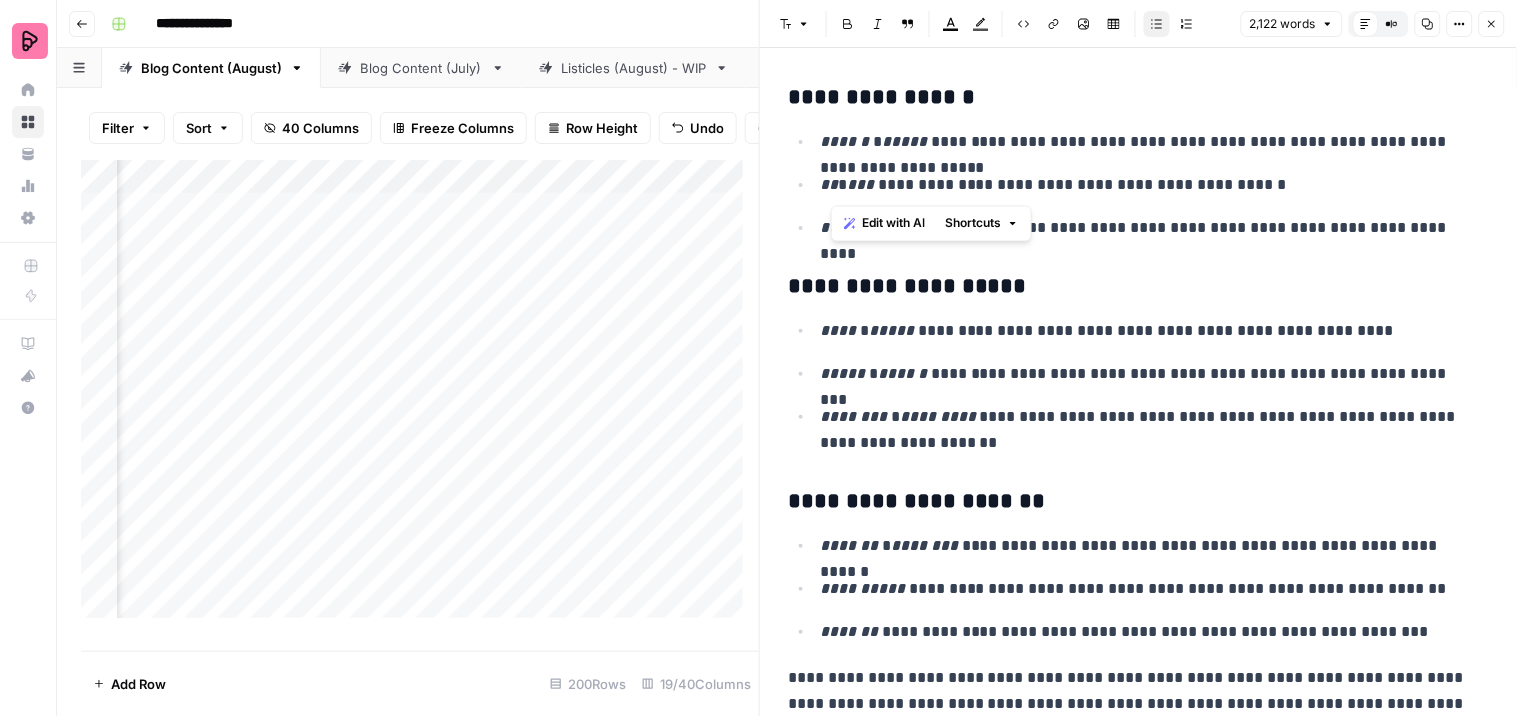 click on "**********" at bounding box center (1146, 185) 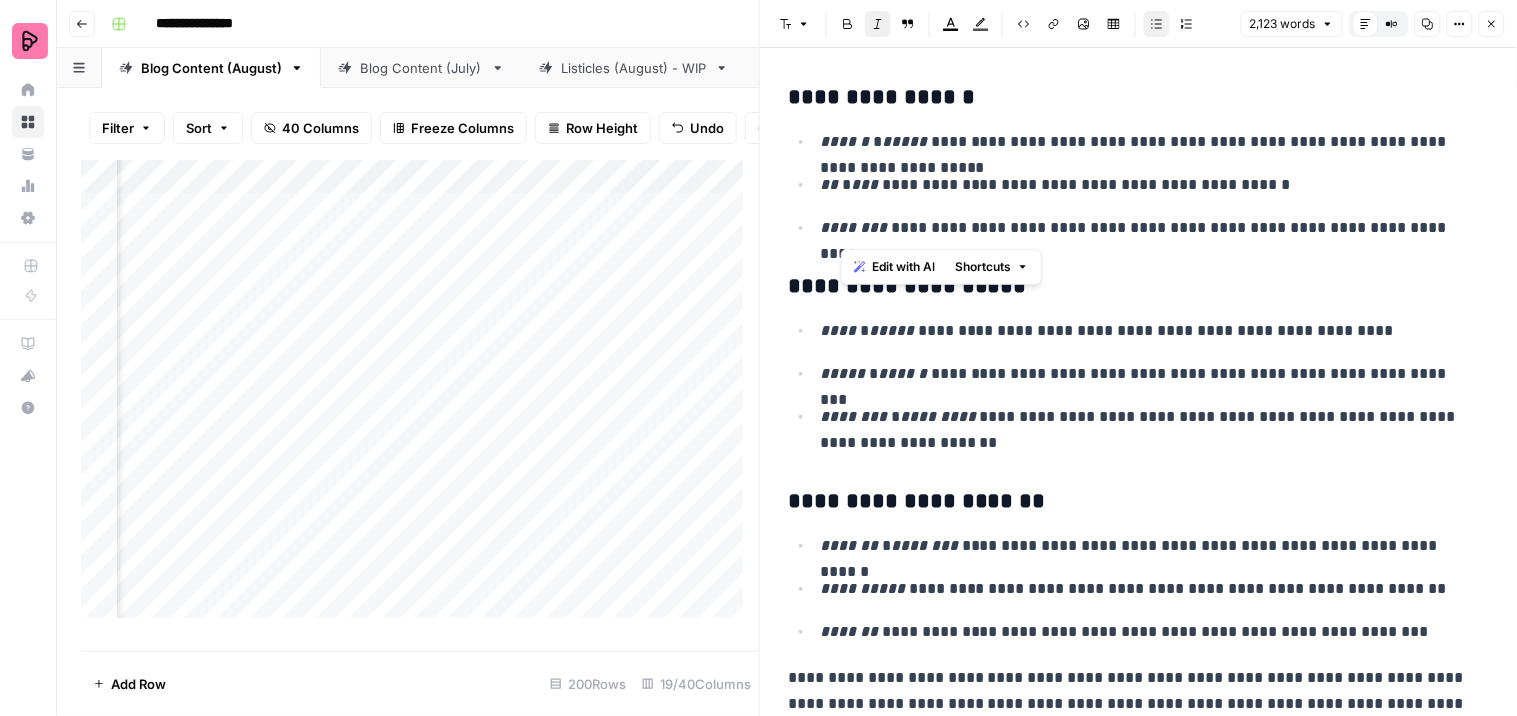 click on "********" at bounding box center [853, 227] 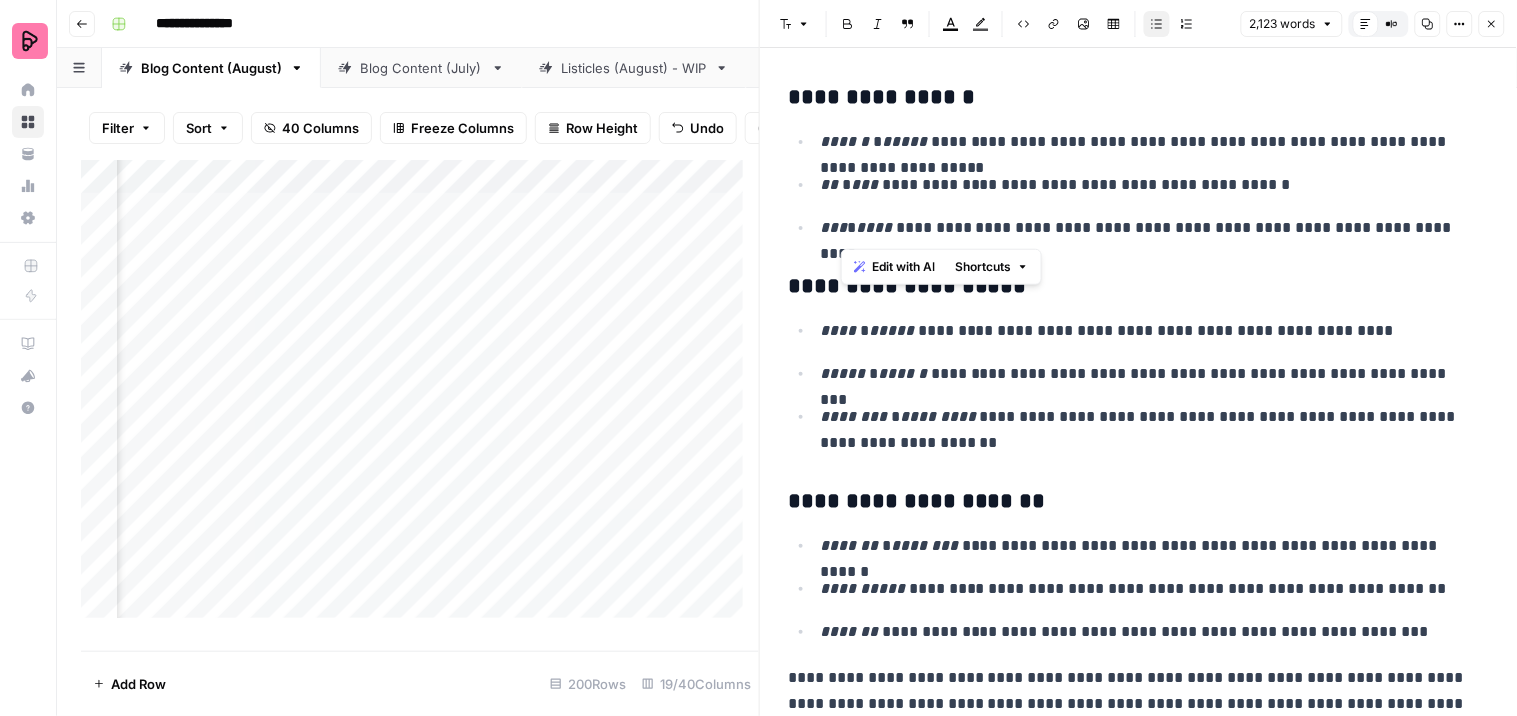 click on "**********" at bounding box center (1146, 228) 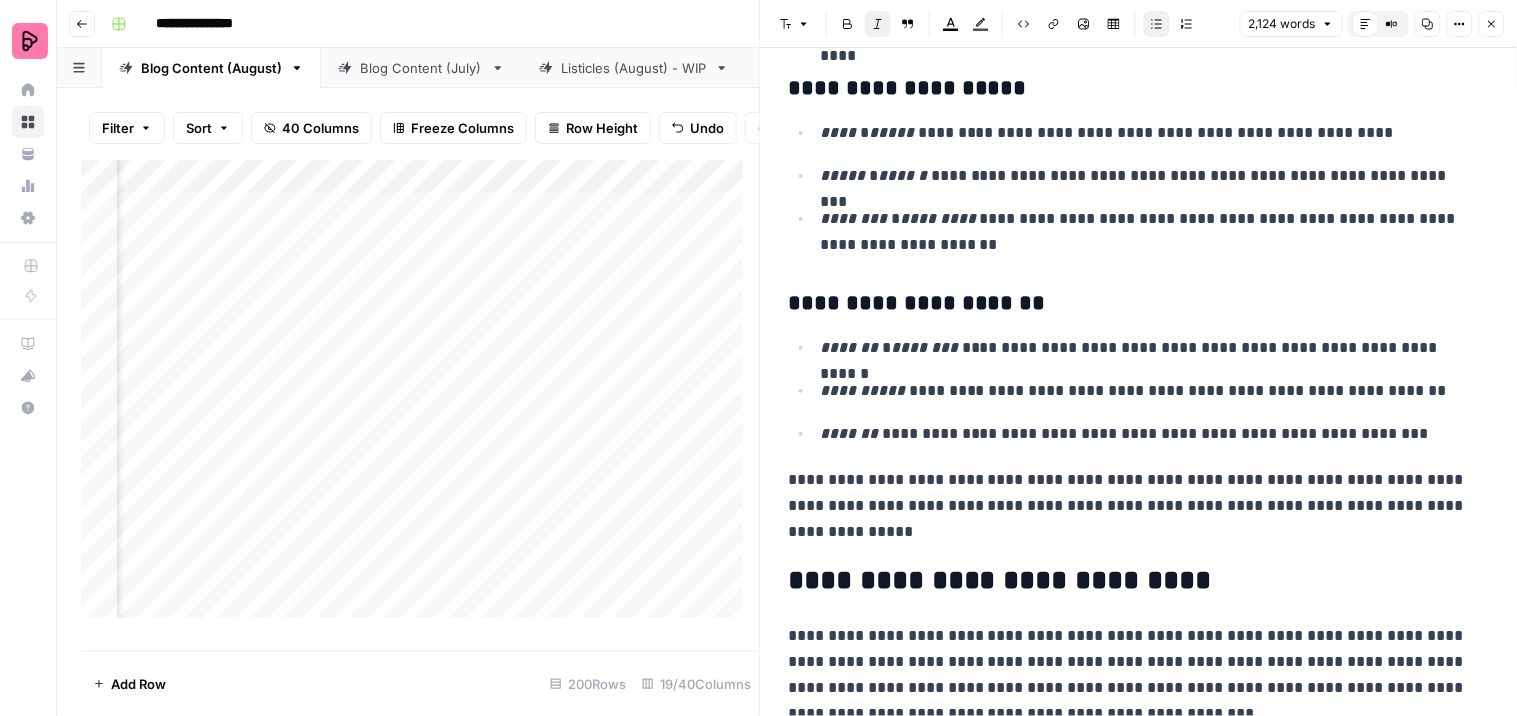 scroll, scrollTop: 1766, scrollLeft: 0, axis: vertical 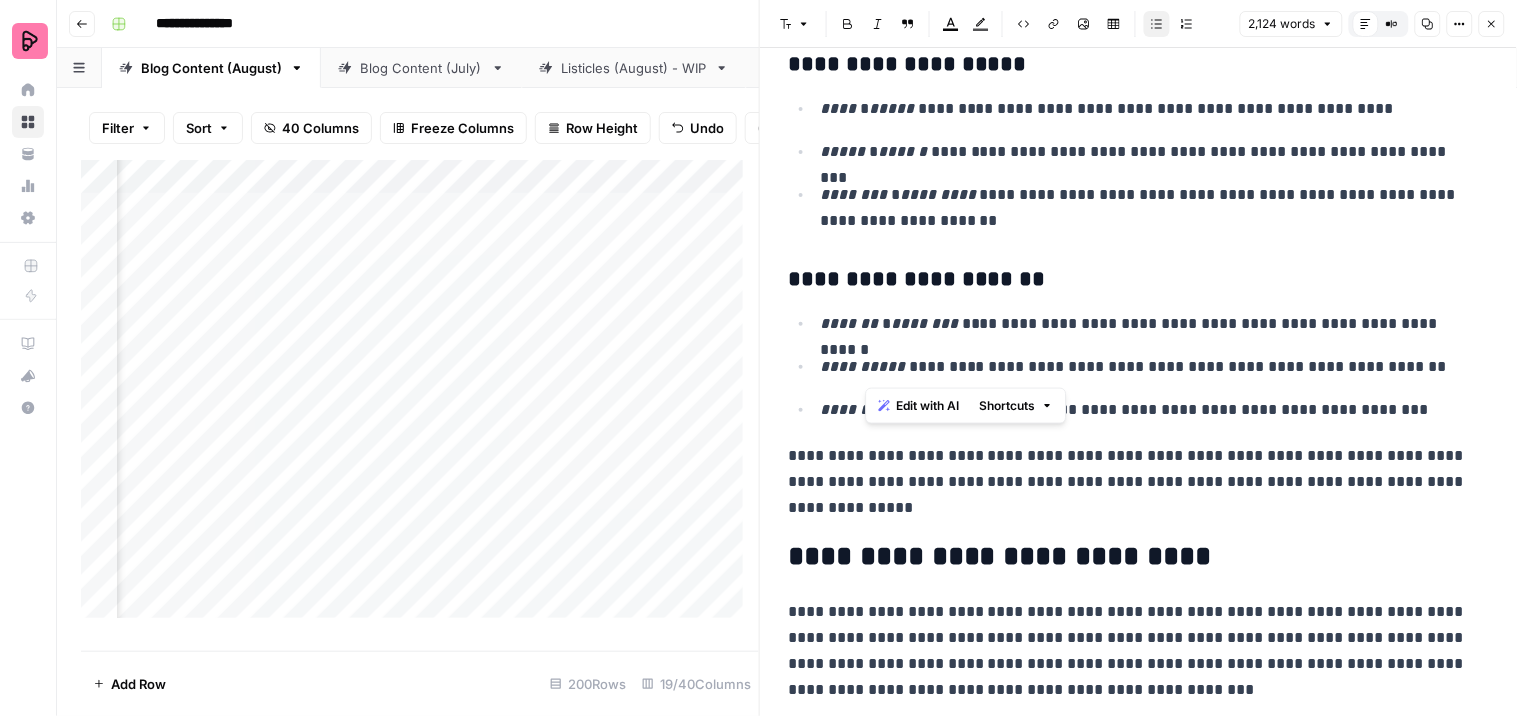 click on "**********" at bounding box center (1146, 367) 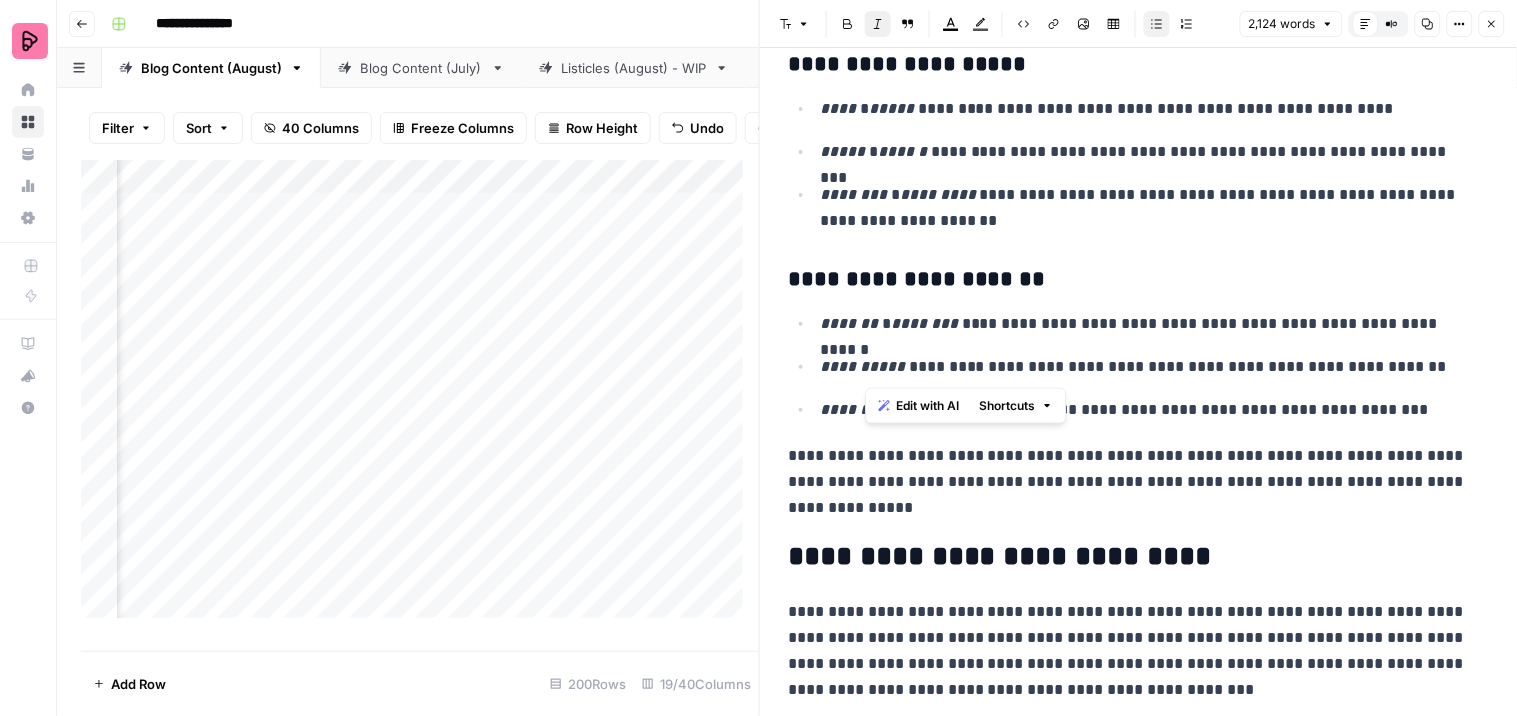 click 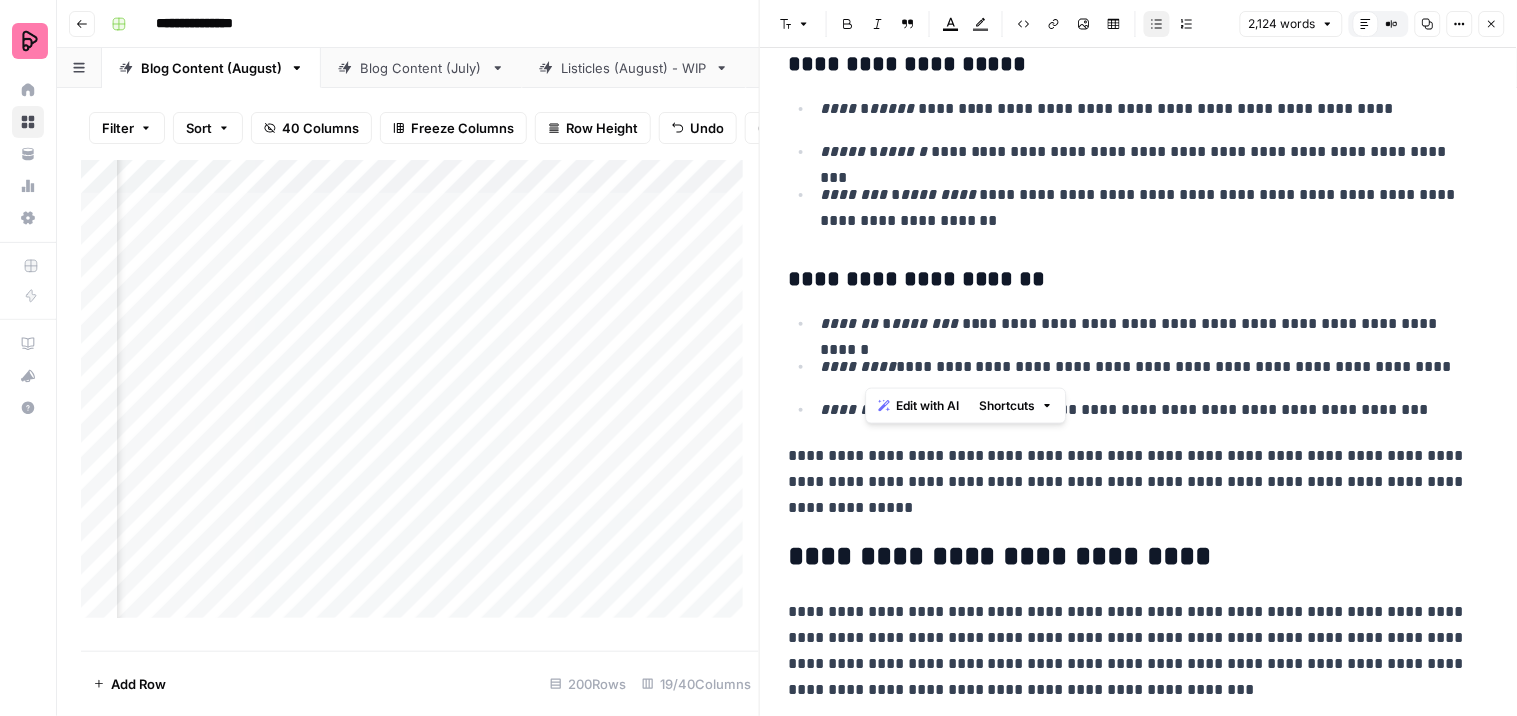 click on "**********" at bounding box center [1146, 367] 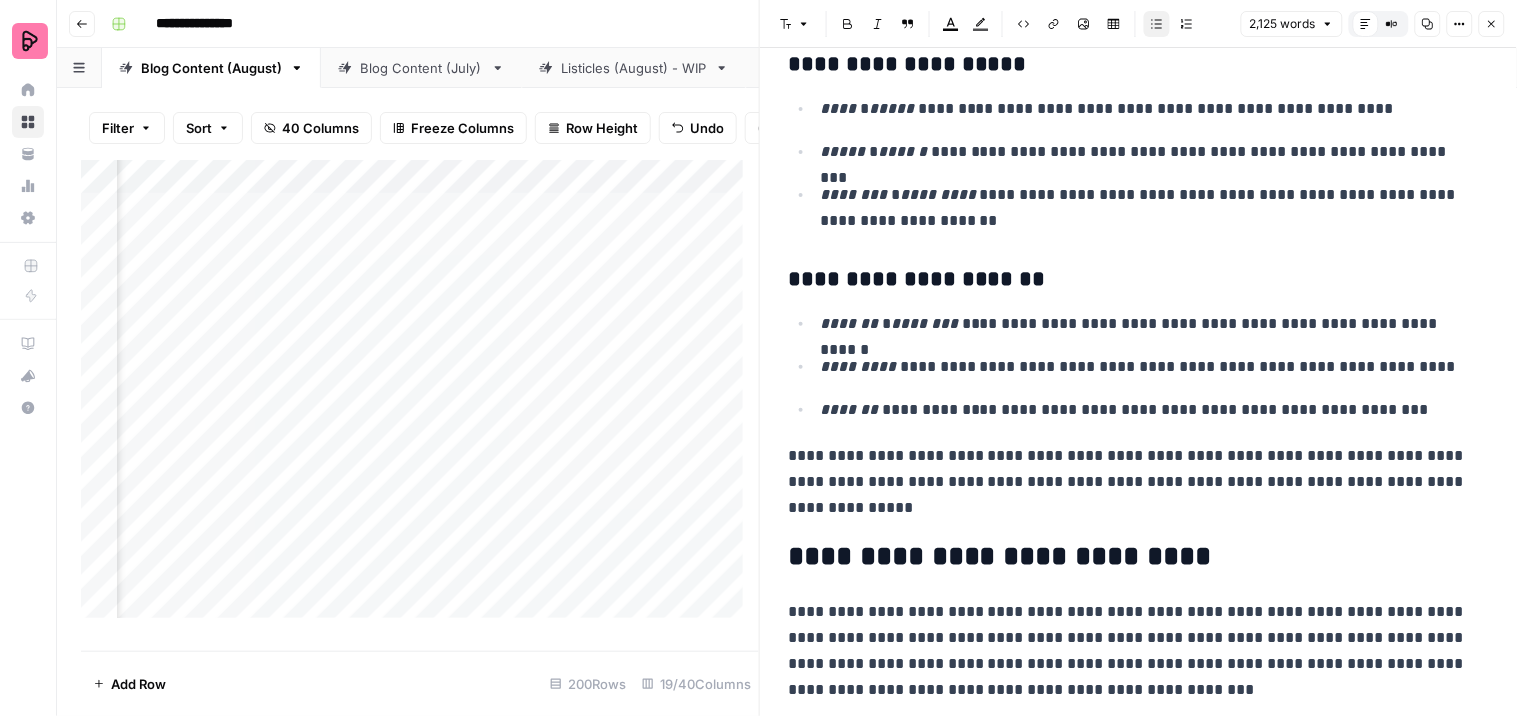 click on "**********" at bounding box center (1146, 367) 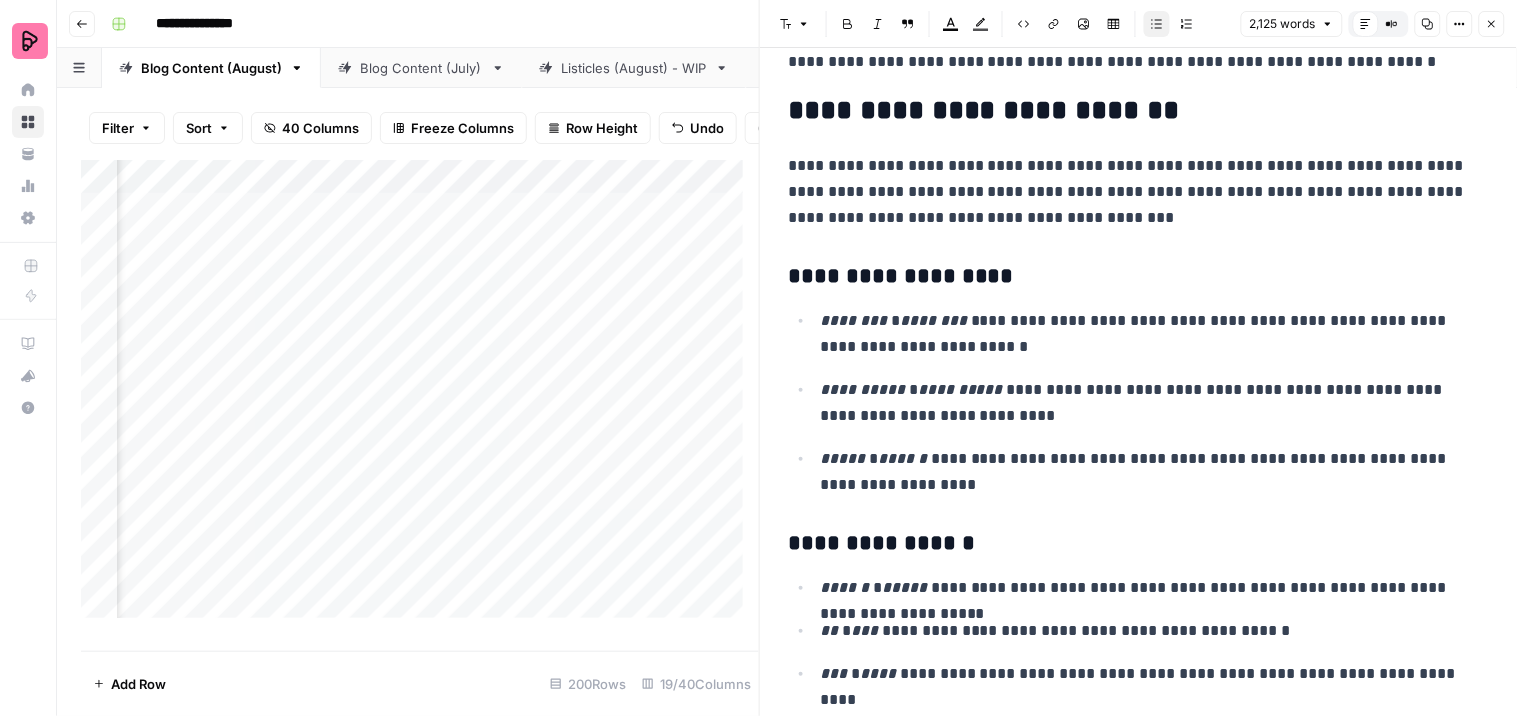 scroll, scrollTop: 655, scrollLeft: 0, axis: vertical 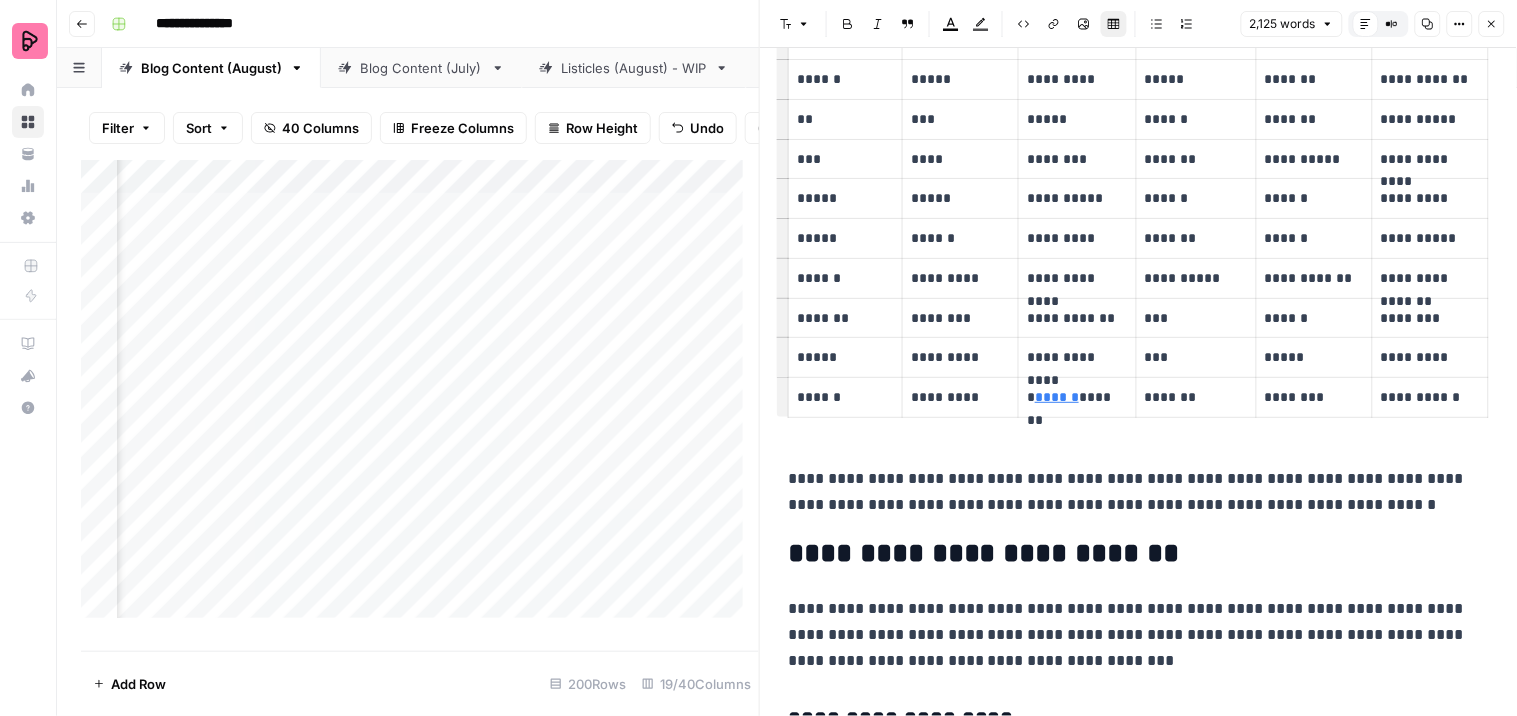 click on "*********" at bounding box center (959, 357) 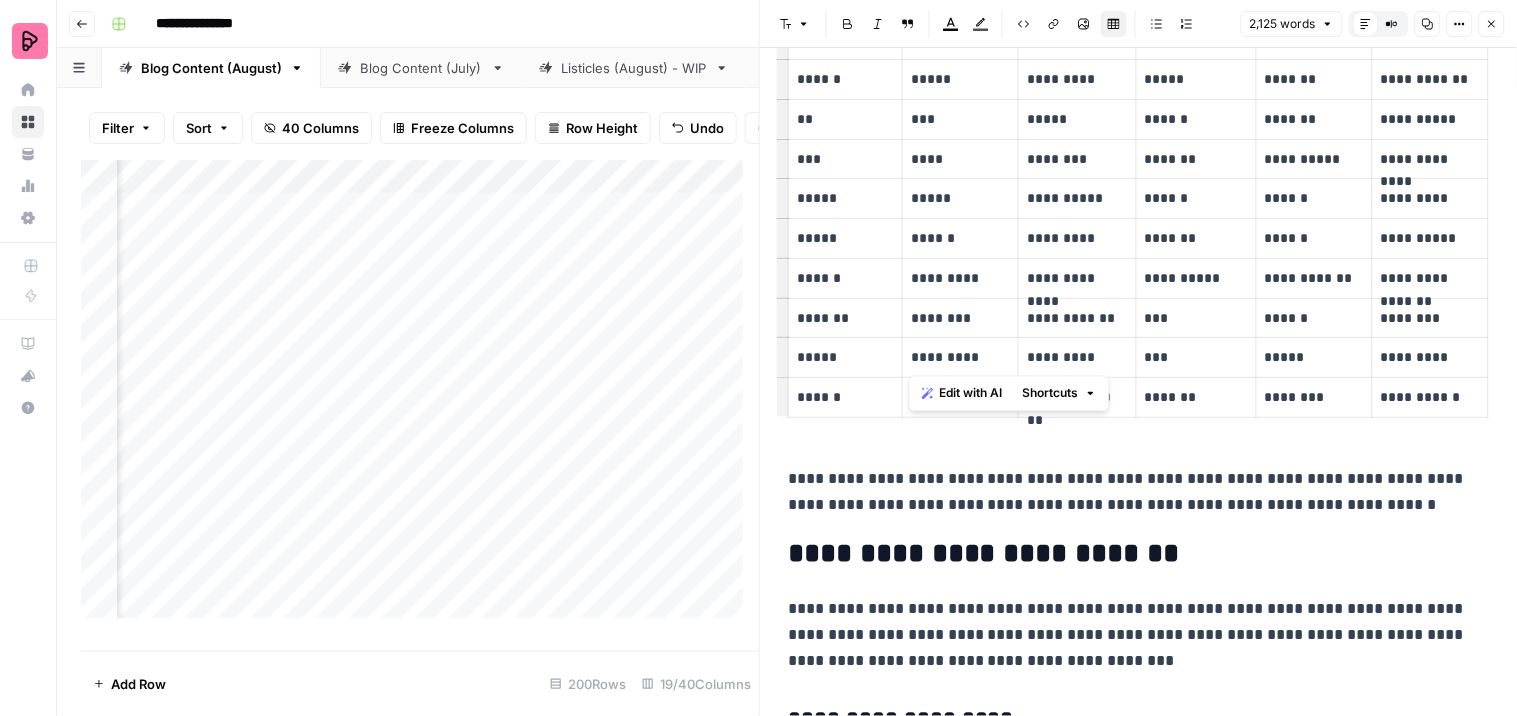 drag, startPoint x: 942, startPoint y: 355, endPoint x: 908, endPoint y: 351, distance: 34.234486 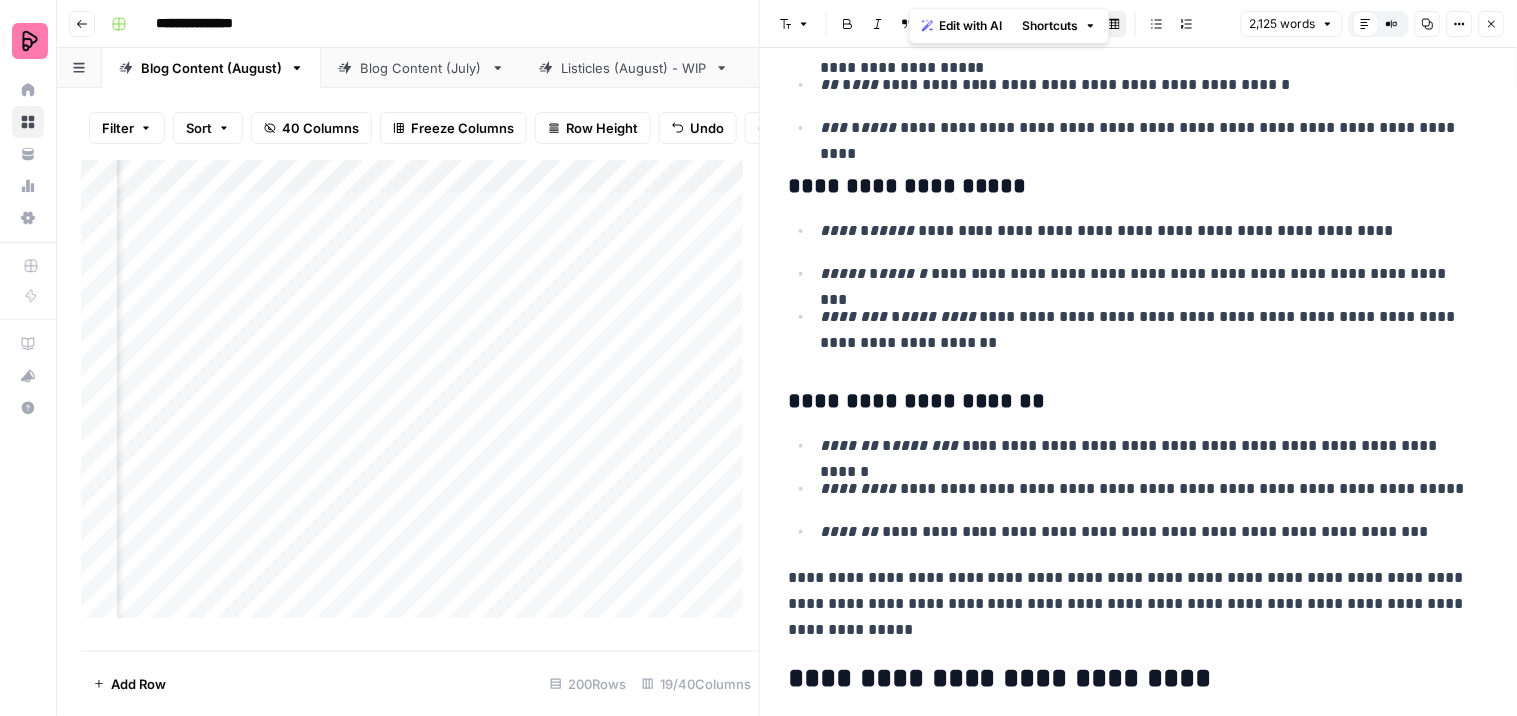 scroll, scrollTop: 1766, scrollLeft: 0, axis: vertical 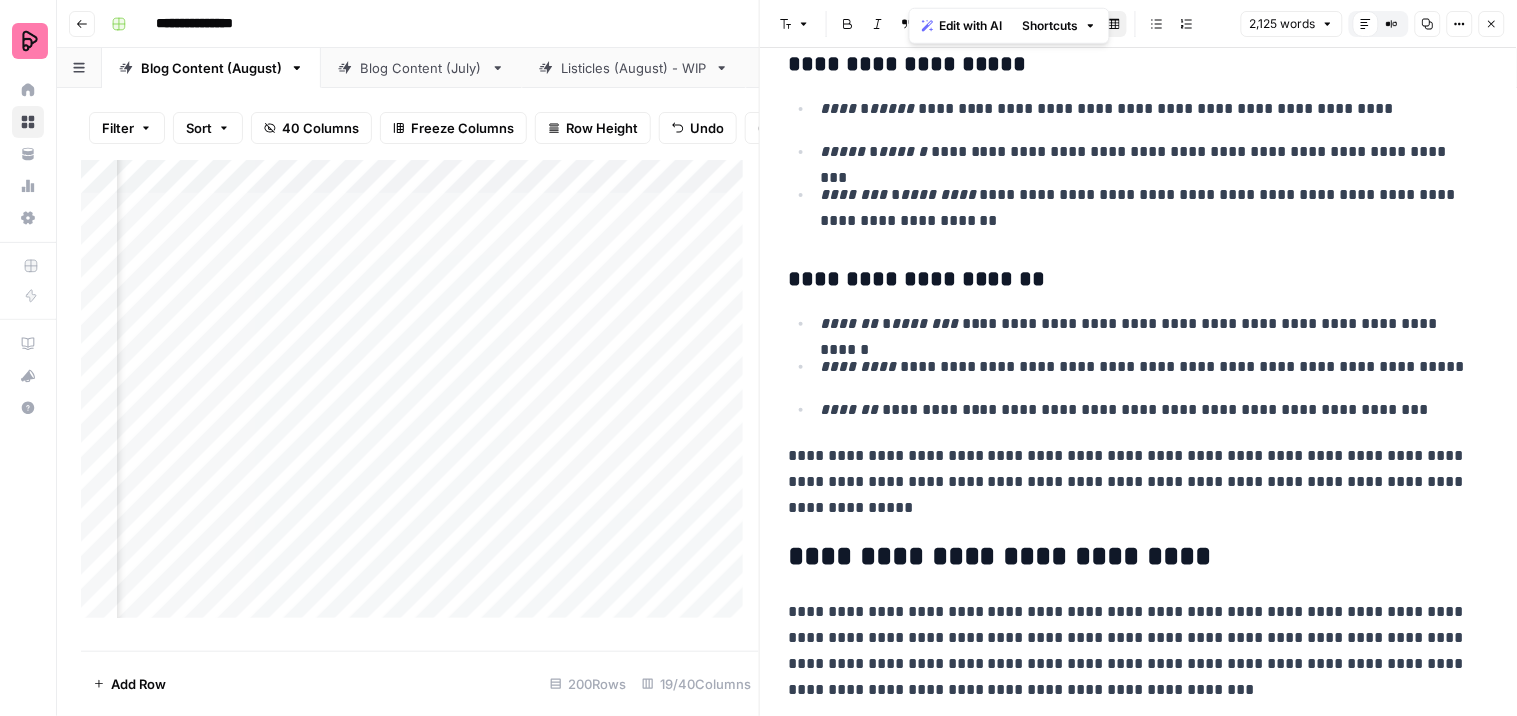 click on "**********" at bounding box center (1146, 367) 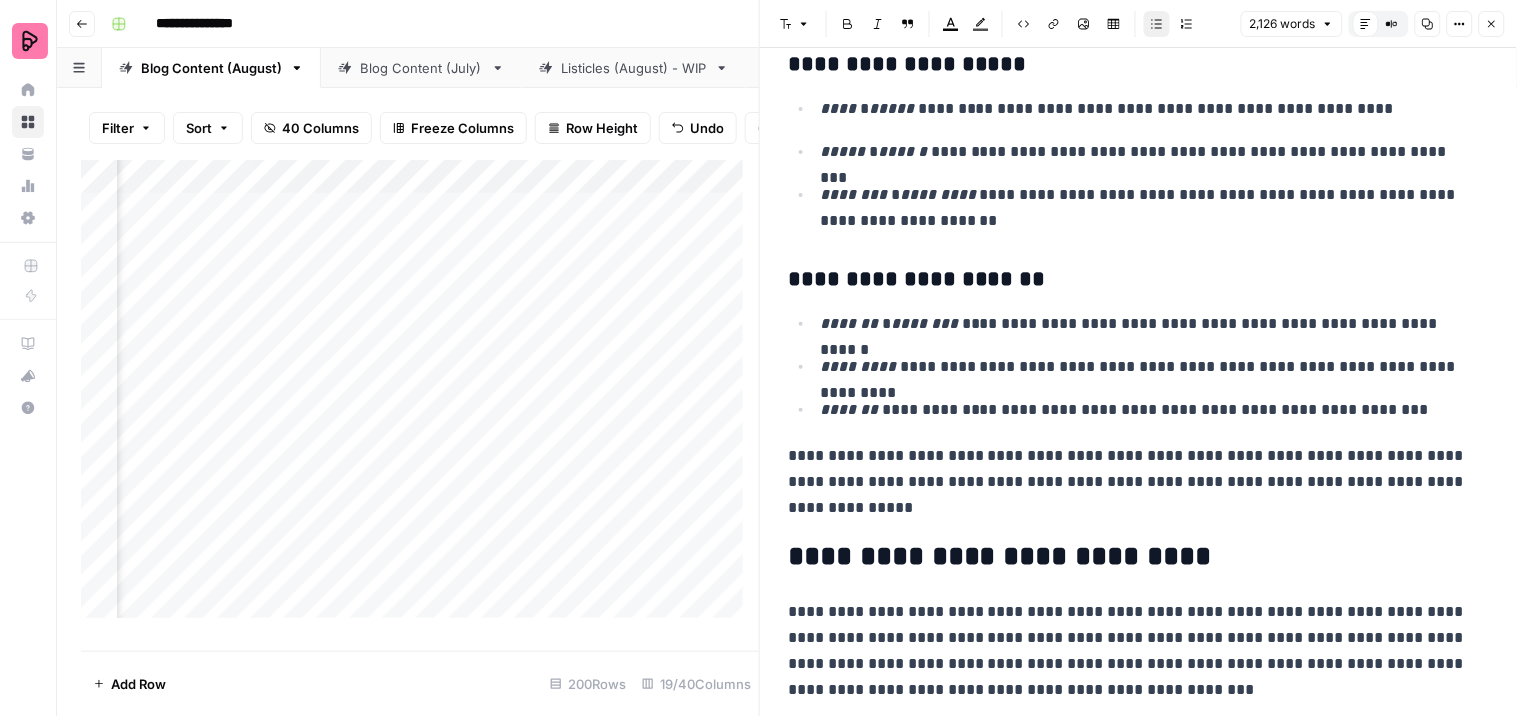 click on "**********" at bounding box center [1146, 367] 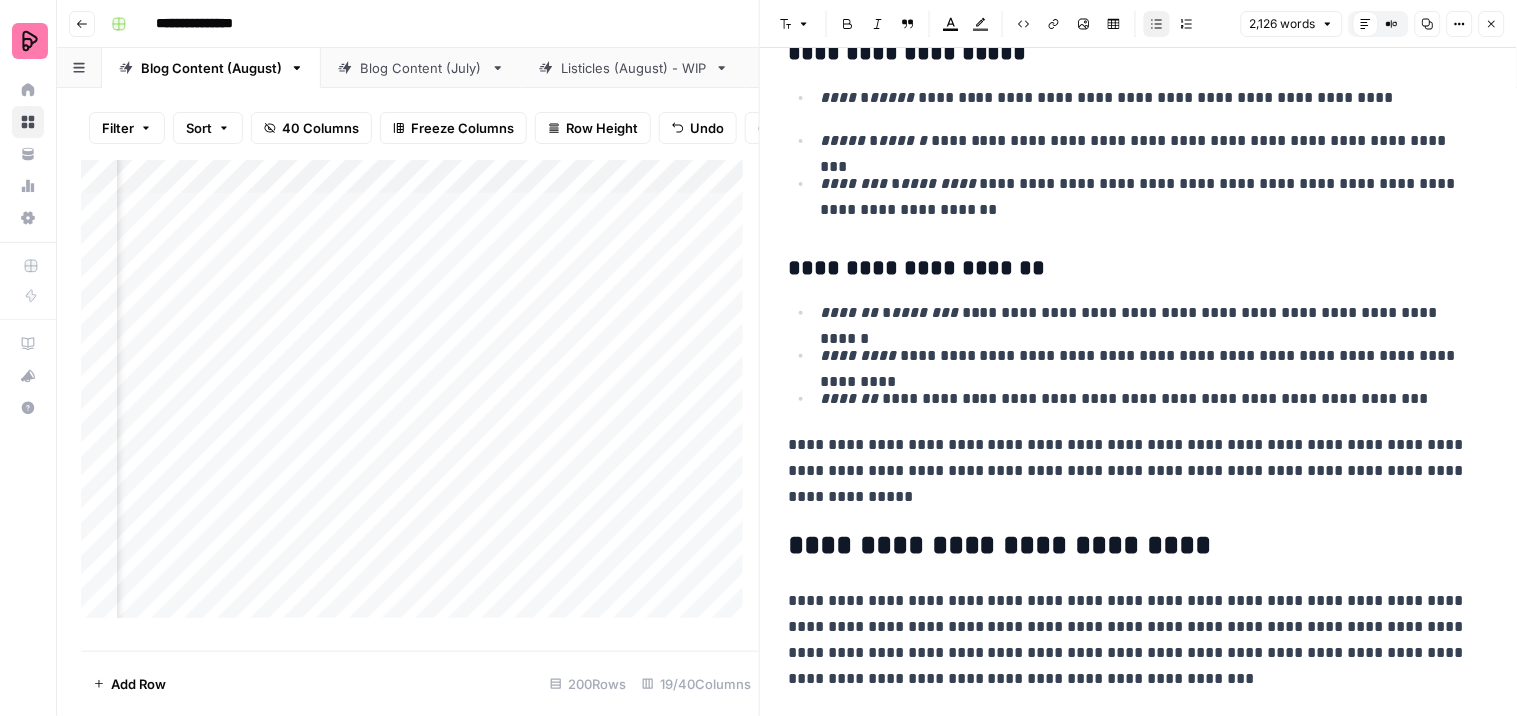scroll, scrollTop: 1766, scrollLeft: 0, axis: vertical 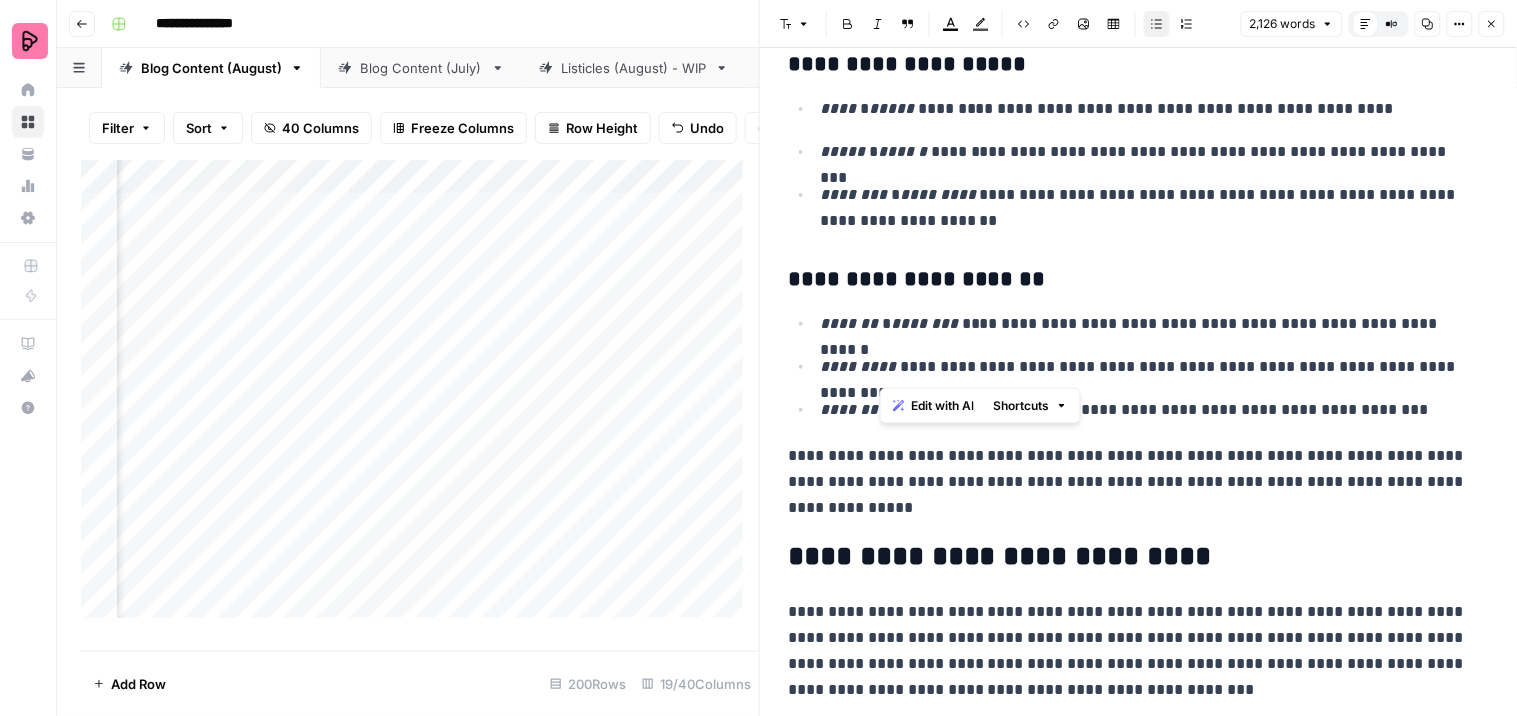 drag, startPoint x: 965, startPoint y: 372, endPoint x: 890, endPoint y: 372, distance: 75 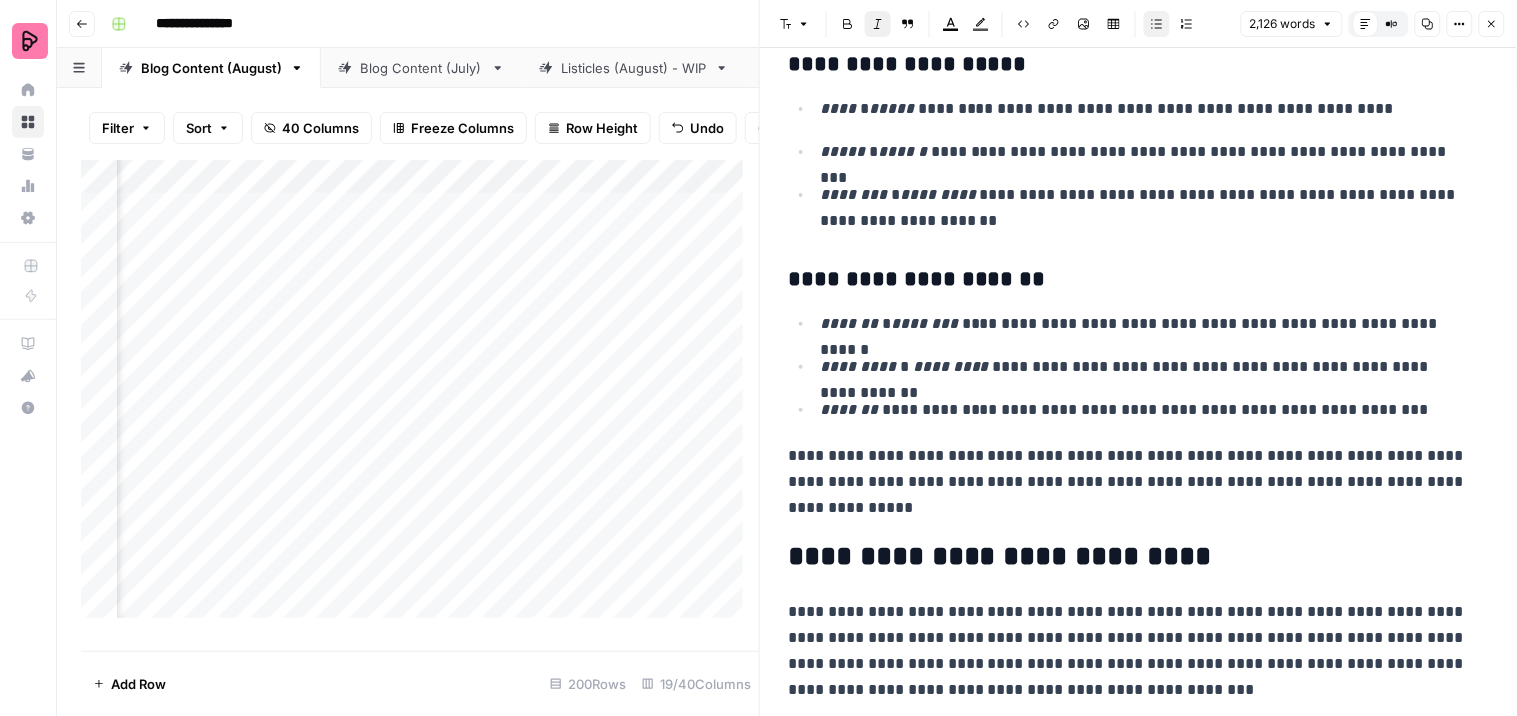click on "**********" at bounding box center [1138, 366] 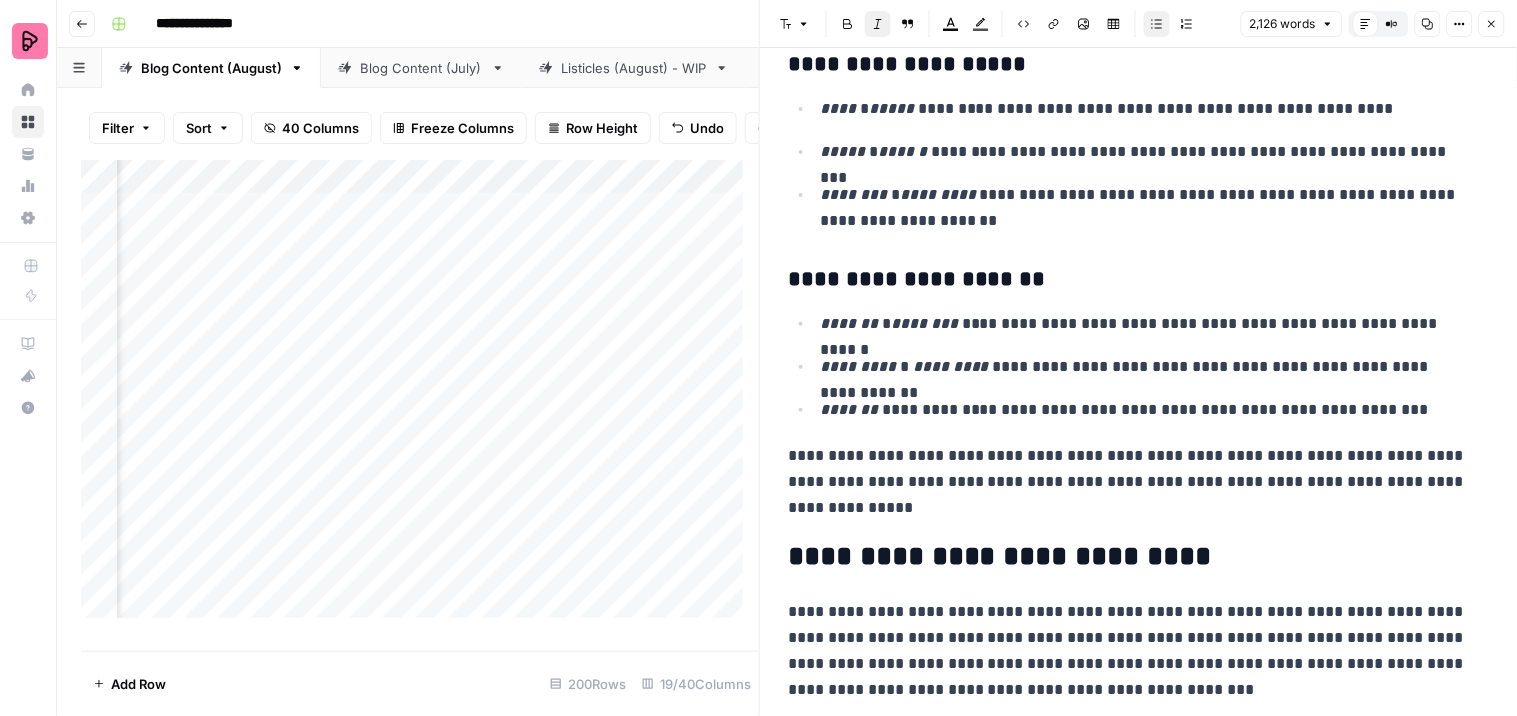 click on "**********" at bounding box center [1146, 367] 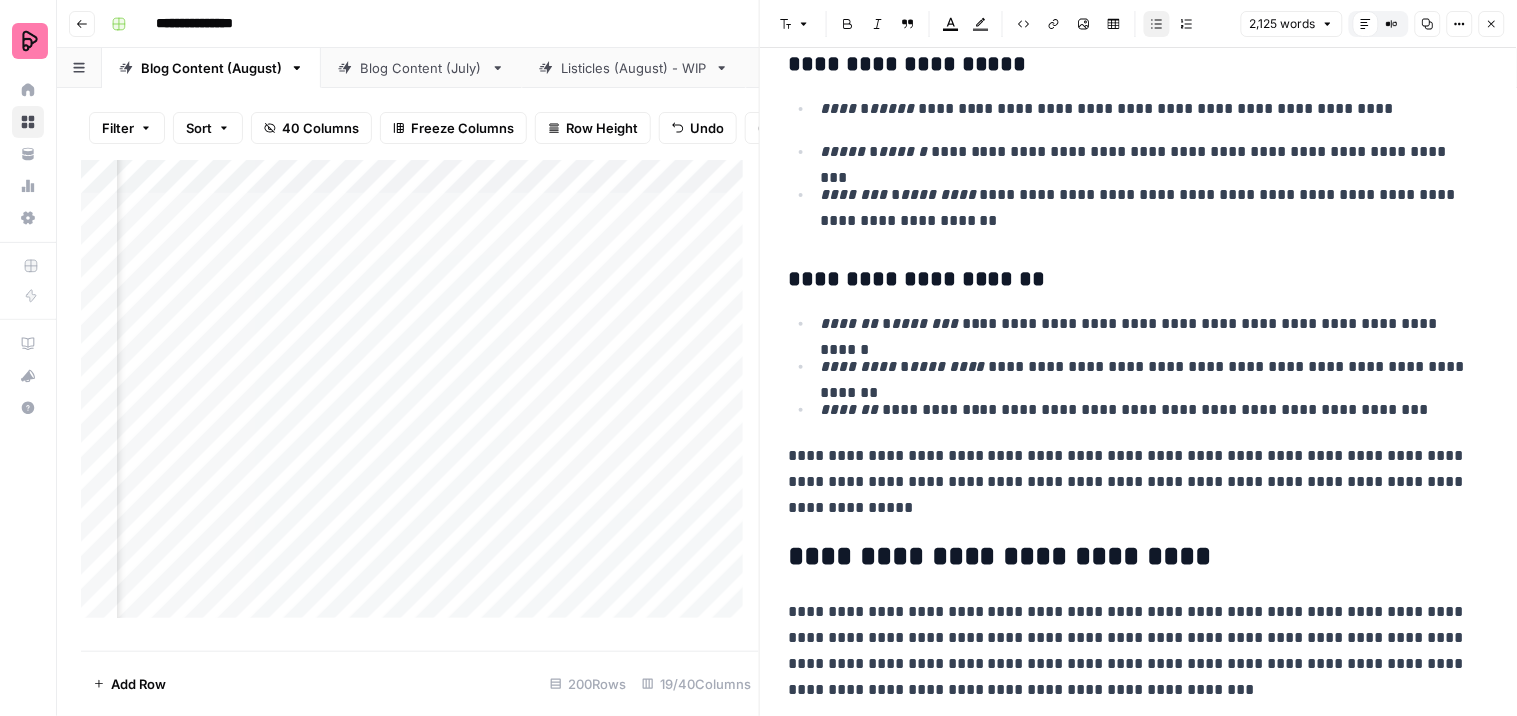 click on "**********" at bounding box center (1146, 410) 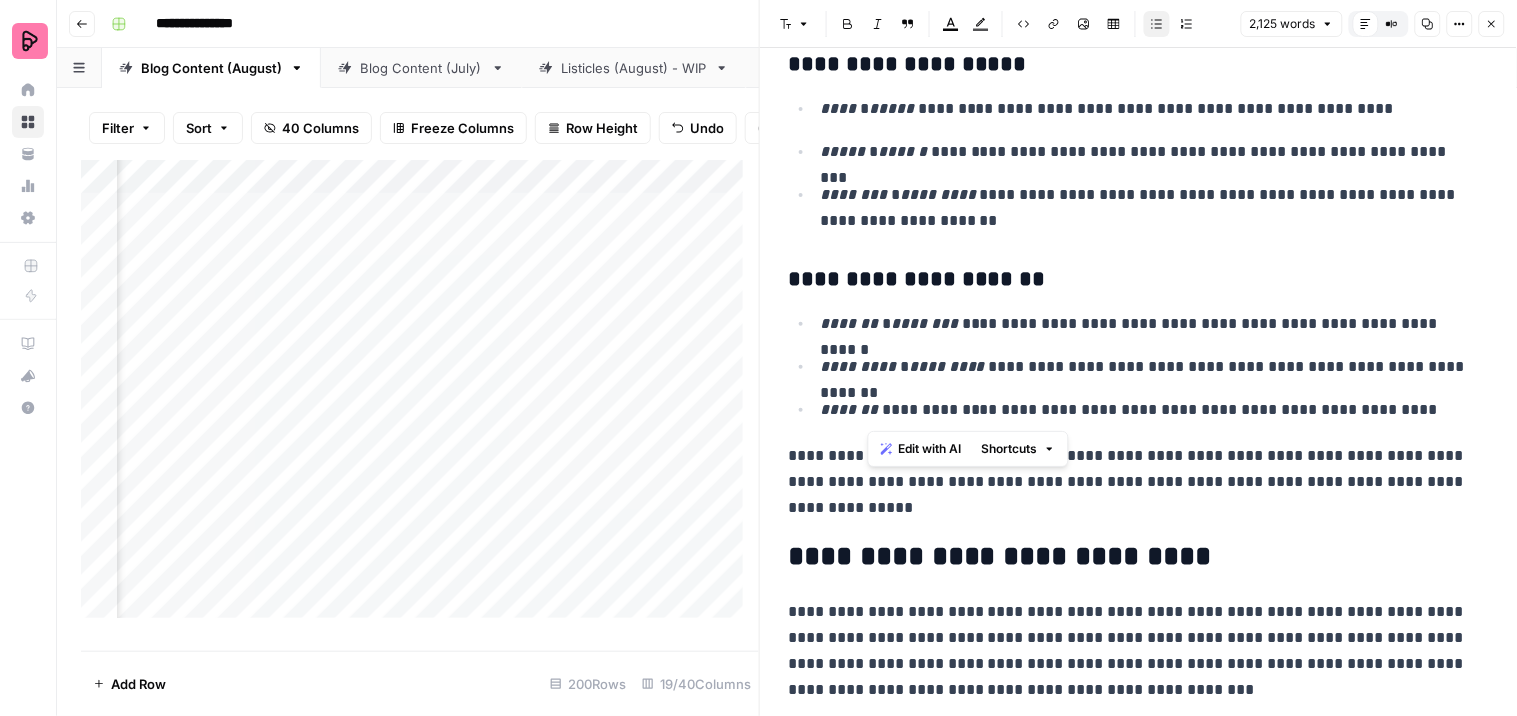 click on "**********" at bounding box center (1146, 410) 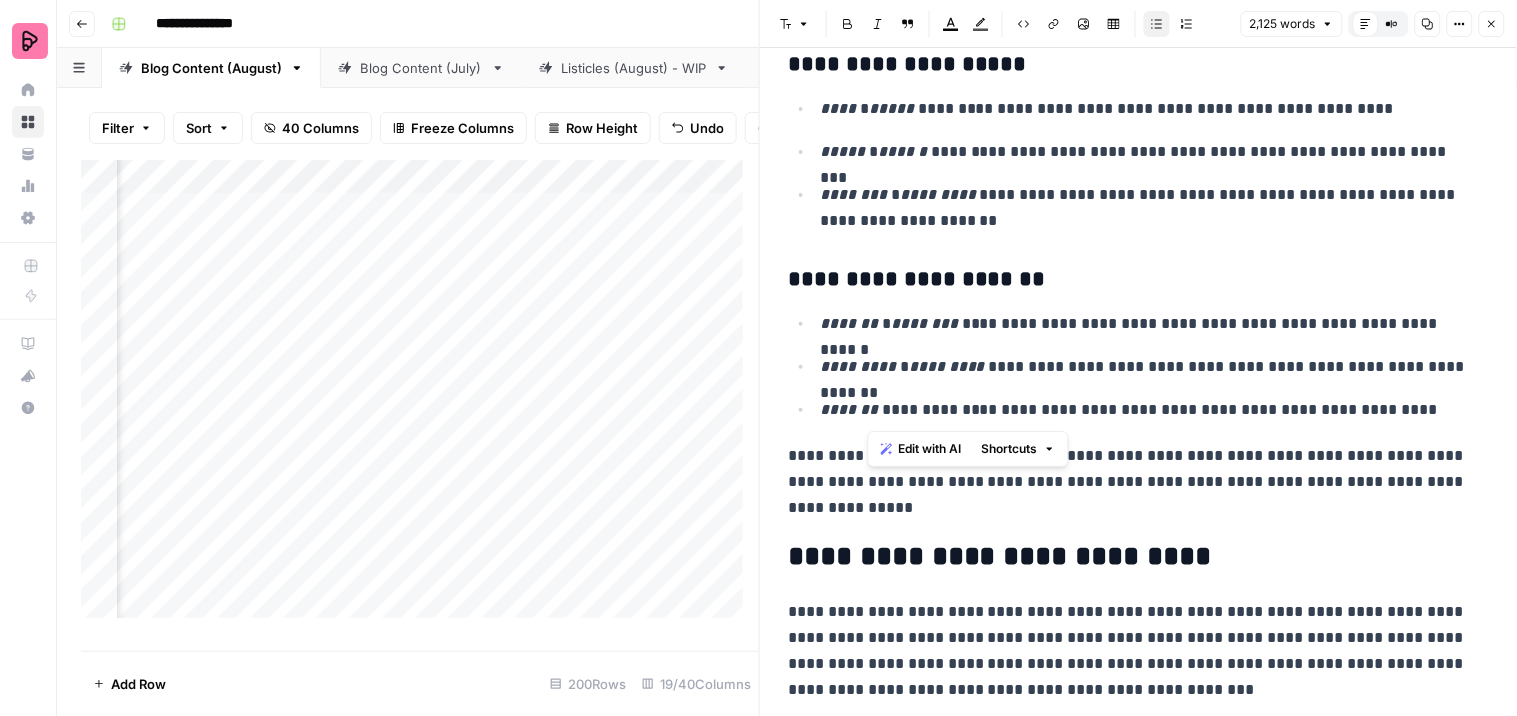 click on "**********" at bounding box center (1146, 410) 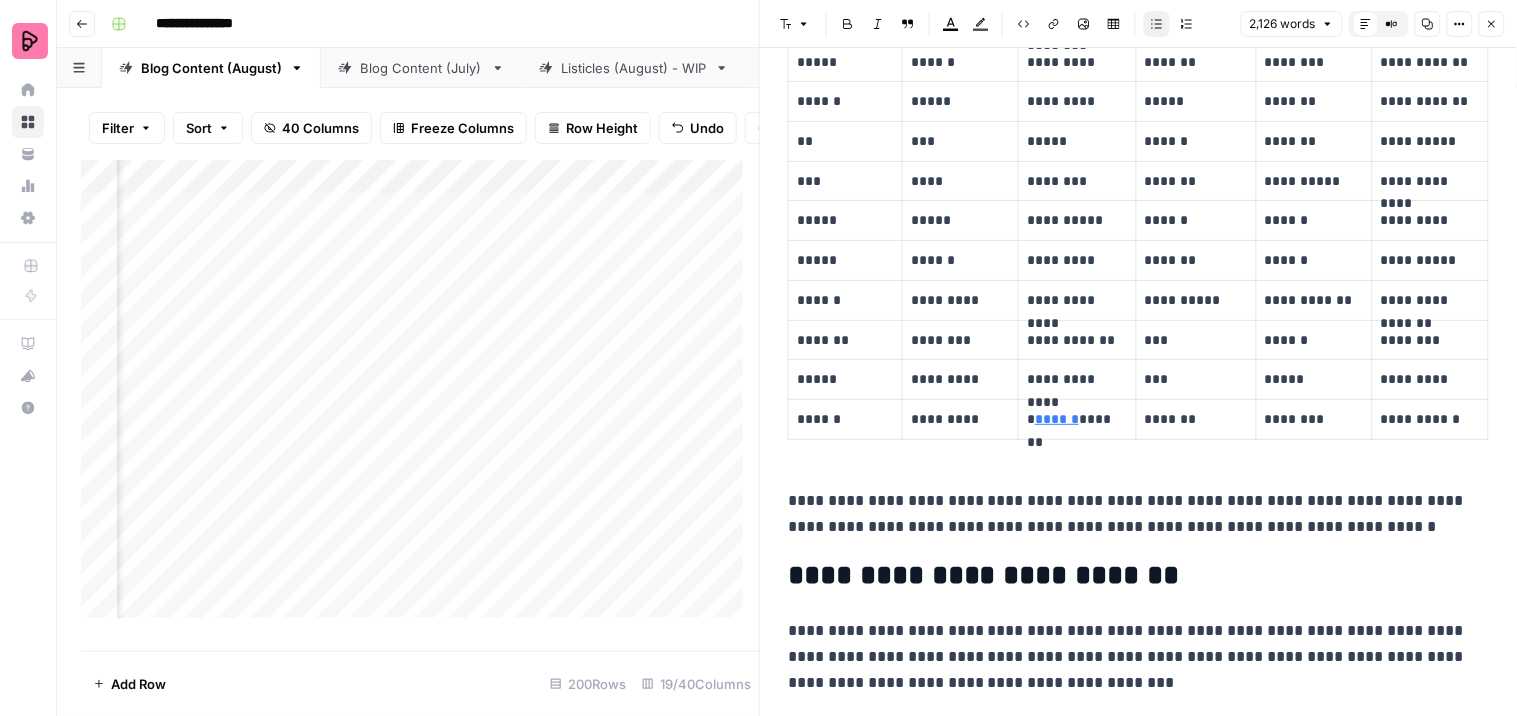 scroll, scrollTop: 544, scrollLeft: 0, axis: vertical 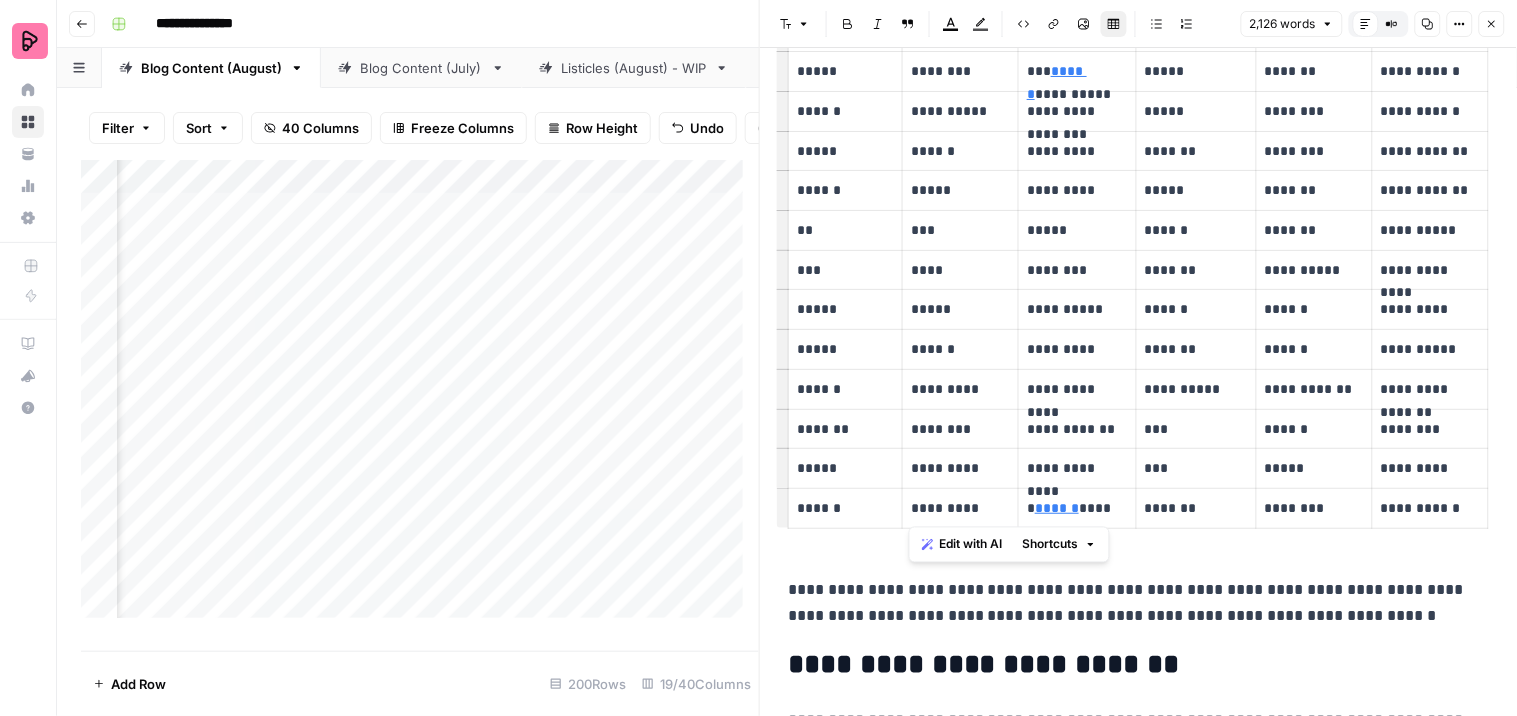drag, startPoint x: 977, startPoint y: 510, endPoint x: 905, endPoint y: 507, distance: 72.06247 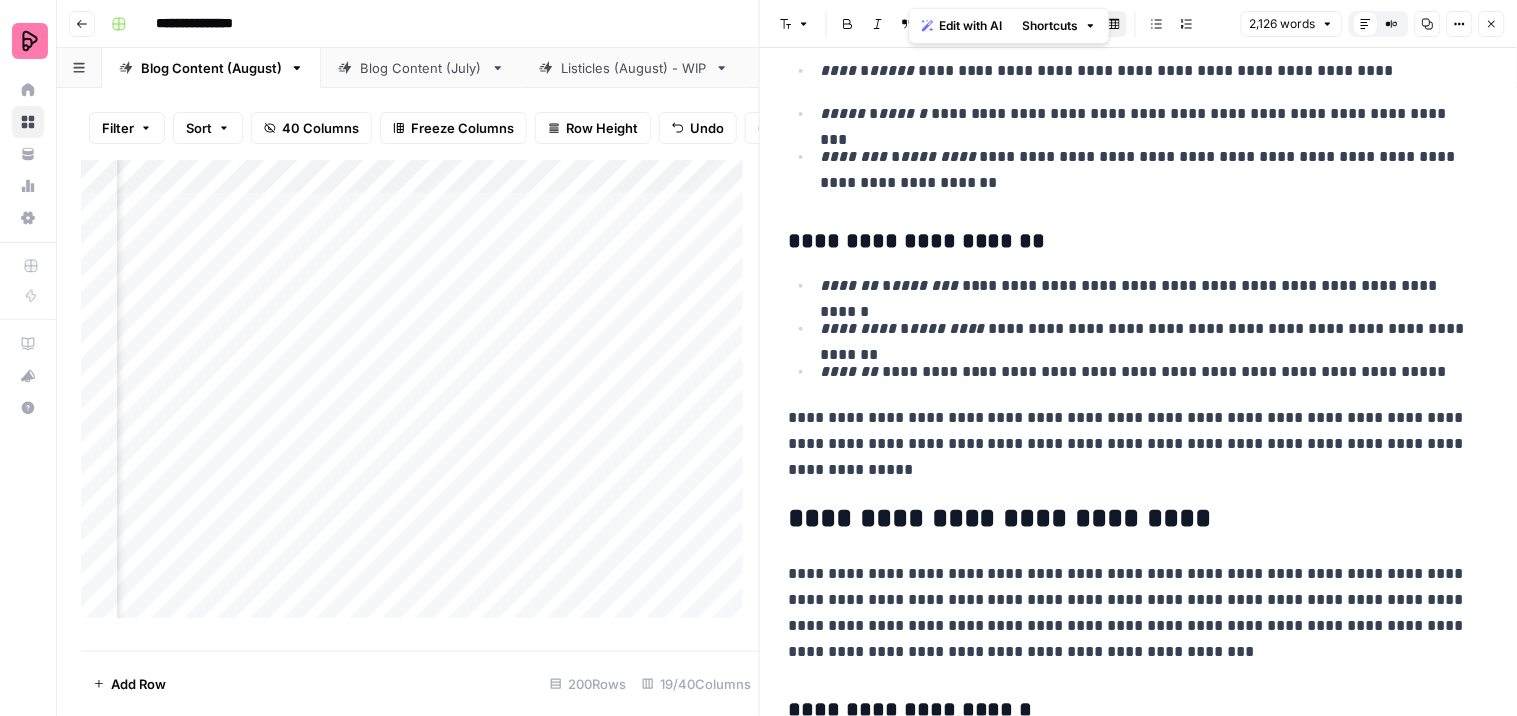 scroll, scrollTop: 1877, scrollLeft: 0, axis: vertical 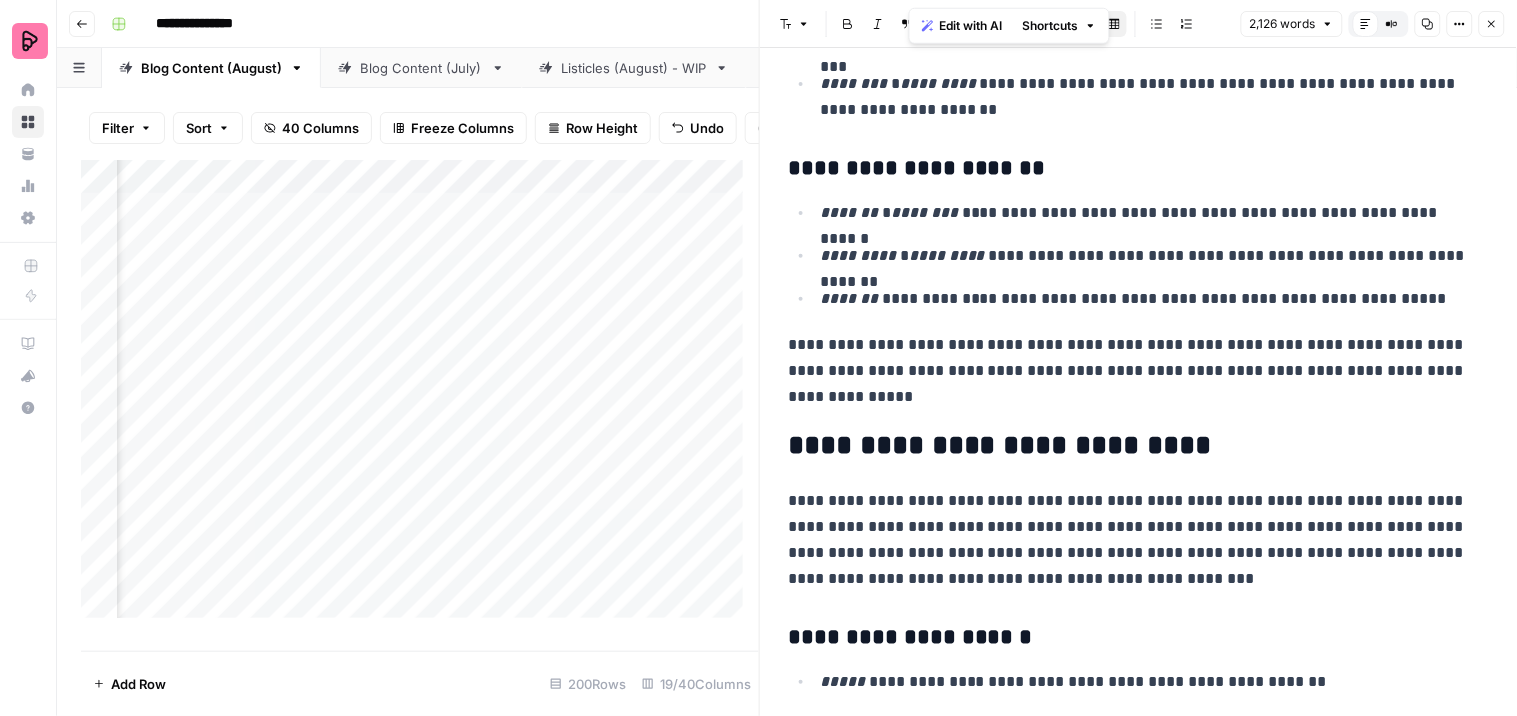 click on "**********" at bounding box center [1146, 299] 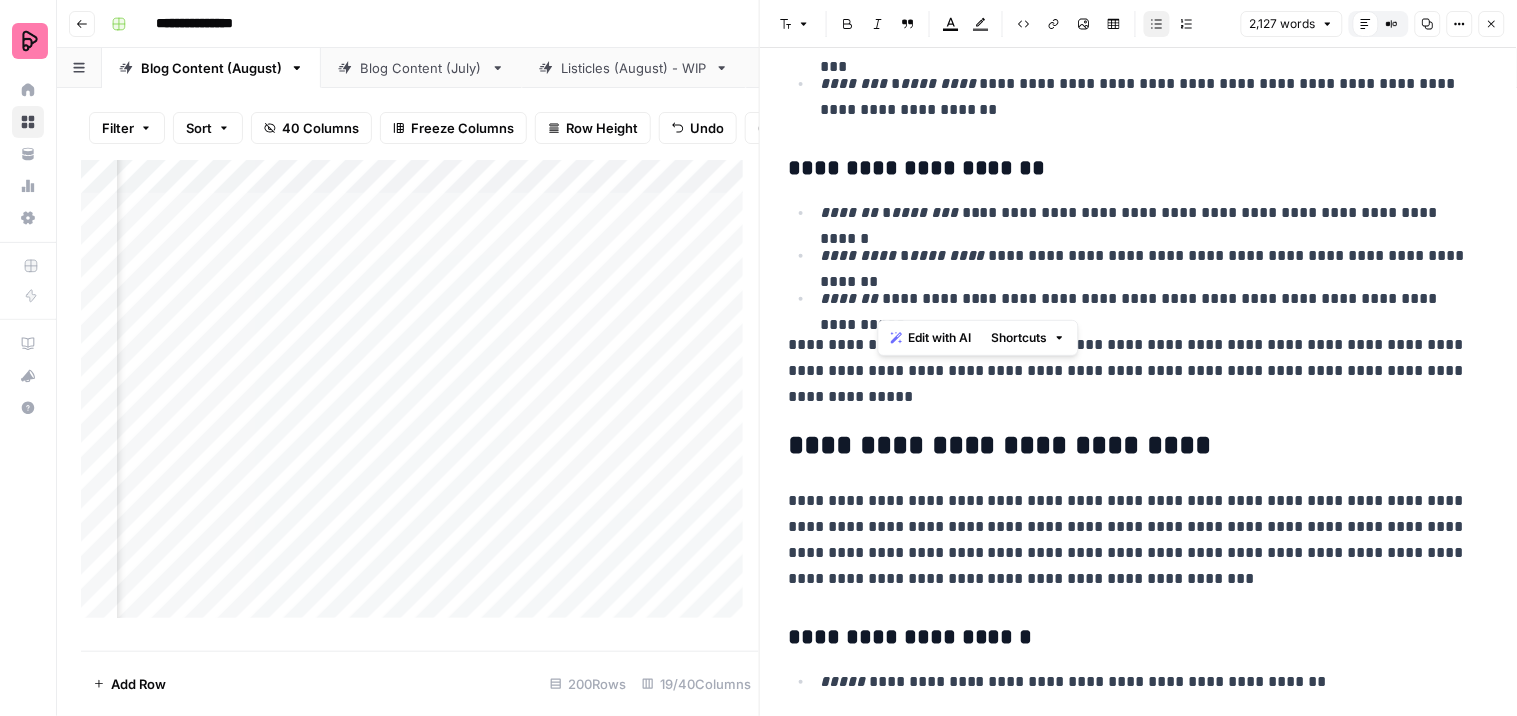 drag, startPoint x: 955, startPoint y: 303, endPoint x: 878, endPoint y: 306, distance: 77.05842 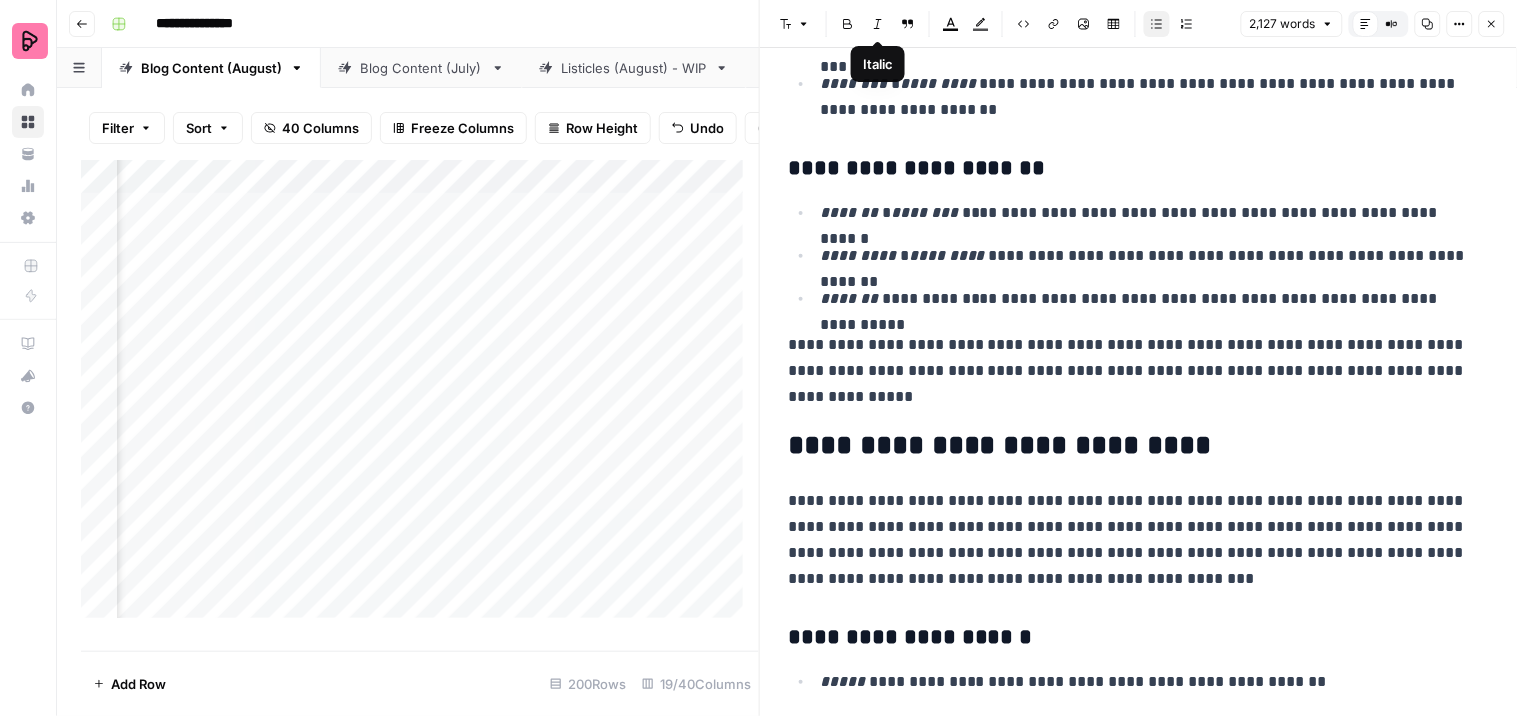 click 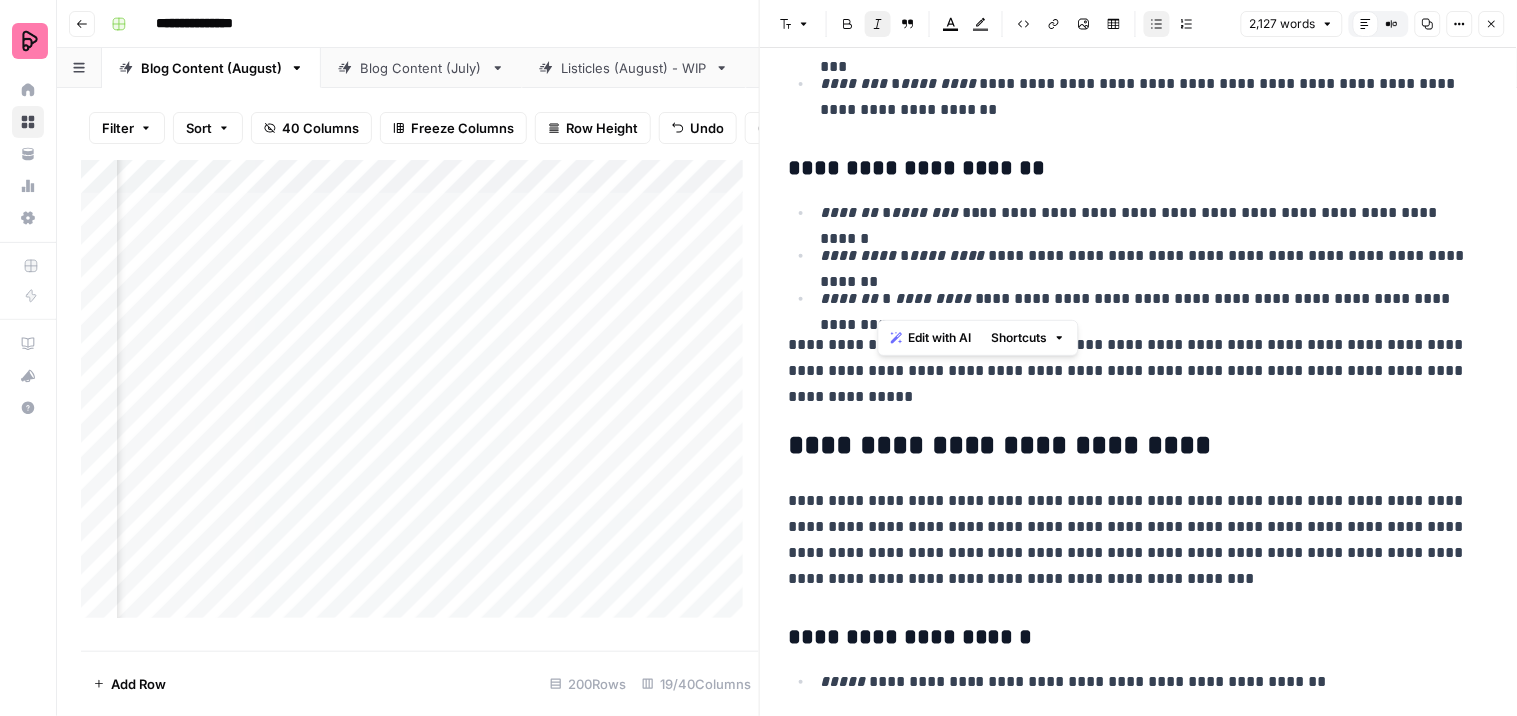 click on "**********" at bounding box center [1146, 299] 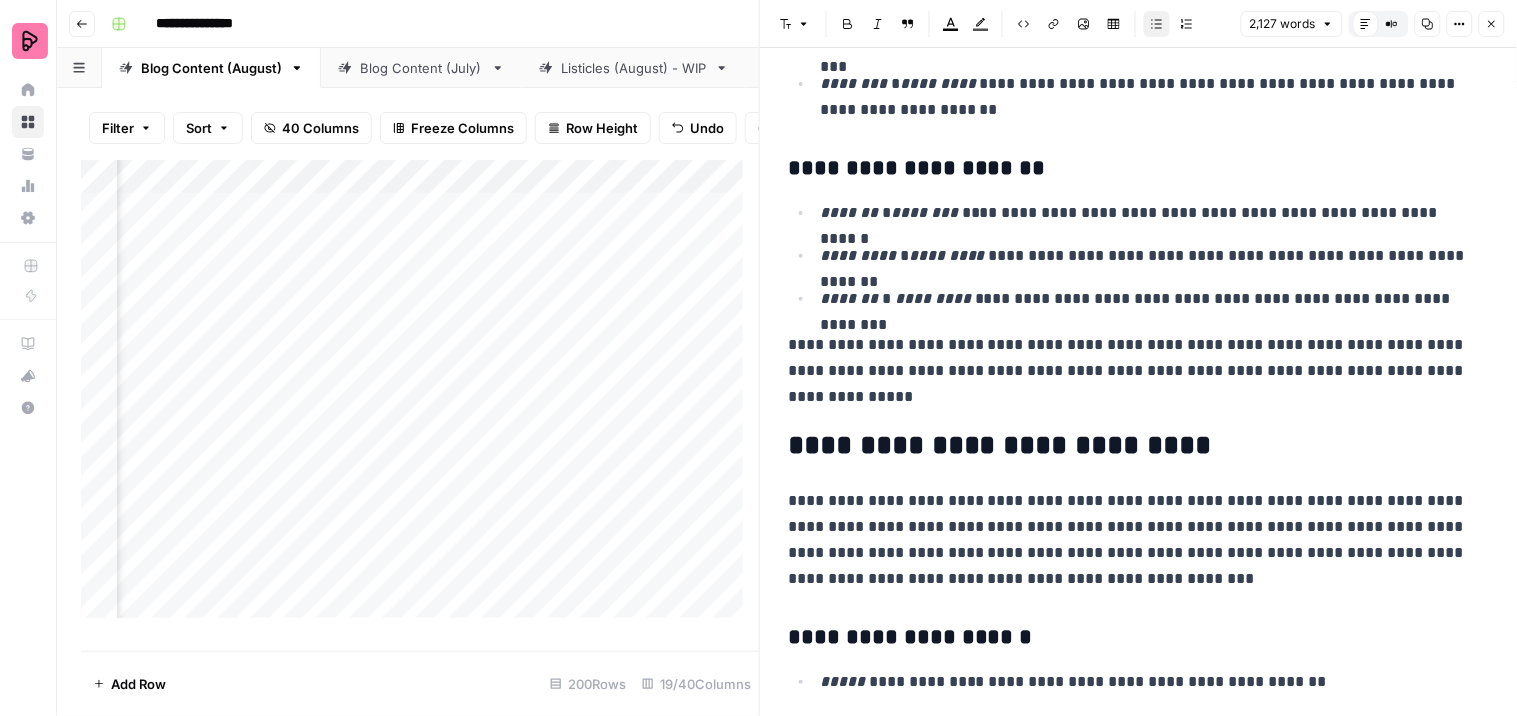 click on "*********" at bounding box center [933, 298] 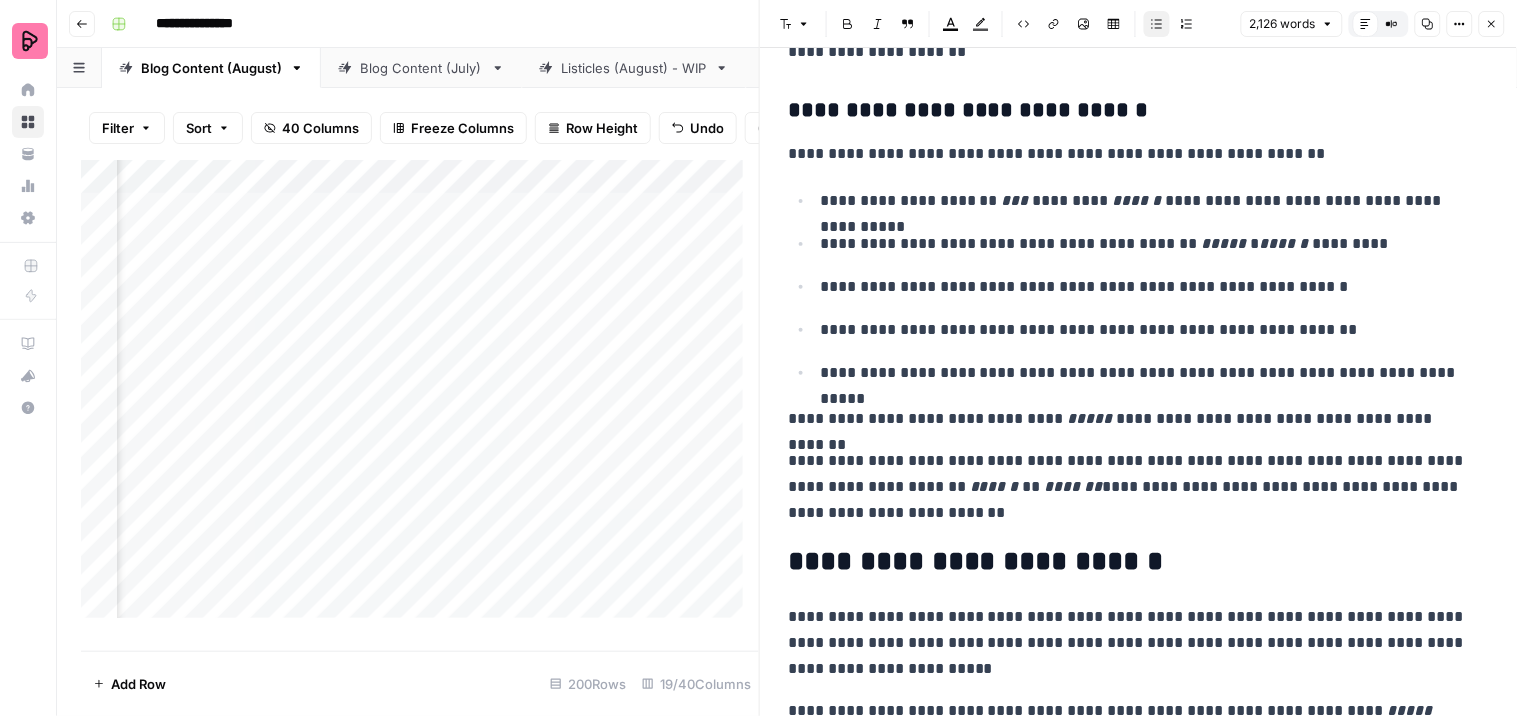 scroll, scrollTop: 7766, scrollLeft: 0, axis: vertical 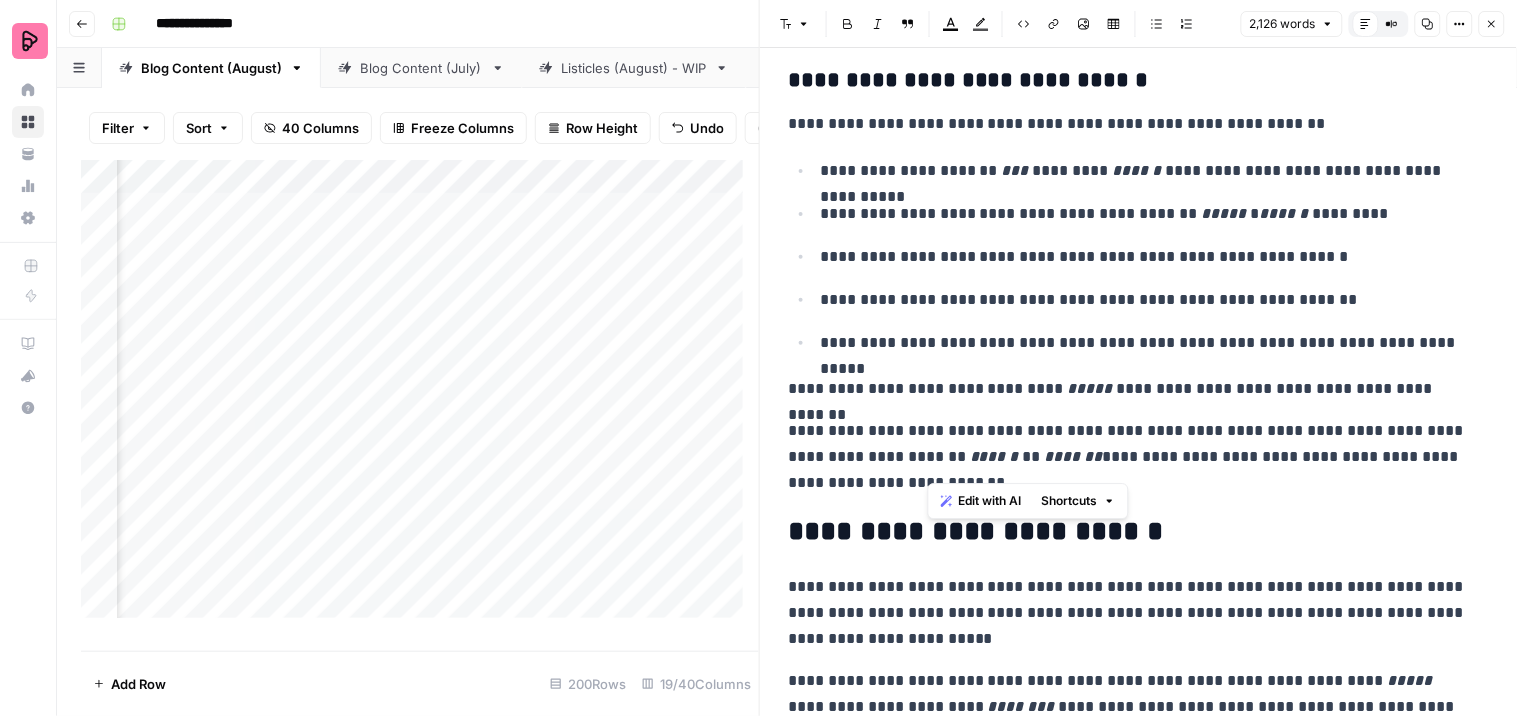 drag, startPoint x: 1052, startPoint y: 458, endPoint x: 927, endPoint y: 462, distance: 125.06398 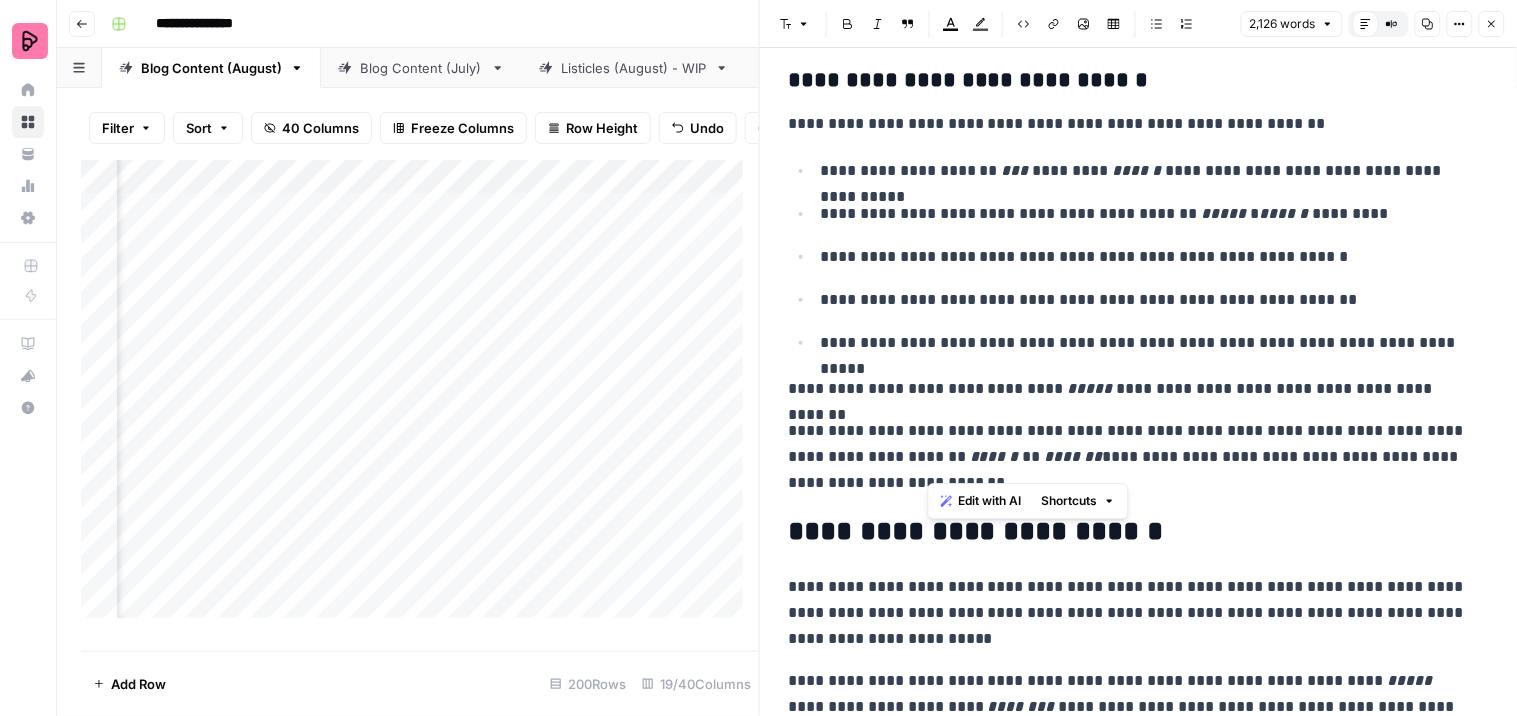 click on "**********" at bounding box center (1130, 457) 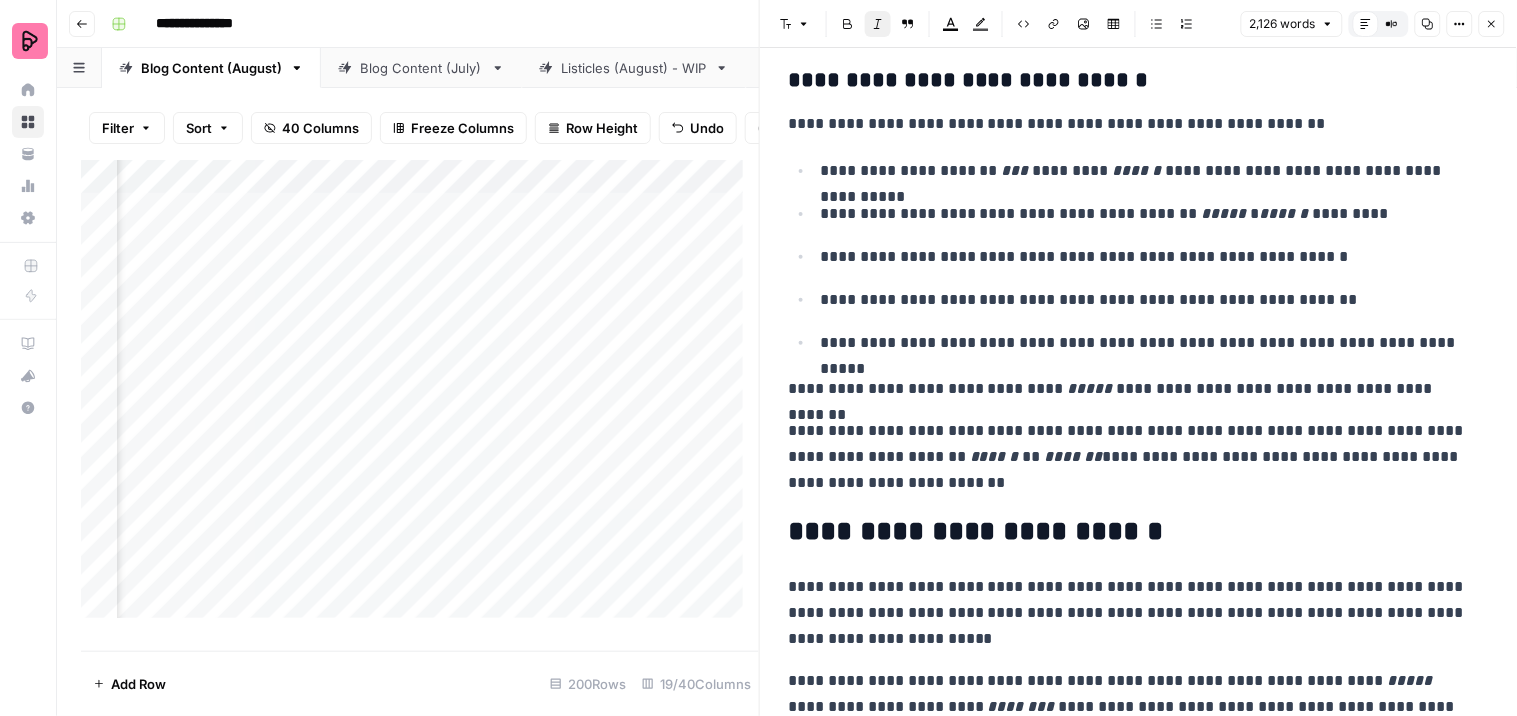 click on "**********" at bounding box center (1130, 457) 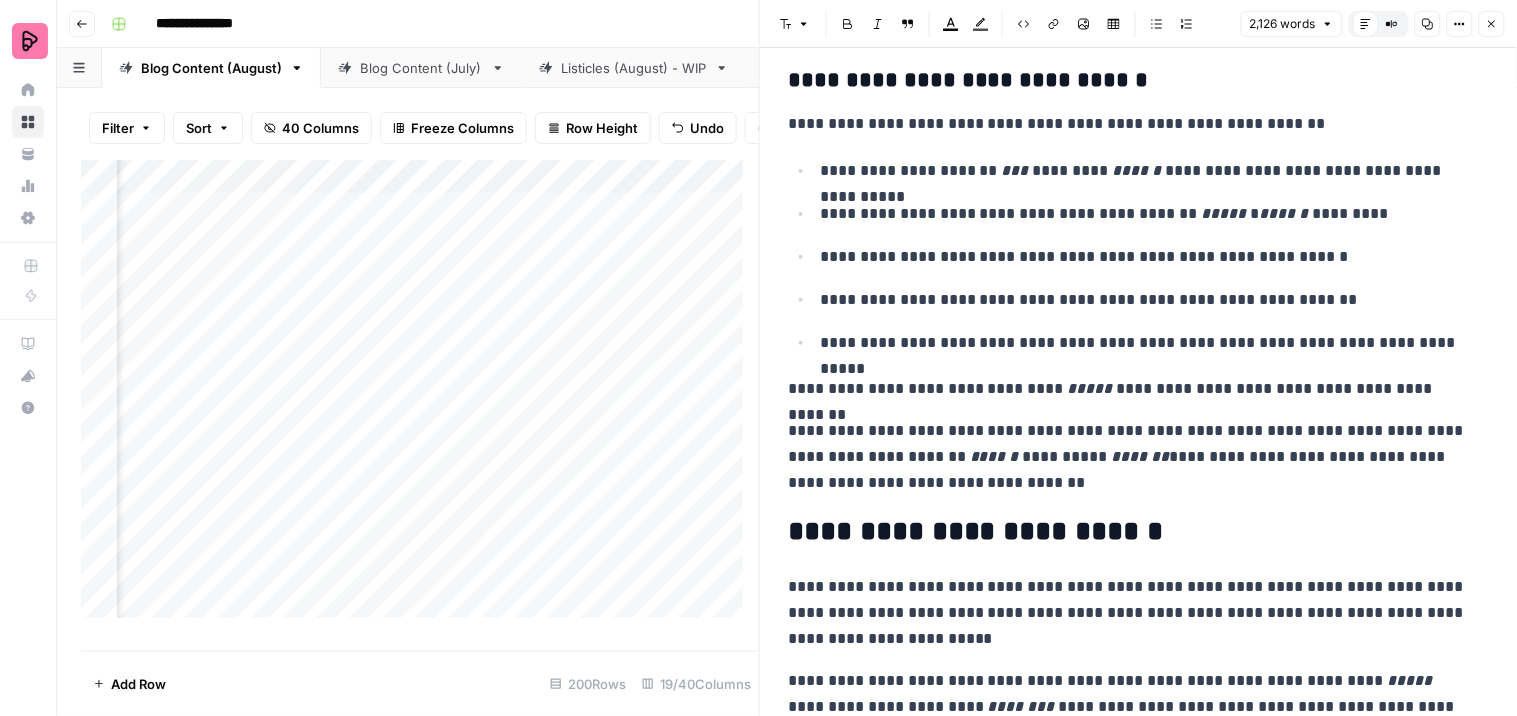 click on "**********" at bounding box center [1130, 457] 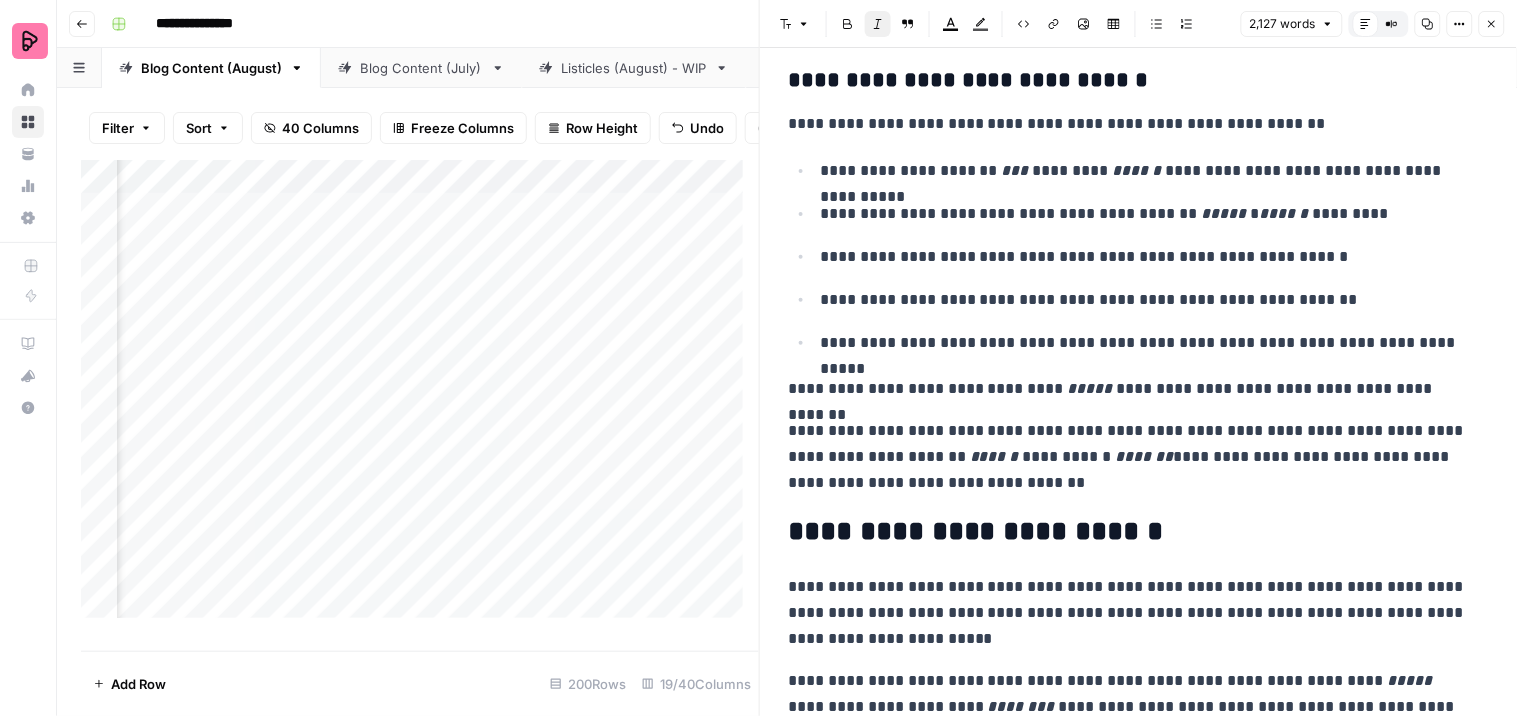 click on "**********" at bounding box center (1130, 457) 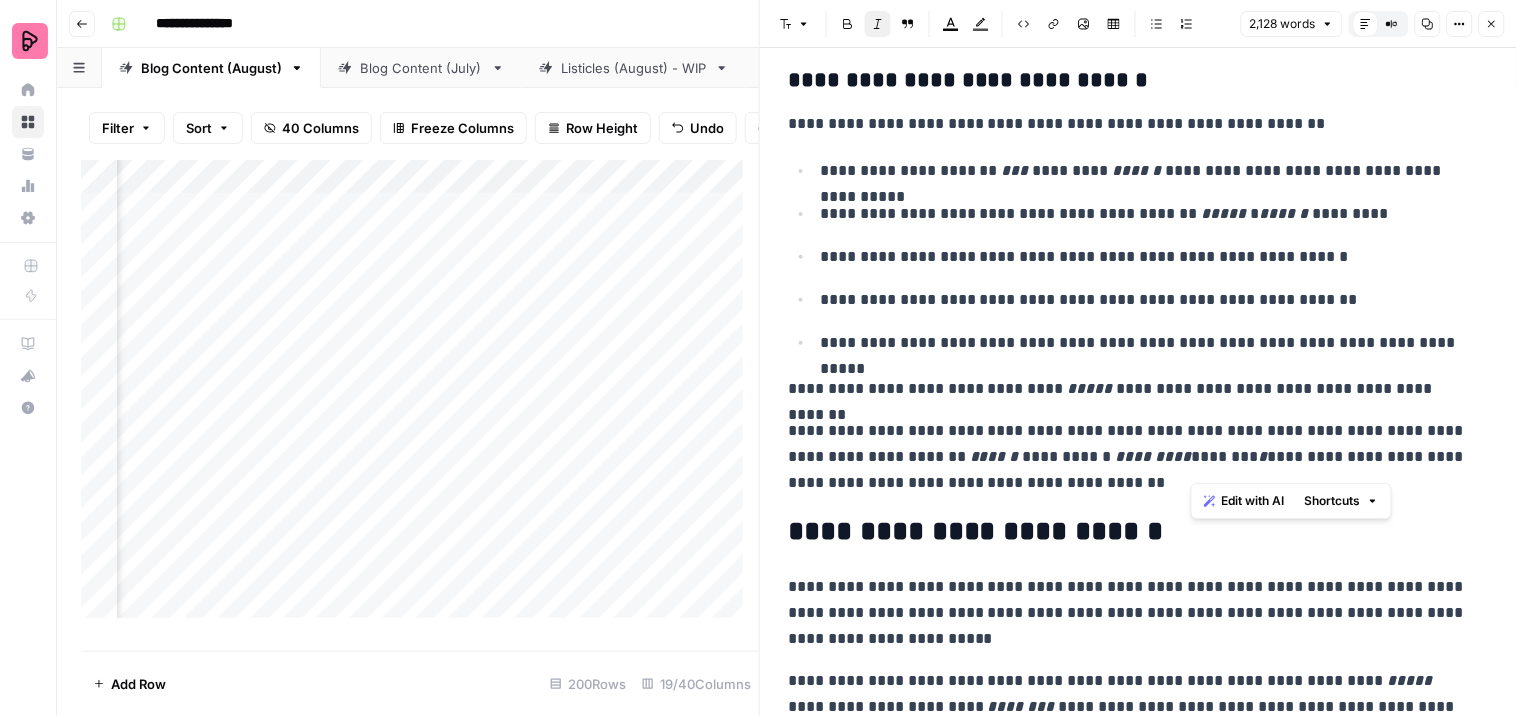 click on "**********" at bounding box center (1130, 457) 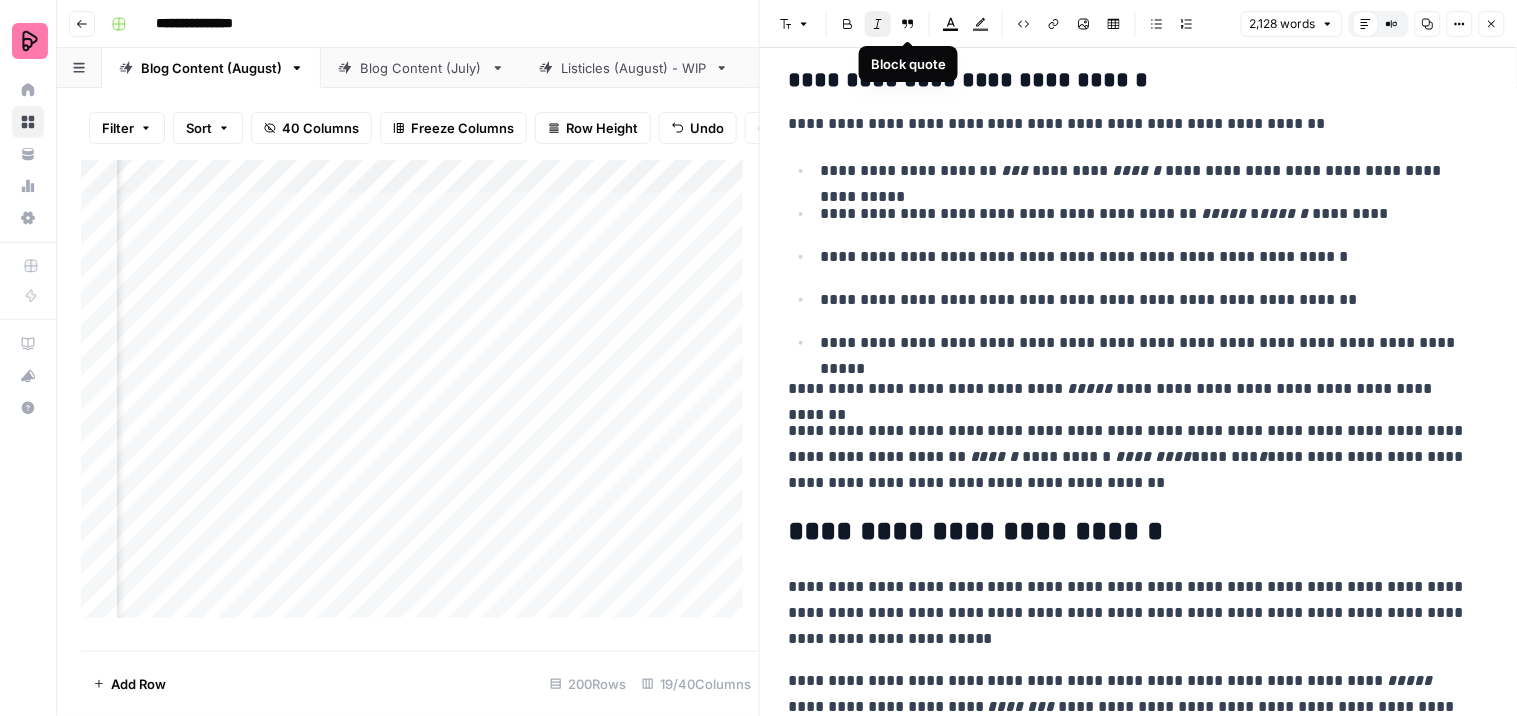 click on "Italic" at bounding box center [878, 24] 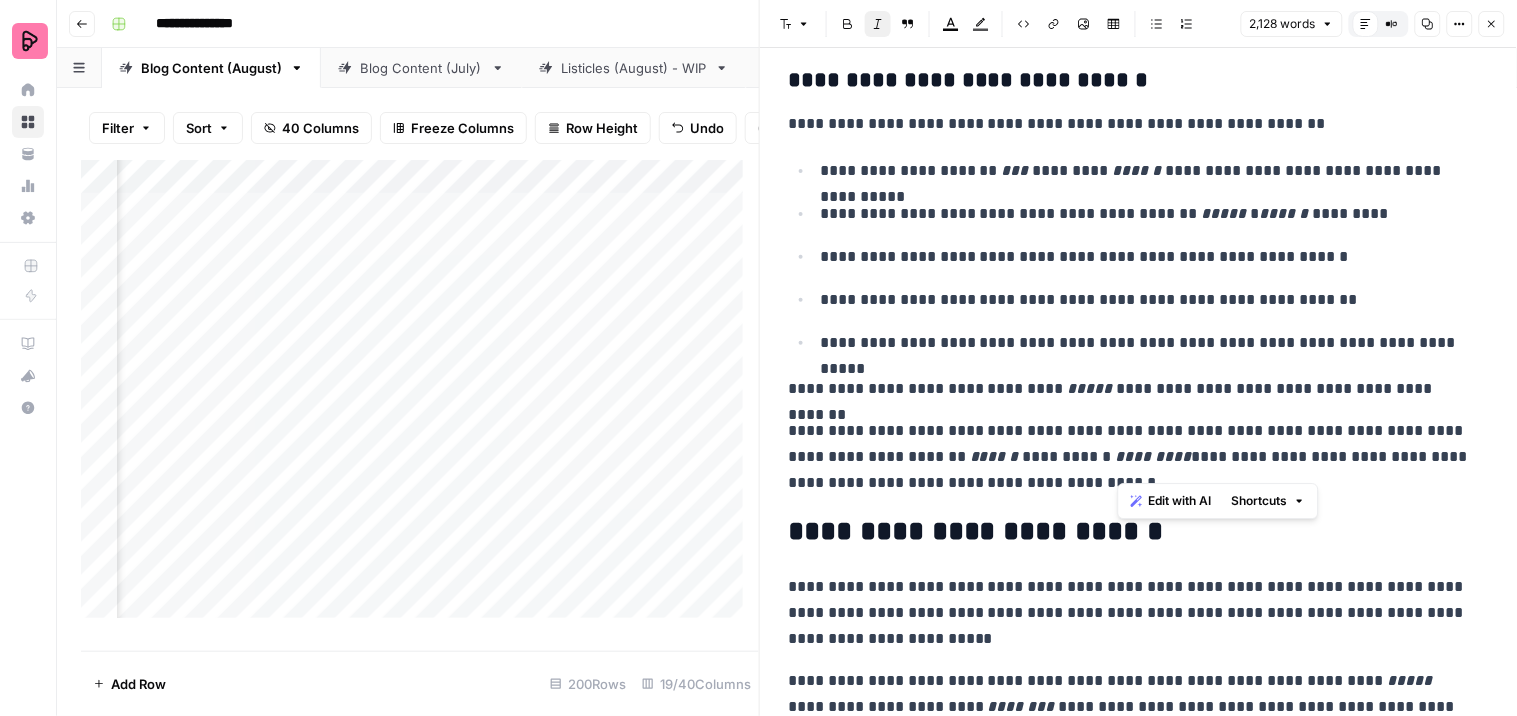 click on "**********" at bounding box center [1130, 457] 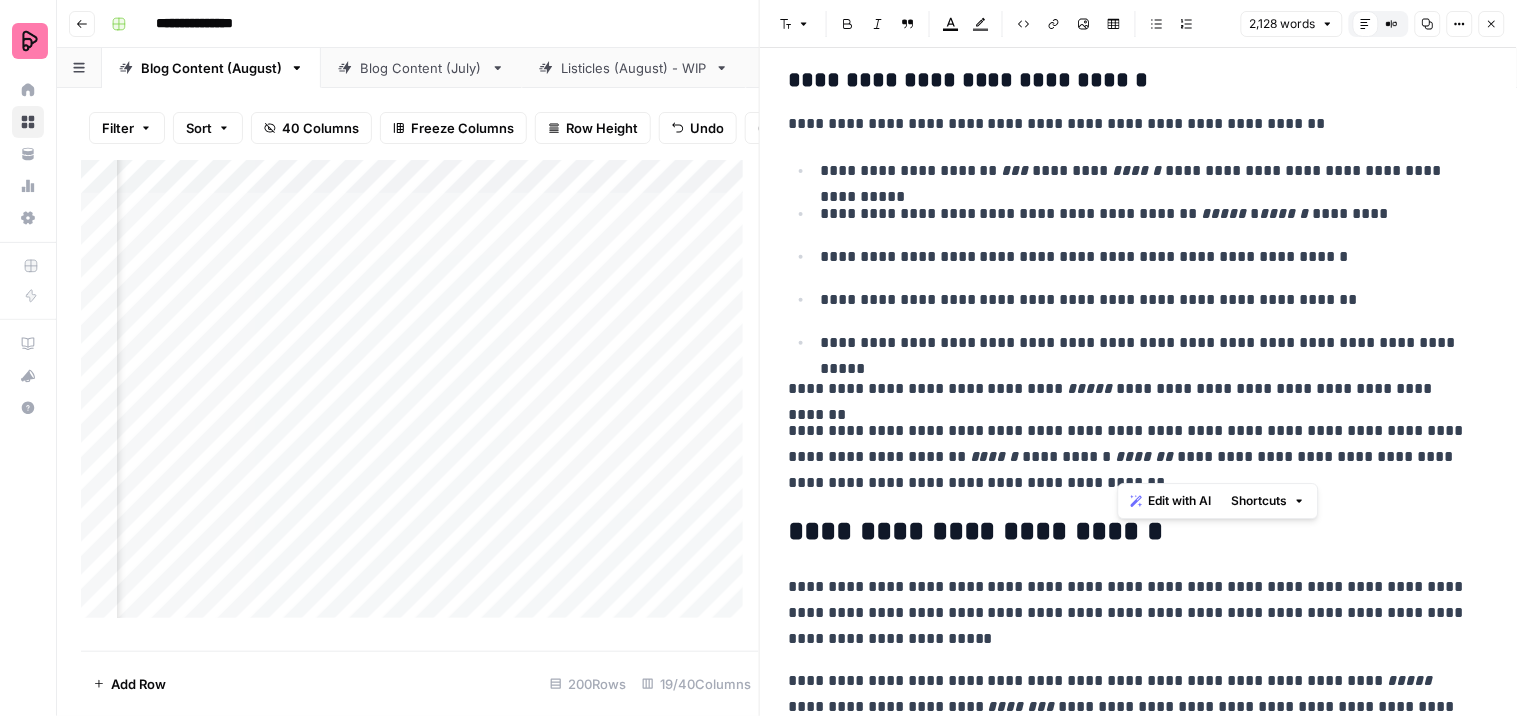 click on "**********" at bounding box center [1138, -2872] 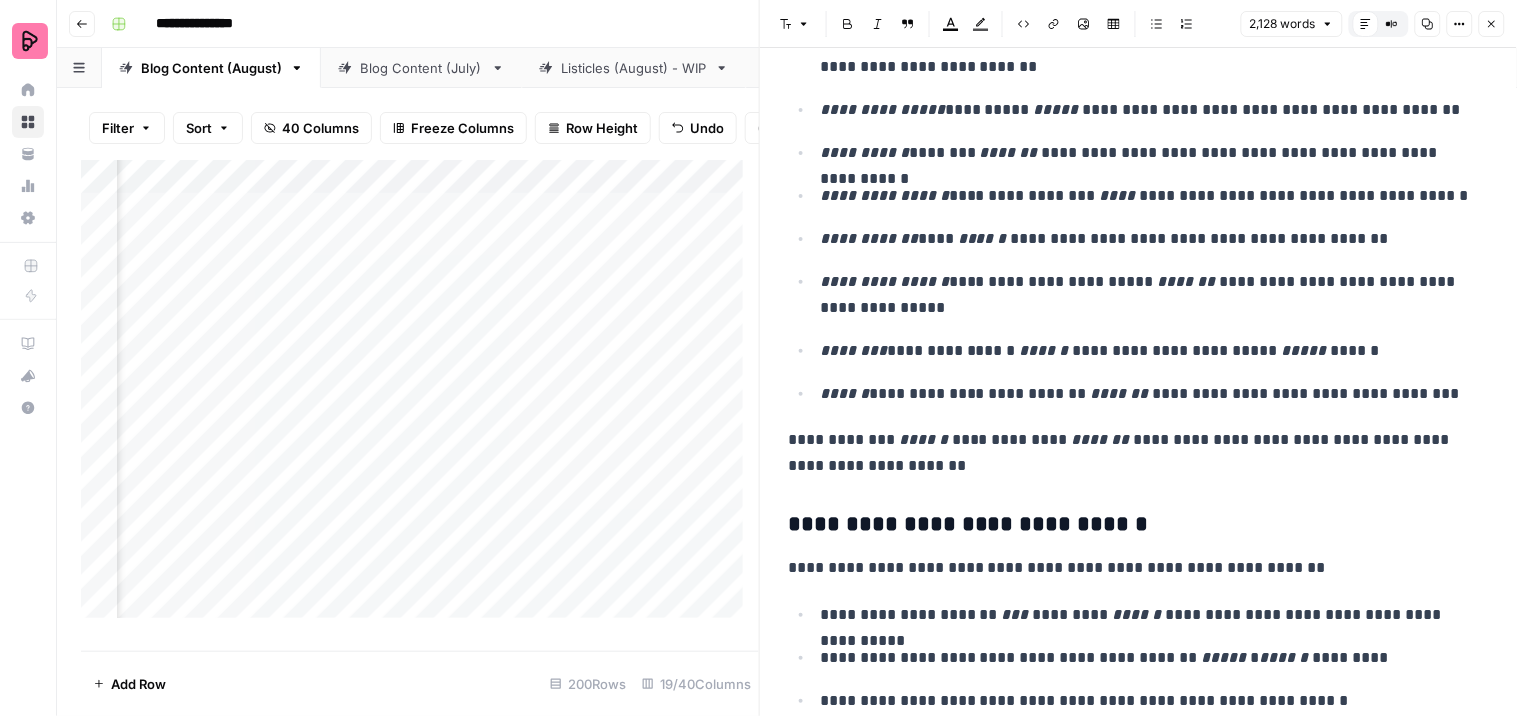 scroll, scrollTop: 7211, scrollLeft: 0, axis: vertical 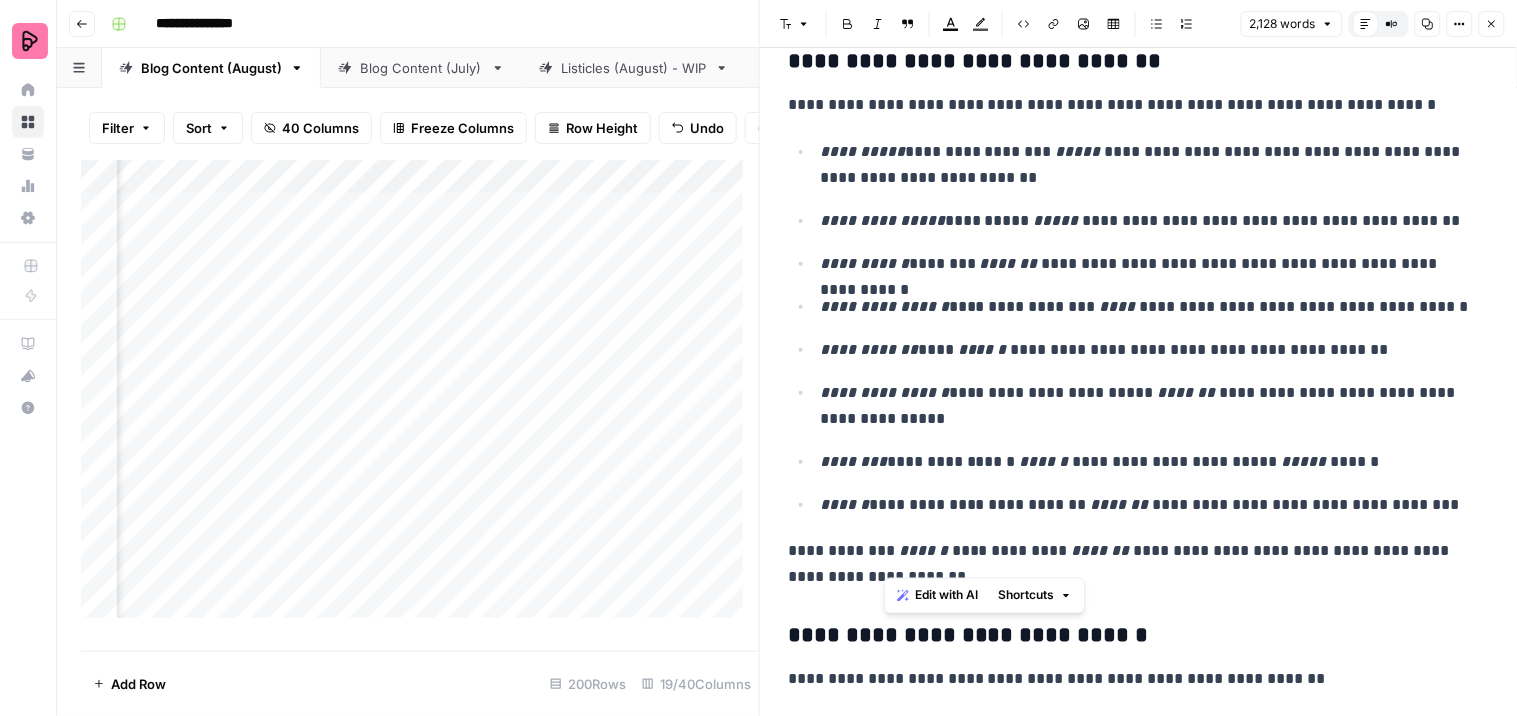 drag, startPoint x: 922, startPoint y: 552, endPoint x: 885, endPoint y: 544, distance: 37.85499 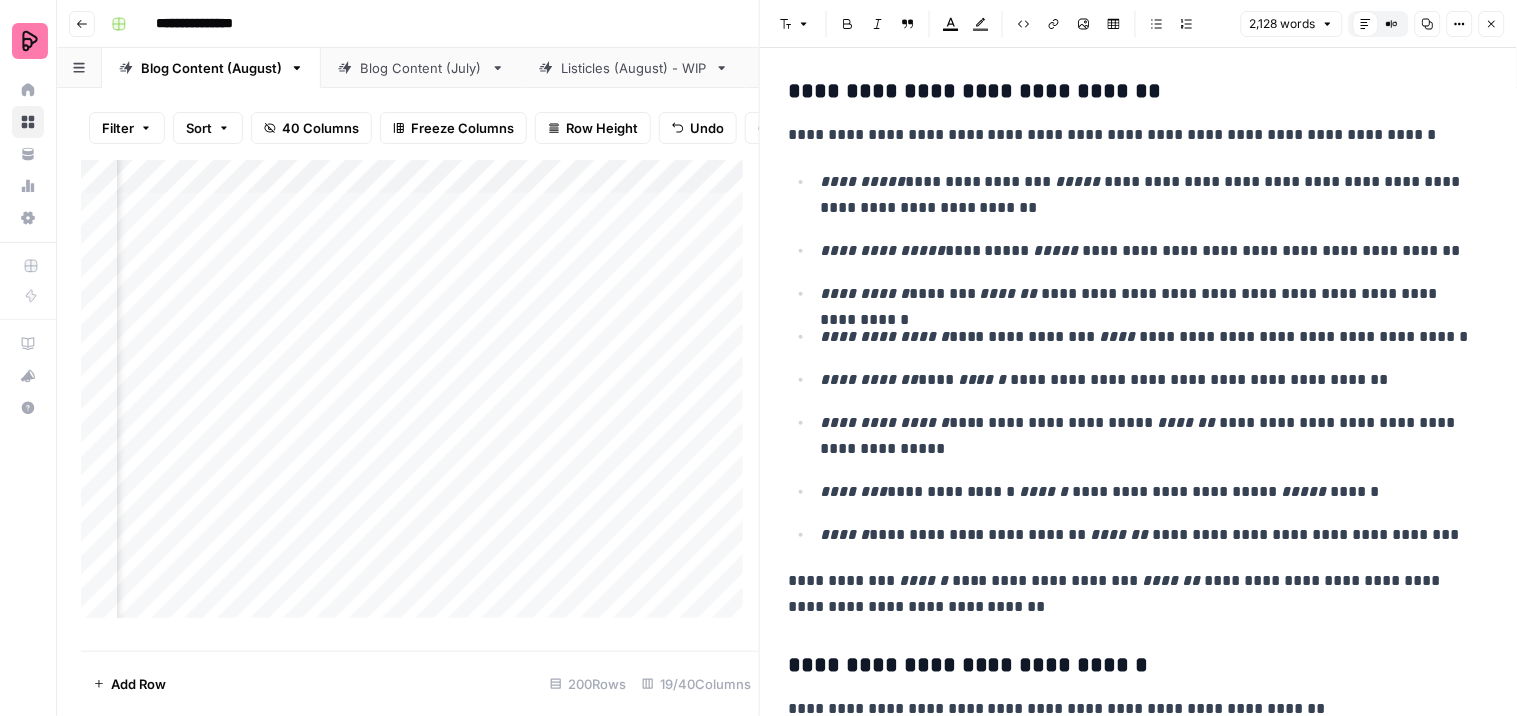 scroll, scrollTop: 7211, scrollLeft: 0, axis: vertical 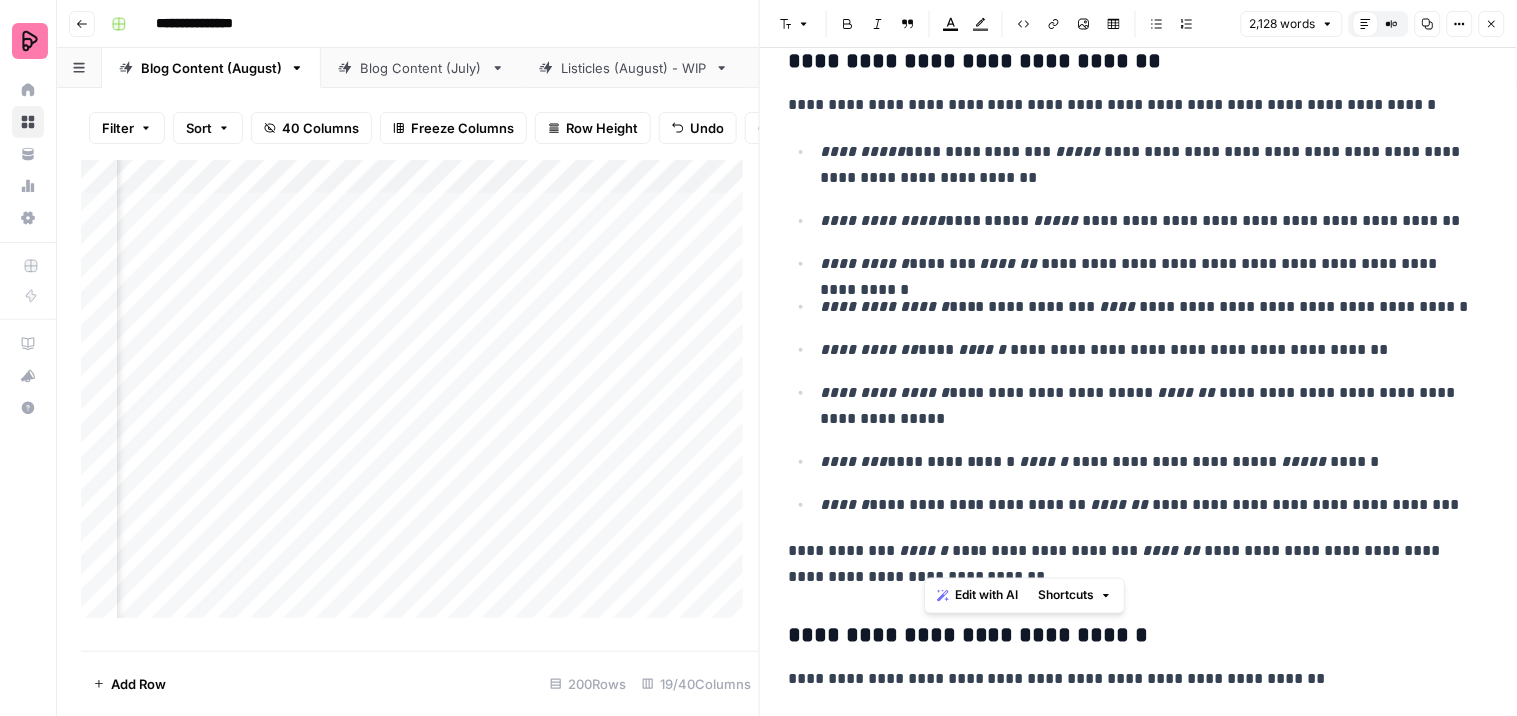 drag, startPoint x: 994, startPoint y: 558, endPoint x: 924, endPoint y: 553, distance: 70.178345 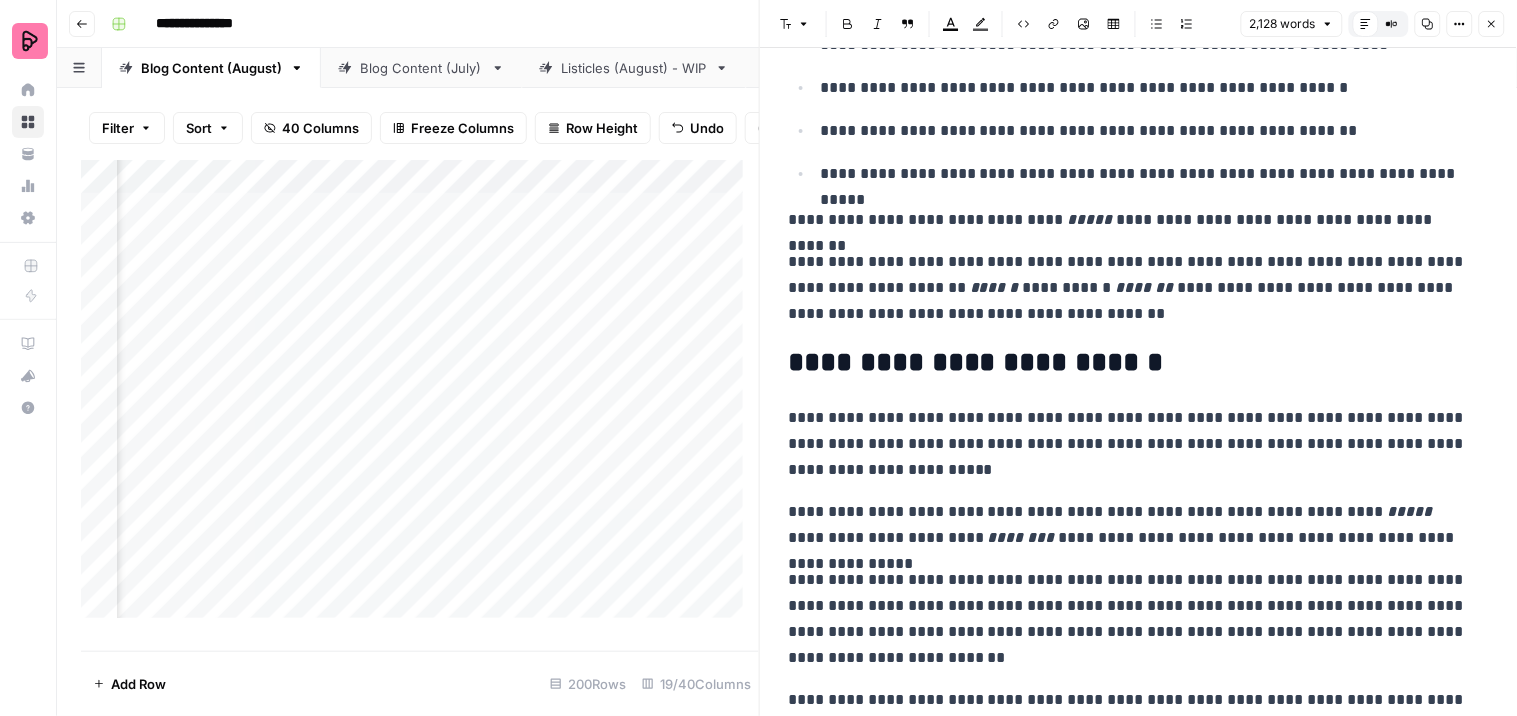 scroll, scrollTop: 7988, scrollLeft: 0, axis: vertical 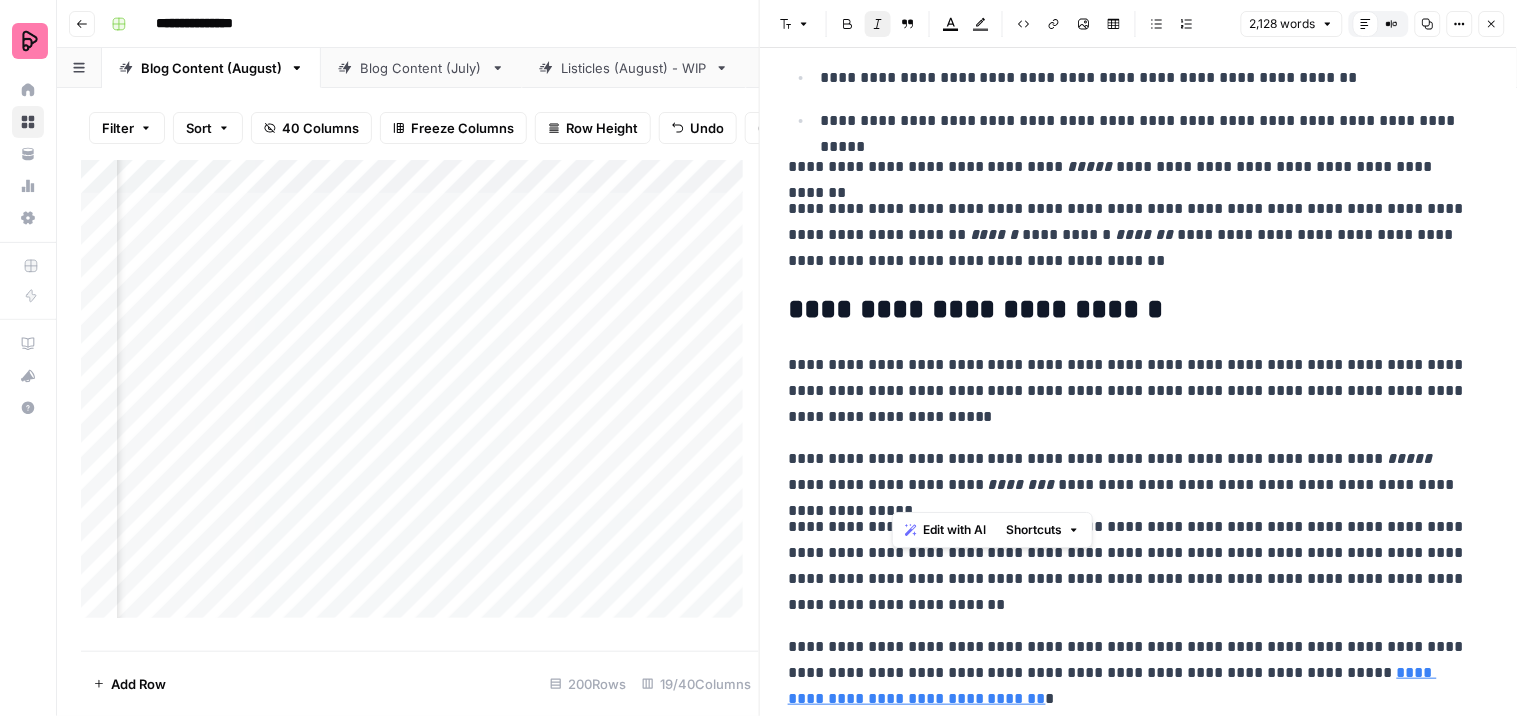 drag, startPoint x: 931, startPoint y: 491, endPoint x: 893, endPoint y: 490, distance: 38.013157 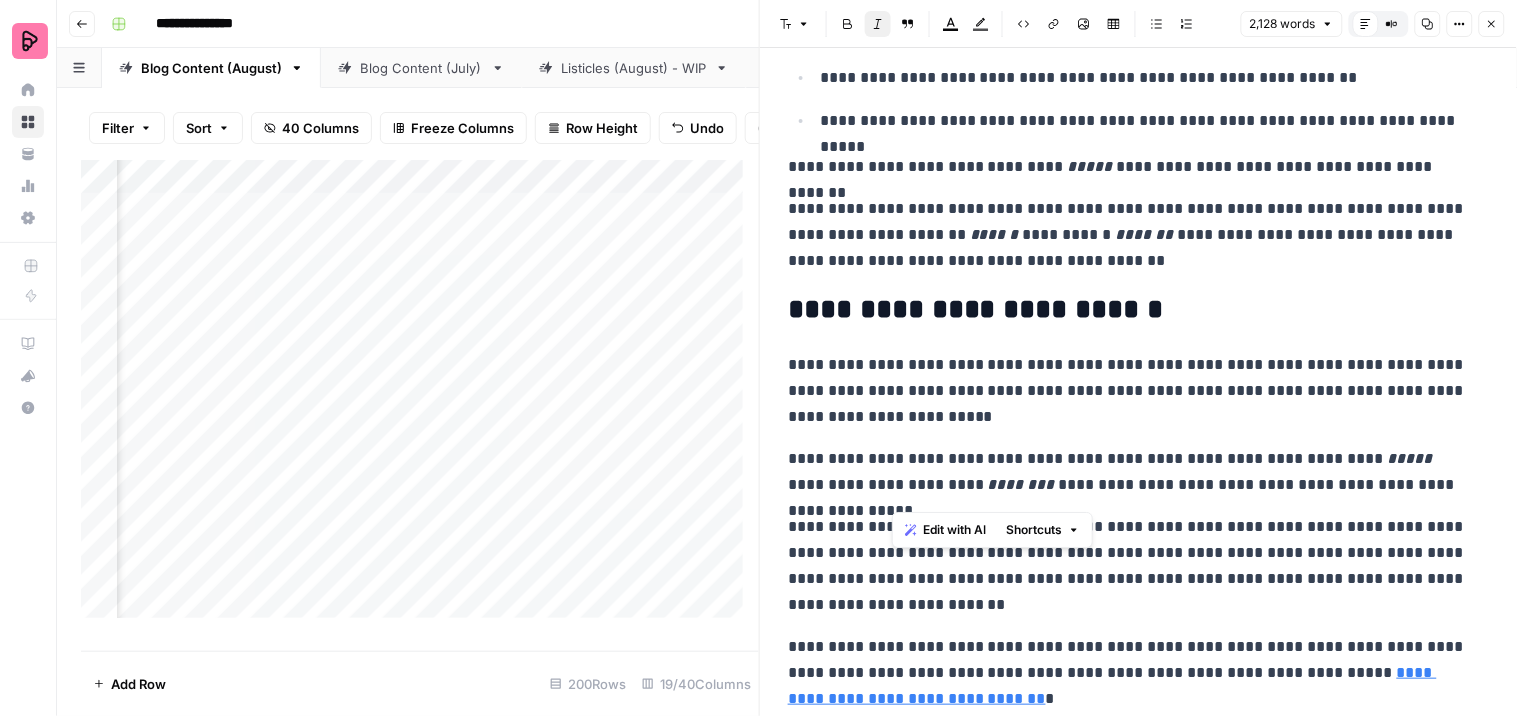 drag, startPoint x: 924, startPoint y: 504, endPoint x: 1411, endPoint y: 510, distance: 487.03696 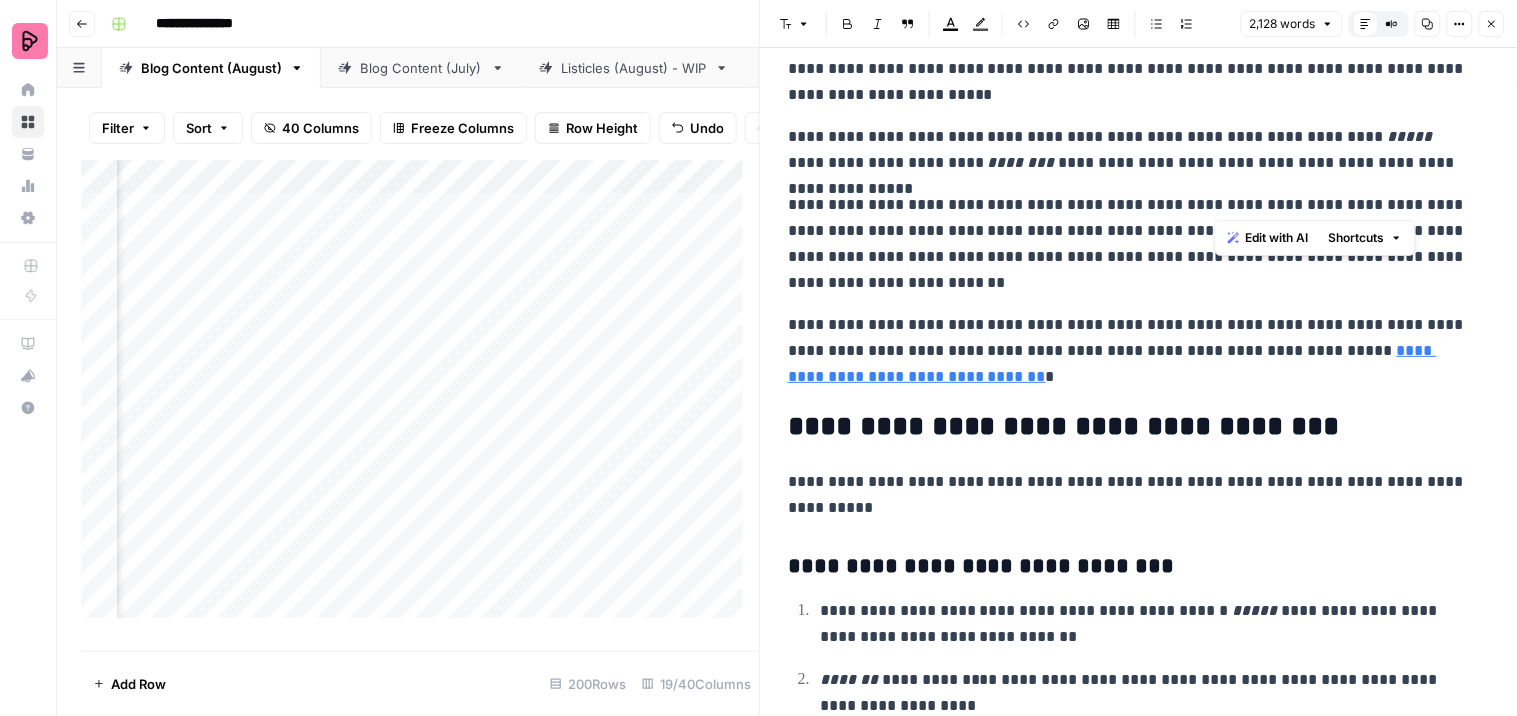scroll, scrollTop: 8322, scrollLeft: 0, axis: vertical 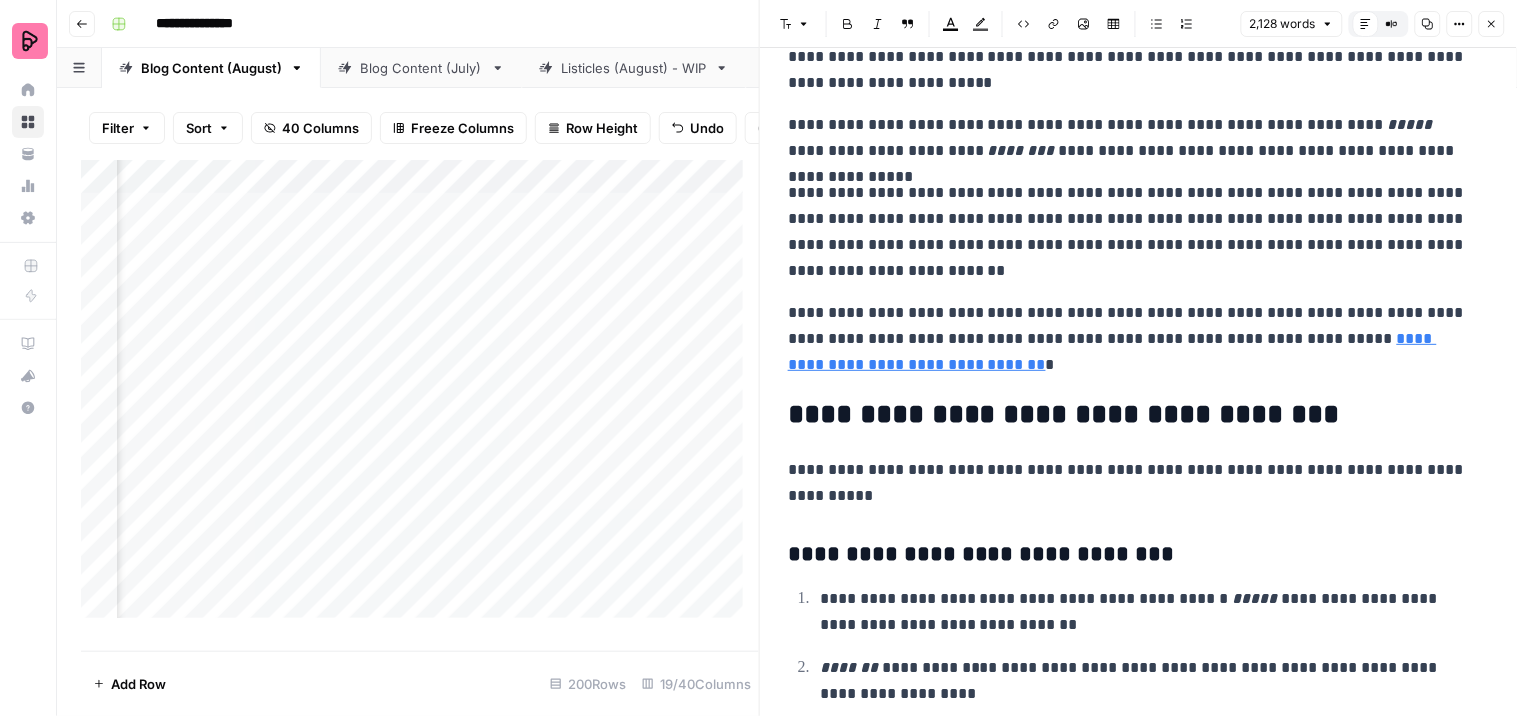 click on "**********" at bounding box center [1138, -3428] 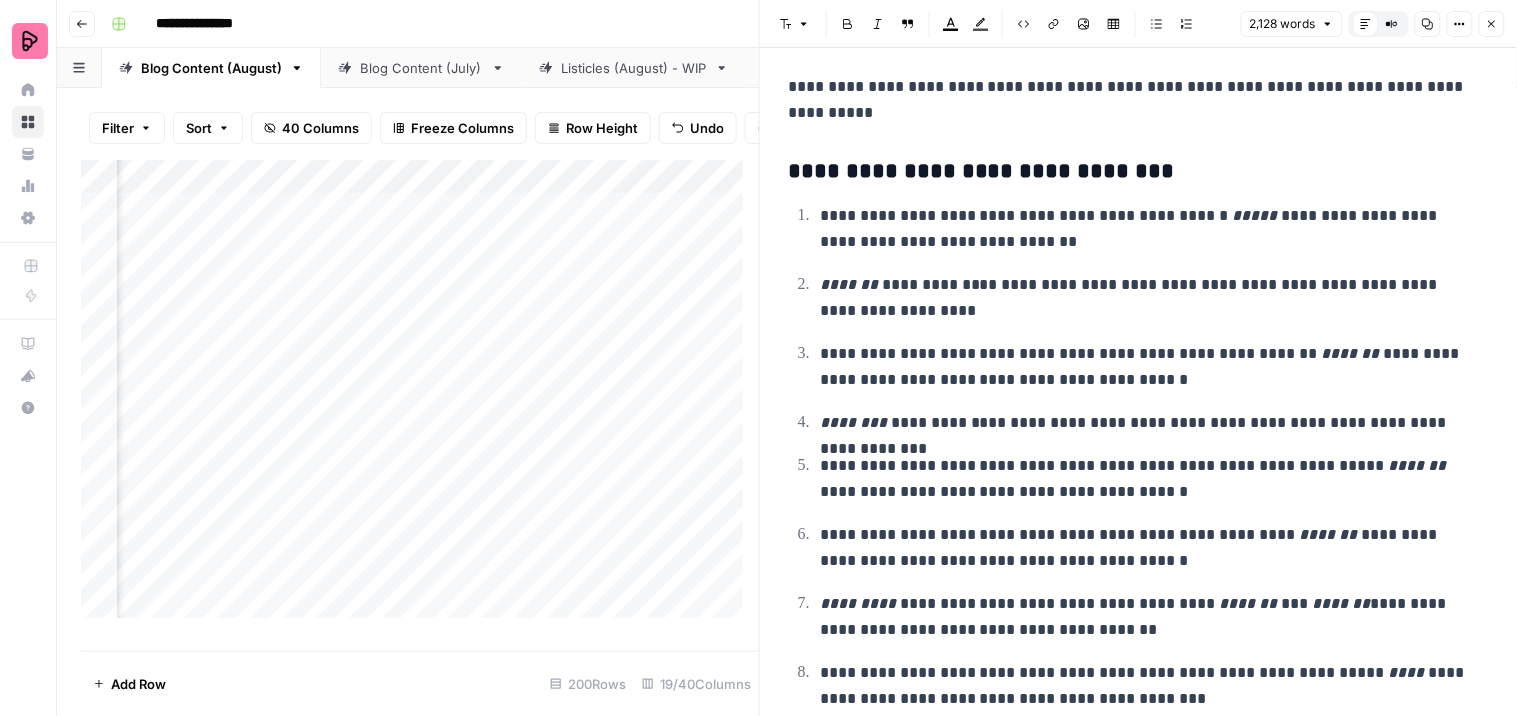 scroll, scrollTop: 8510, scrollLeft: 0, axis: vertical 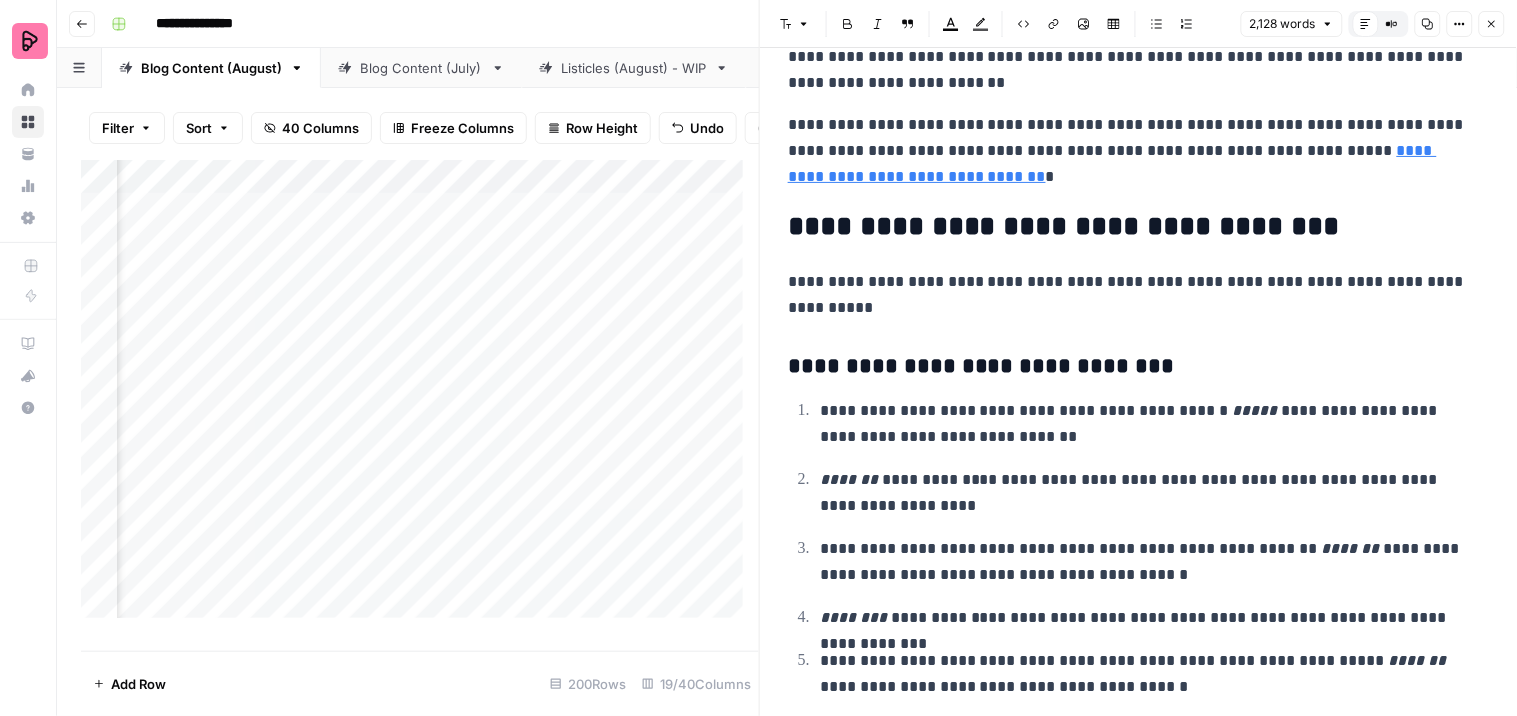 click on "Add Column" at bounding box center (420, 397) 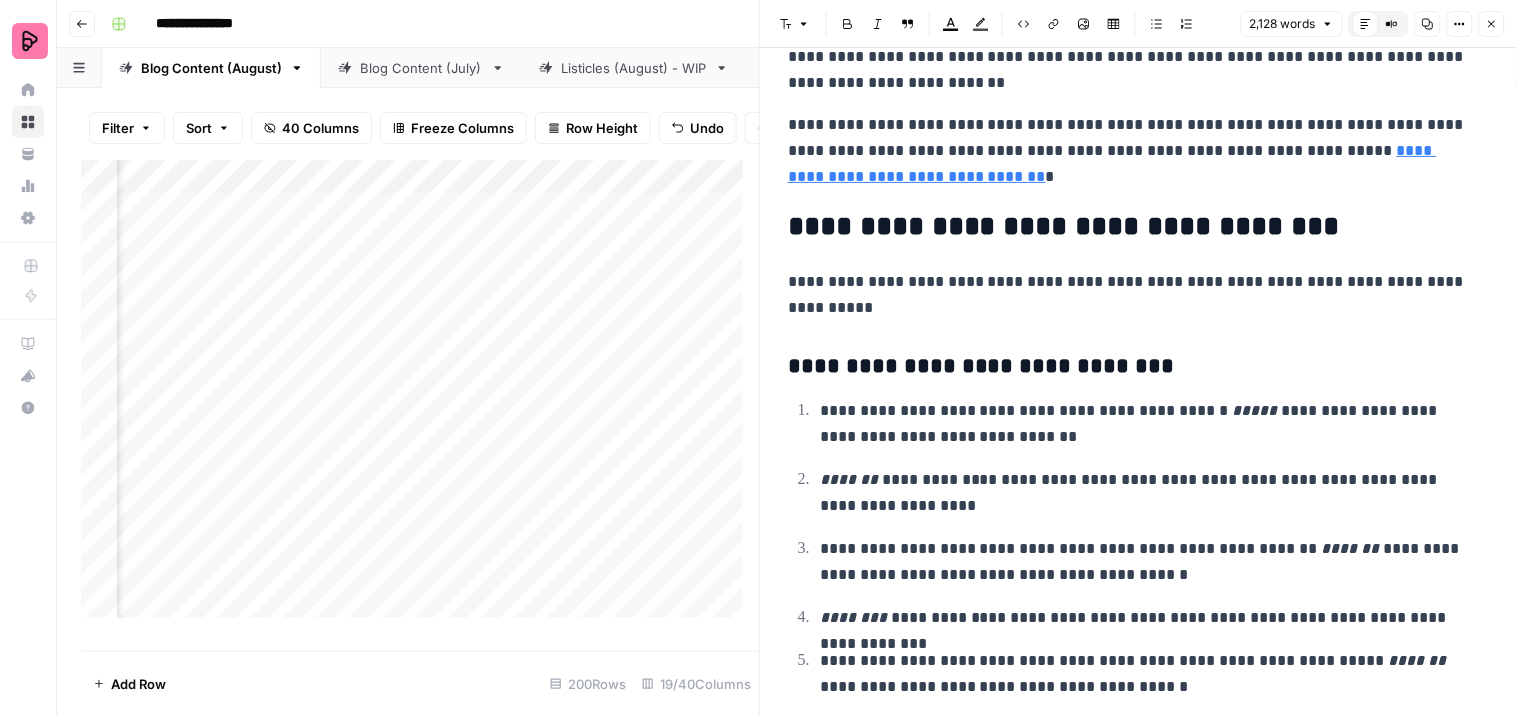 click on "Add Column" at bounding box center (420, 397) 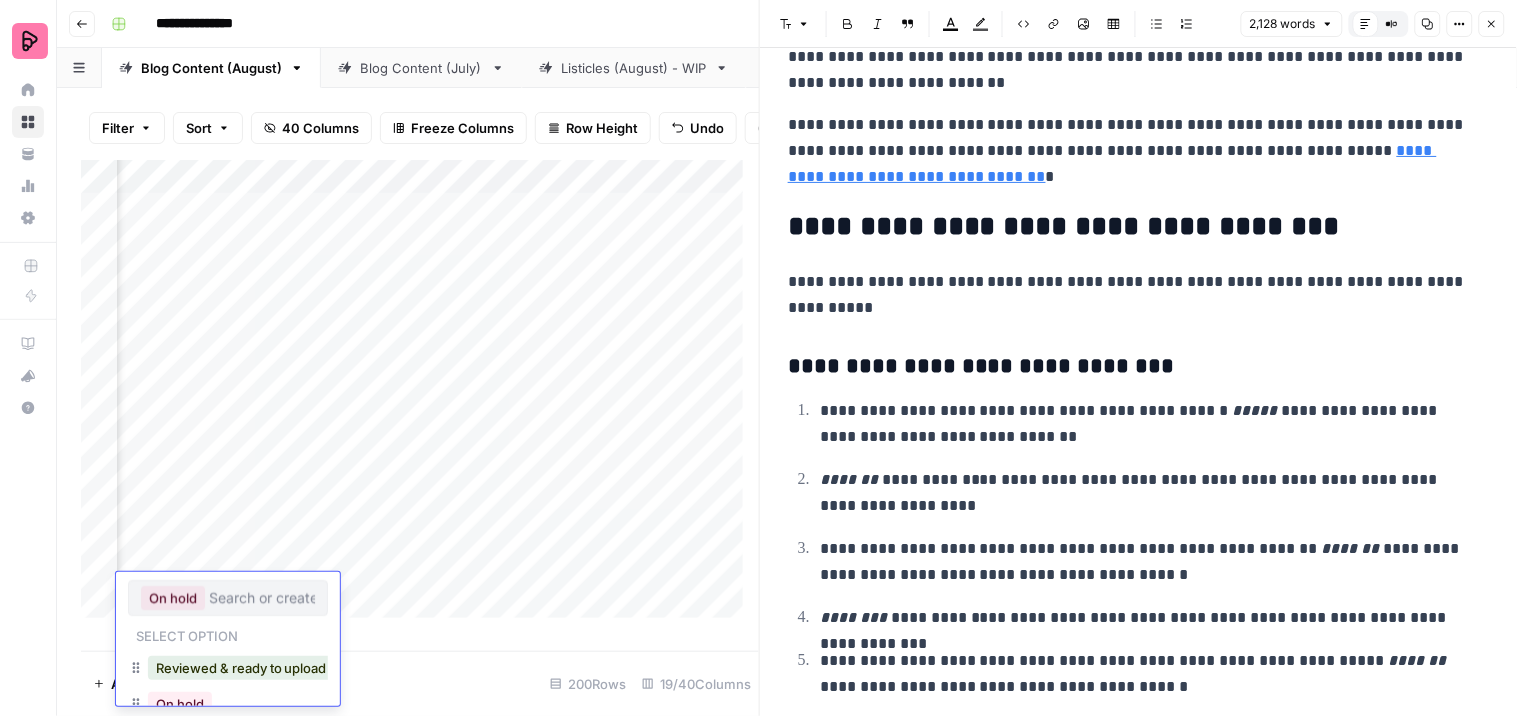 scroll, scrollTop: 216, scrollLeft: 0, axis: vertical 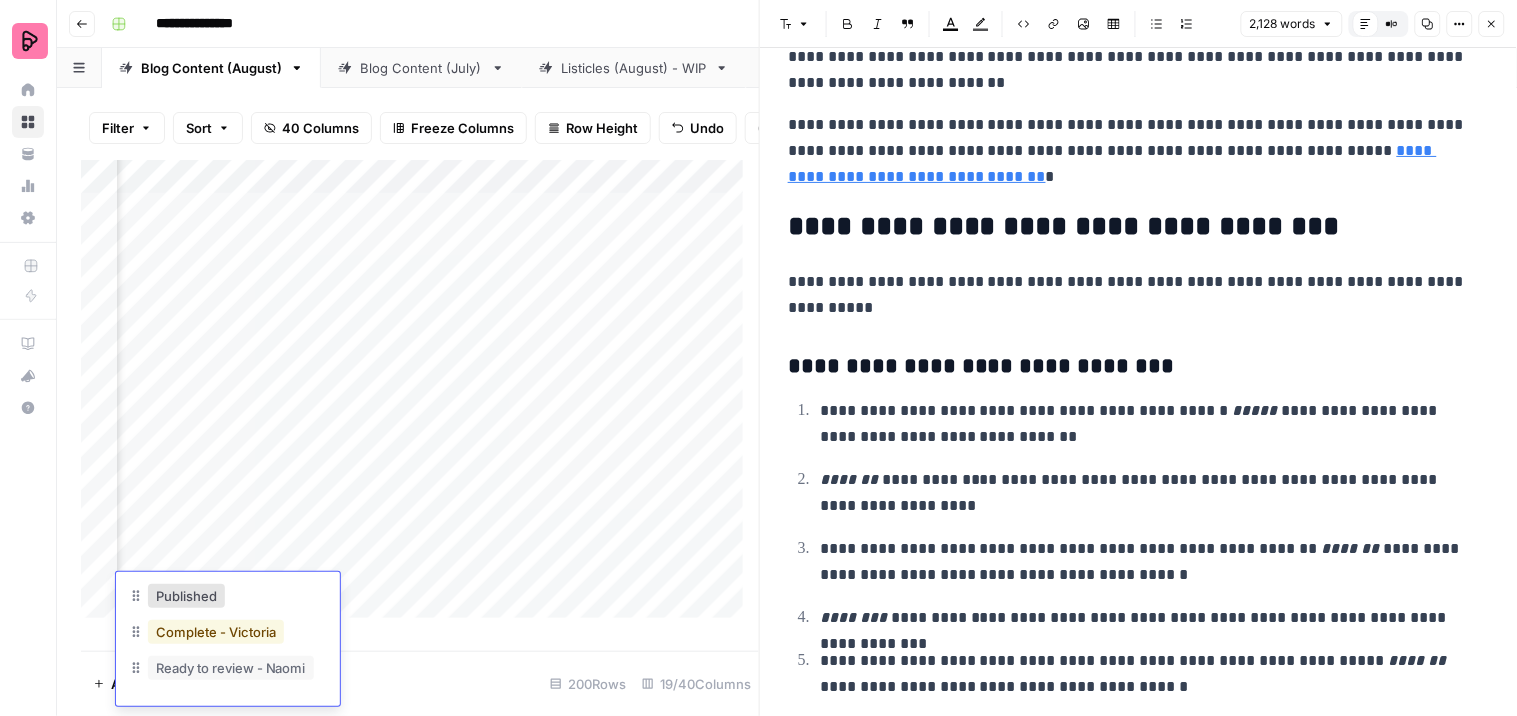 click on "Complete - Victoria" at bounding box center (216, 632) 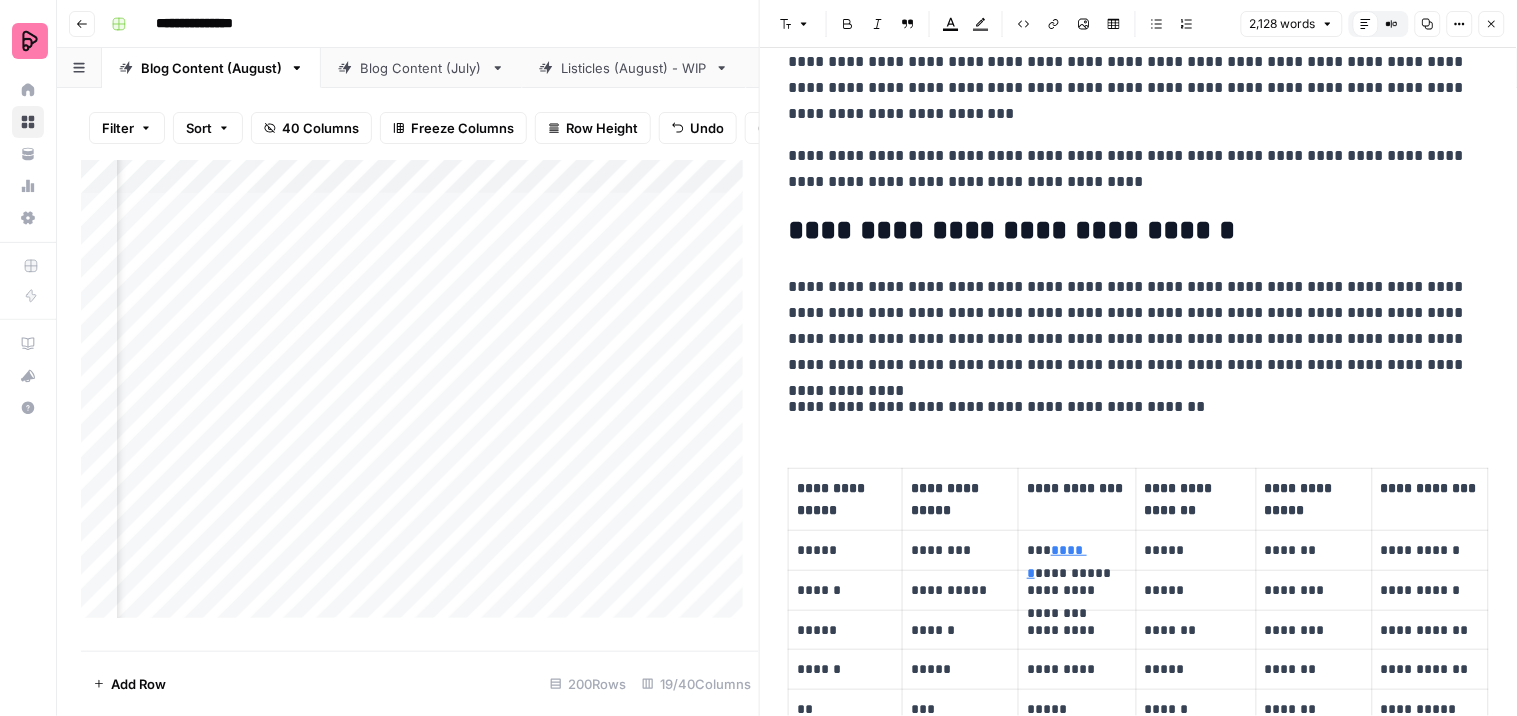 scroll, scrollTop: 0, scrollLeft: 0, axis: both 